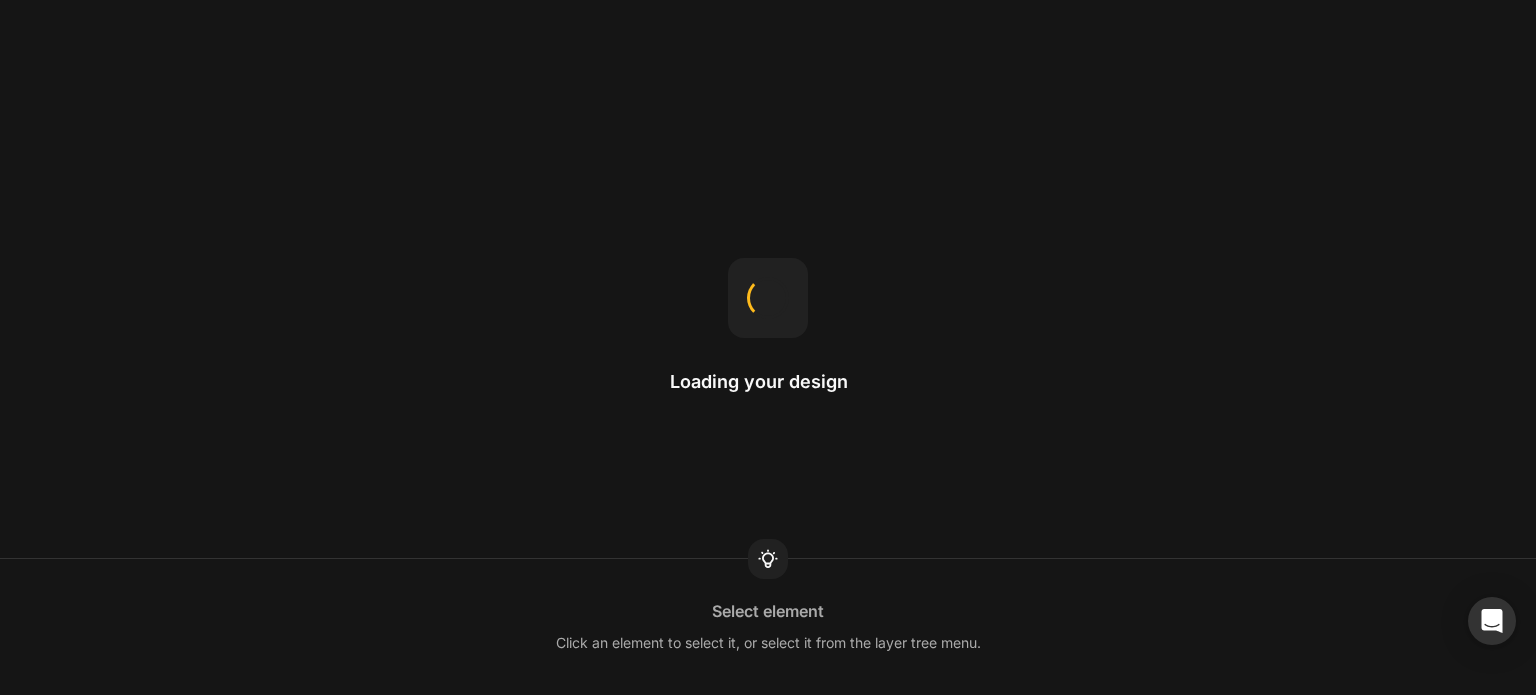 scroll, scrollTop: 0, scrollLeft: 0, axis: both 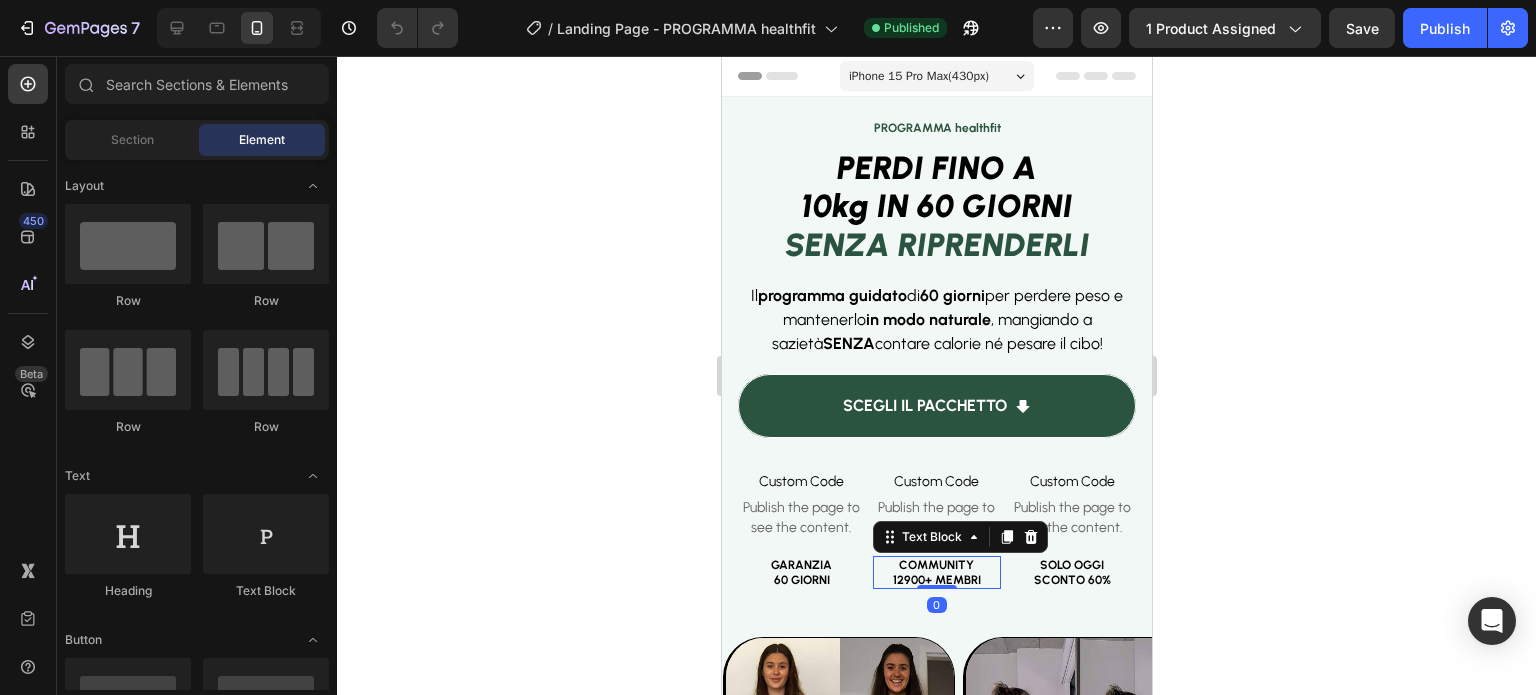 click on "12900+ MEMBRI" at bounding box center (936, 580) 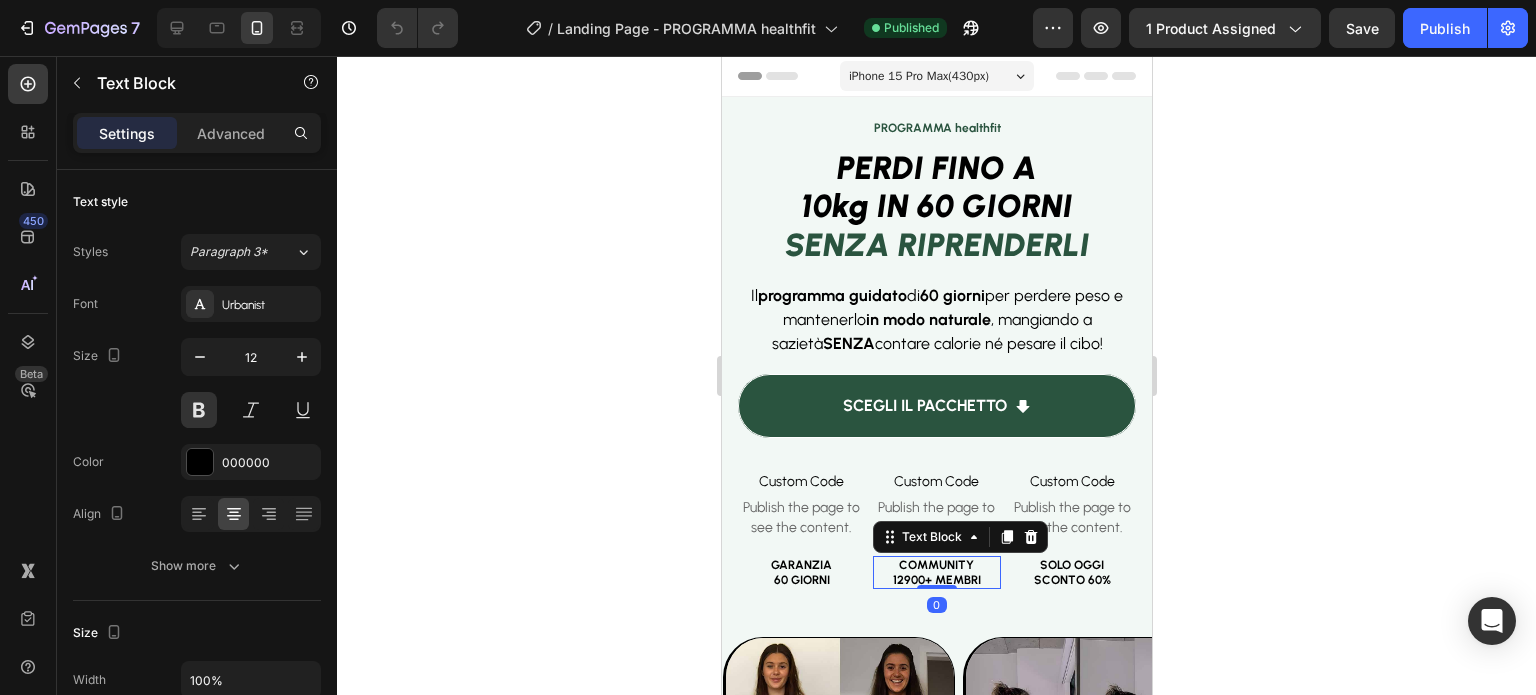 click on "12900+ MEMBRI" at bounding box center (936, 580) 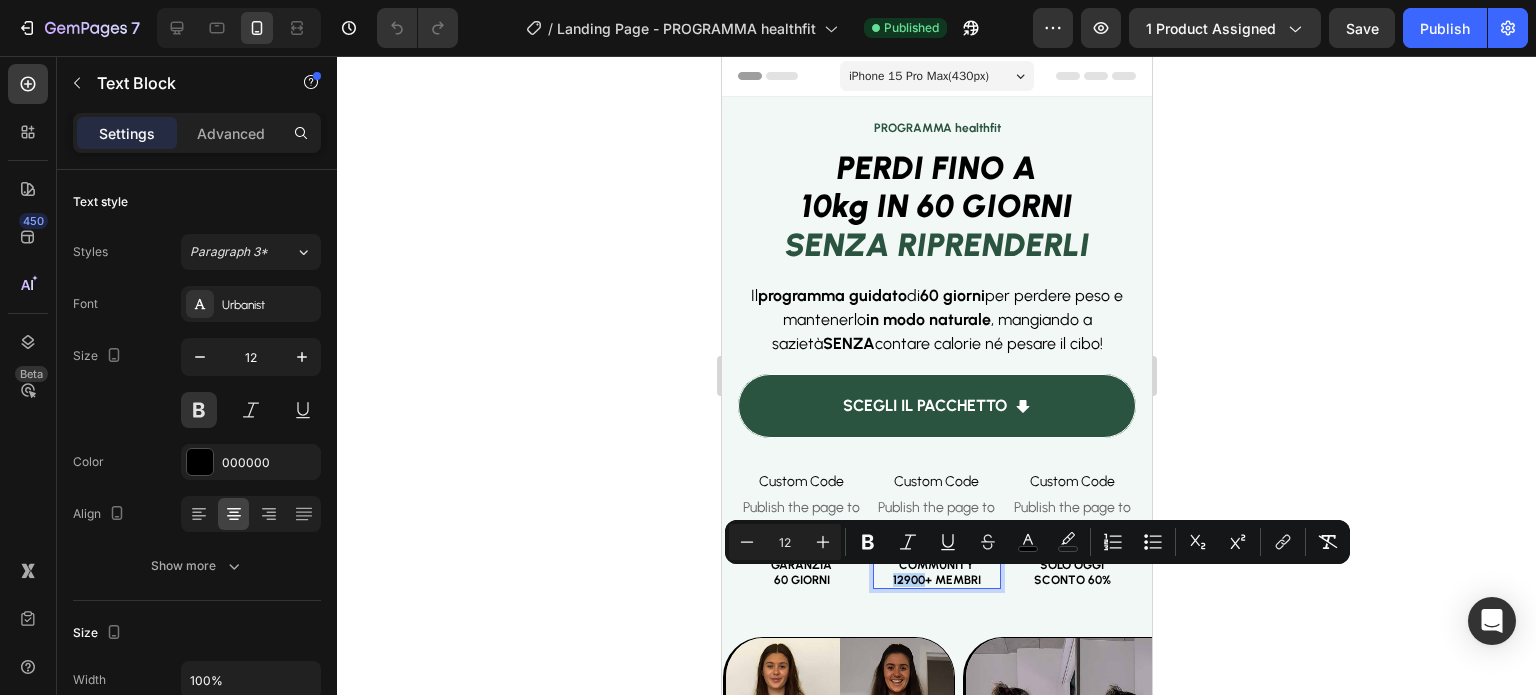 click on "12900+ MEMBRI" at bounding box center (936, 580) 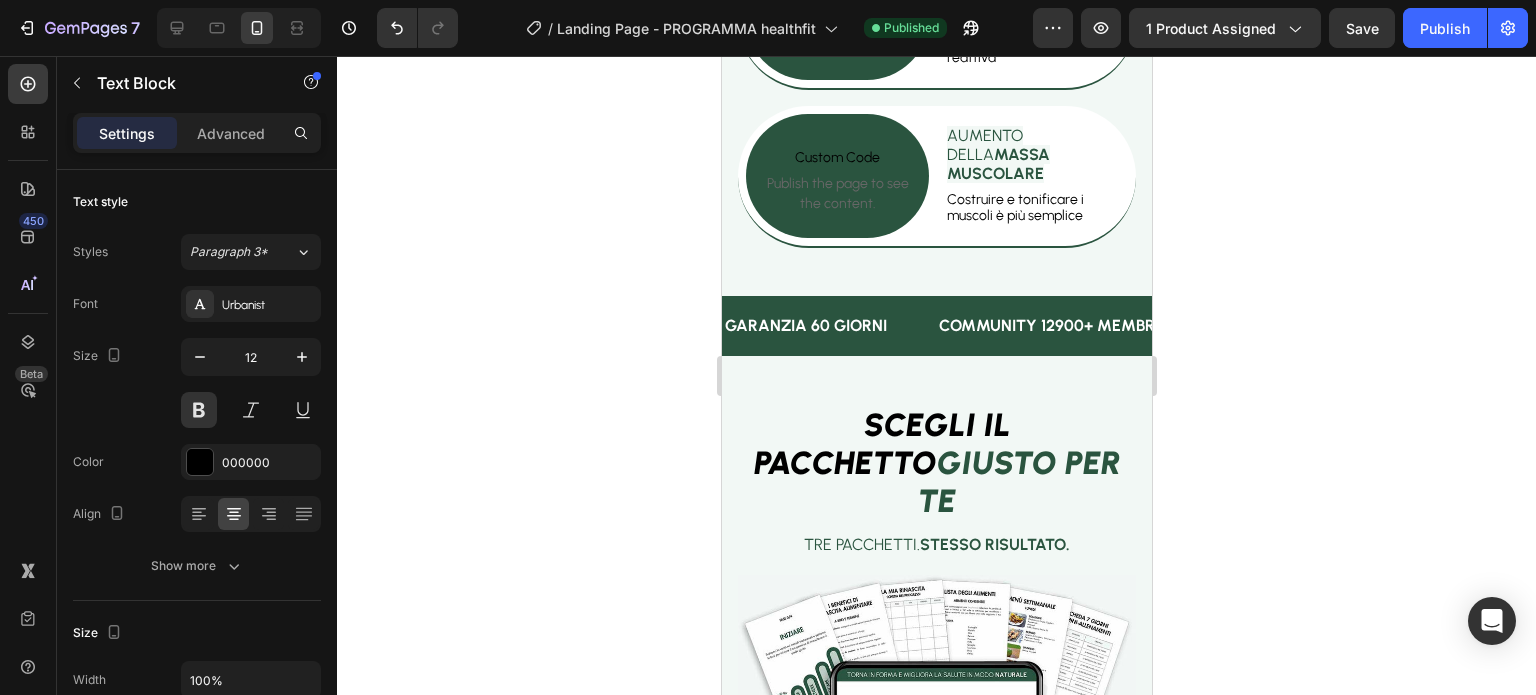 scroll, scrollTop: 3828, scrollLeft: 0, axis: vertical 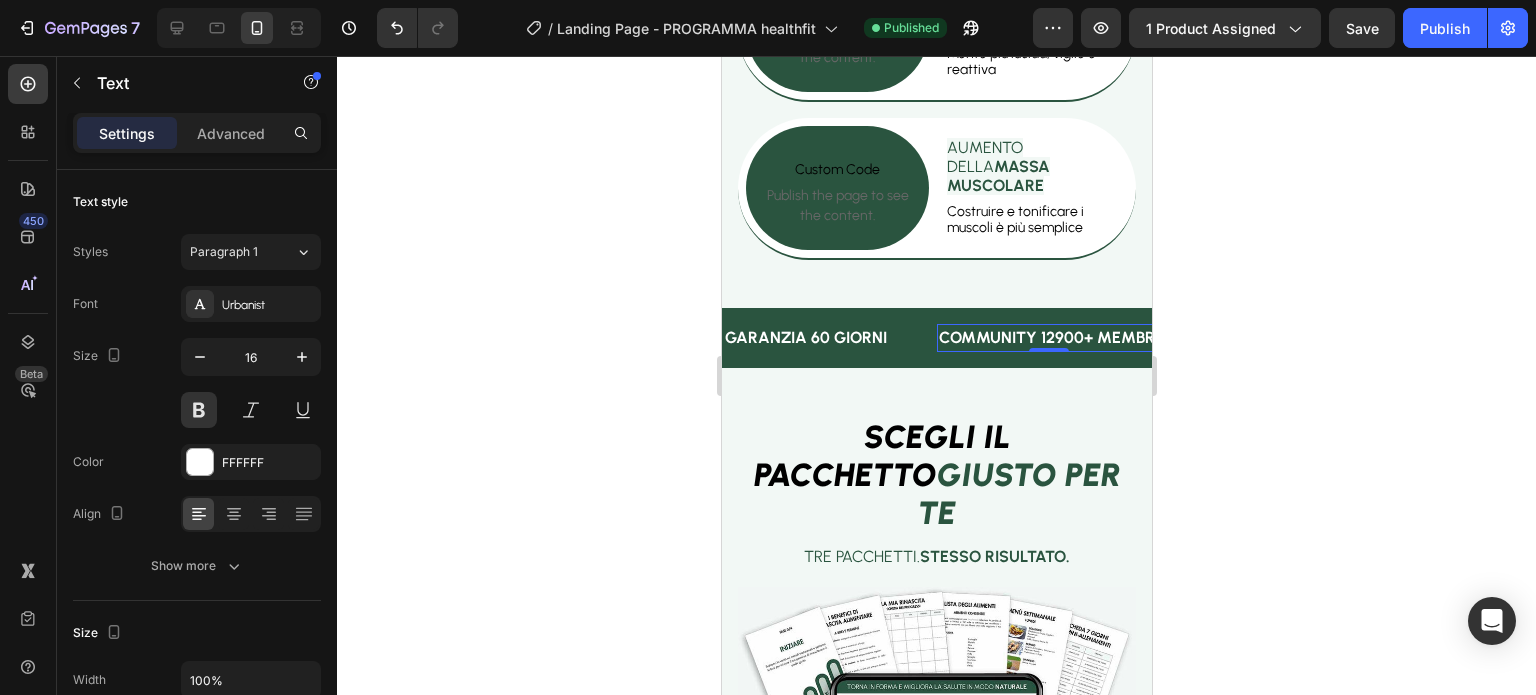 click on "COMMUNITY 12900+ MEMBRI" at bounding box center (1048, 338) 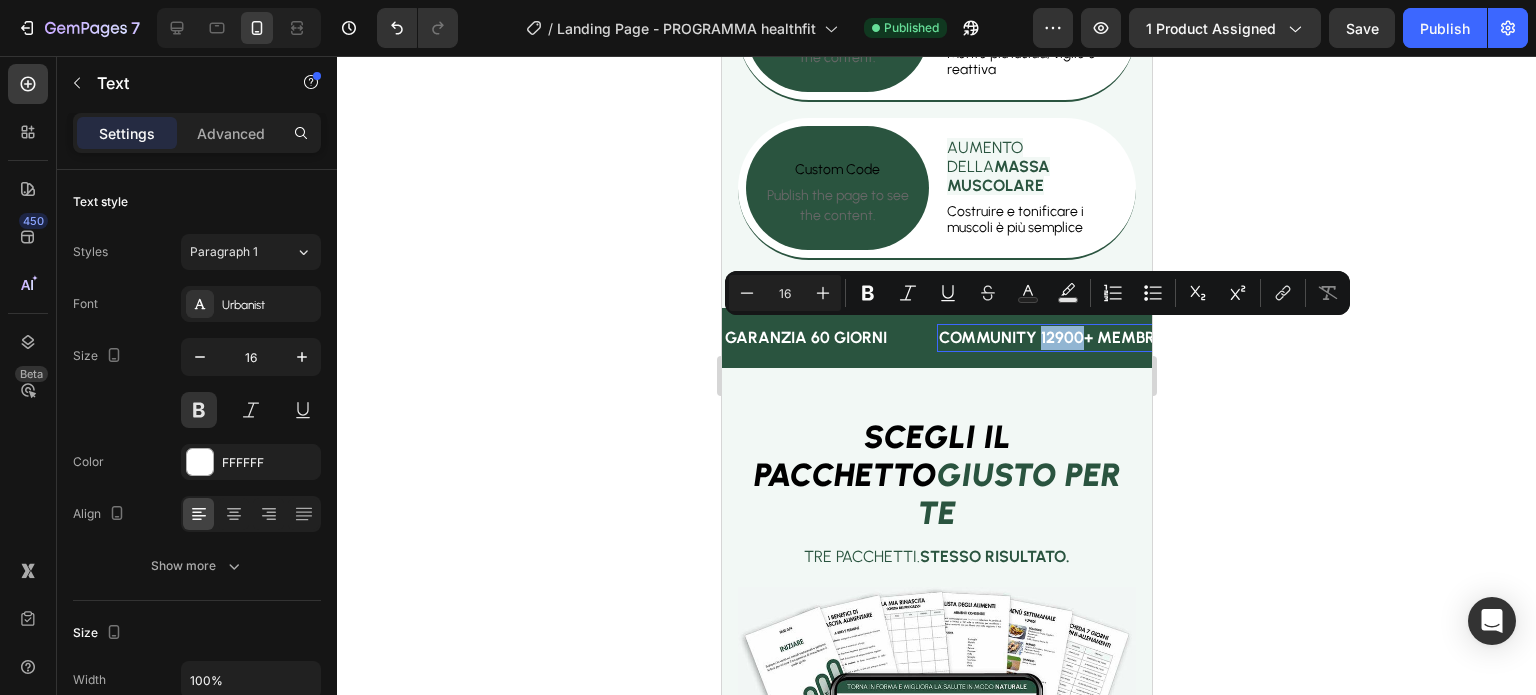 click on "COMMUNITY 12900+ MEMBRI" at bounding box center [1048, 338] 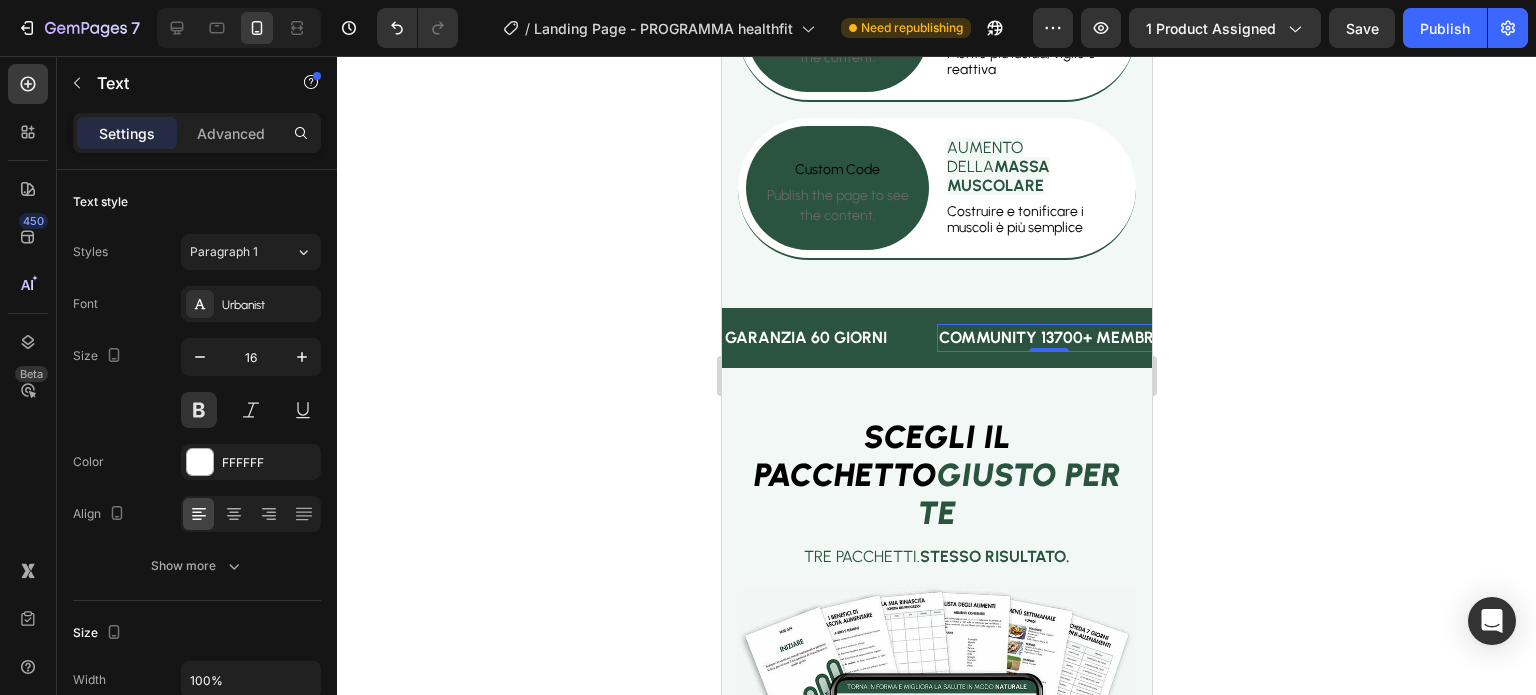 click 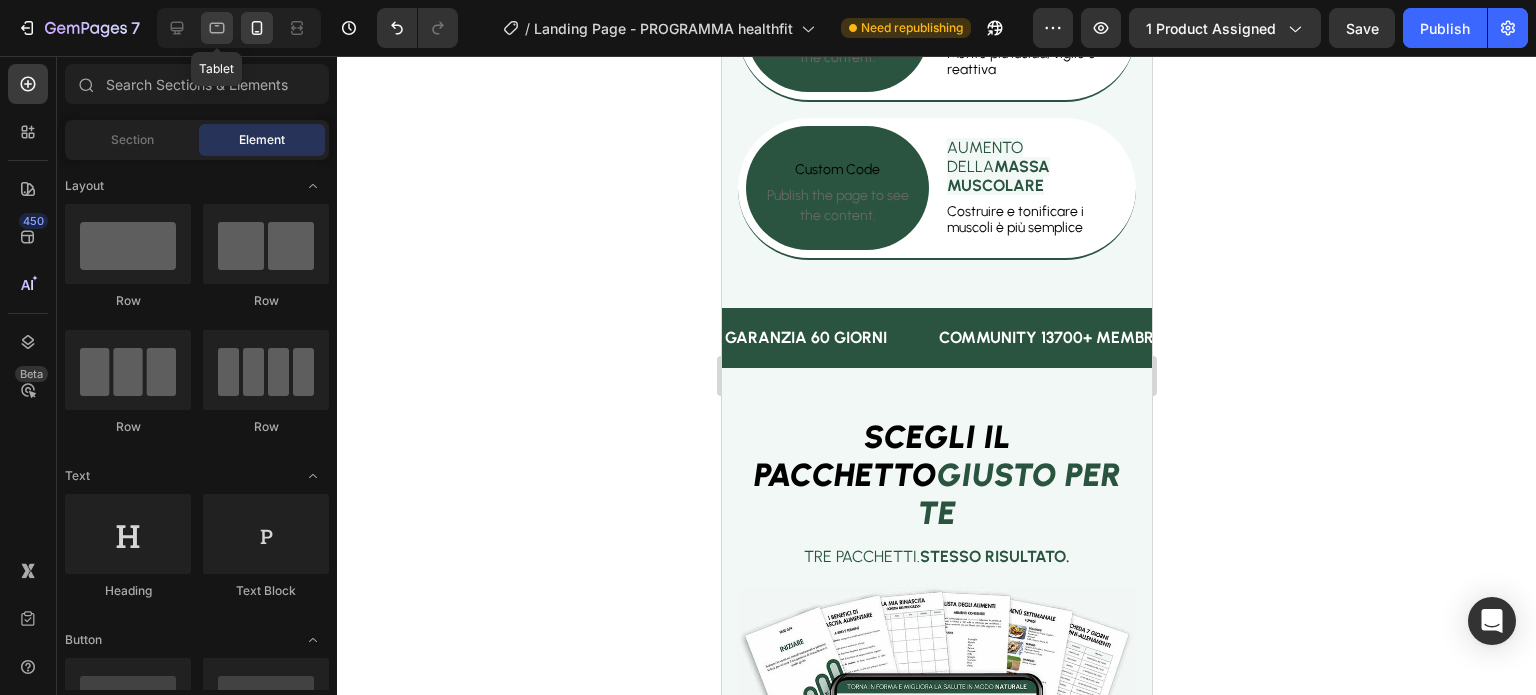 click 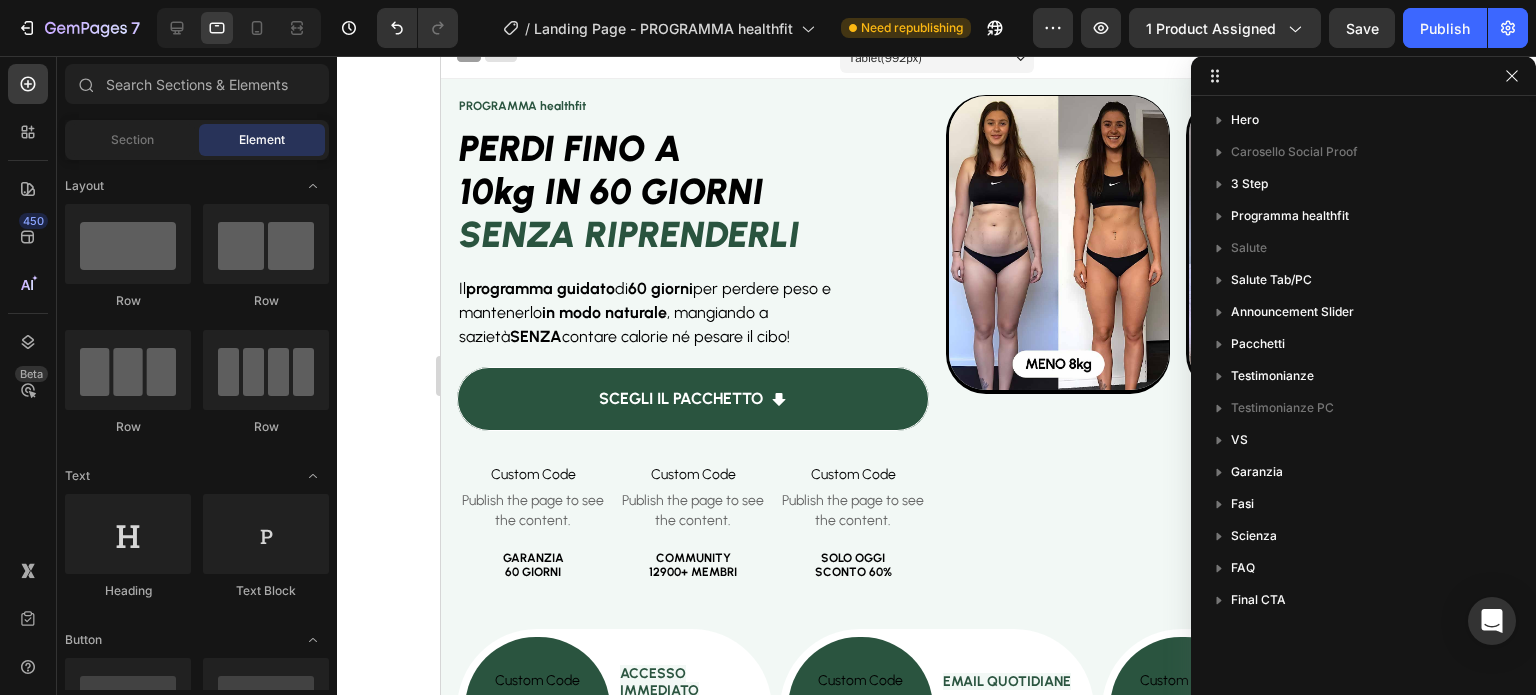 scroll, scrollTop: 0, scrollLeft: 0, axis: both 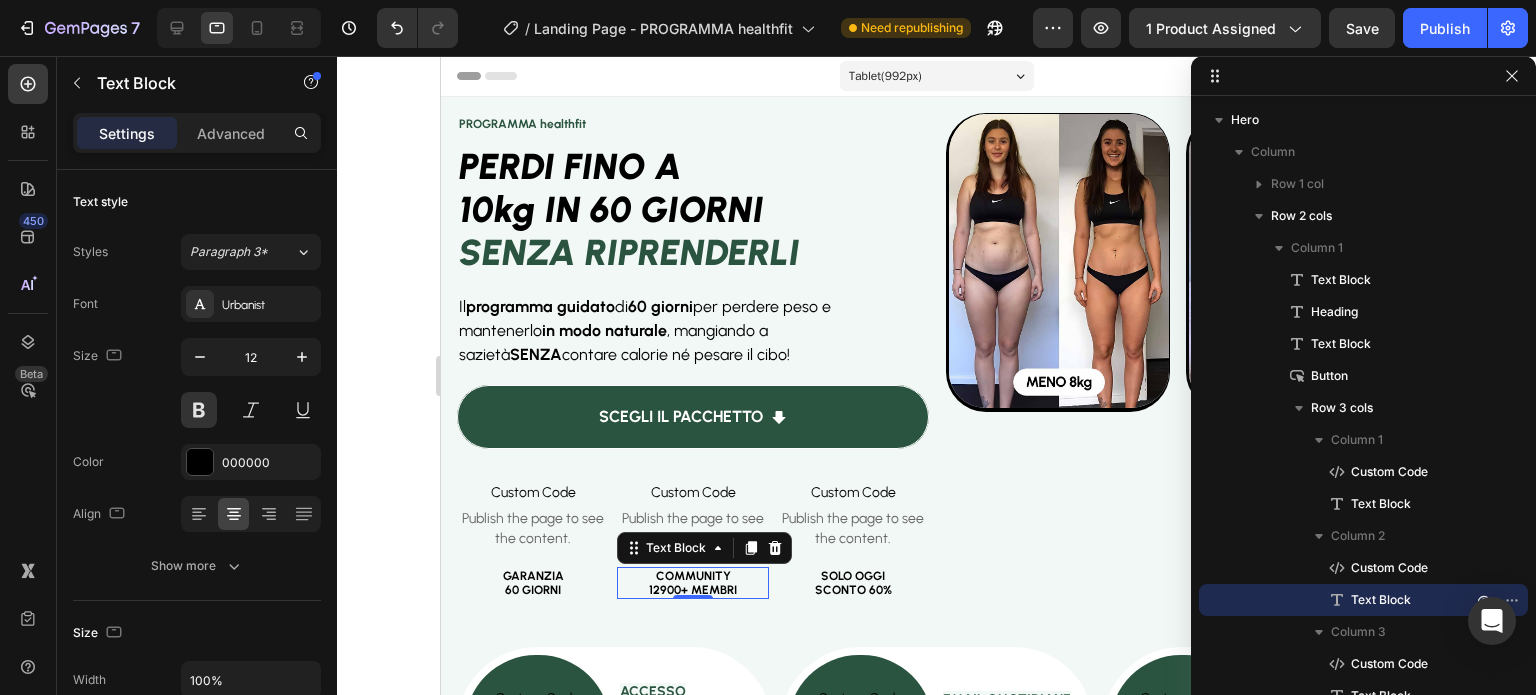 click on "12900+ MEMBRI" at bounding box center [692, 590] 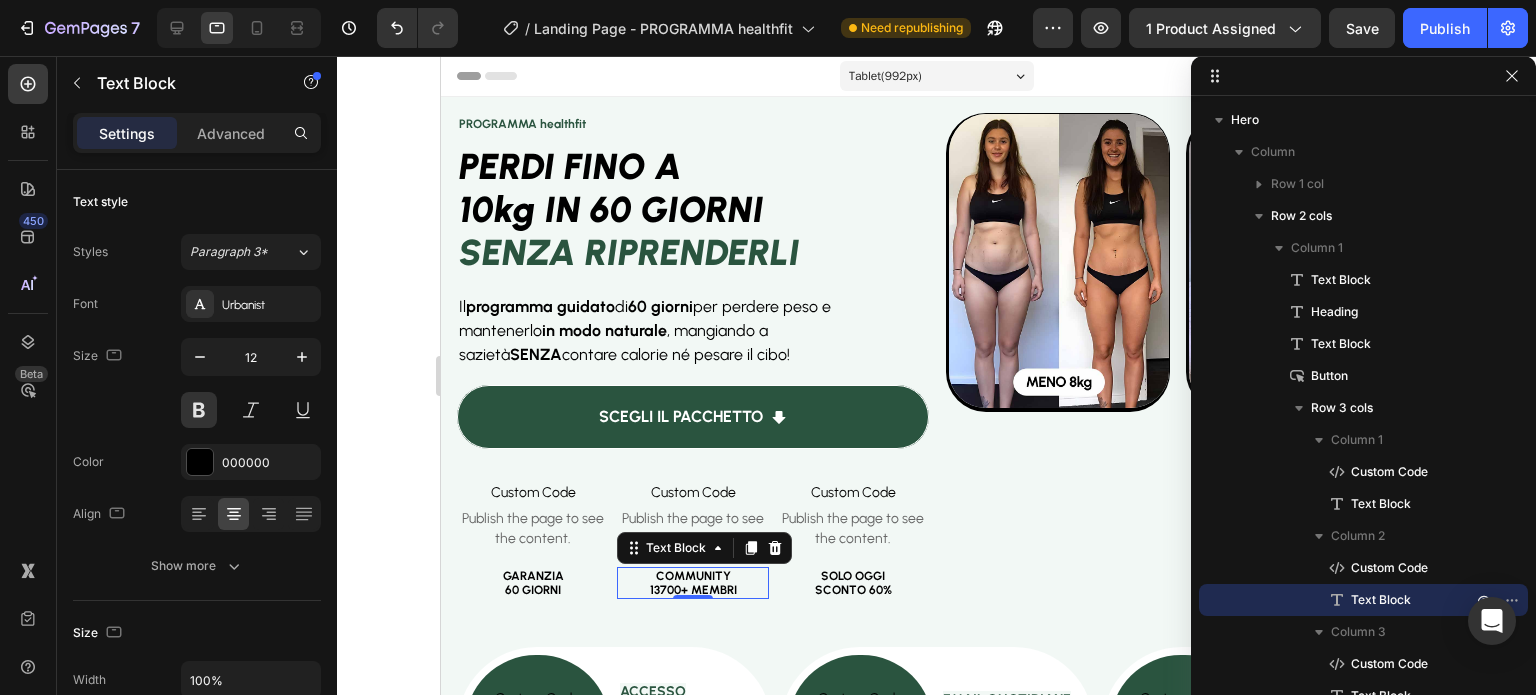 click on "7 / Landing Page - PROGRAMMA healthfit Need republishing Preview 1 product assigned Save Publish" 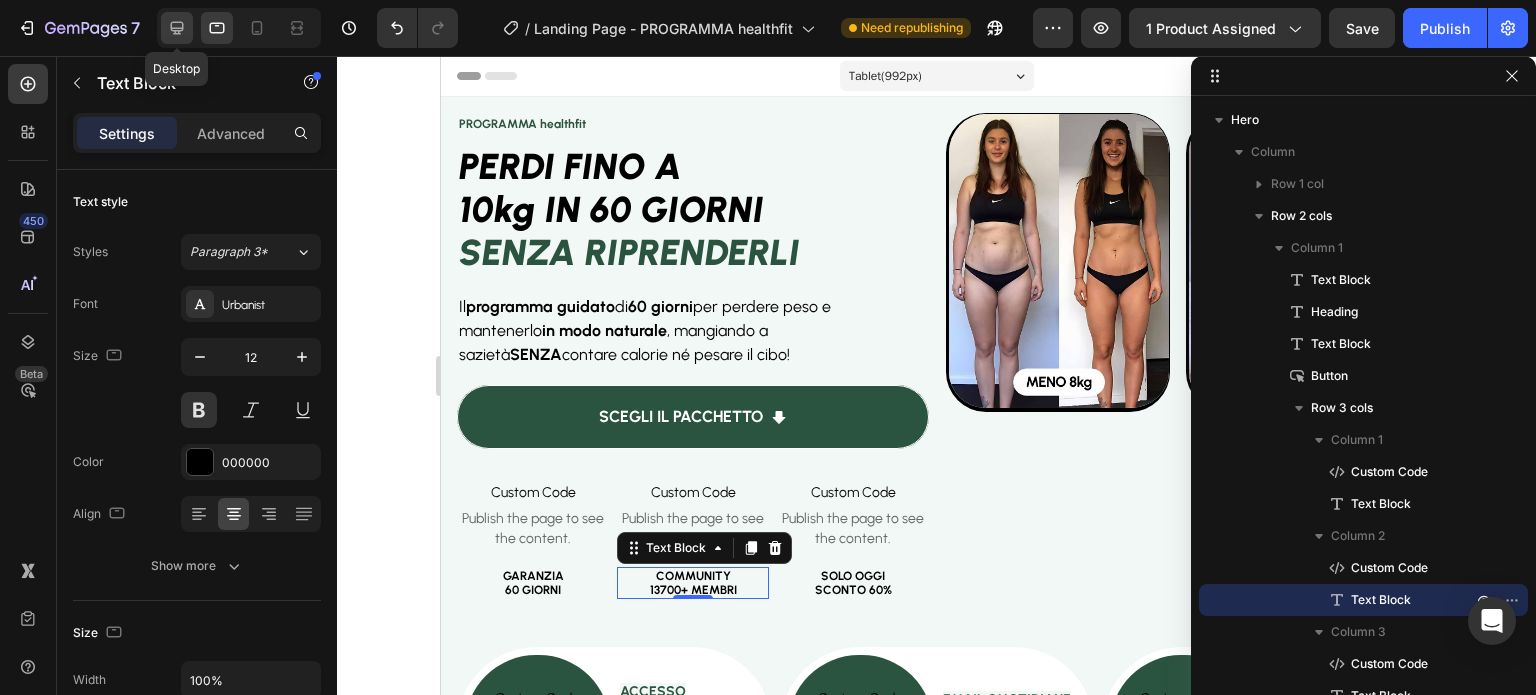 click 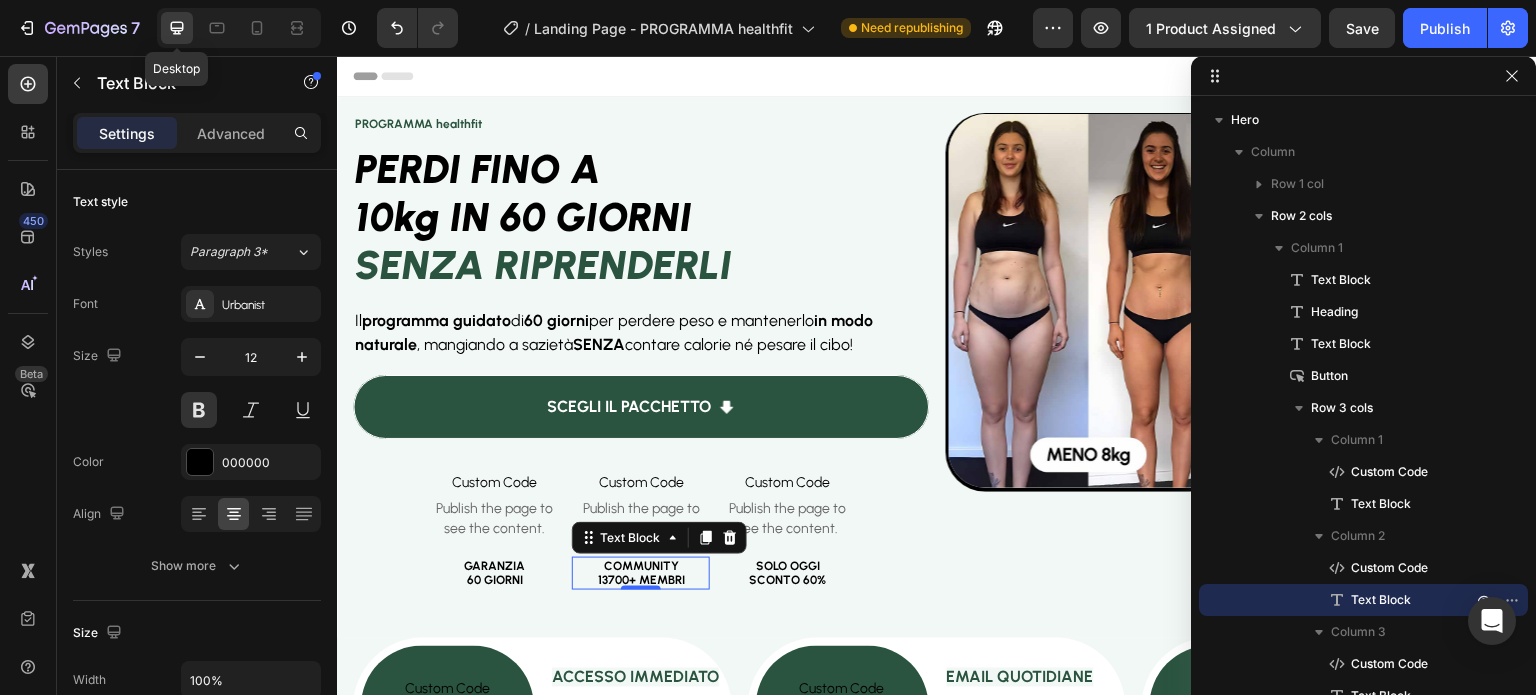 scroll, scrollTop: 431, scrollLeft: 0, axis: vertical 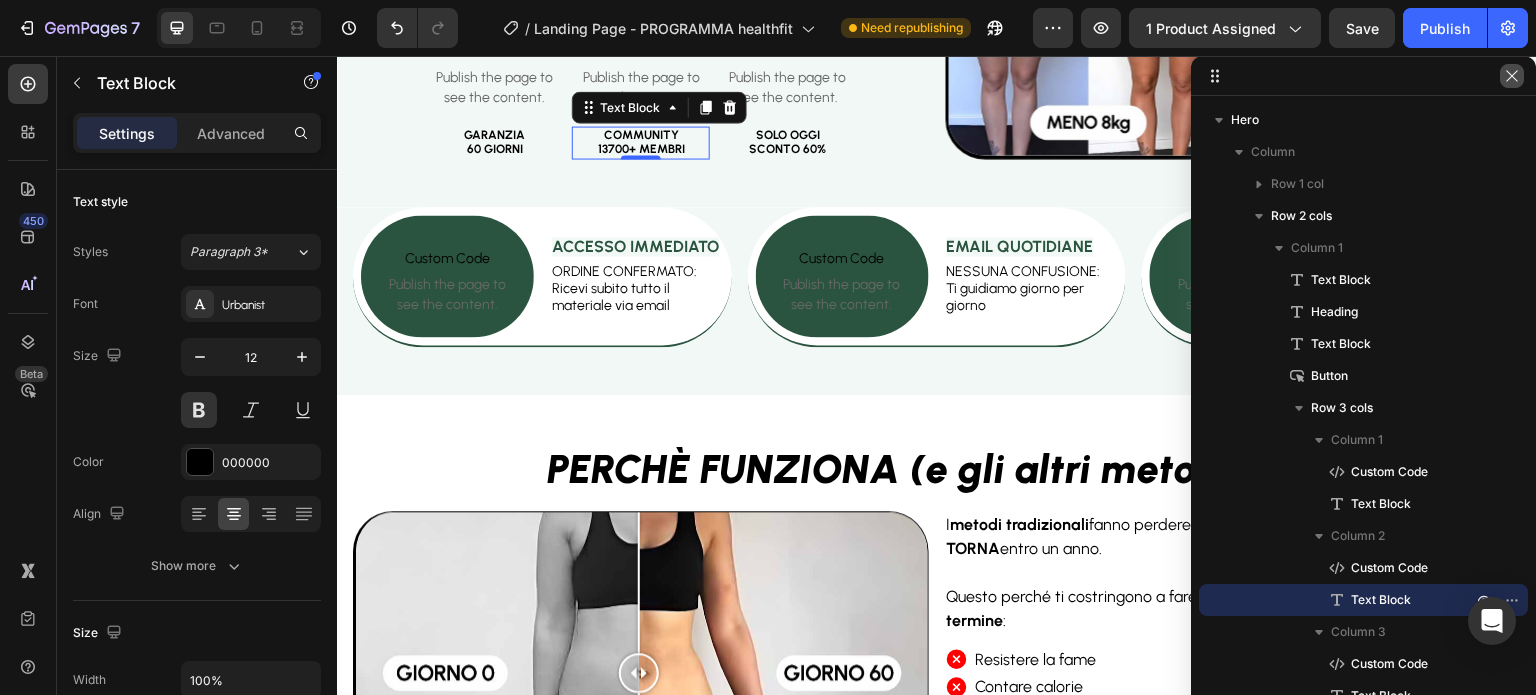 click 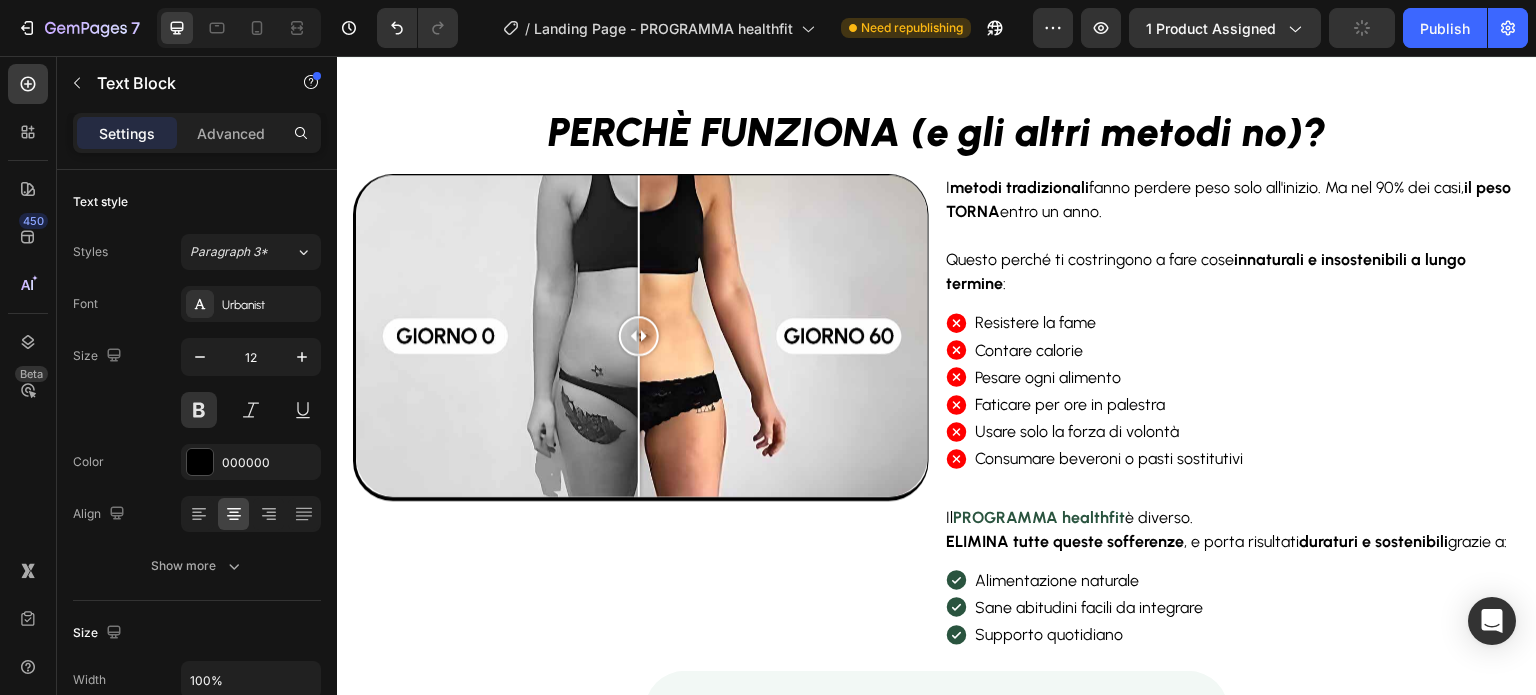 scroll, scrollTop: 741, scrollLeft: 0, axis: vertical 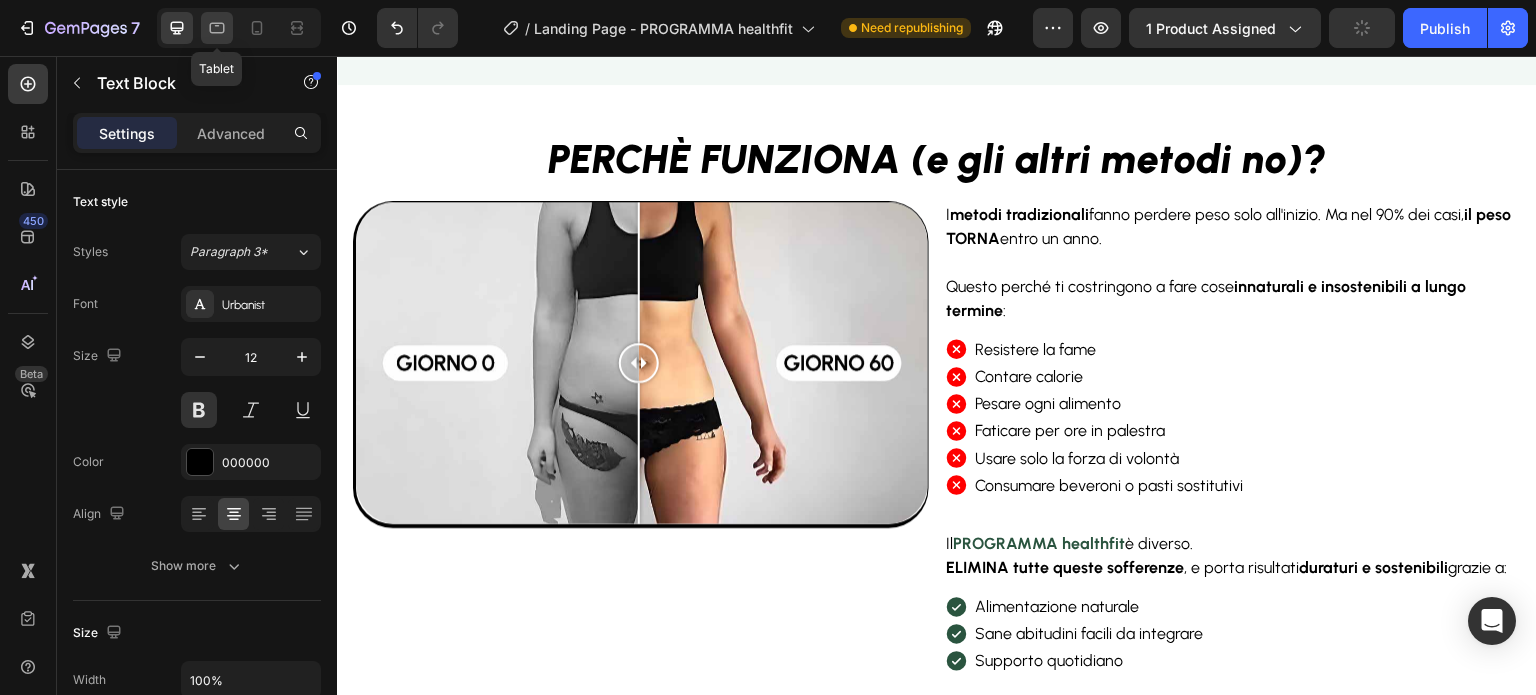 click 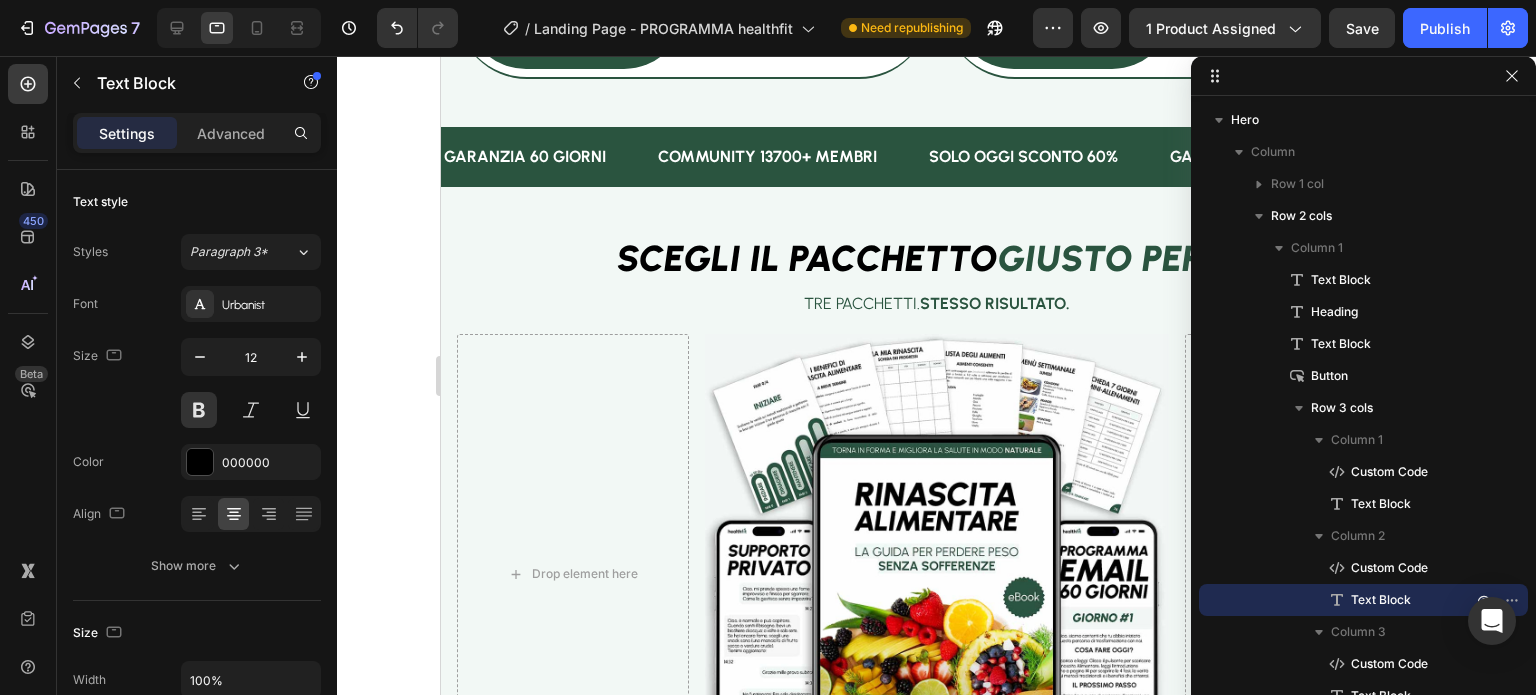 scroll, scrollTop: 2423, scrollLeft: 0, axis: vertical 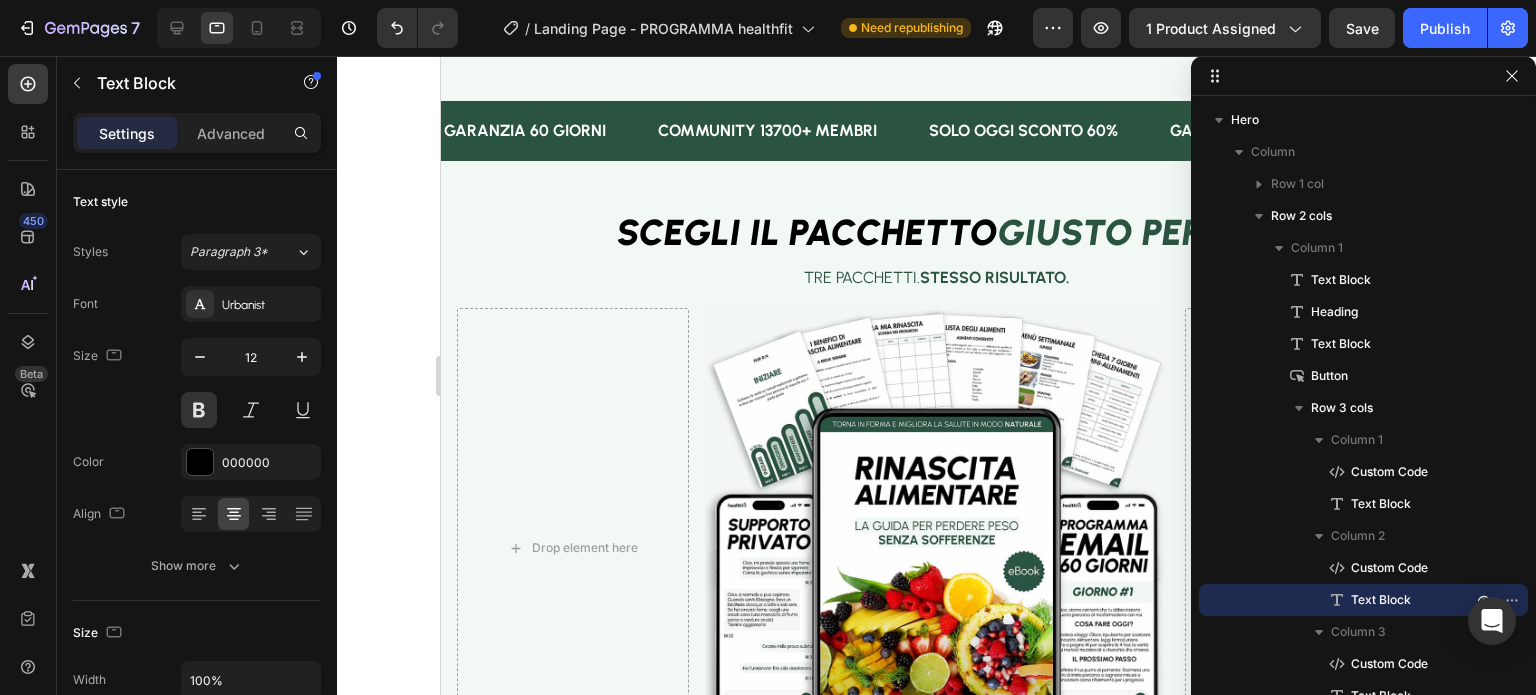 click at bounding box center (239, 28) 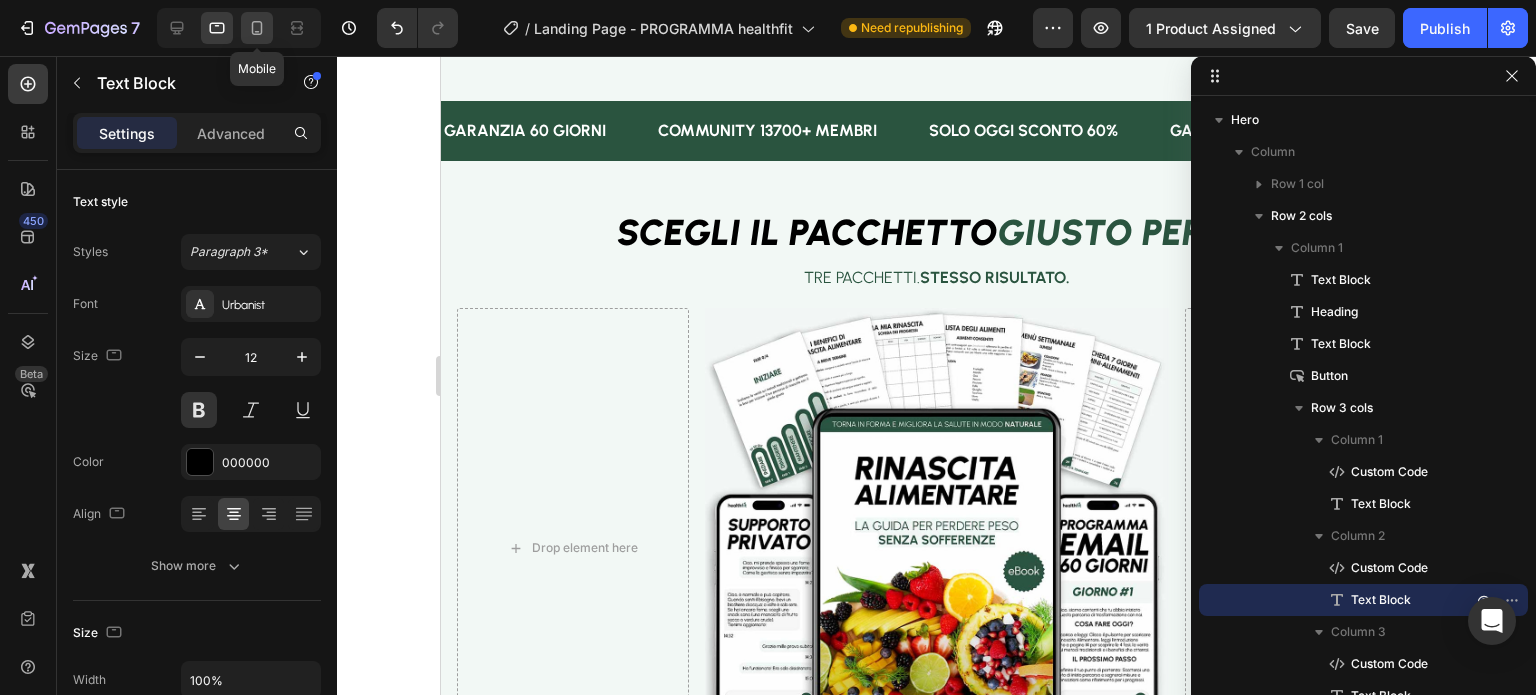 click 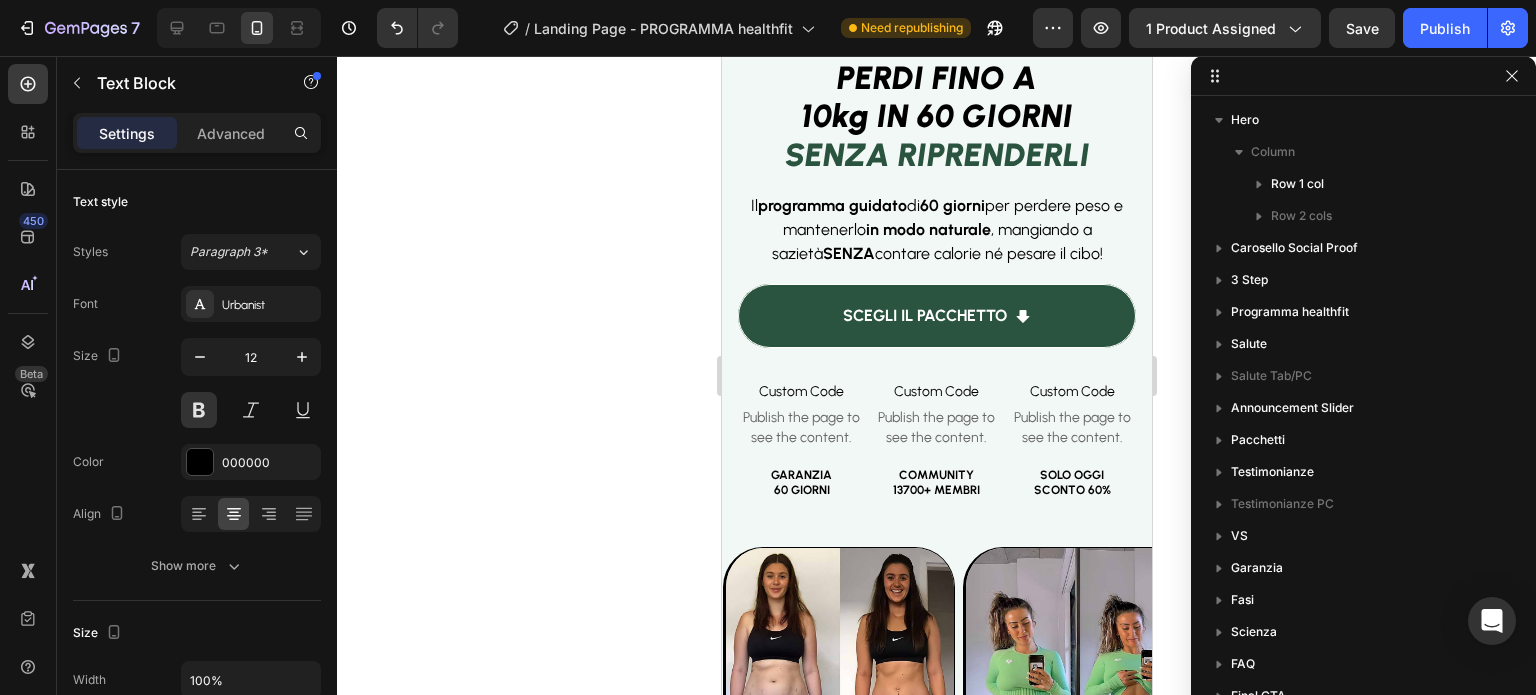 scroll, scrollTop: 0, scrollLeft: 0, axis: both 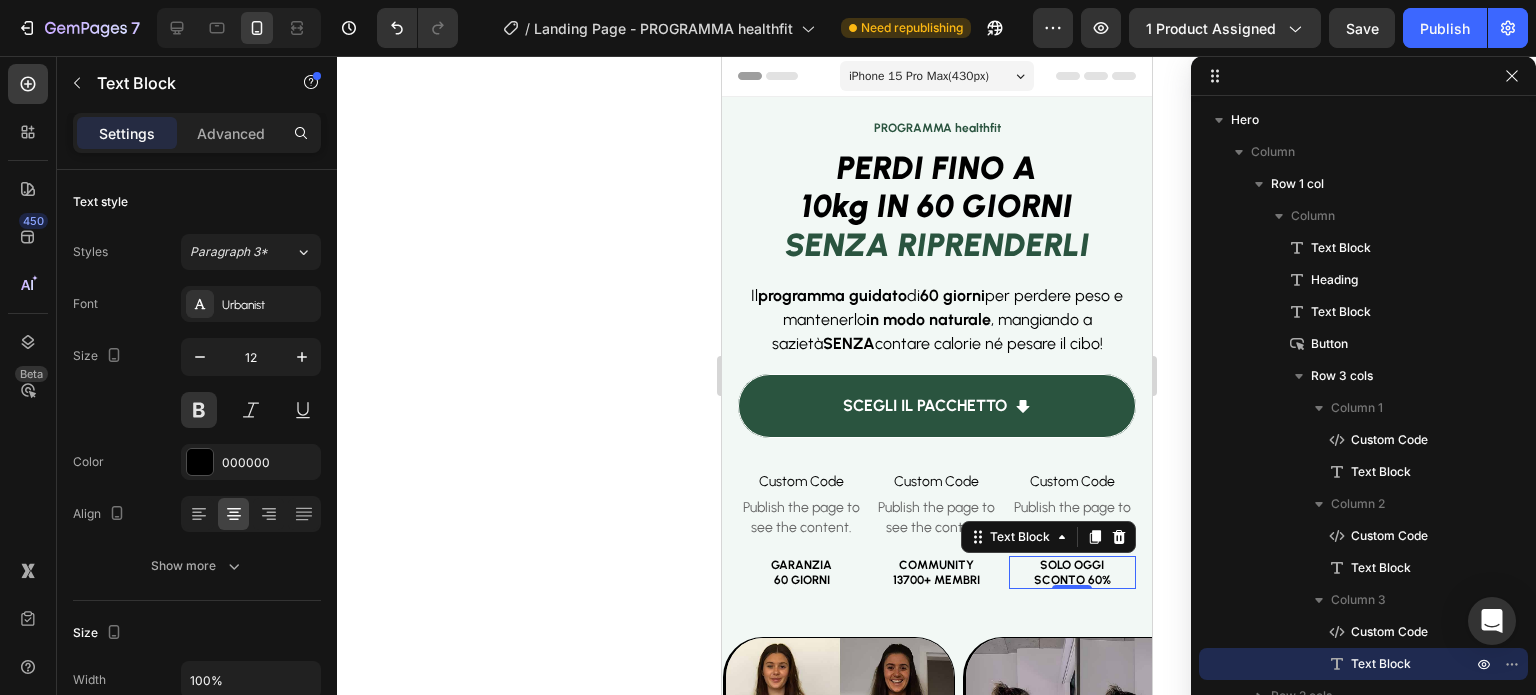 click on "SCONTO 60%" at bounding box center [1071, 580] 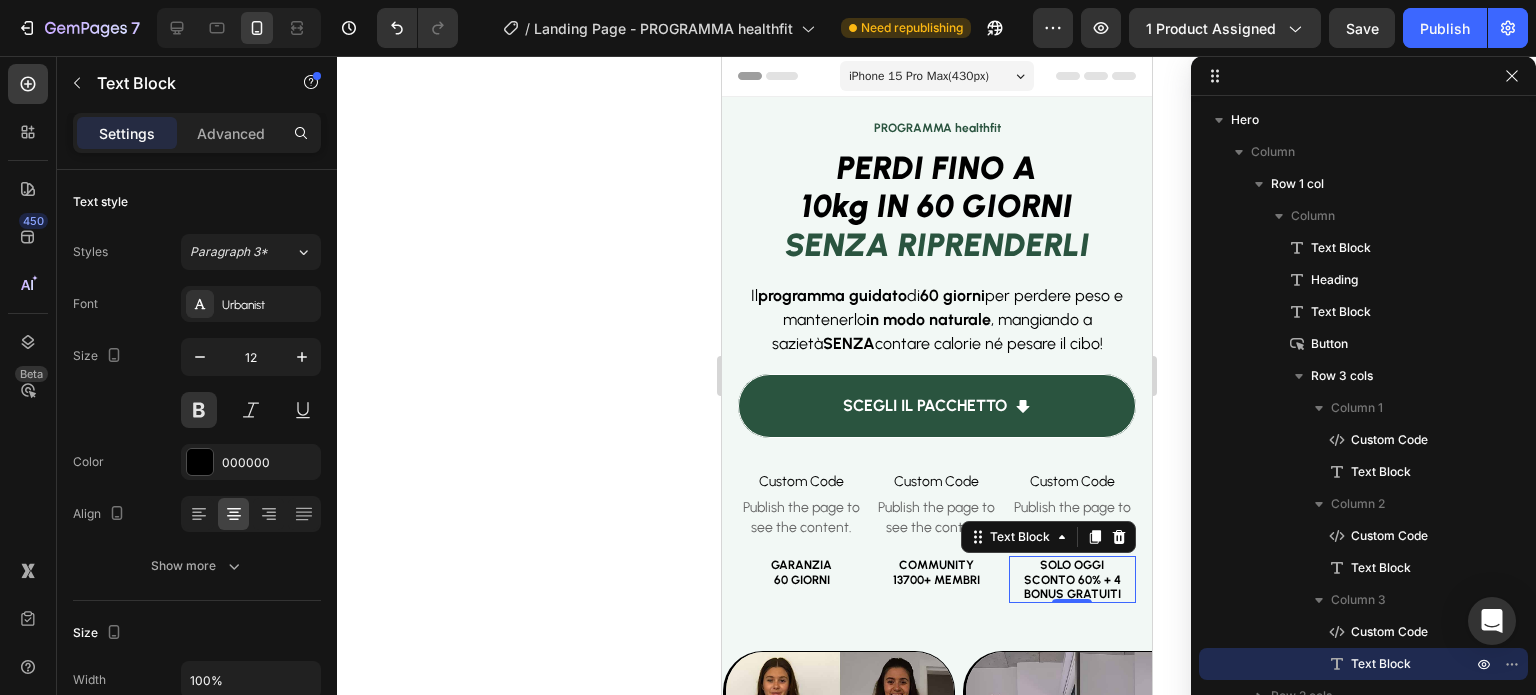 click on "SCONTO 60% + 4 BONUS GRATUITI" at bounding box center [1071, 587] 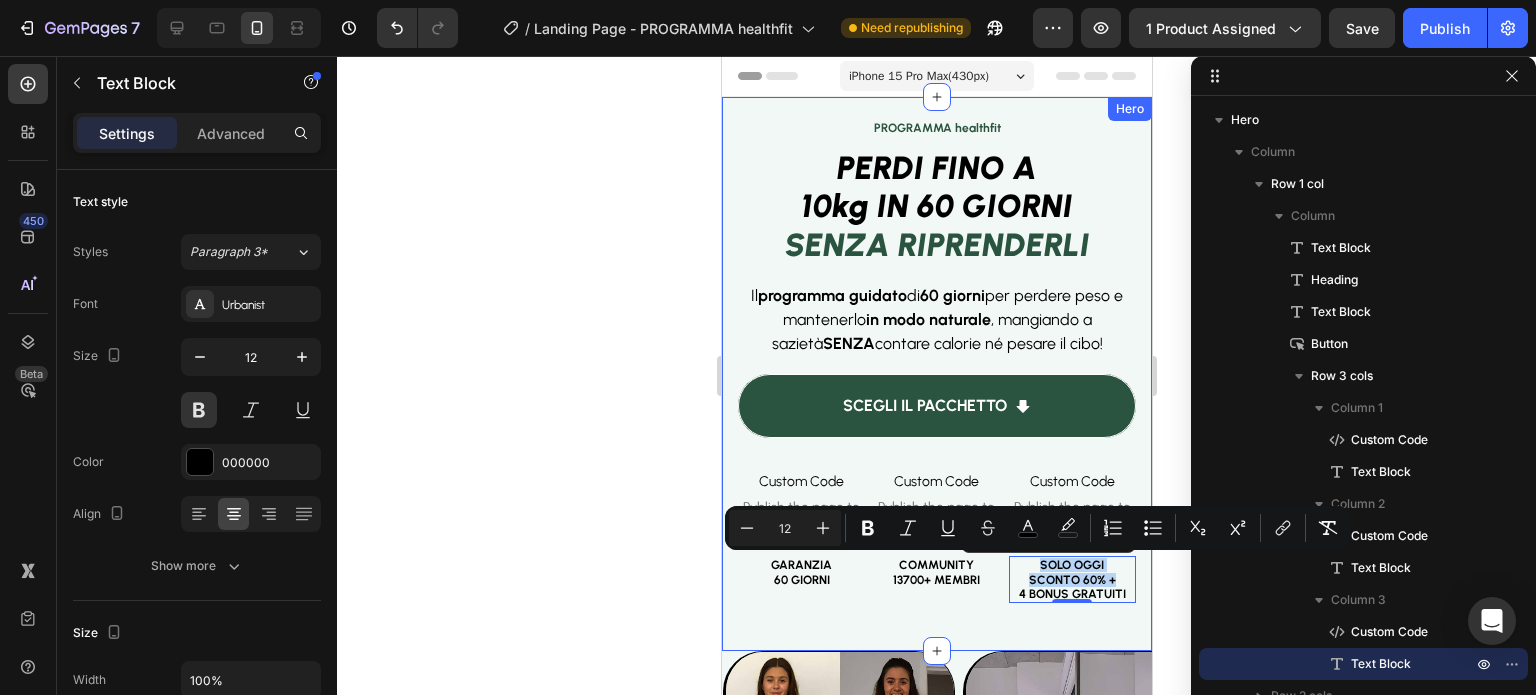copy on "SOLO OGGI SCONTO 60% +" 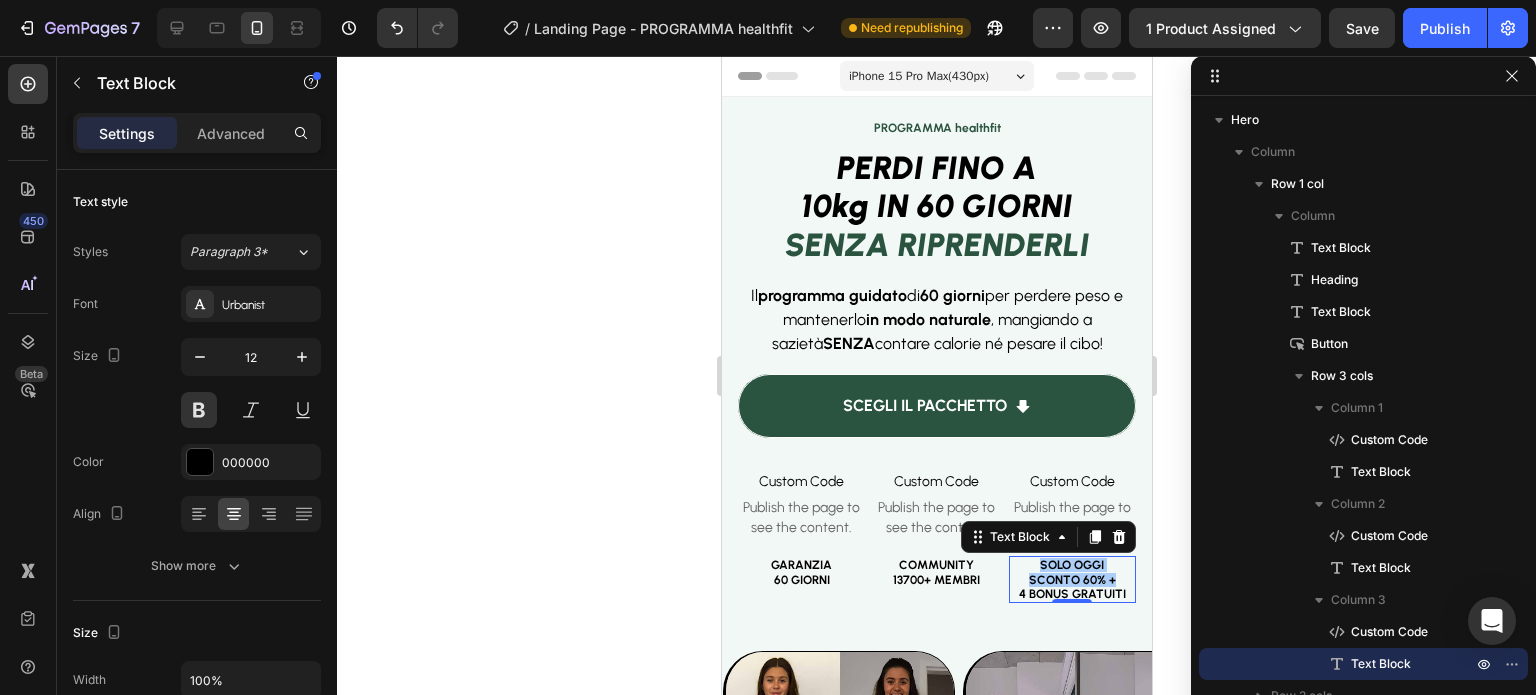 click 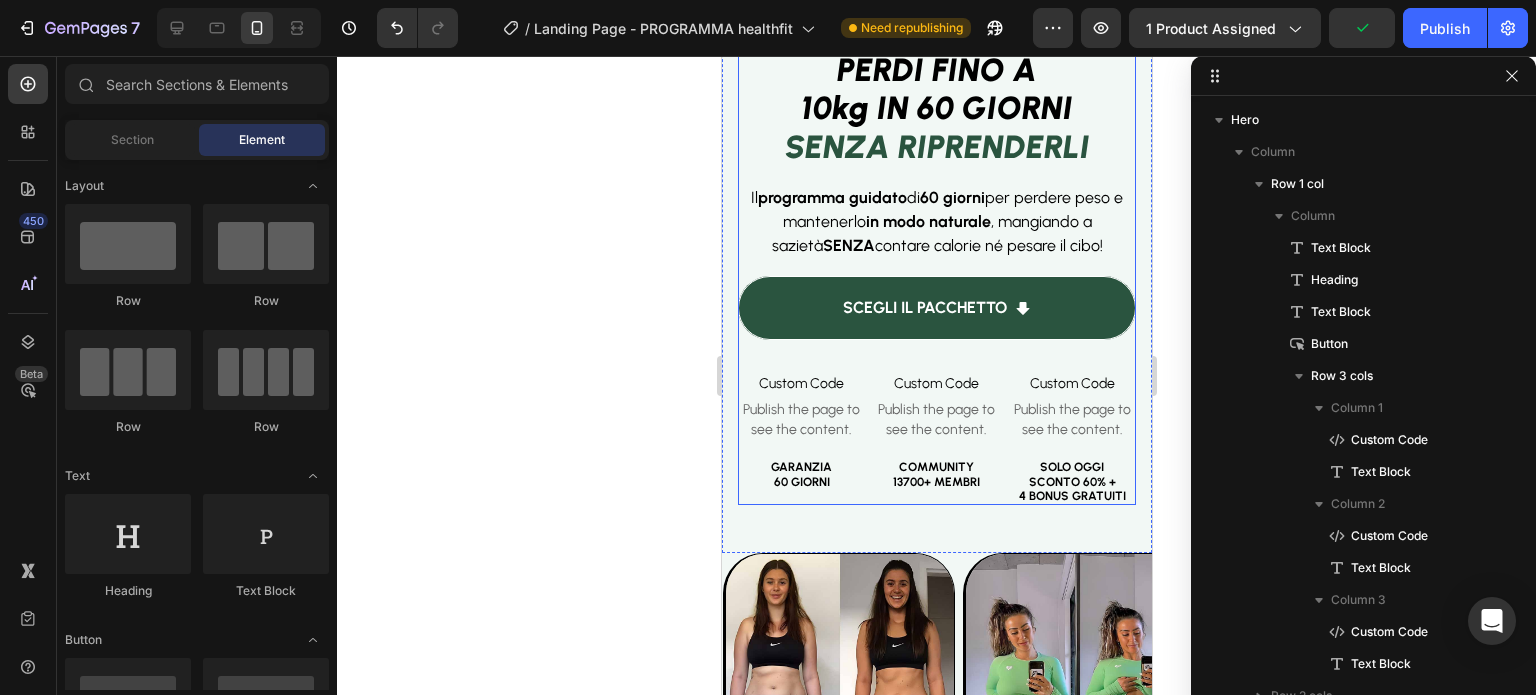 scroll, scrollTop: 99, scrollLeft: 0, axis: vertical 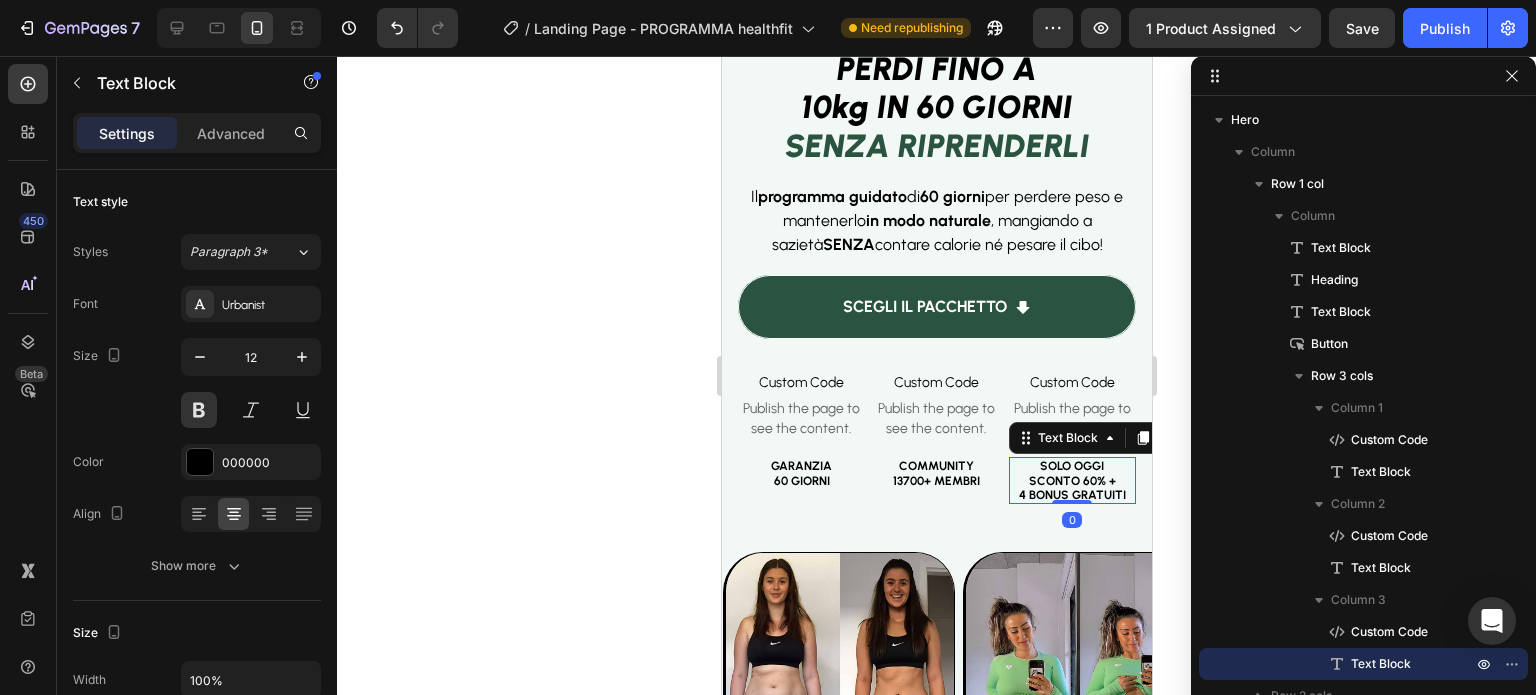 click on "SOLO OGGI" at bounding box center (1071, 466) 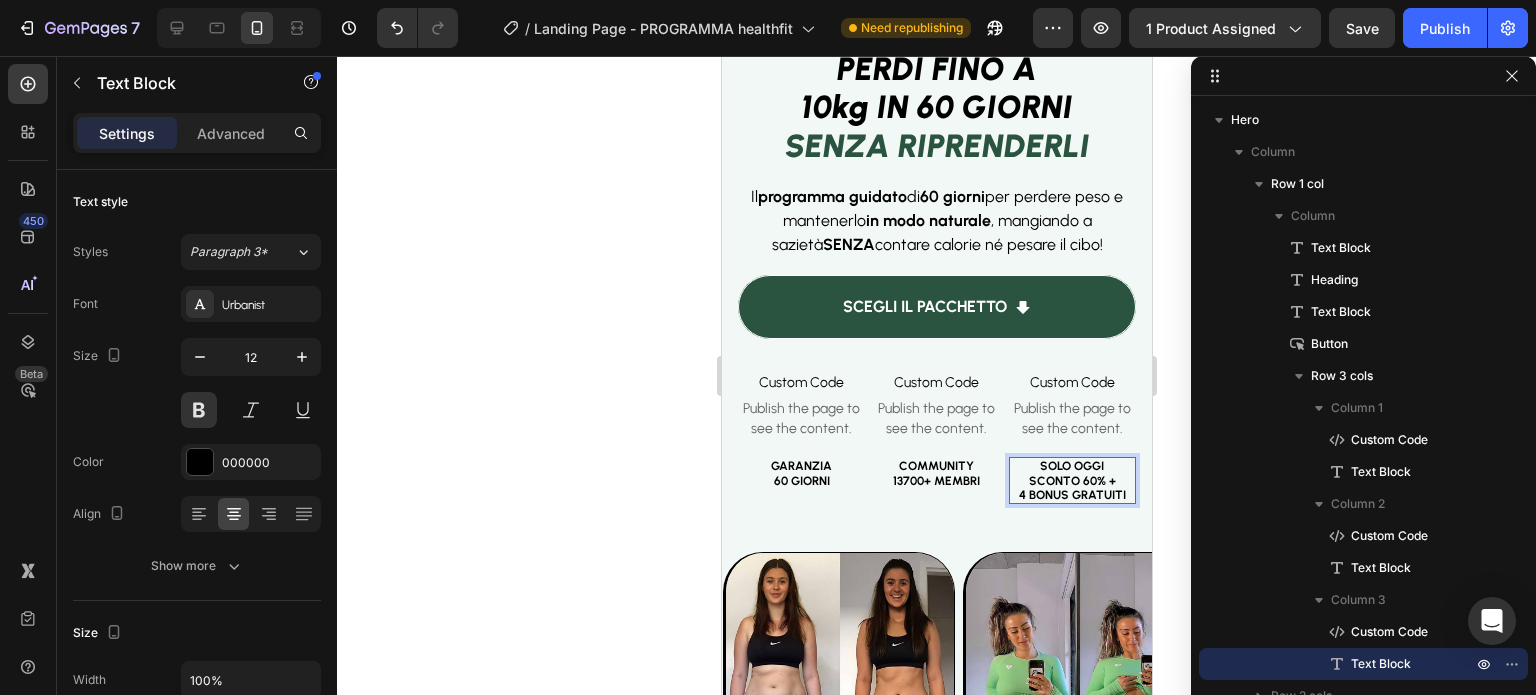 click on "SOLO OGGI" at bounding box center (1071, 466) 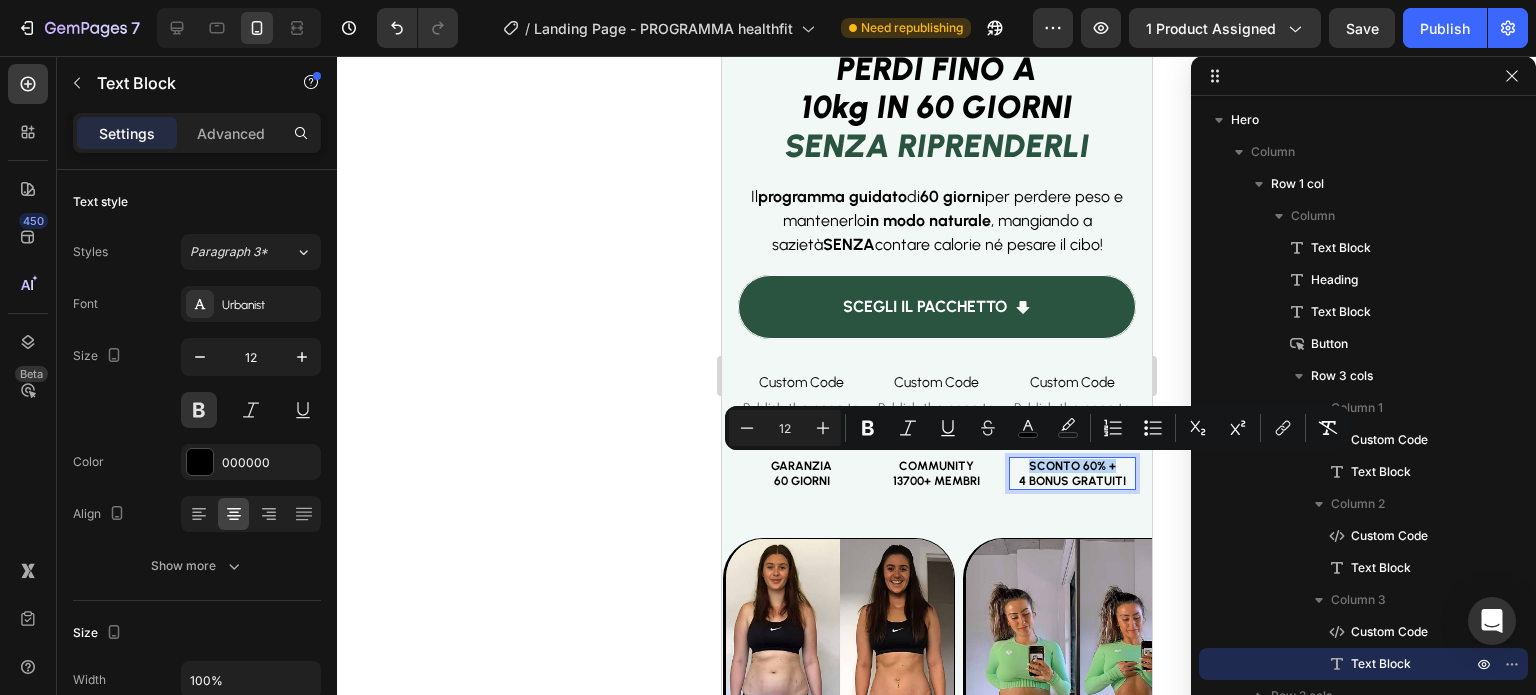 copy on "SCONTO 60% +" 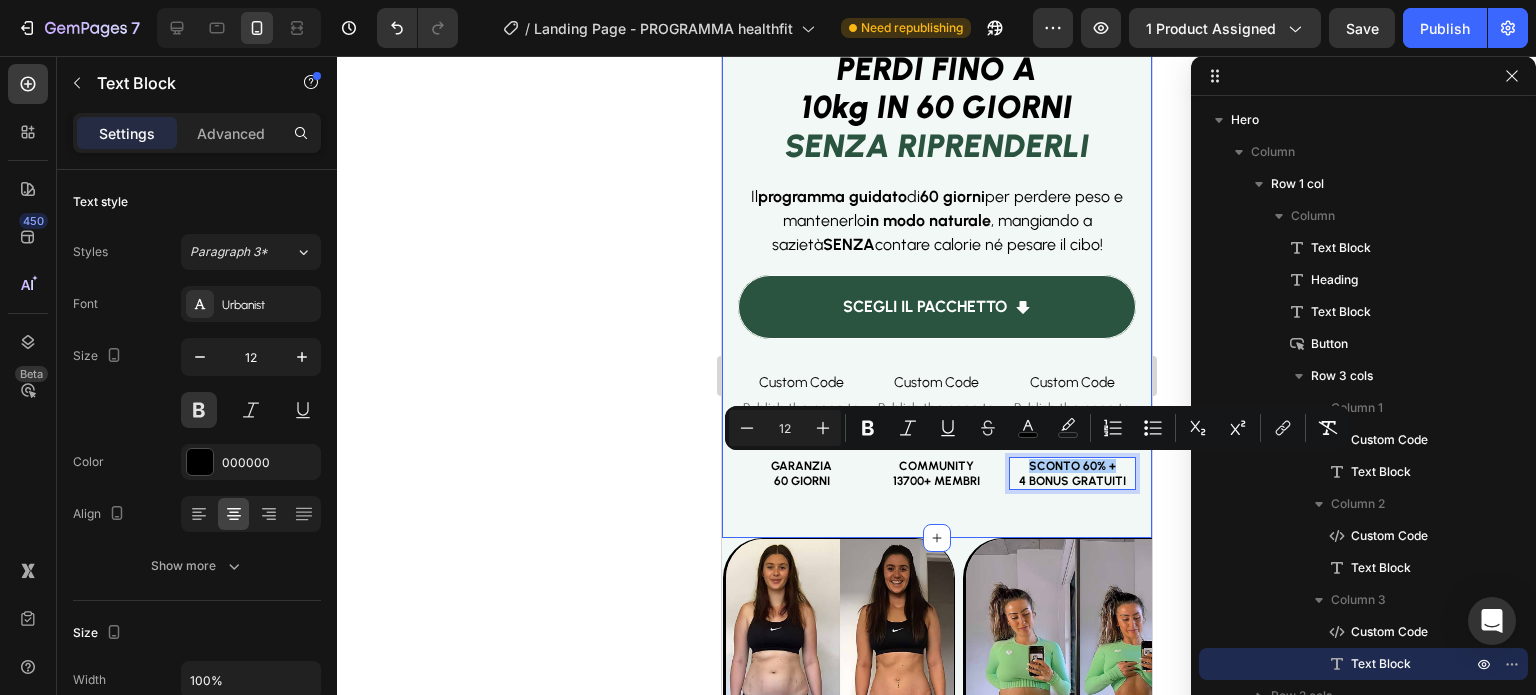 click 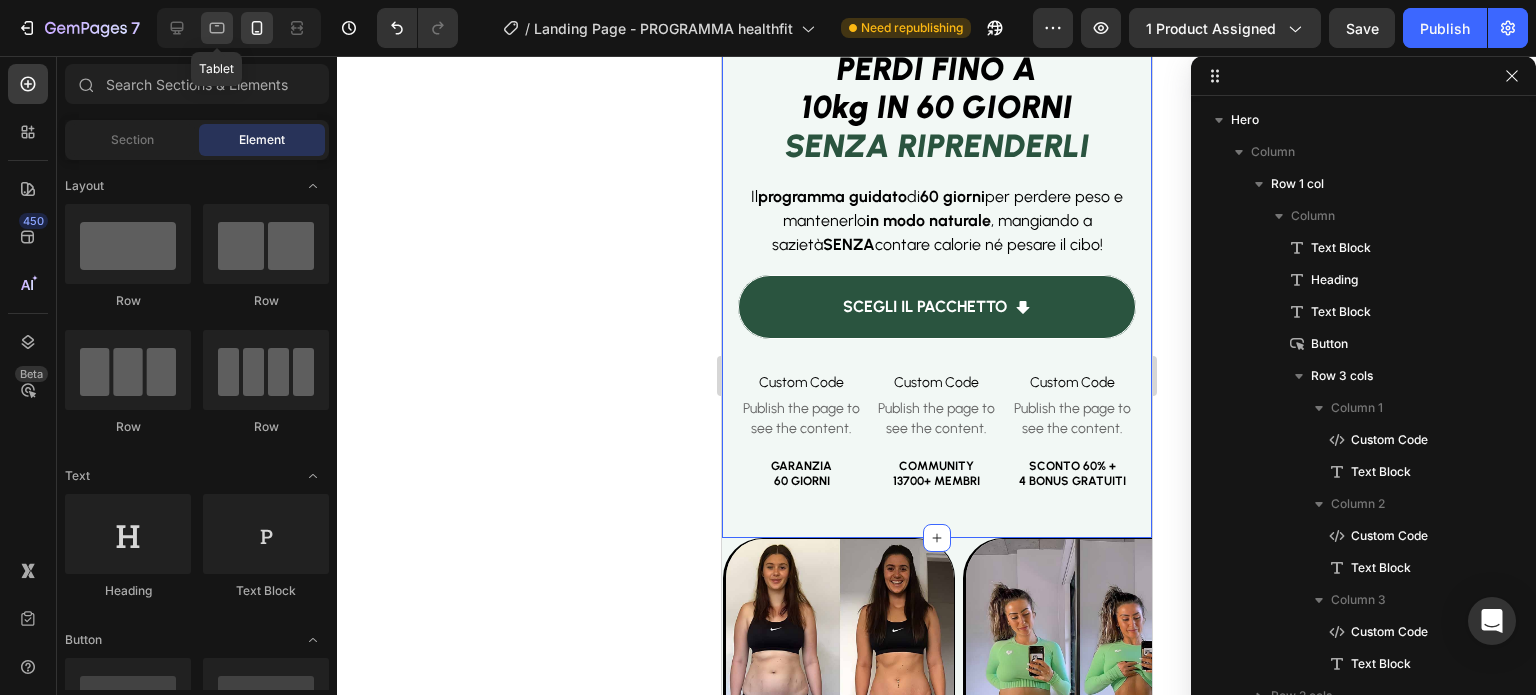 click 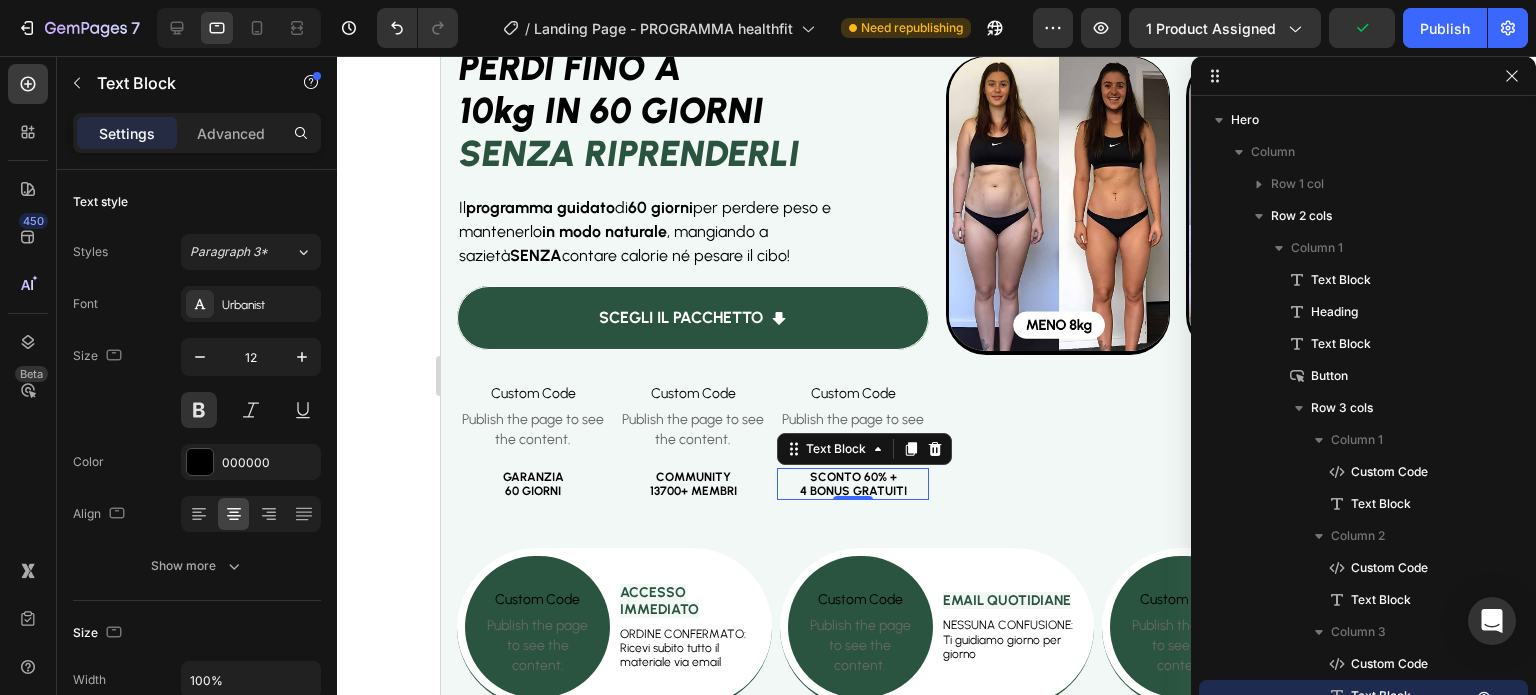click on "4 BONUS GRATUITI" at bounding box center [852, 491] 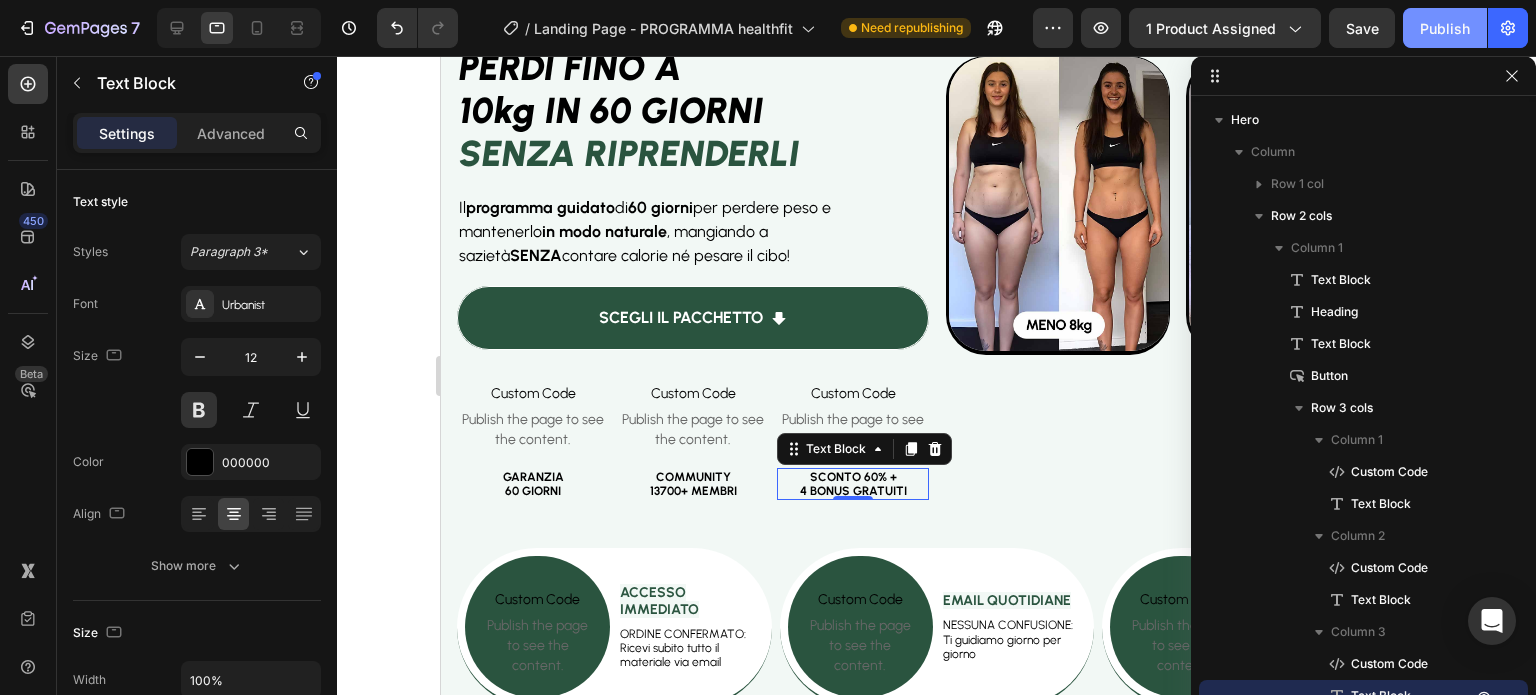 click on "Publish" at bounding box center (1445, 28) 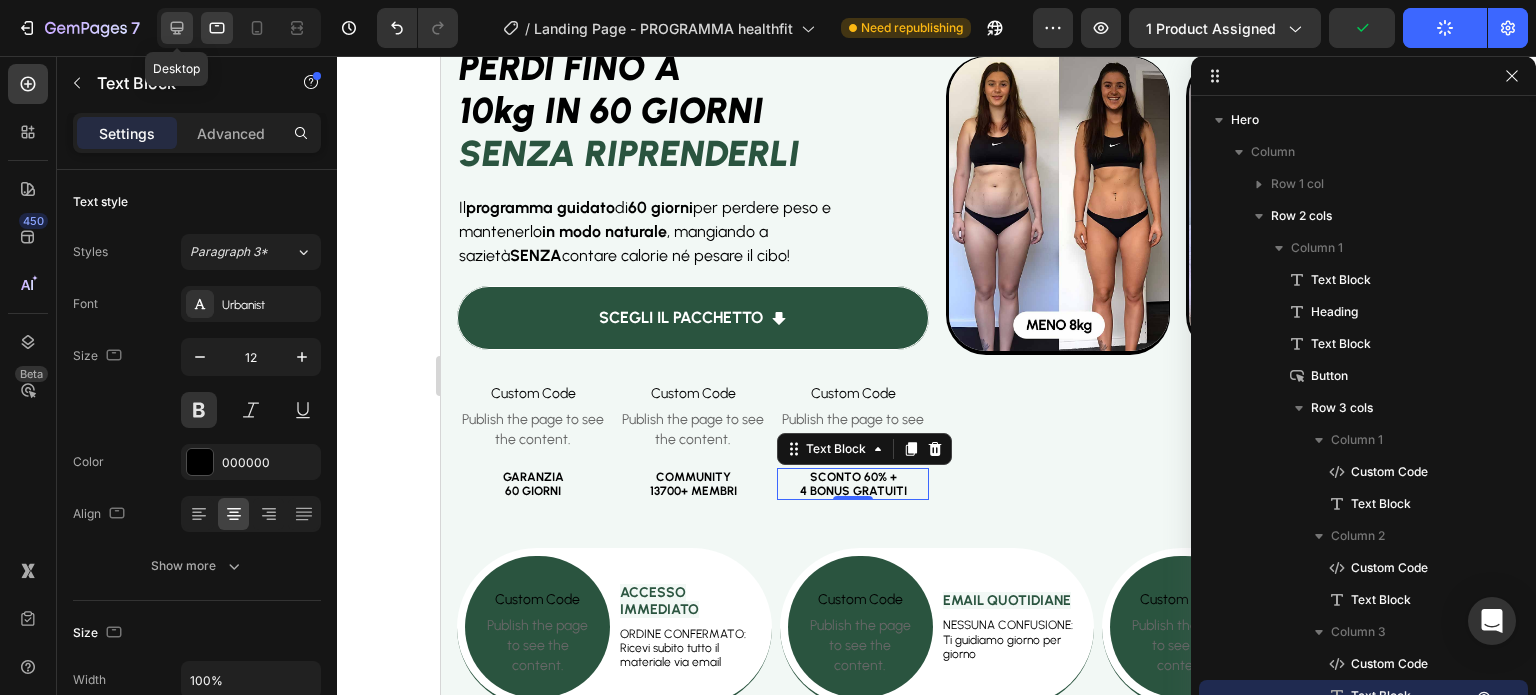 click 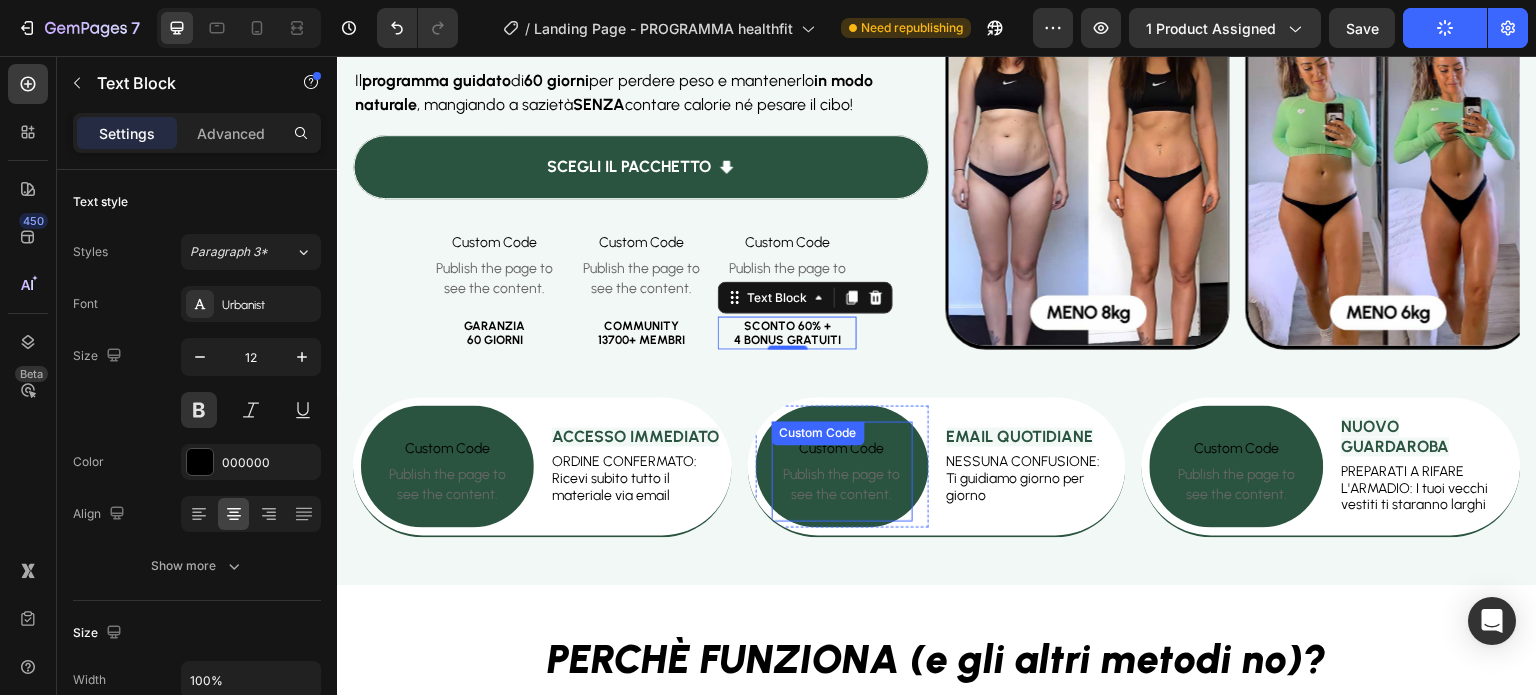 scroll, scrollTop: 231, scrollLeft: 0, axis: vertical 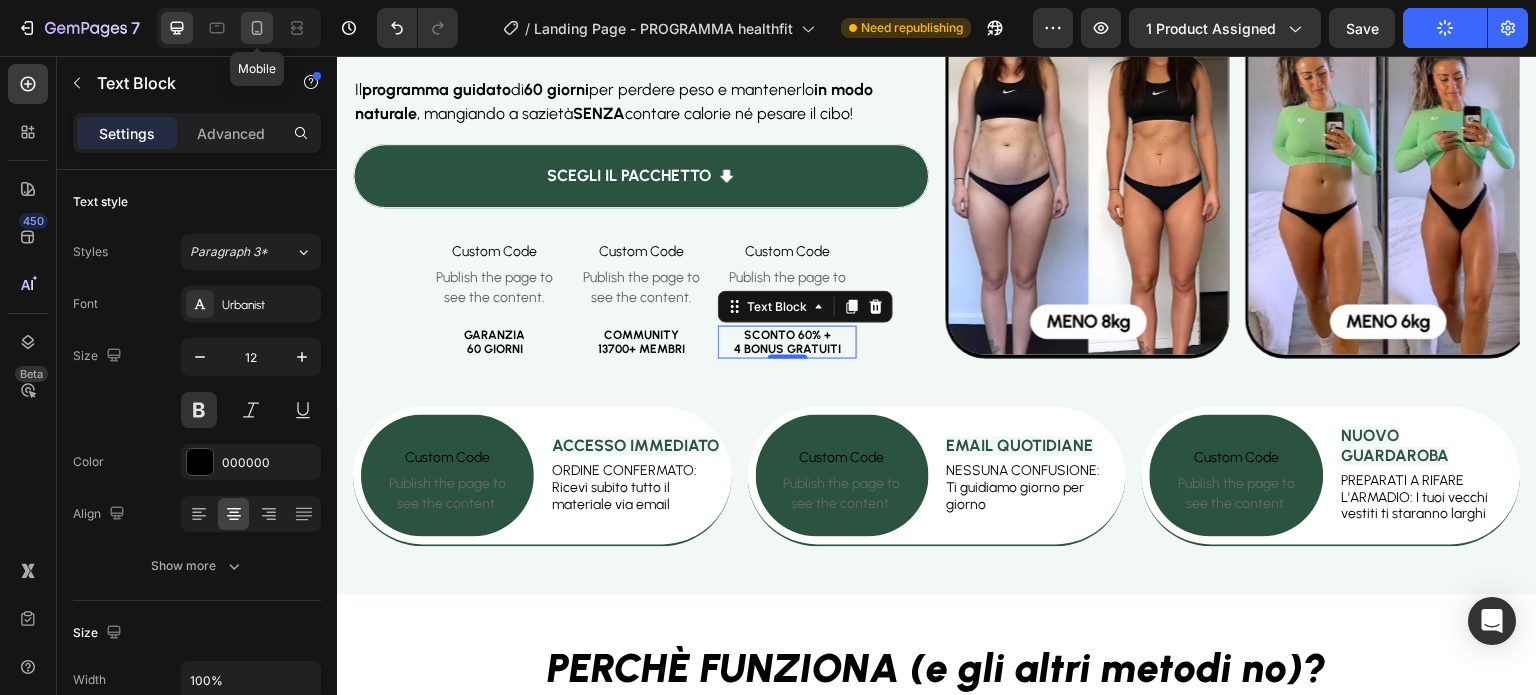 click 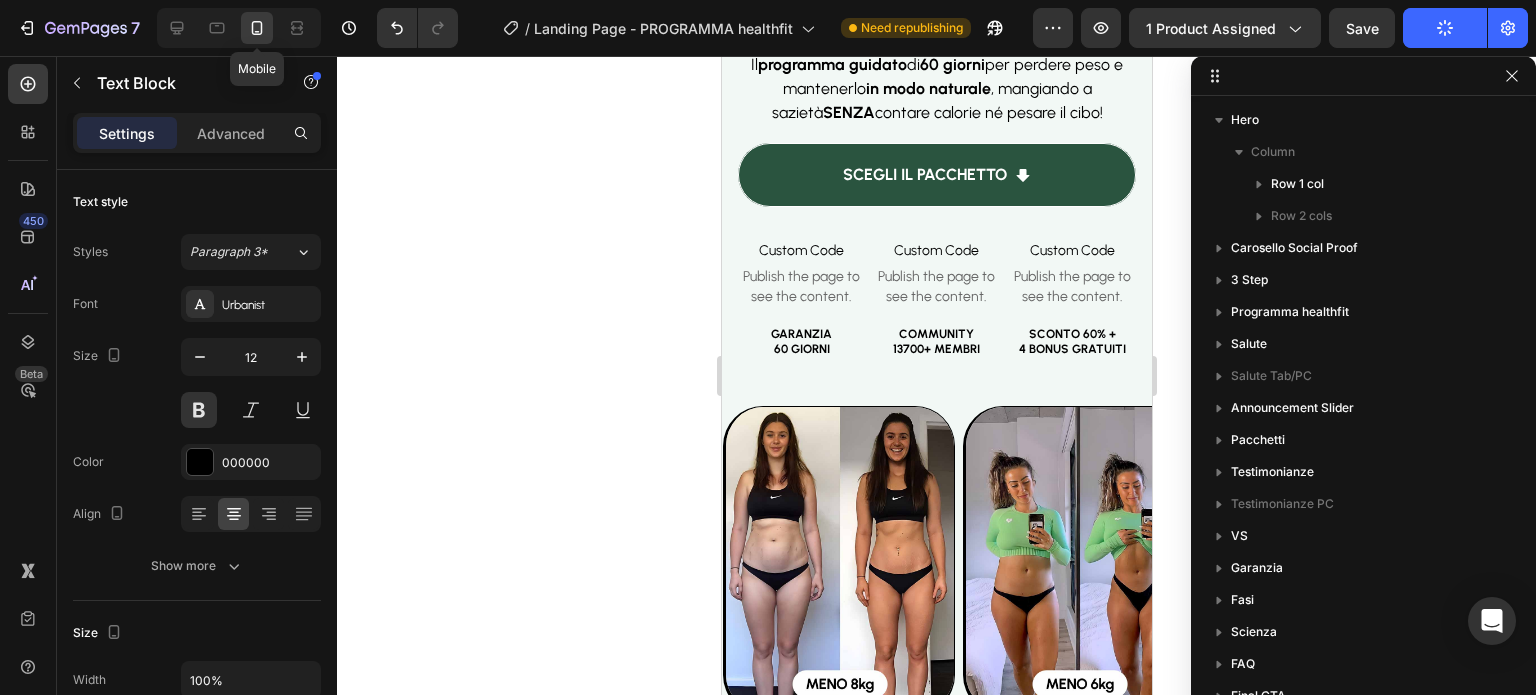 scroll, scrollTop: 161, scrollLeft: 0, axis: vertical 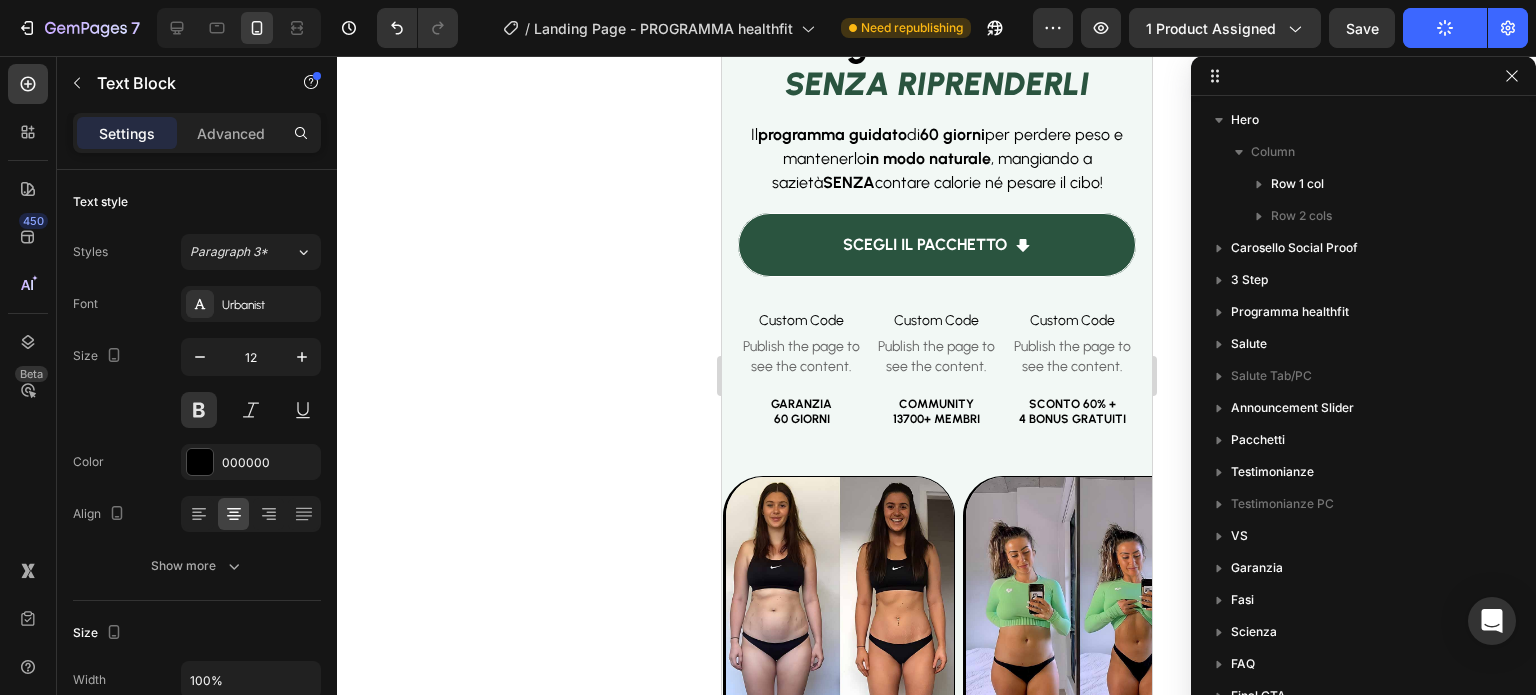 click 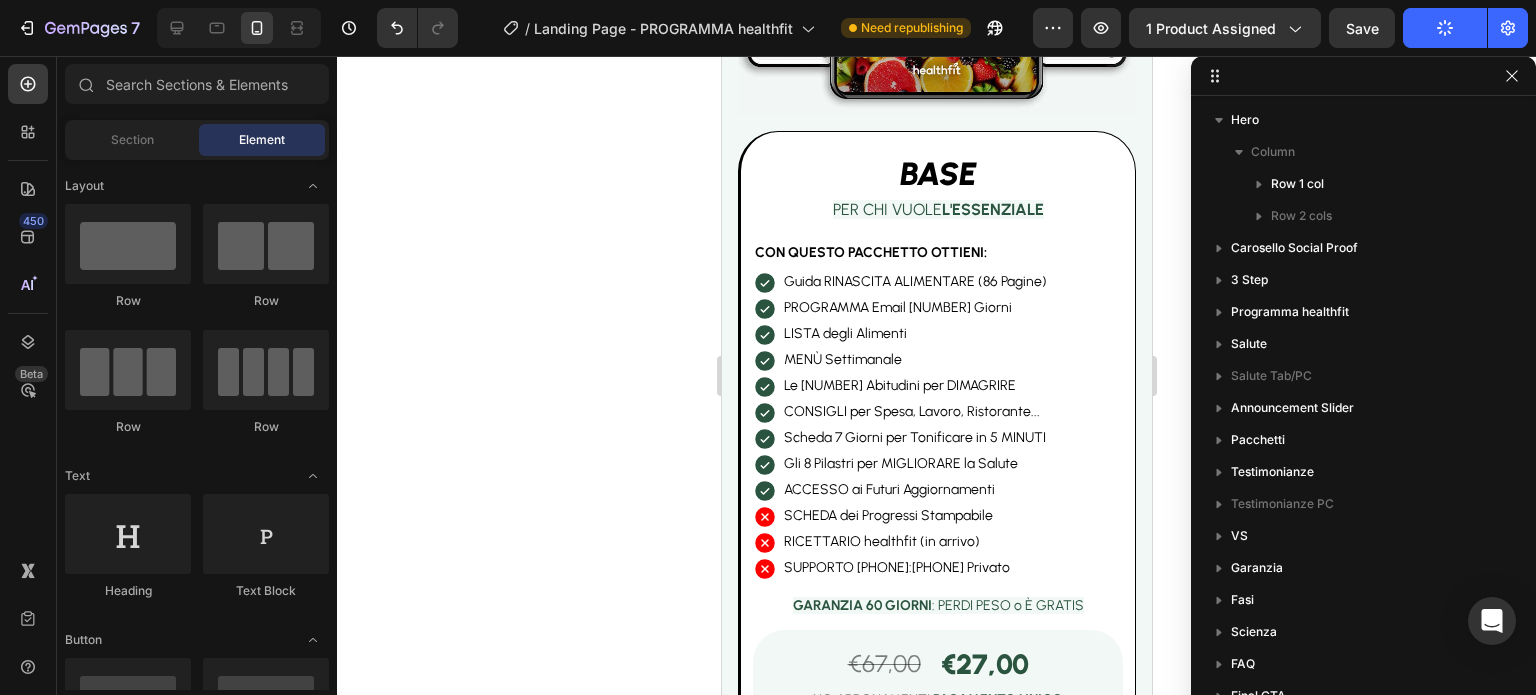 scroll, scrollTop: 4697, scrollLeft: 0, axis: vertical 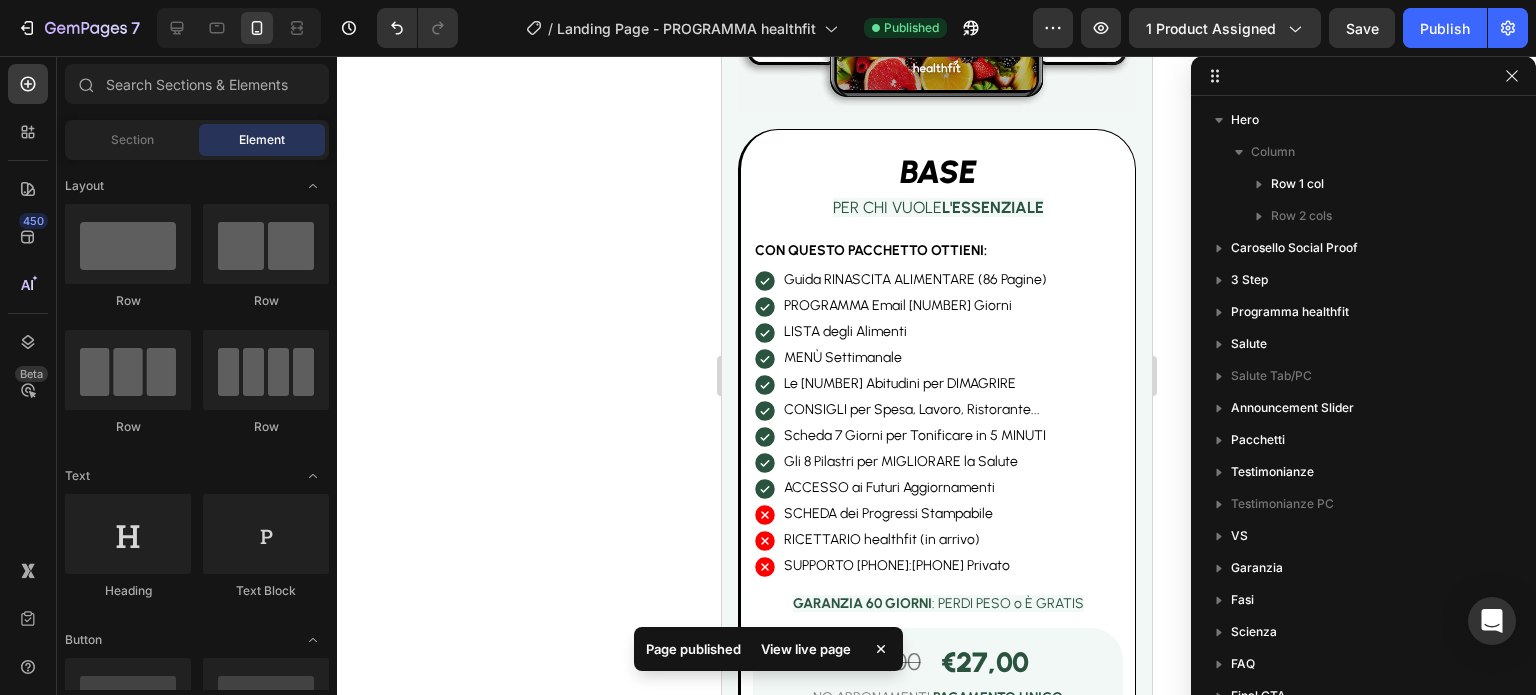 click 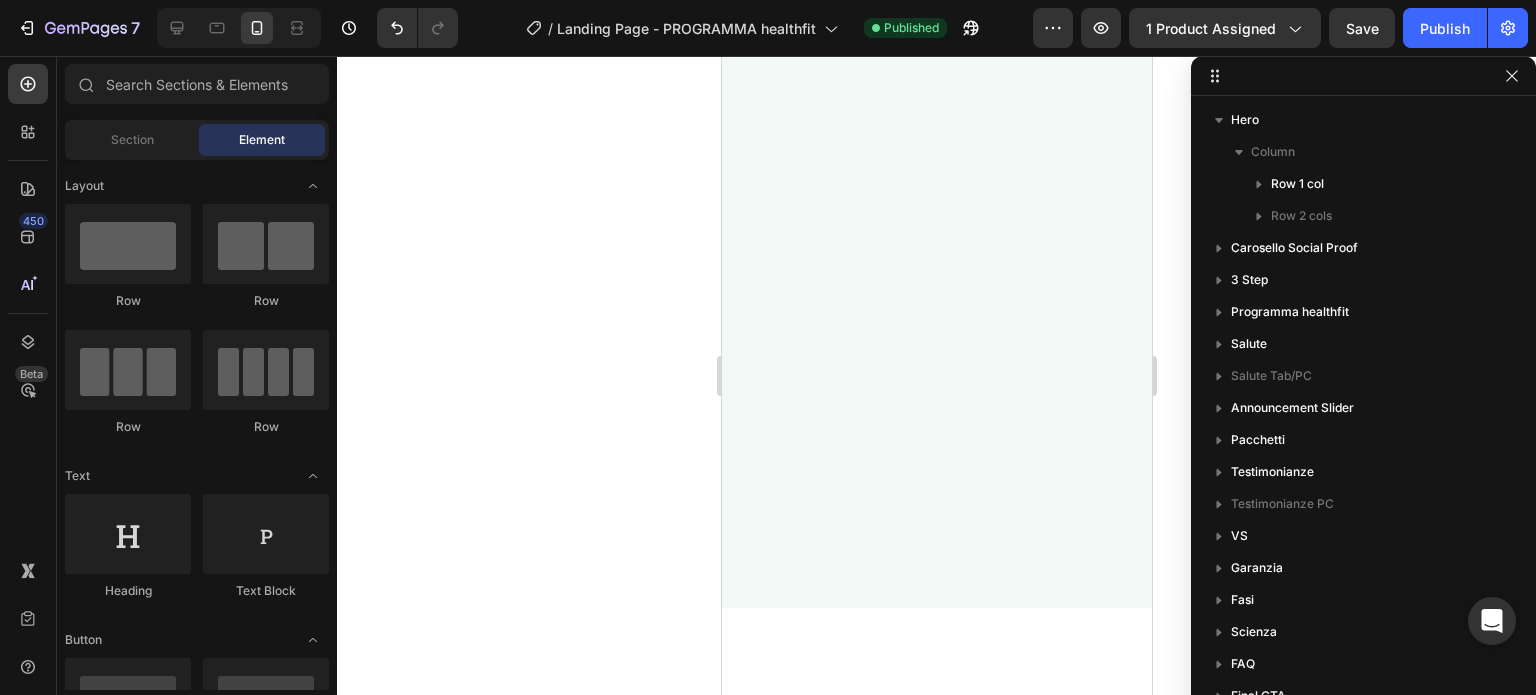 scroll, scrollTop: 0, scrollLeft: 0, axis: both 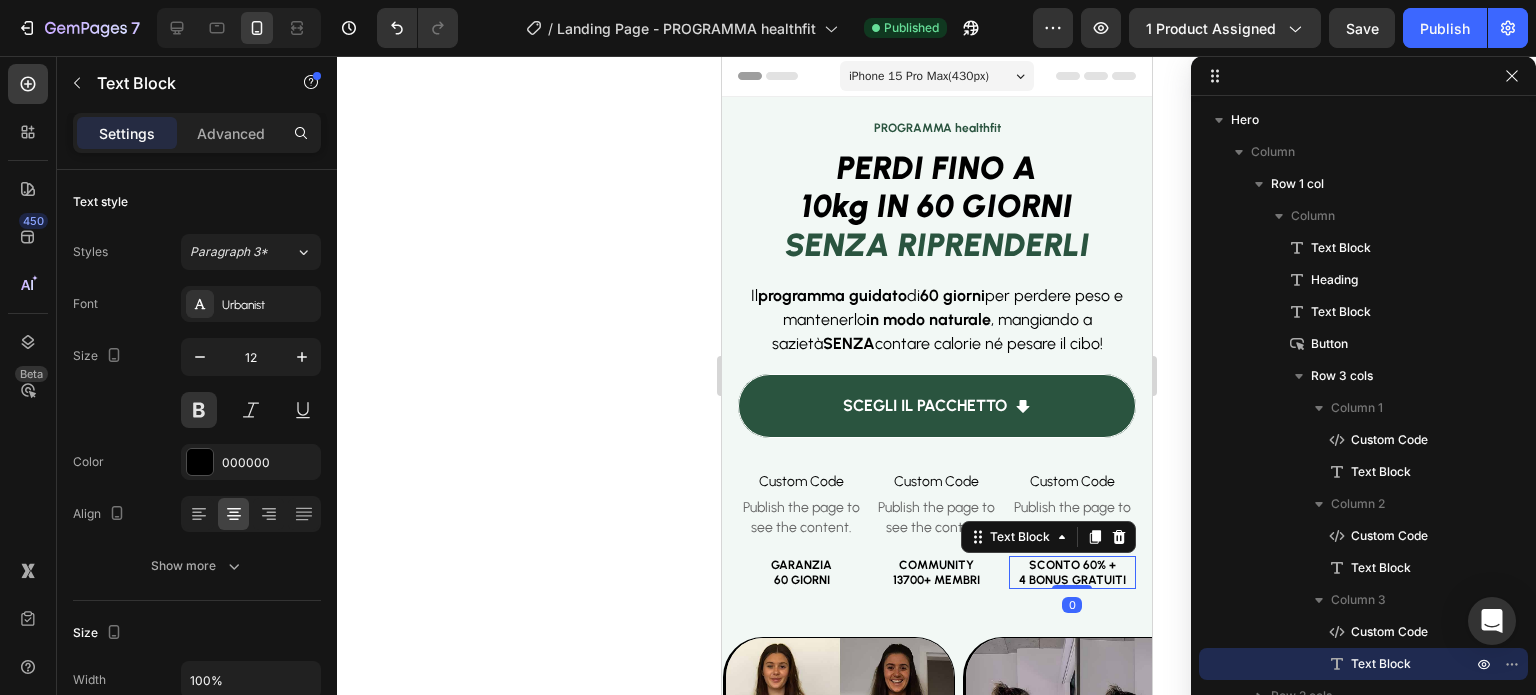 click on "4 BONUS GRATUITI" at bounding box center (1071, 580) 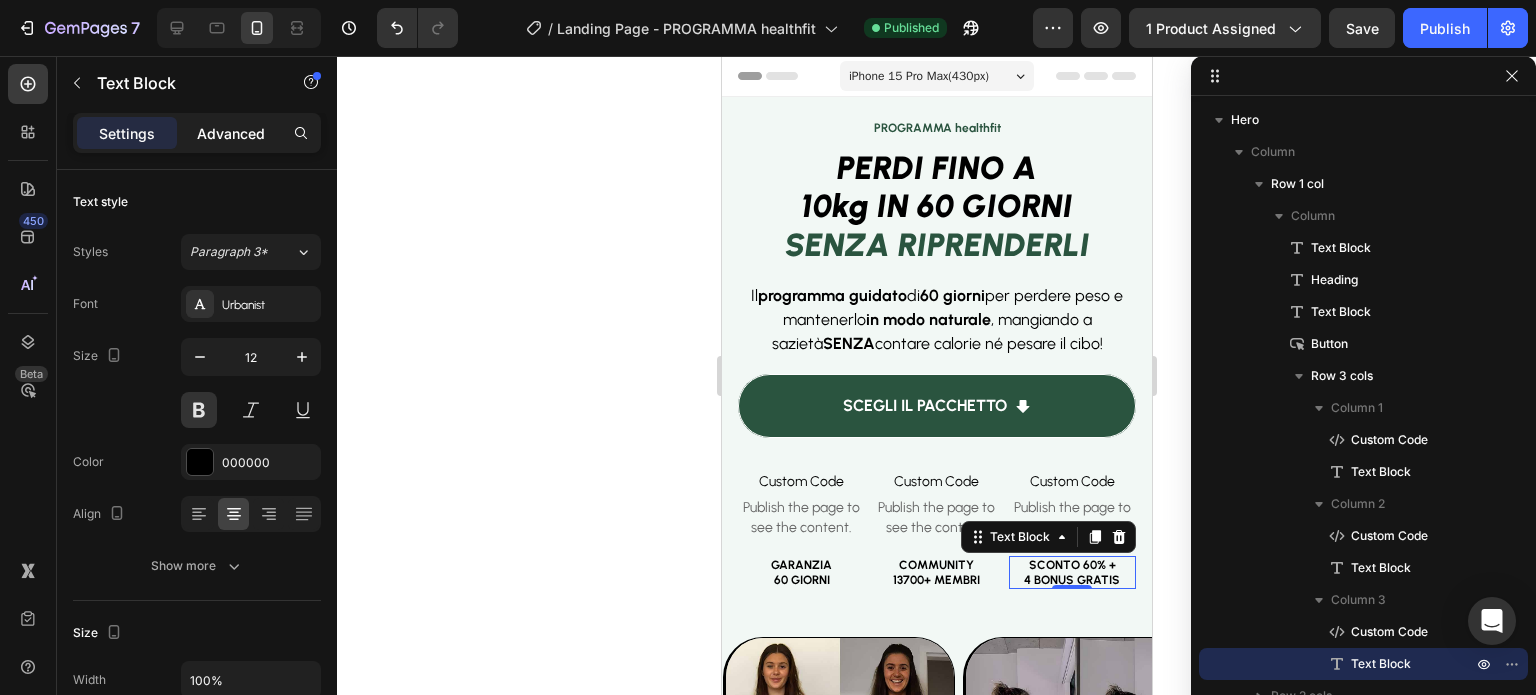 click on "Advanced" at bounding box center [231, 133] 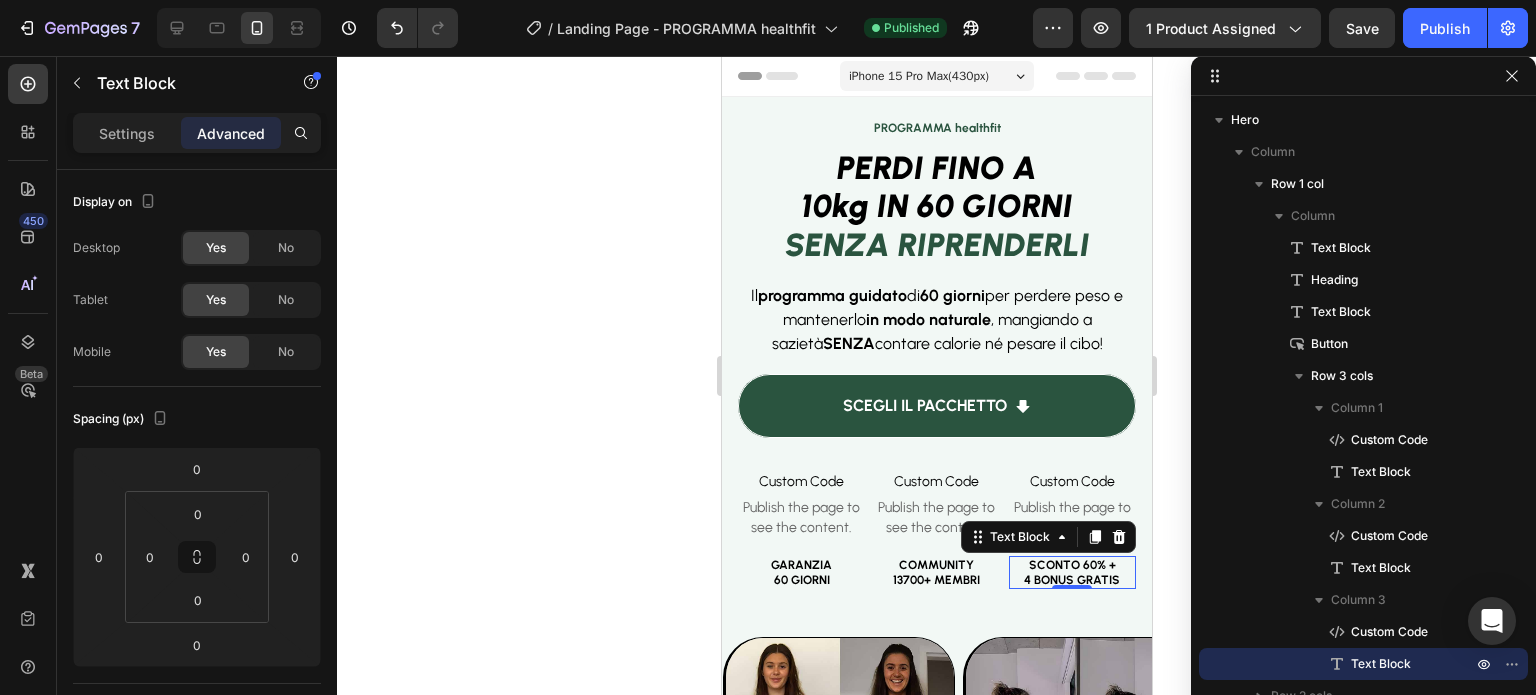 click 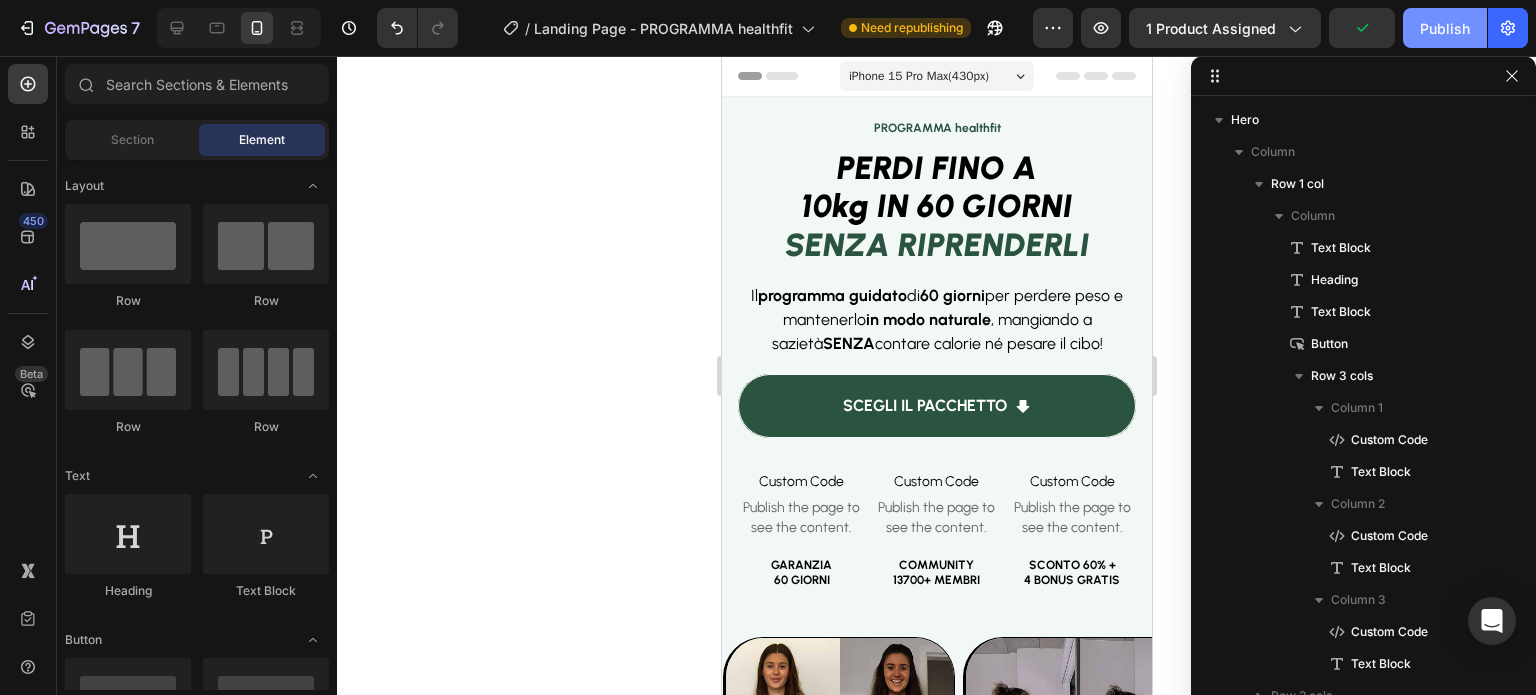 click on "Publish" 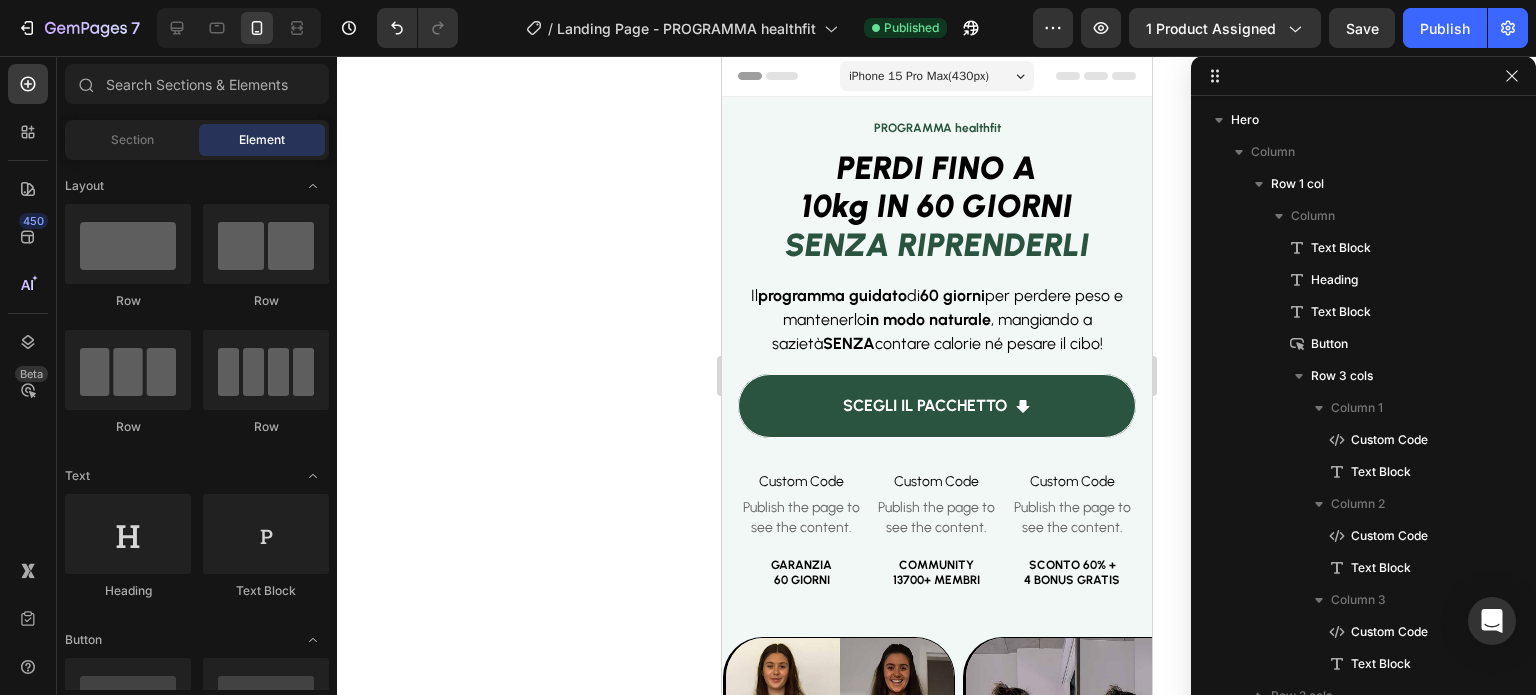click 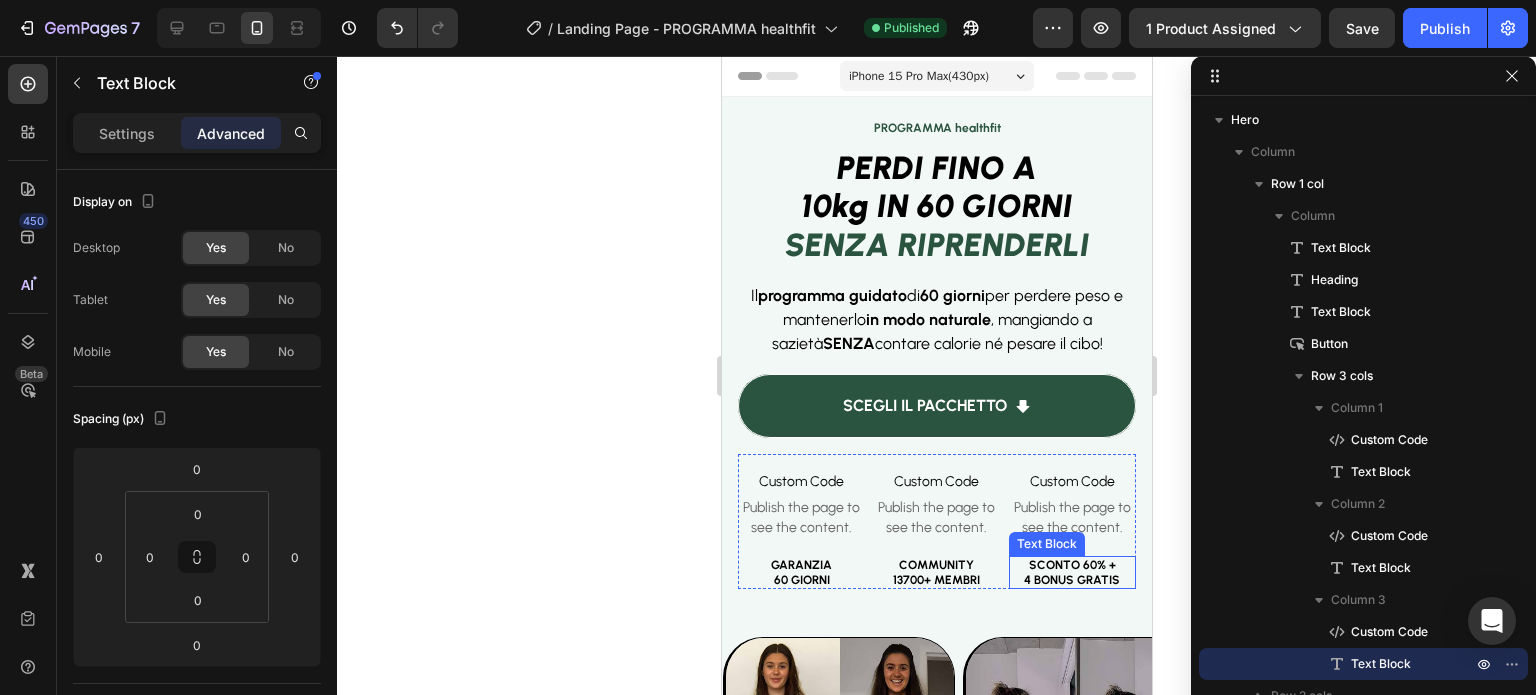 click on "4 BONUS GRATIS" at bounding box center [1071, 580] 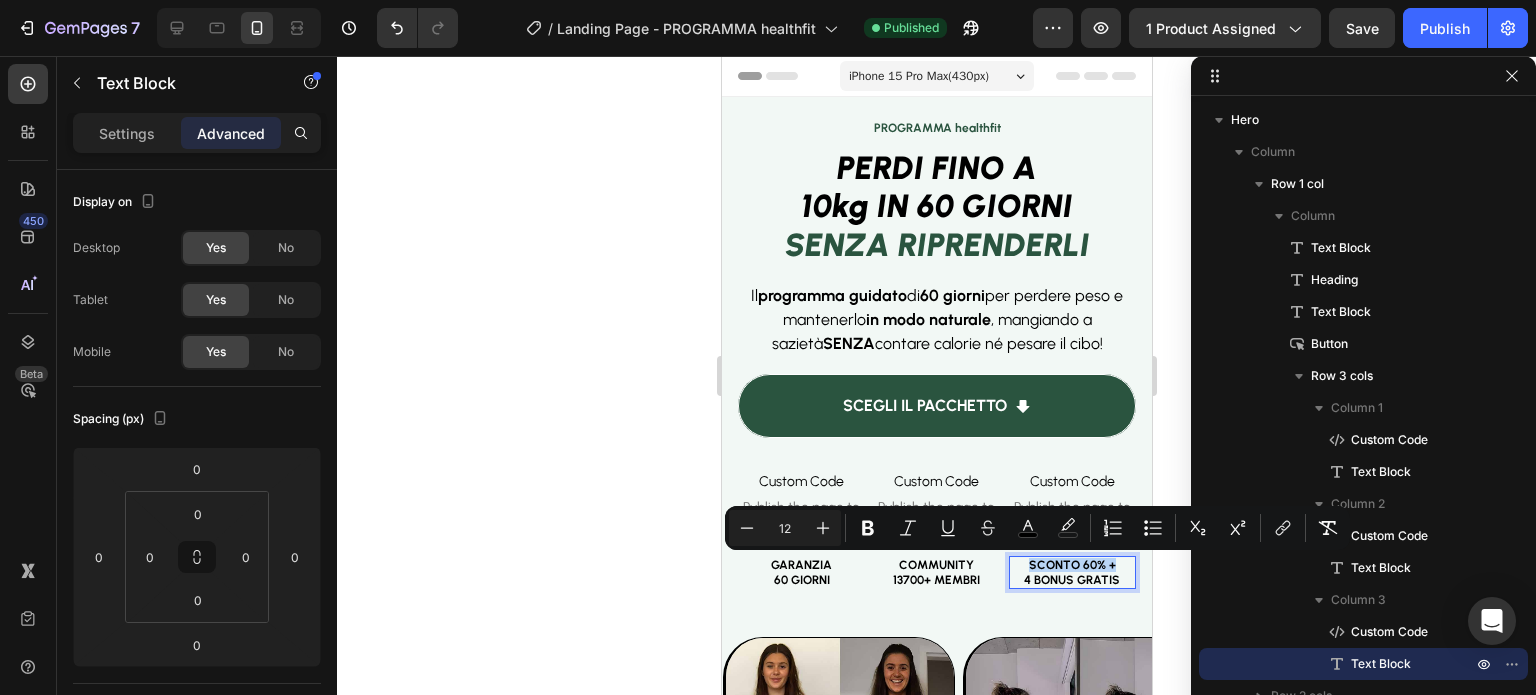 copy on "SCONTO 60% +" 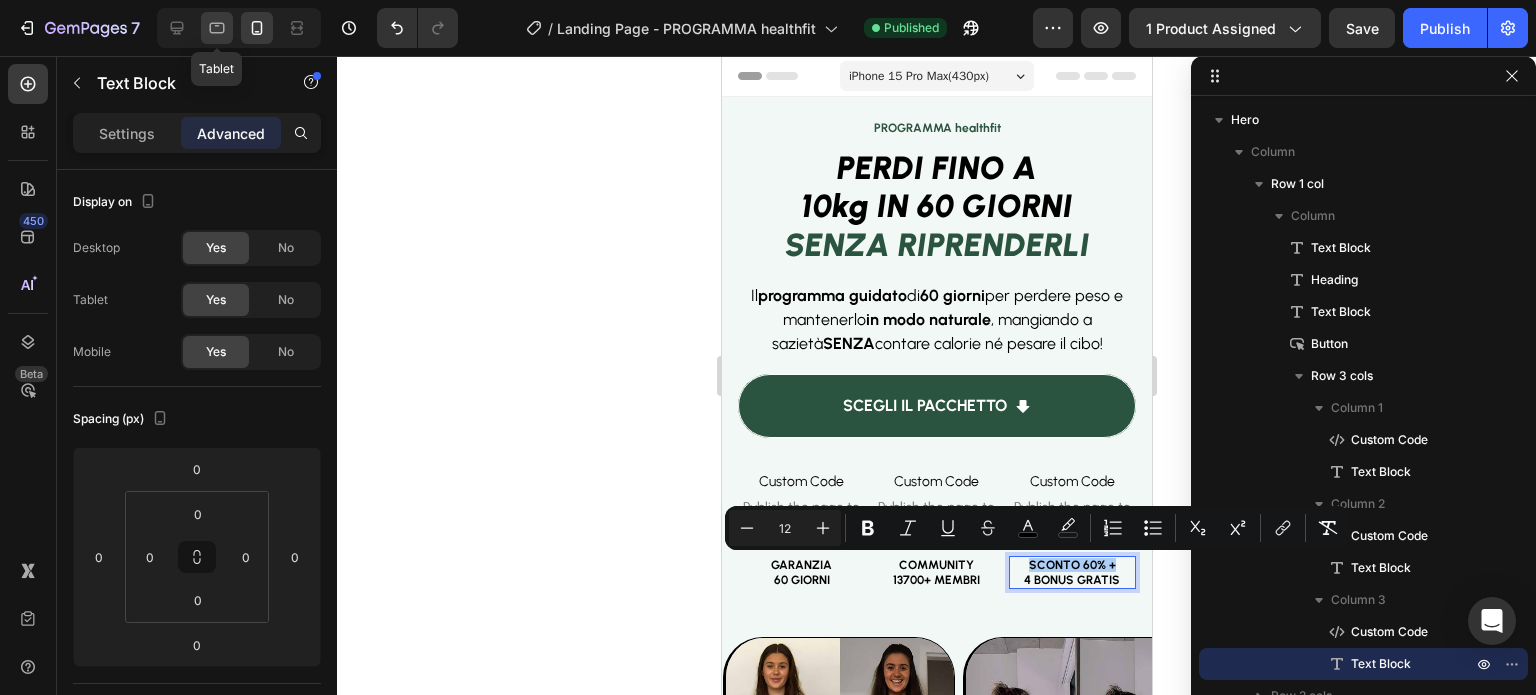 click 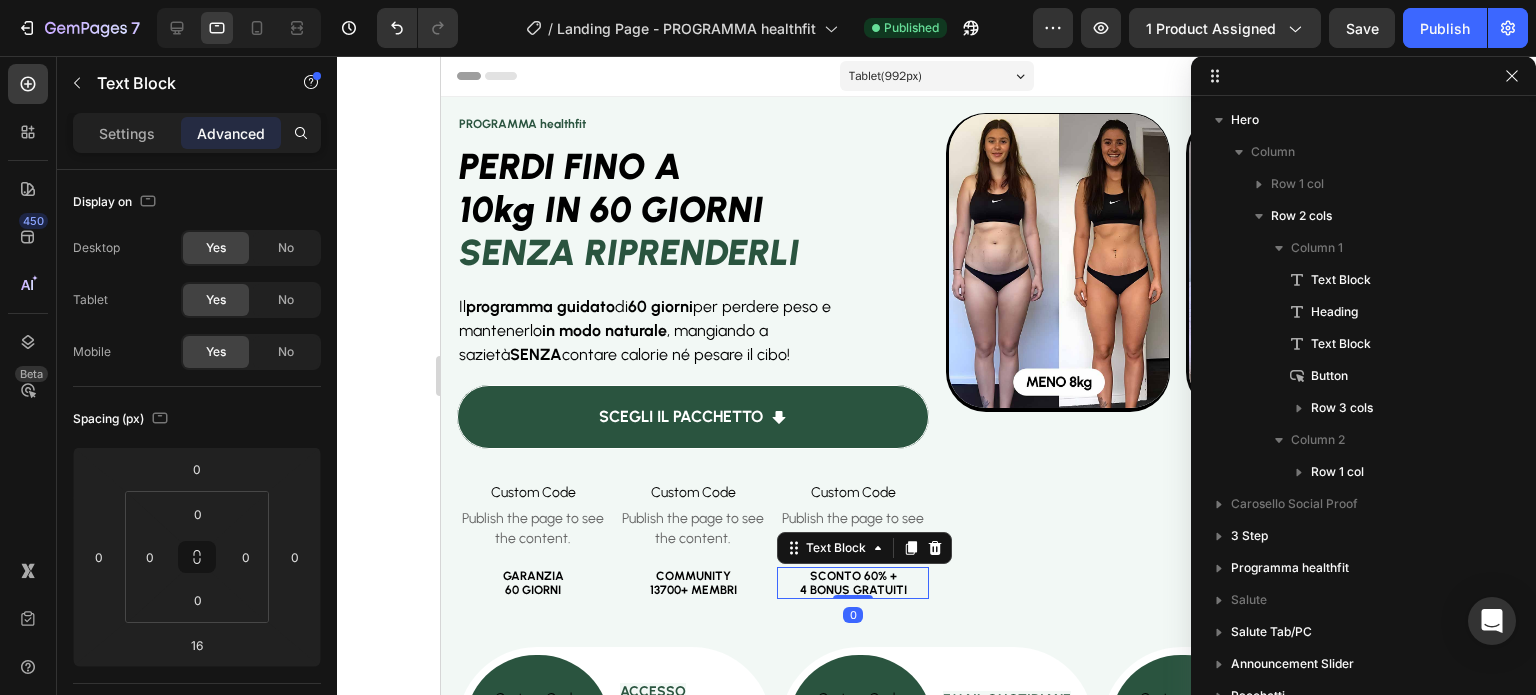 click on "4 BONUS GRATUITI" at bounding box center [852, 590] 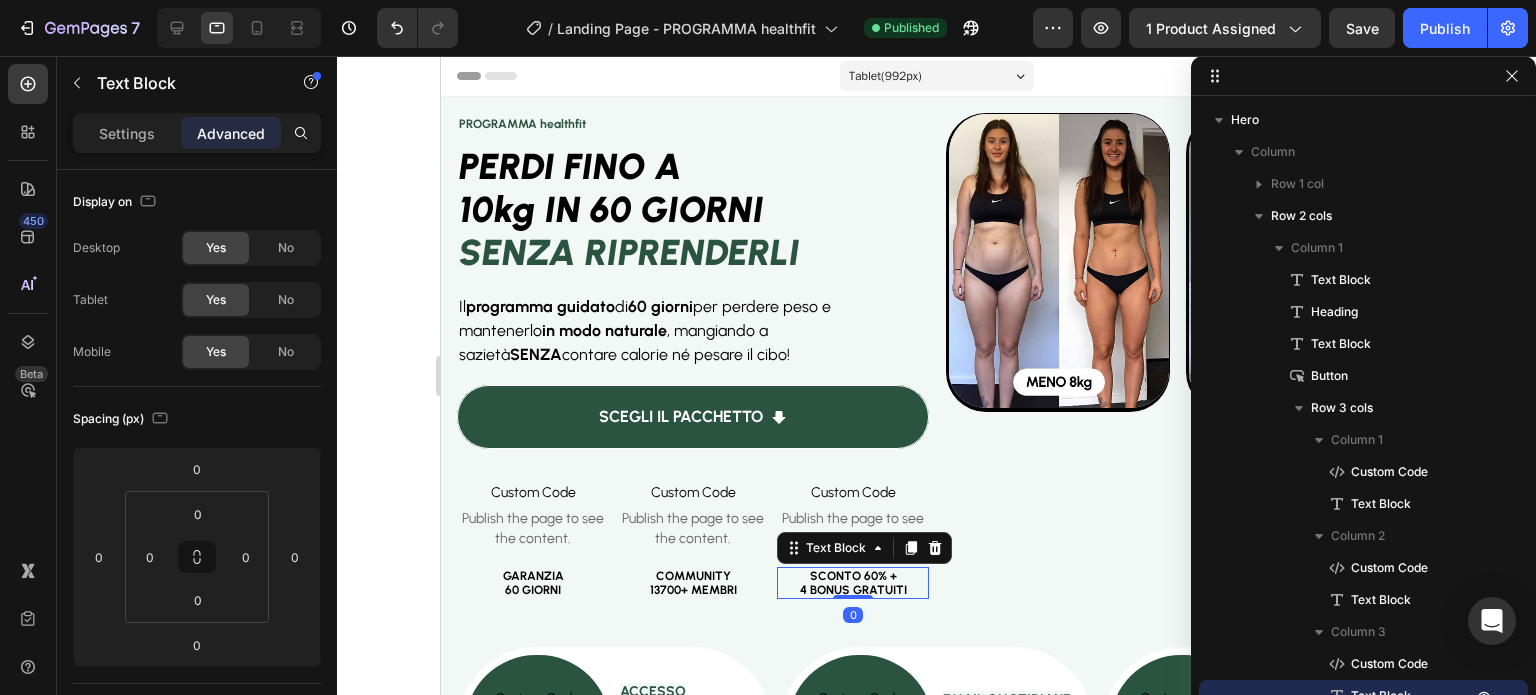 click on "4 BONUS GRATUITI" at bounding box center [852, 590] 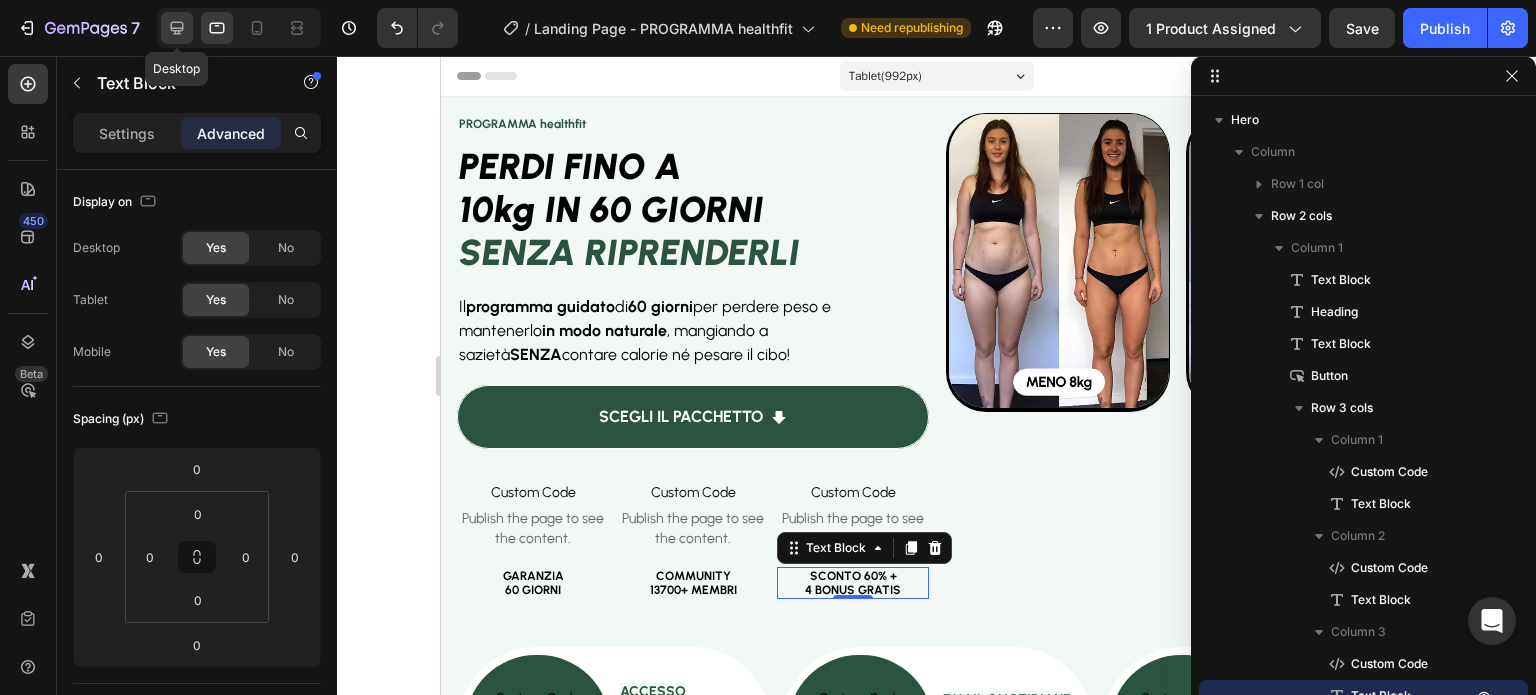 click 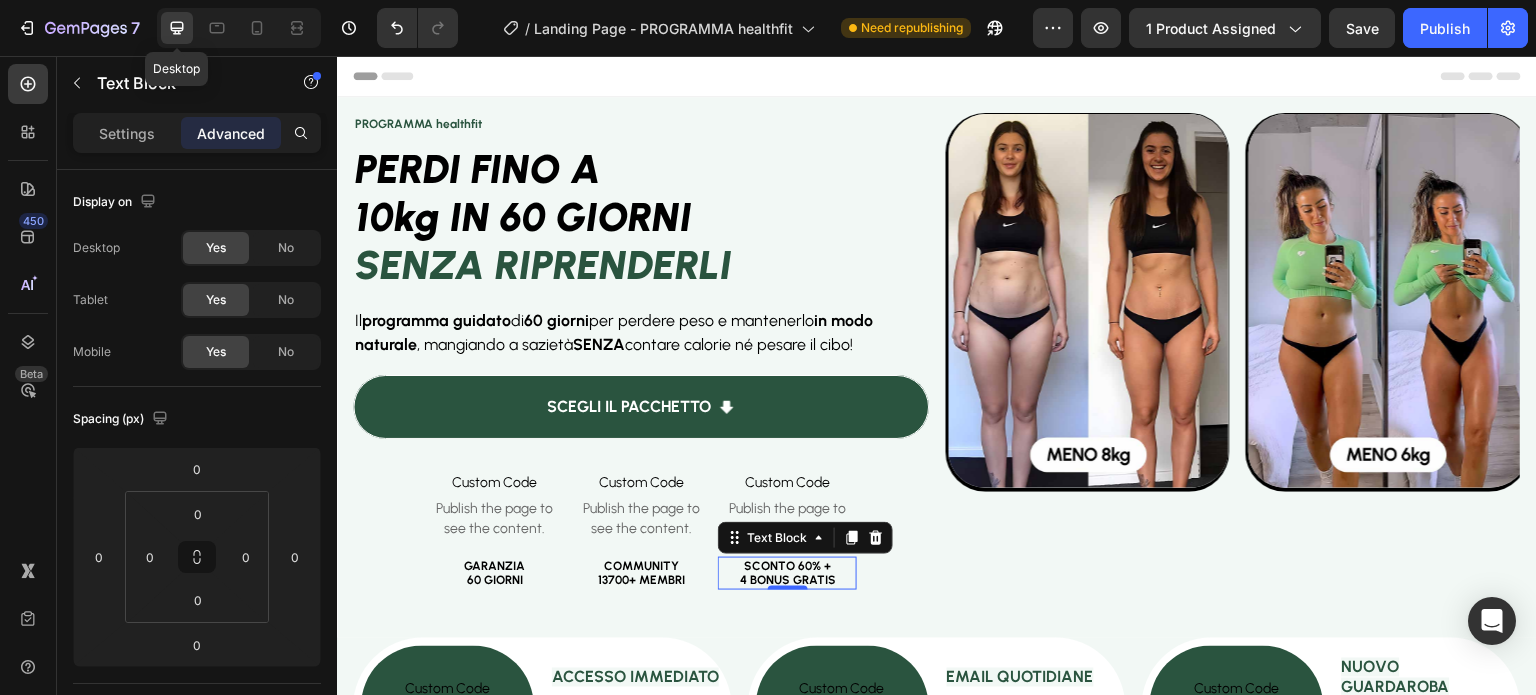 scroll, scrollTop: 431, scrollLeft: 0, axis: vertical 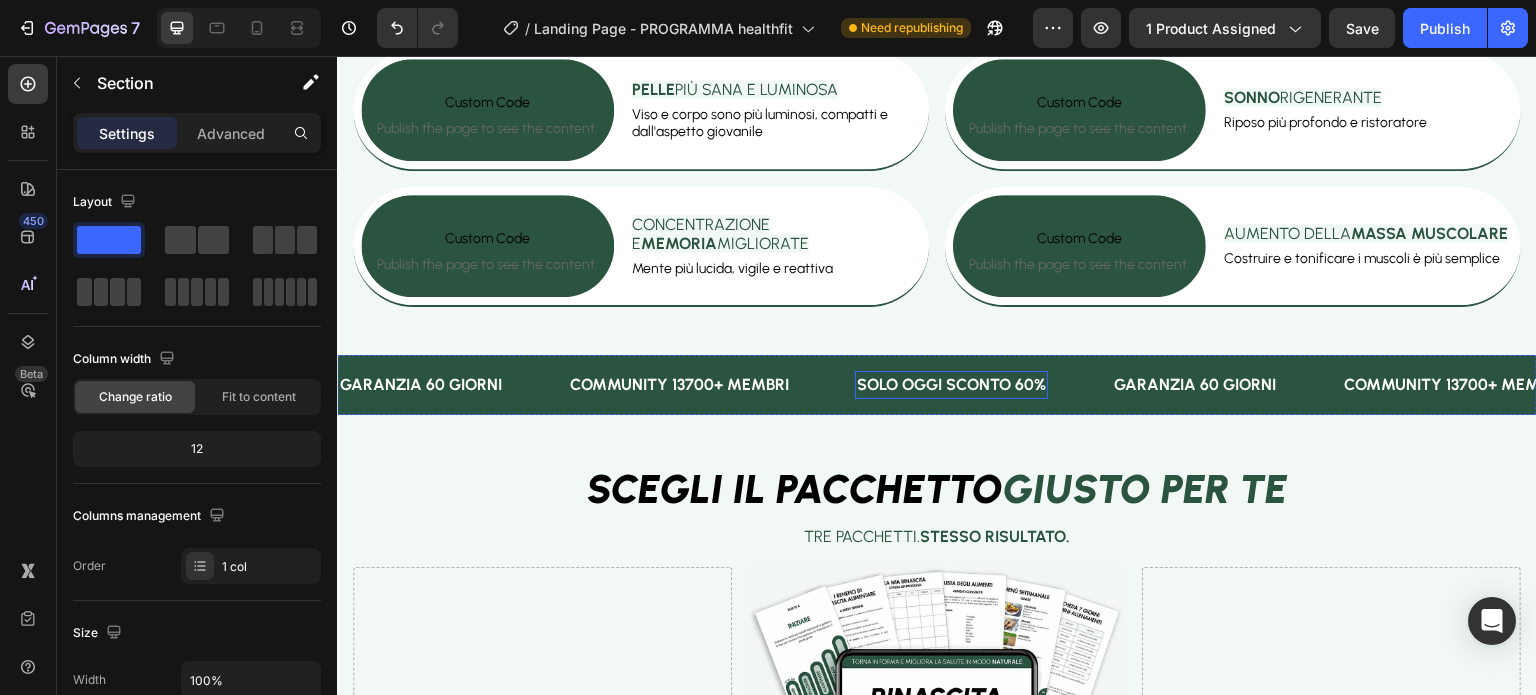 click on "SOLO OGGI SCONTO 60%" at bounding box center [951, 385] 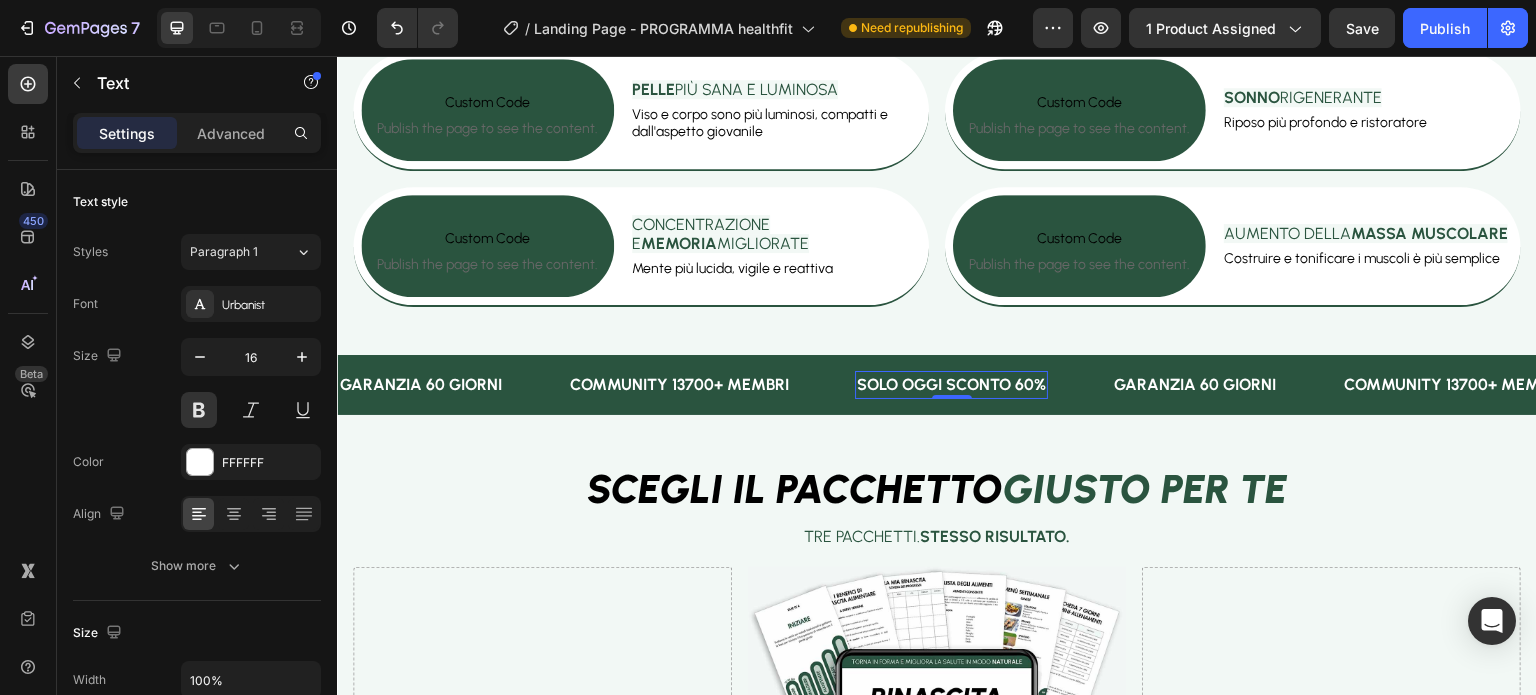 click on "SOLO OGGI SCONTO 60%" at bounding box center [951, 385] 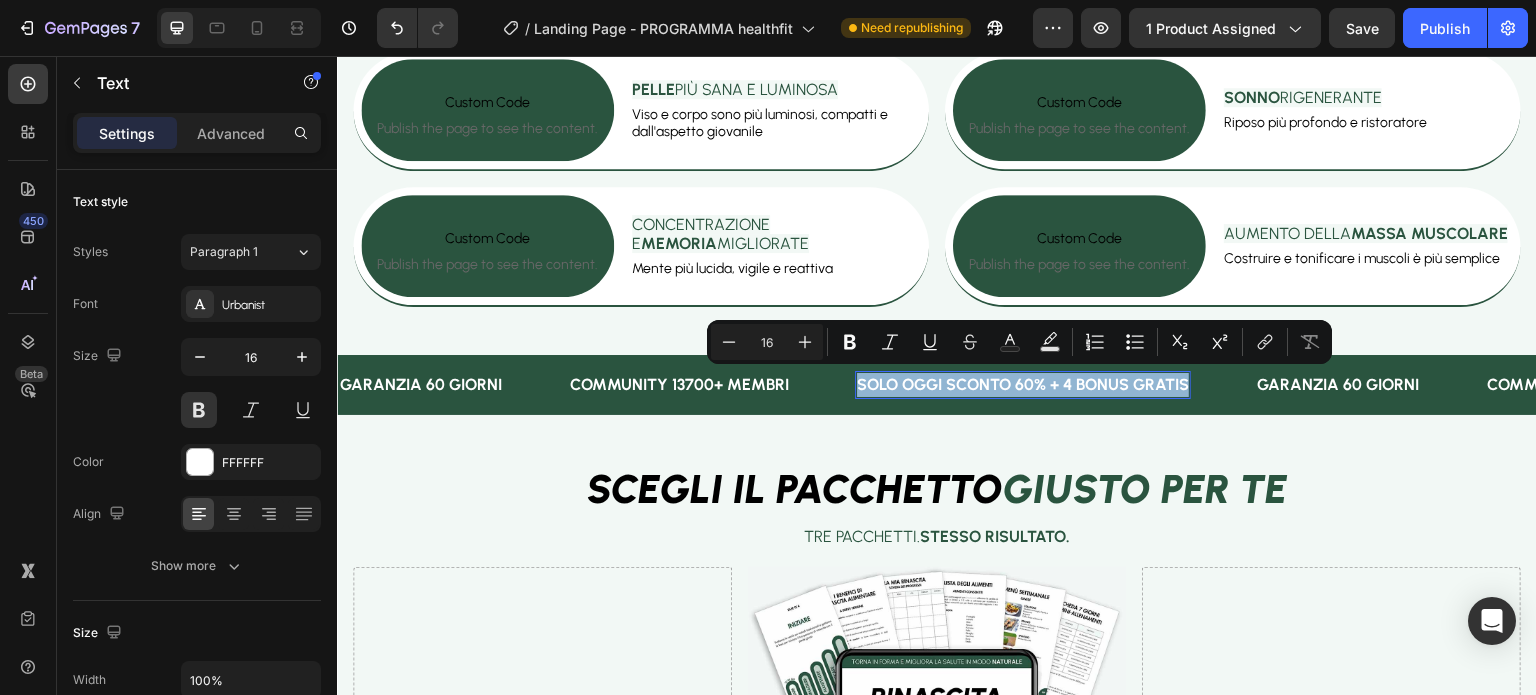 copy on "SOLO OGGI SCONTO 60% + 4 BONUS GRATIS" 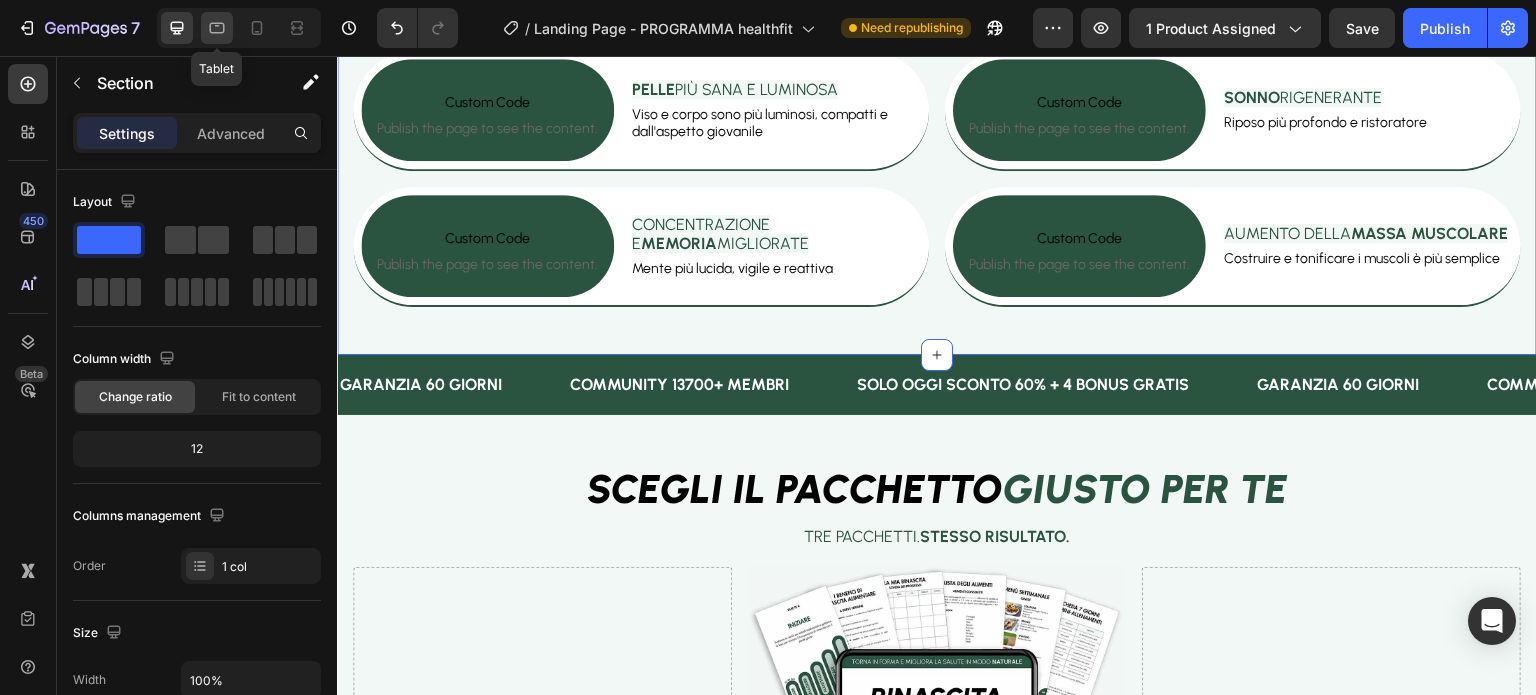 click 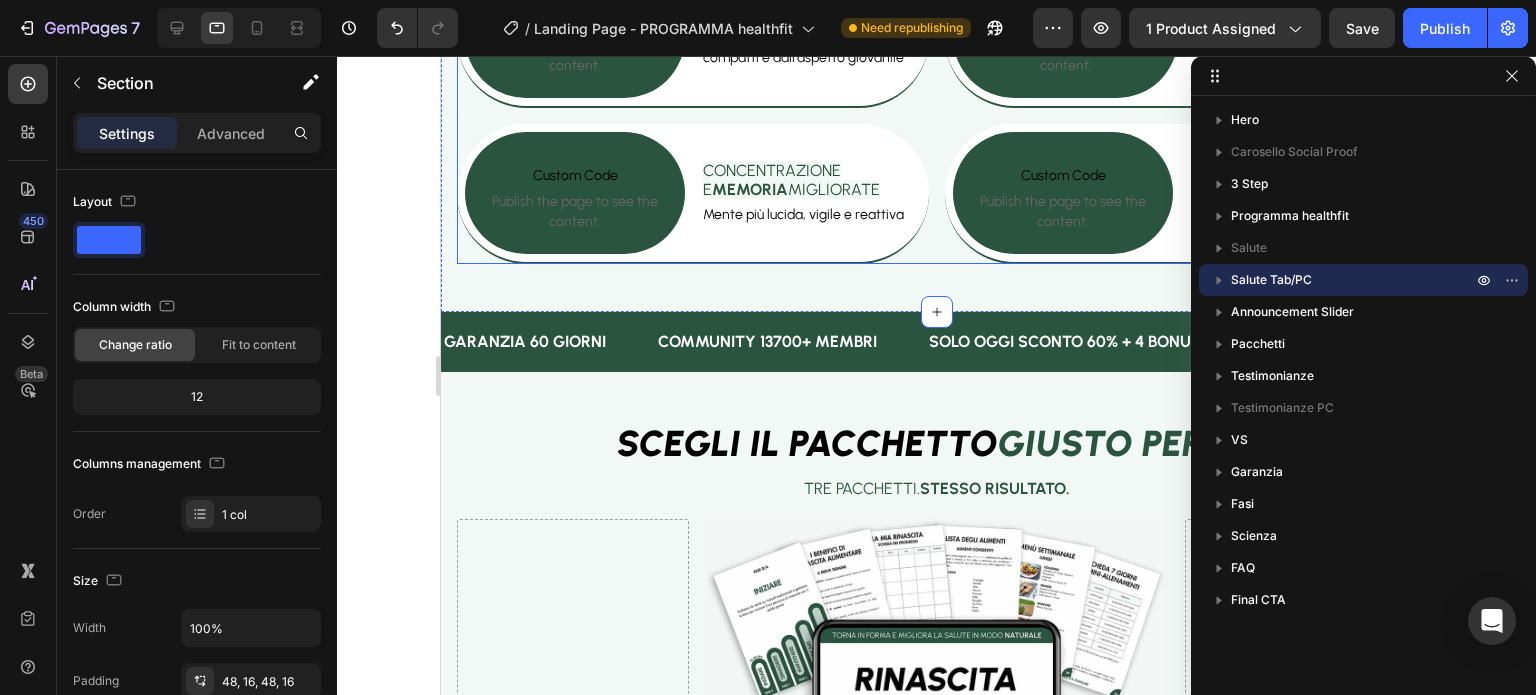 scroll, scrollTop: 2180, scrollLeft: 0, axis: vertical 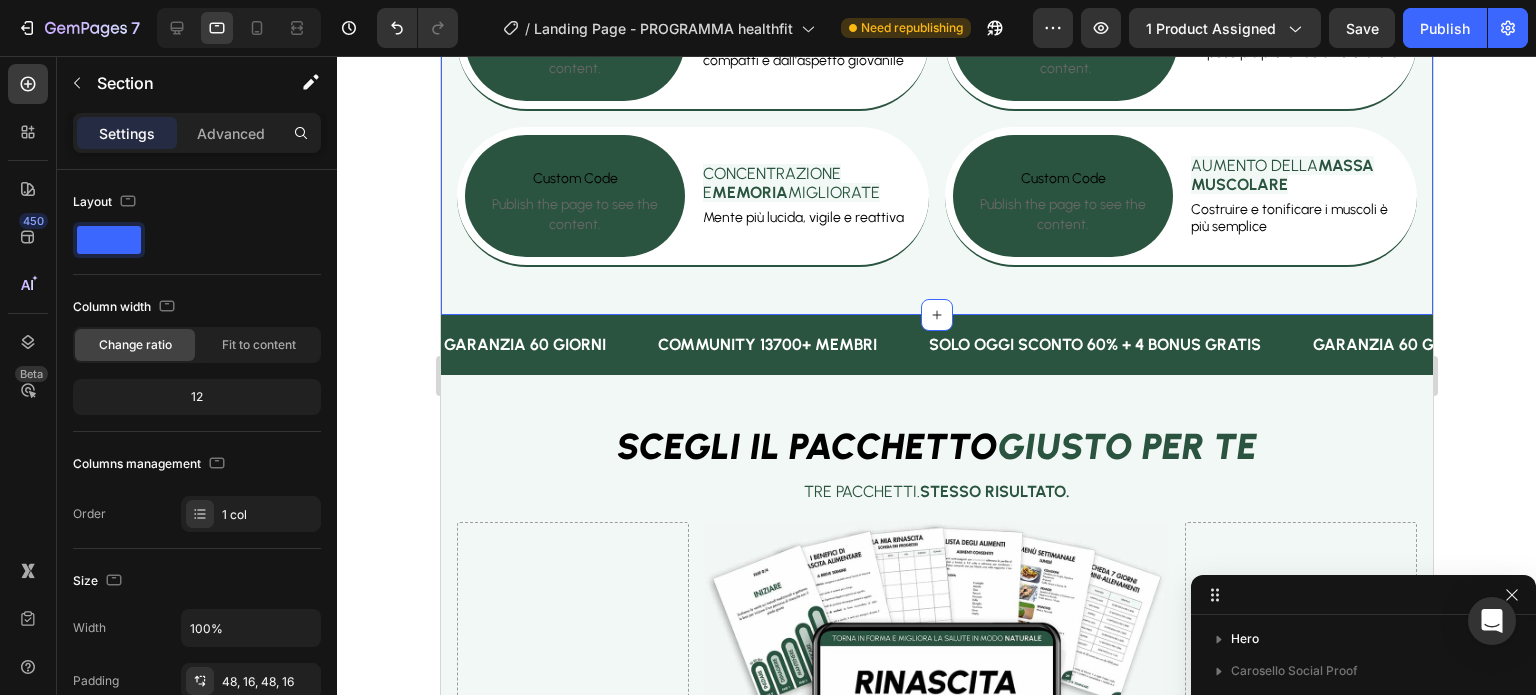 drag, startPoint x: 1436, startPoint y: 71, endPoint x: 1535, endPoint y: 660, distance: 597.2621 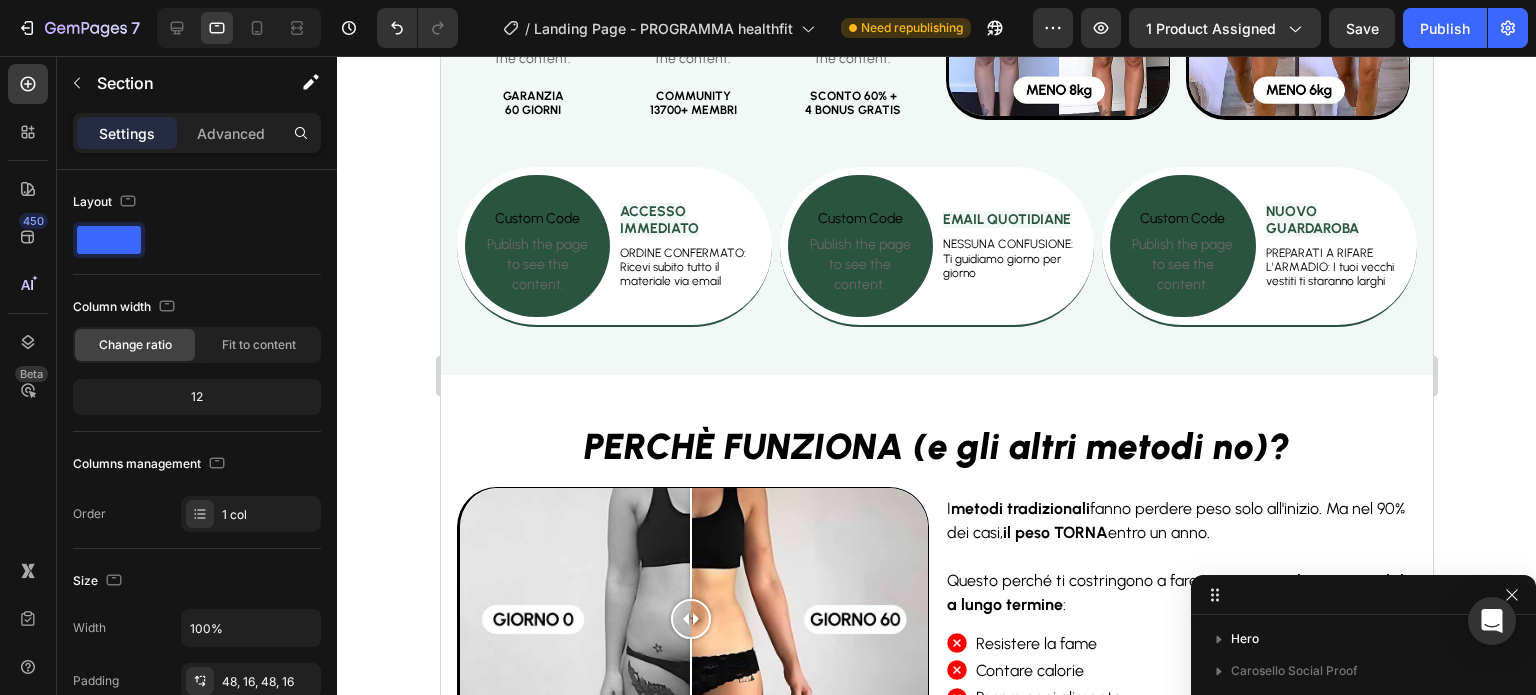 scroll, scrollTop: 0, scrollLeft: 0, axis: both 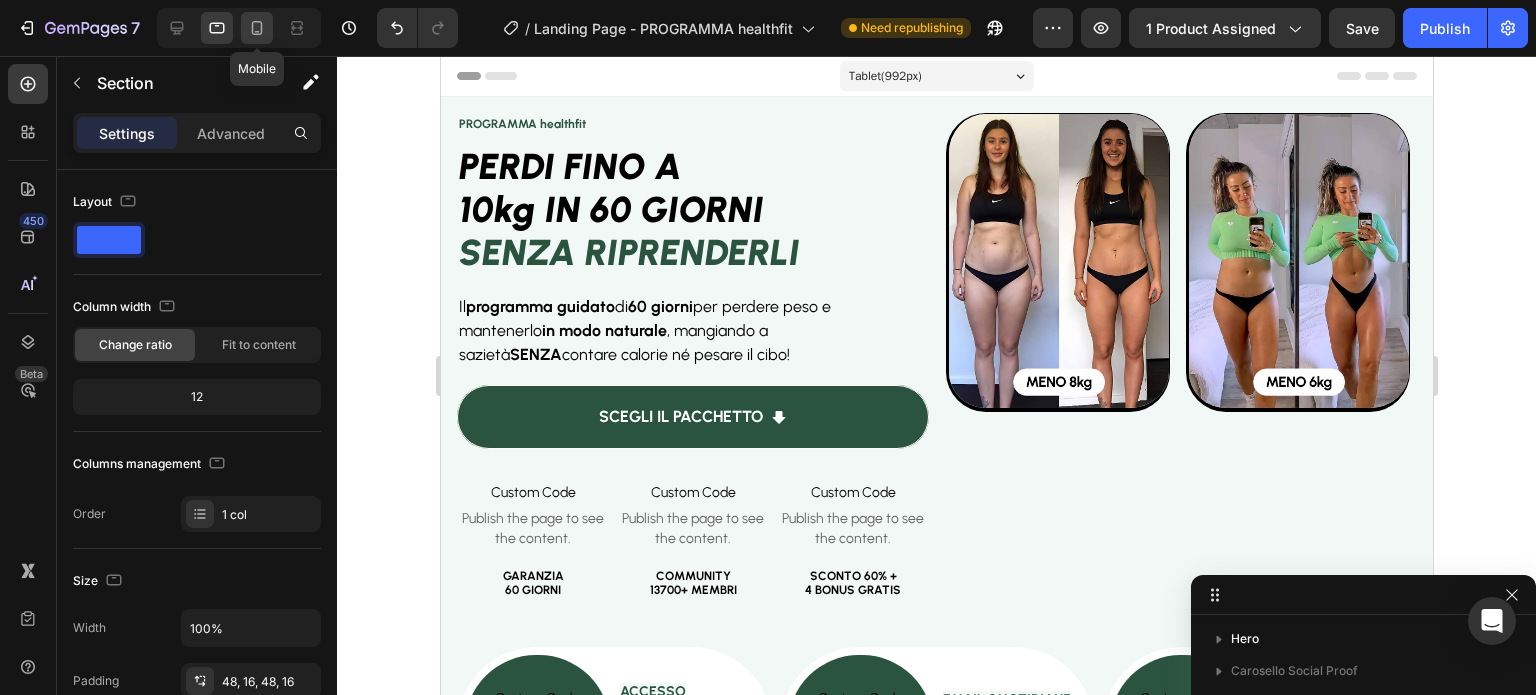 click 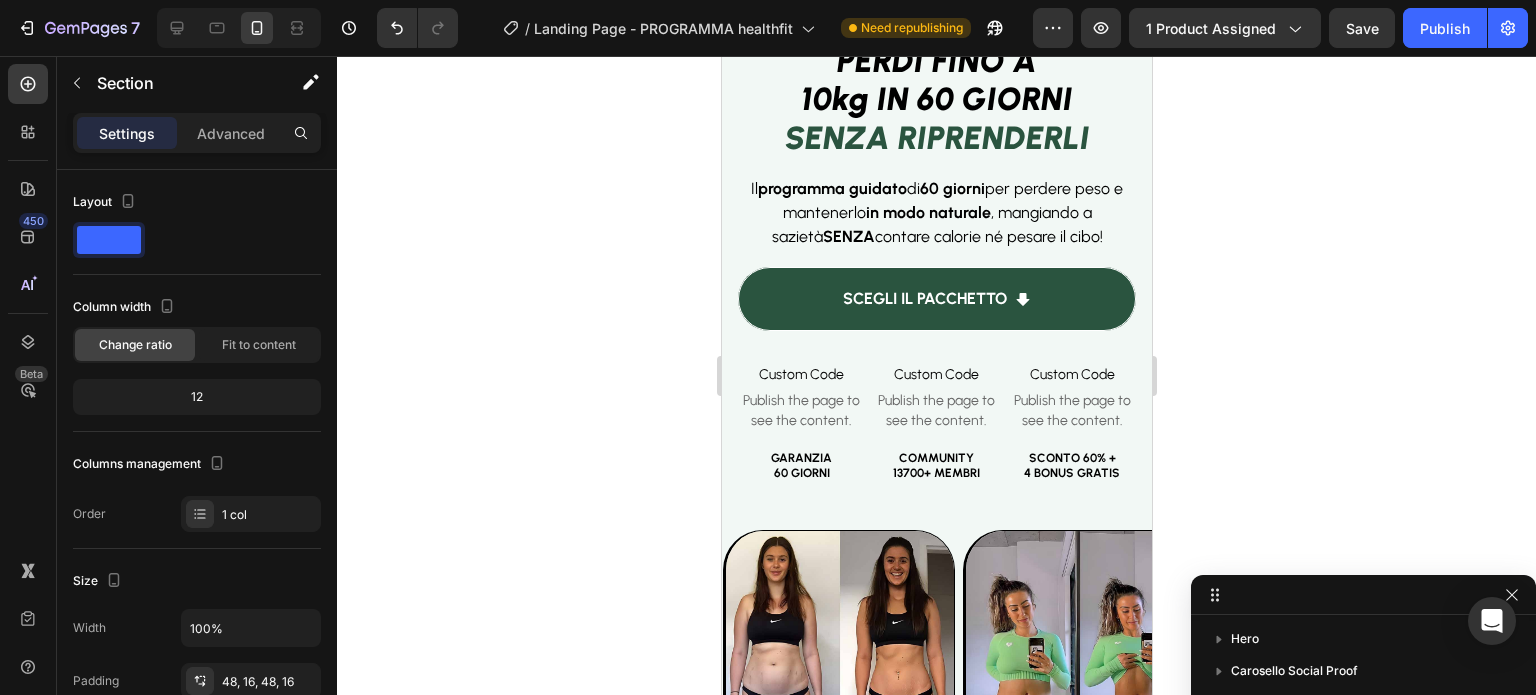 scroll, scrollTop: 106, scrollLeft: 0, axis: vertical 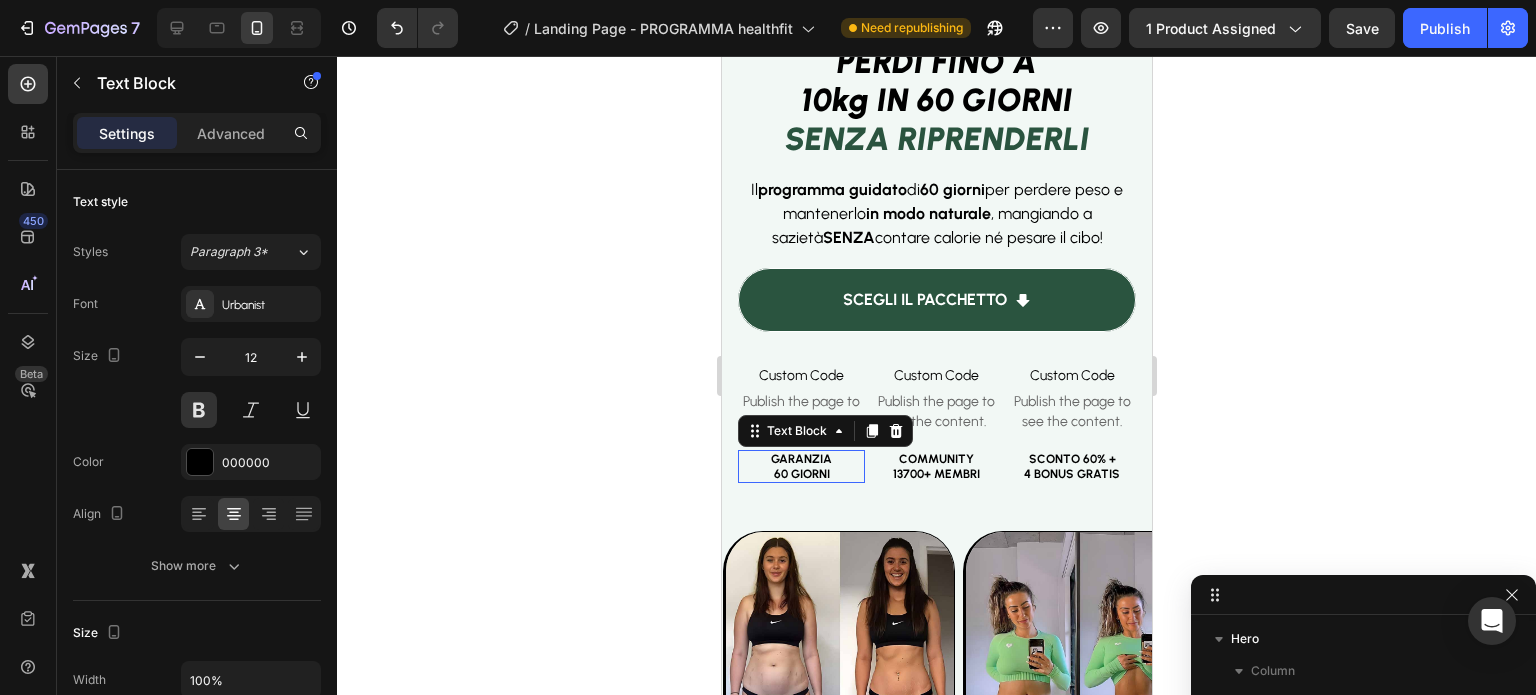 click on "60 GIORNI" at bounding box center [800, 474] 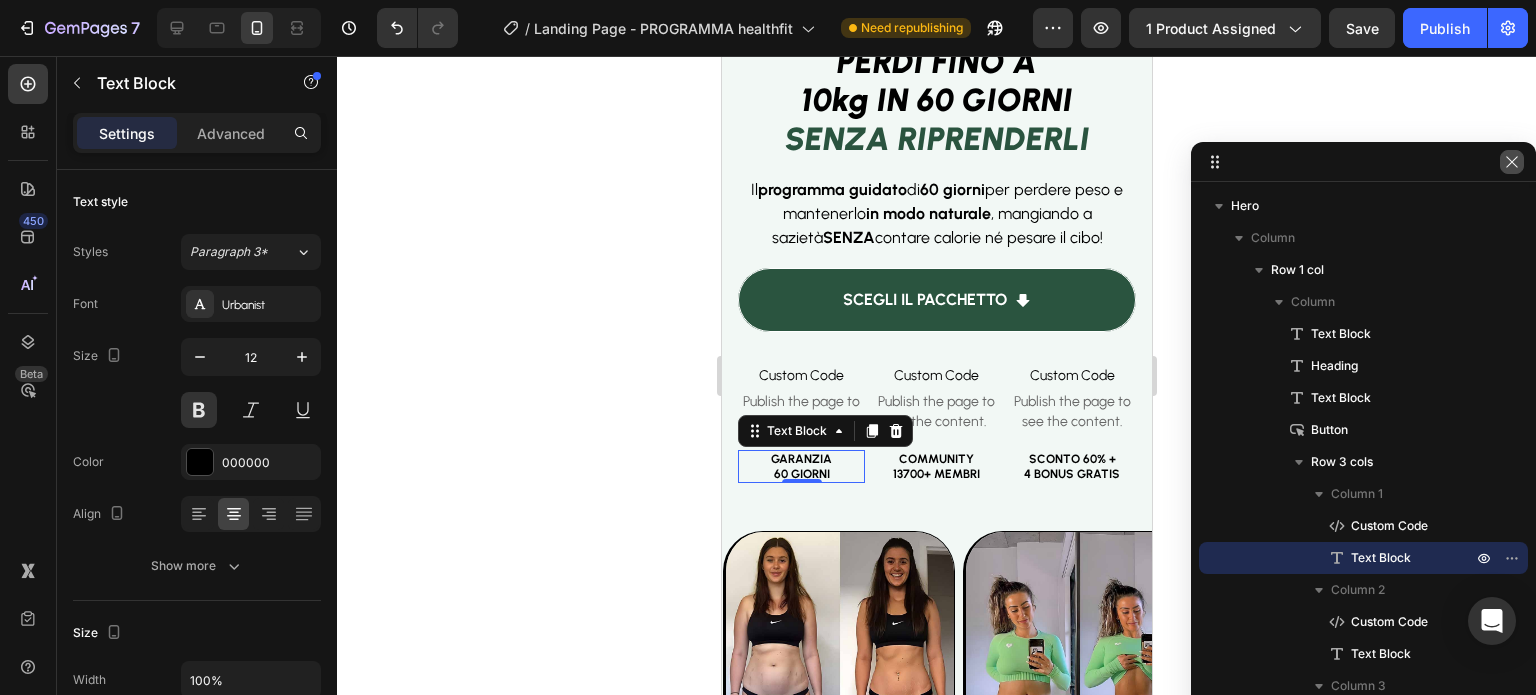 drag, startPoint x: 1392, startPoint y: 585, endPoint x: 1508, endPoint y: 140, distance: 459.87064 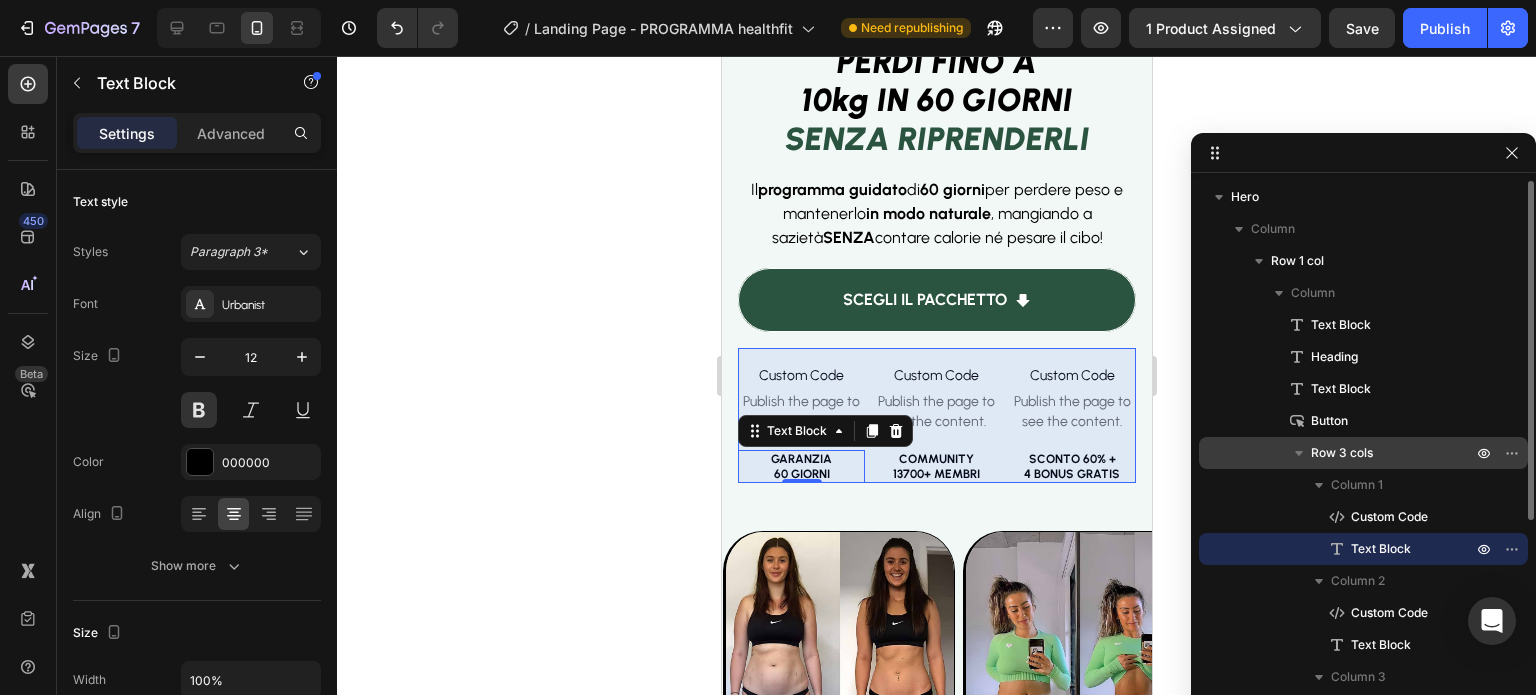 click on "Row 3 cols" at bounding box center (1393, 453) 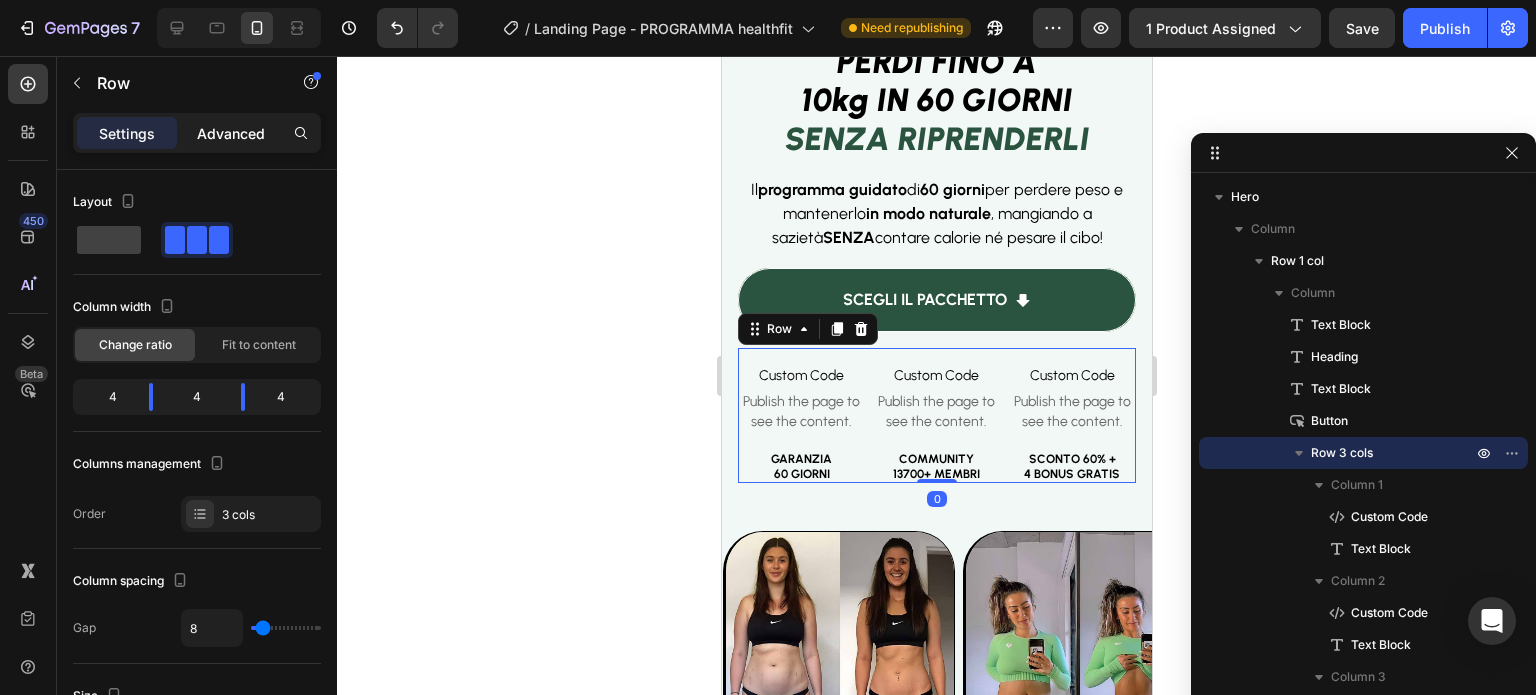 click on "Advanced" at bounding box center [231, 133] 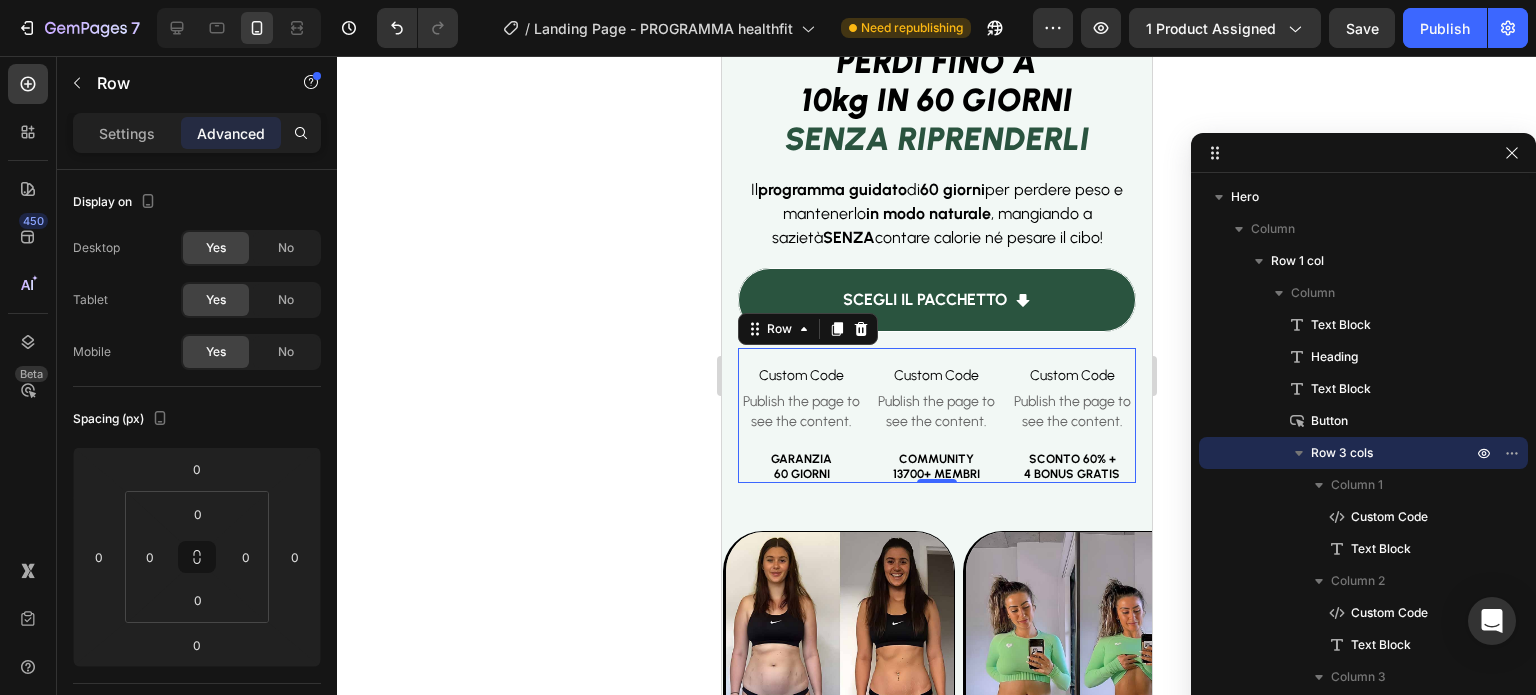 click 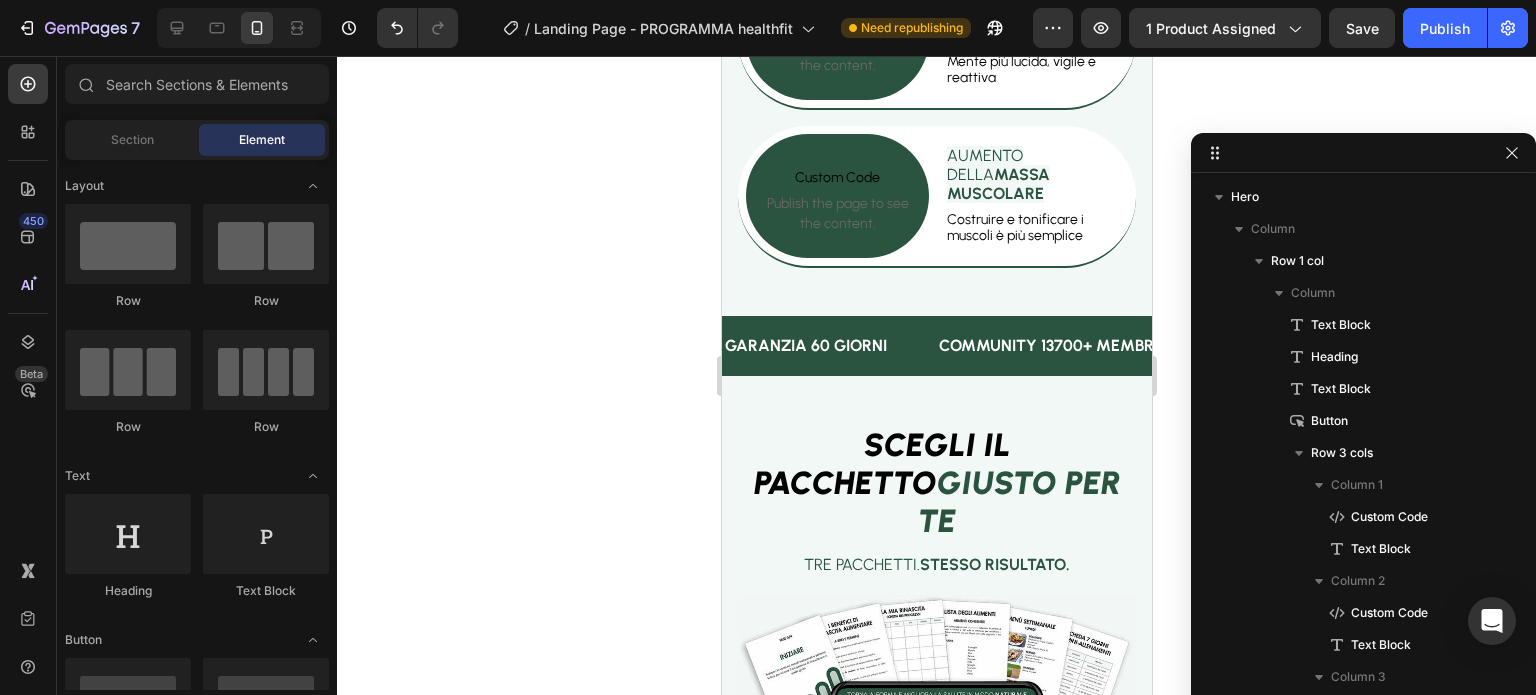 scroll, scrollTop: 3820, scrollLeft: 0, axis: vertical 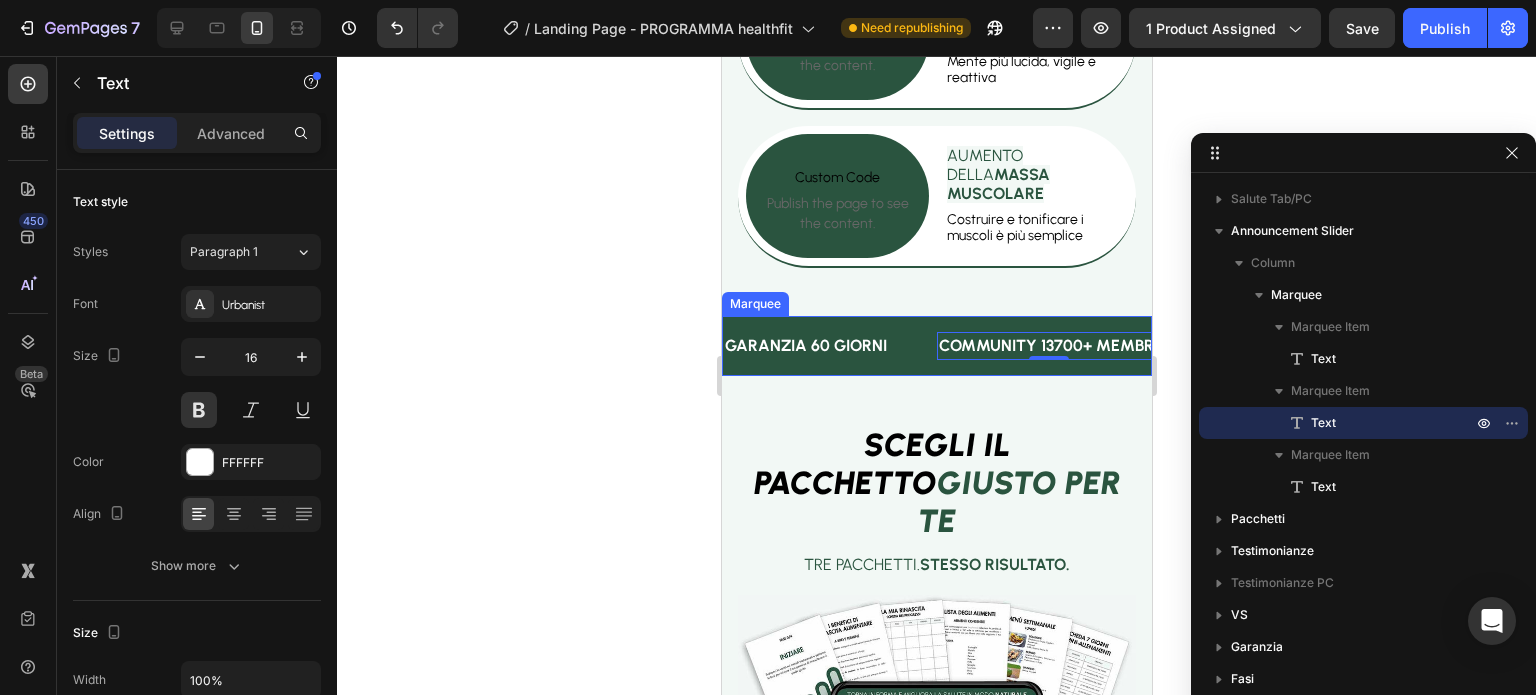 click on "GARANZIA 60 GIORNI Text COMMUNITY 13700+ MEMBRI Text   0 SOLO OGGI SCONTO 60% + 4 BONUS GRATIS Text GARANZIA 60 GIORNI Text COMMUNITY 13700+ MEMBRI Text   0 SOLO OGGI SCONTO 60% + 4 BONUS GRATIS Text Marquee" at bounding box center (936, 346) 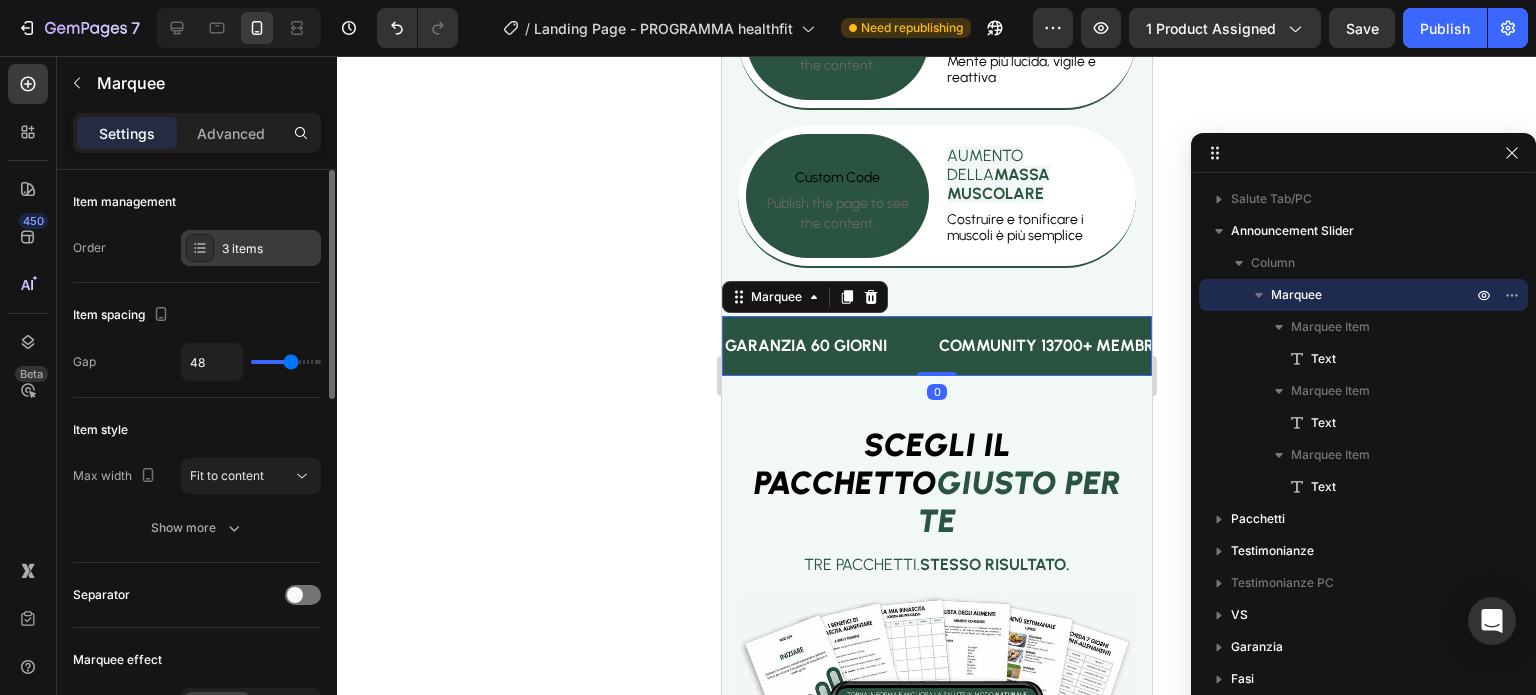 click on "3 items" at bounding box center (251, 248) 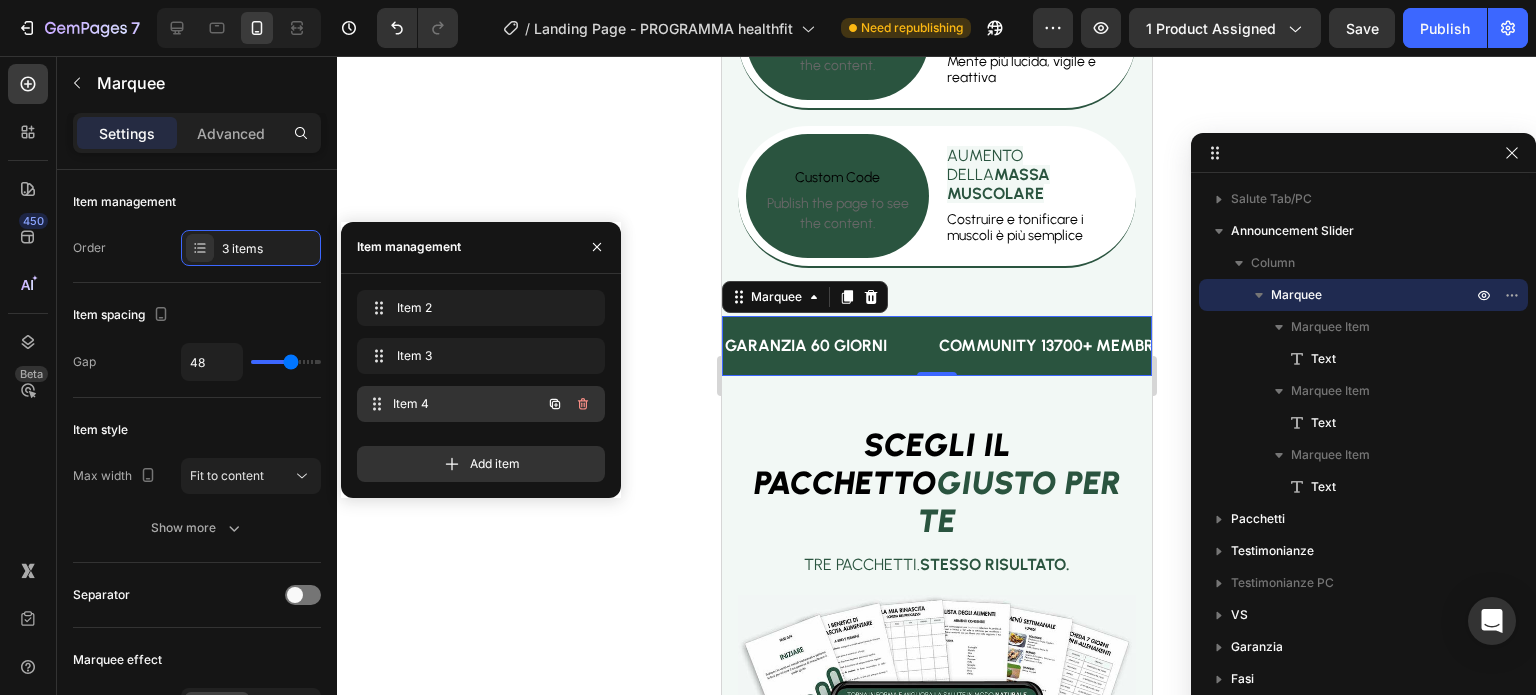 click on "Item 4" at bounding box center (467, 404) 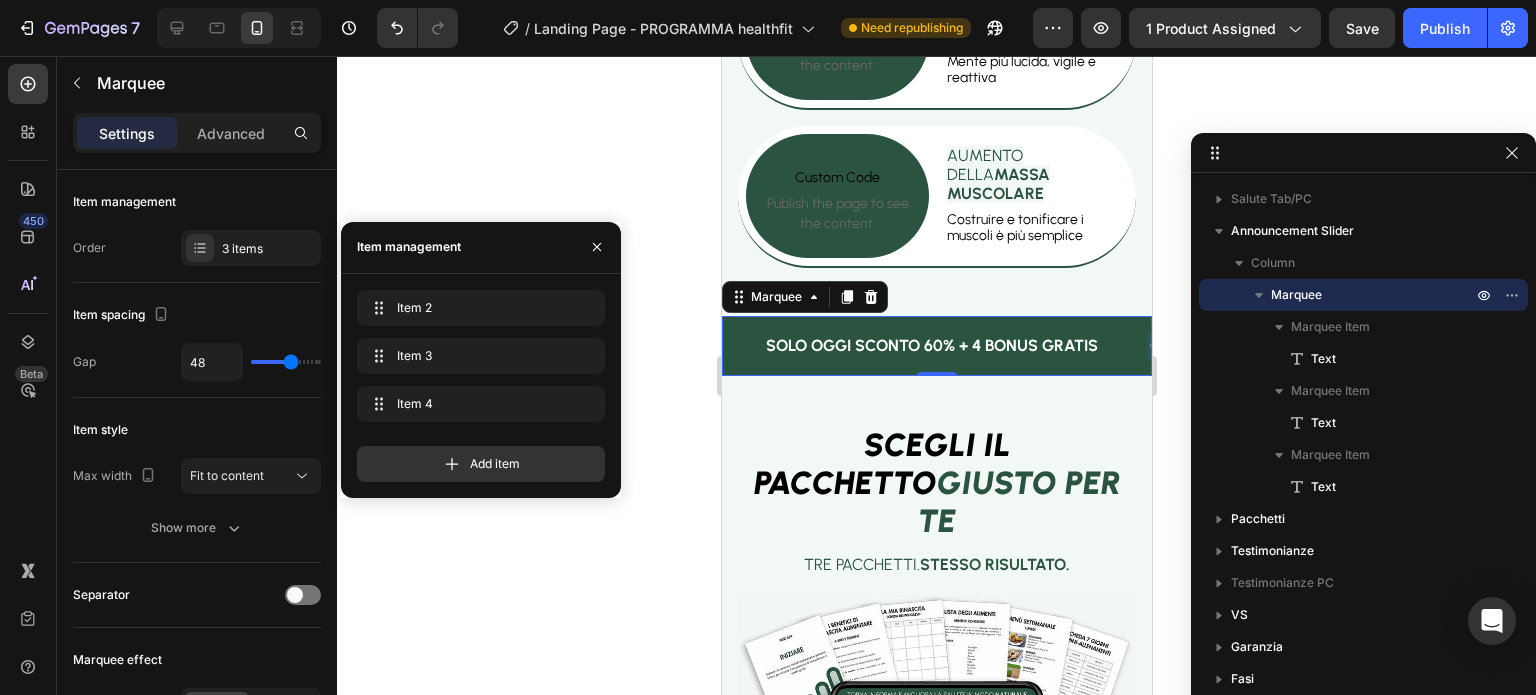 click 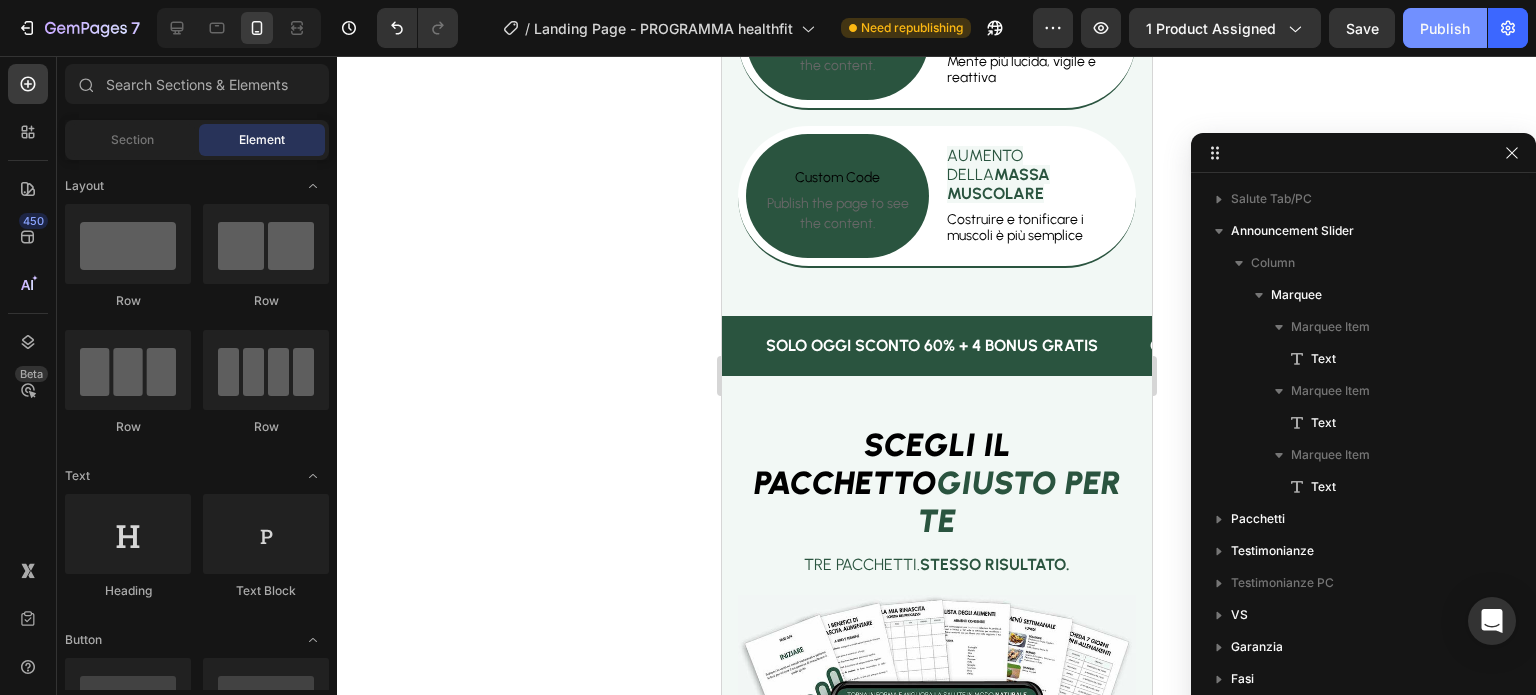click on "Publish" 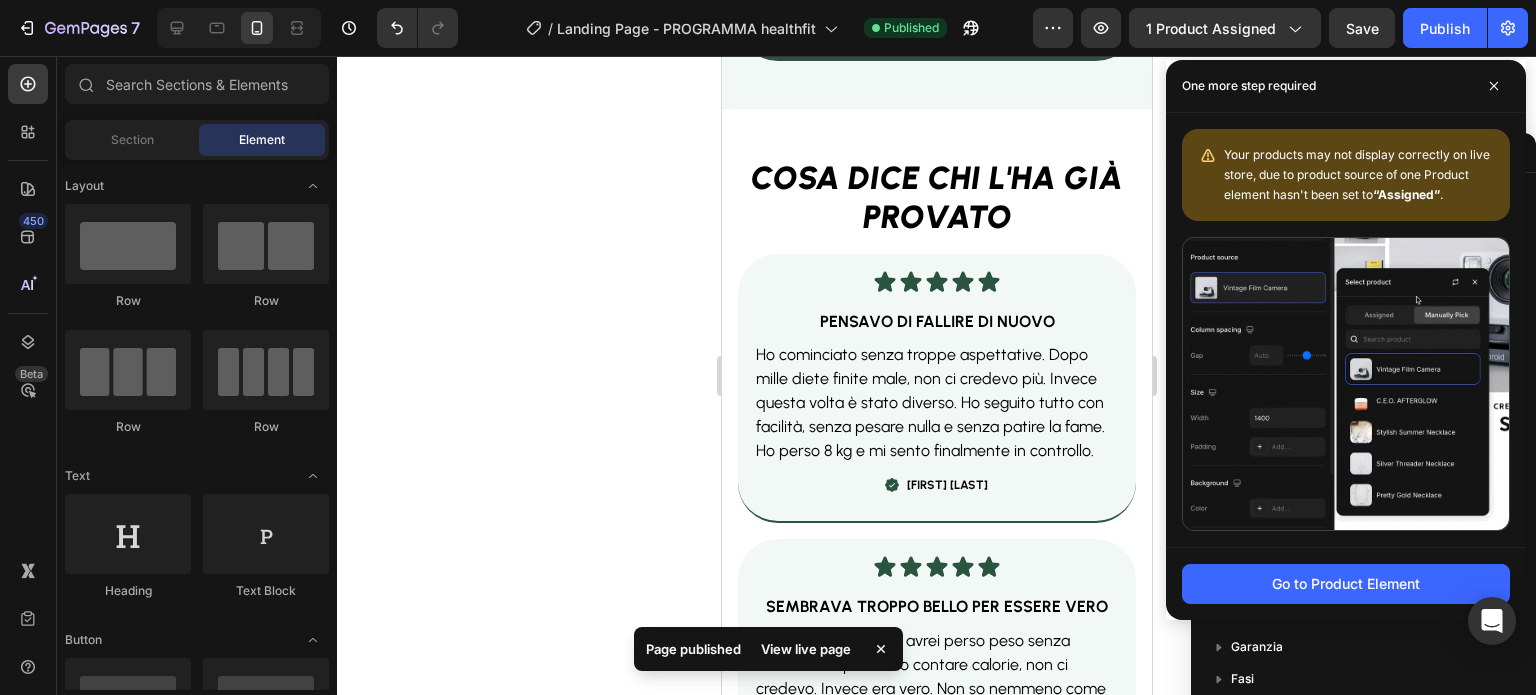 scroll, scrollTop: 6611, scrollLeft: 0, axis: vertical 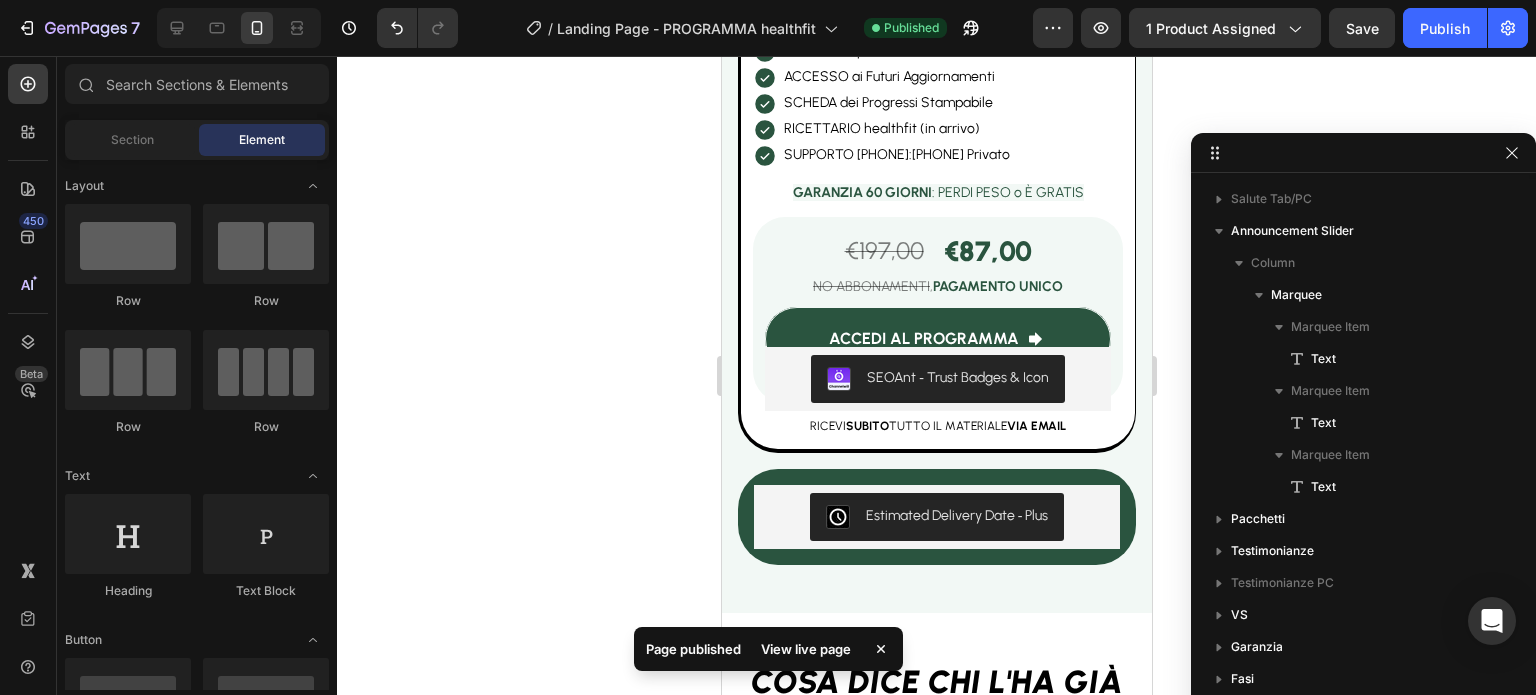 click 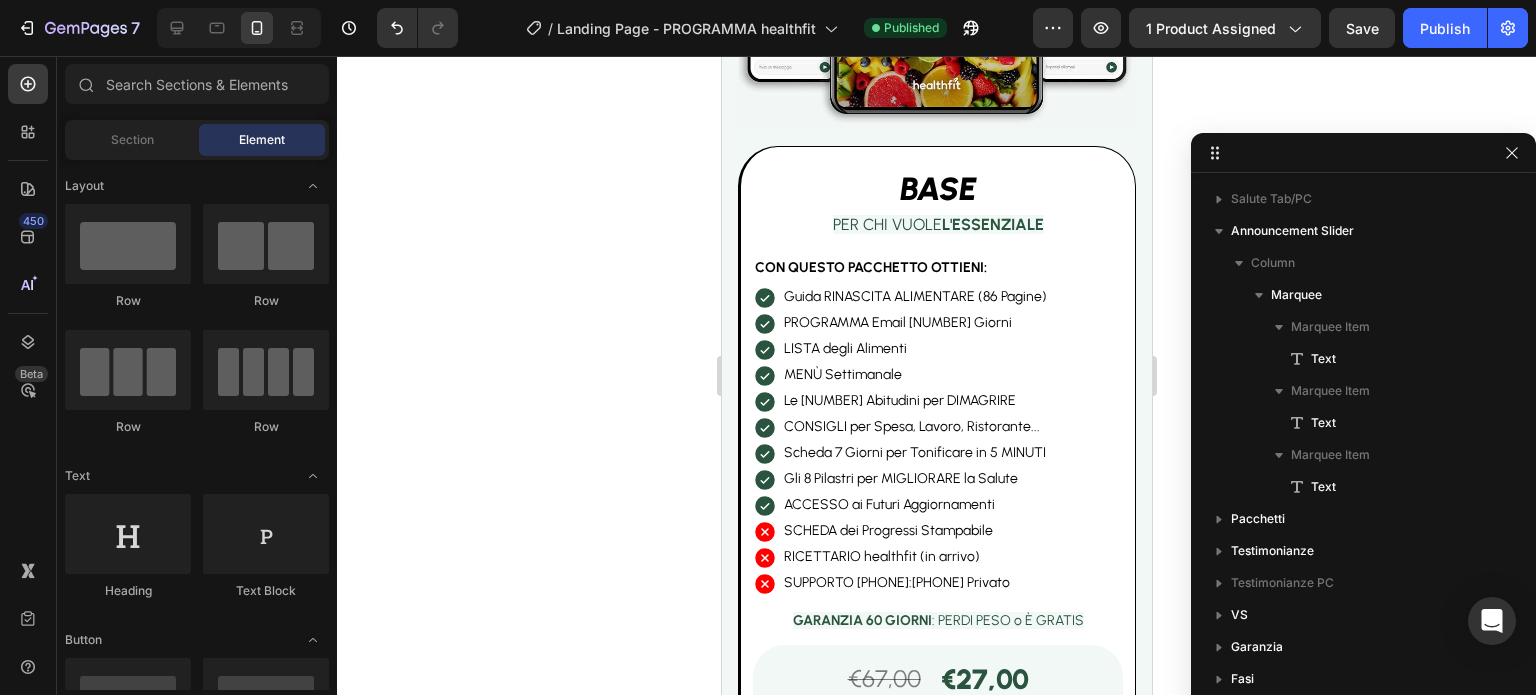 scroll, scrollTop: 4680, scrollLeft: 0, axis: vertical 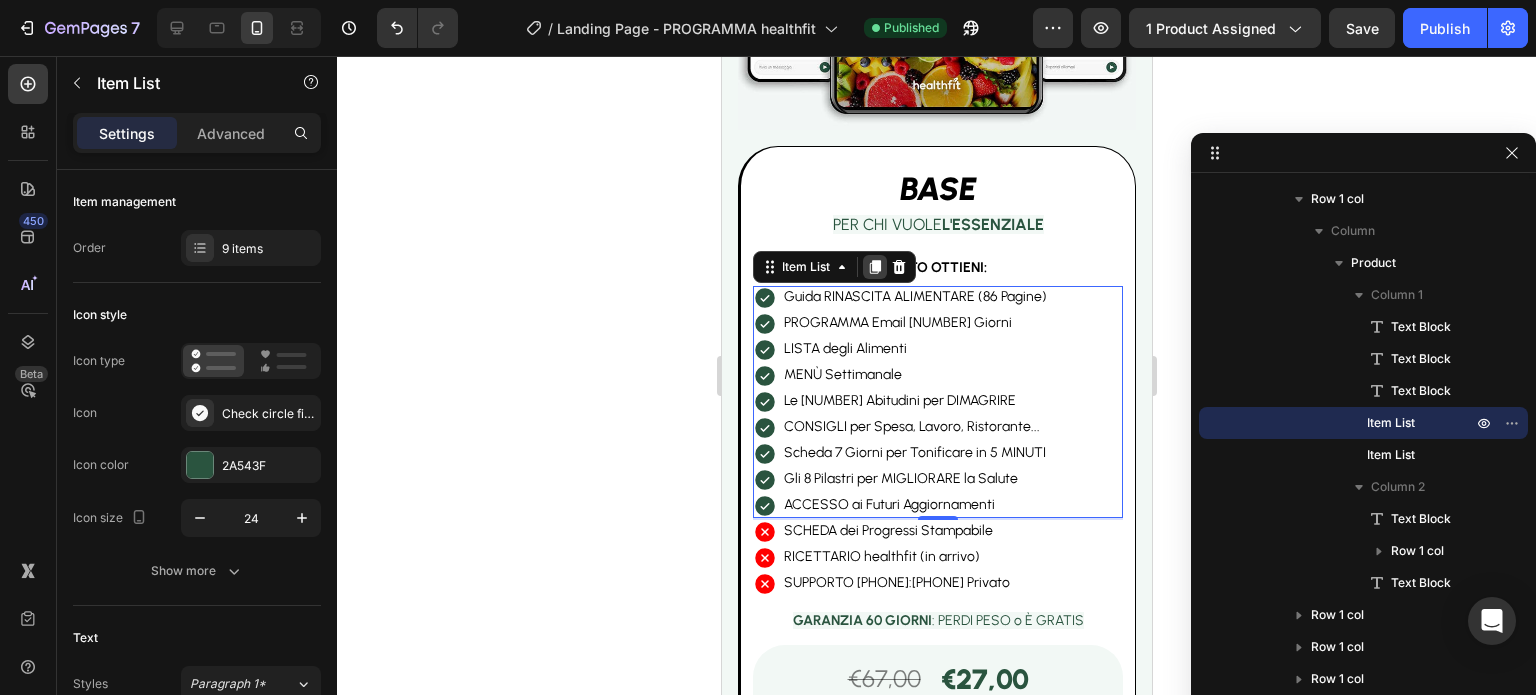 click 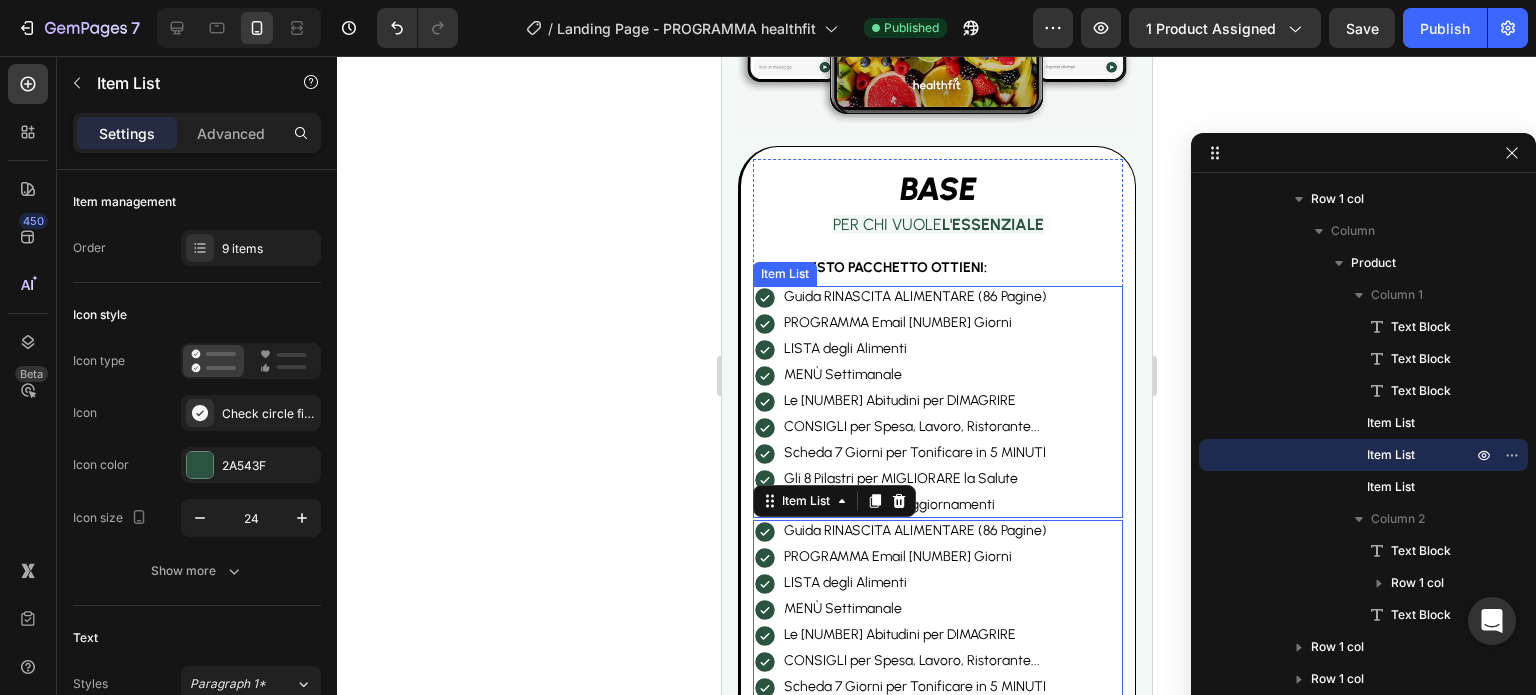 scroll, scrollTop: 4744, scrollLeft: 0, axis: vertical 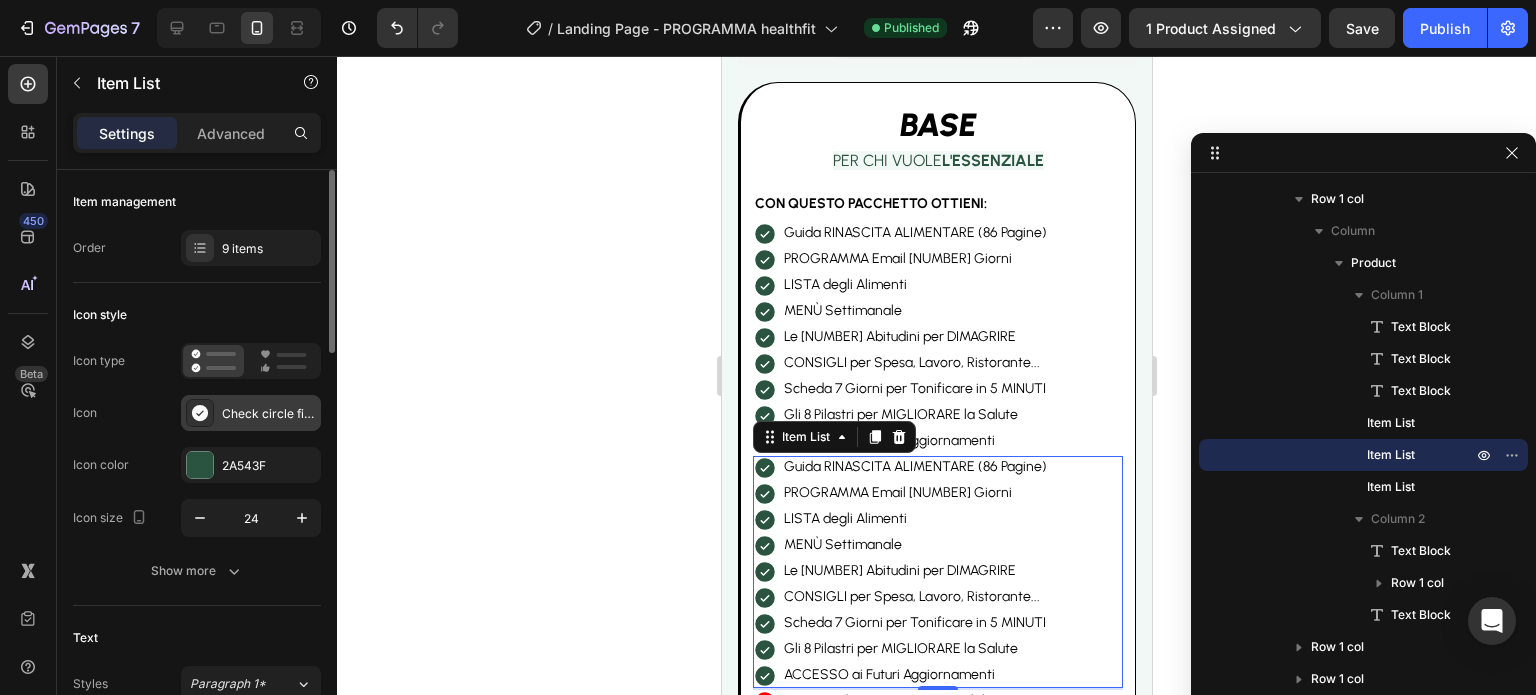 click on "Check circle filled" at bounding box center [269, 414] 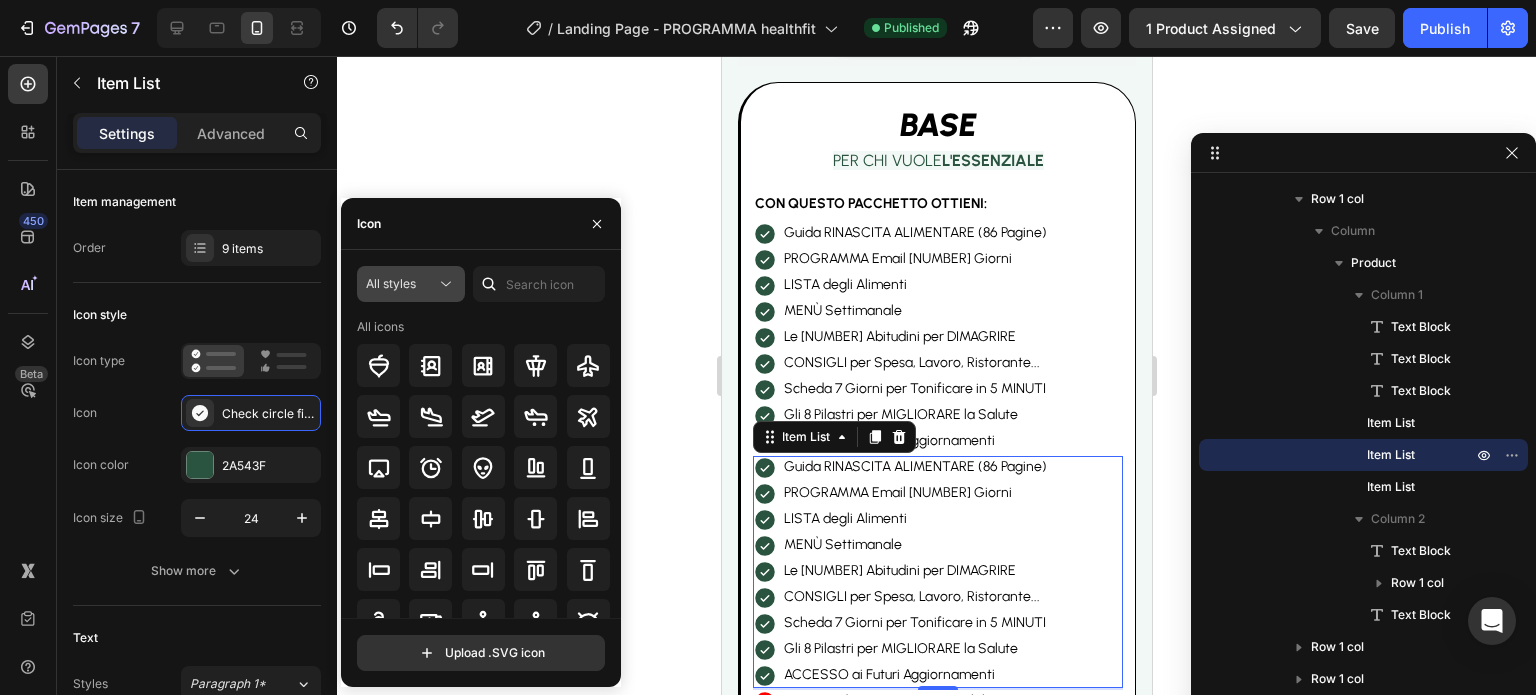 click on "All styles" at bounding box center [391, 283] 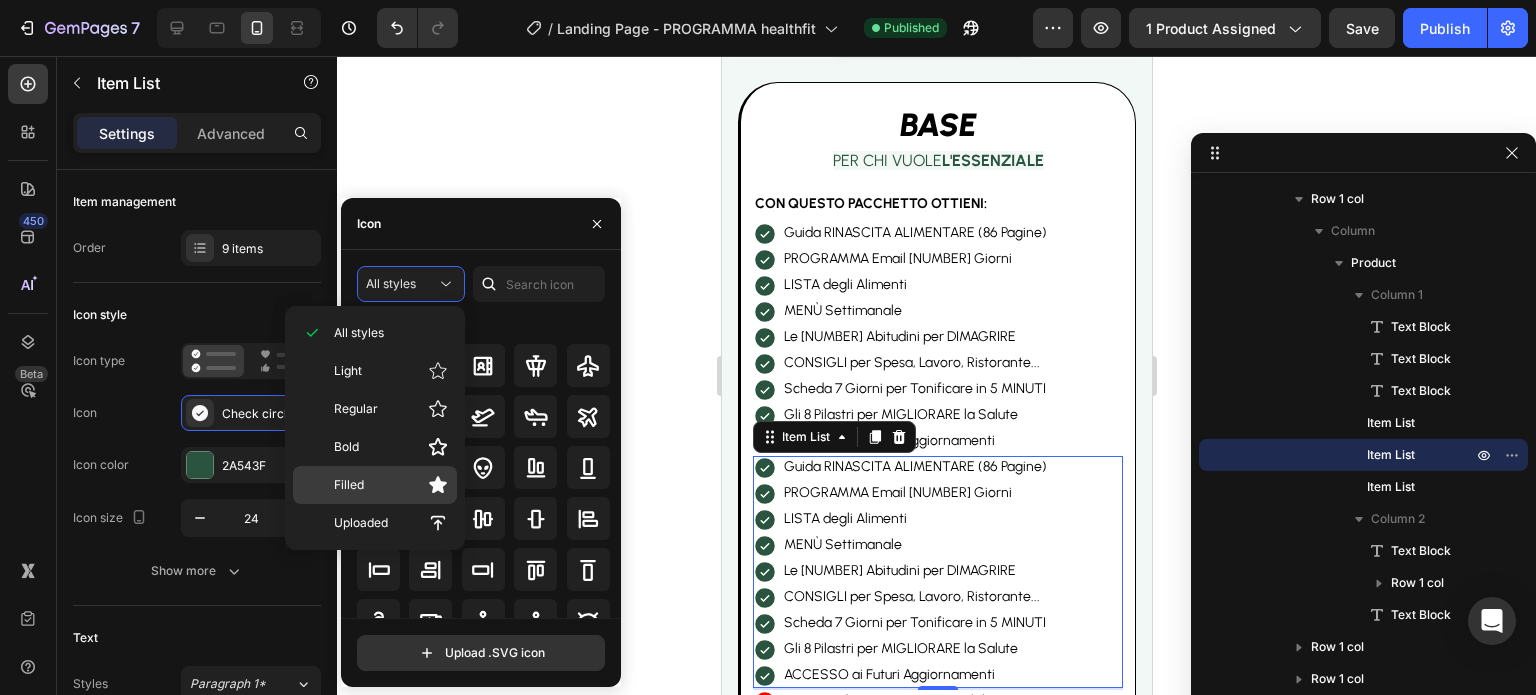 click on "Filled" at bounding box center (391, 485) 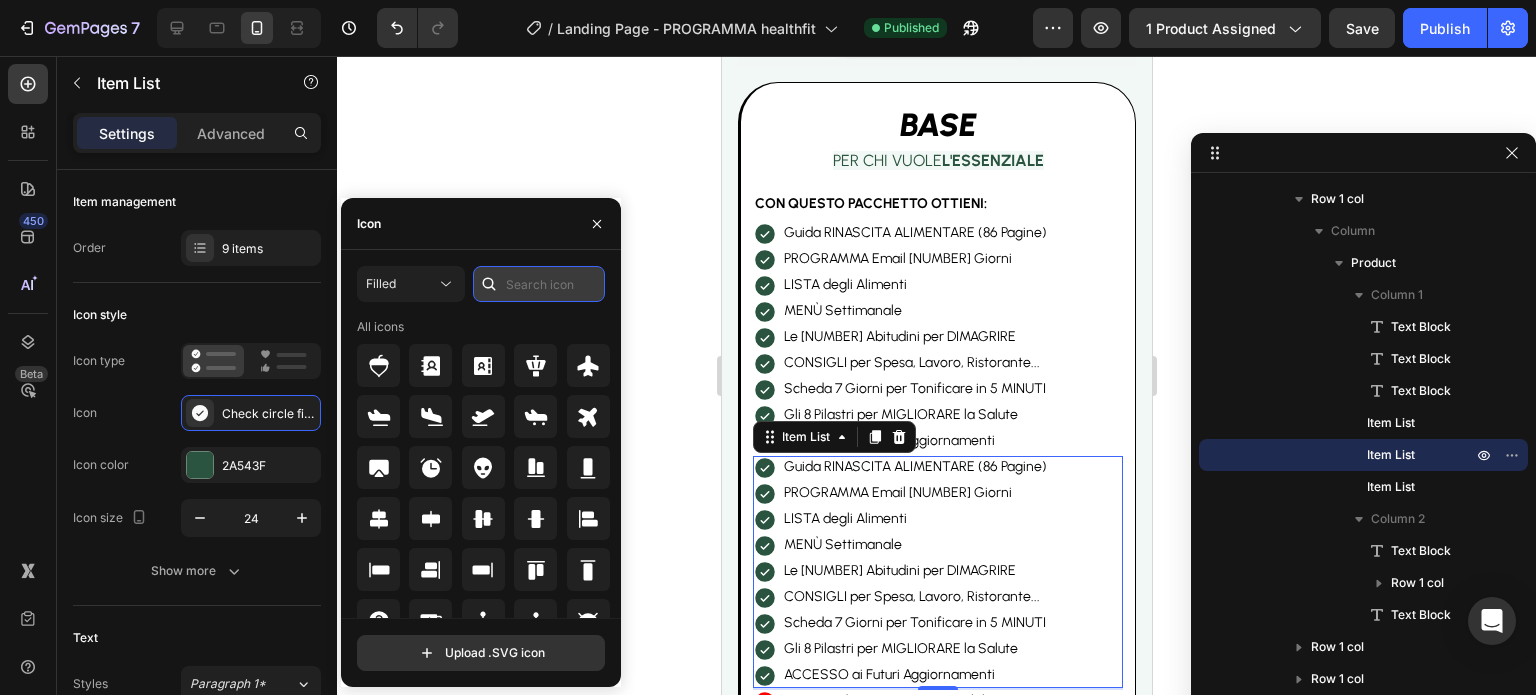 click at bounding box center [539, 284] 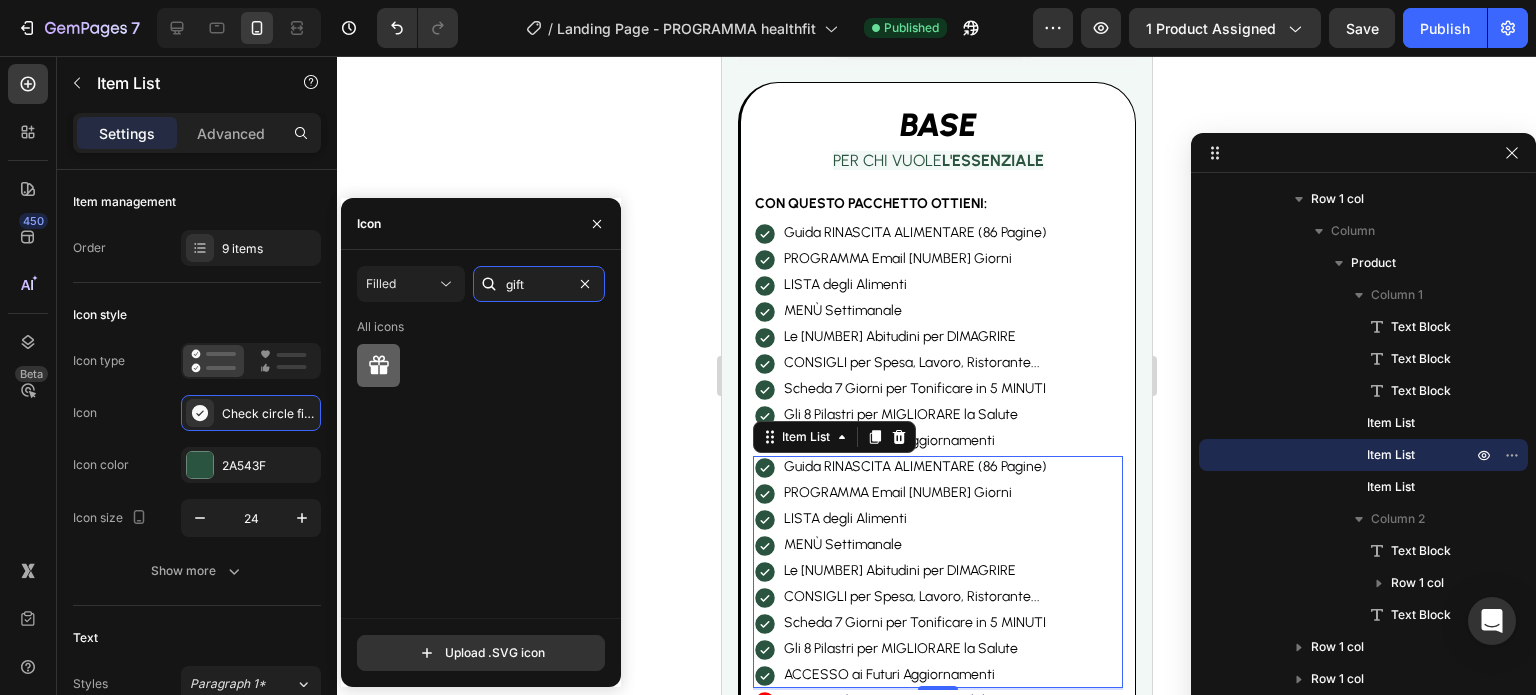 type on "gift" 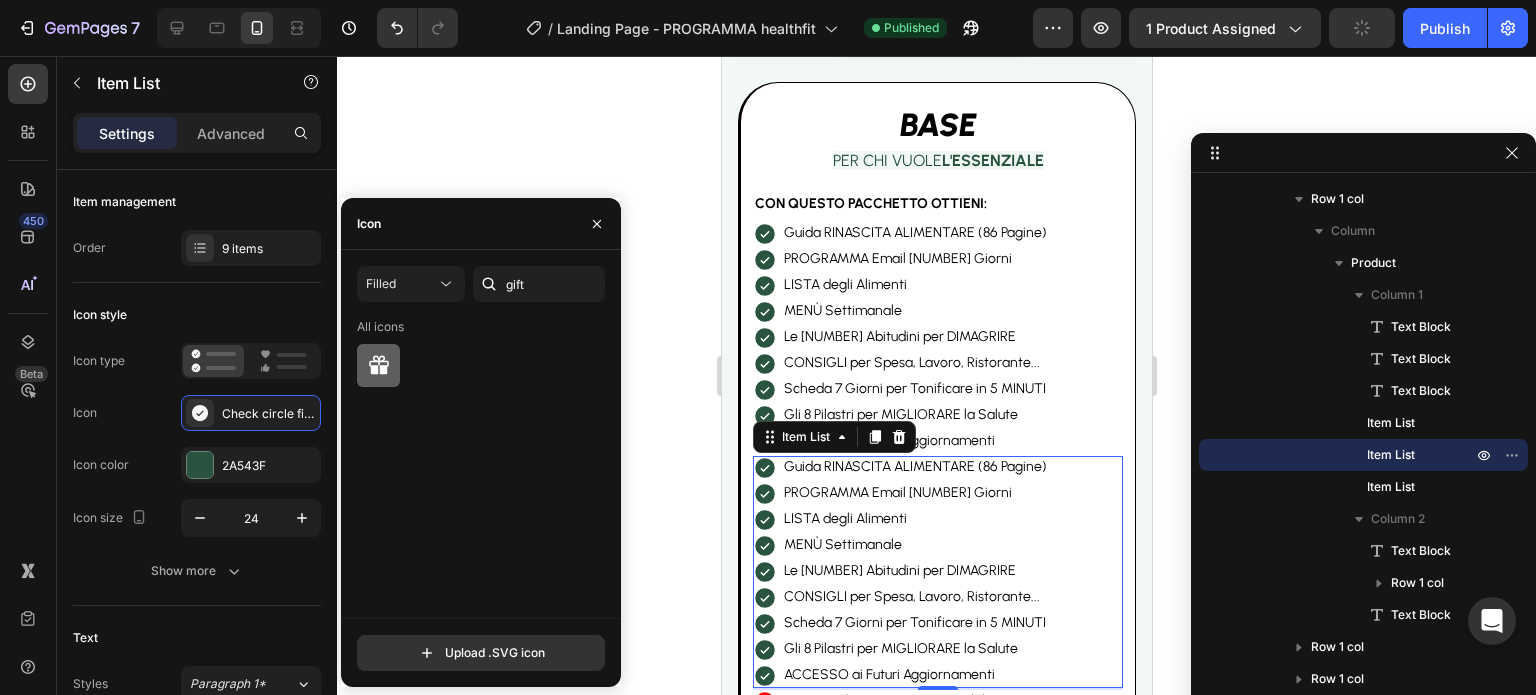 click 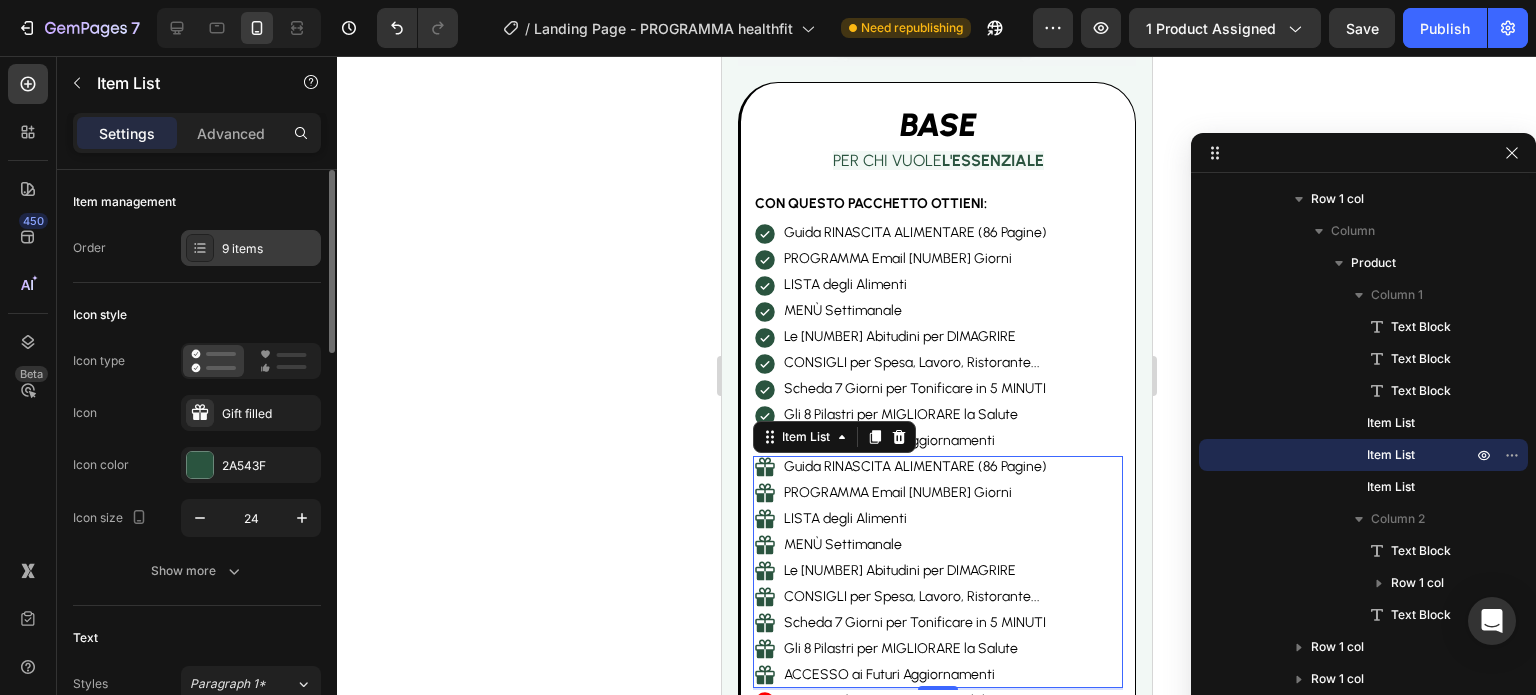 click on "9 items" at bounding box center (269, 249) 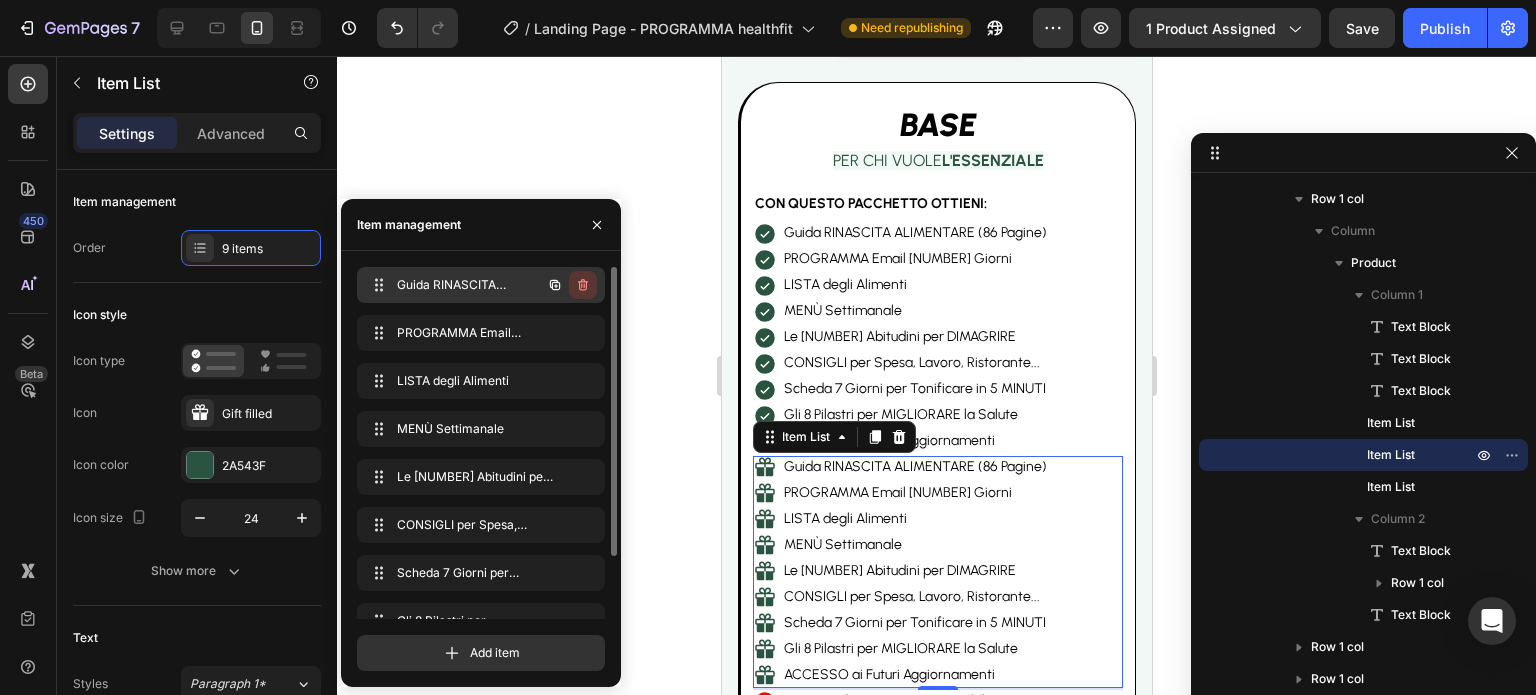click 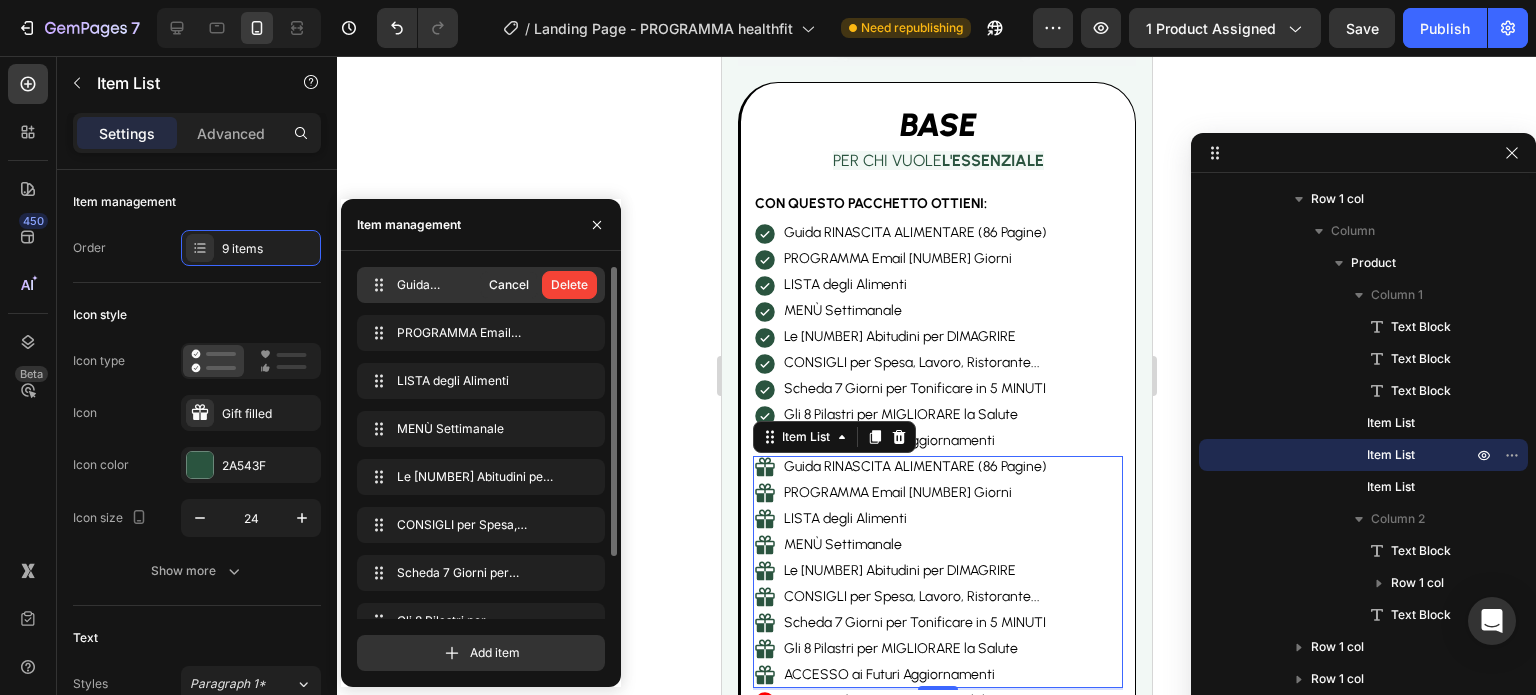 click on "Delete" at bounding box center (569, 285) 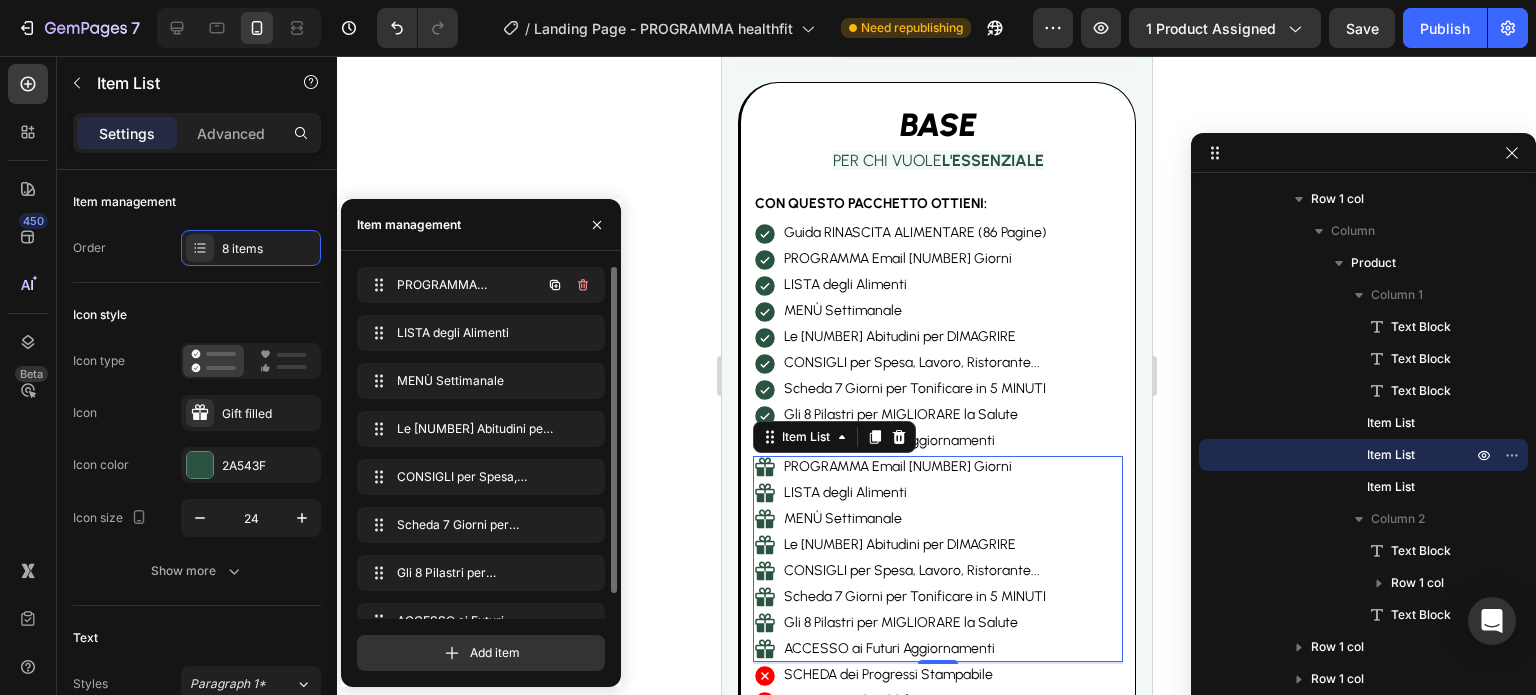 click 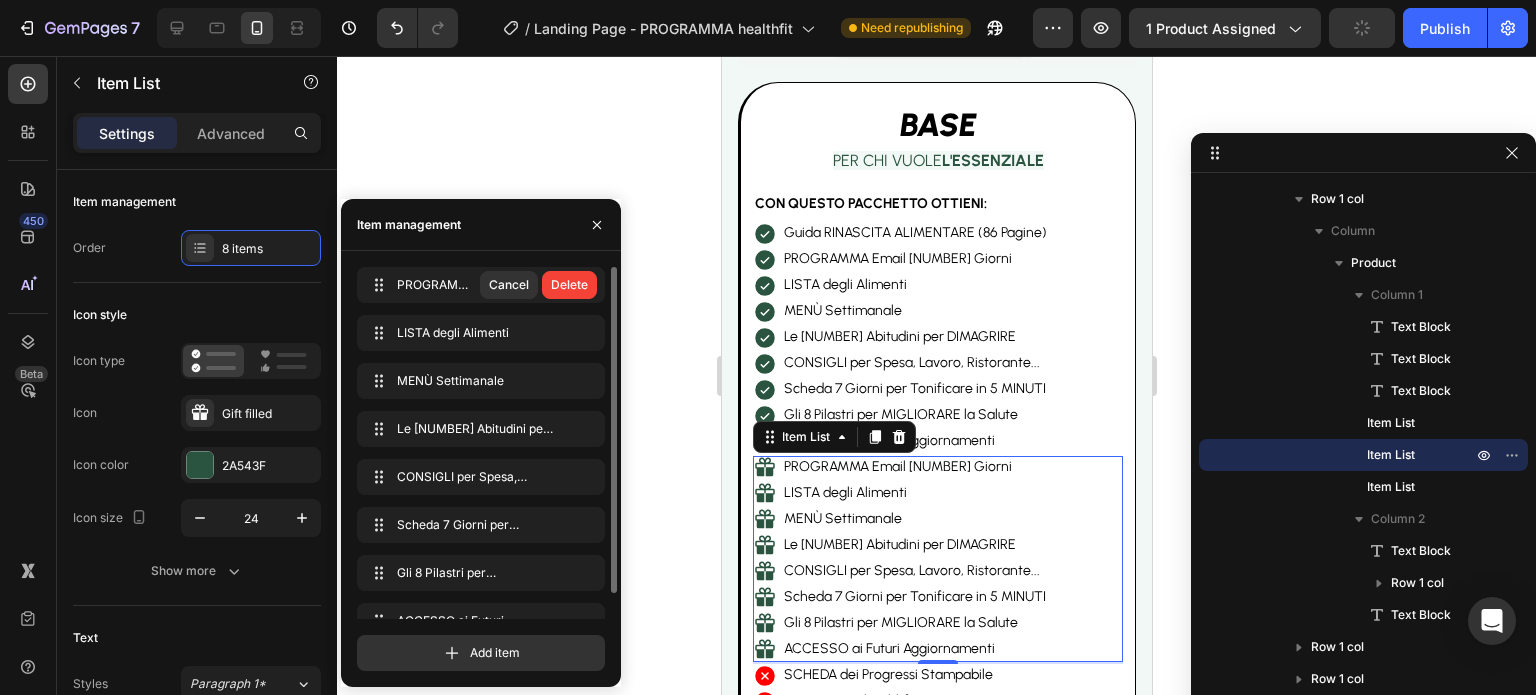 click on "Delete" at bounding box center (569, 285) 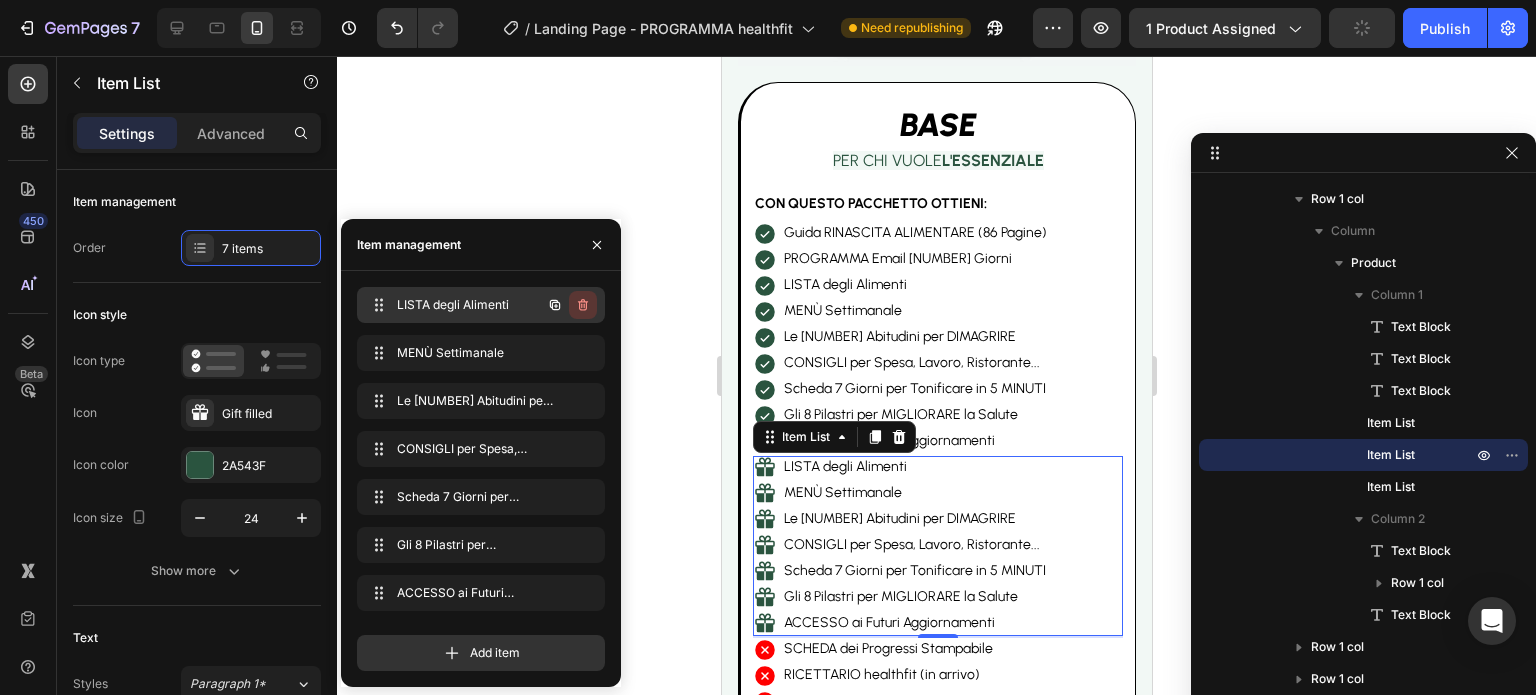 click 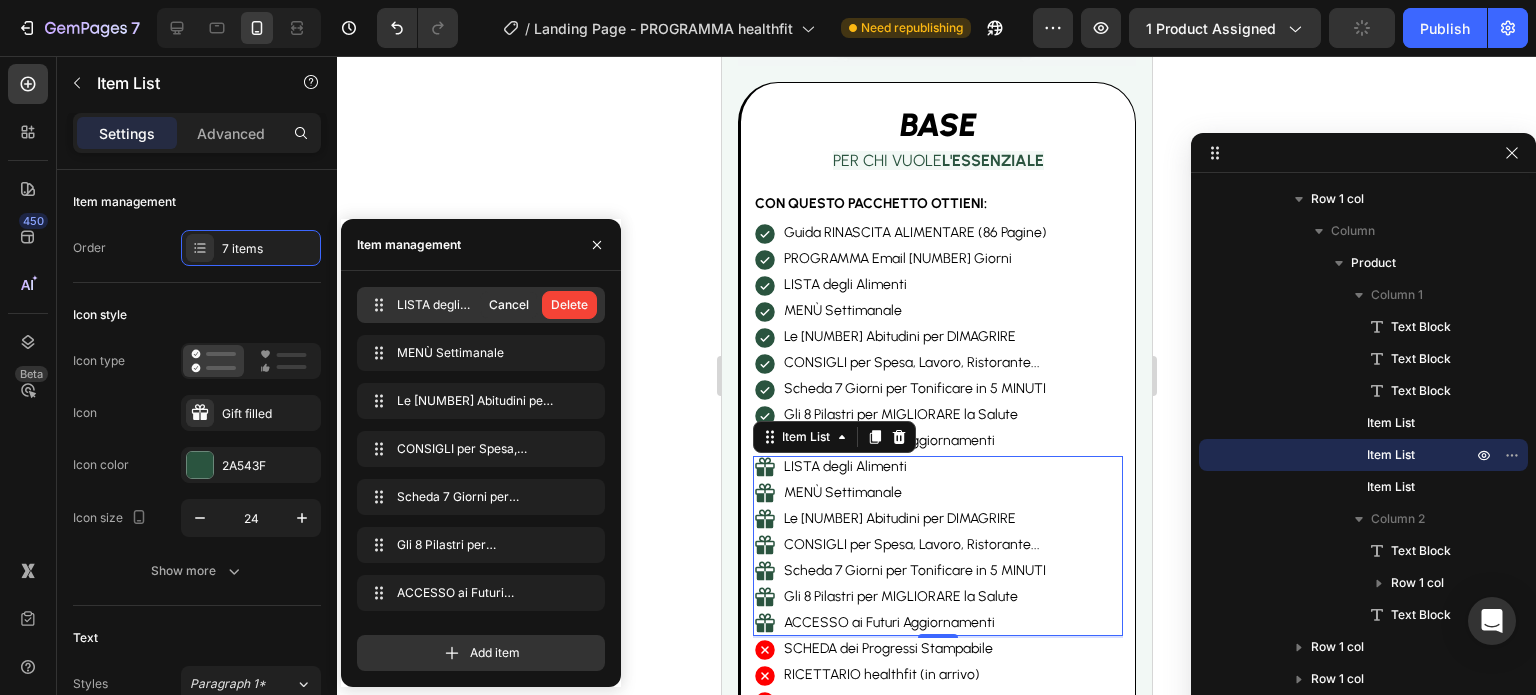 click on "Delete" at bounding box center [569, 305] 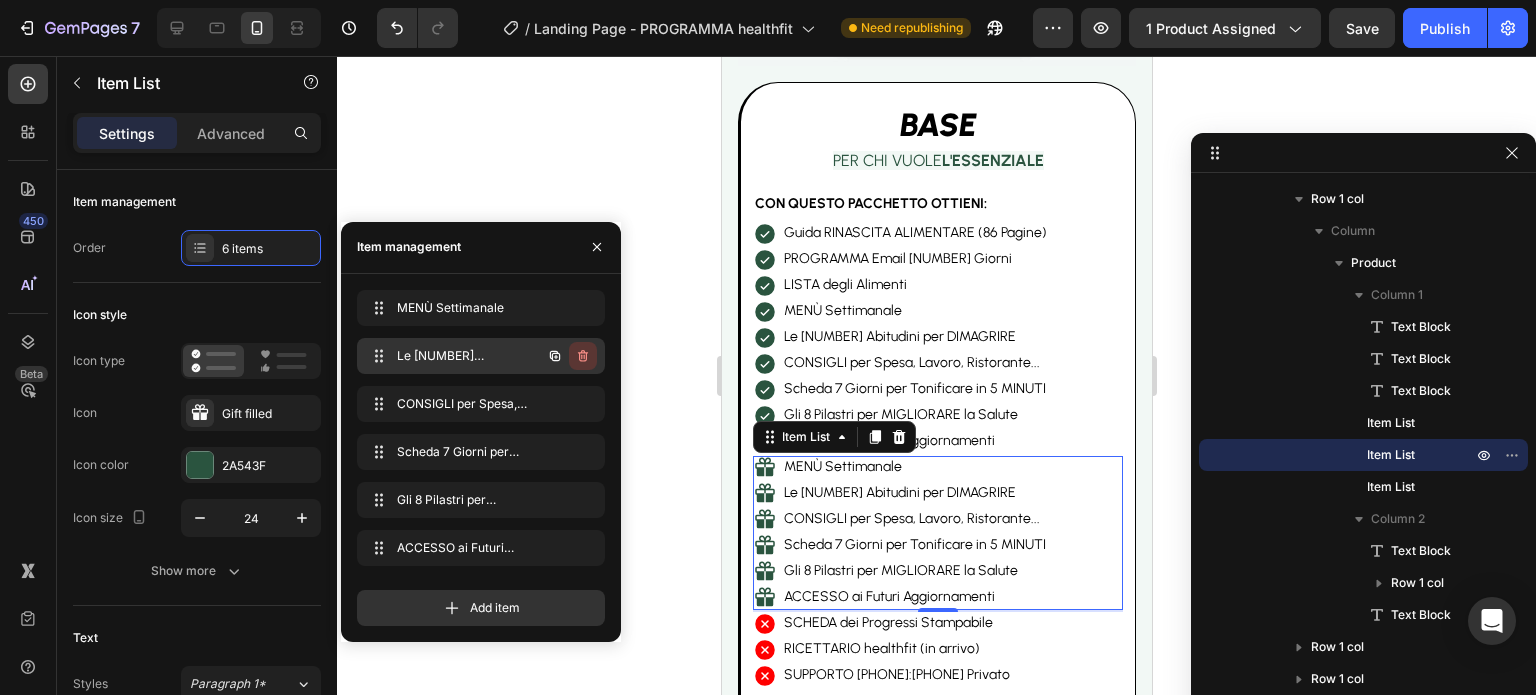 click 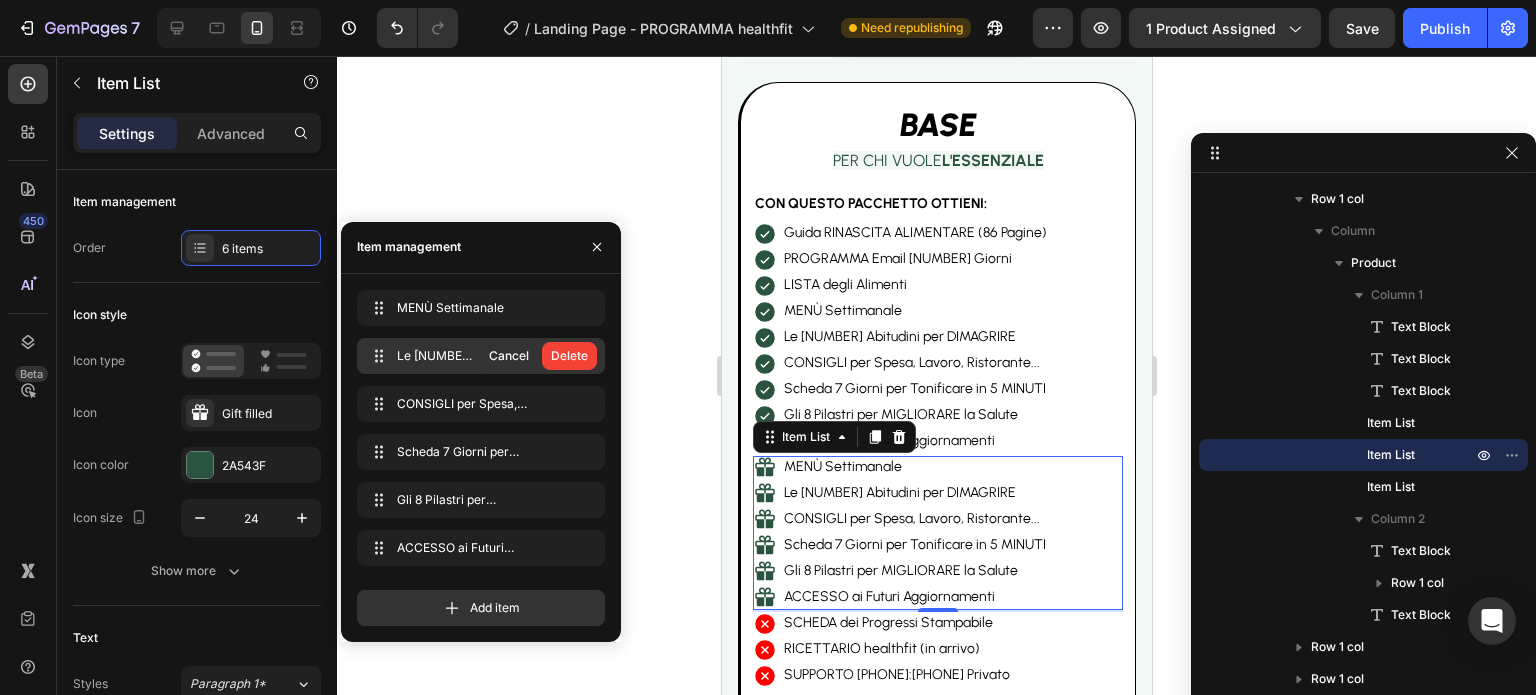 click on "Delete" at bounding box center [569, 356] 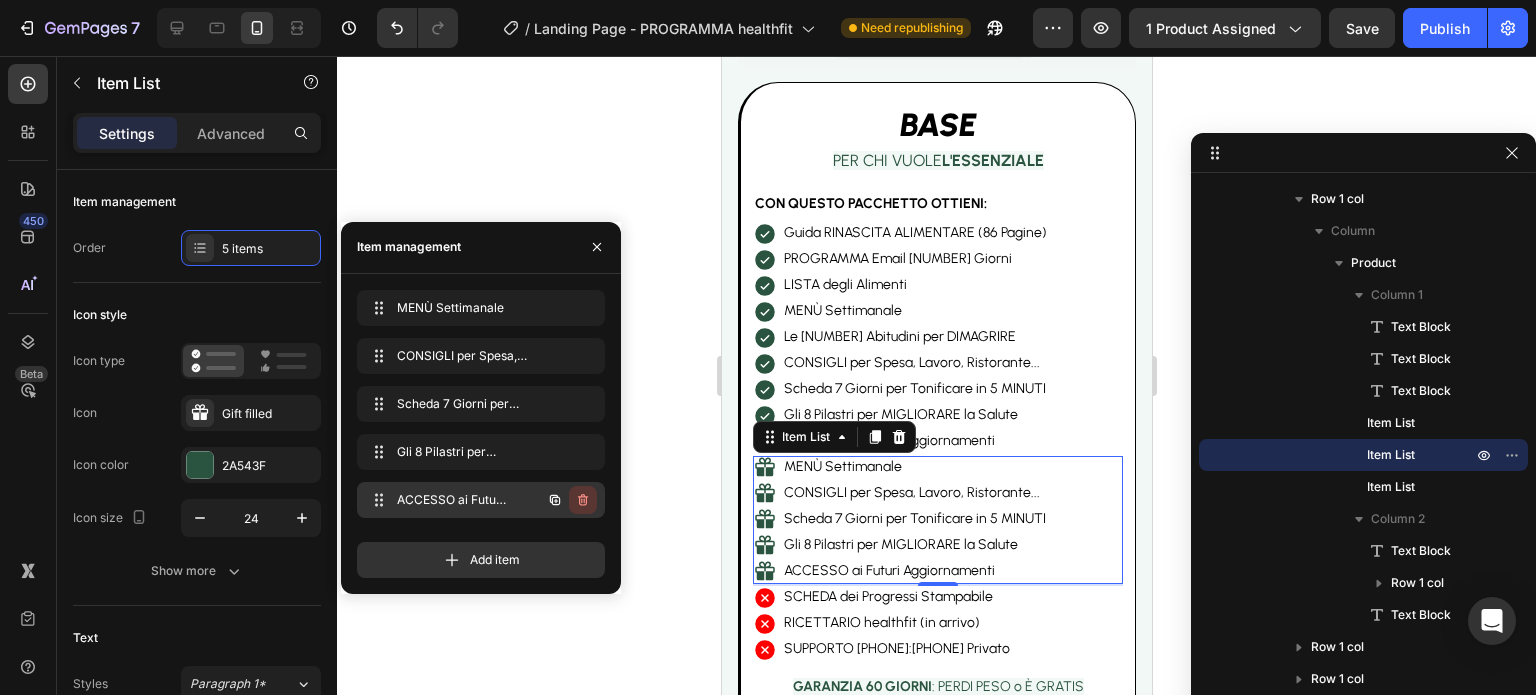 click 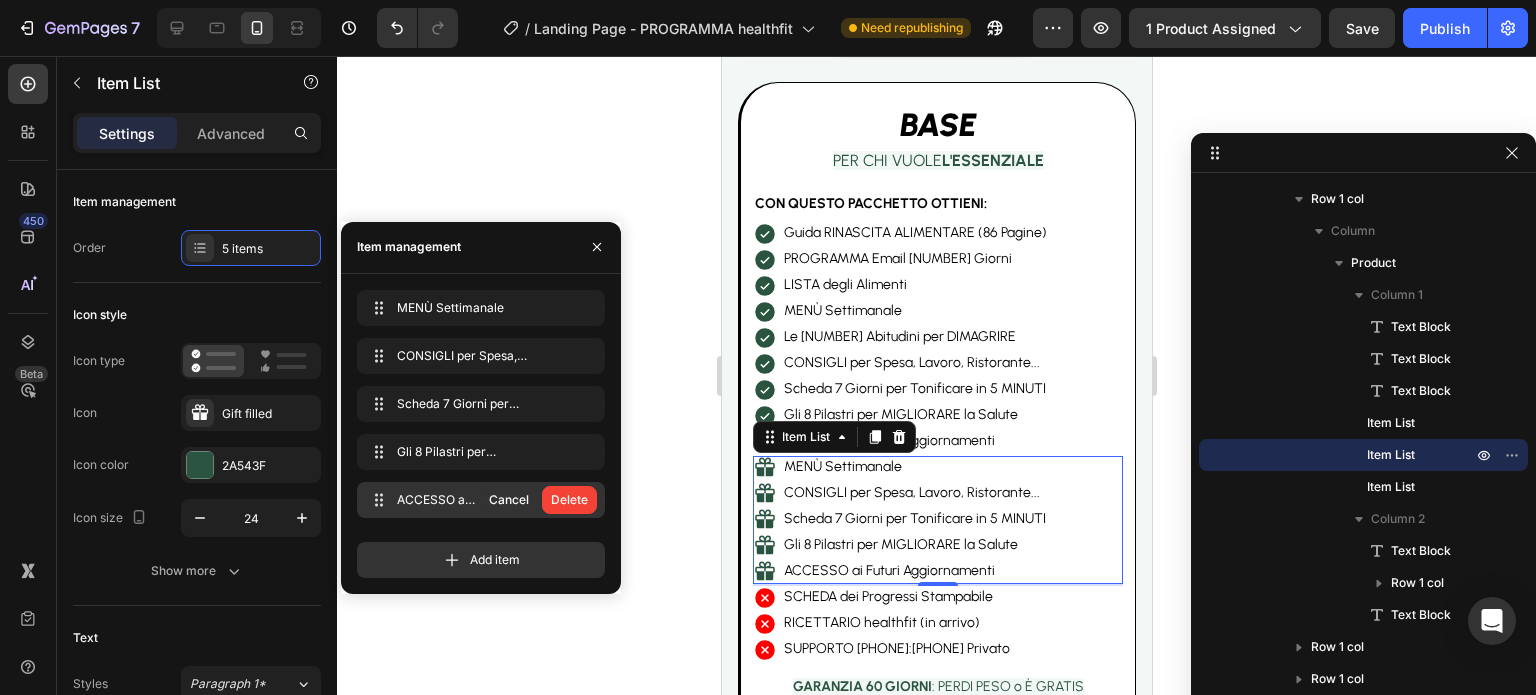 click on "Delete" at bounding box center [569, 500] 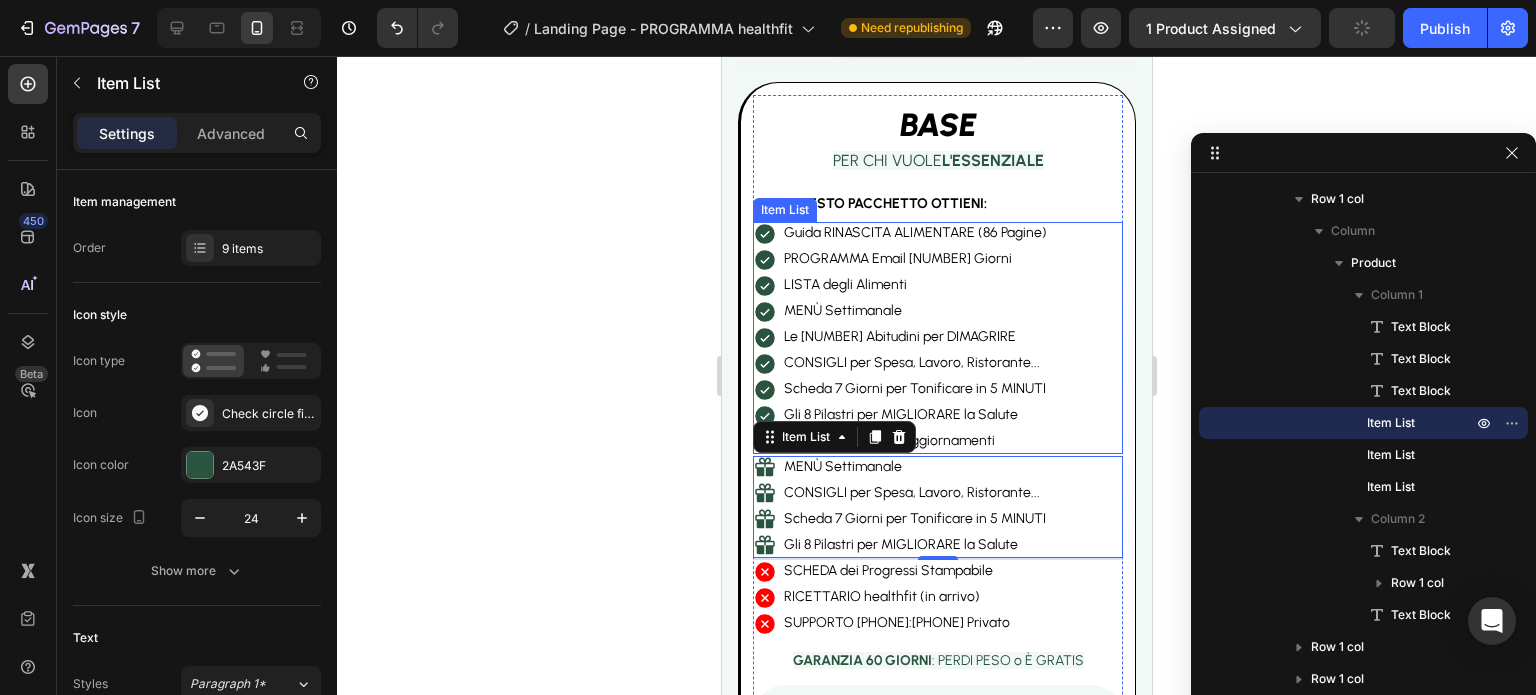 click on "Guida RINASCITA ALIMENTARE (86 Pagine)
PROGRAMMA Email 60 Giorni
LISTA degli Alimenti
MENÙ Settimanale
Le 7 Abitudini per DIMAGRIRE
CONSIGLI per Spesa, Lavoro, Ristorante...
Scheda 7 Giorni per Tonificare in 5 MINUTI
Gli 8 Pilastri per MIGLIORARE la Salute
ACCESSO ai Futuri Aggiornamenti" at bounding box center (937, 338) 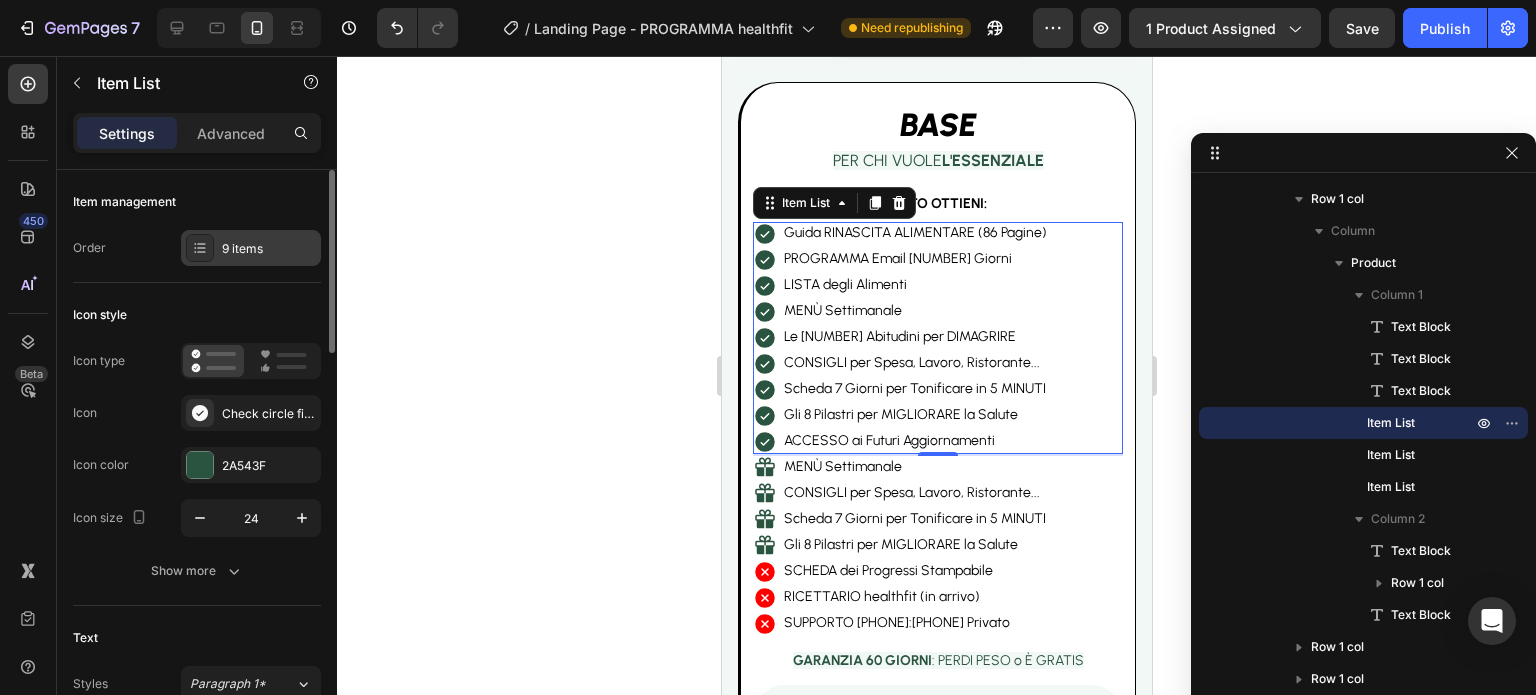 click on "9 items" at bounding box center [269, 249] 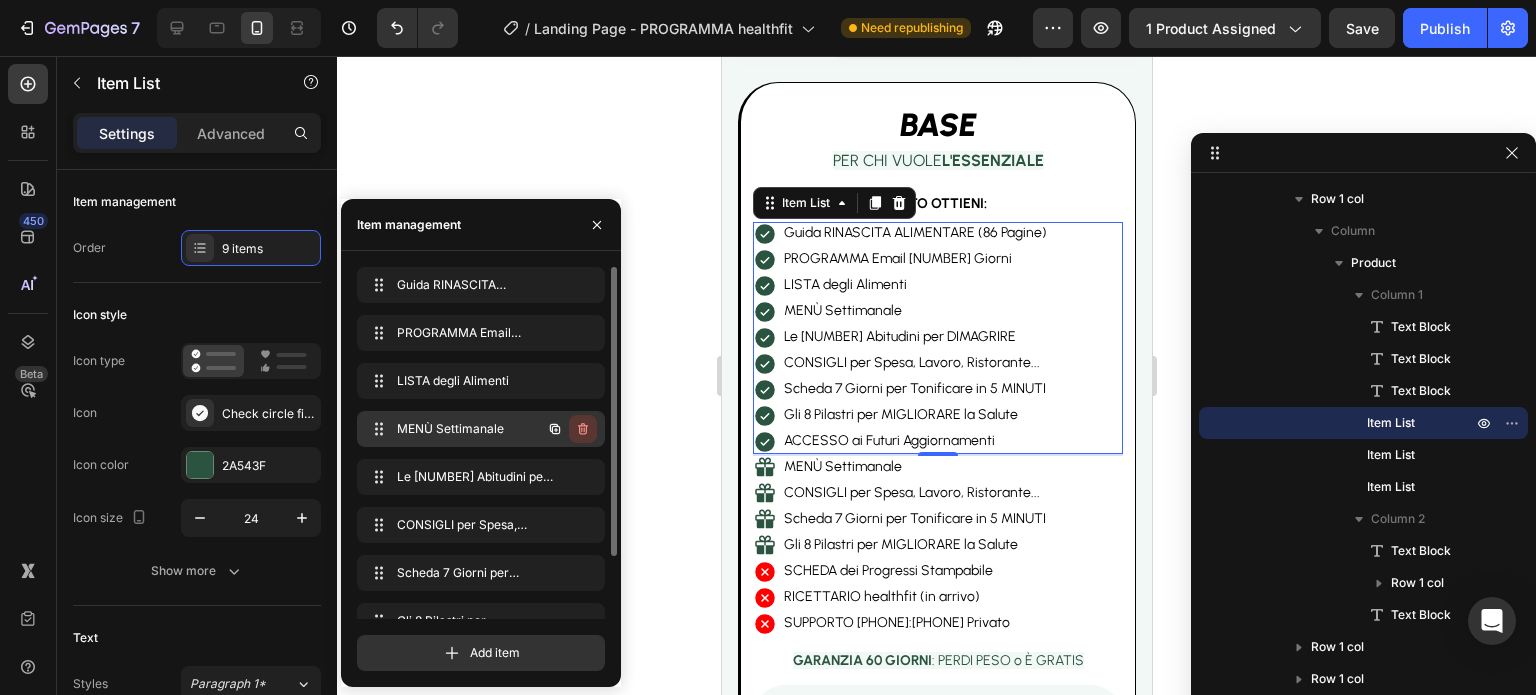 click 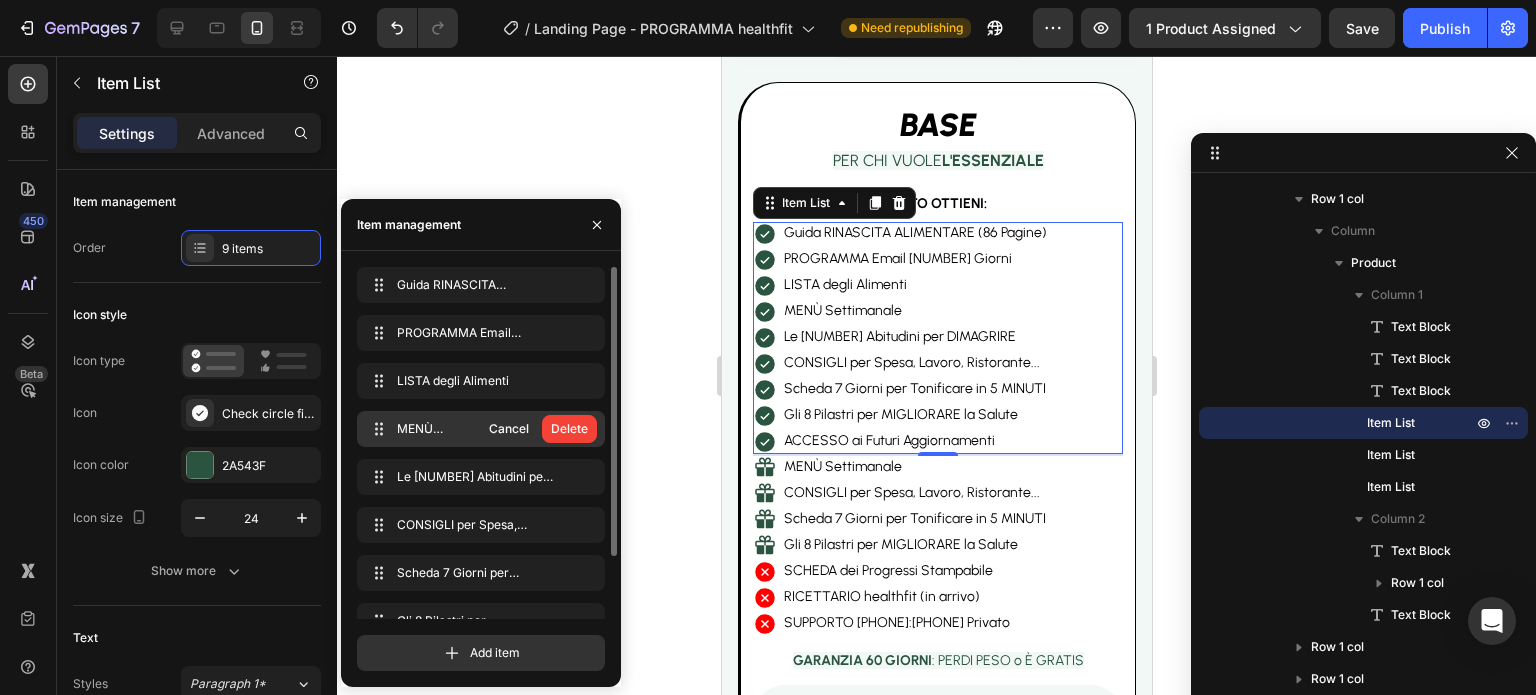 click on "Delete" at bounding box center (569, 429) 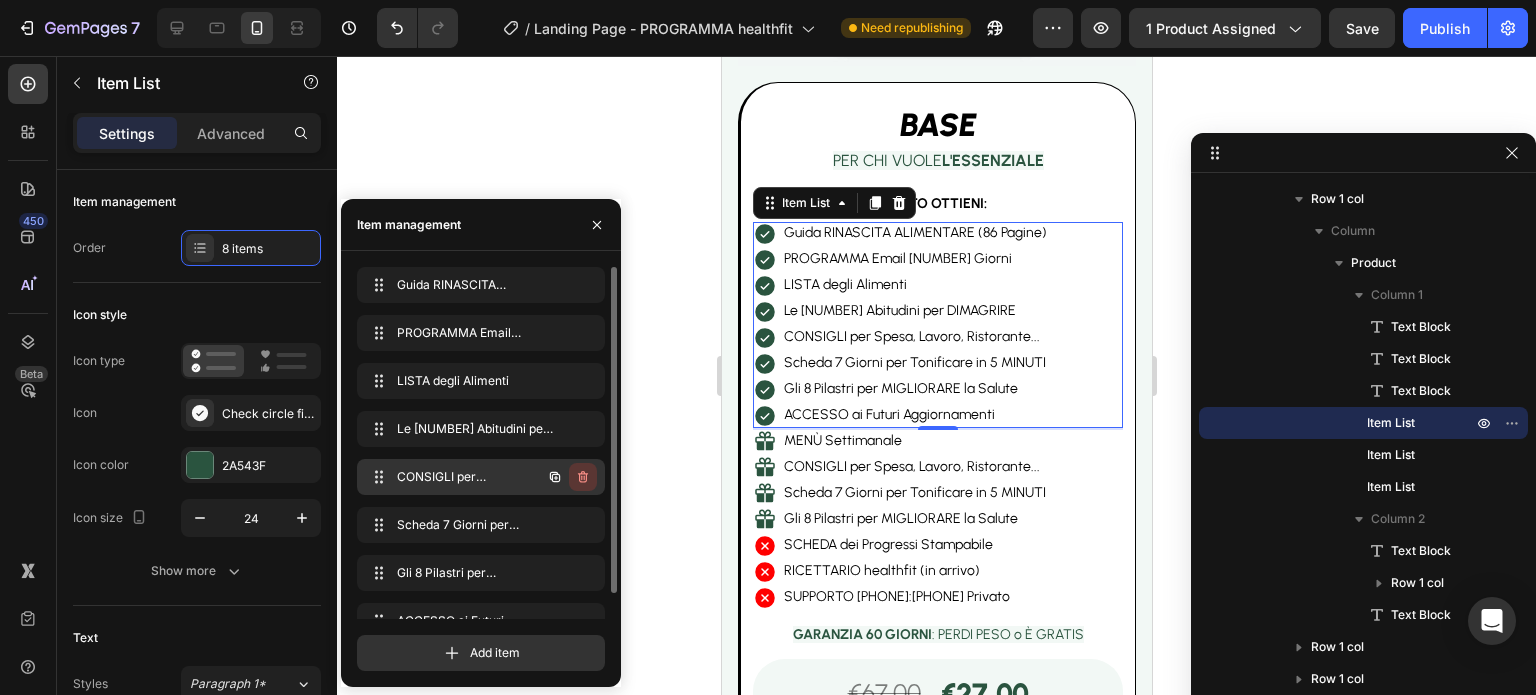 click 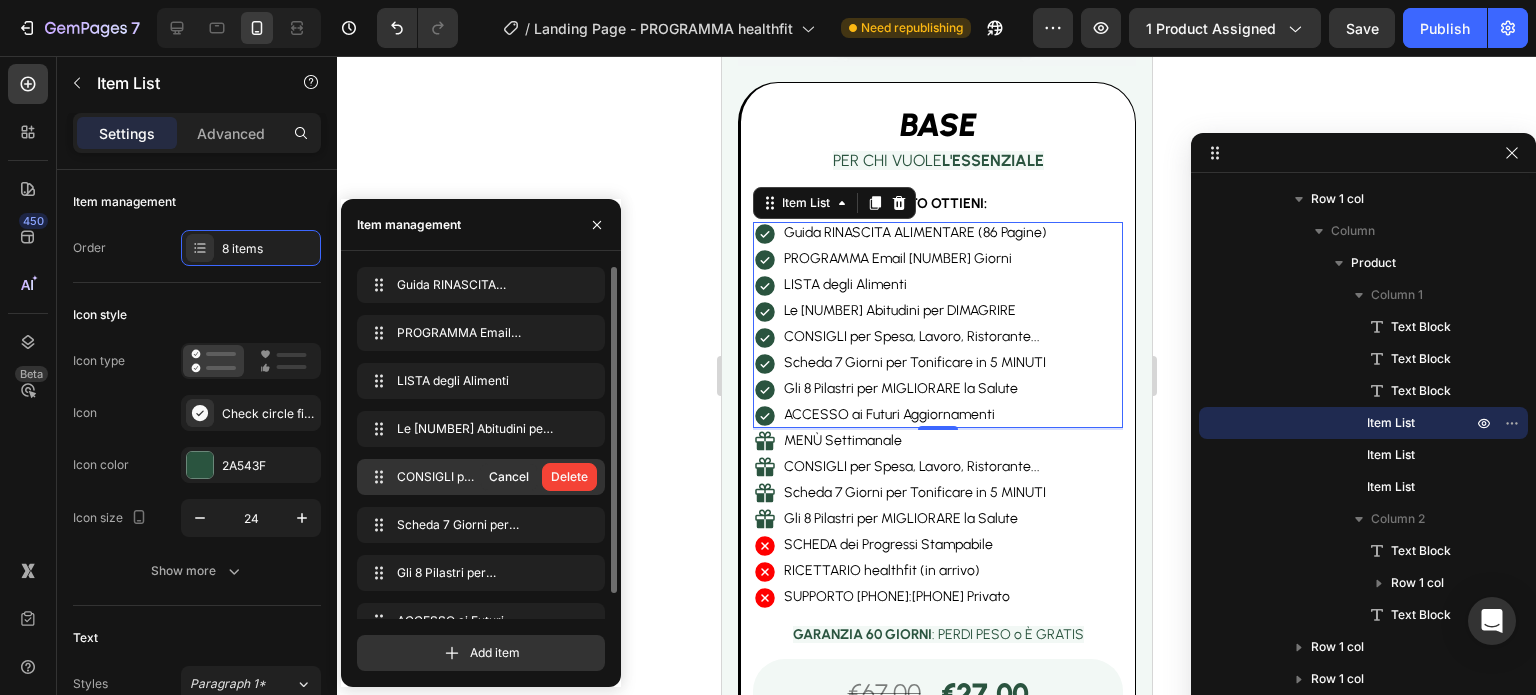 click on "Delete" at bounding box center [569, 477] 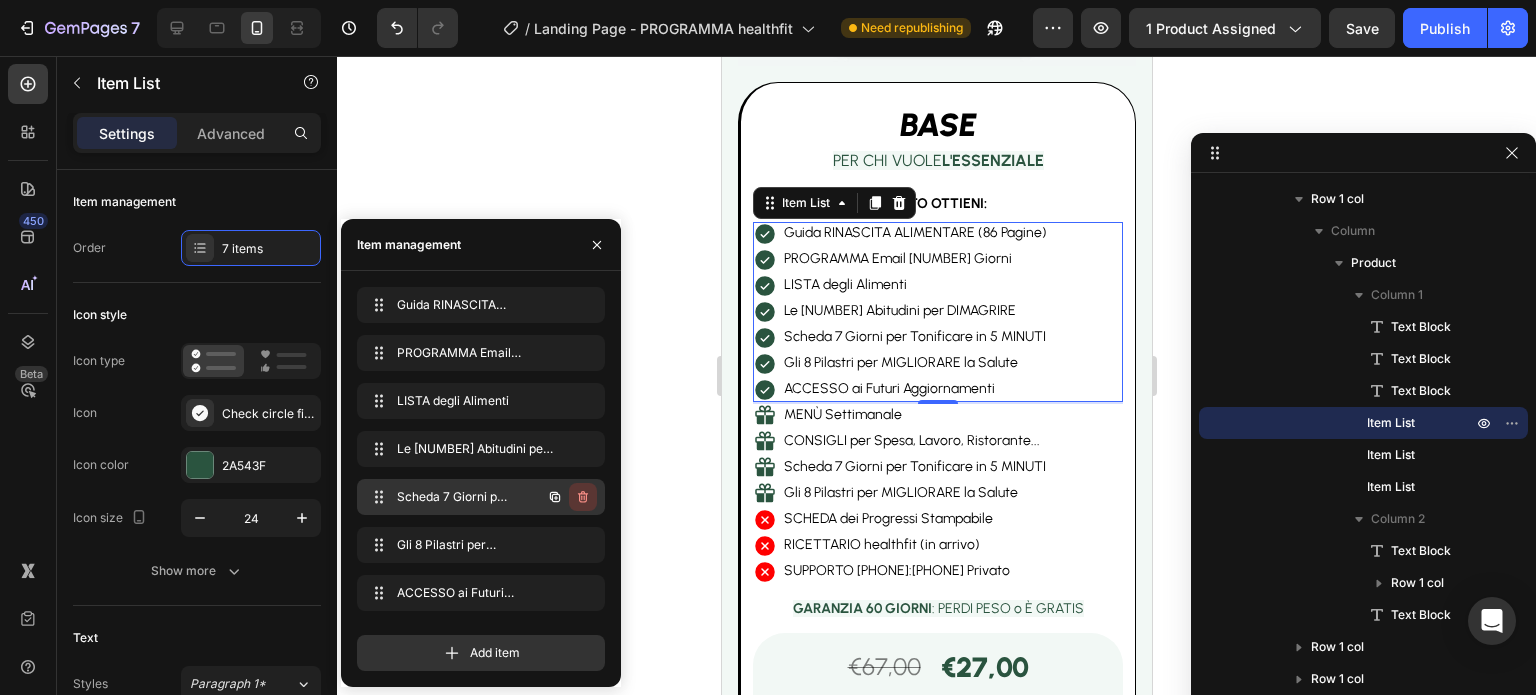 click 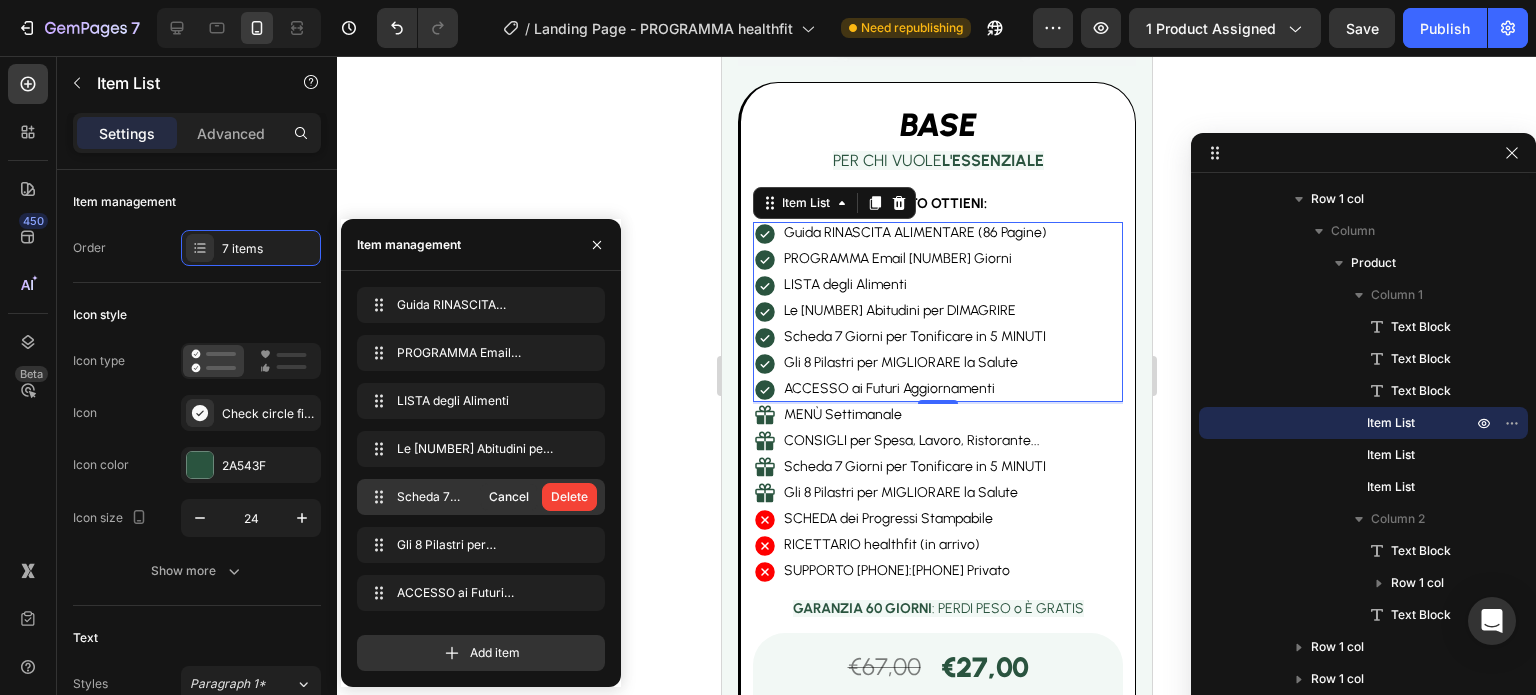 click on "Delete" at bounding box center (569, 497) 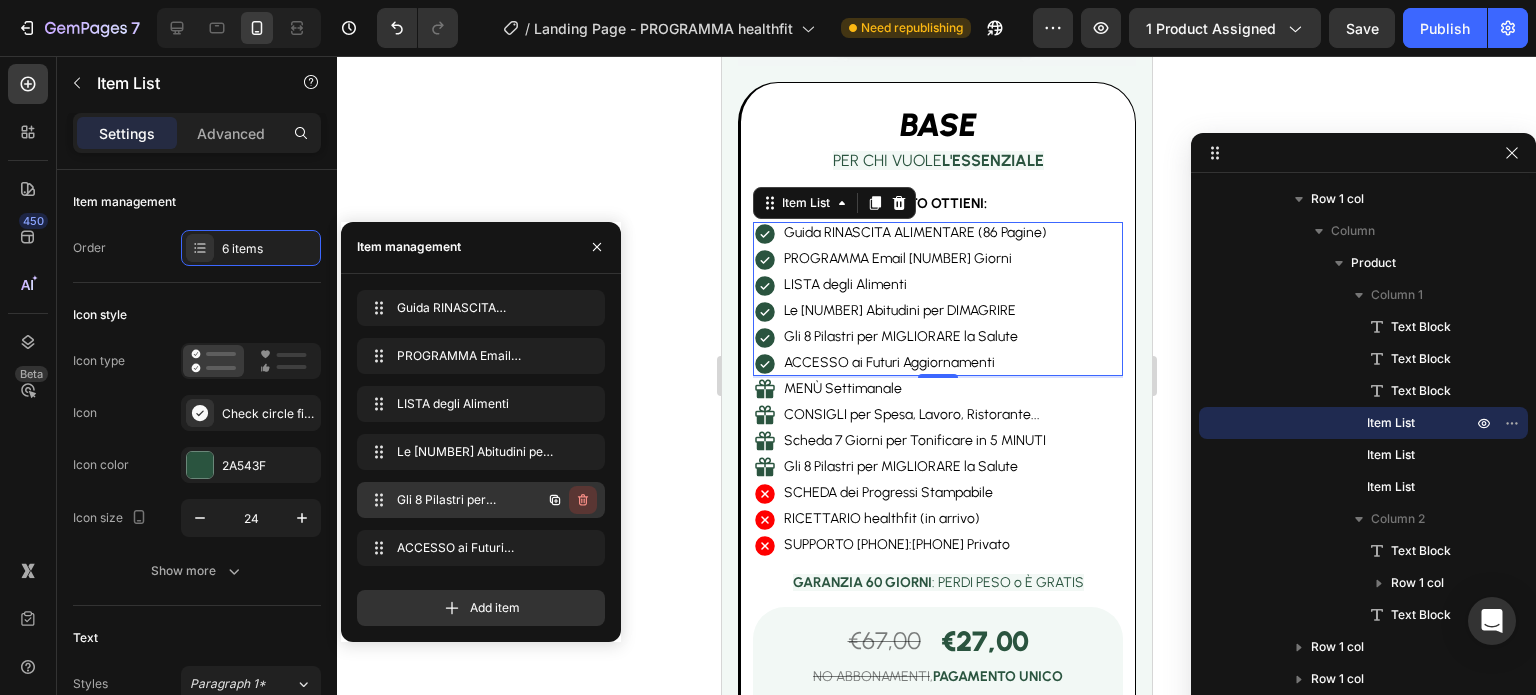 click 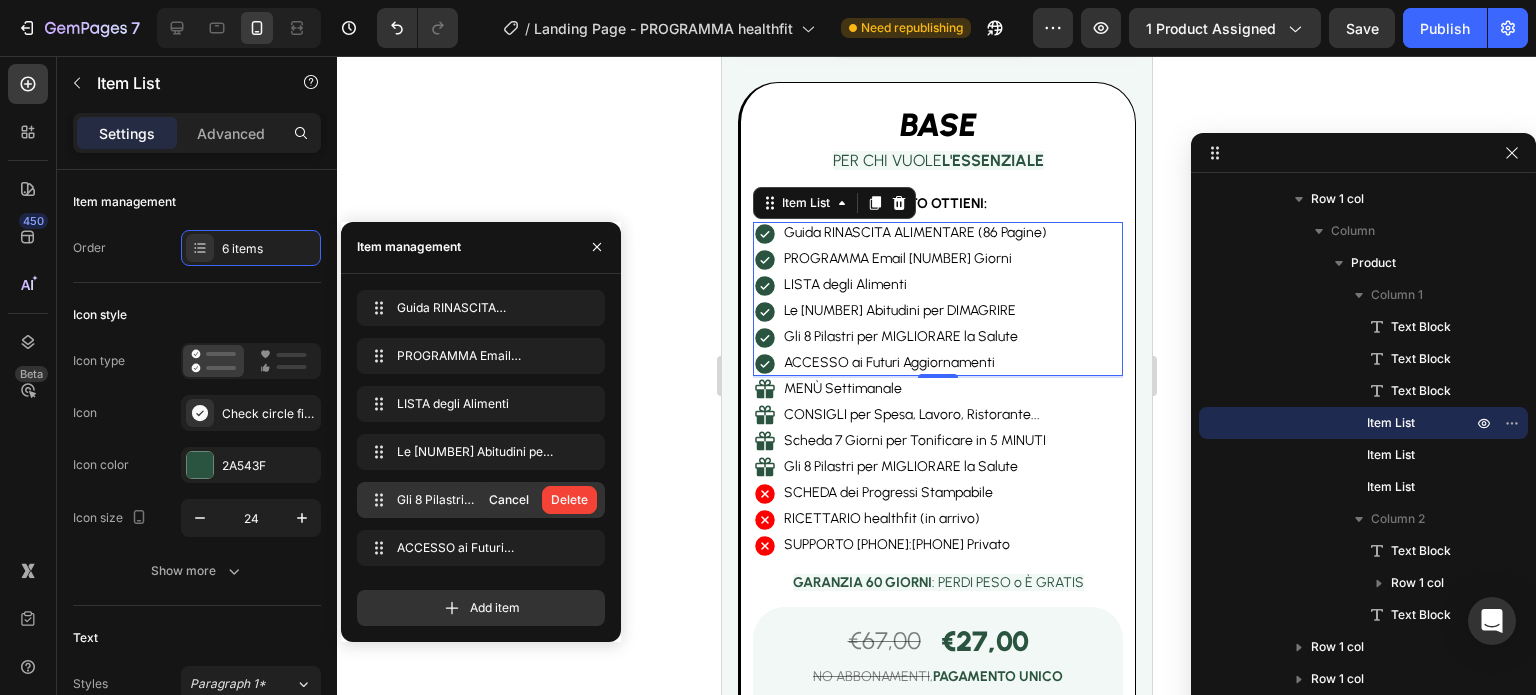 click on "Delete" at bounding box center (569, 500) 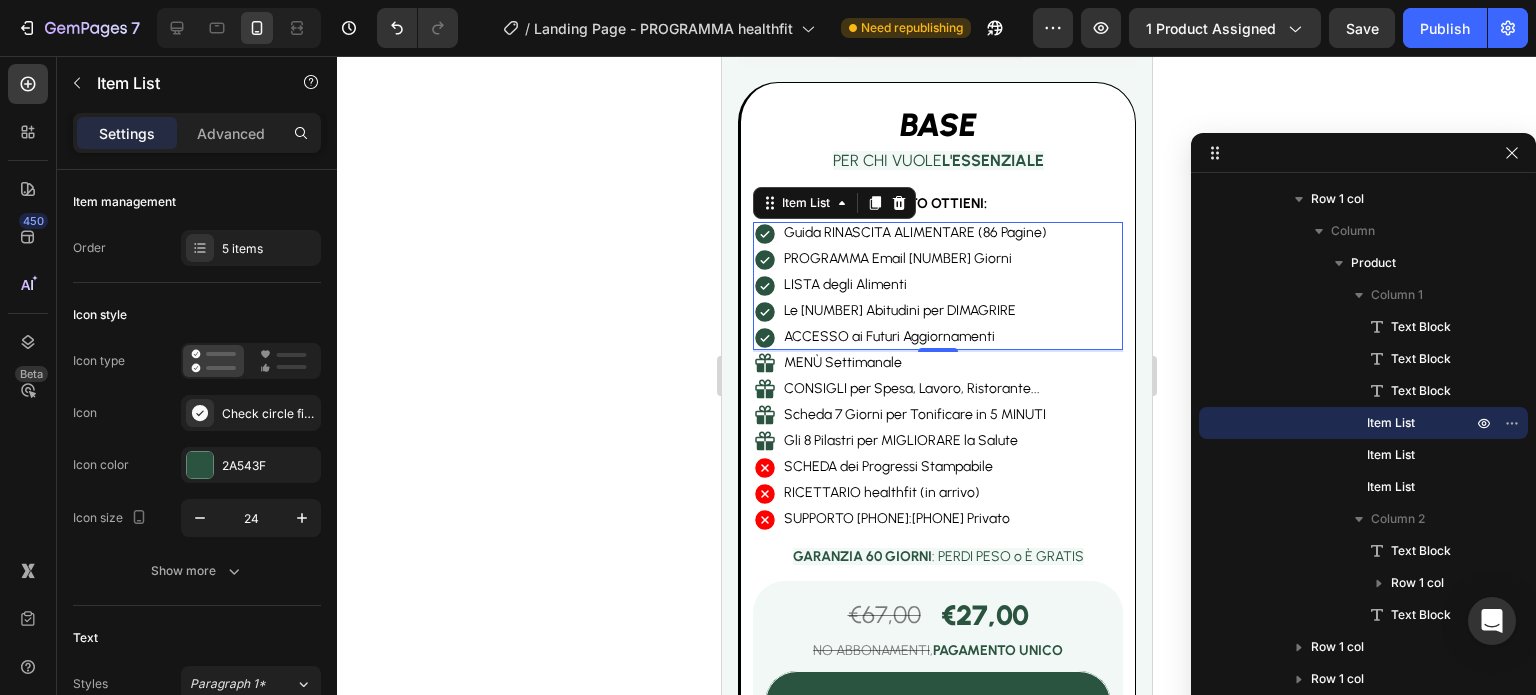 click 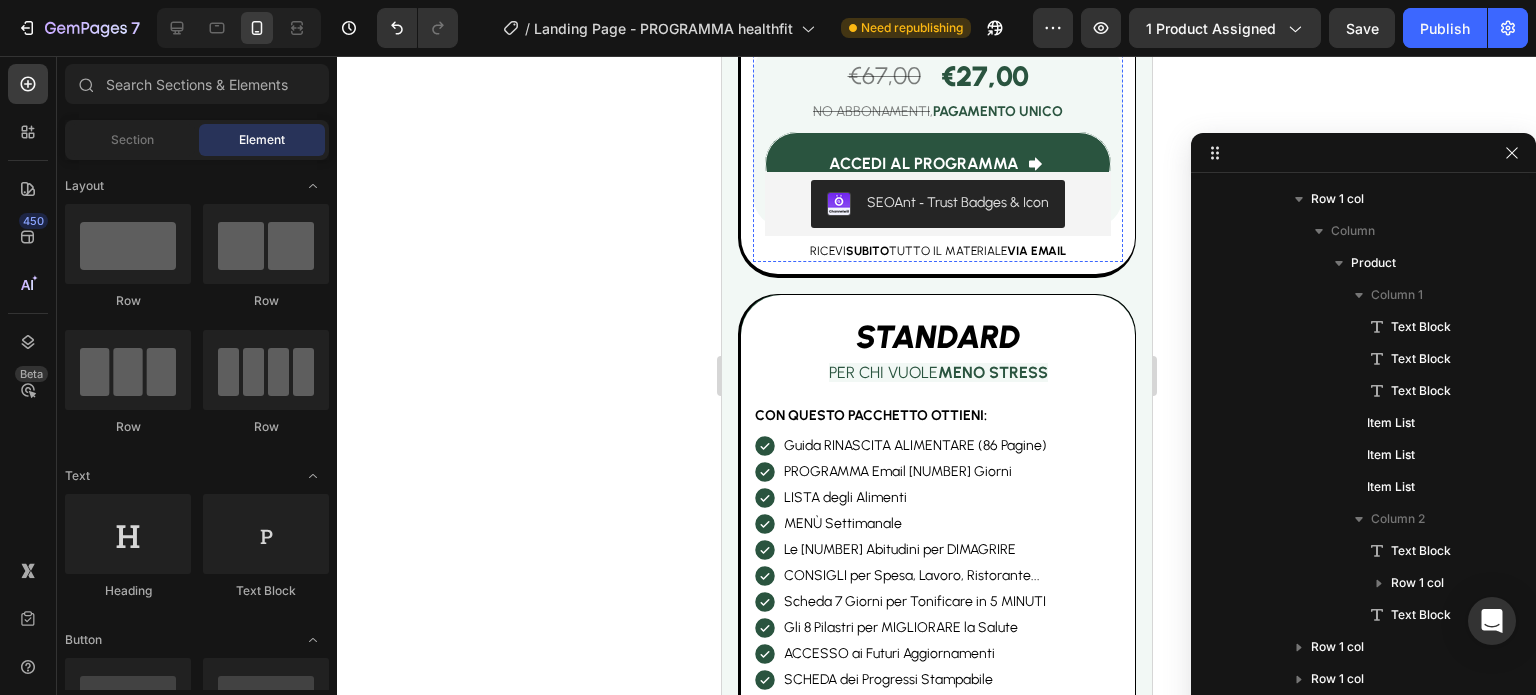 scroll, scrollTop: 5422, scrollLeft: 0, axis: vertical 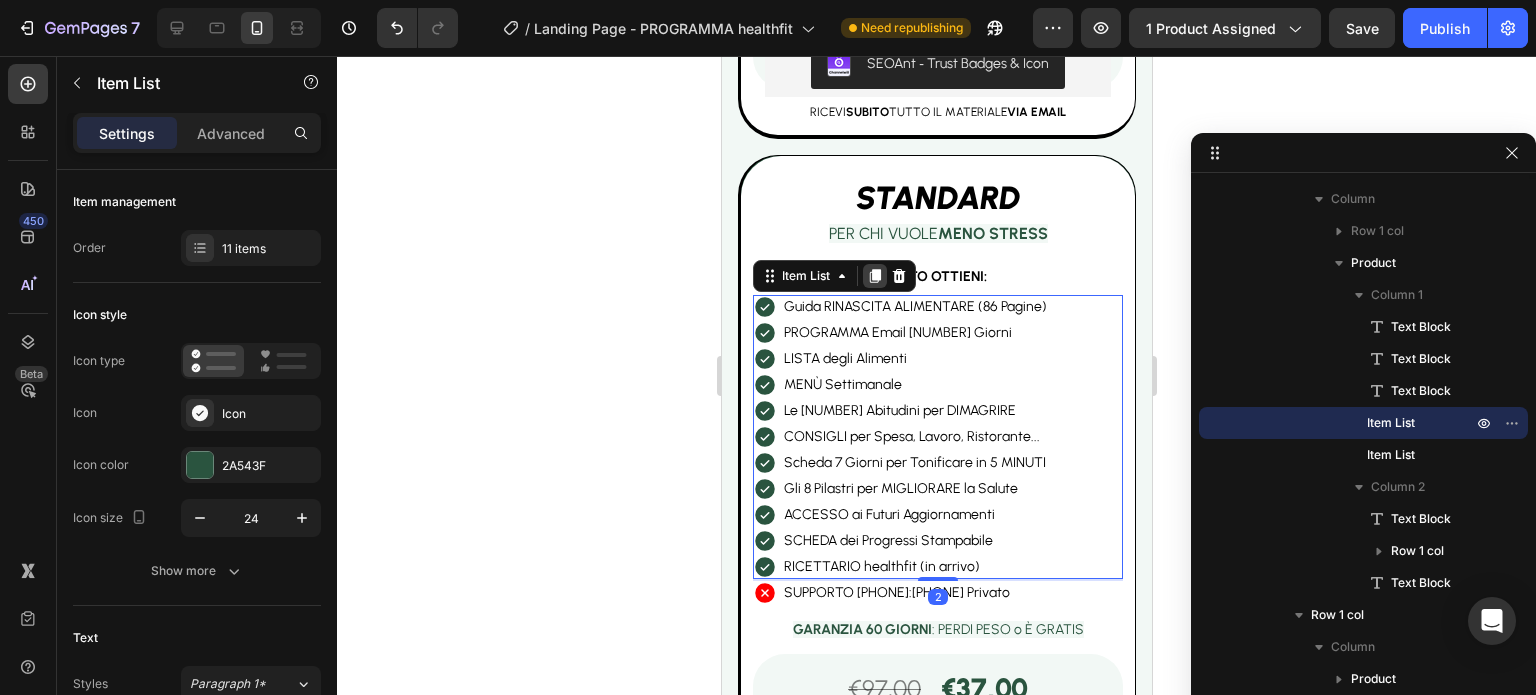click 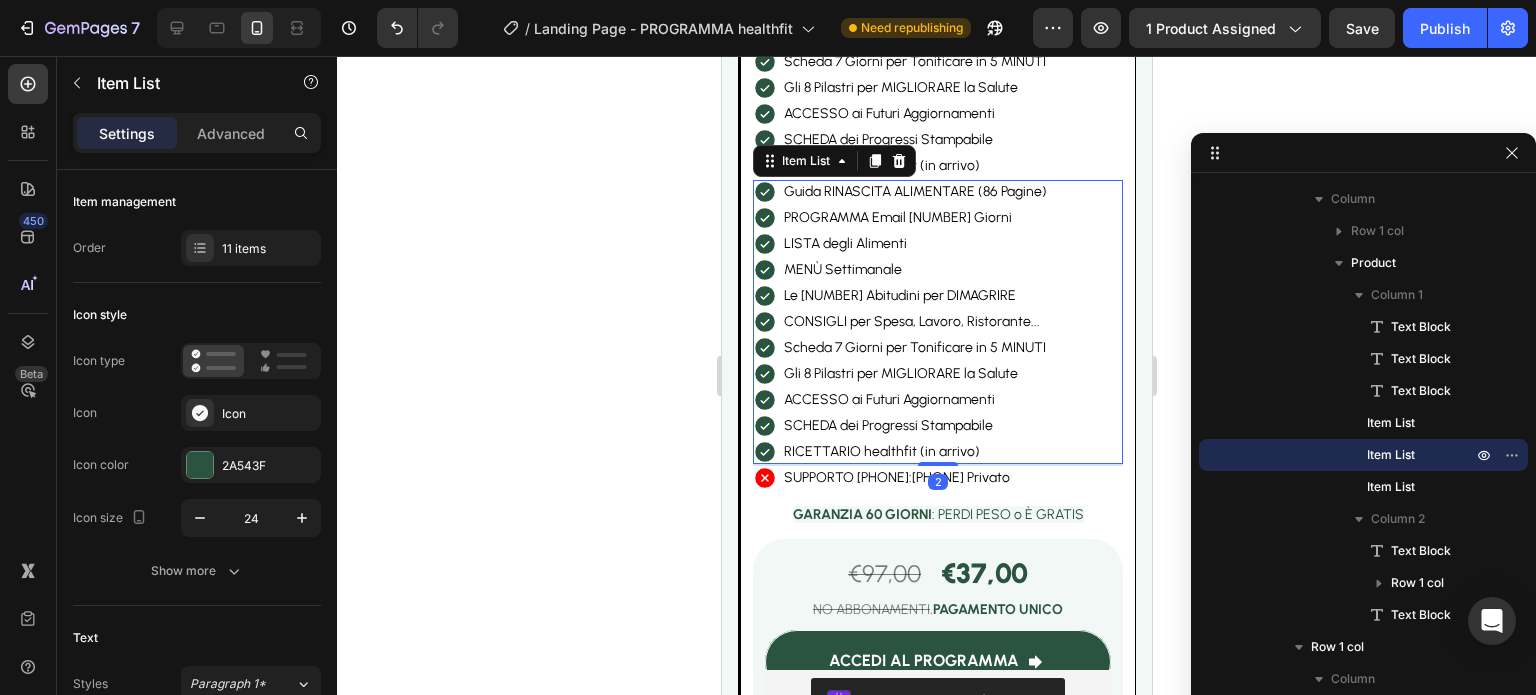 scroll, scrollTop: 5747, scrollLeft: 0, axis: vertical 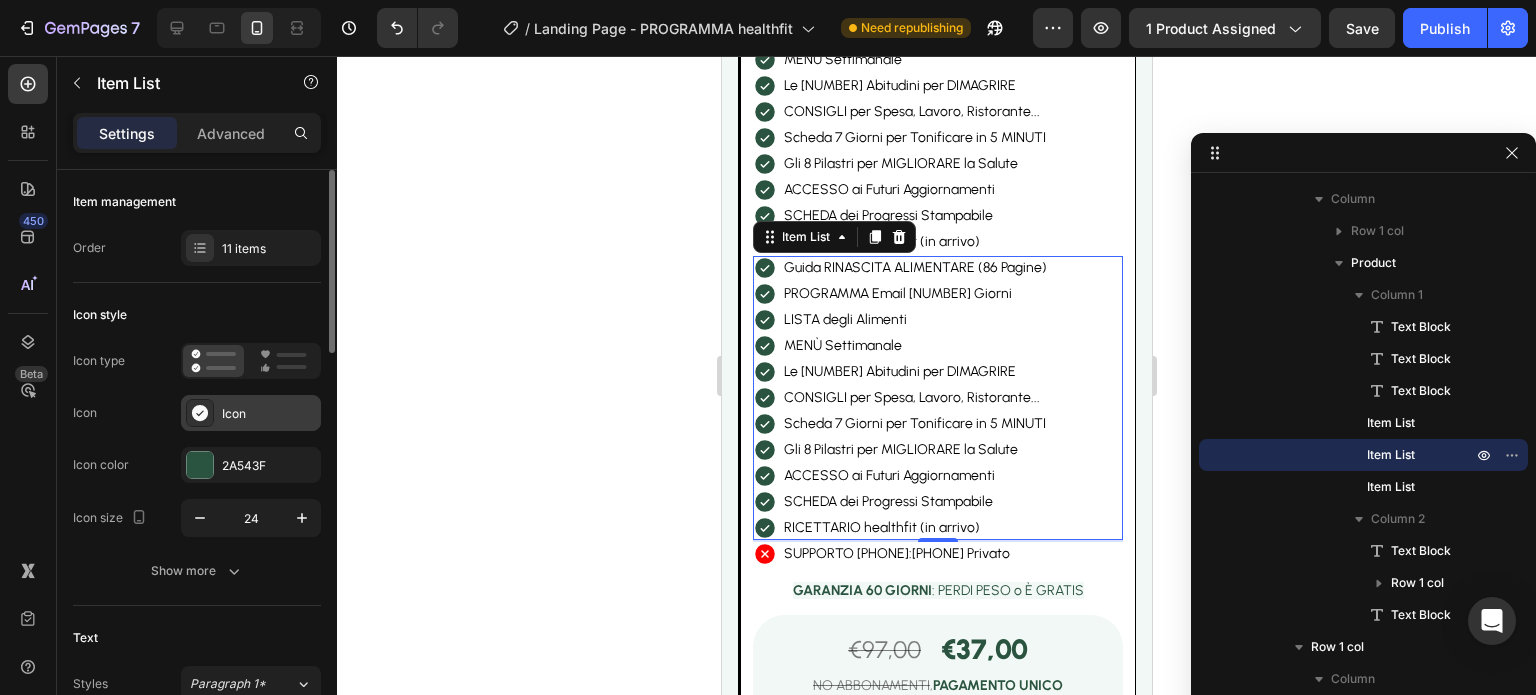 click on "Icon" at bounding box center (269, 414) 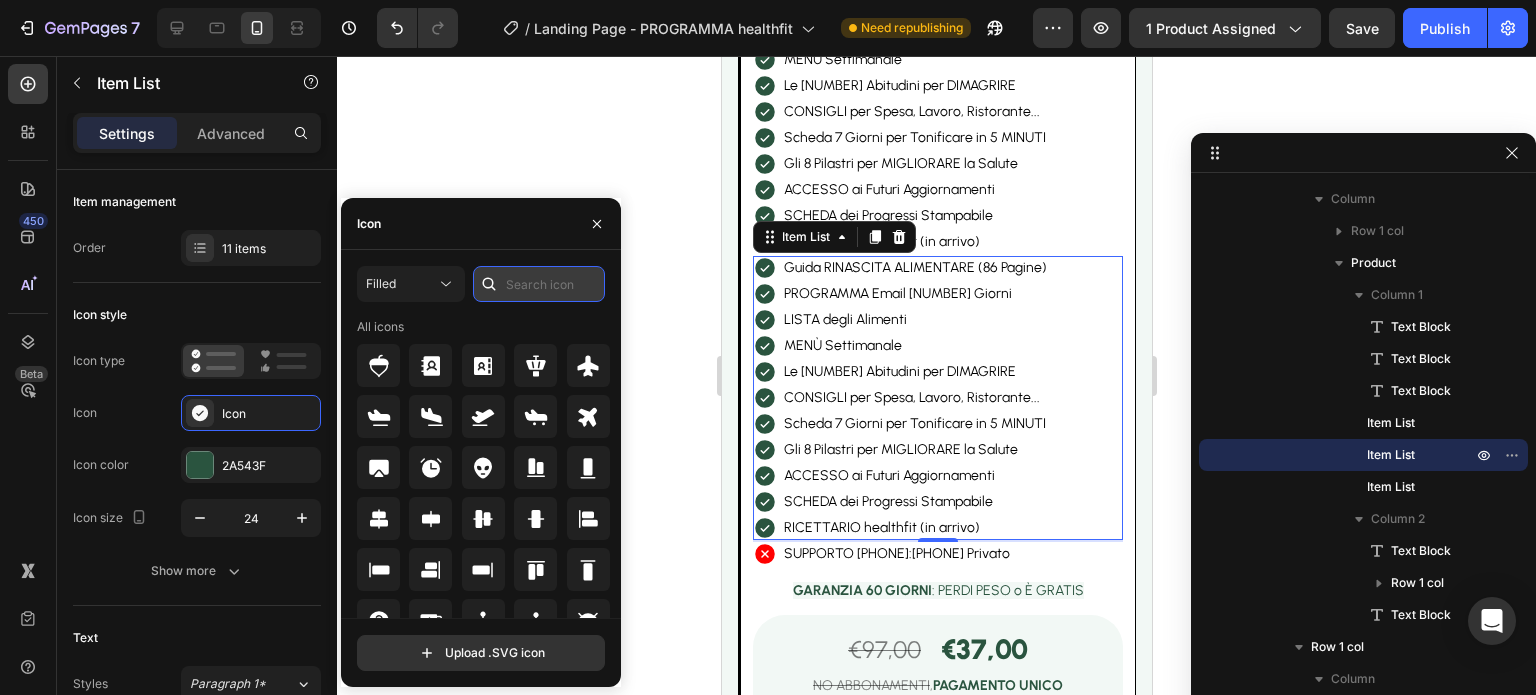 click at bounding box center [539, 284] 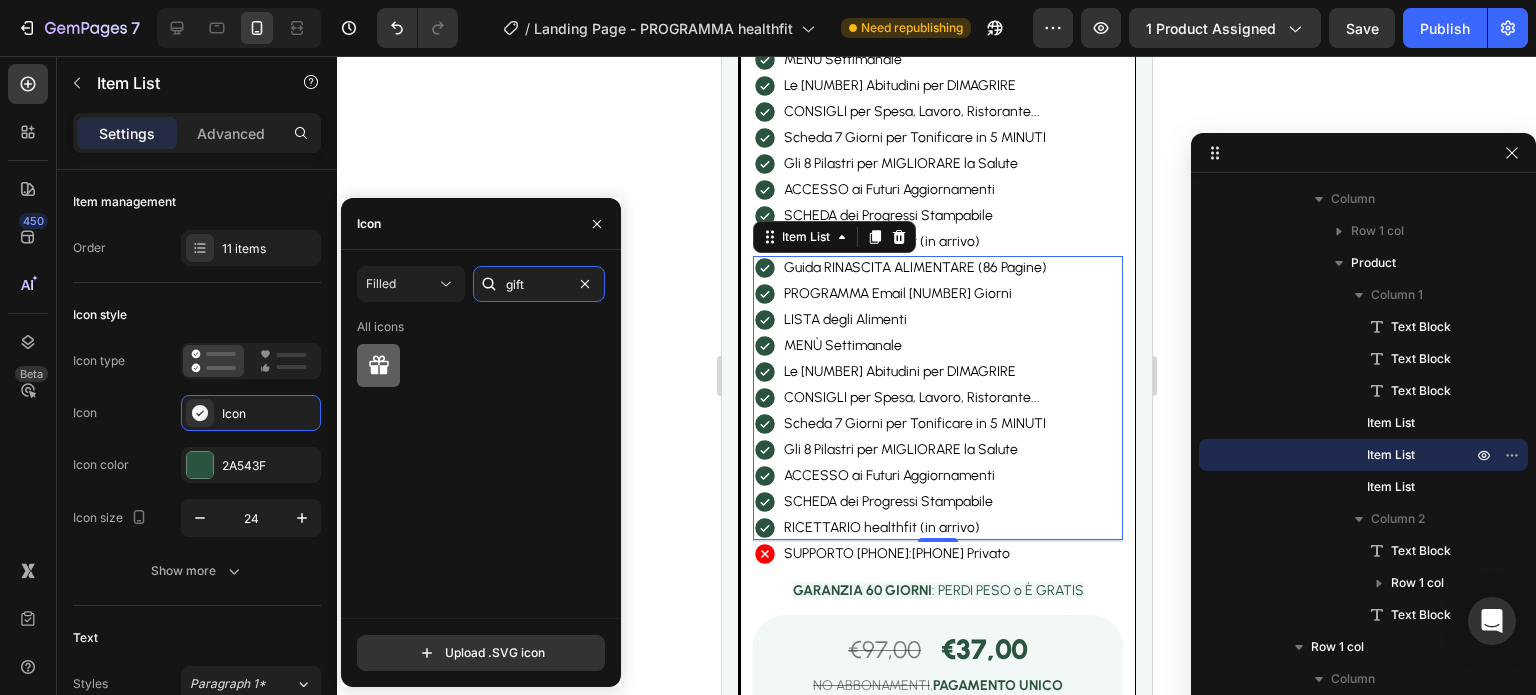 type on "gift" 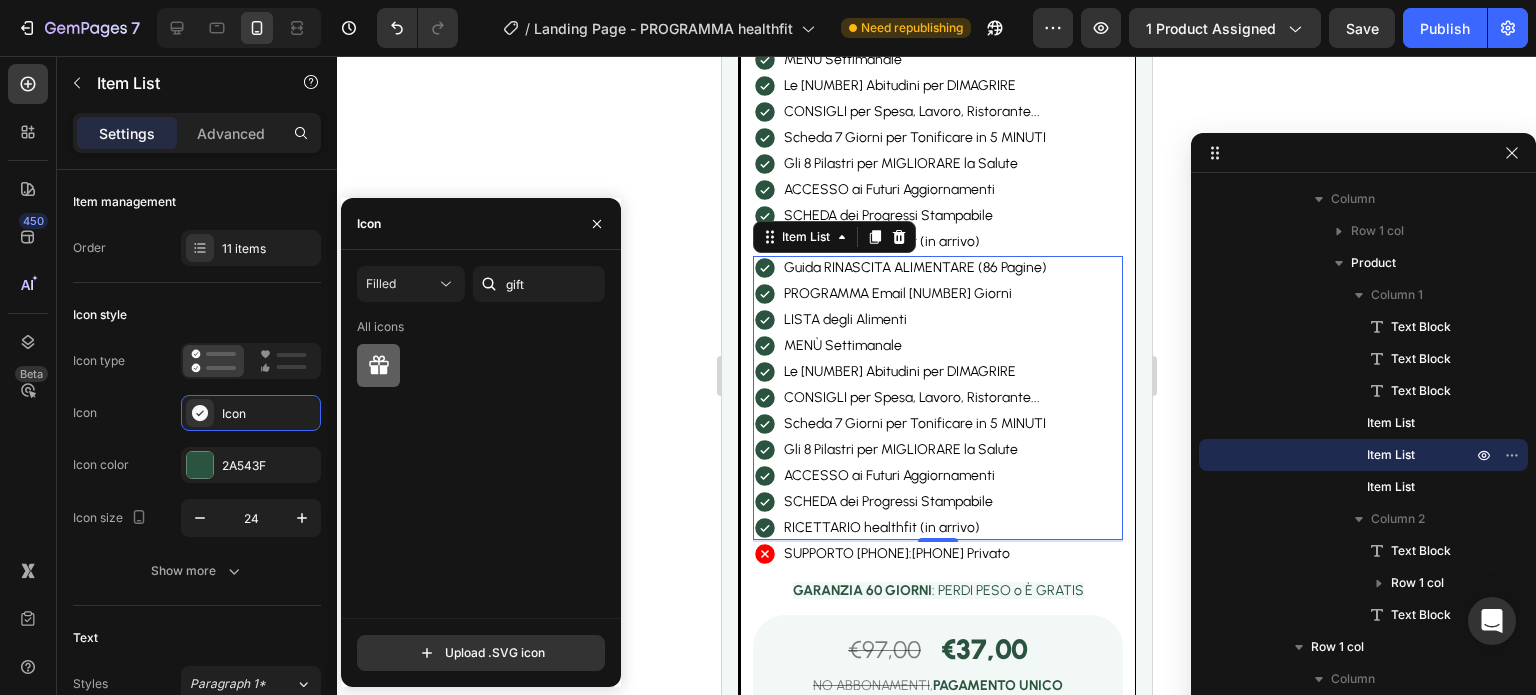 click 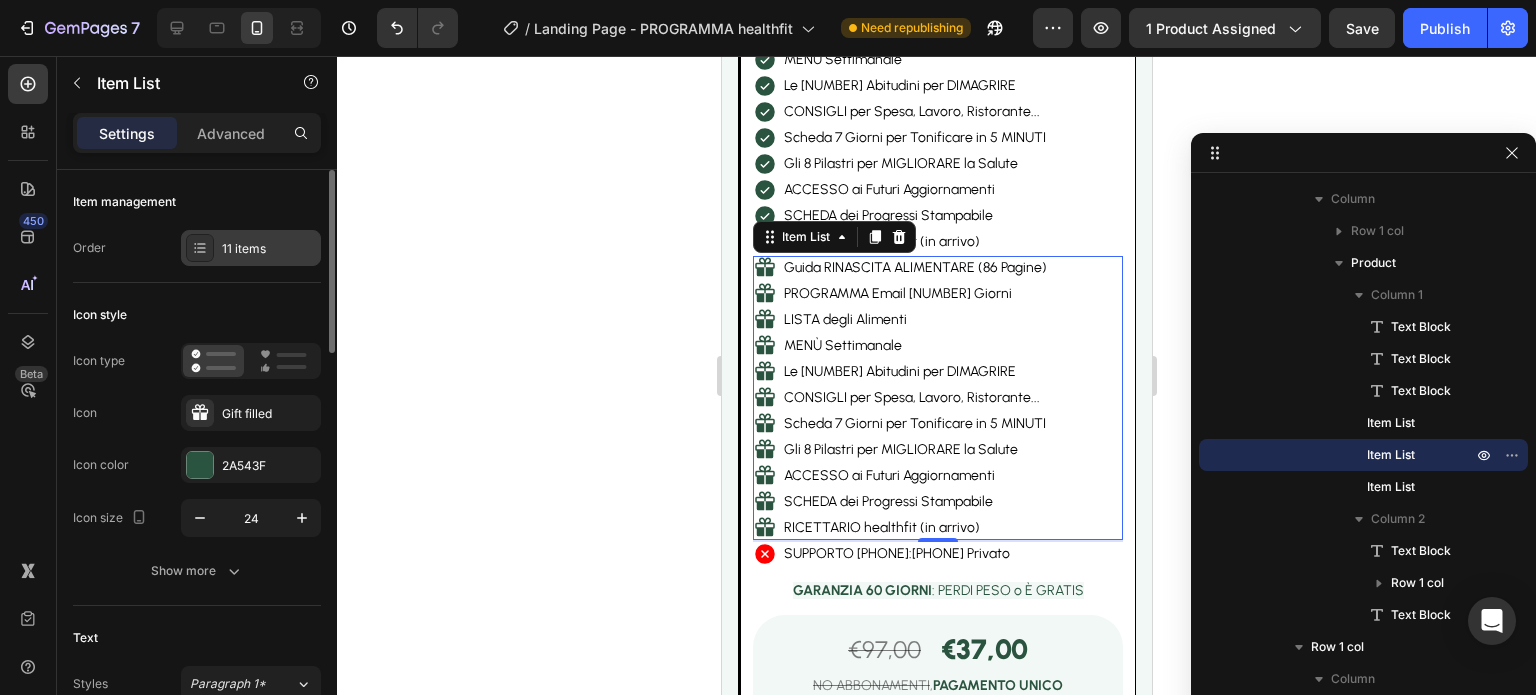 click on "11 items" at bounding box center [269, 249] 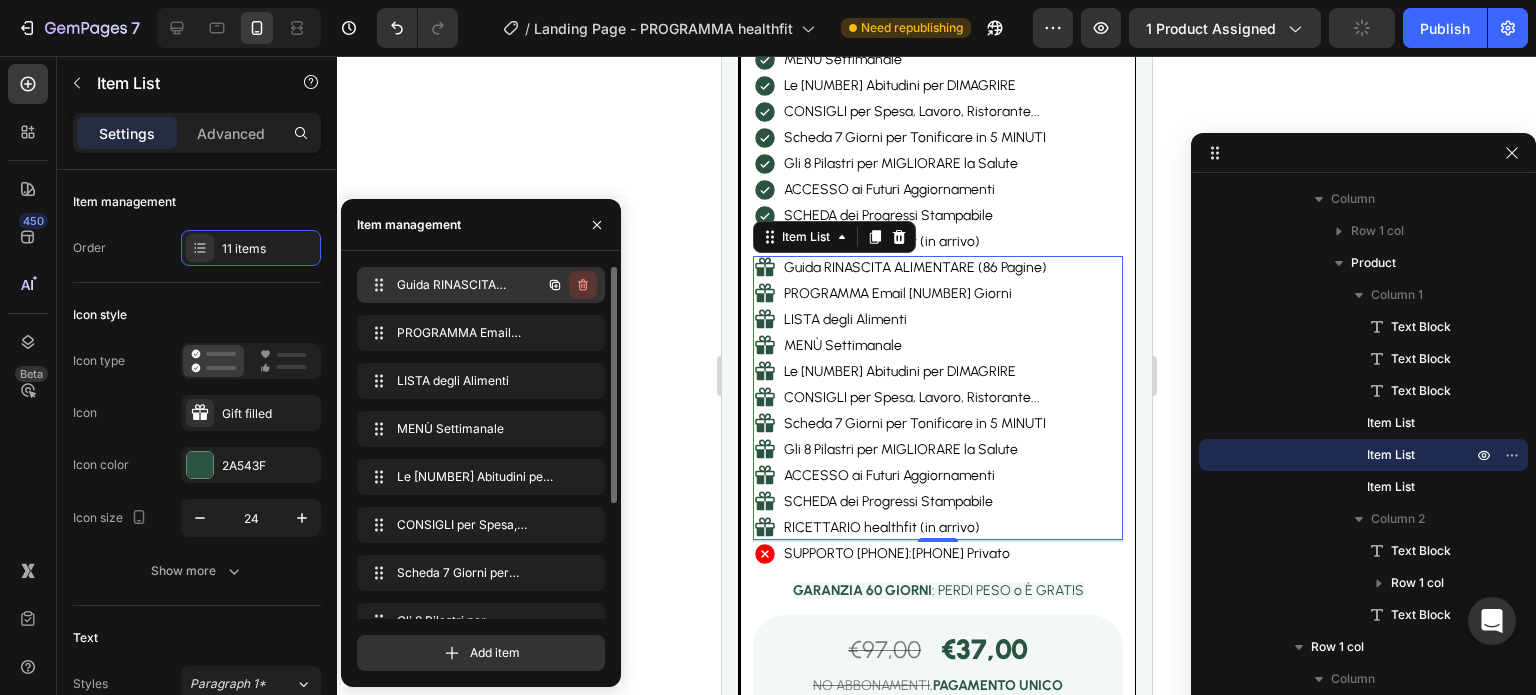 click 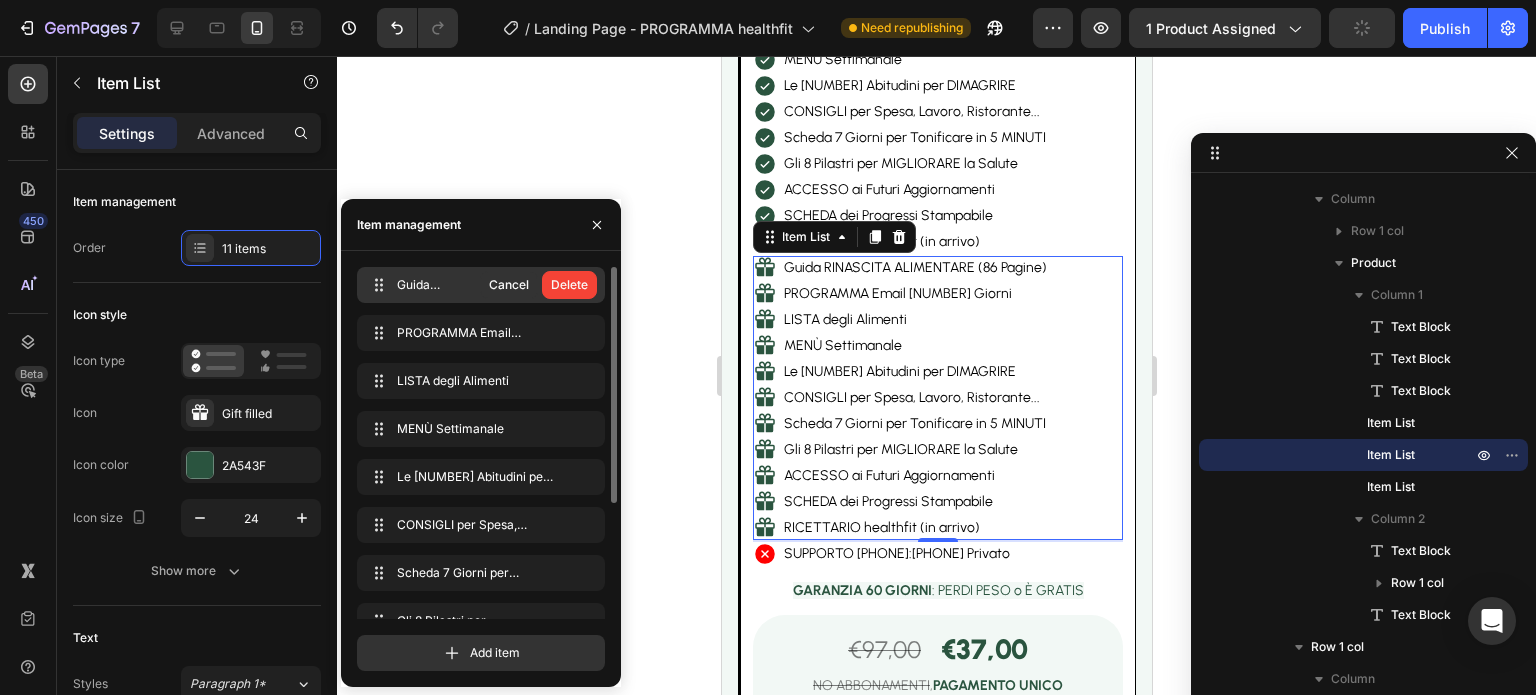 click on "Delete" at bounding box center [569, 285] 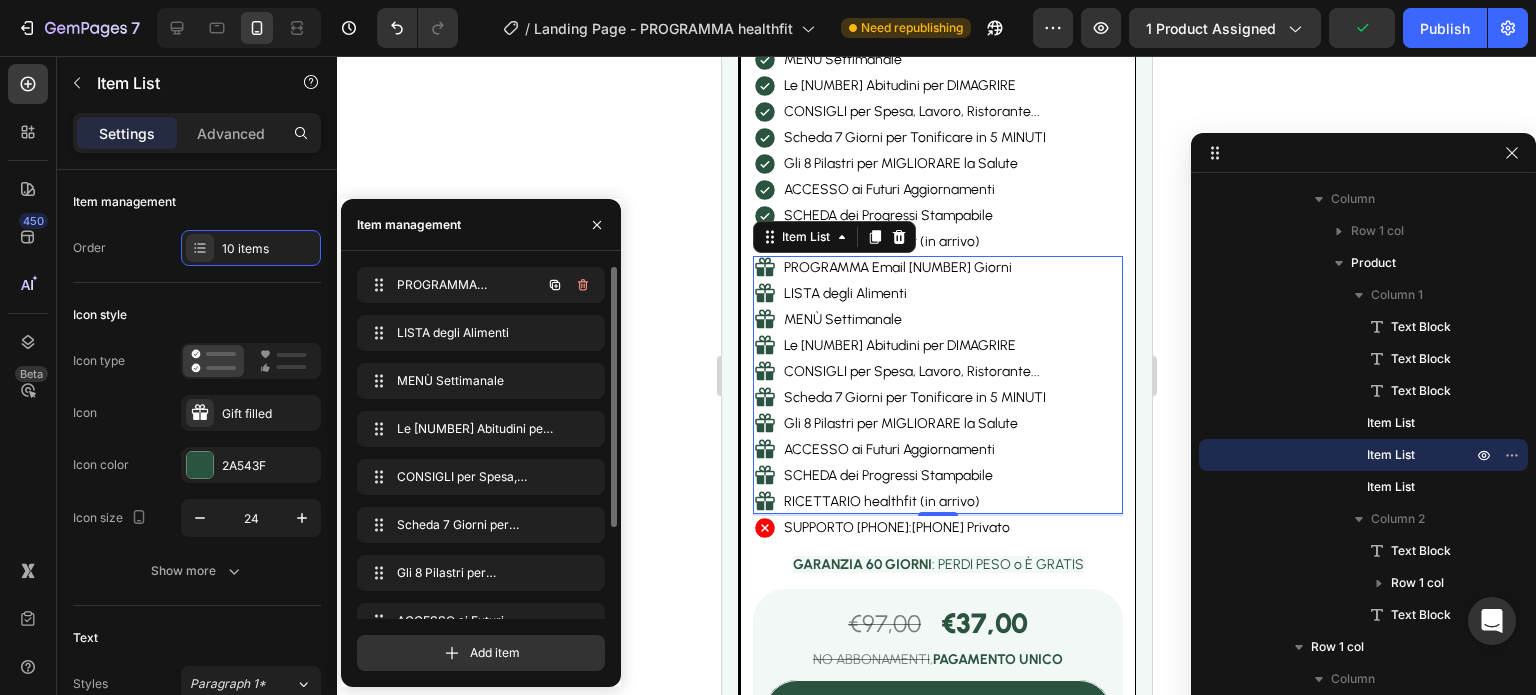 click 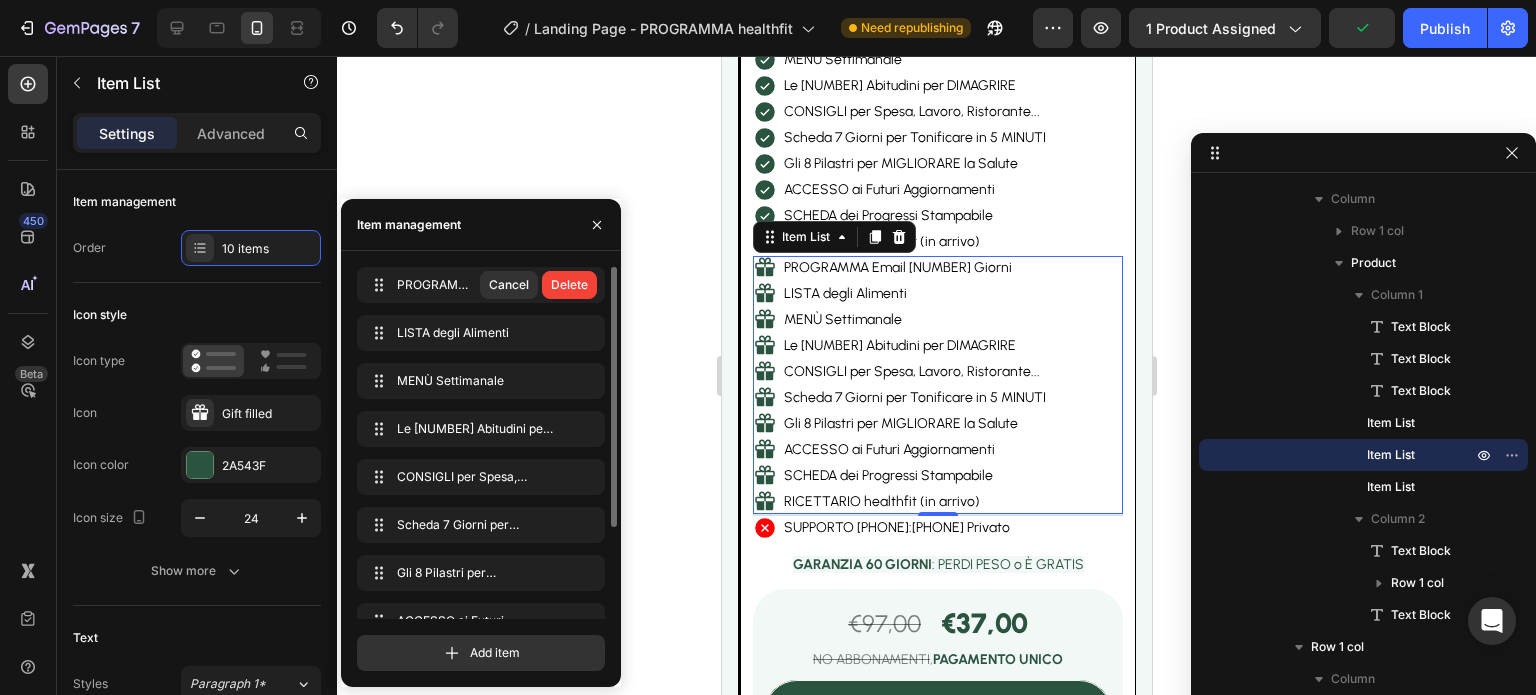 click on "Delete" at bounding box center [569, 285] 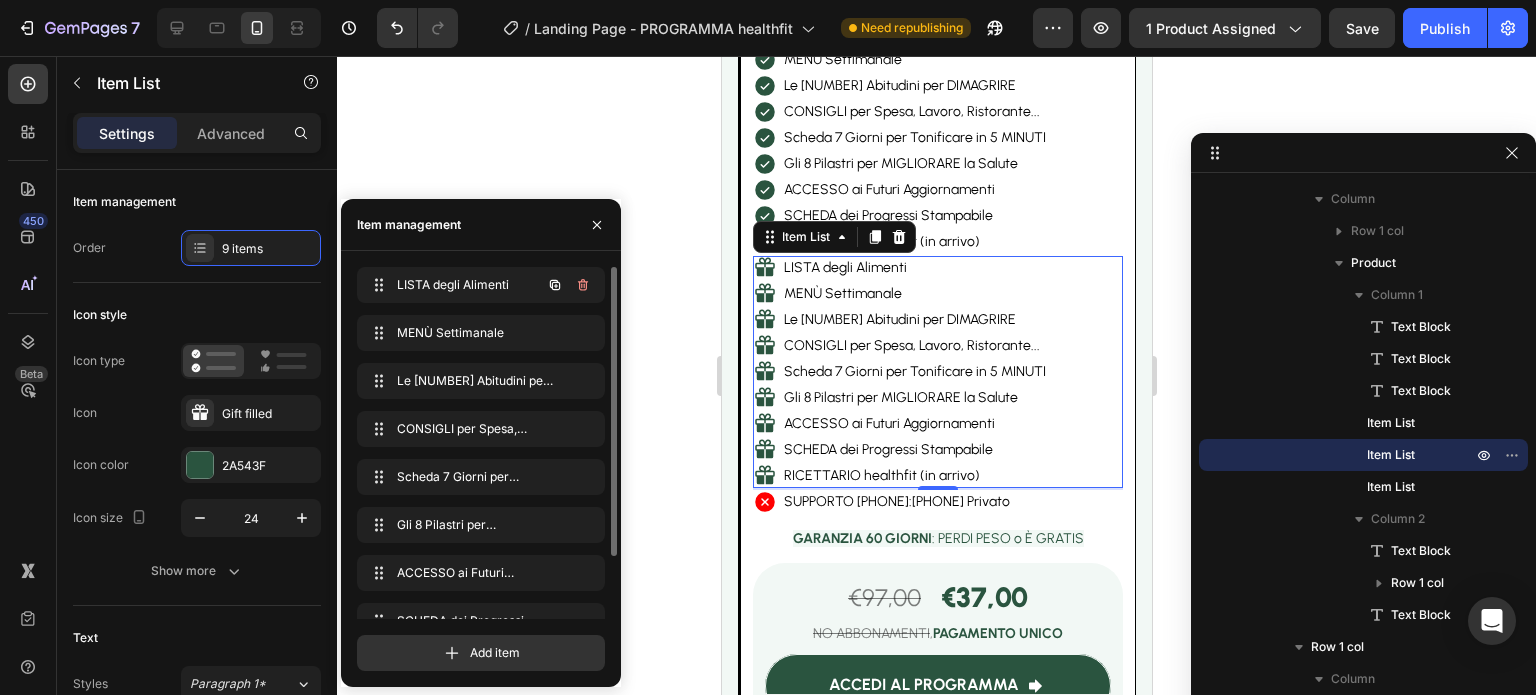 click 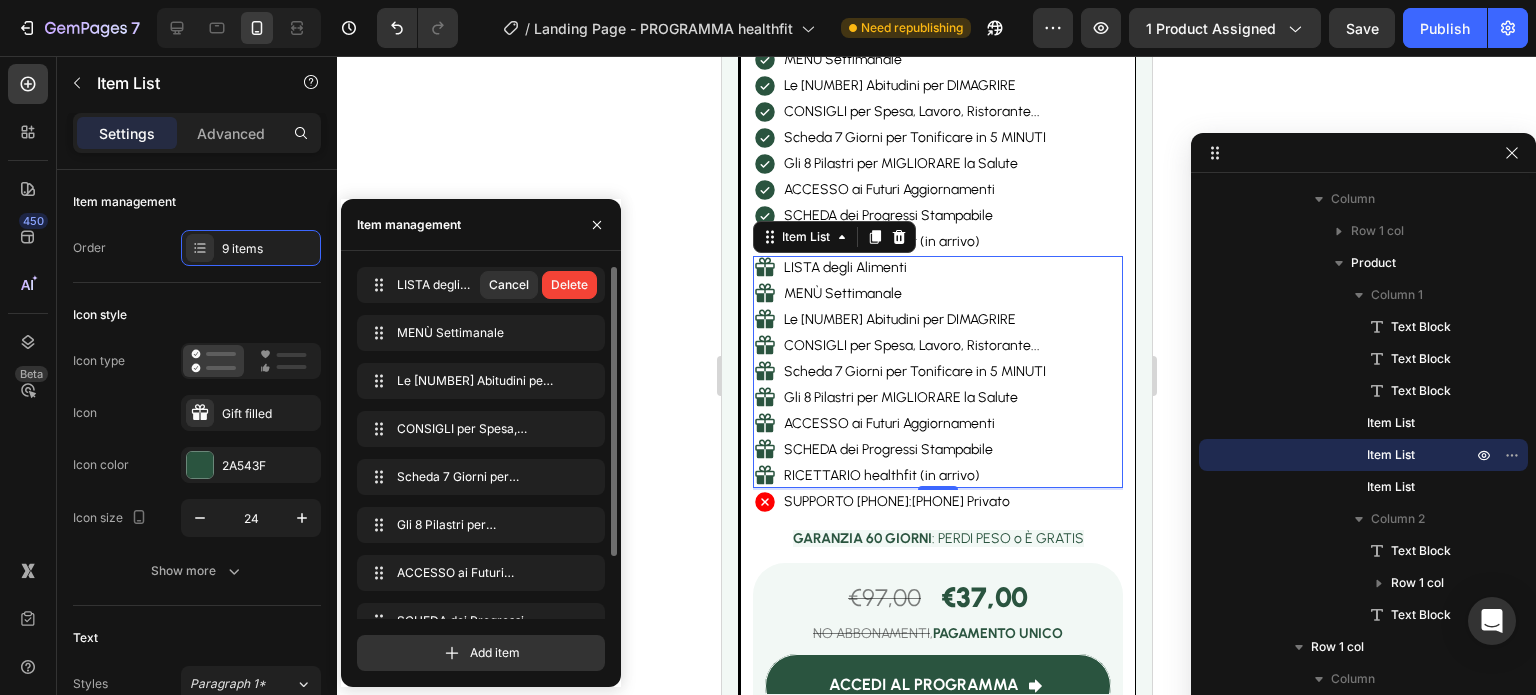 click on "Delete" at bounding box center [569, 285] 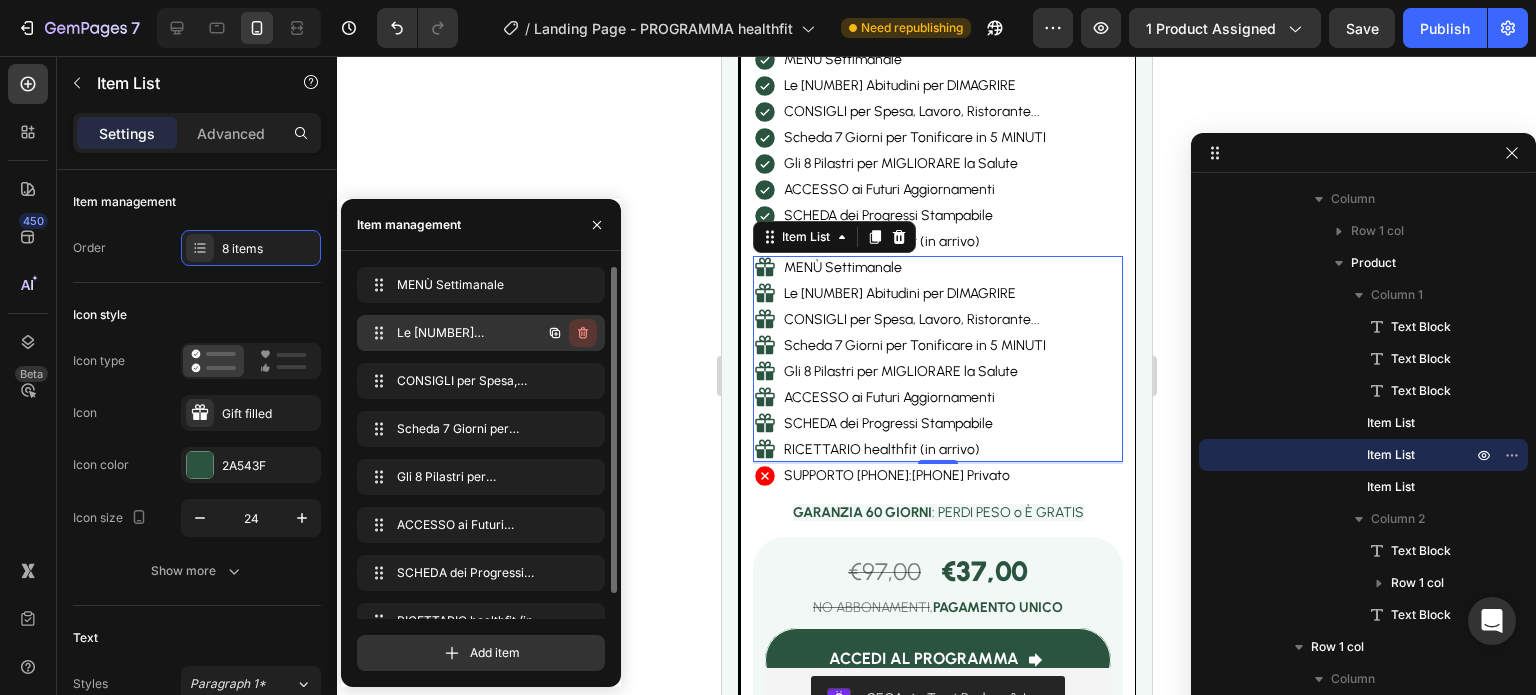 click 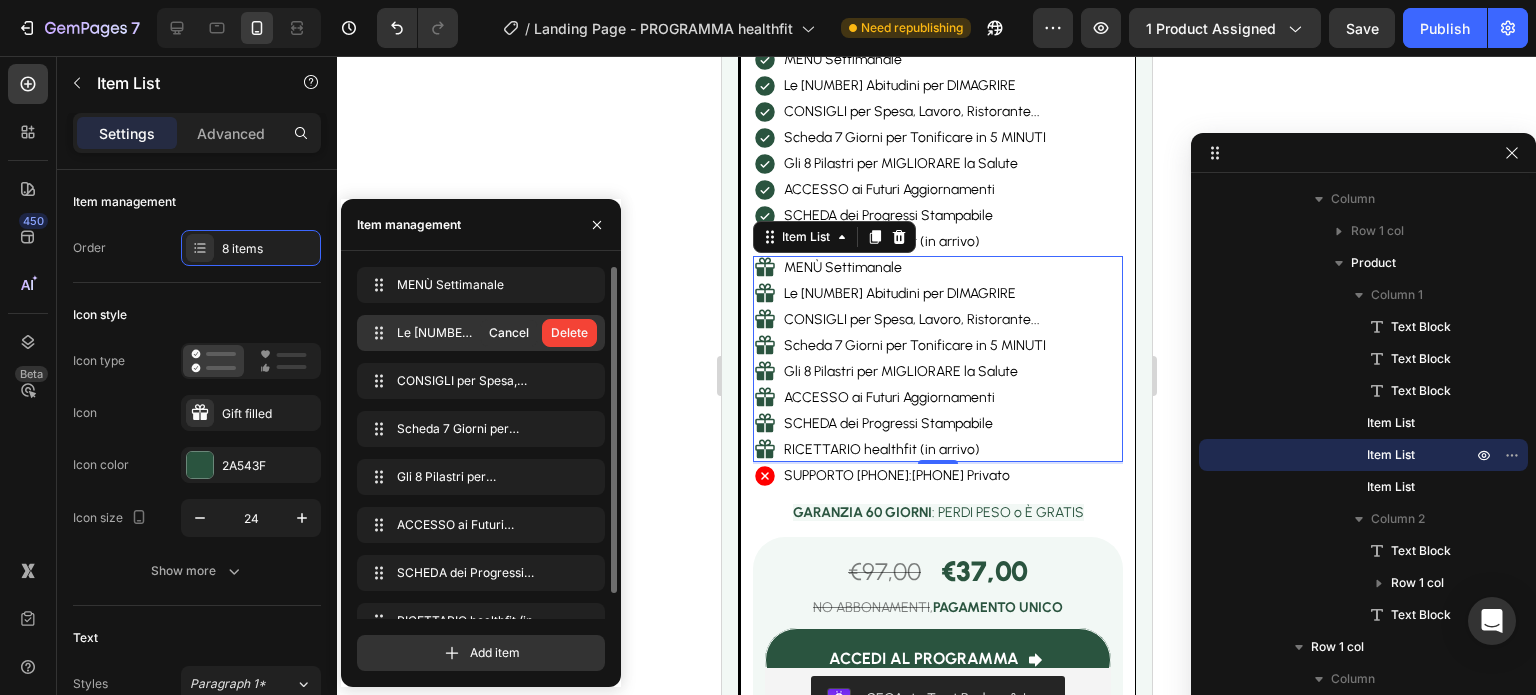 click on "Delete" at bounding box center [569, 333] 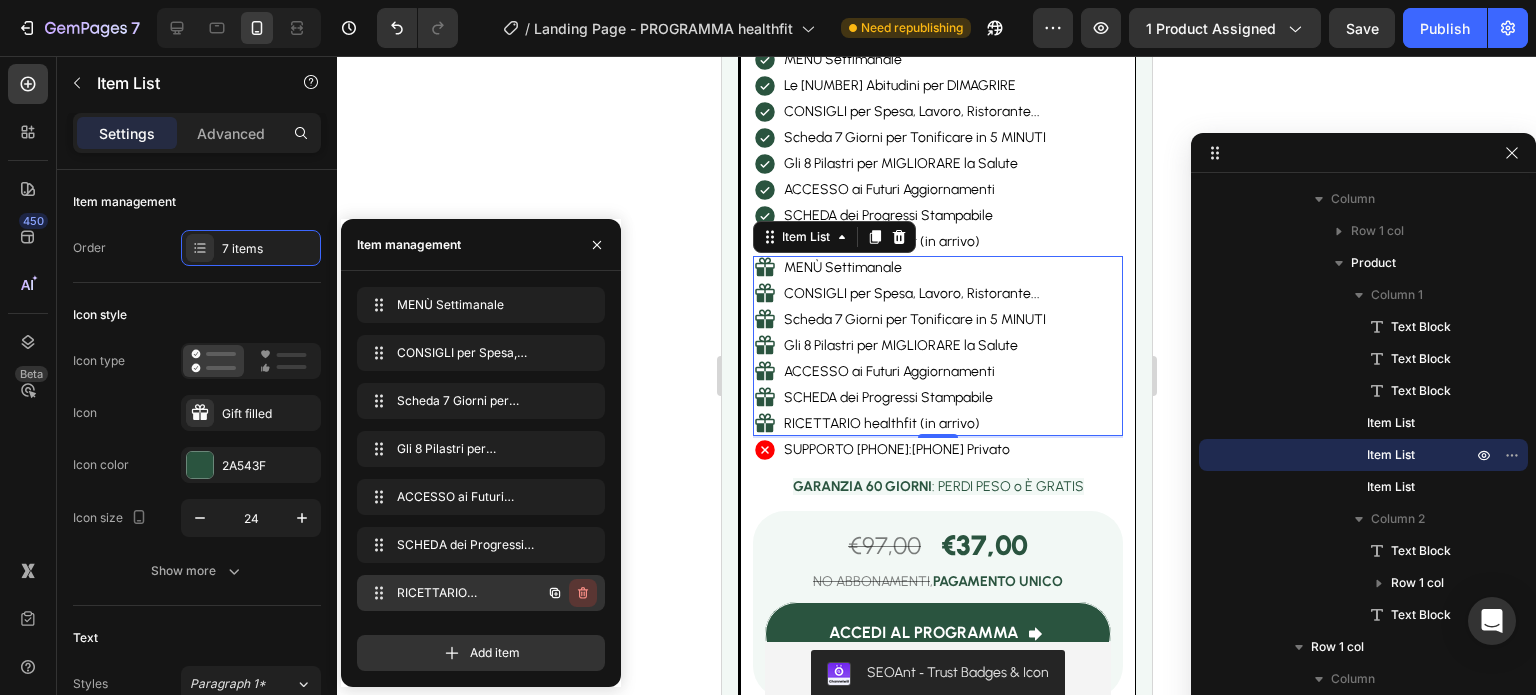 click 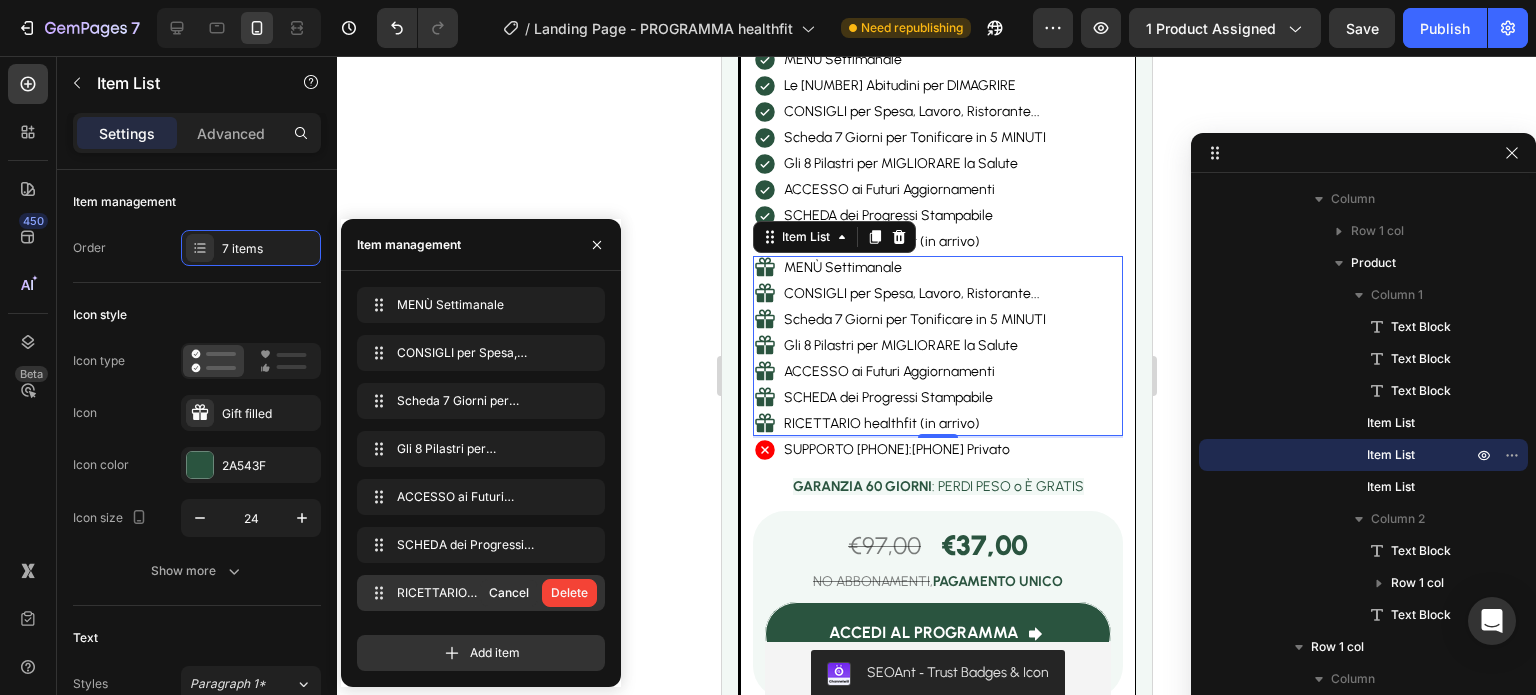 click on "Delete" at bounding box center (569, 593) 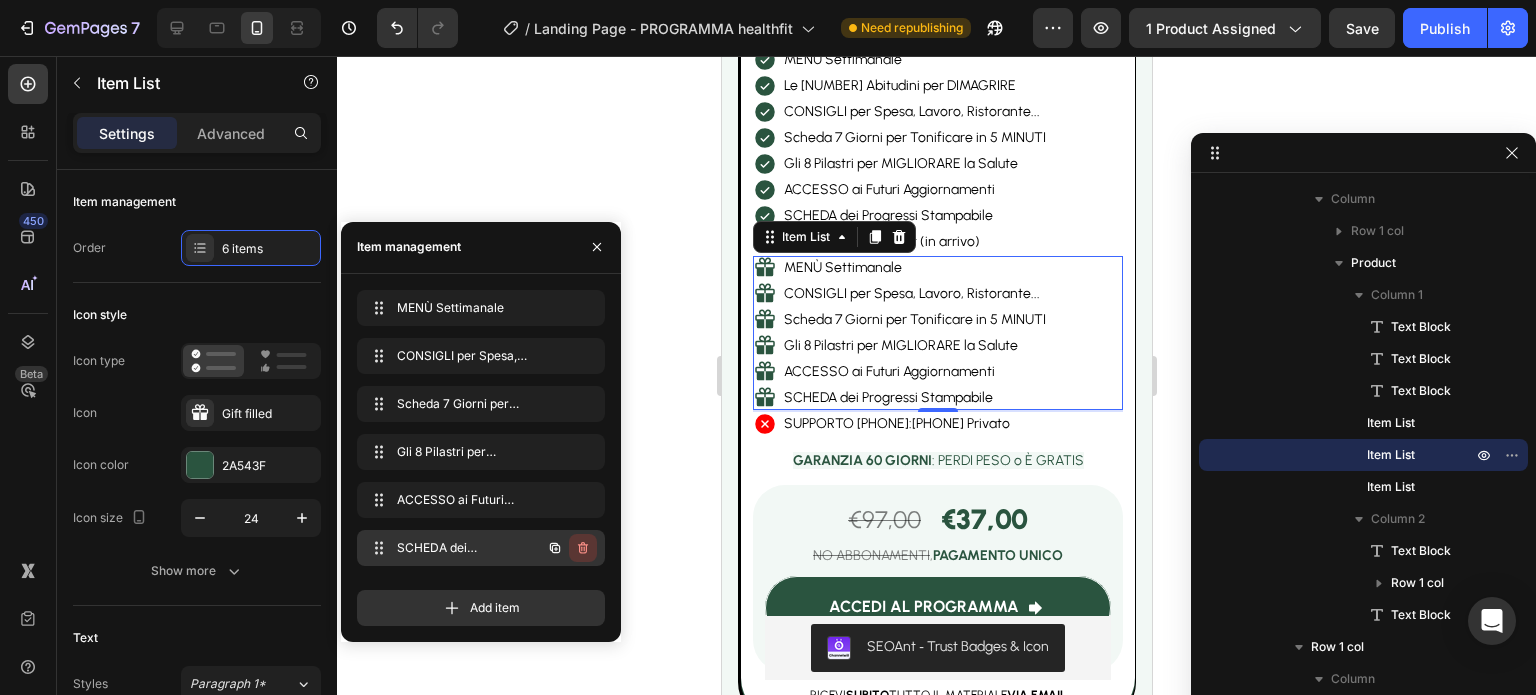 click 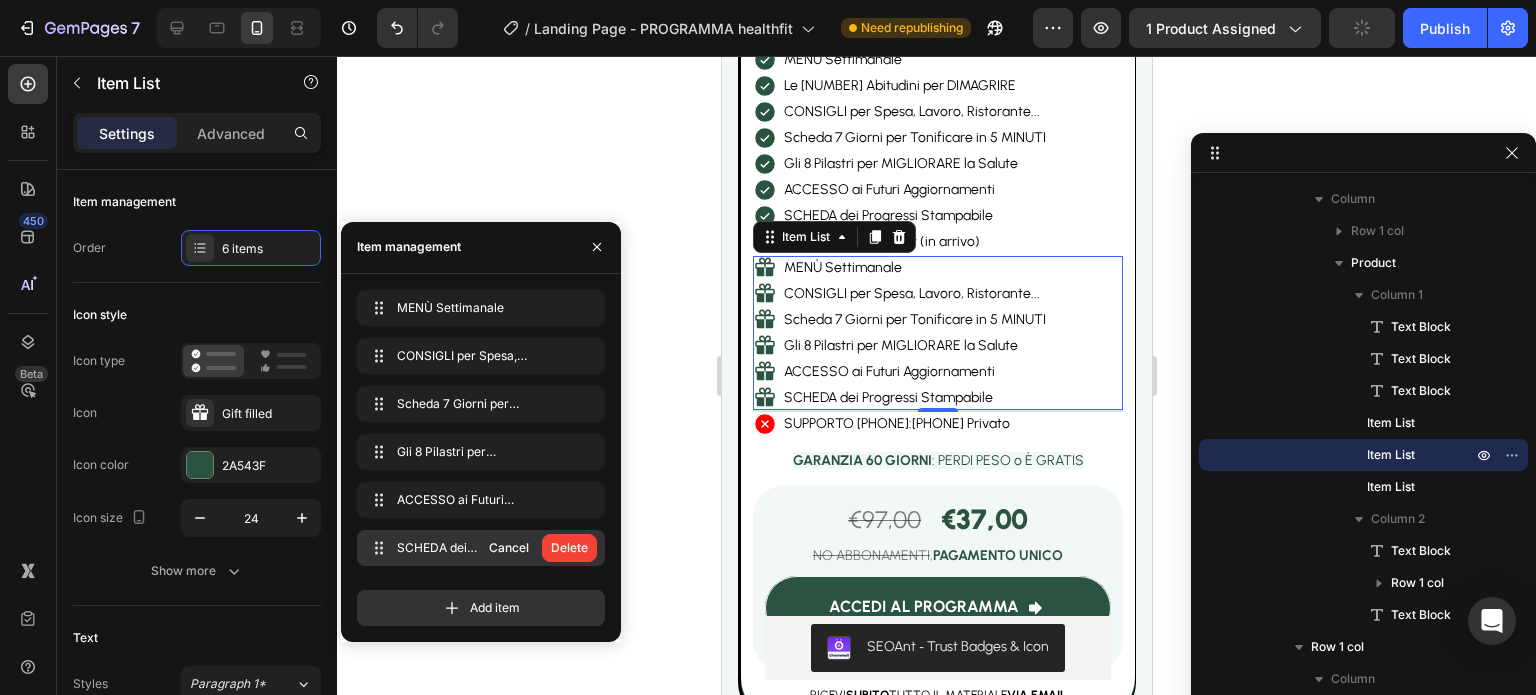 click on "Delete" at bounding box center (569, 548) 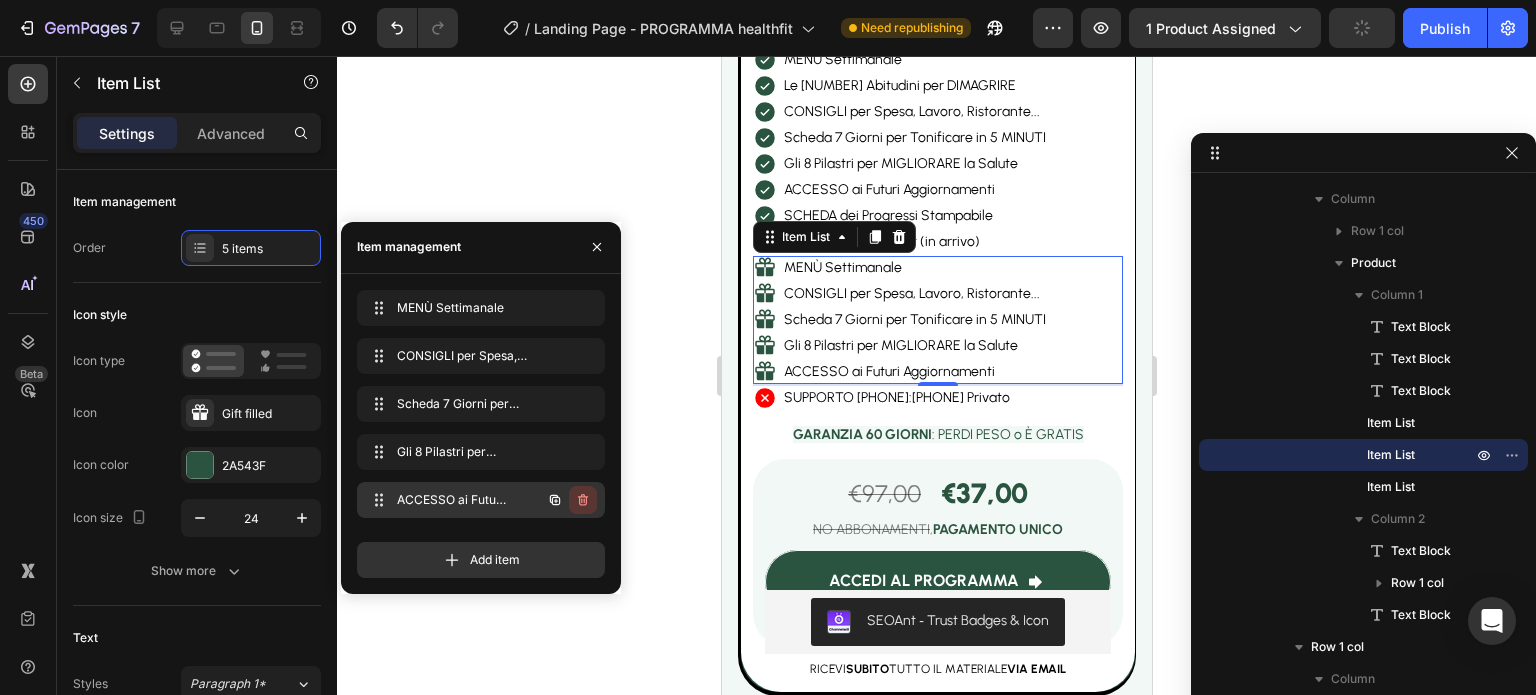 click 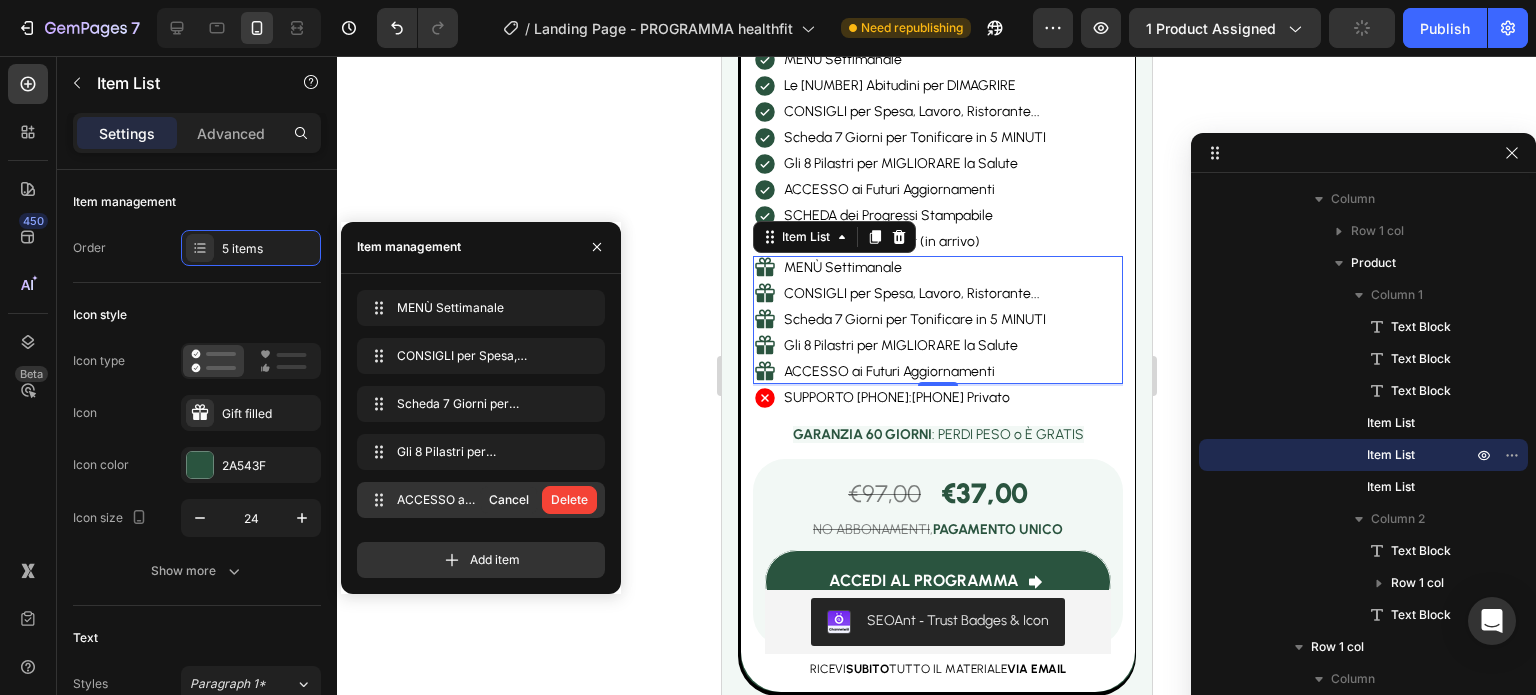 click on "Delete" at bounding box center (569, 500) 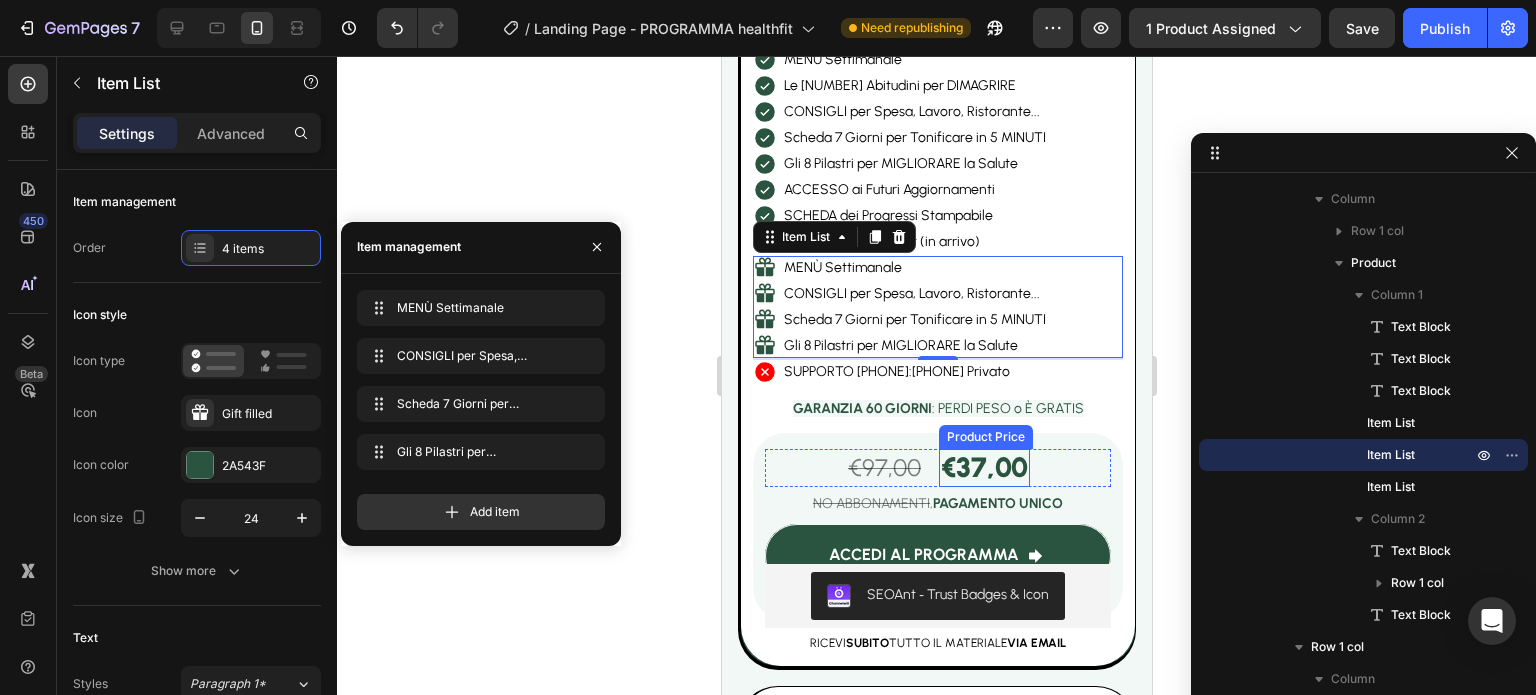 scroll, scrollTop: 5605, scrollLeft: 0, axis: vertical 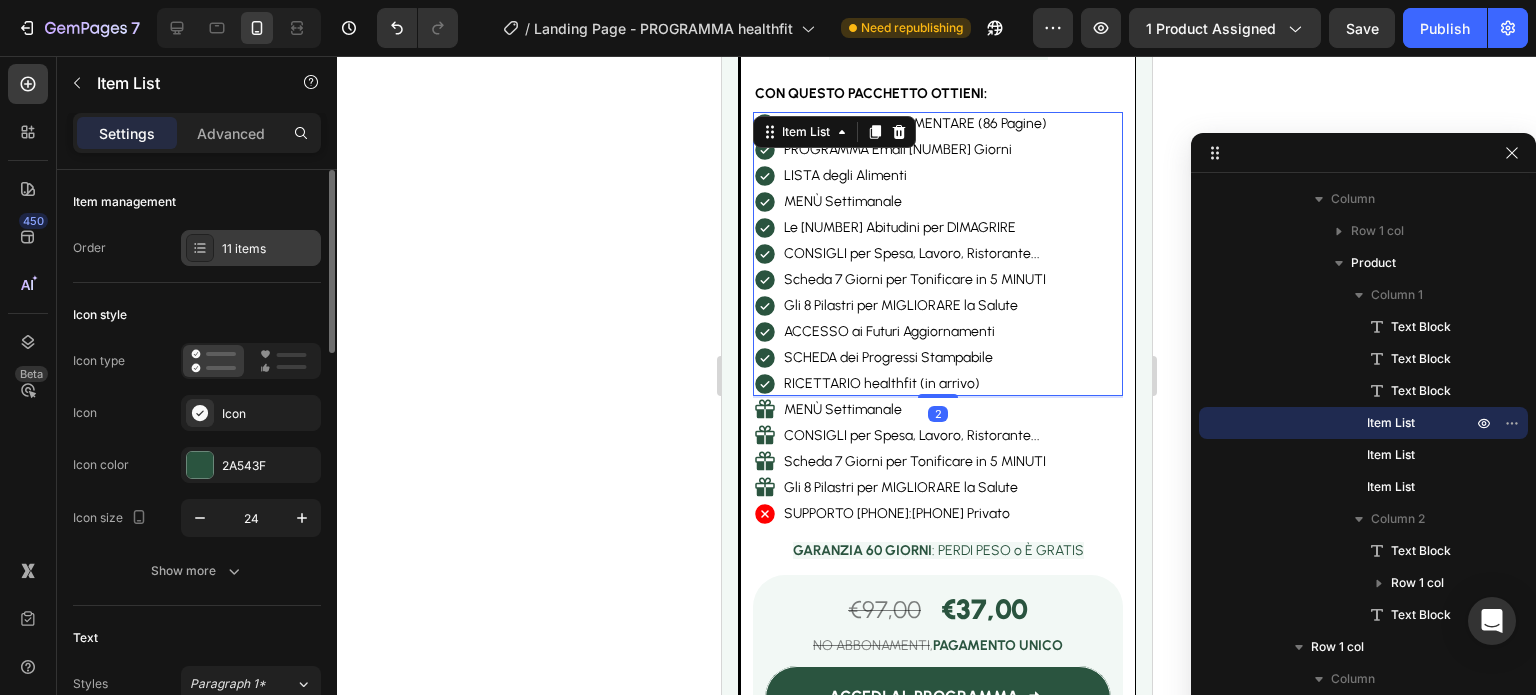 click on "11 items" at bounding box center [269, 249] 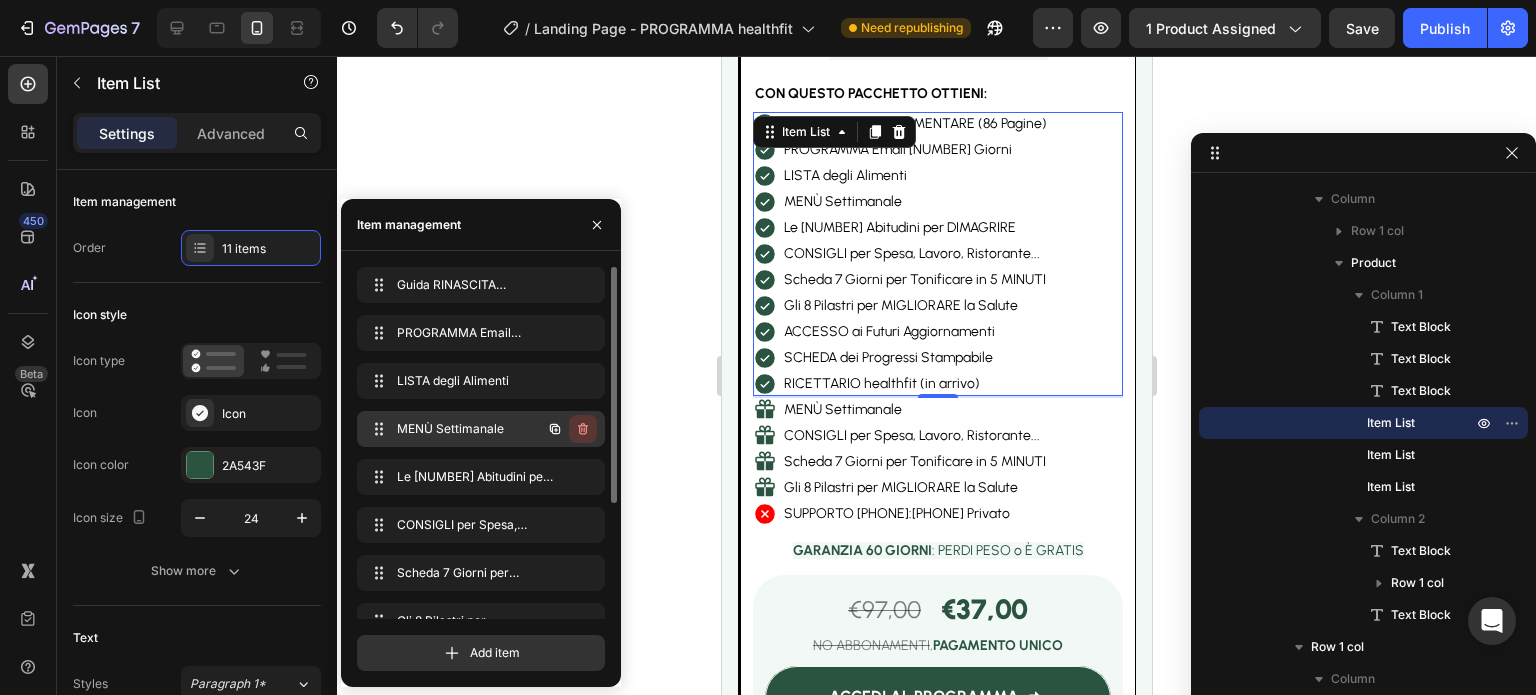 click 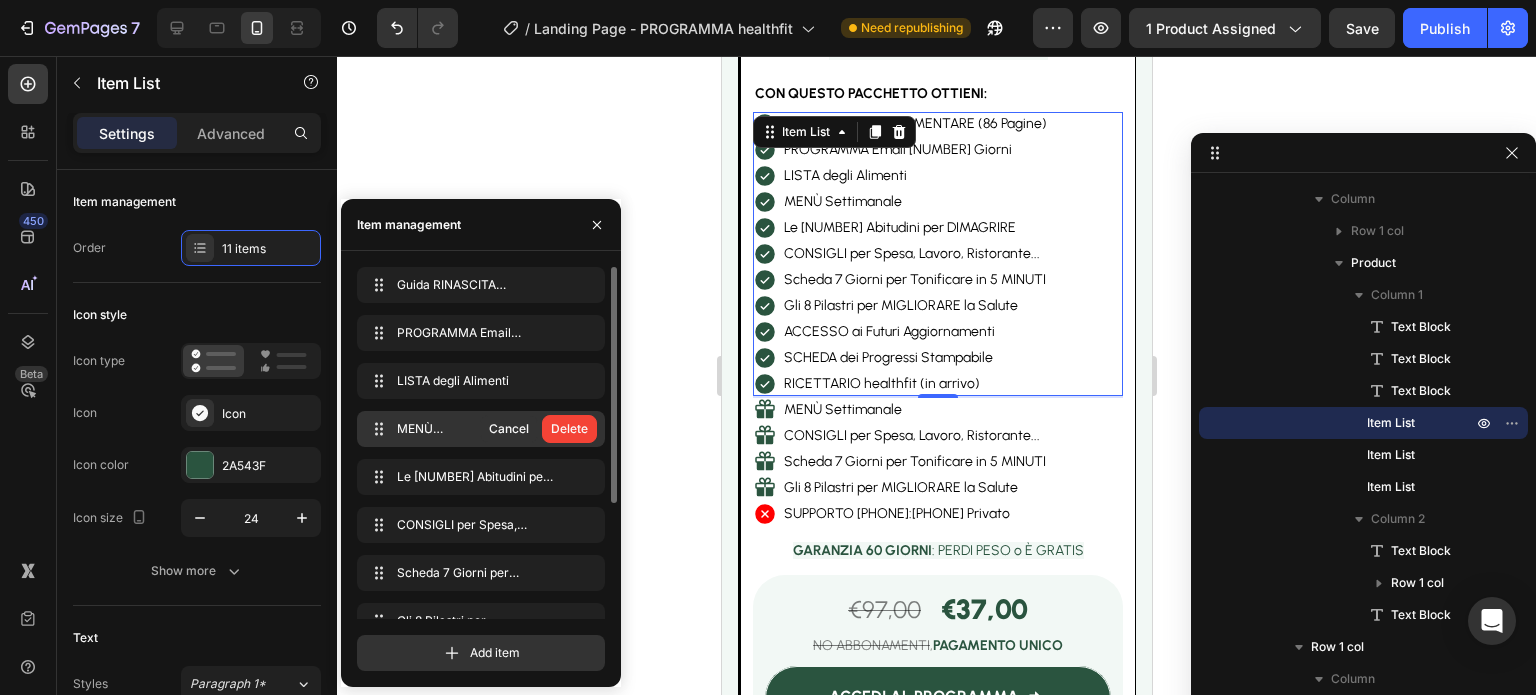 click on "Delete" at bounding box center (569, 429) 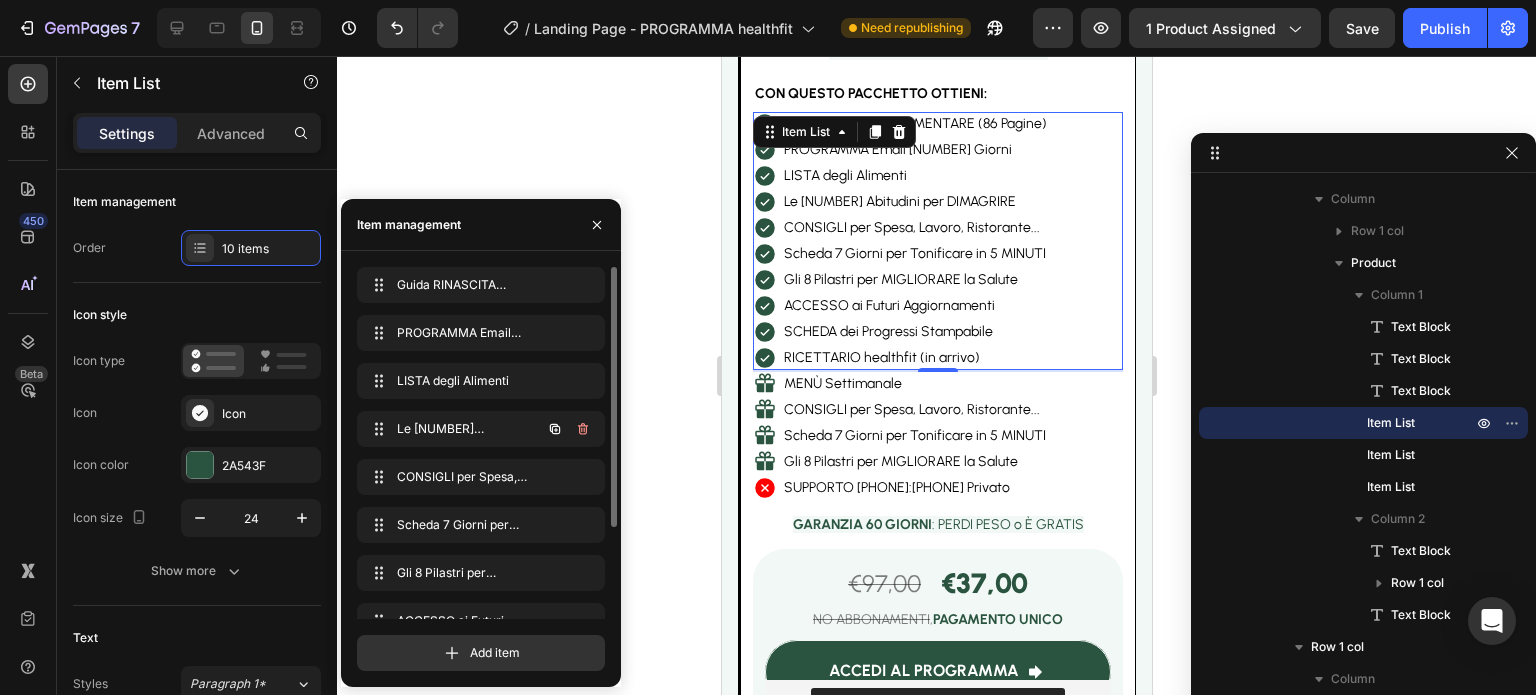 scroll, scrollTop: 5579, scrollLeft: 0, axis: vertical 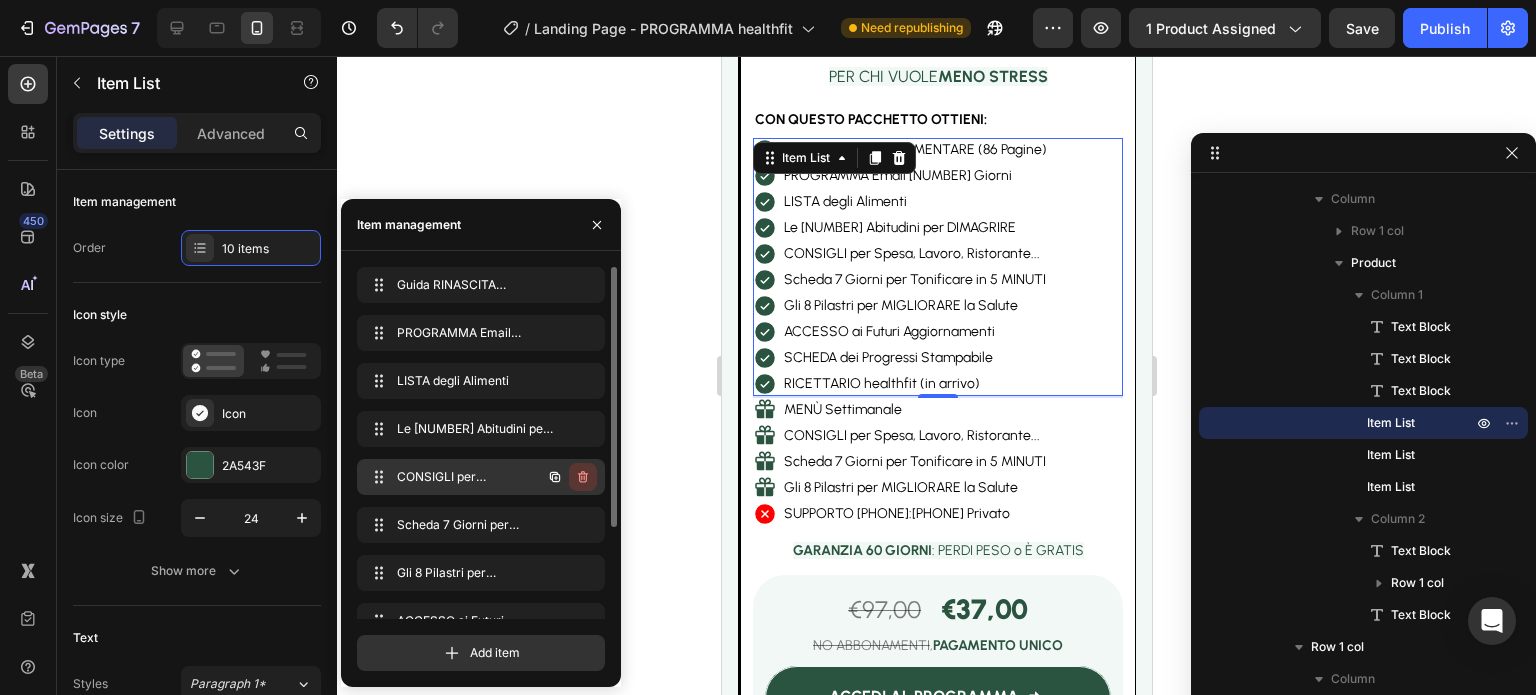 click 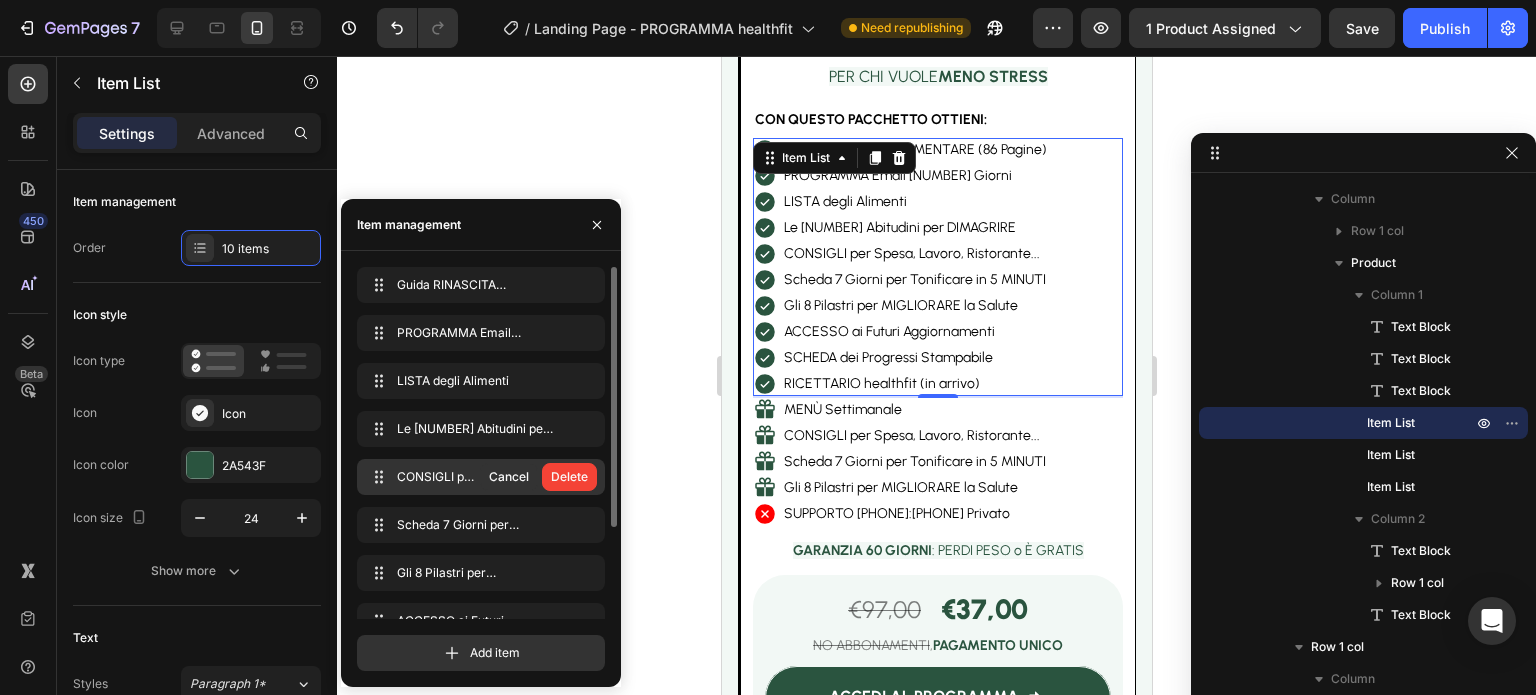 click on "Delete" at bounding box center (569, 477) 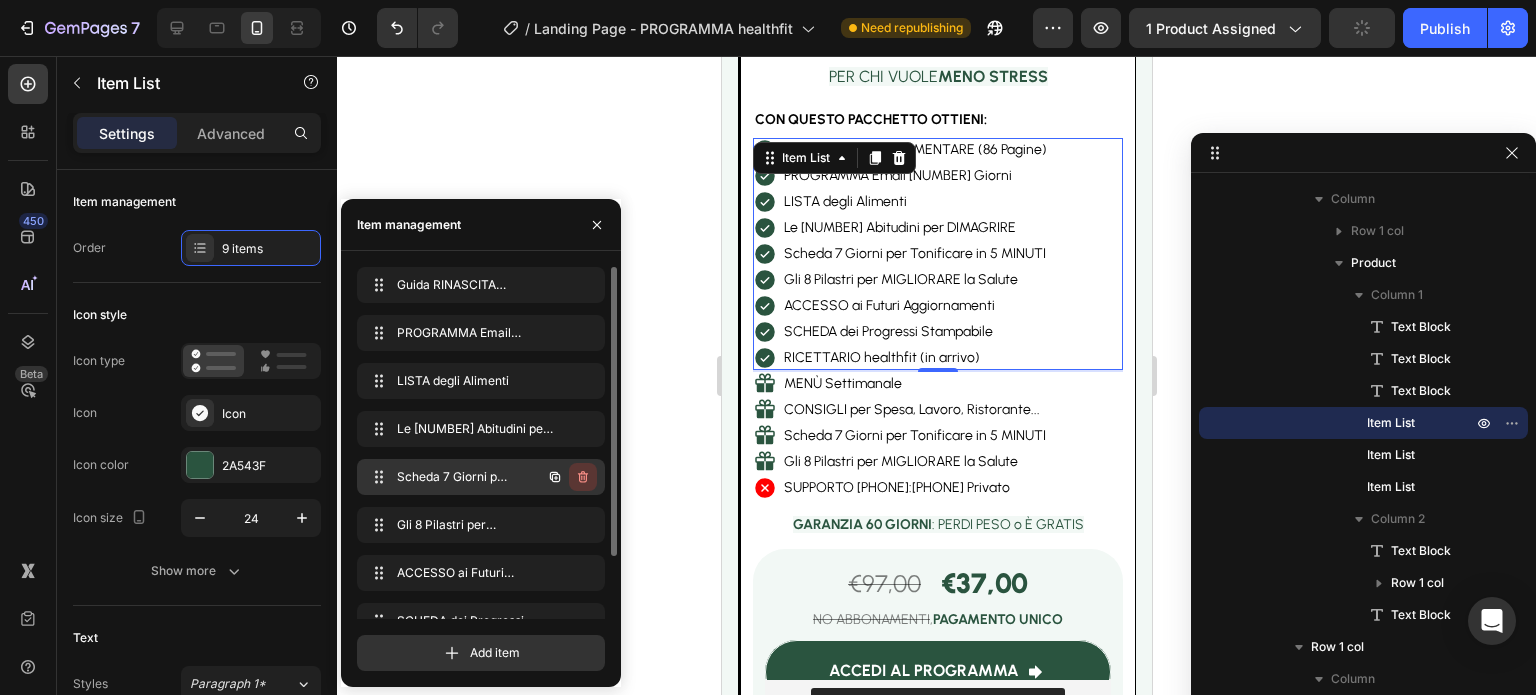 scroll, scrollTop: 5553, scrollLeft: 0, axis: vertical 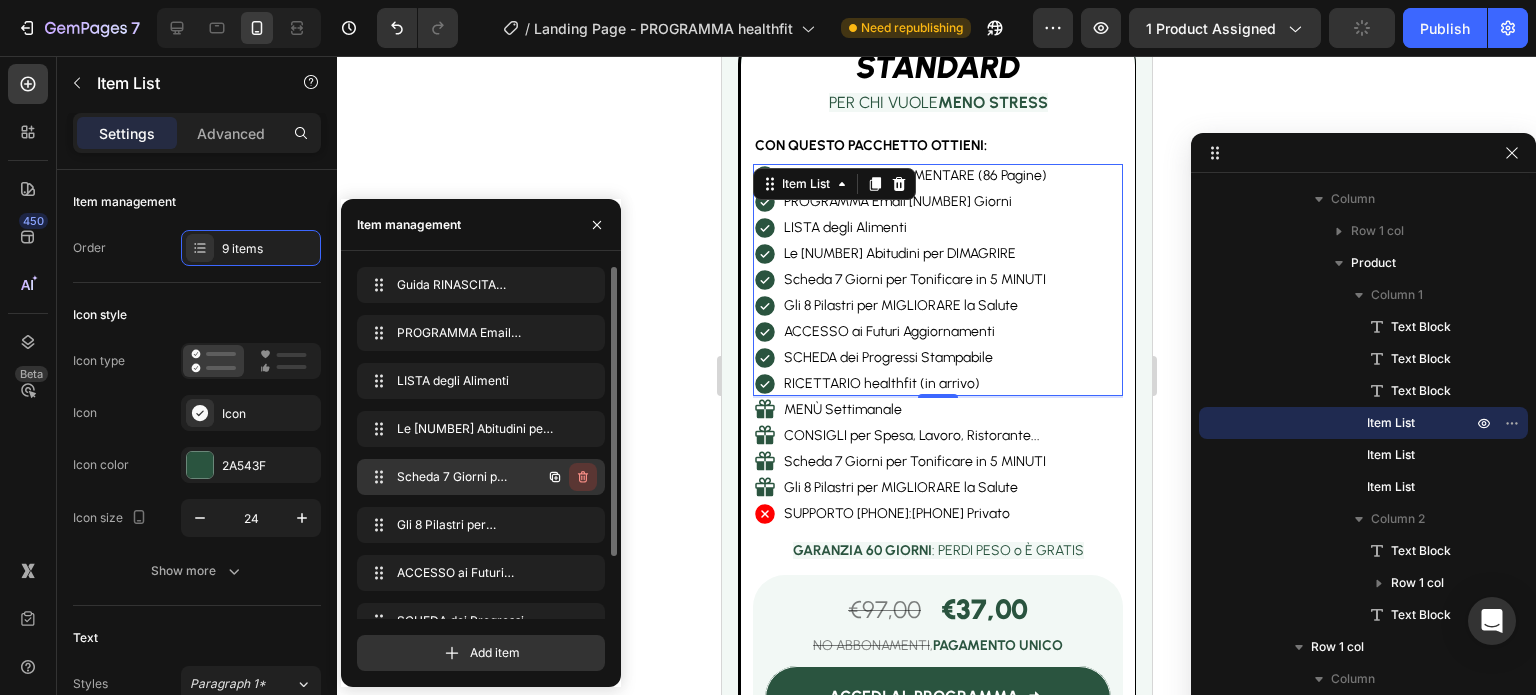 click 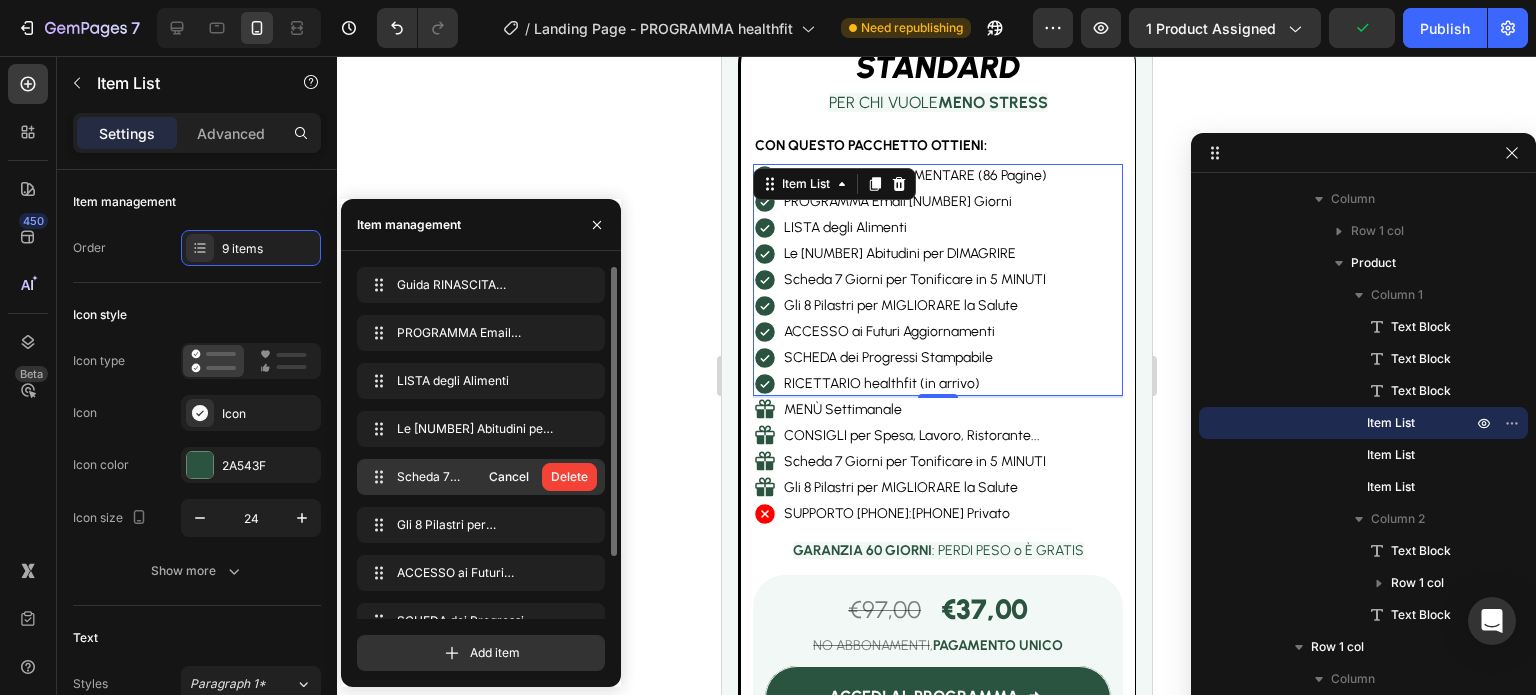 click on "Delete" at bounding box center (569, 477) 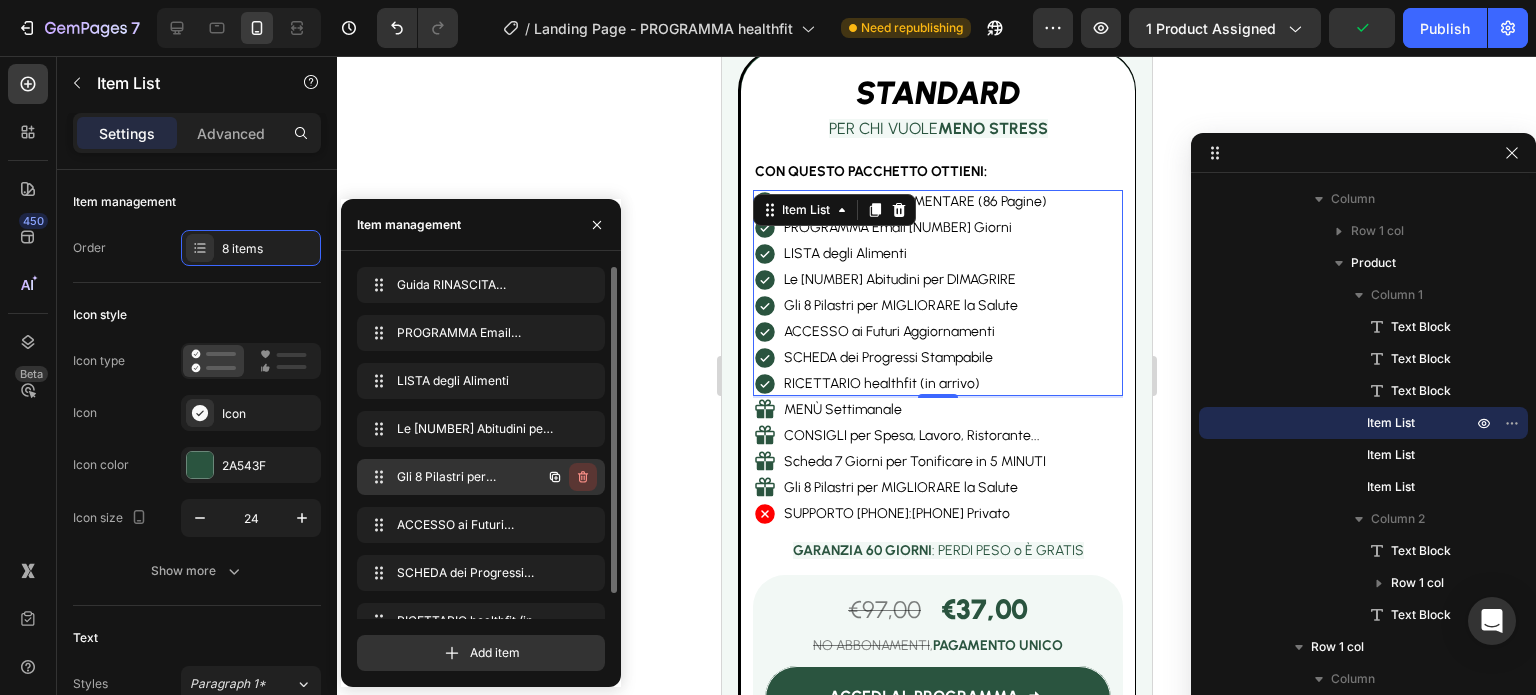 click 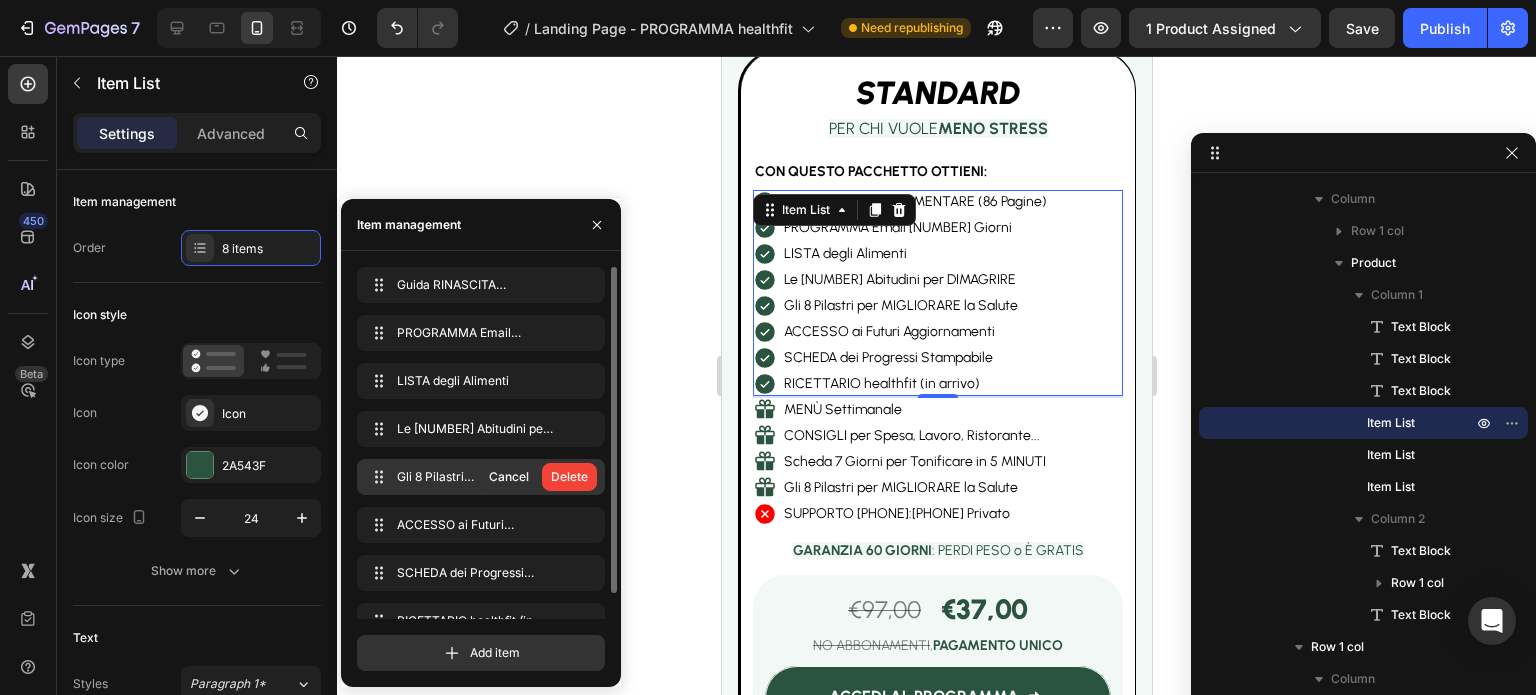 click on "Delete" at bounding box center [569, 477] 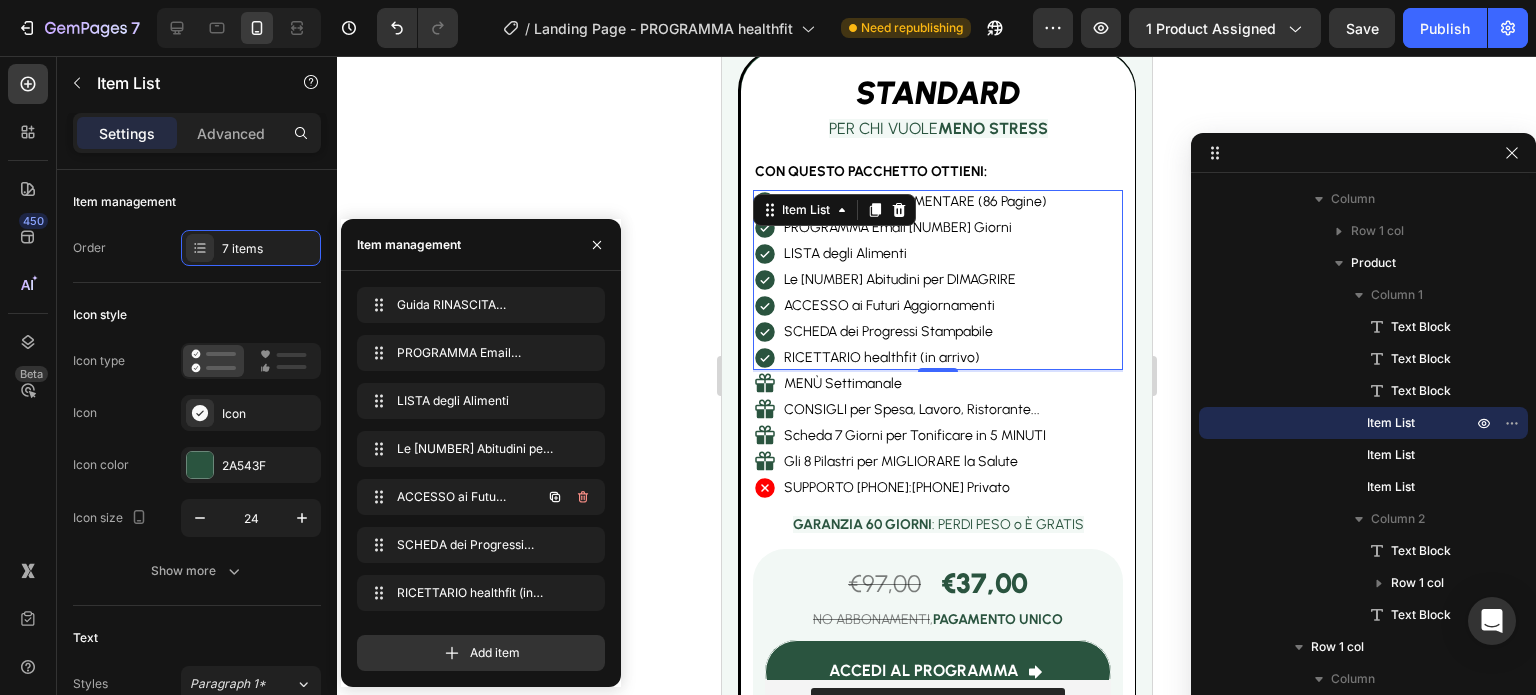 scroll, scrollTop: 5501, scrollLeft: 0, axis: vertical 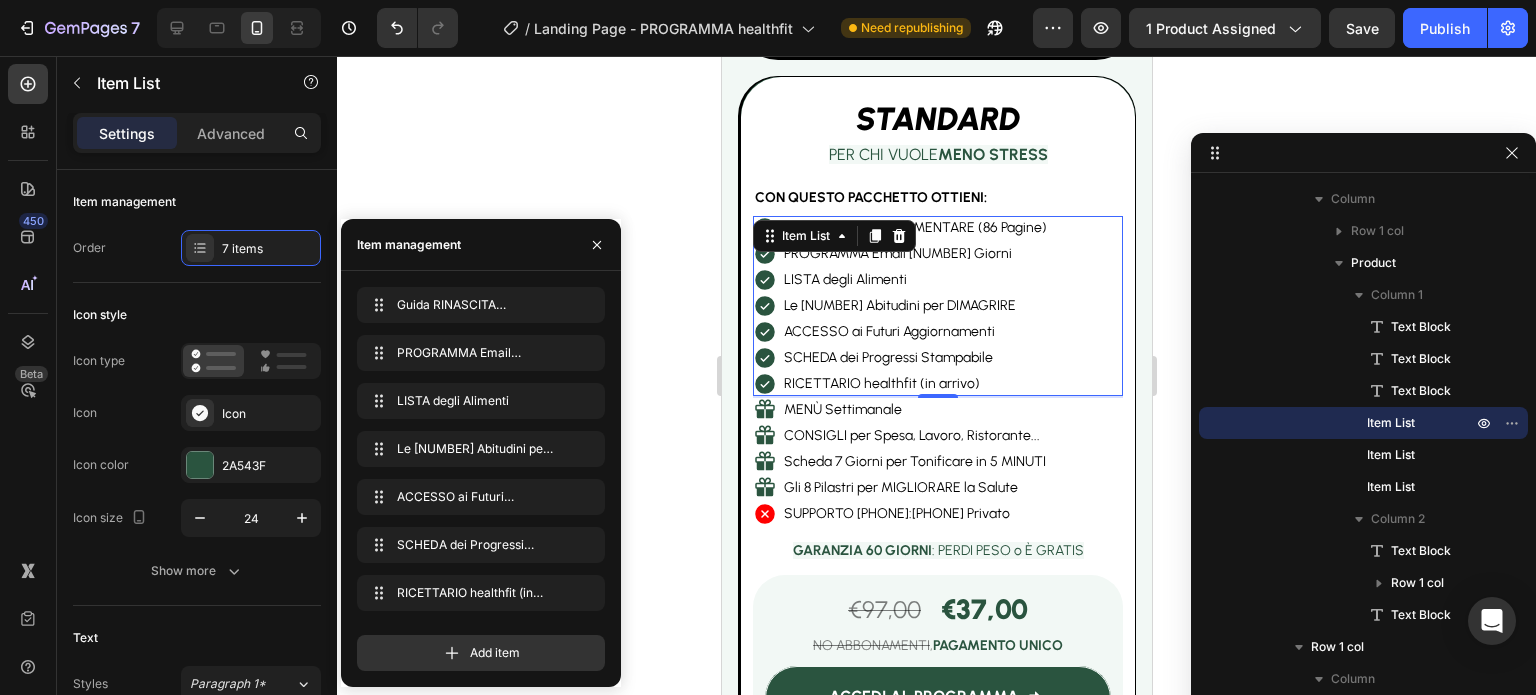 click 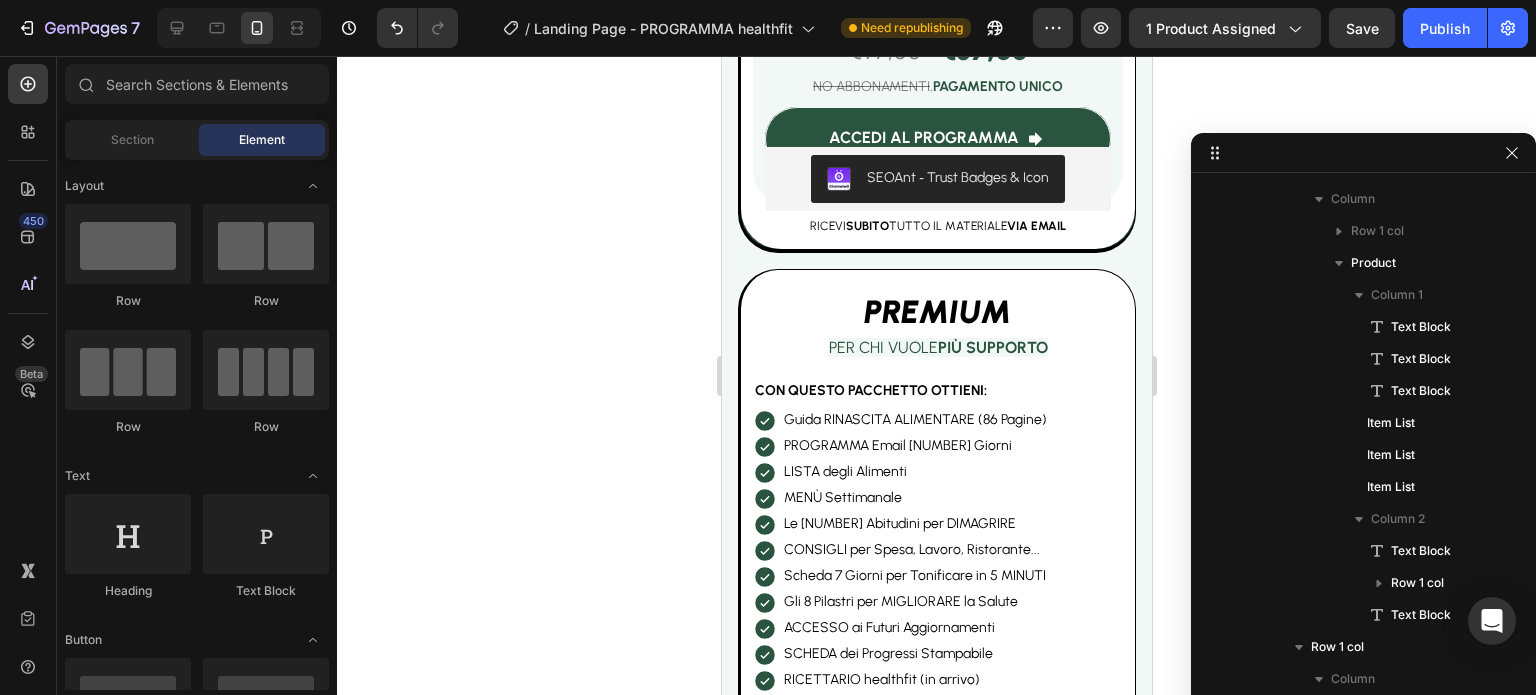 scroll, scrollTop: 6184, scrollLeft: 0, axis: vertical 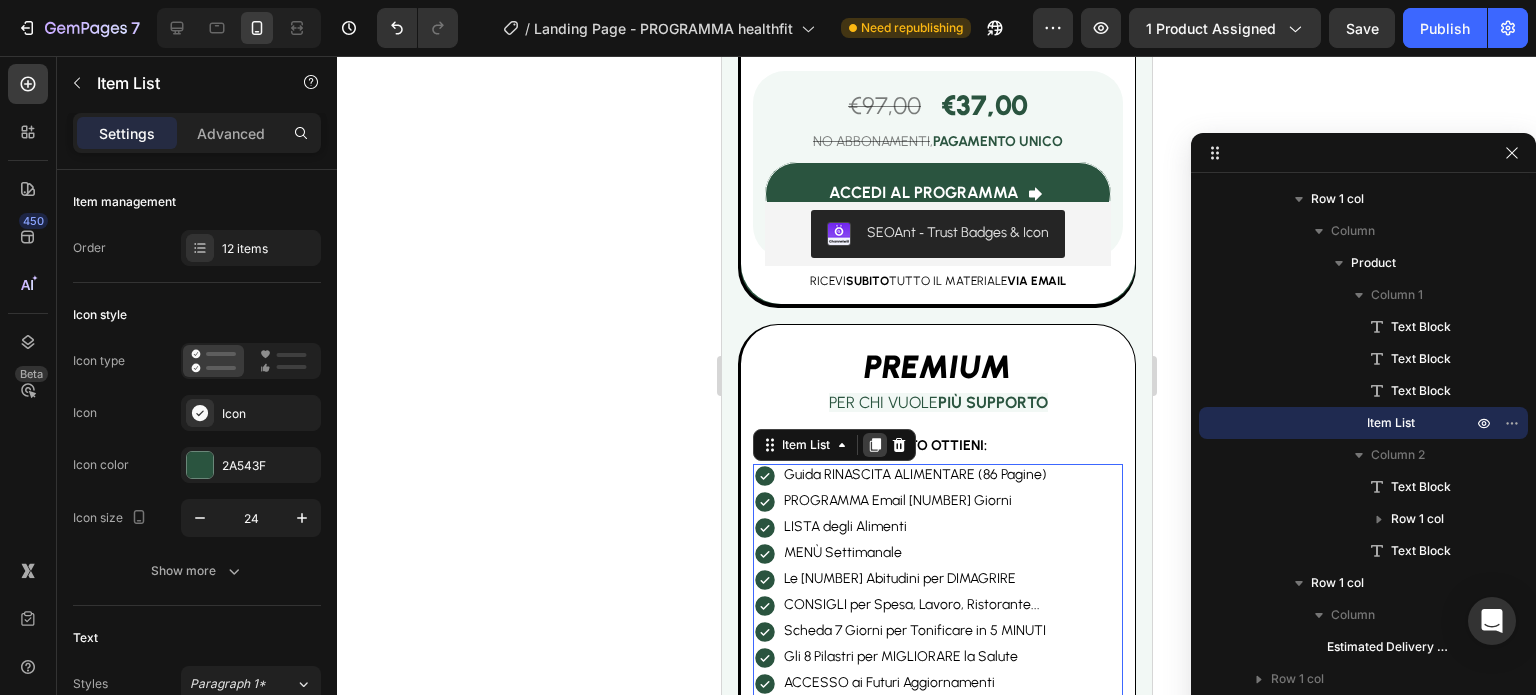 click 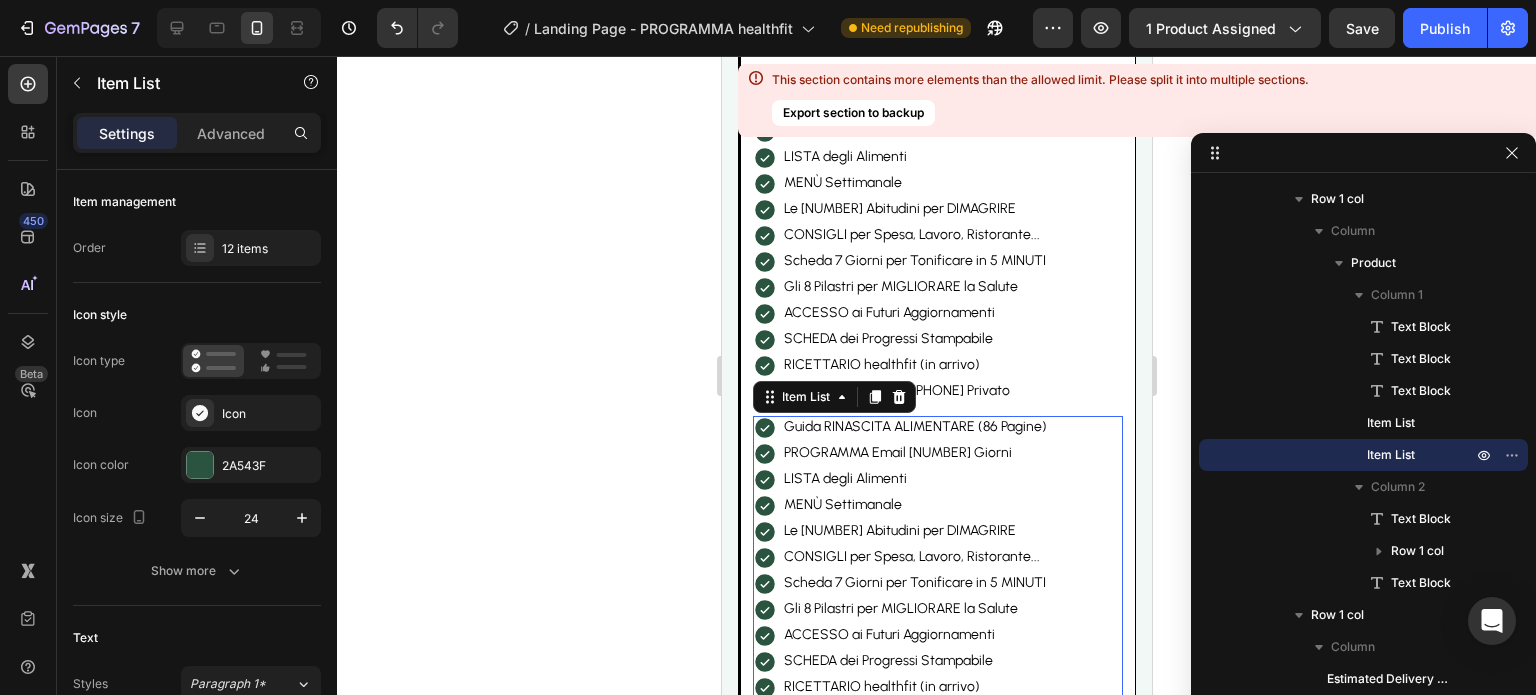 scroll, scrollTop: 6372, scrollLeft: 0, axis: vertical 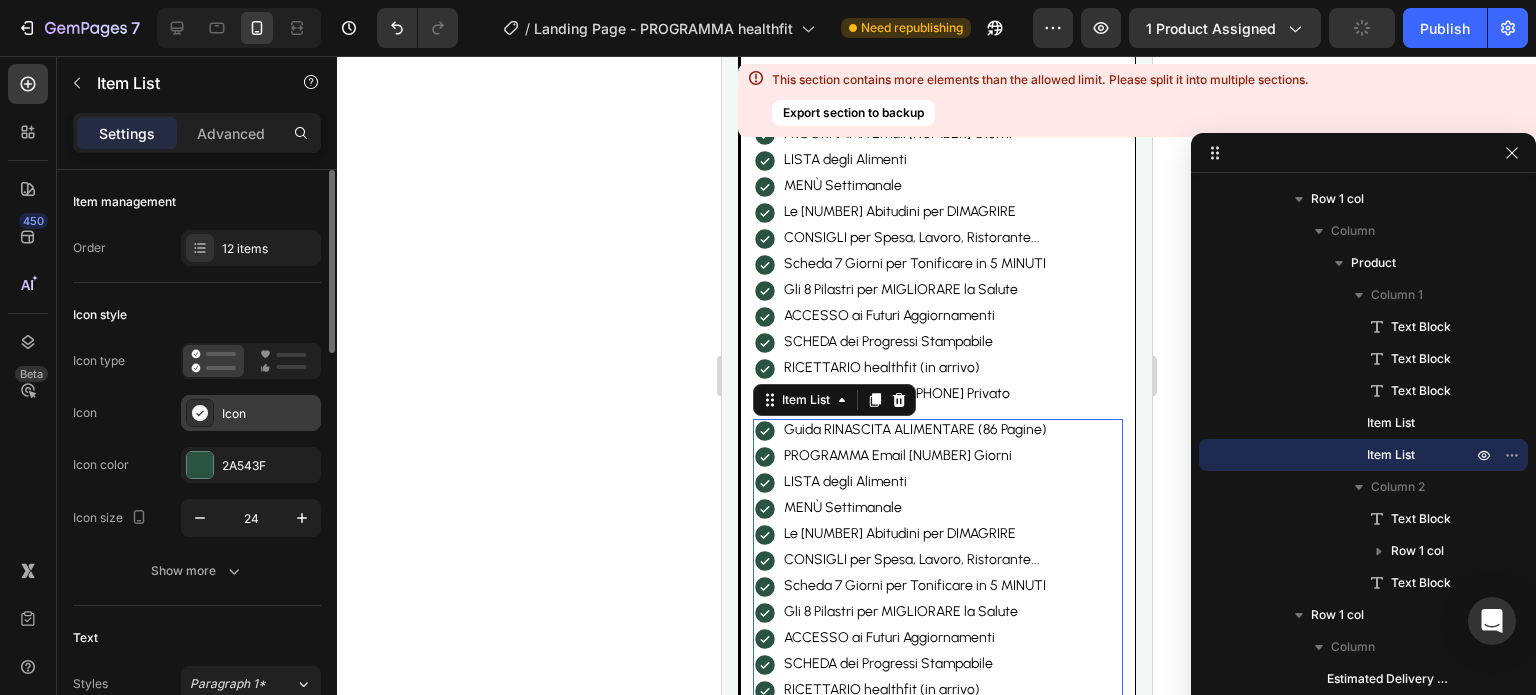 click on "Icon" at bounding box center (269, 414) 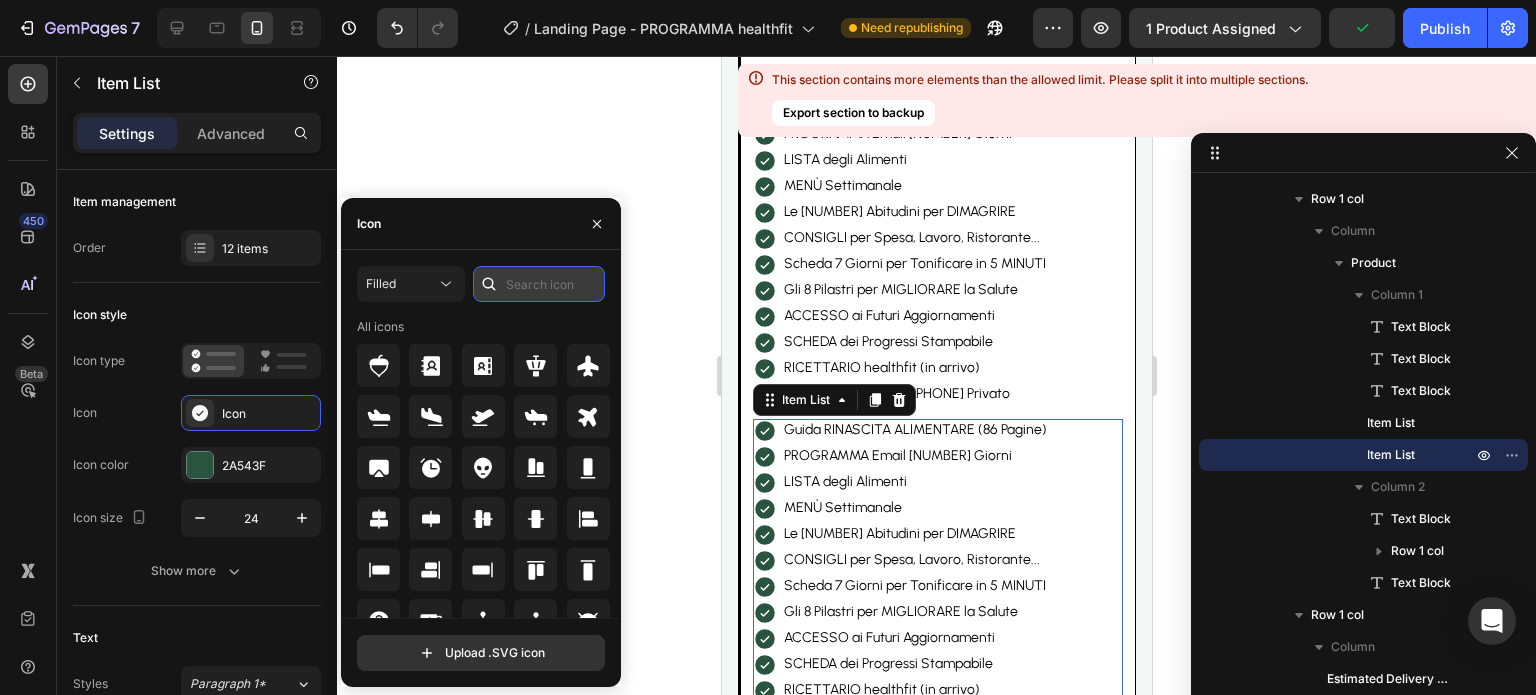 click at bounding box center [539, 284] 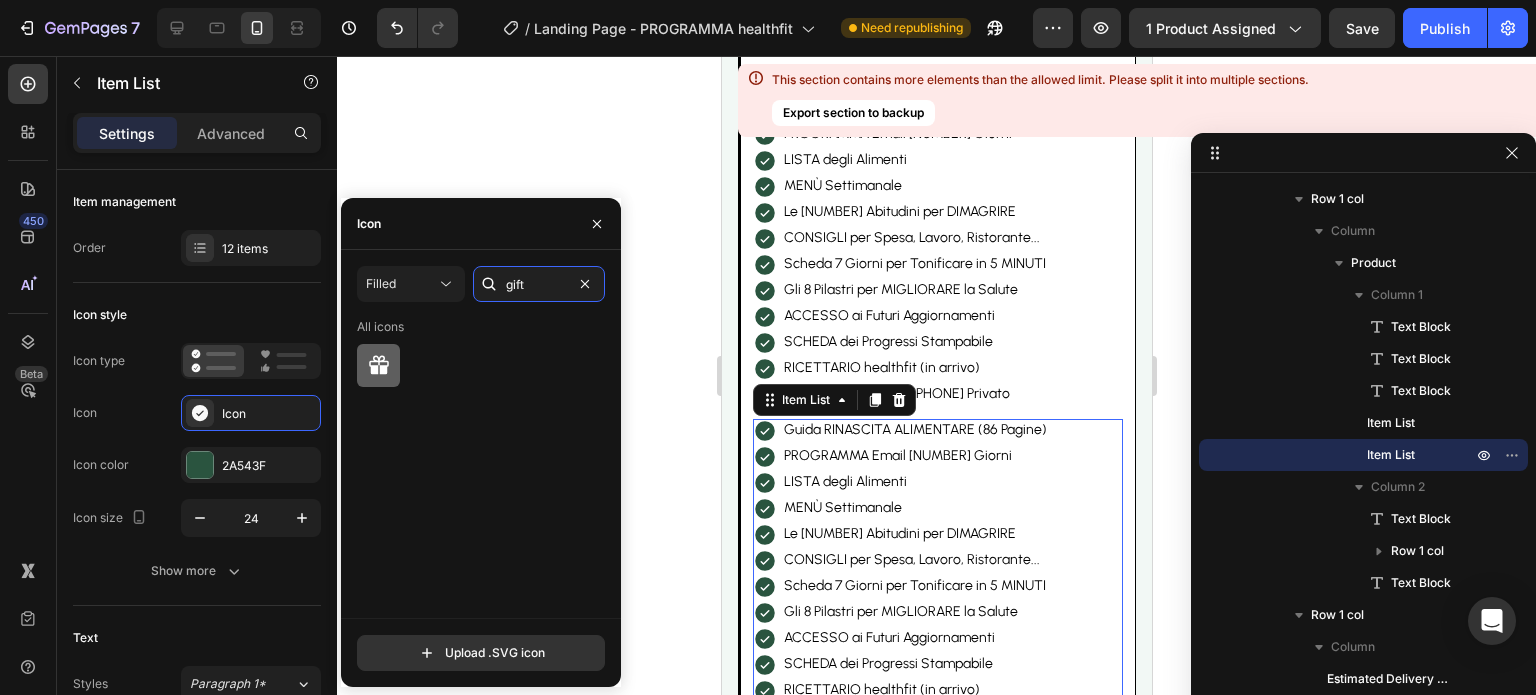 type on "gift" 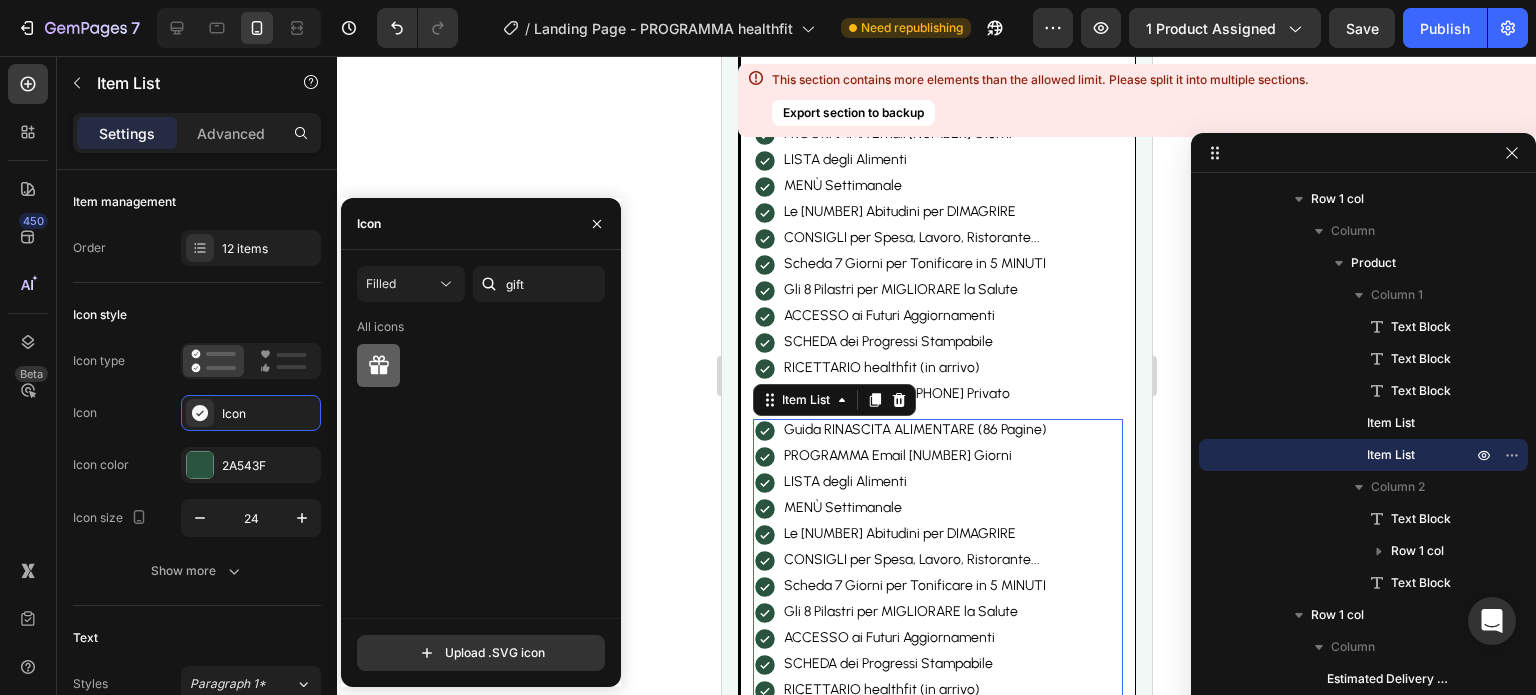 click 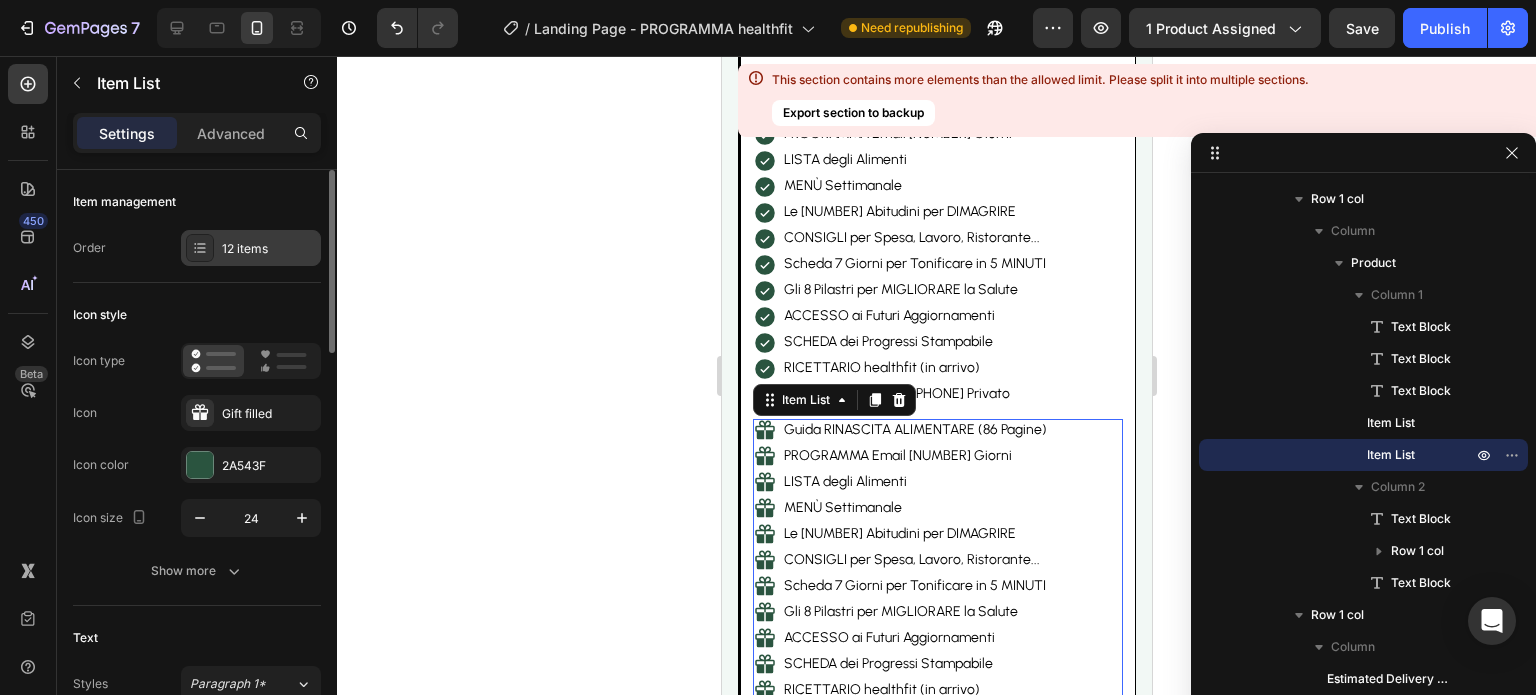 click on "12 items" at bounding box center (269, 249) 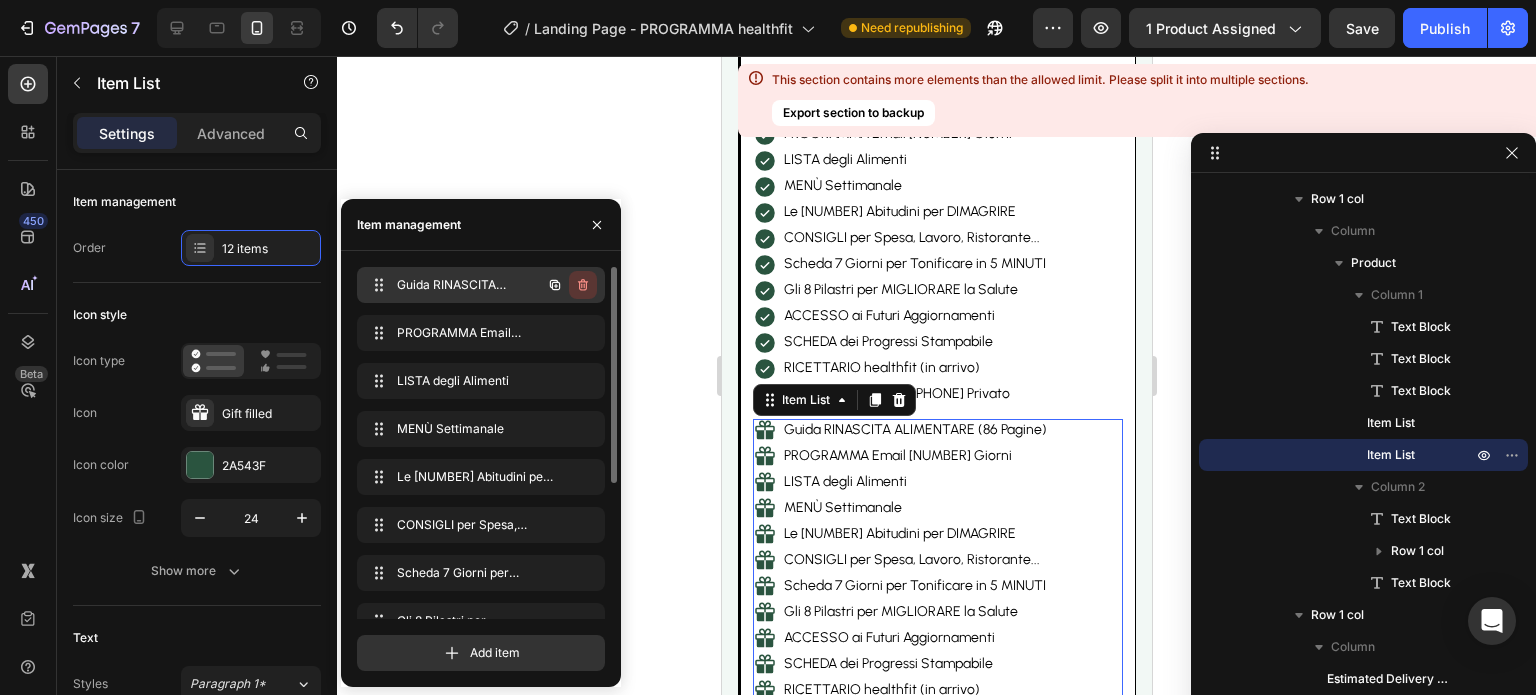 click 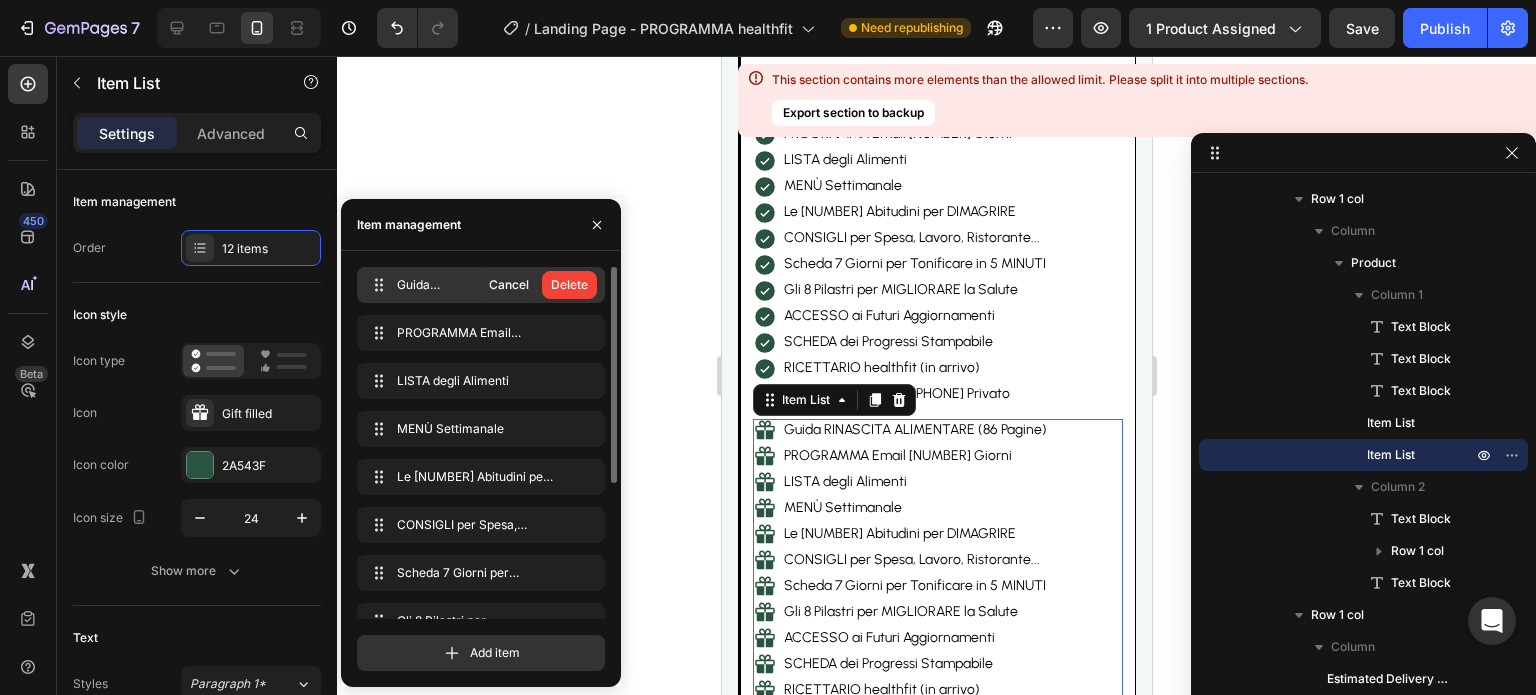 click on "Delete" at bounding box center [569, 285] 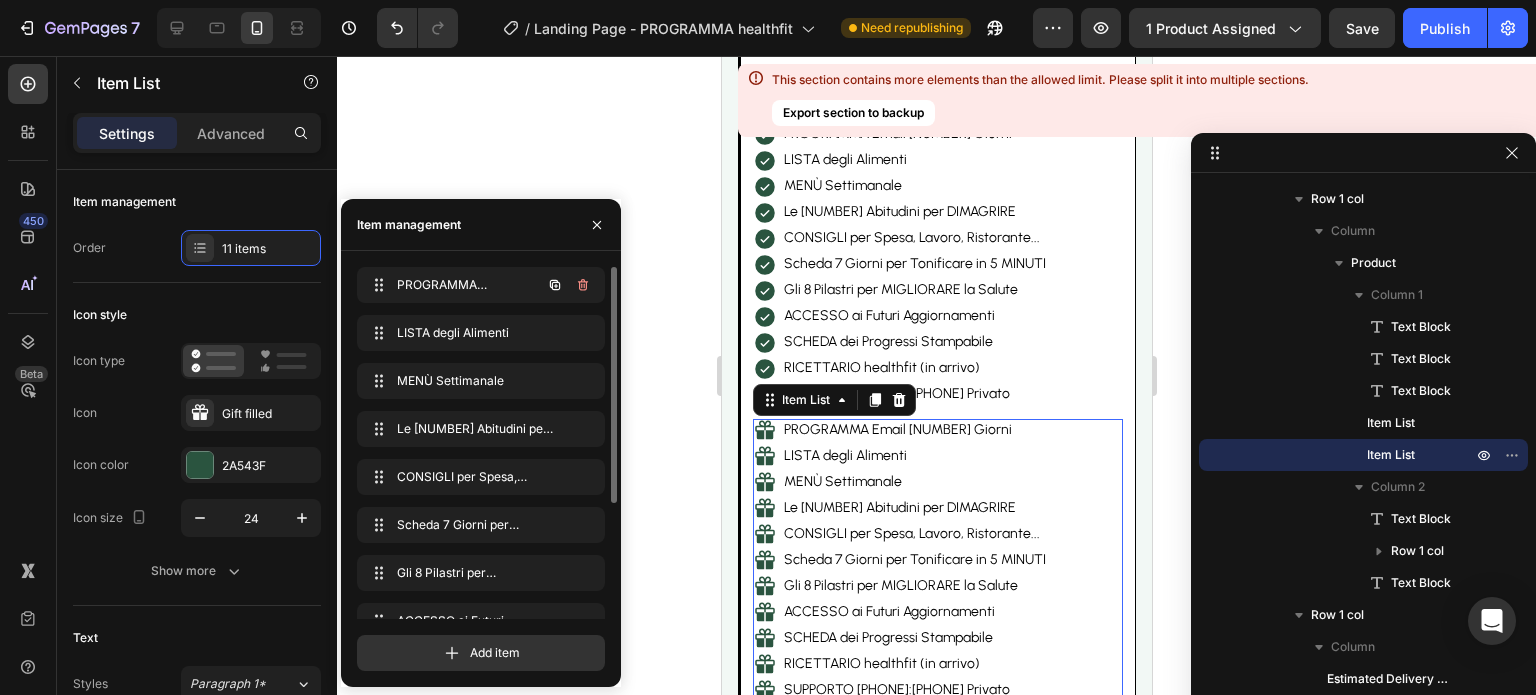 click 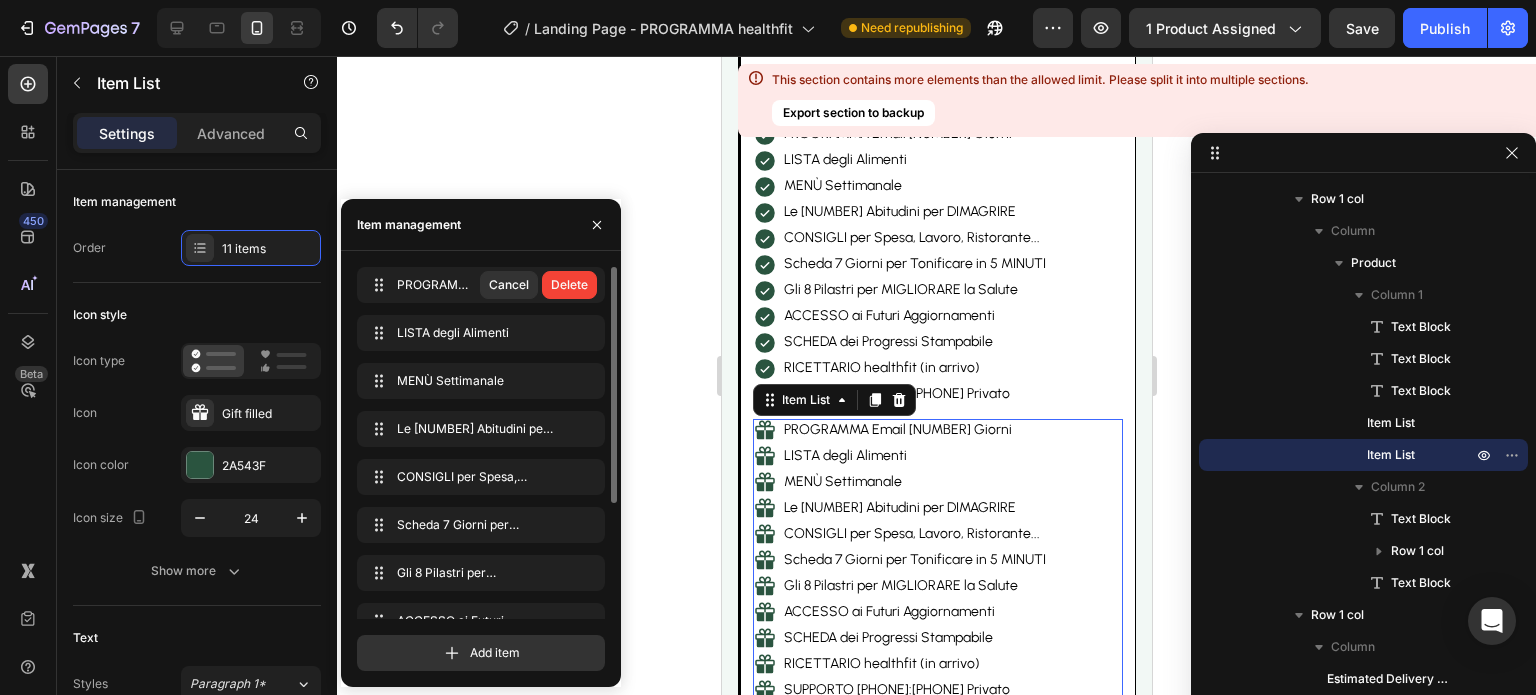 click on "Delete" at bounding box center [569, 285] 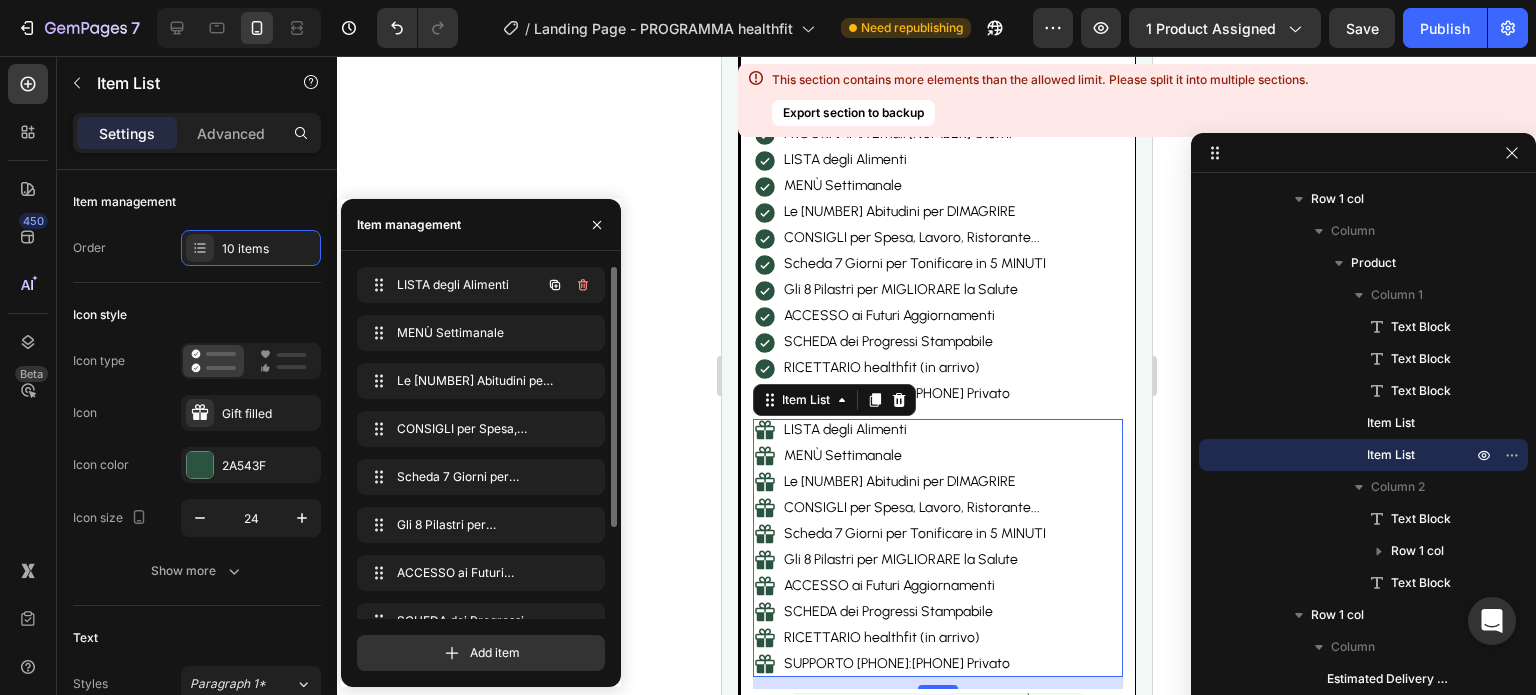 click 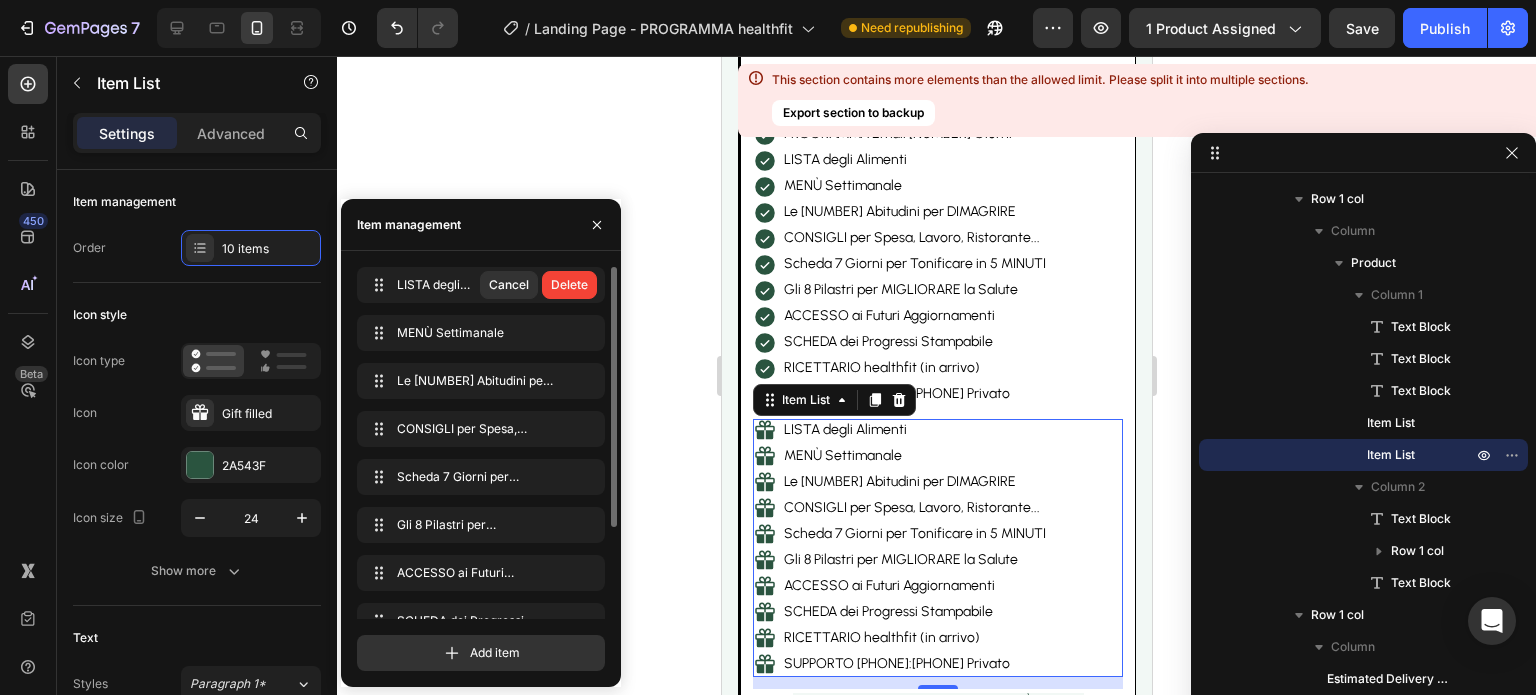 click on "Delete" at bounding box center (569, 285) 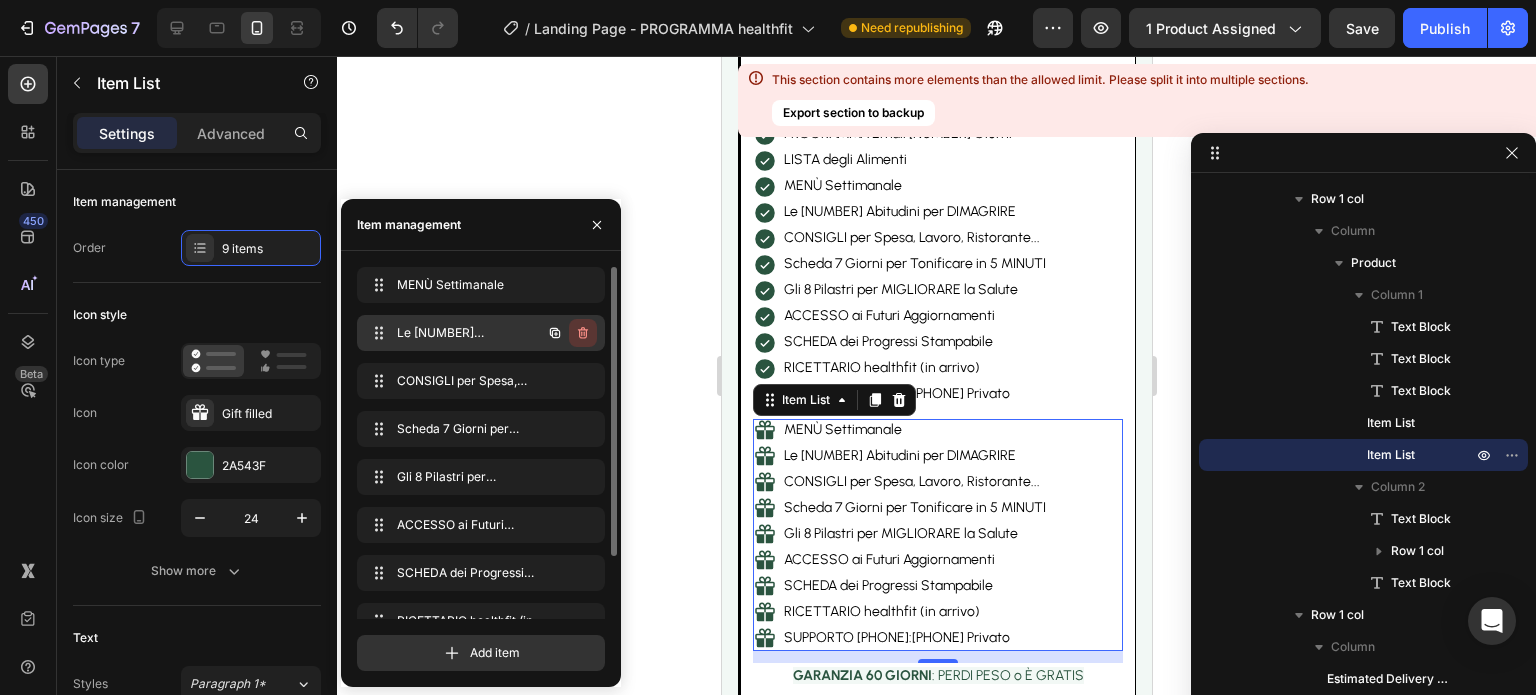 click 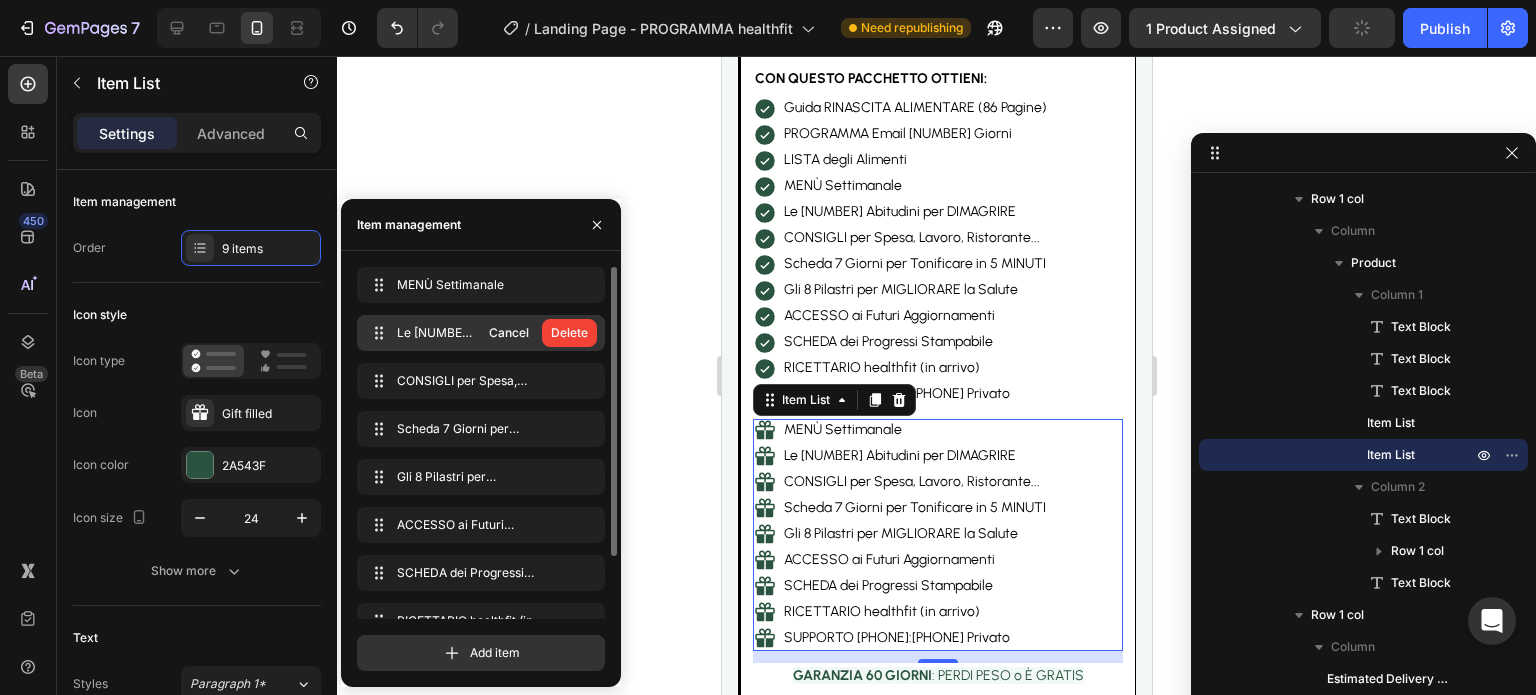 click on "Delete" at bounding box center (569, 333) 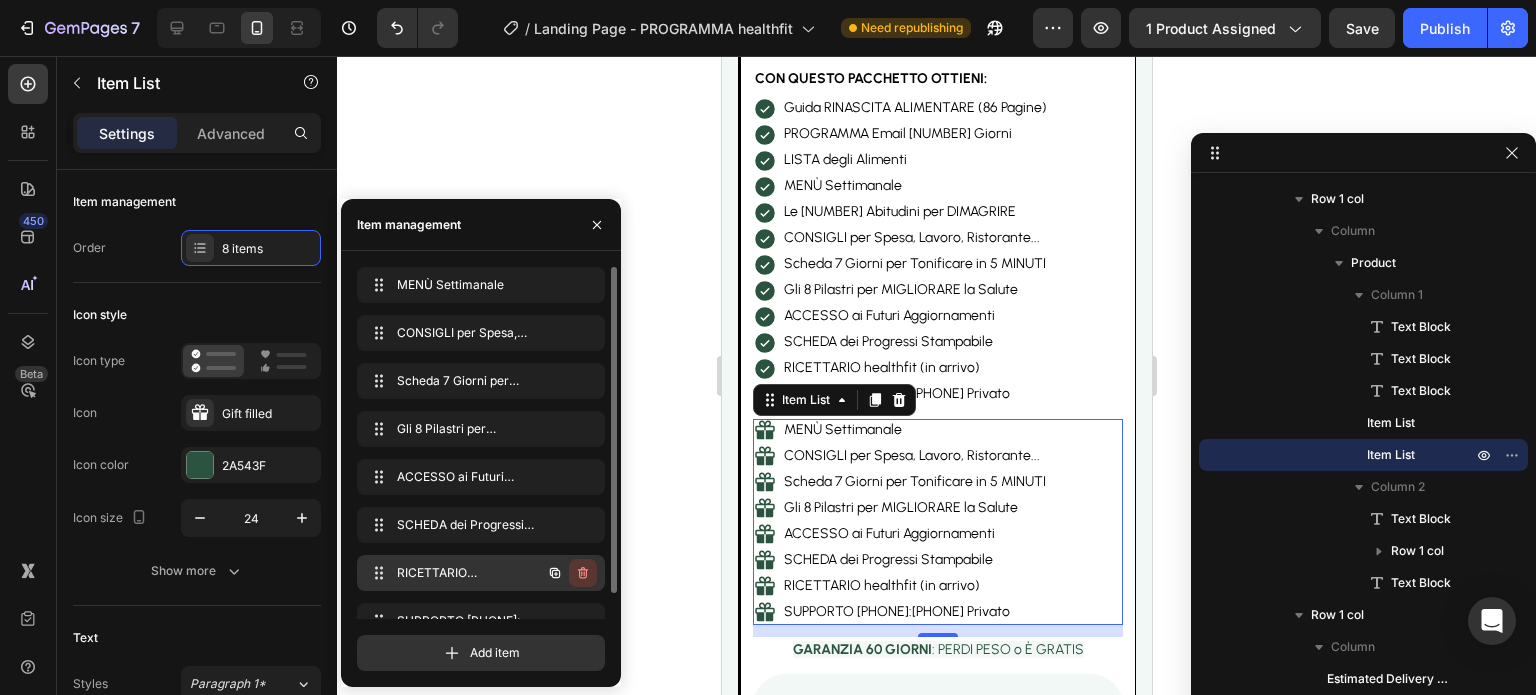 click 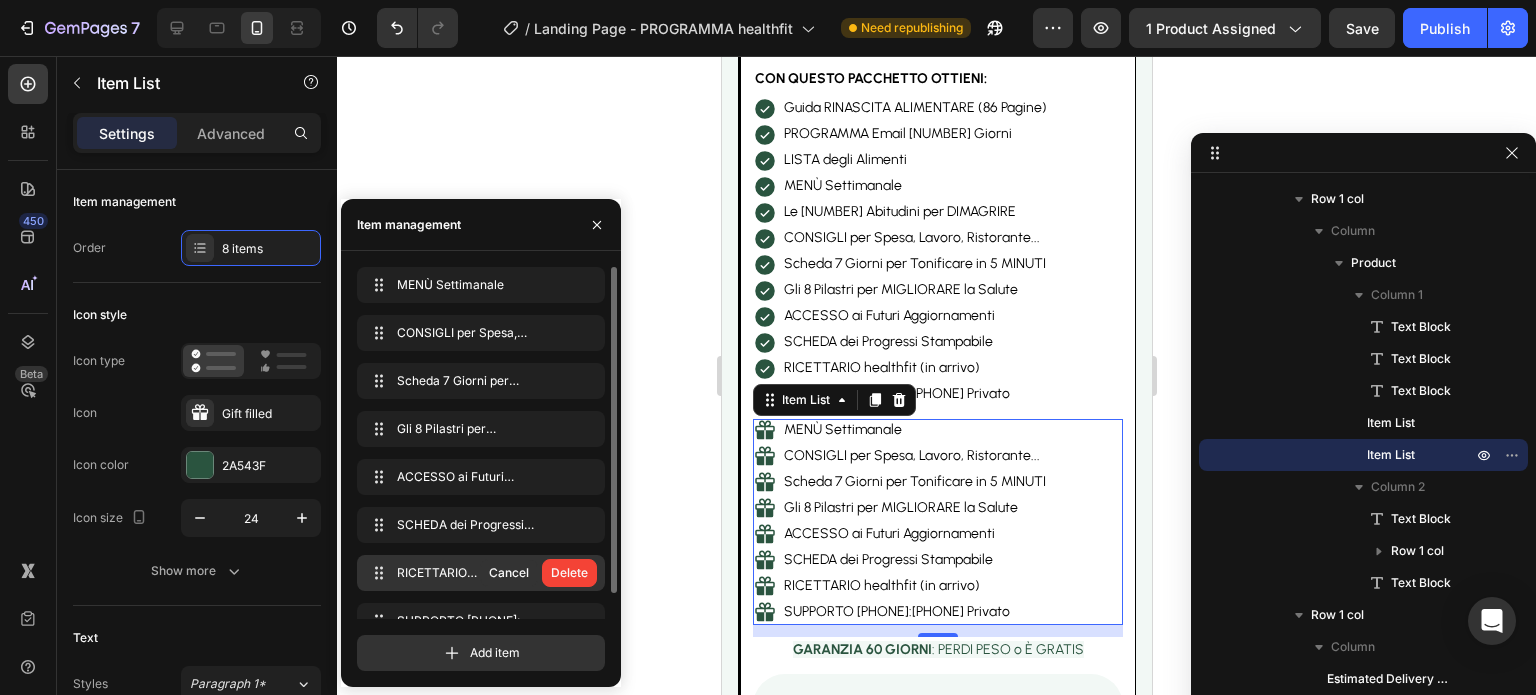 click on "Delete" at bounding box center [569, 573] 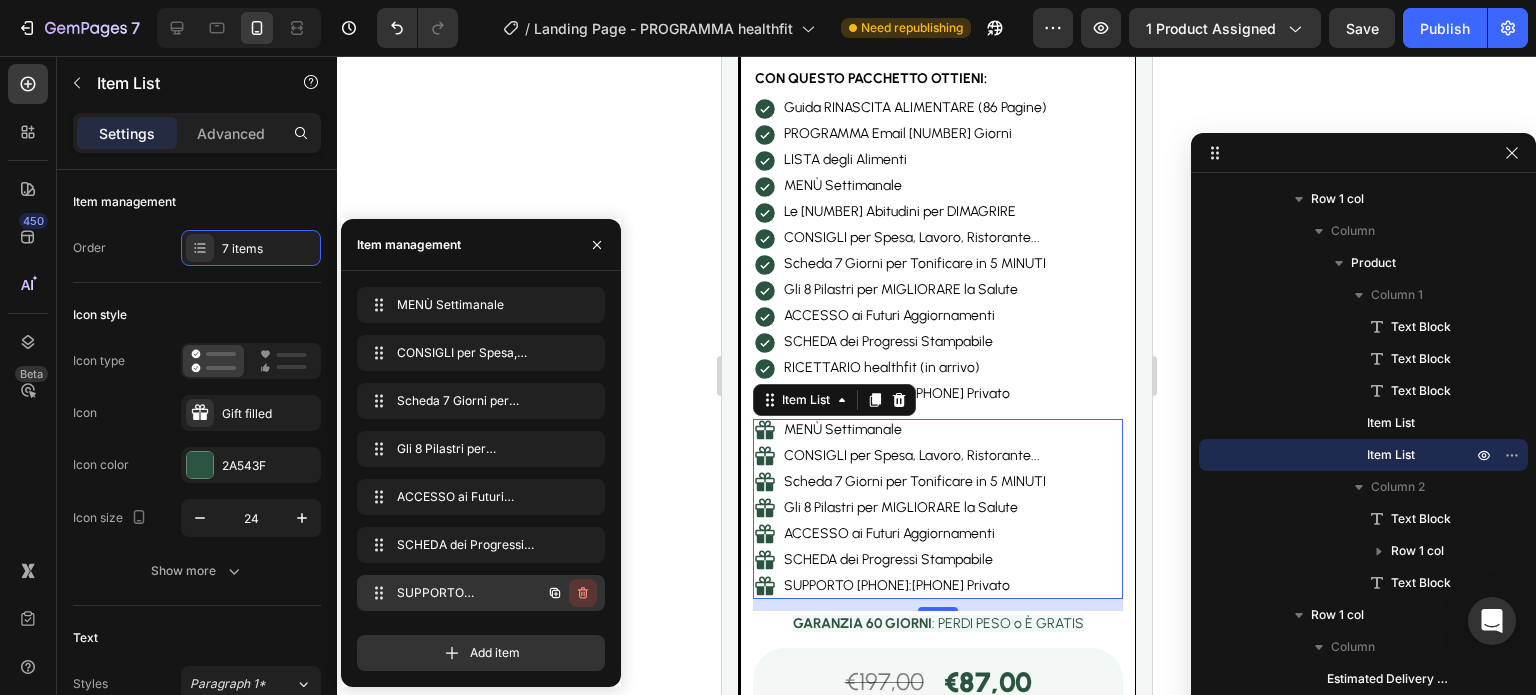 click 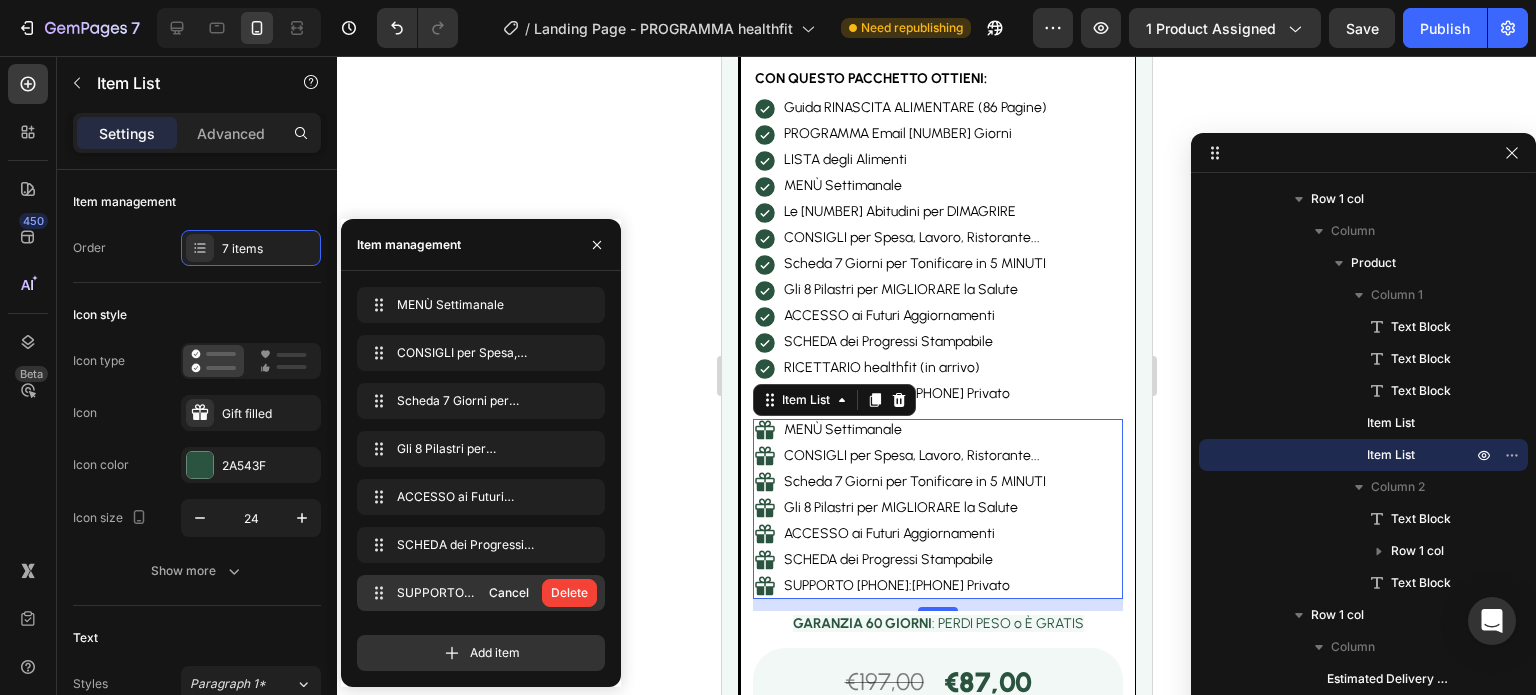 click on "Delete" at bounding box center [569, 593] 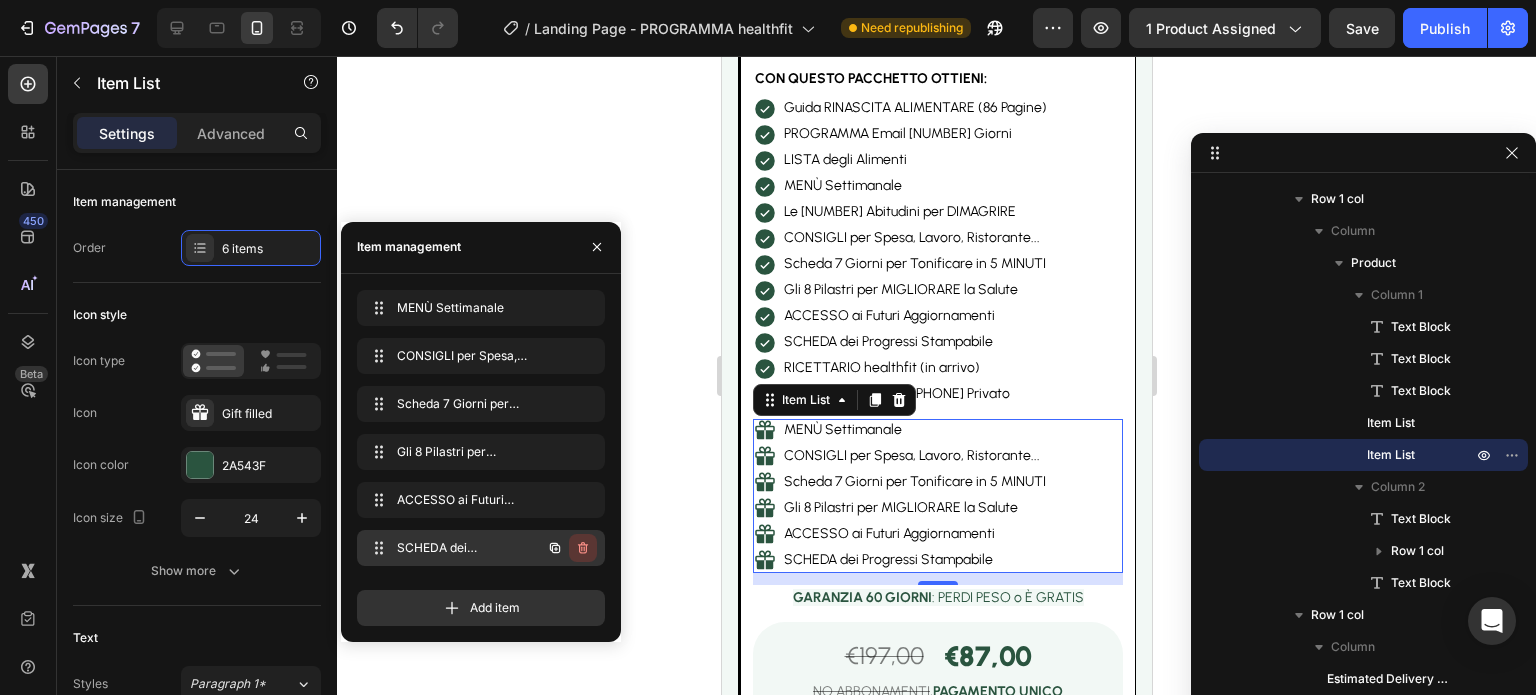 click 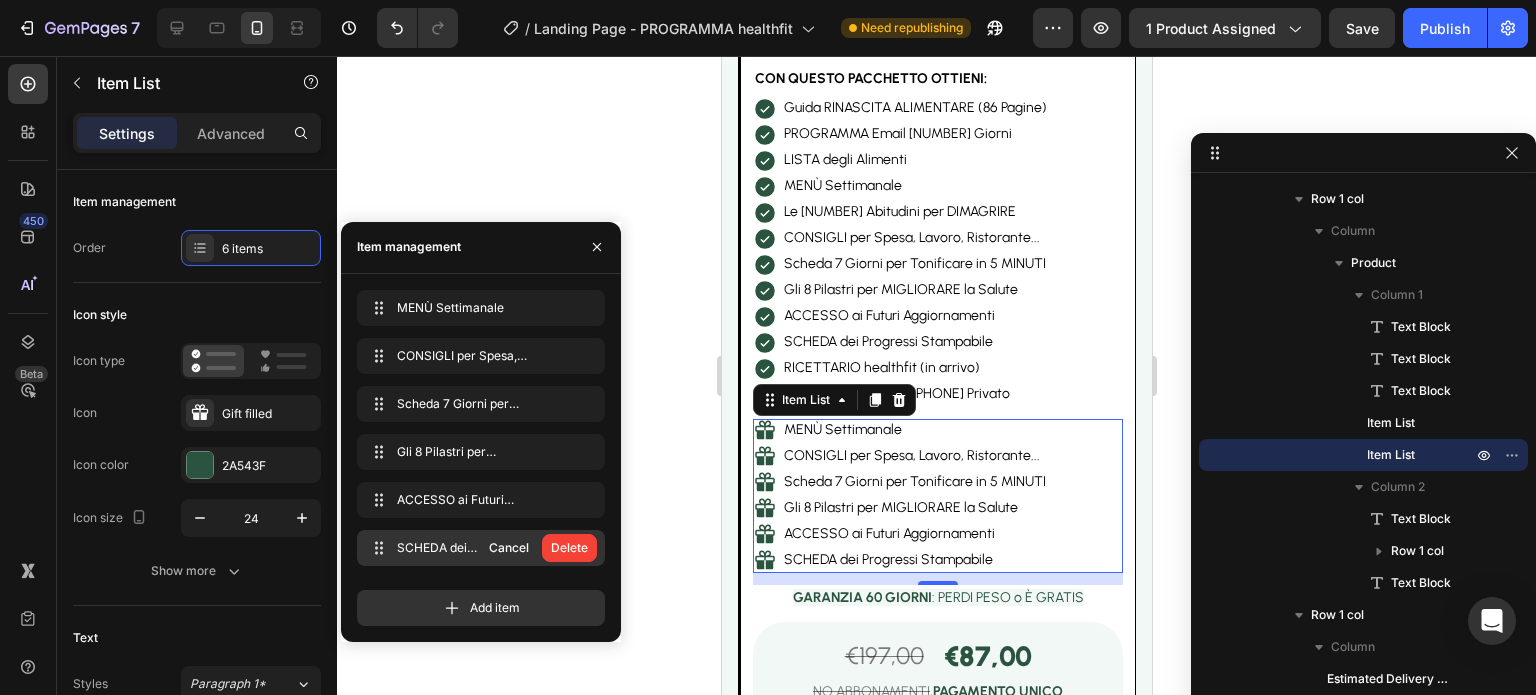 click on "Delete" at bounding box center [569, 548] 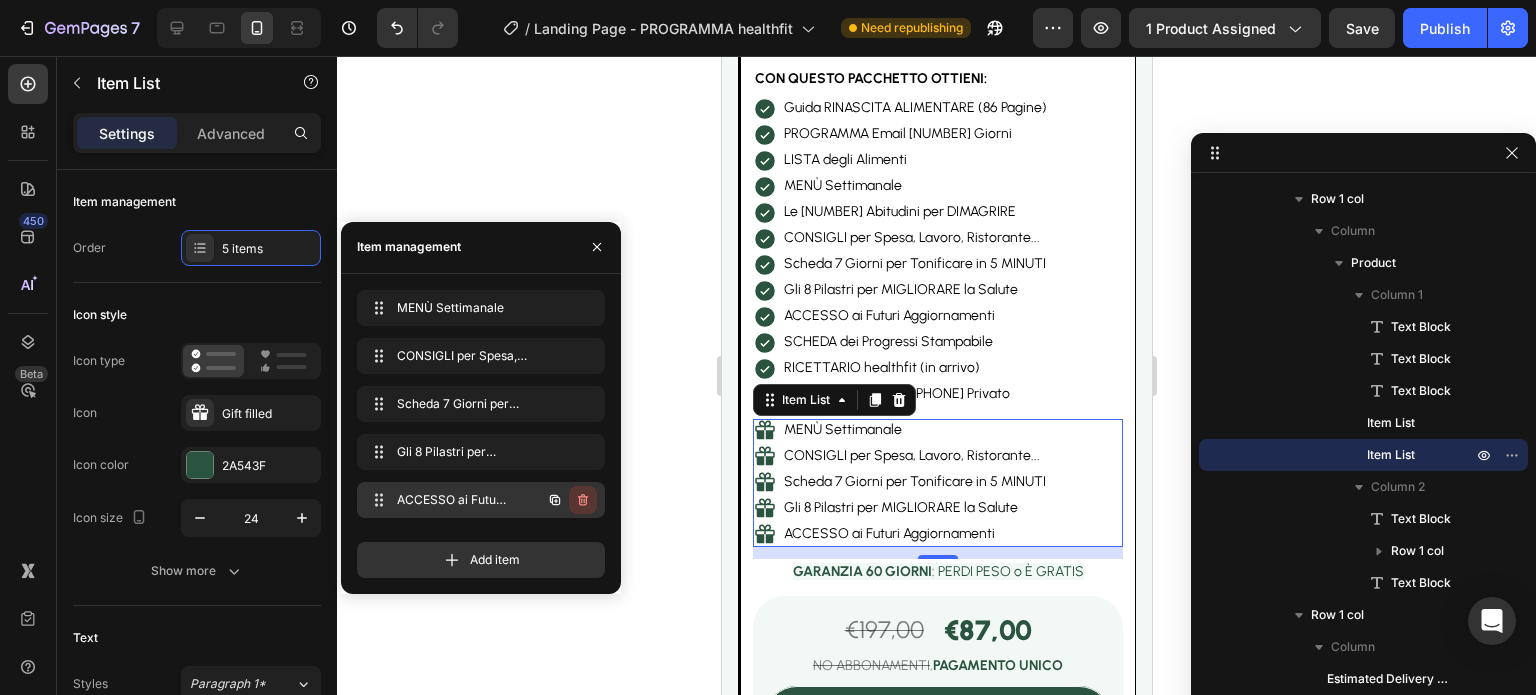click 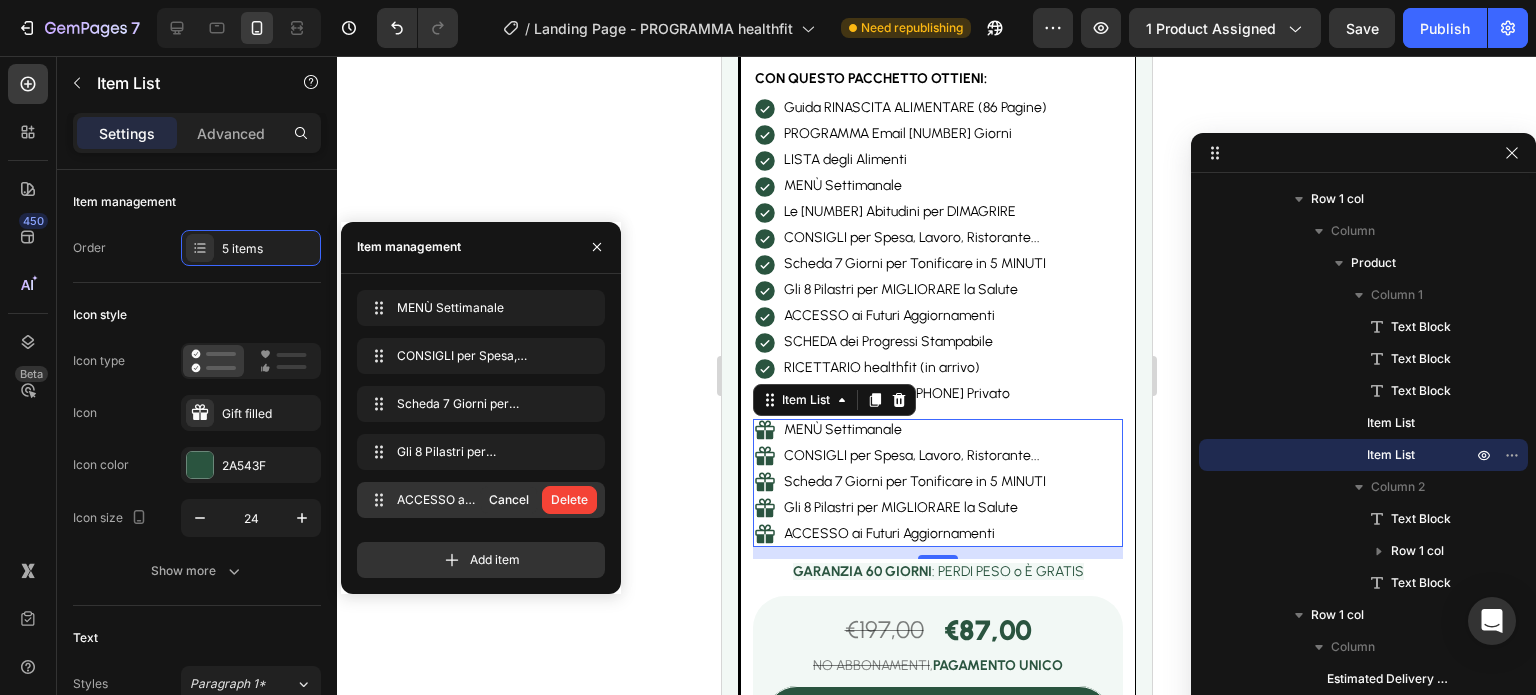 click on "Delete" at bounding box center [569, 500] 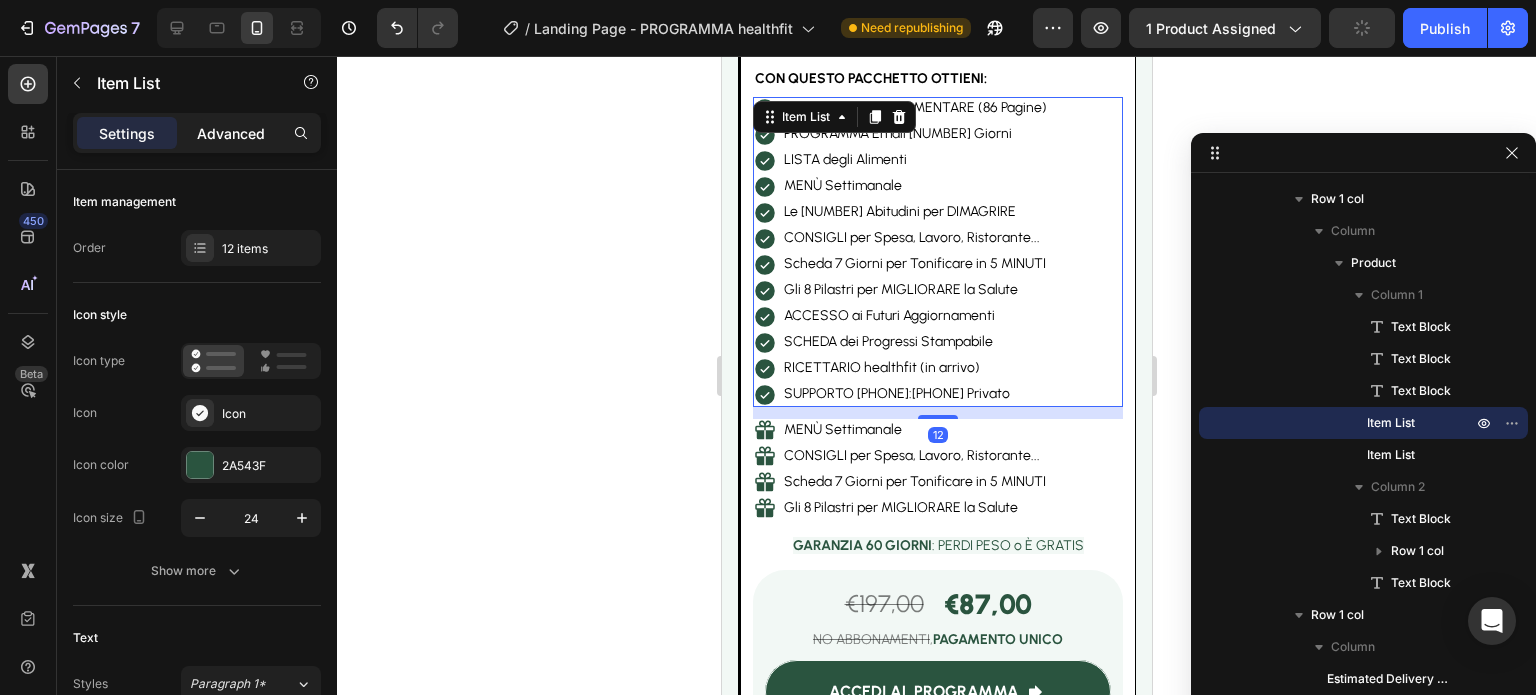 click on "Advanced" at bounding box center [231, 133] 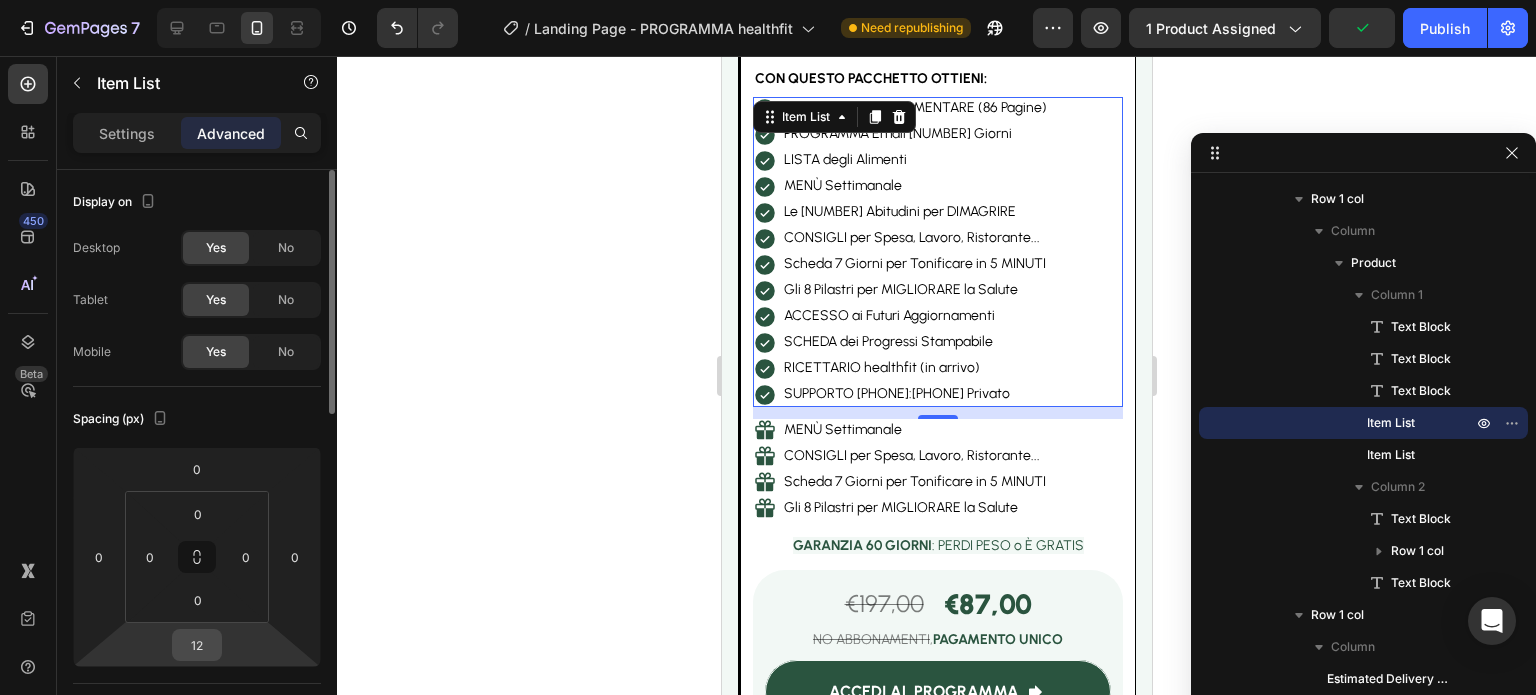click on "12" at bounding box center [197, 645] 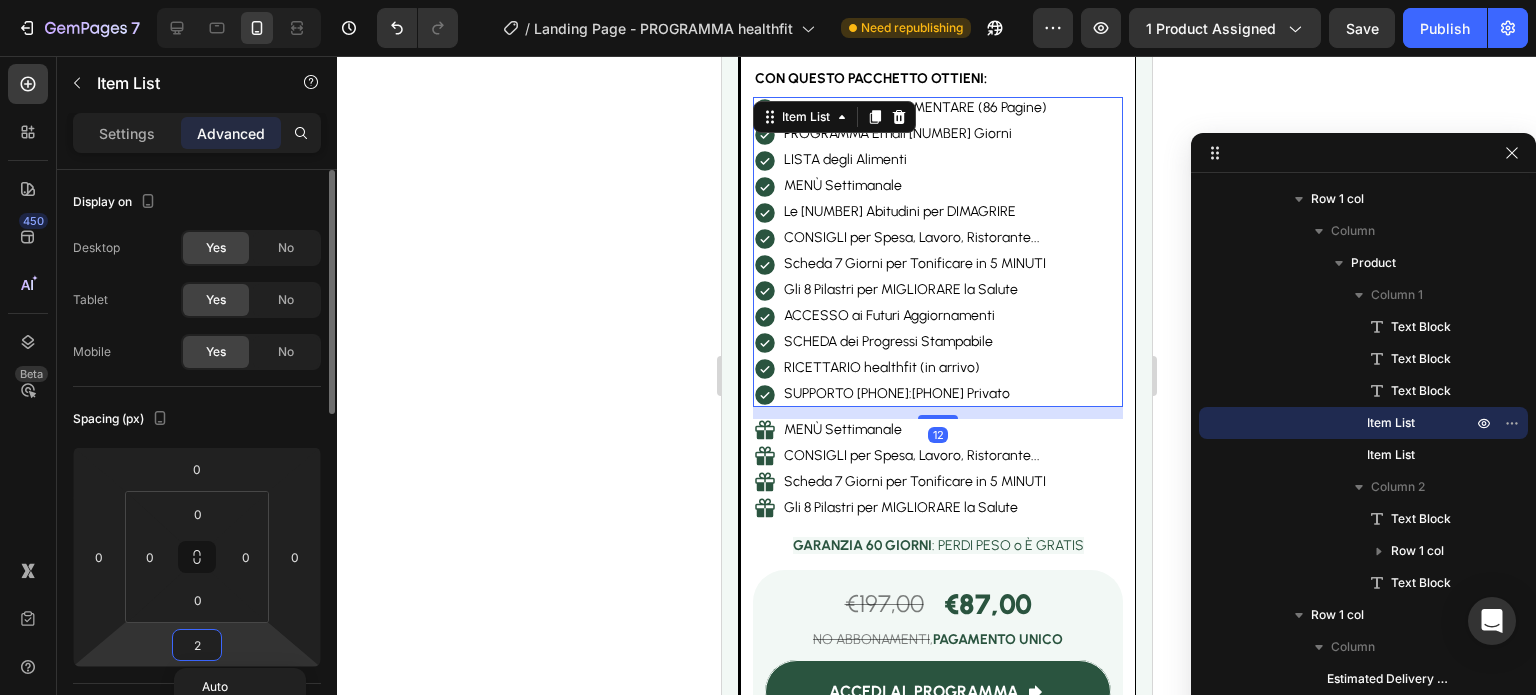 scroll, scrollTop: 6363, scrollLeft: 0, axis: vertical 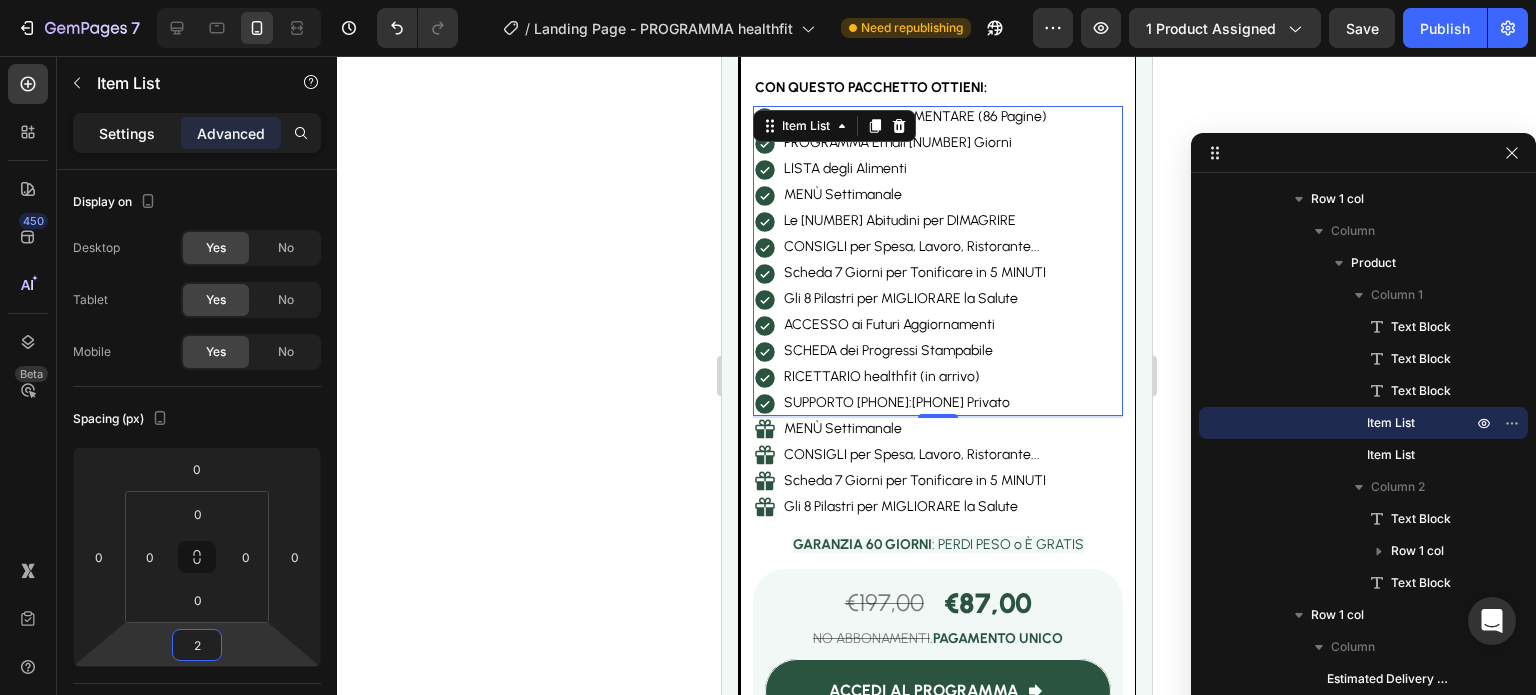 type on "2" 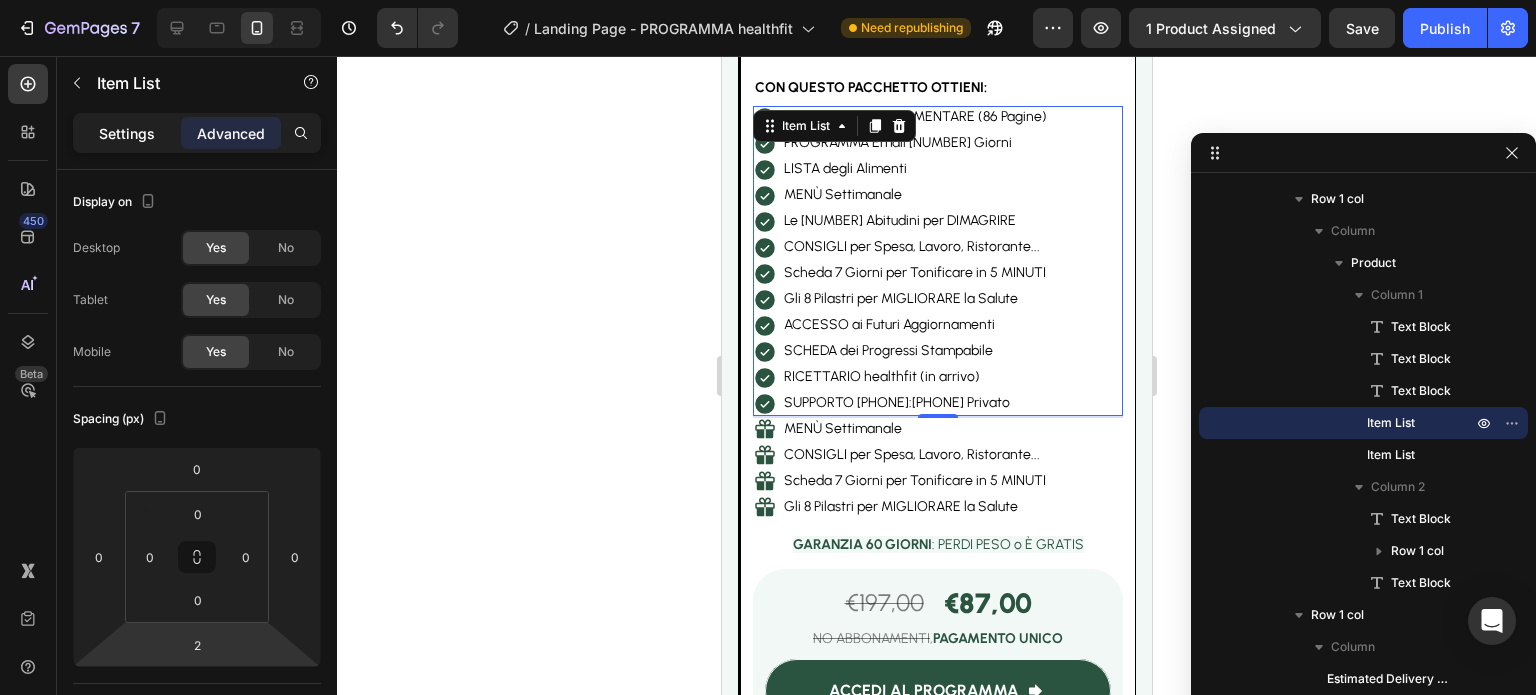 click on "Settings" at bounding box center [127, 133] 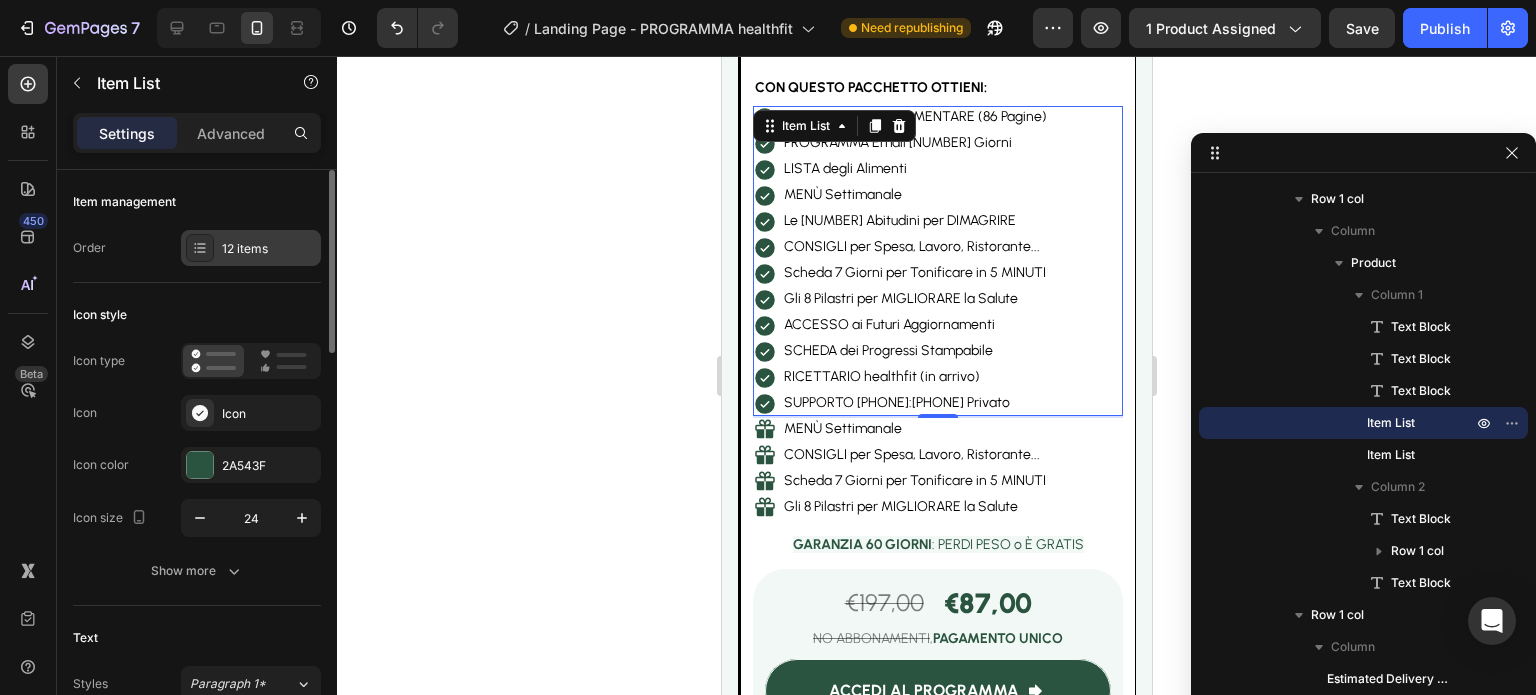click on "12 items" at bounding box center (269, 249) 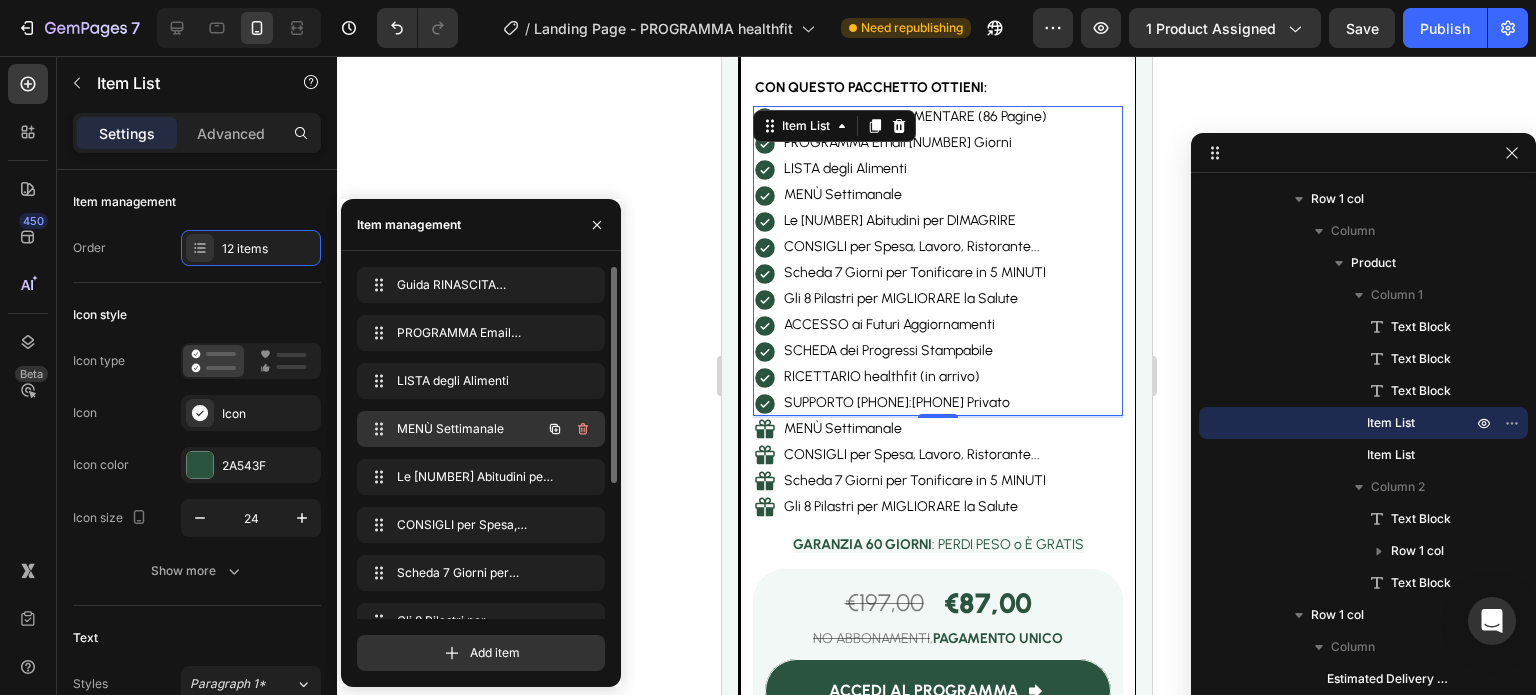 click 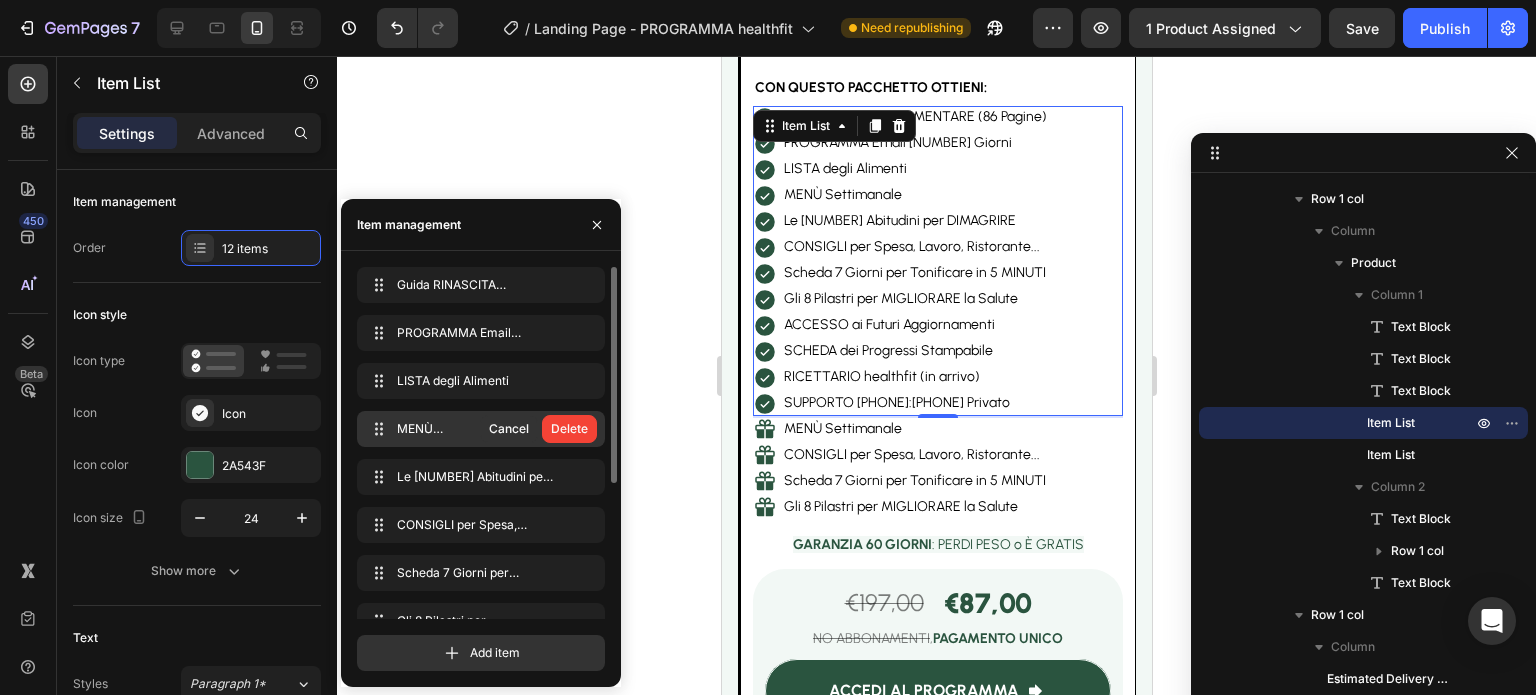 click on "Delete" at bounding box center (569, 429) 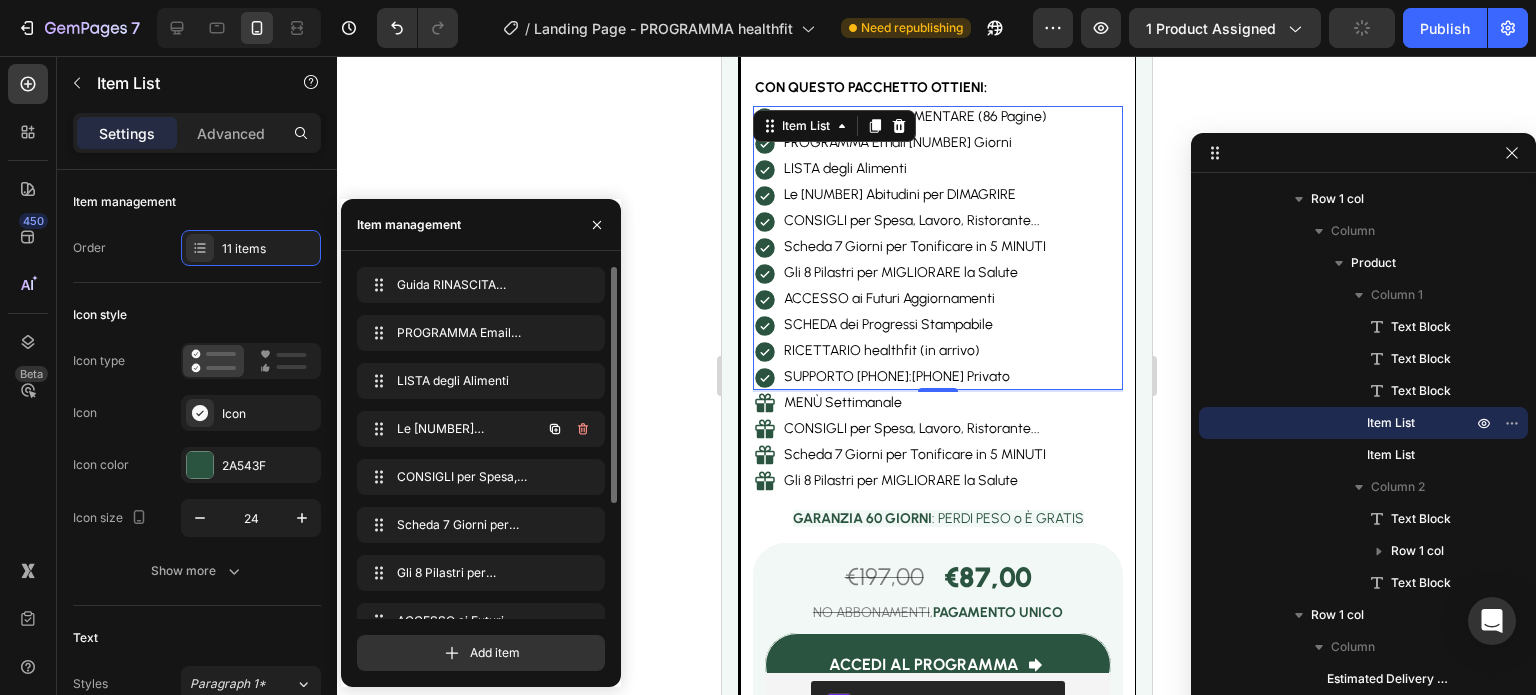 scroll, scrollTop: 6336, scrollLeft: 0, axis: vertical 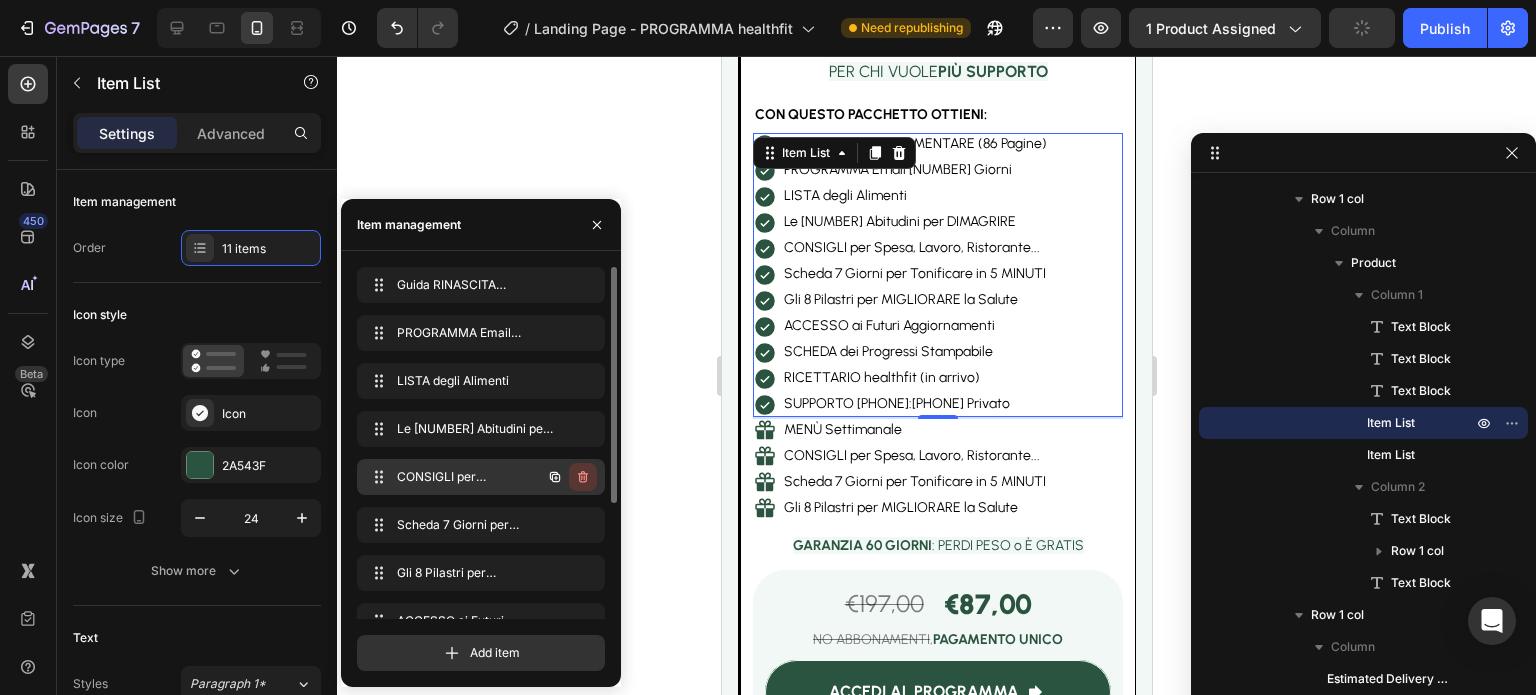 click 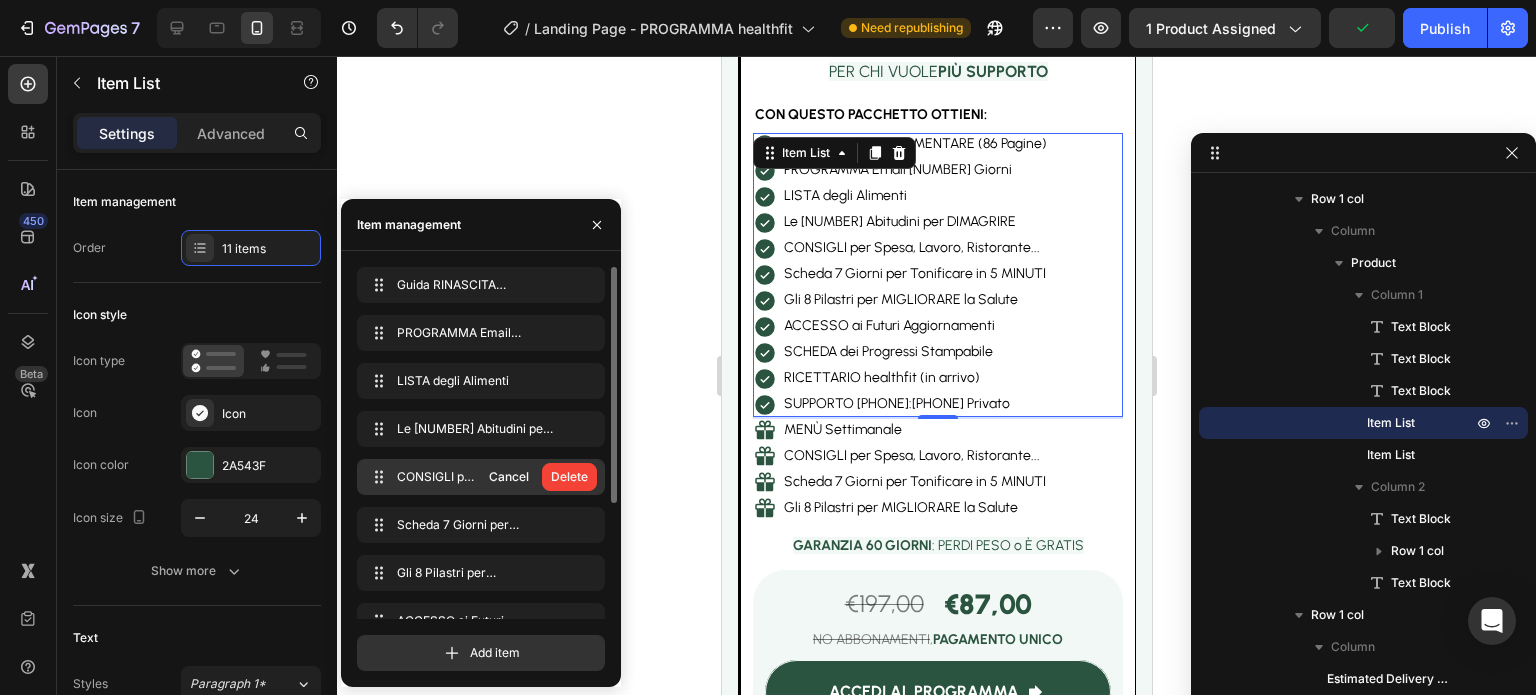 click on "Delete" at bounding box center (569, 477) 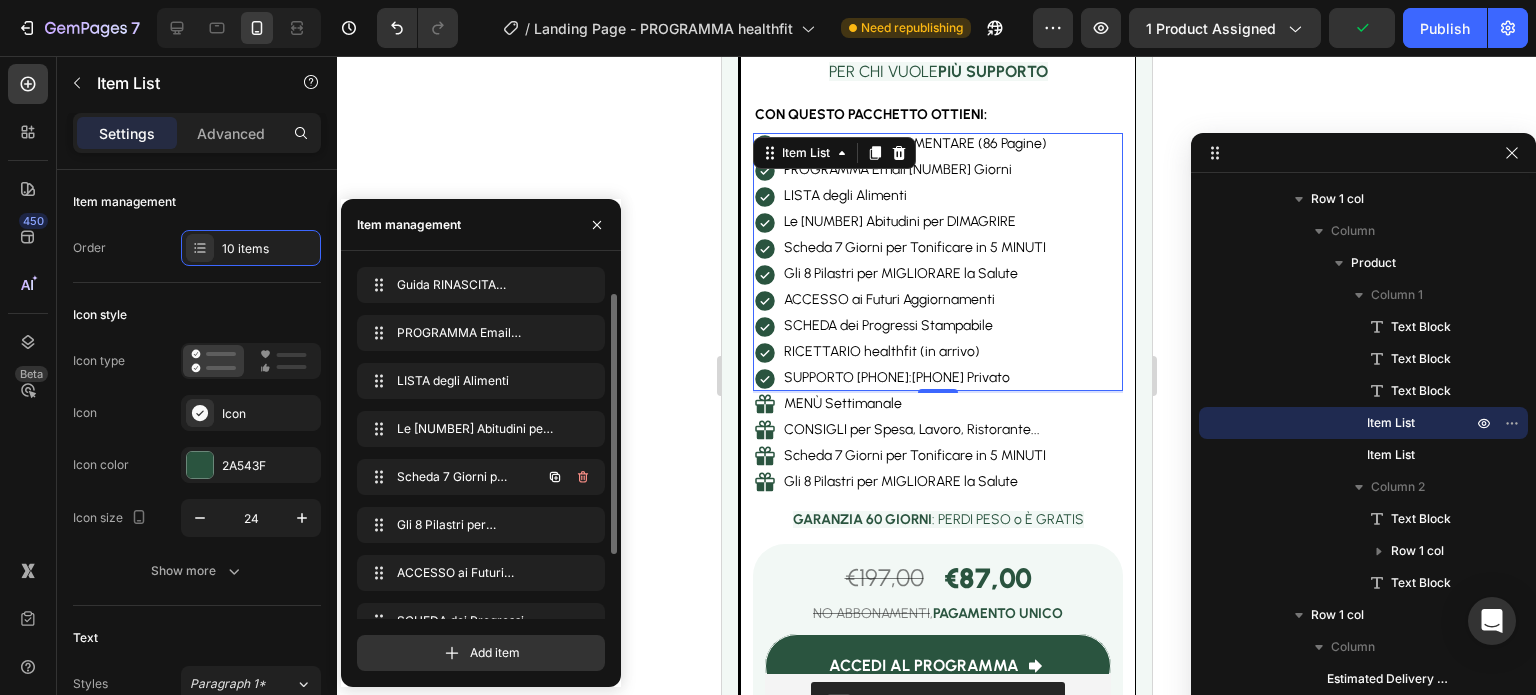 scroll, scrollTop: 17, scrollLeft: 0, axis: vertical 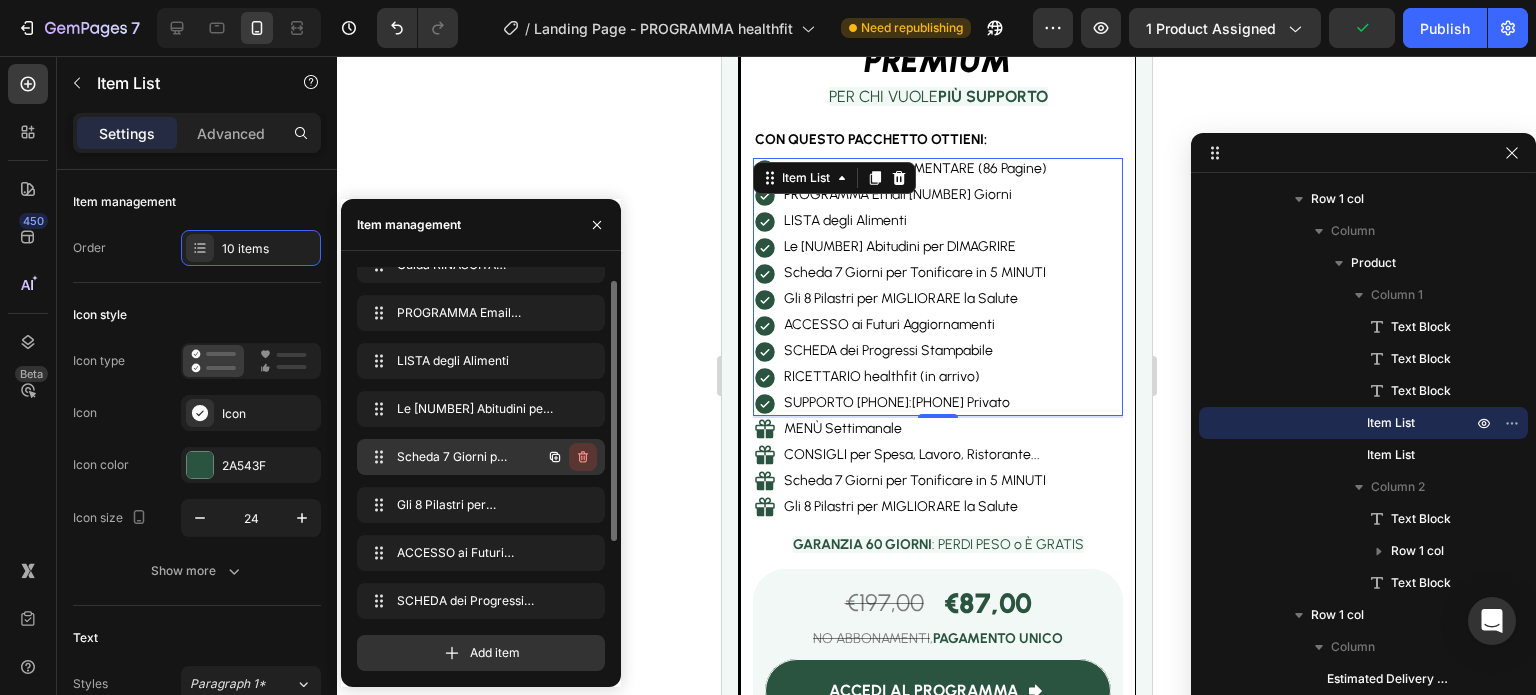 click 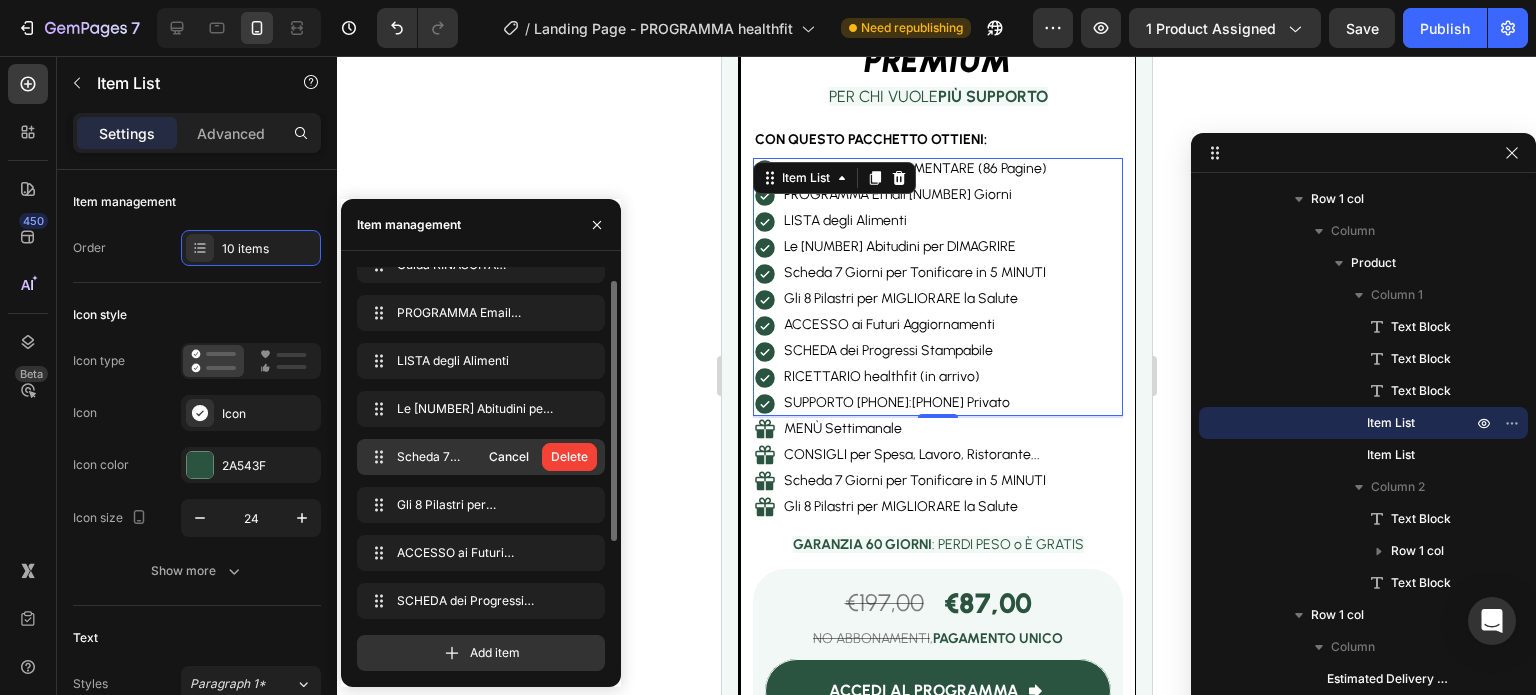 click on "Delete" at bounding box center [569, 457] 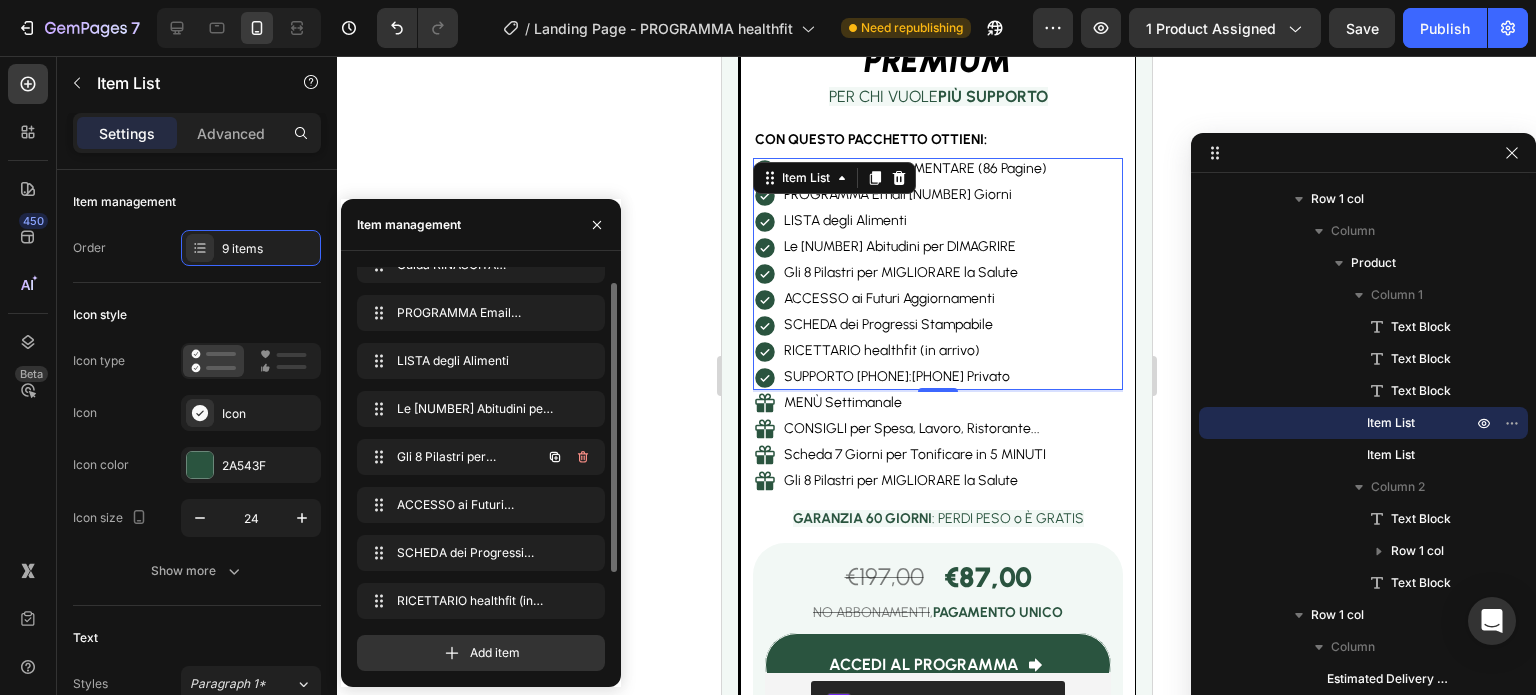 scroll, scrollTop: 6284, scrollLeft: 0, axis: vertical 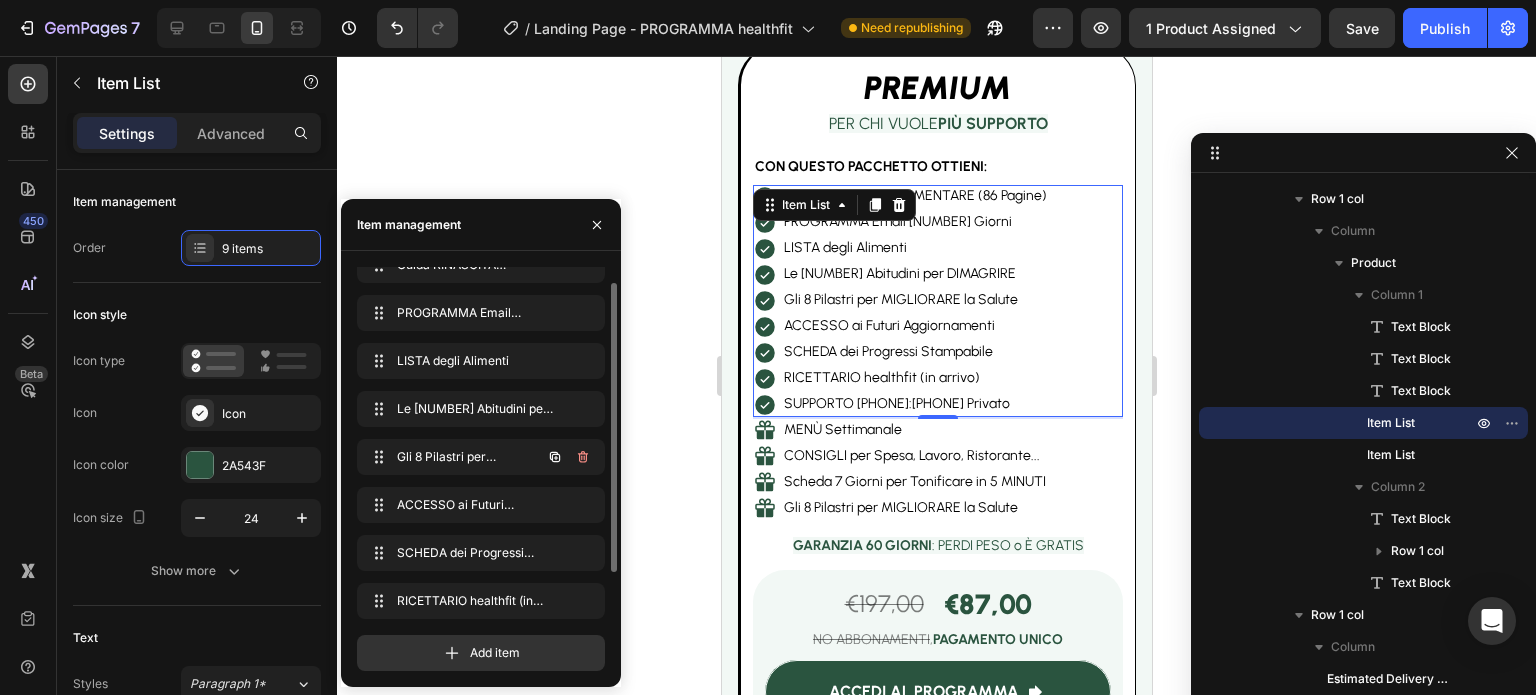click 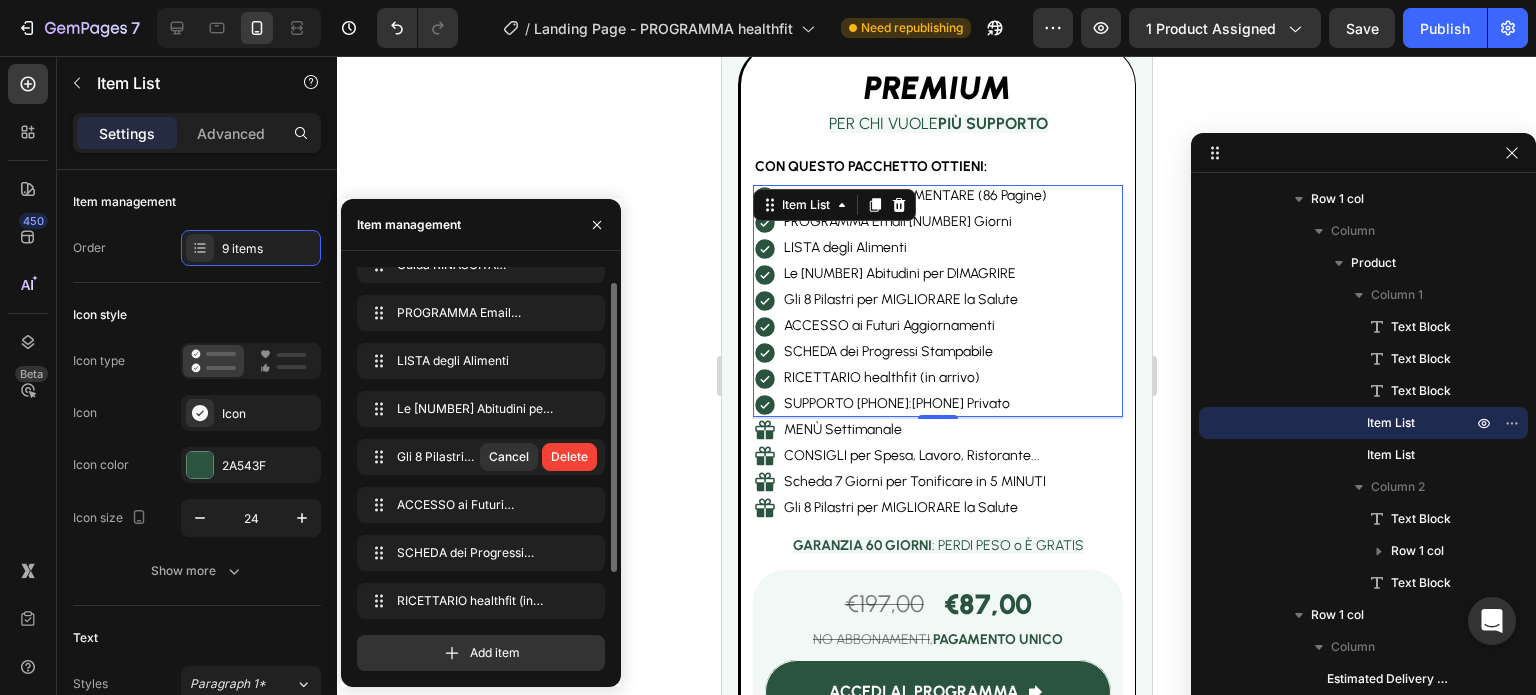 click on "Delete" at bounding box center [569, 457] 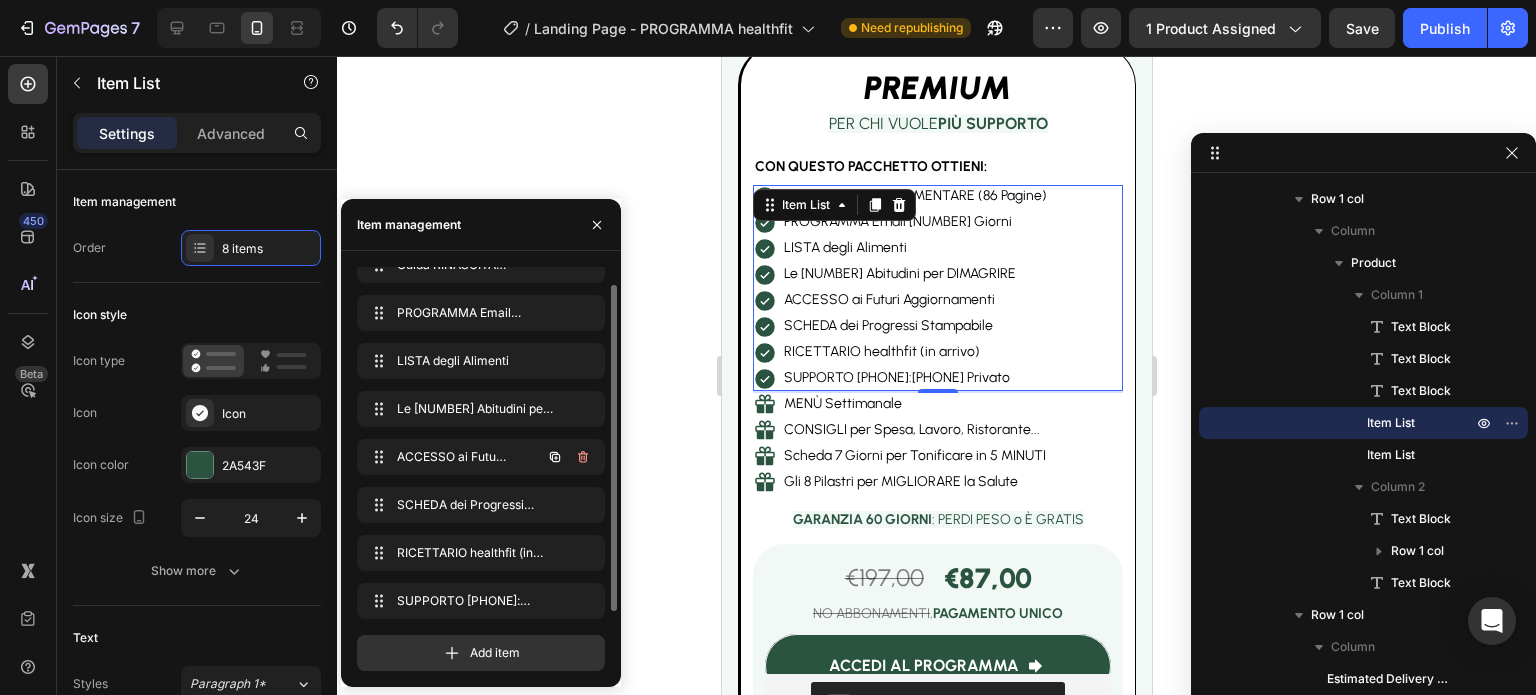 scroll, scrollTop: 6259, scrollLeft: 0, axis: vertical 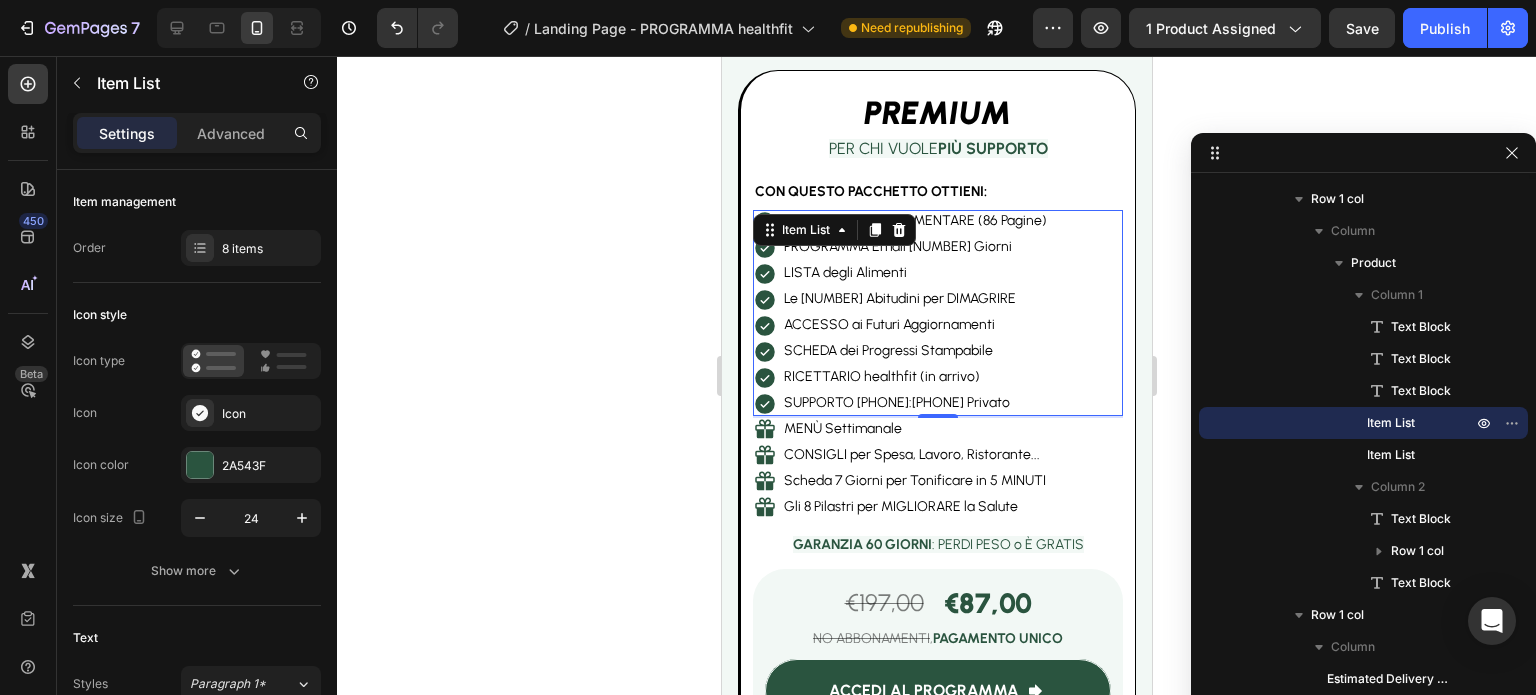 click 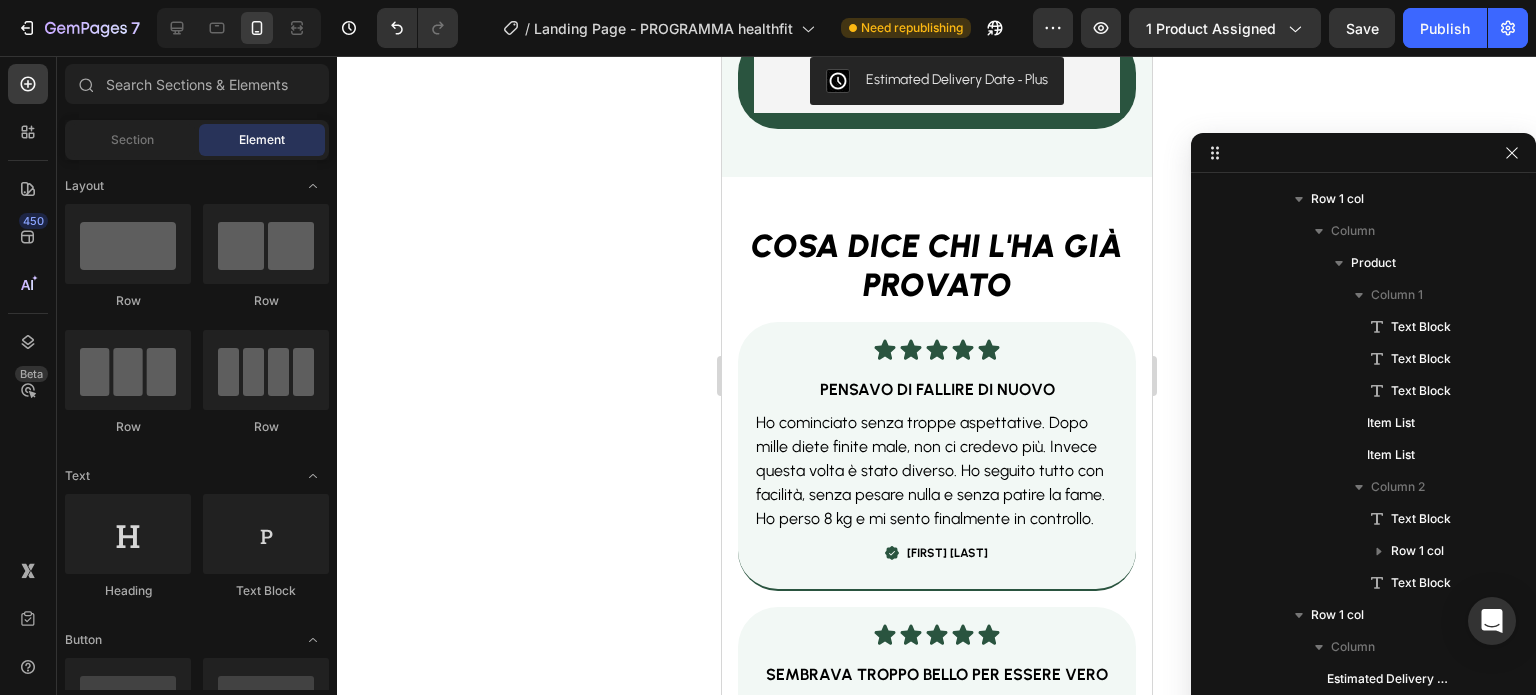 scroll, scrollTop: 7048, scrollLeft: 0, axis: vertical 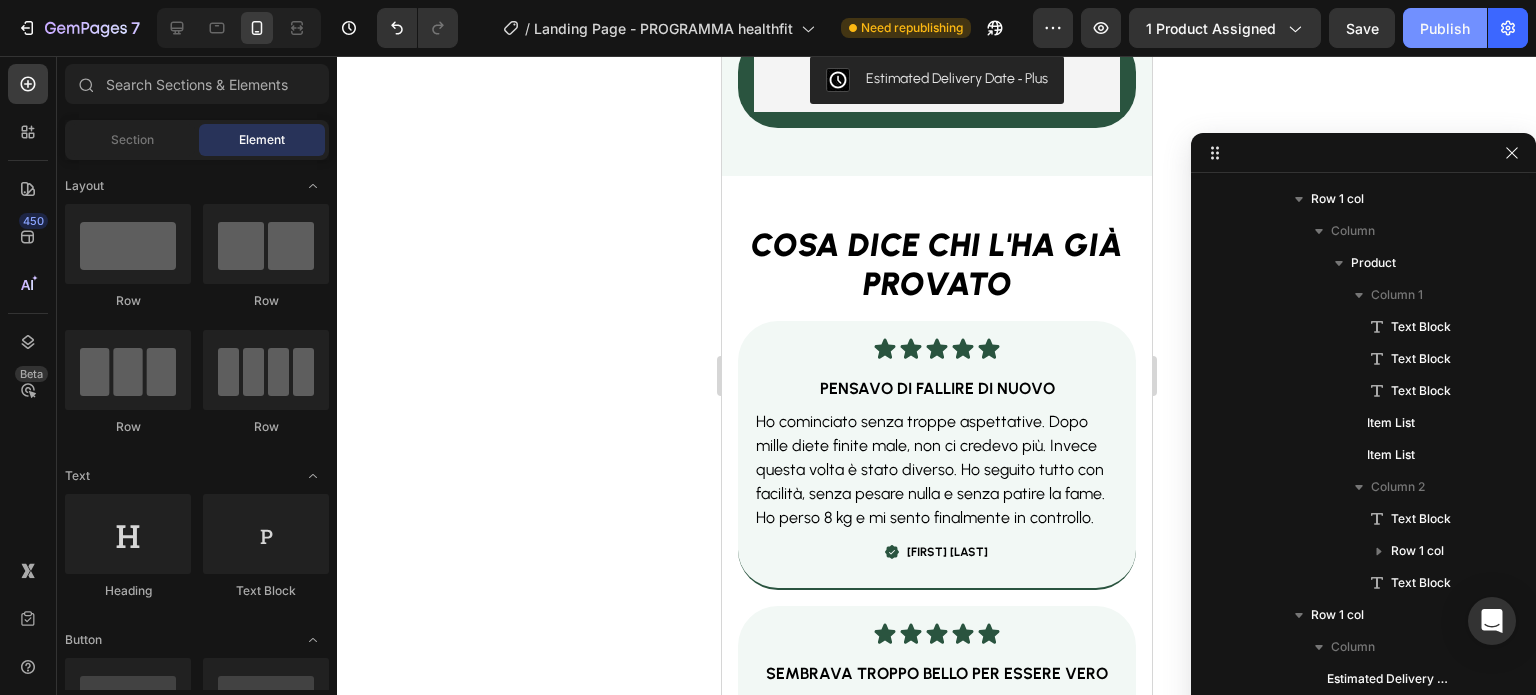 click on "Publish" 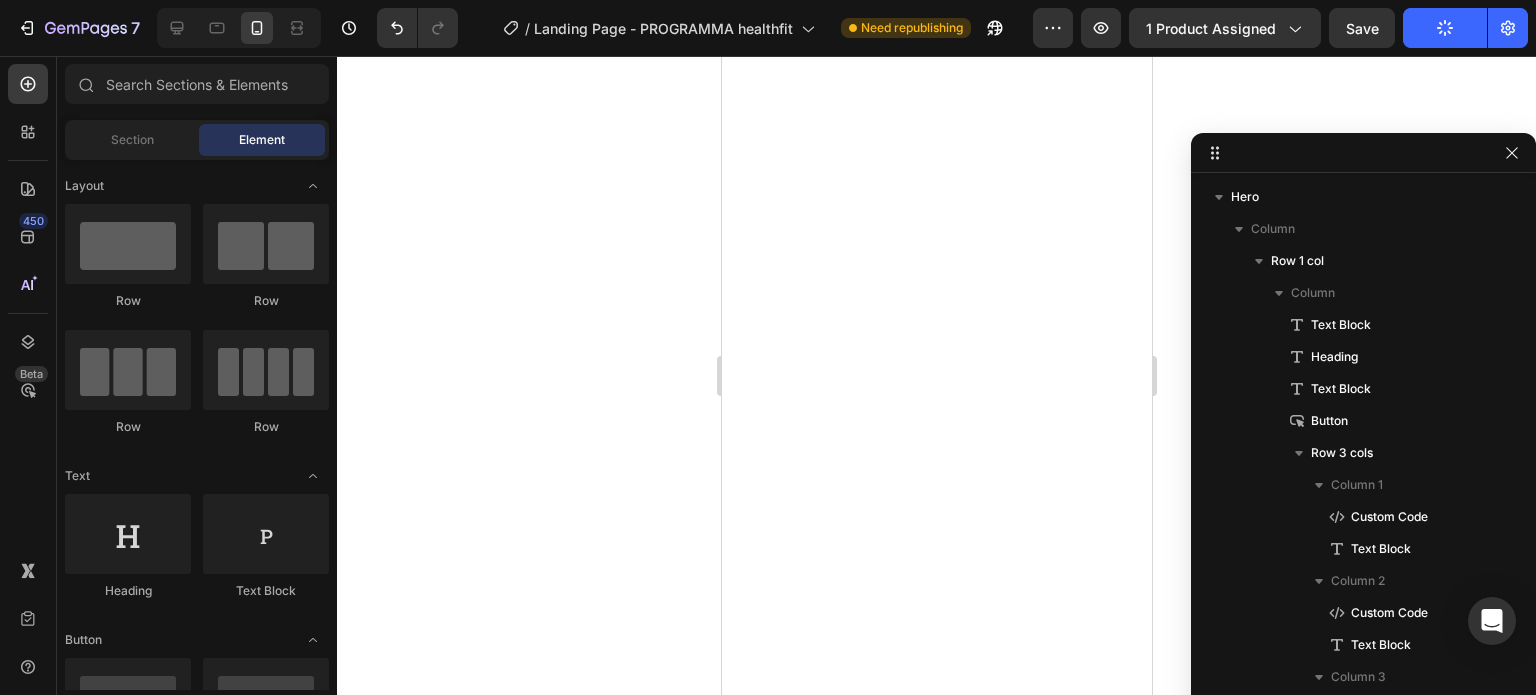 scroll, scrollTop: 0, scrollLeft: 0, axis: both 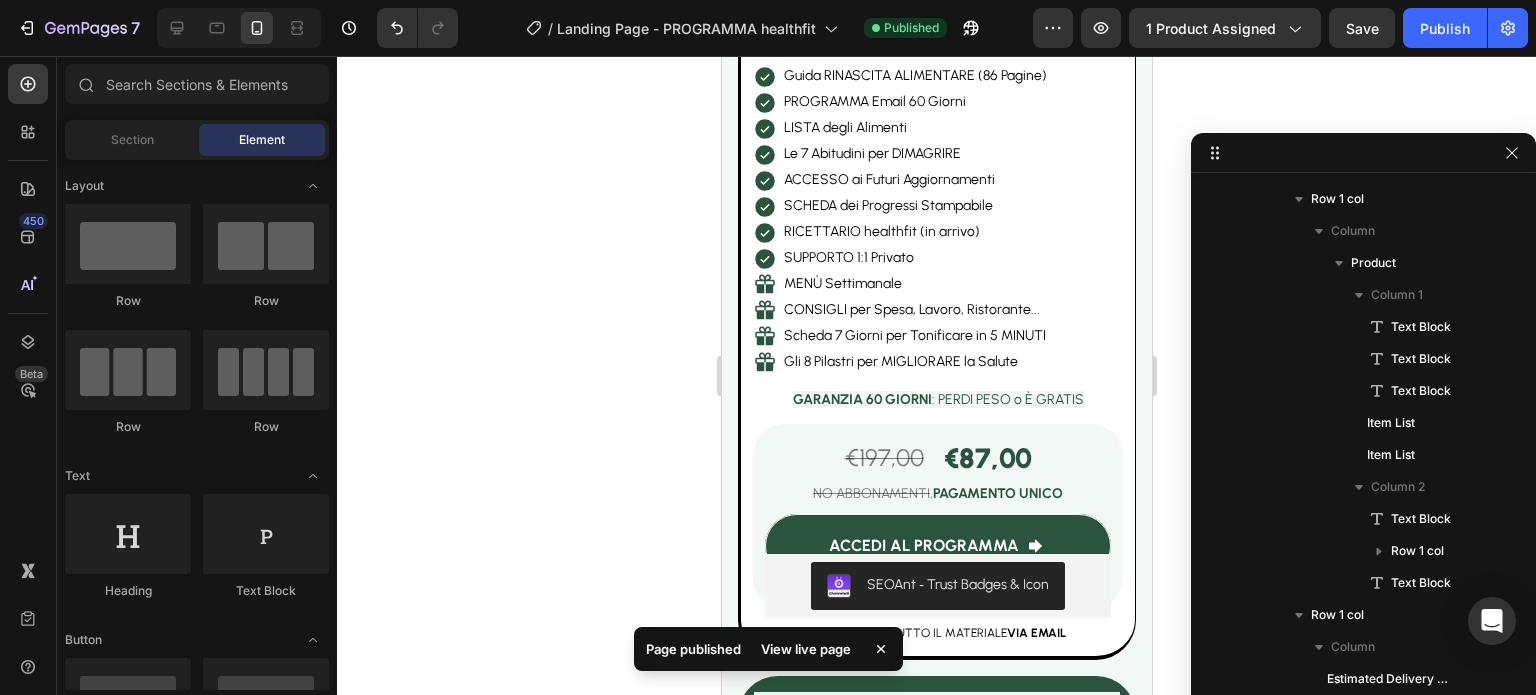 click 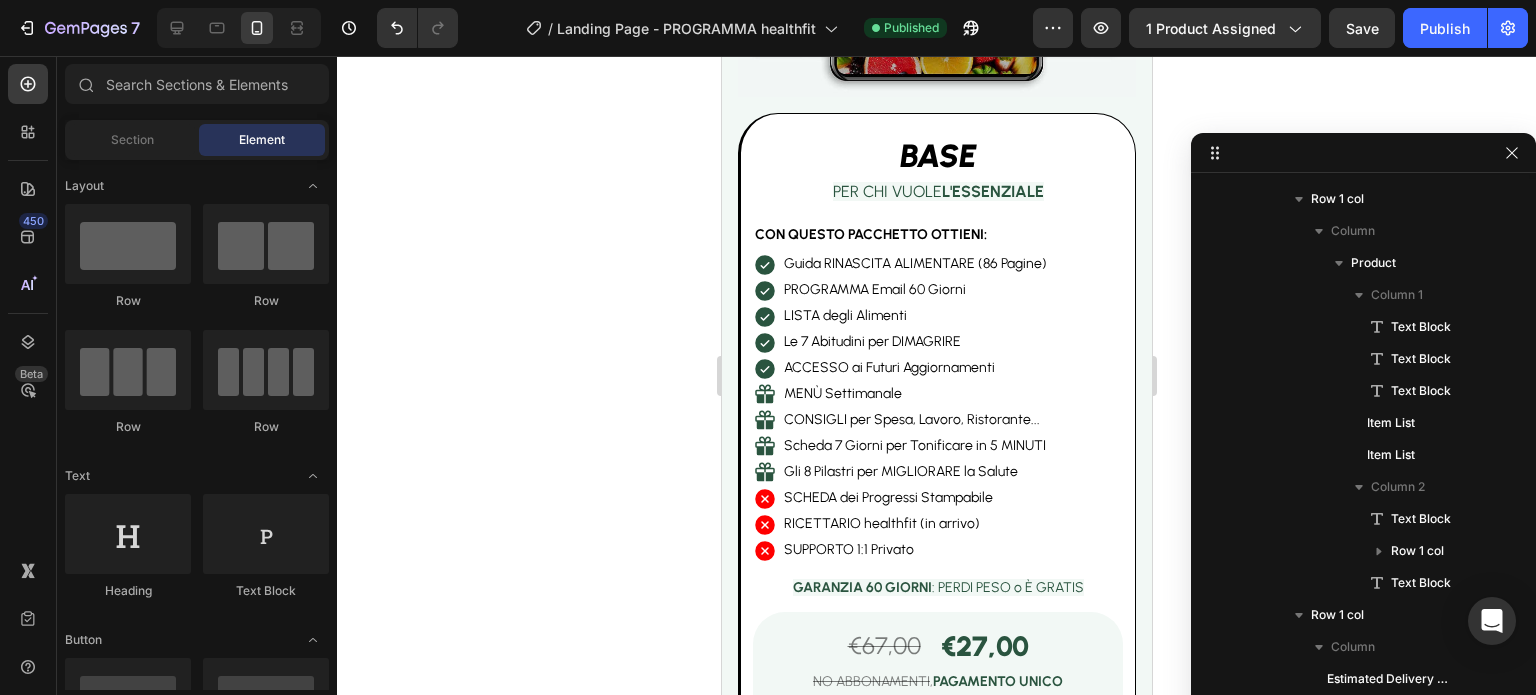 scroll, scrollTop: 4709, scrollLeft: 0, axis: vertical 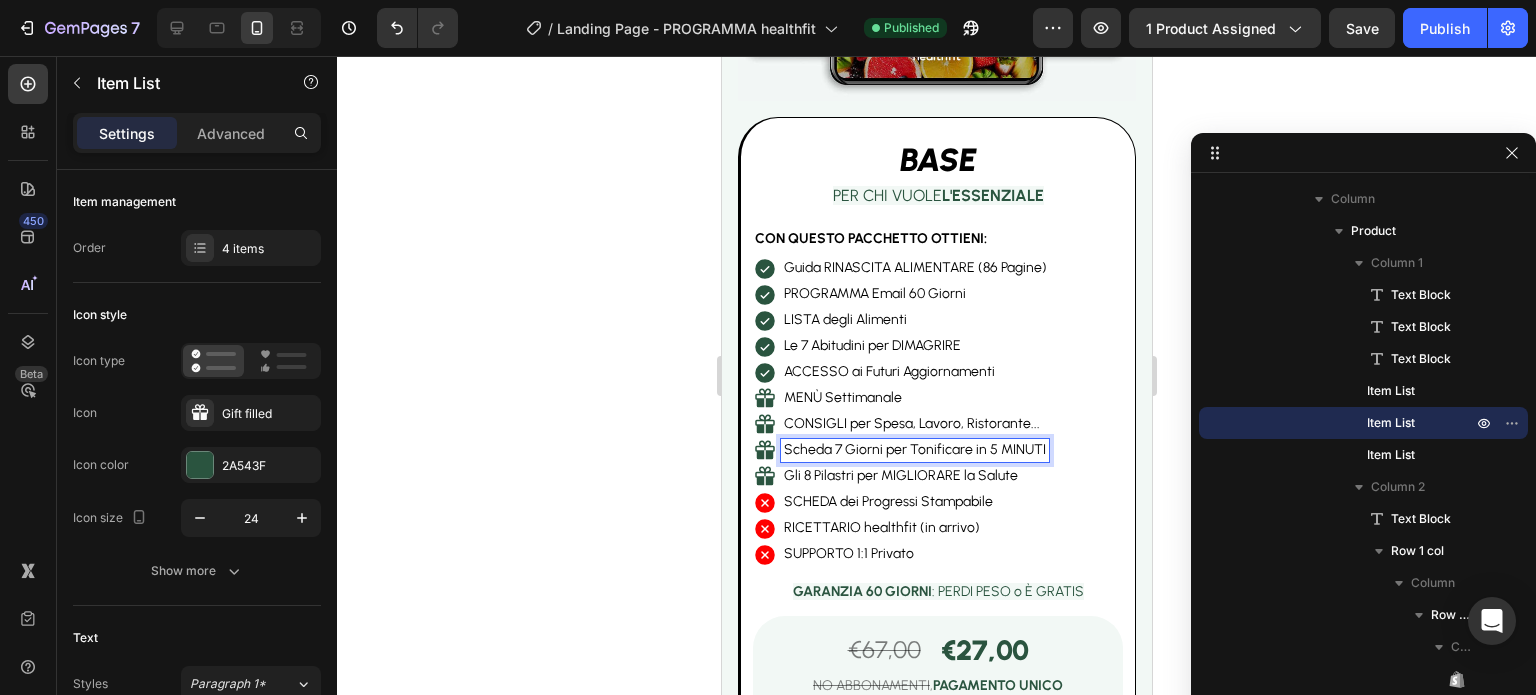 click on "Scheda 7 Giorni per Tonificare in 5 MINUTI" at bounding box center (914, 450) 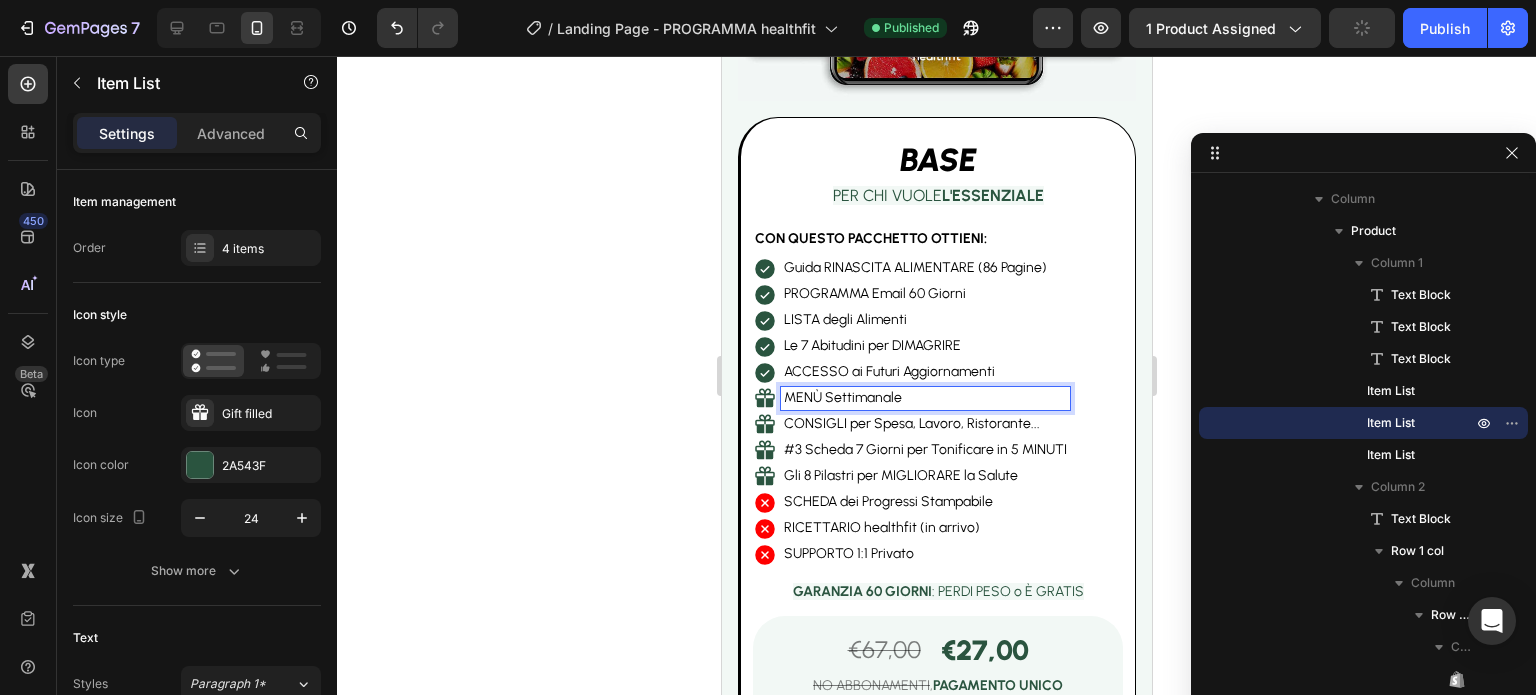 click on "MENÙ Settimanale" at bounding box center [924, 398] 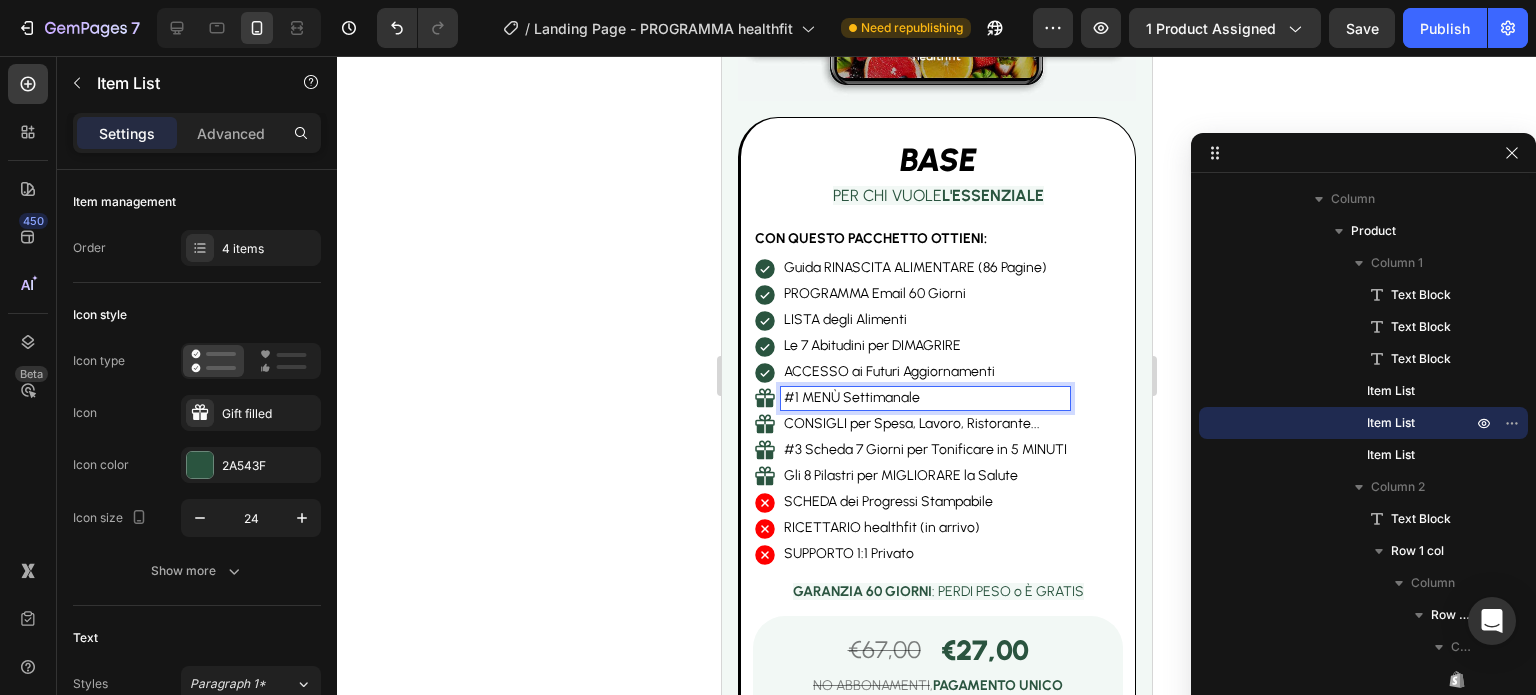 click on "CONSIGLI per Spesa, Lavoro, Ristorante..." at bounding box center (924, 424) 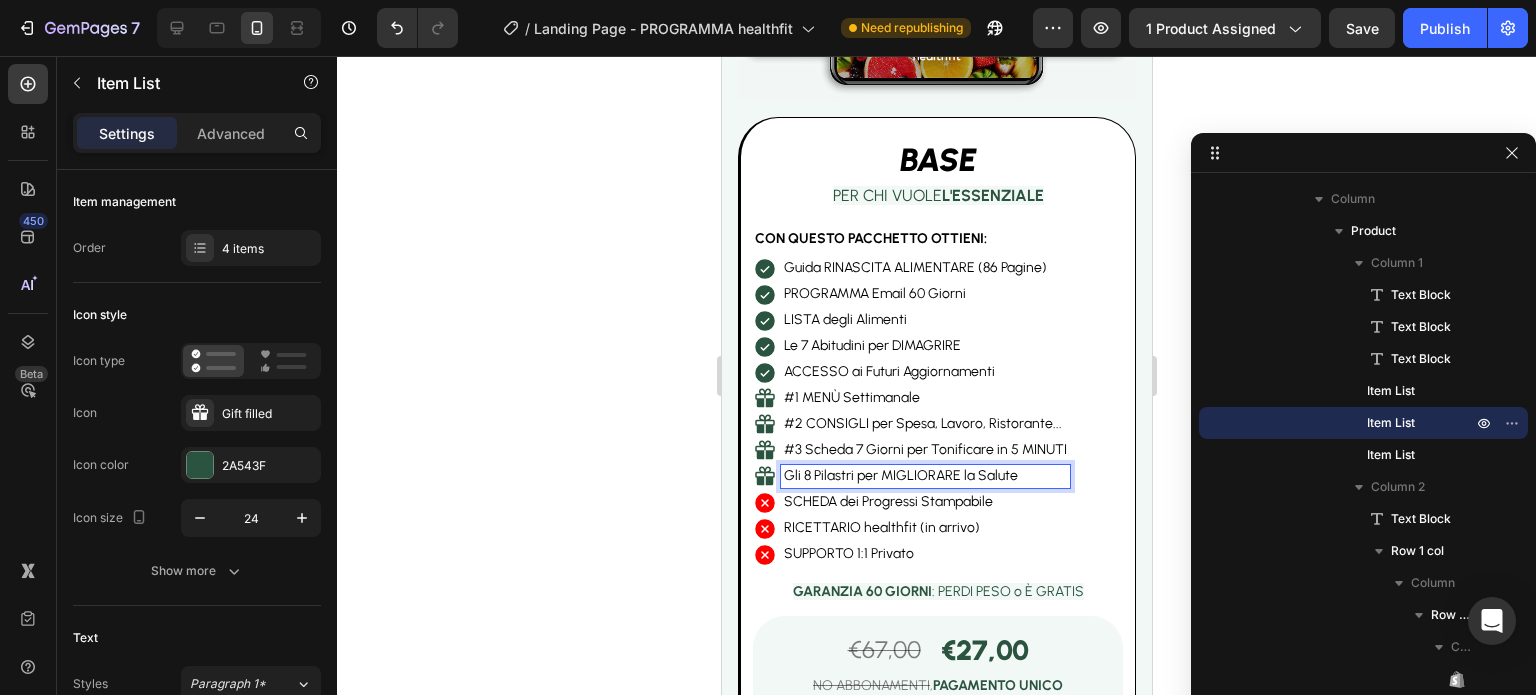 click on "Gli 8 Pilastri per MIGLIORARE la Salute" at bounding box center [924, 476] 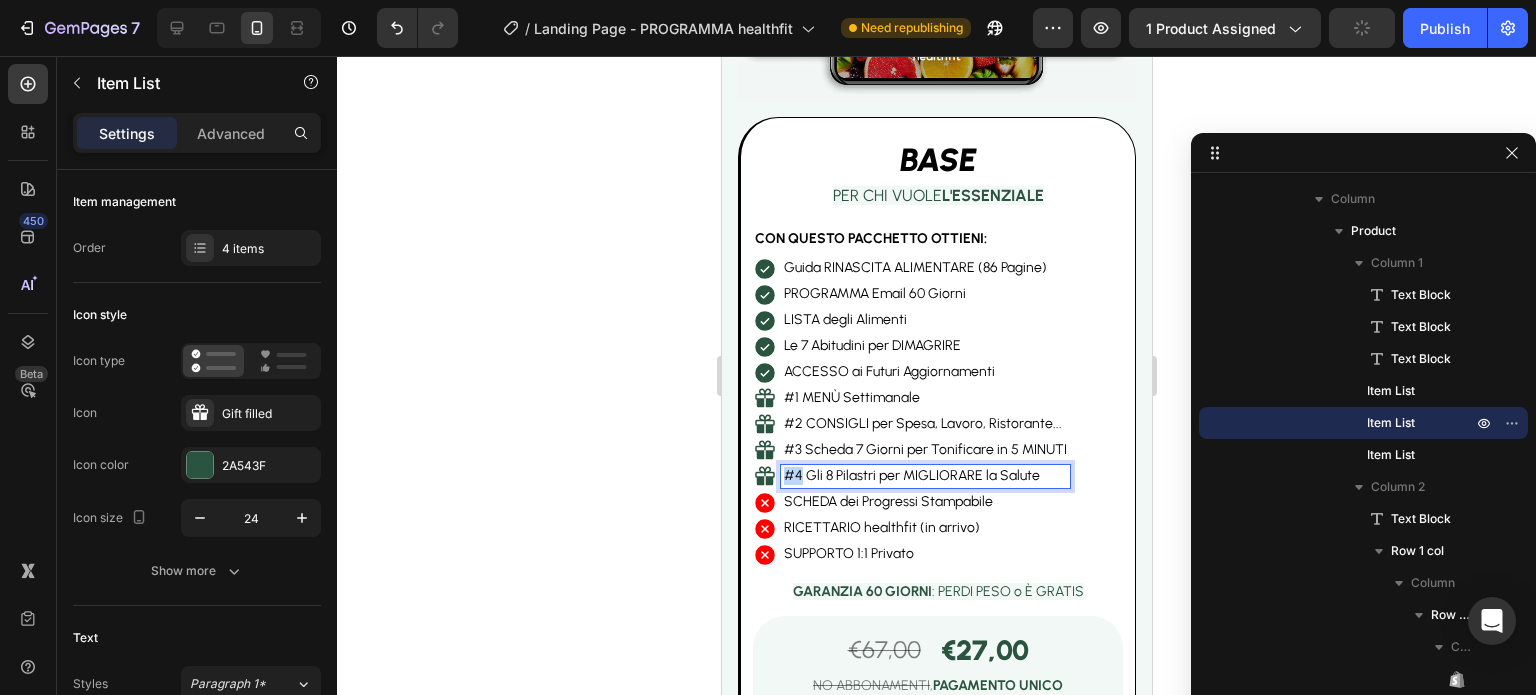 drag, startPoint x: 799, startPoint y: 420, endPoint x: 778, endPoint y: 421, distance: 21.023796 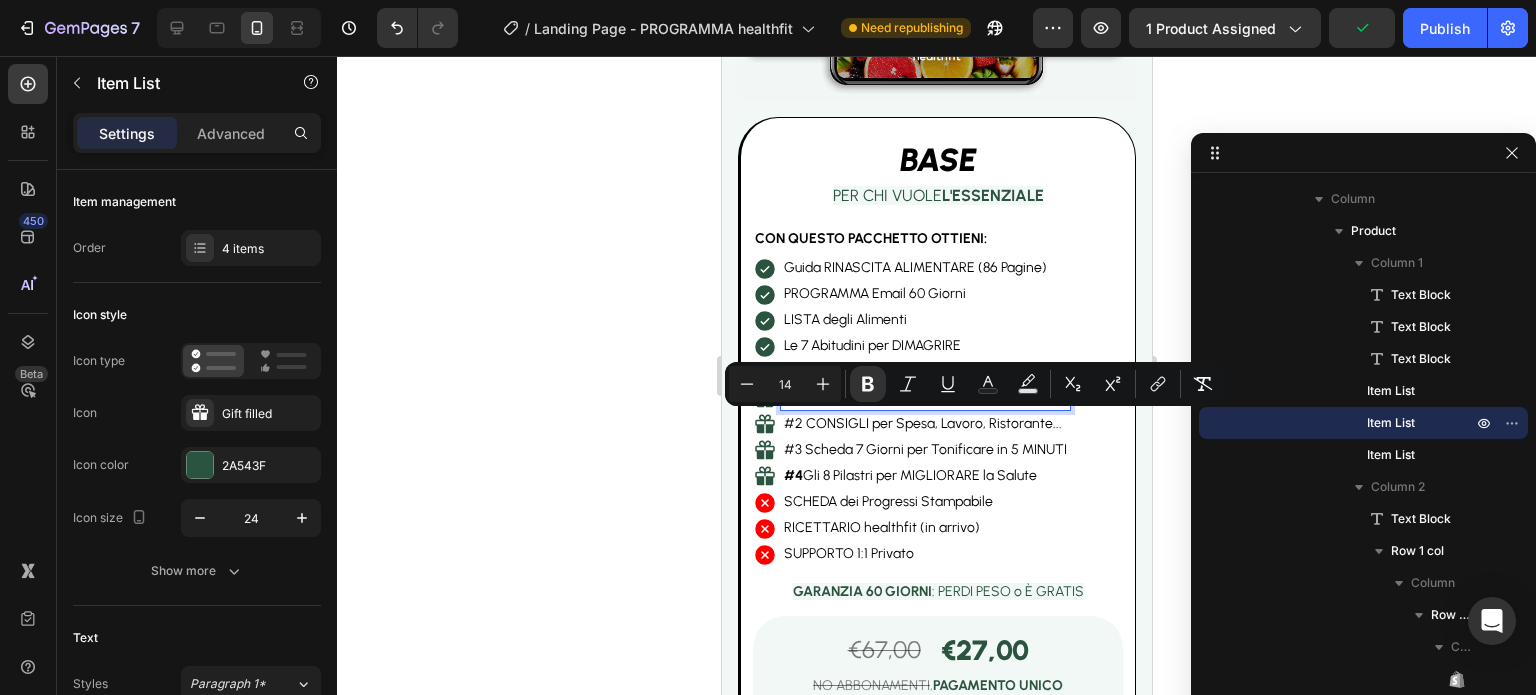 click on "#1 MENÙ Settimanale" at bounding box center (924, 398) 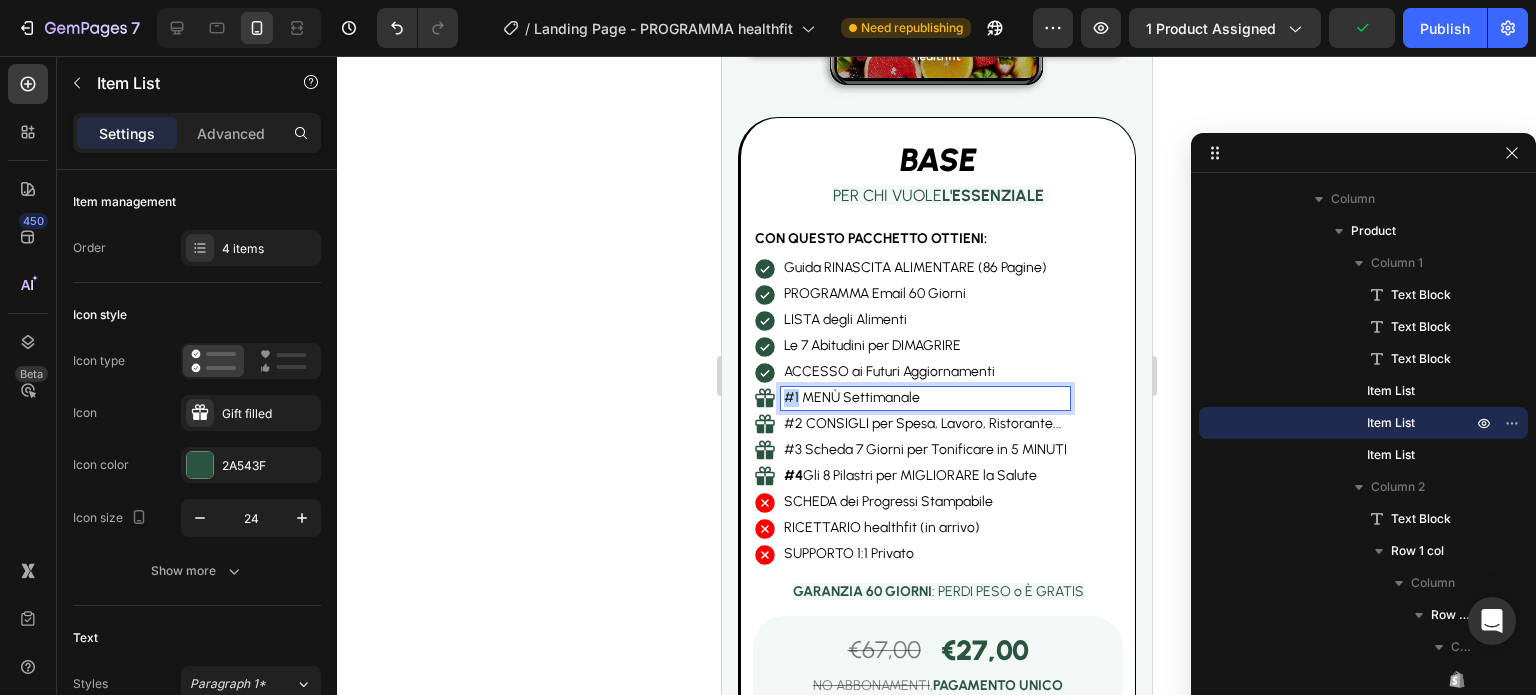 drag, startPoint x: 797, startPoint y: 341, endPoint x: 781, endPoint y: 341, distance: 16 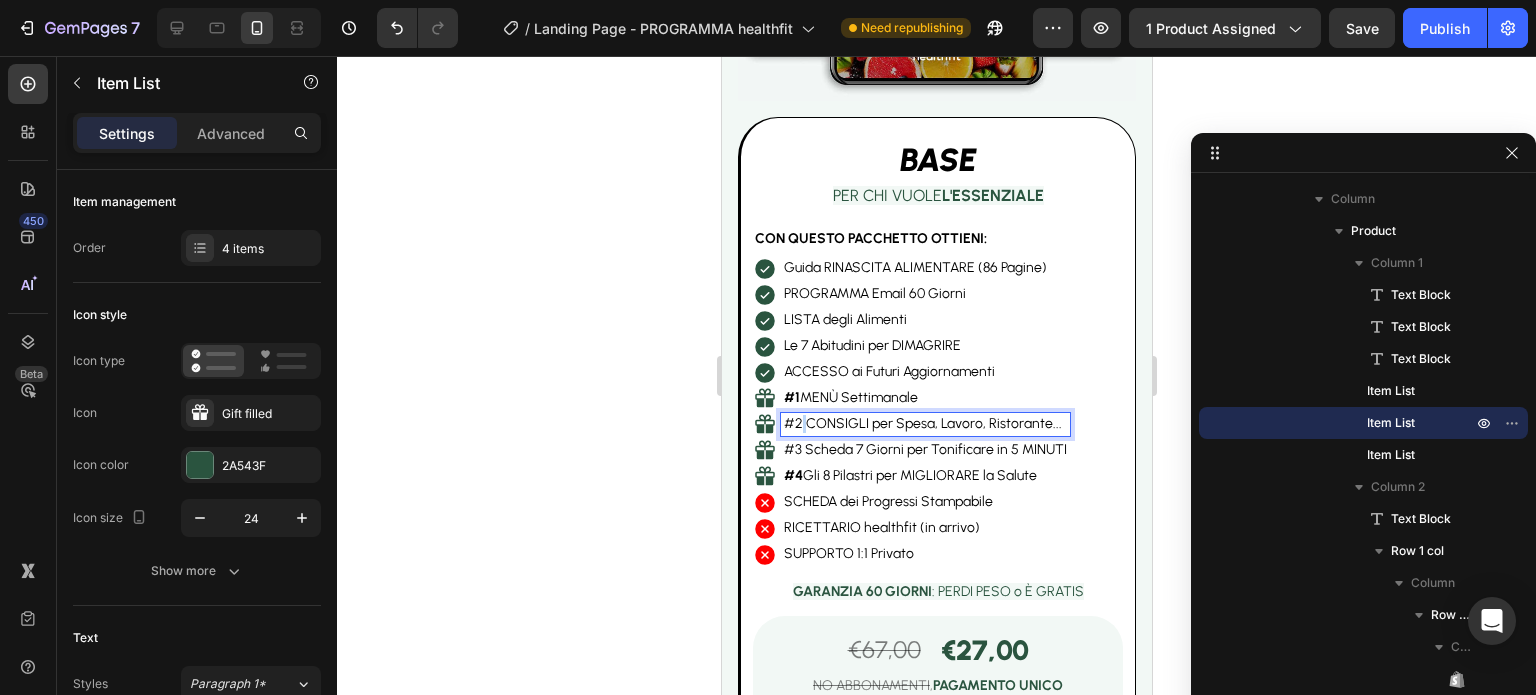 click on "#2 CONSIGLI per Spesa, Lavoro, Ristorante..." at bounding box center [924, 424] 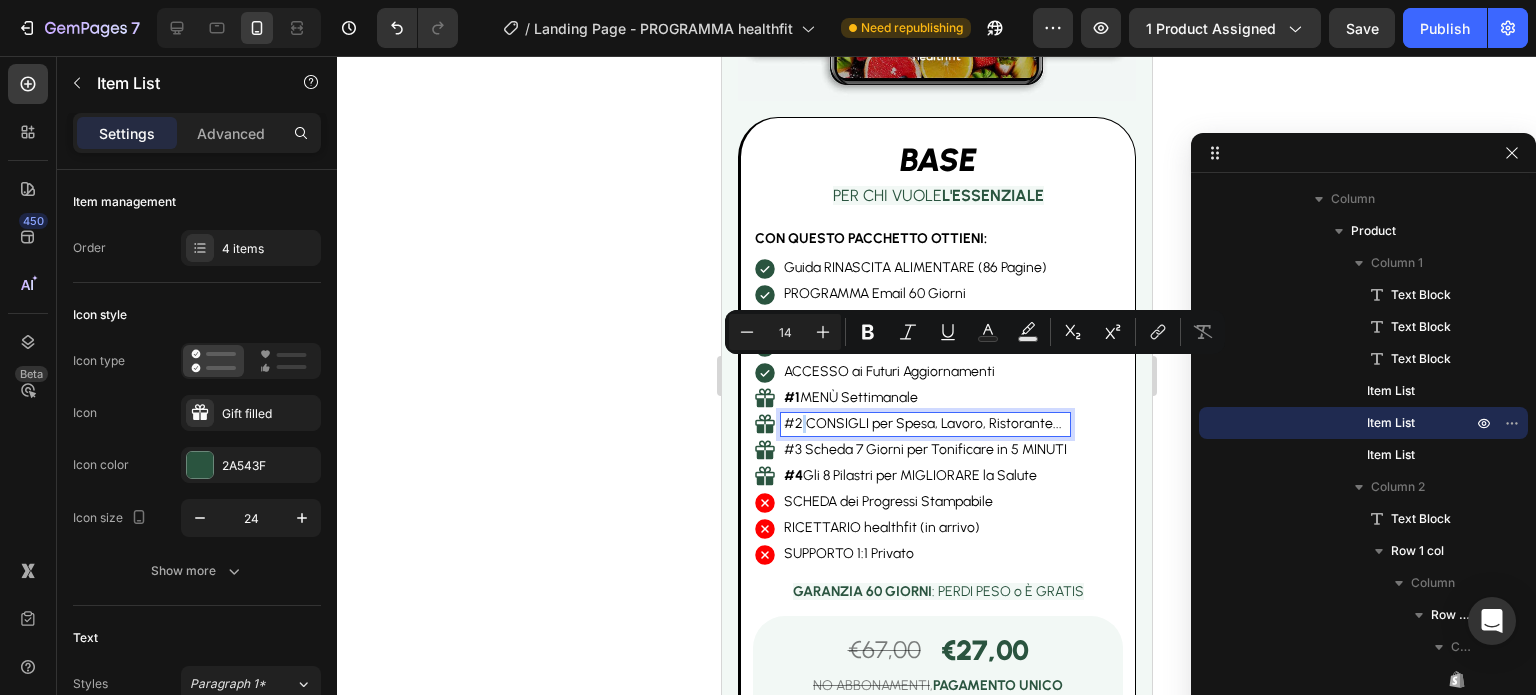 click on "#2 CONSIGLI per Spesa, Lavoro, Ristorante..." at bounding box center (924, 424) 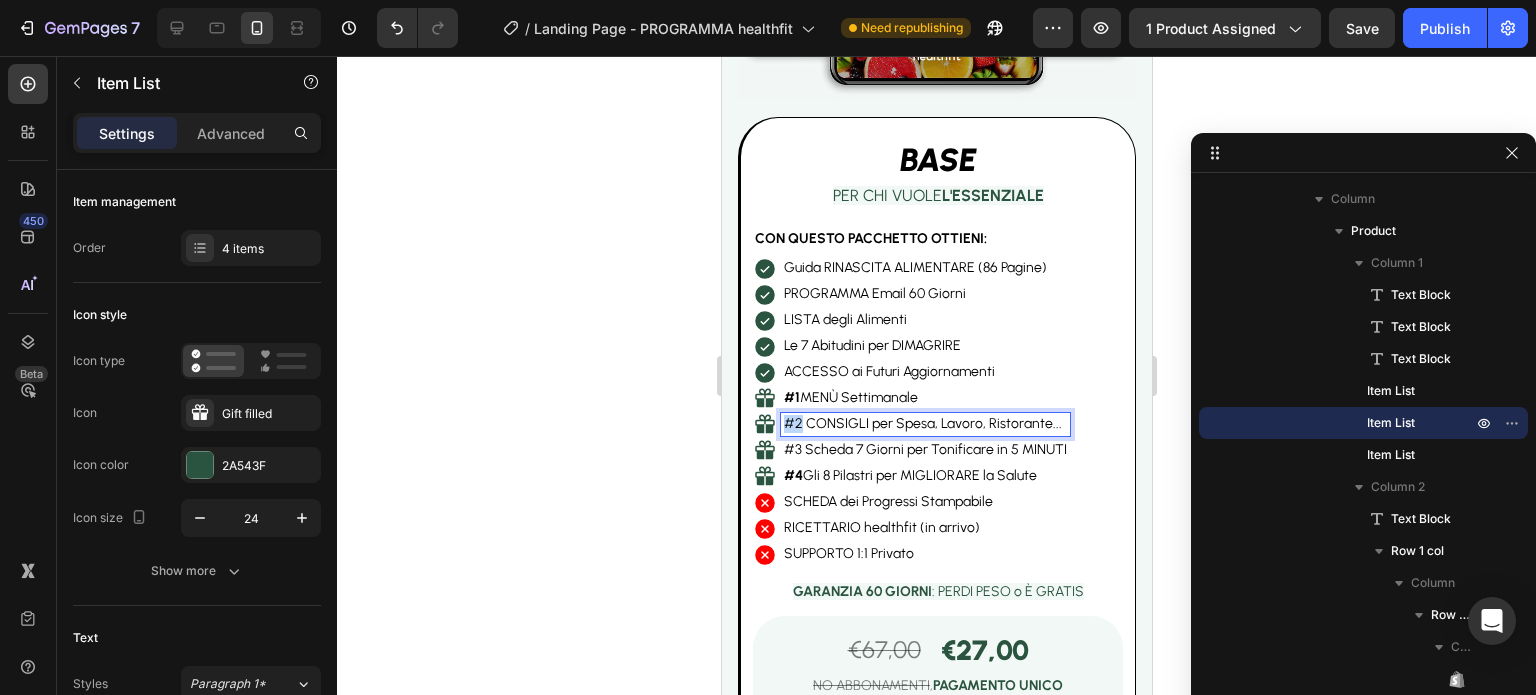 drag, startPoint x: 801, startPoint y: 372, endPoint x: 780, endPoint y: 373, distance: 21.023796 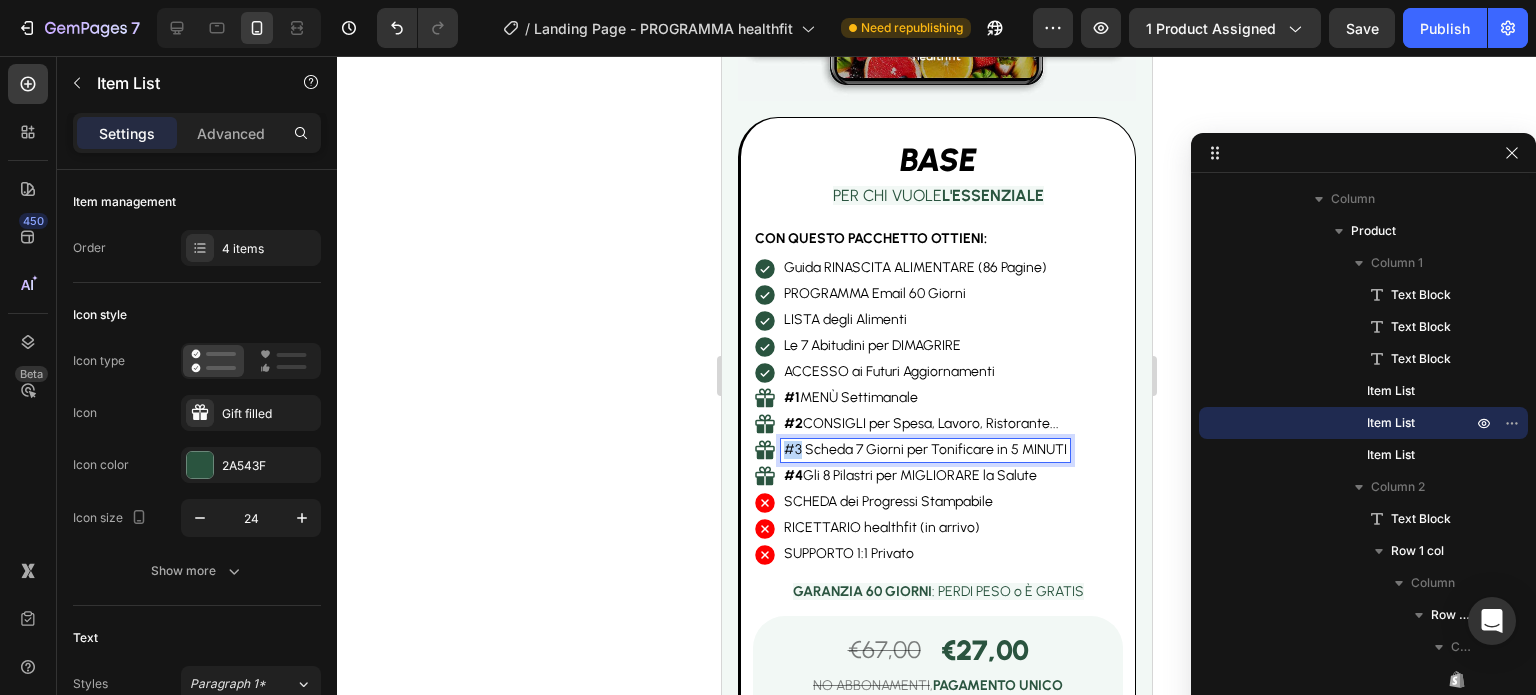 drag, startPoint x: 800, startPoint y: 395, endPoint x: 774, endPoint y: 399, distance: 26.305893 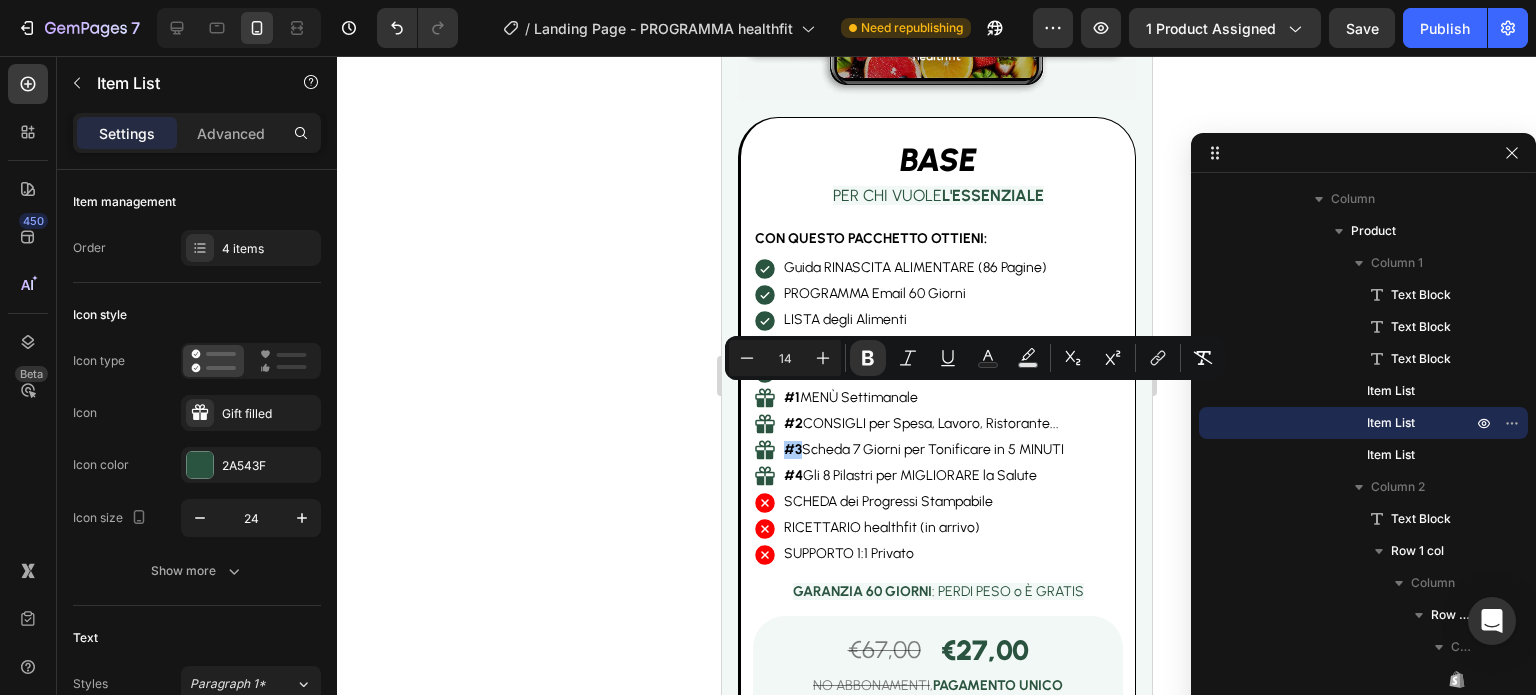 click 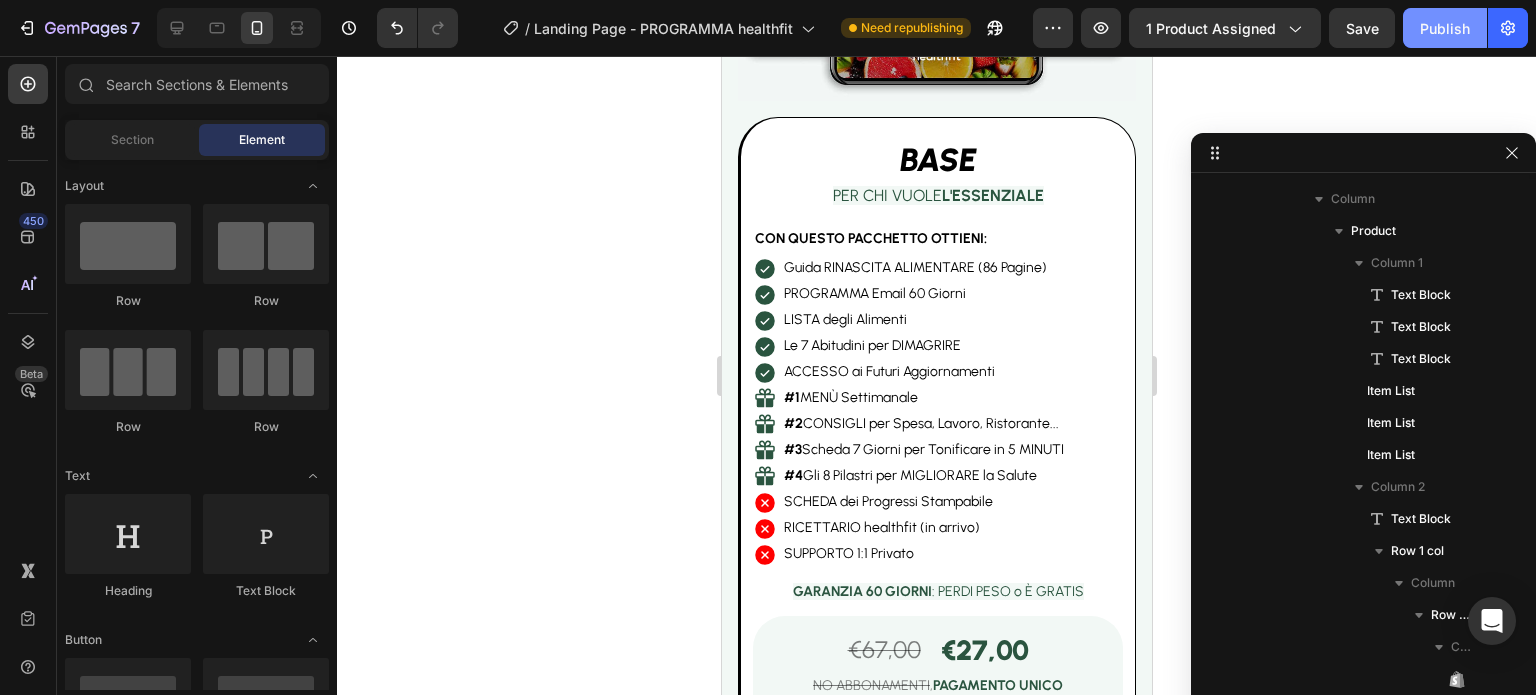 click on "Publish" at bounding box center [1445, 28] 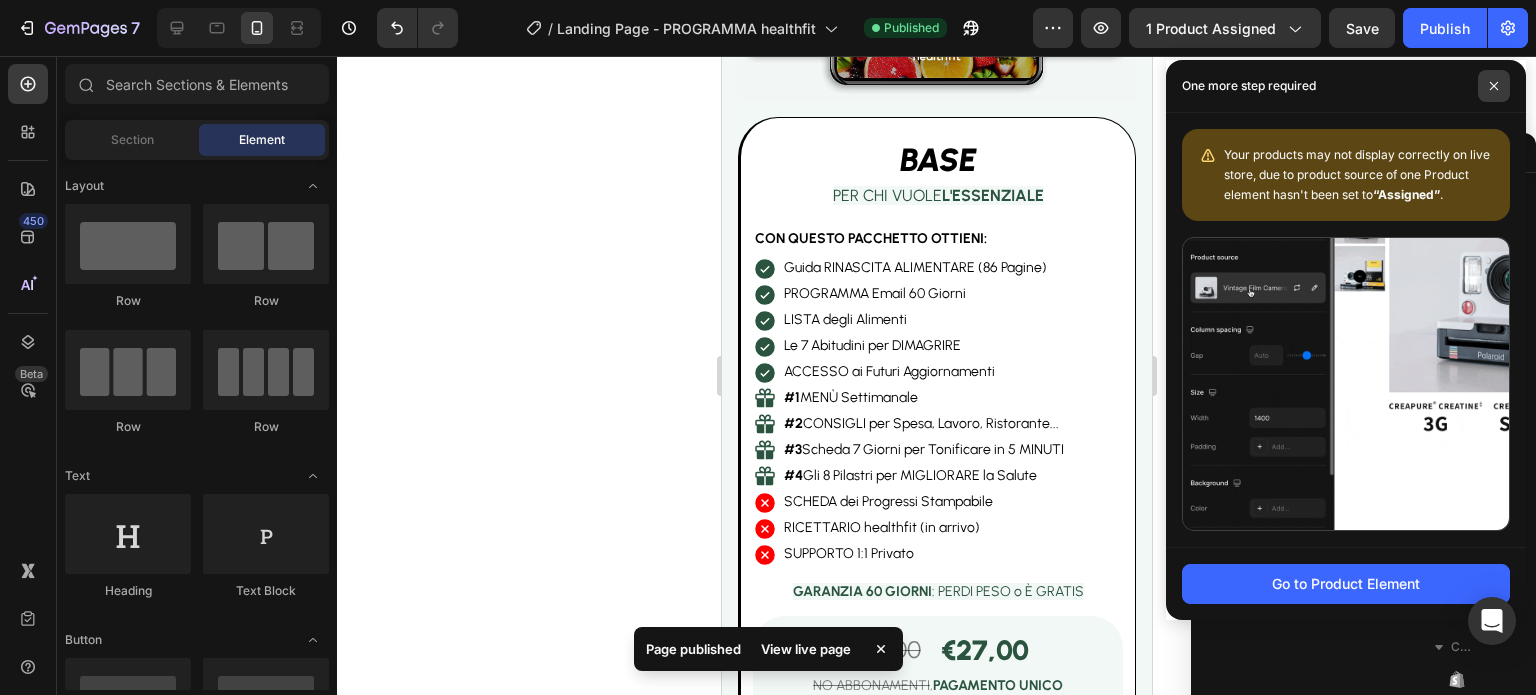click at bounding box center [1494, 86] 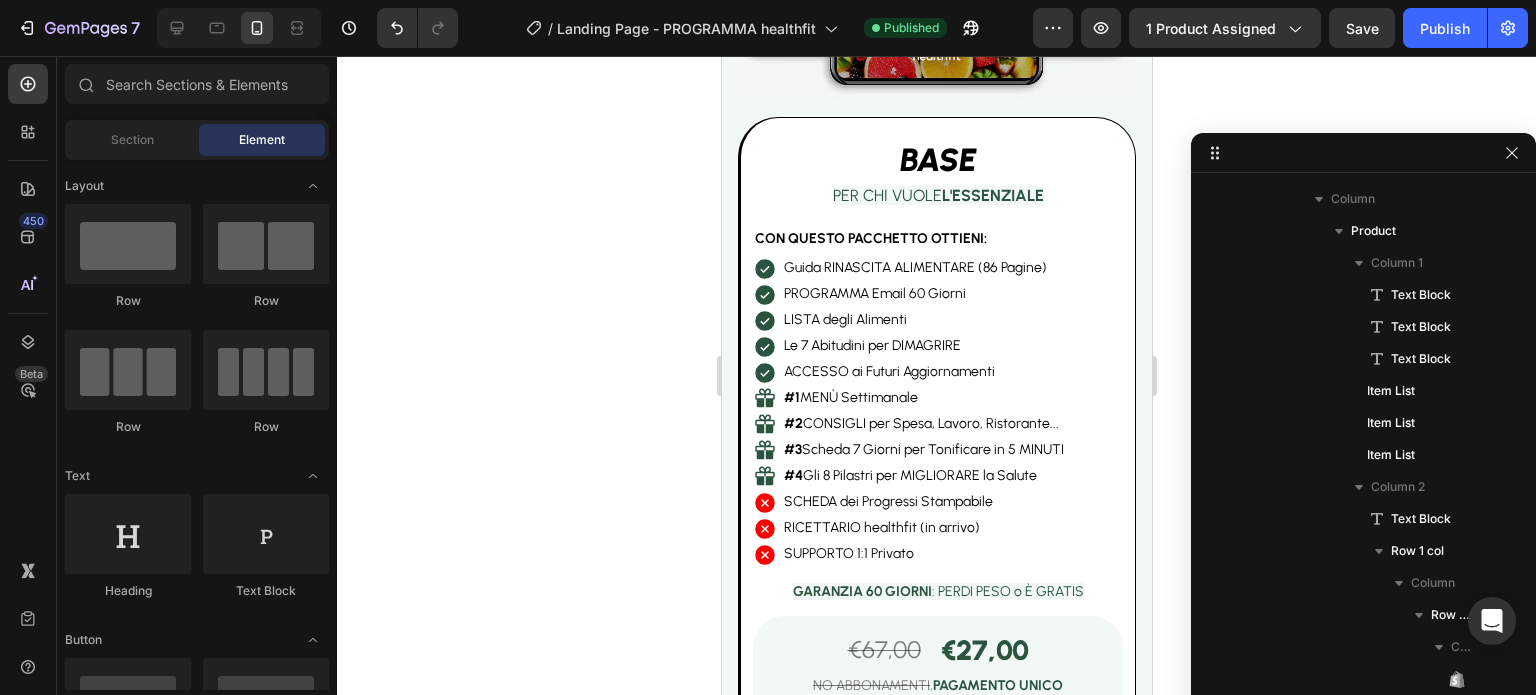 click 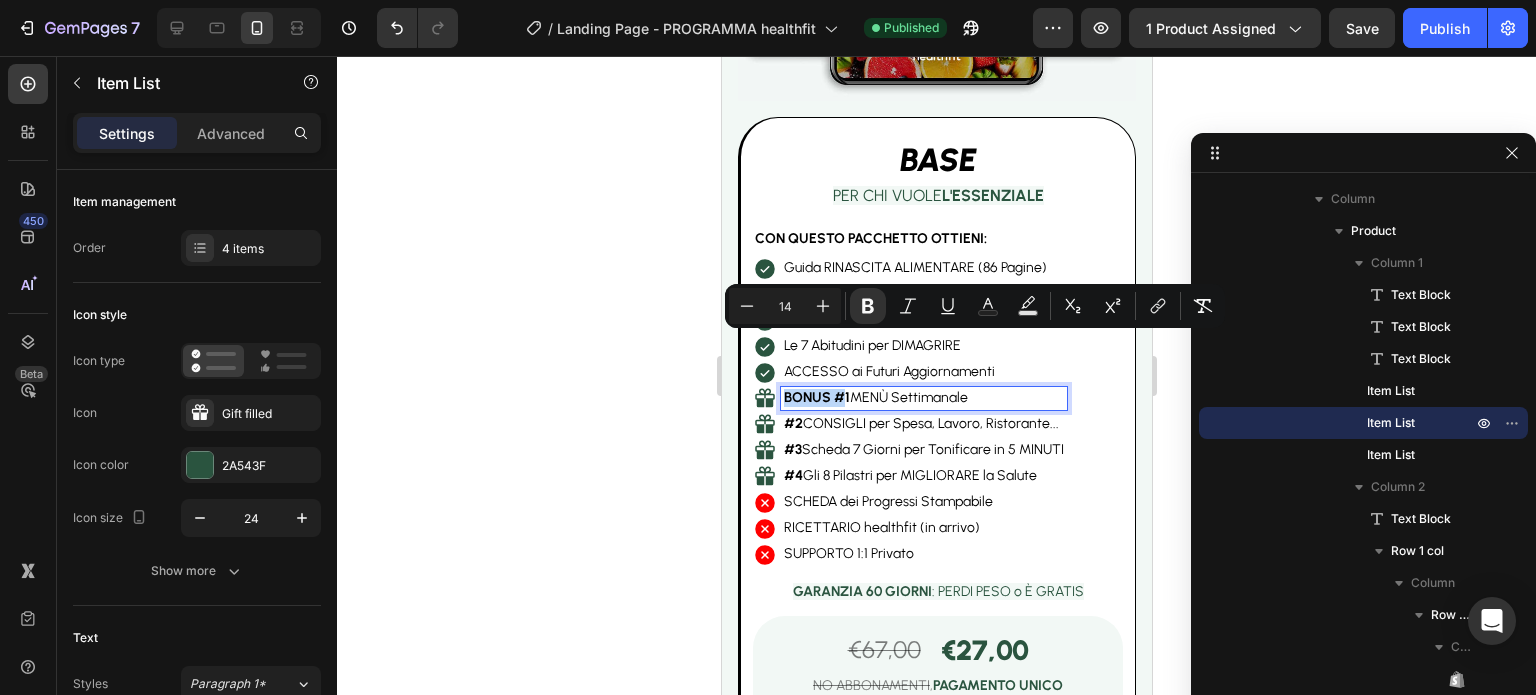 drag, startPoint x: 839, startPoint y: 339, endPoint x: 771, endPoint y: 343, distance: 68.117546 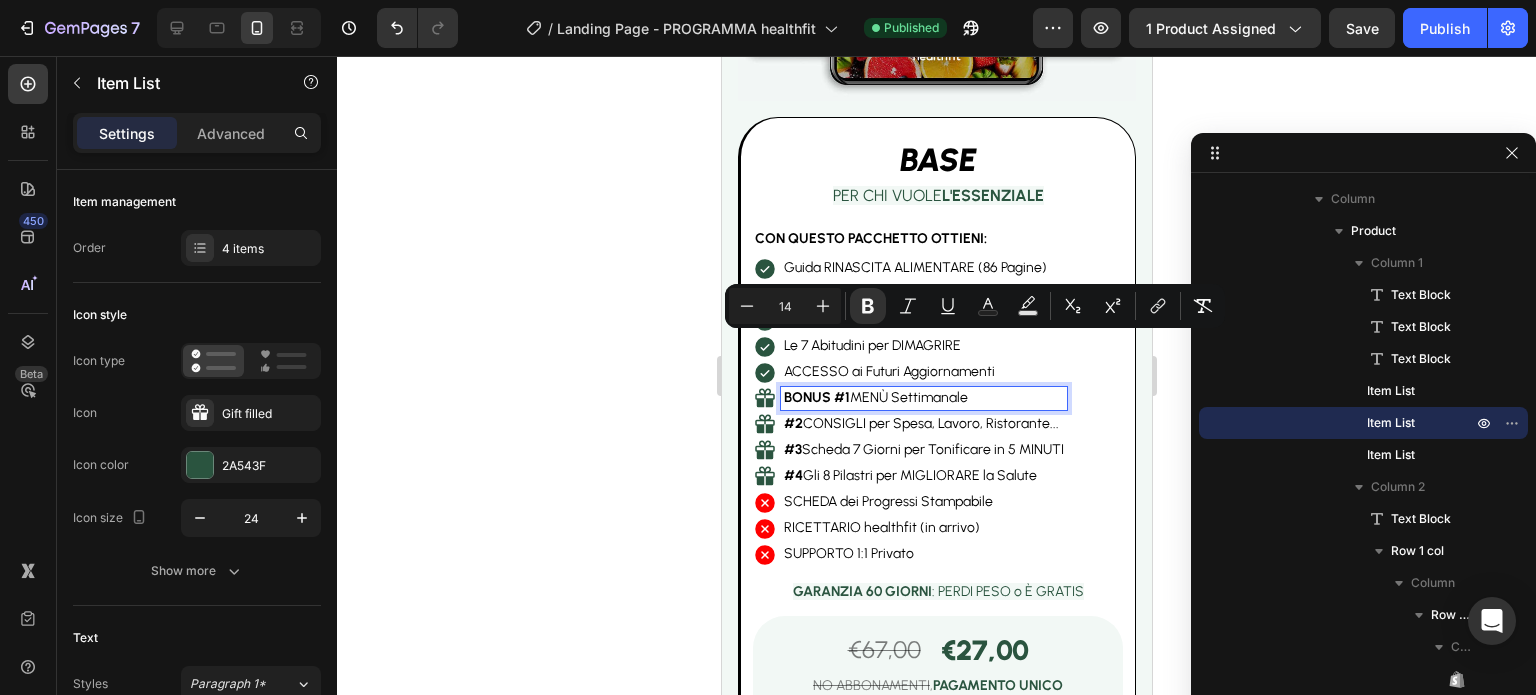 click on "#2" at bounding box center [792, 423] 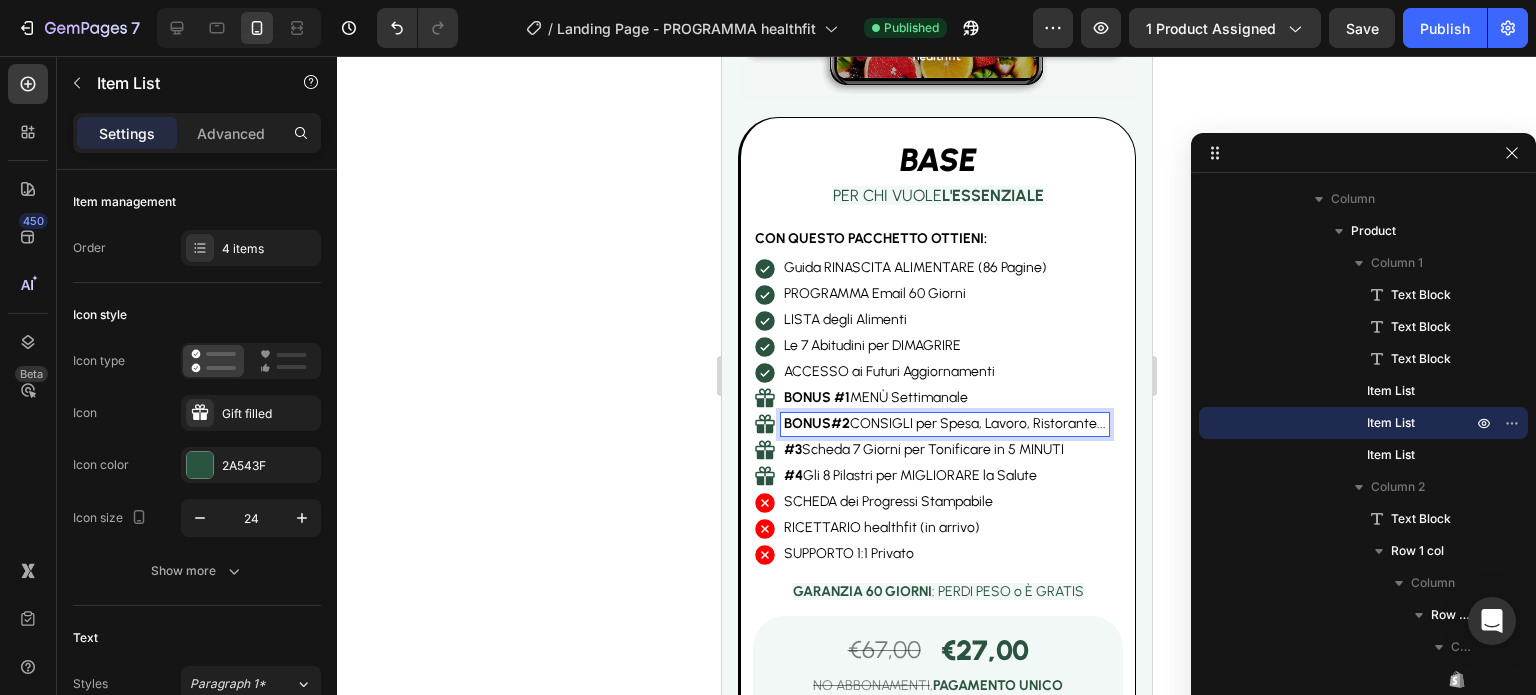 scroll, scrollTop: 4708, scrollLeft: 0, axis: vertical 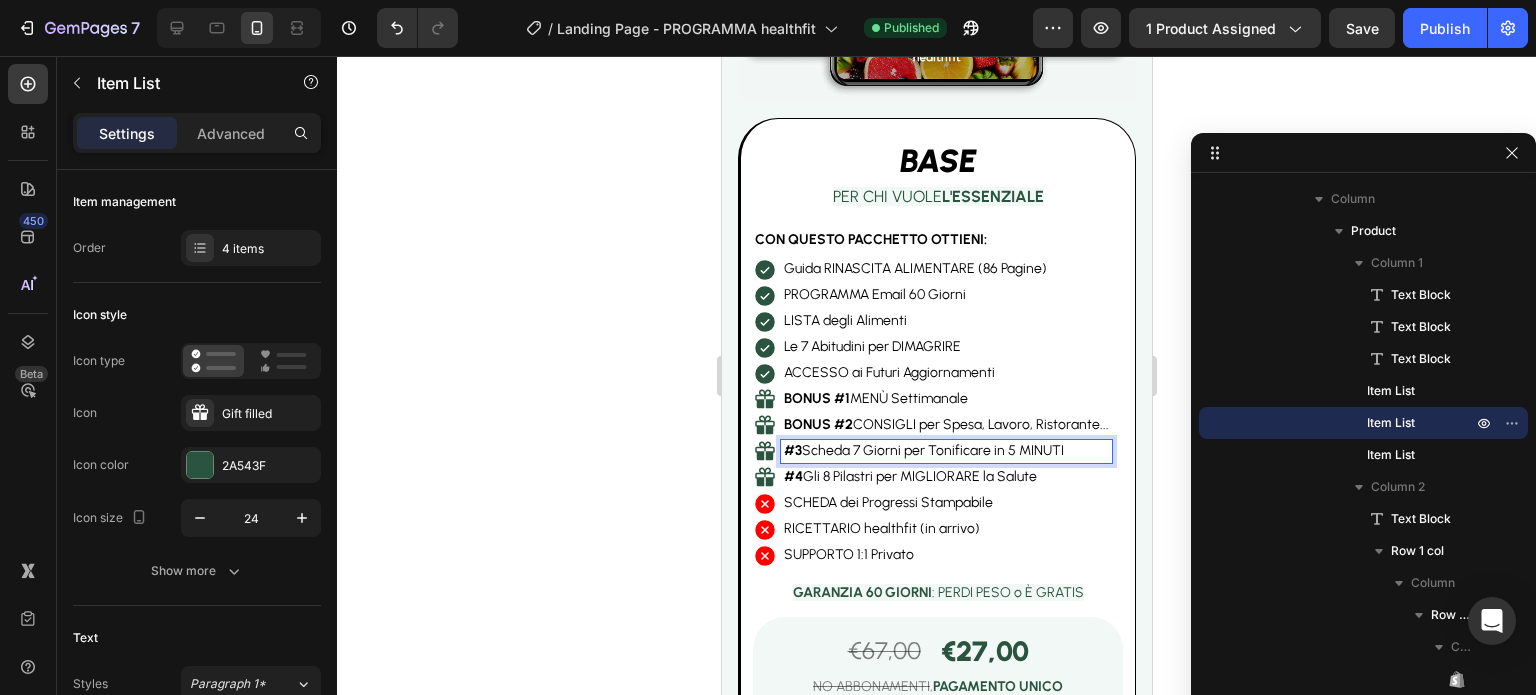 click on "#3" at bounding box center [792, 450] 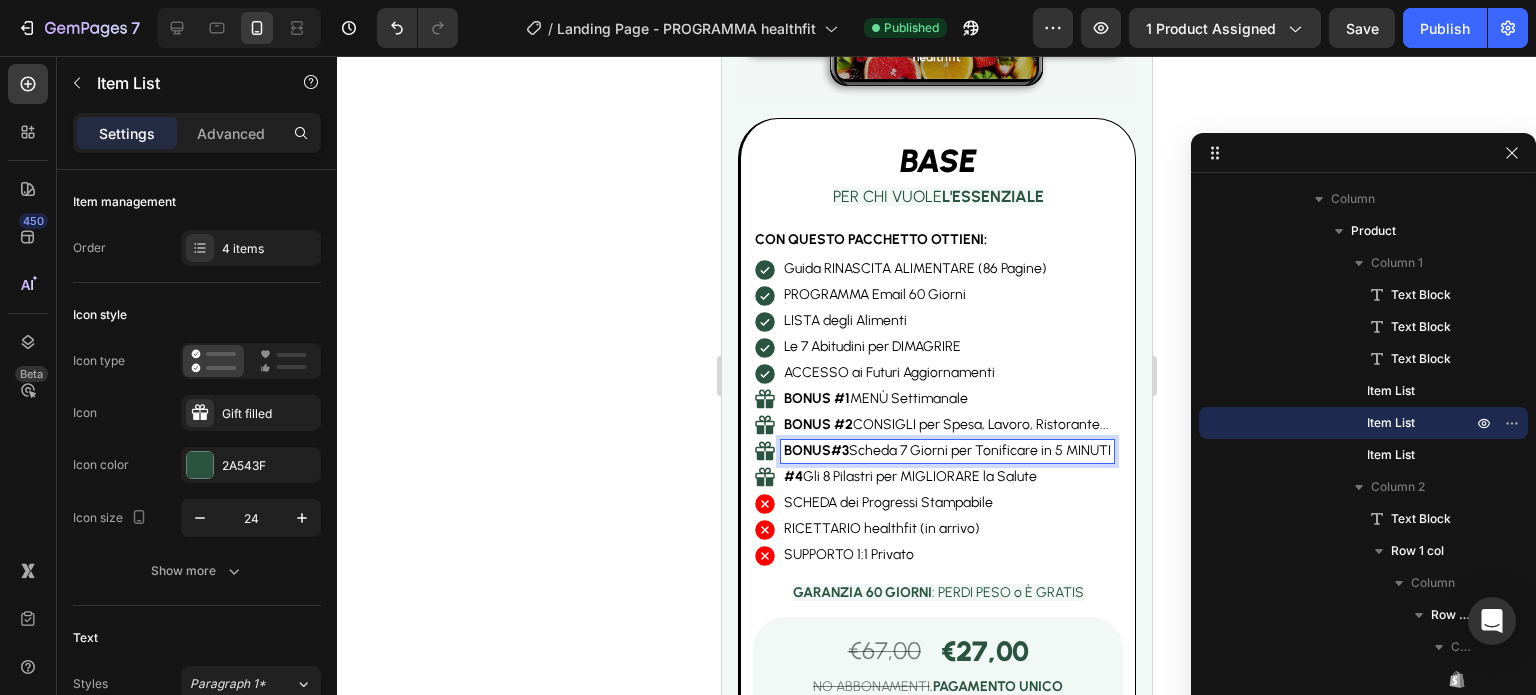 scroll, scrollTop: 4708, scrollLeft: 0, axis: vertical 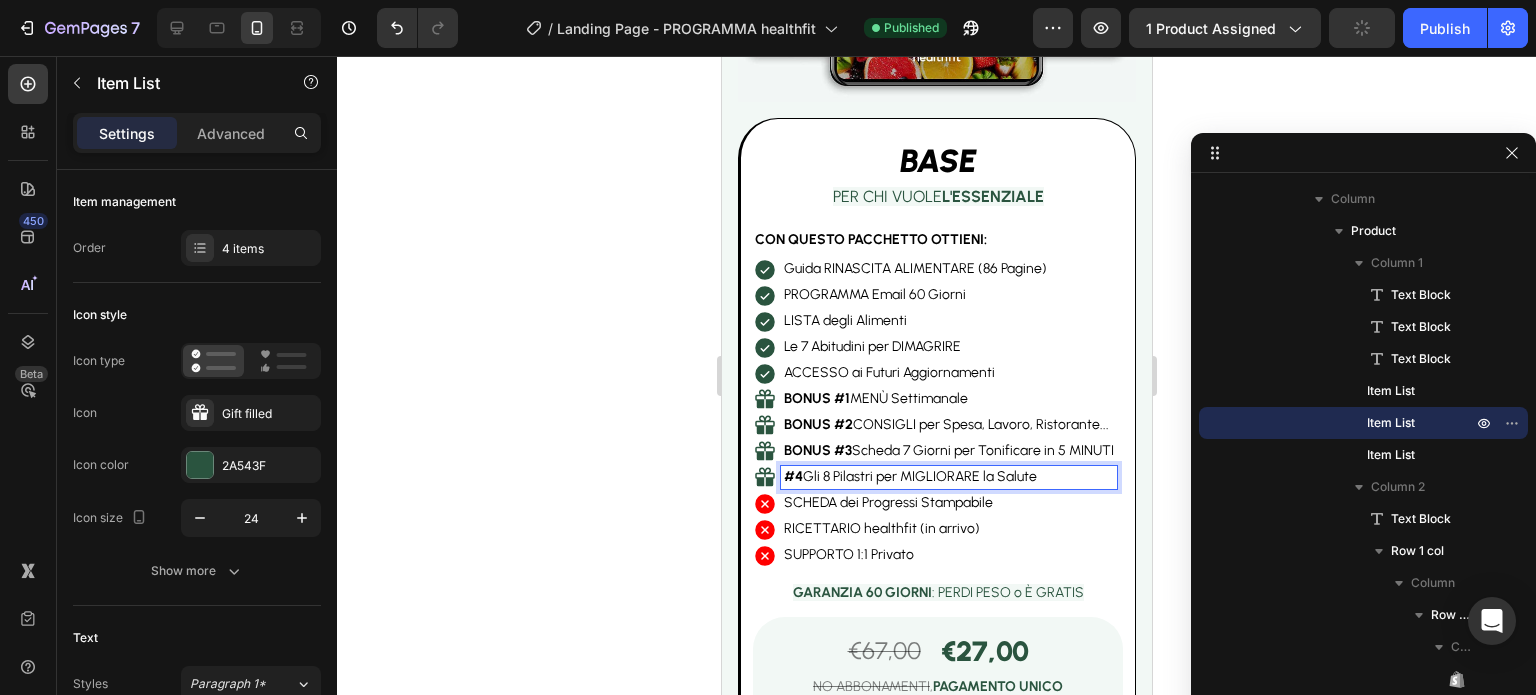click on "#4" at bounding box center [792, 476] 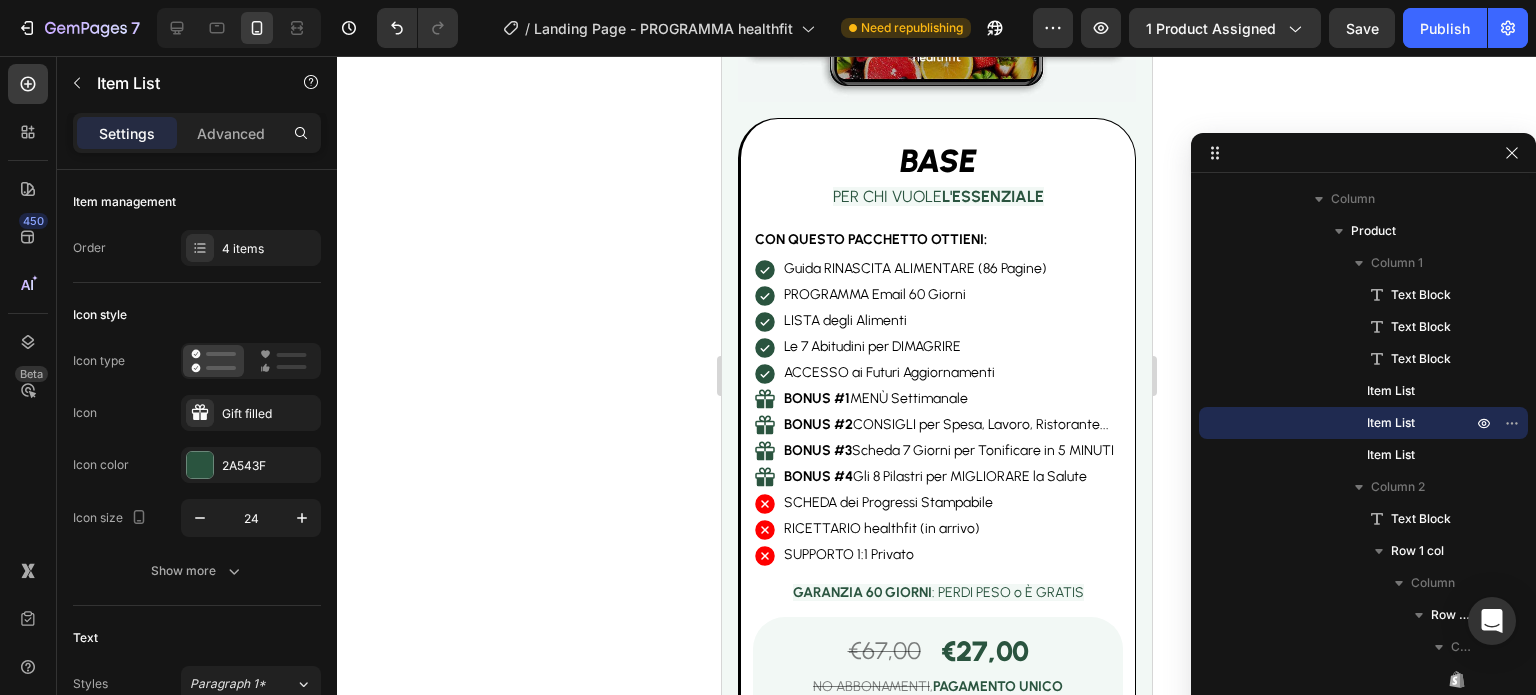 click 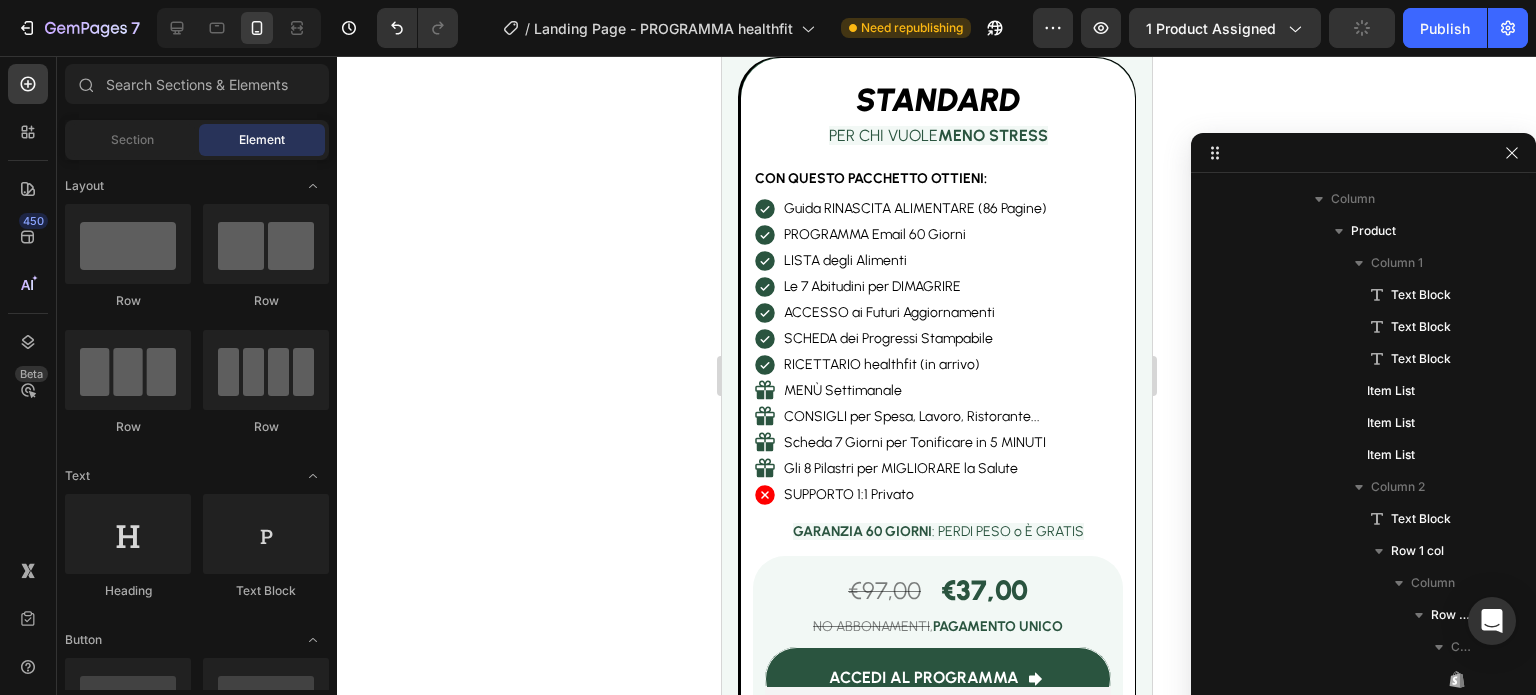 scroll, scrollTop: 5521, scrollLeft: 0, axis: vertical 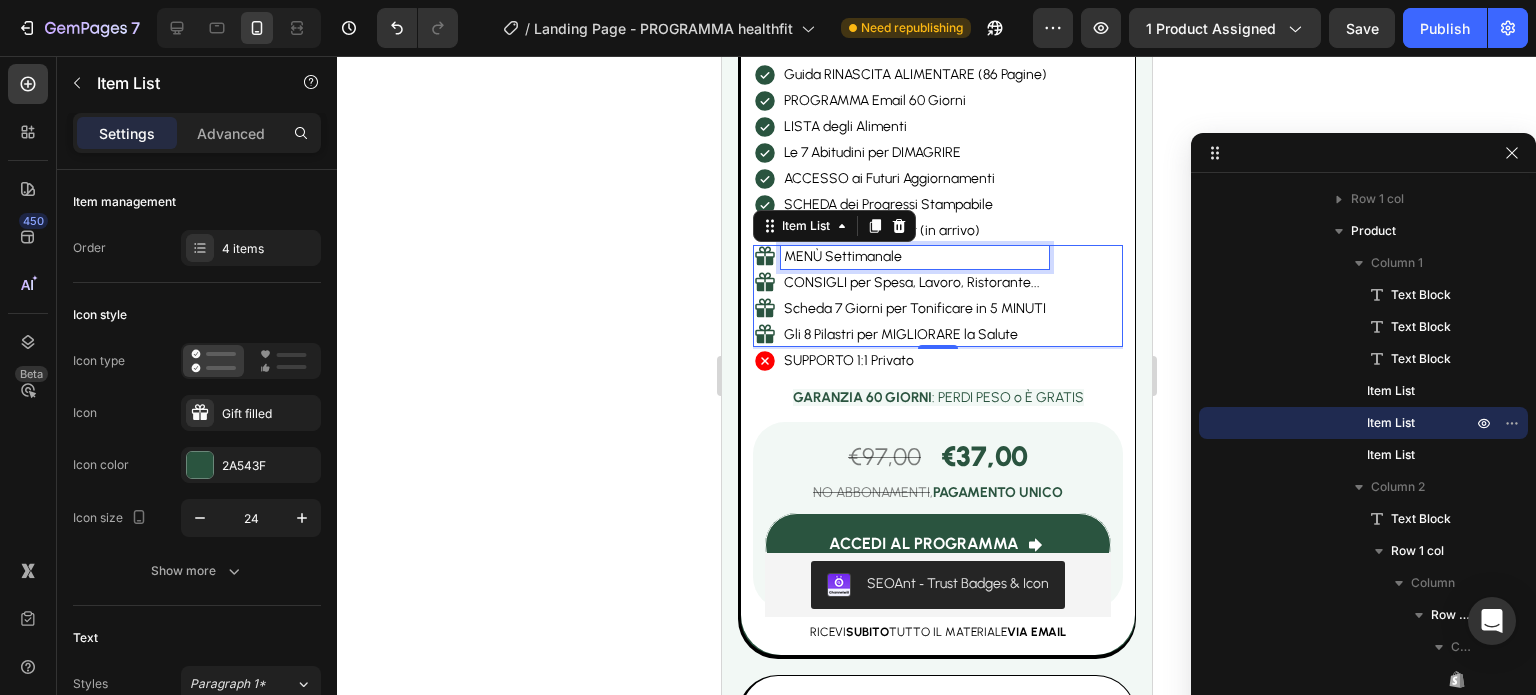 click on "MENÙ Settimanale" at bounding box center [914, 257] 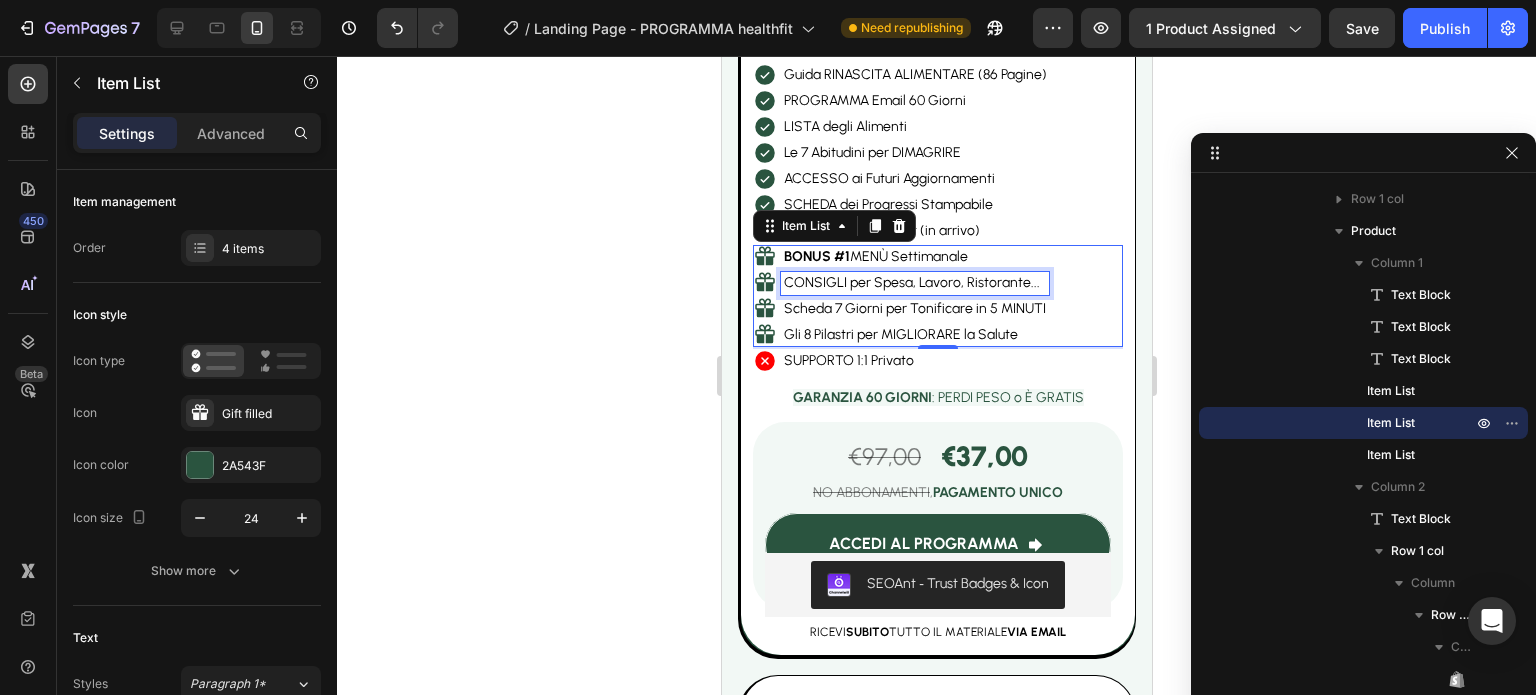 click on "CONSIGLI per Spesa, Lavoro, Ristorante..." at bounding box center [914, 283] 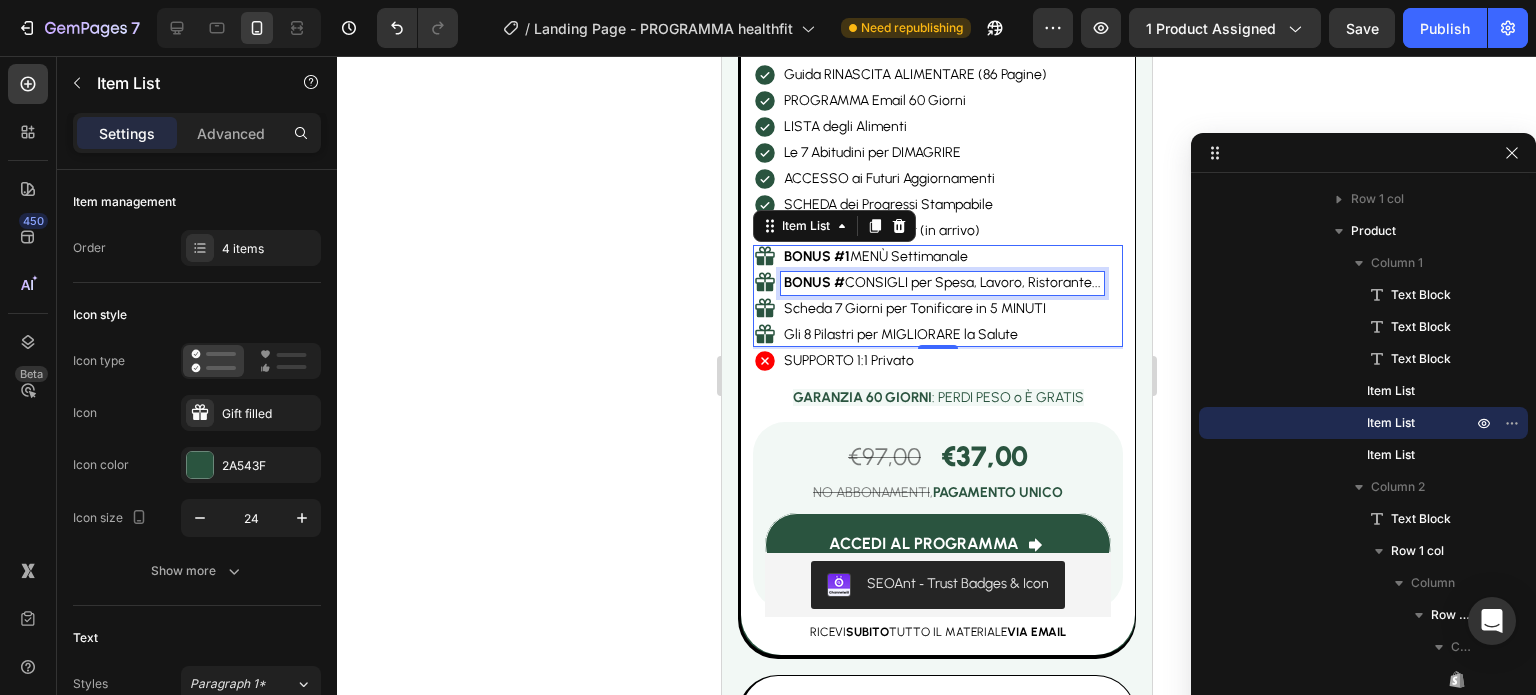scroll, scrollTop: 5653, scrollLeft: 0, axis: vertical 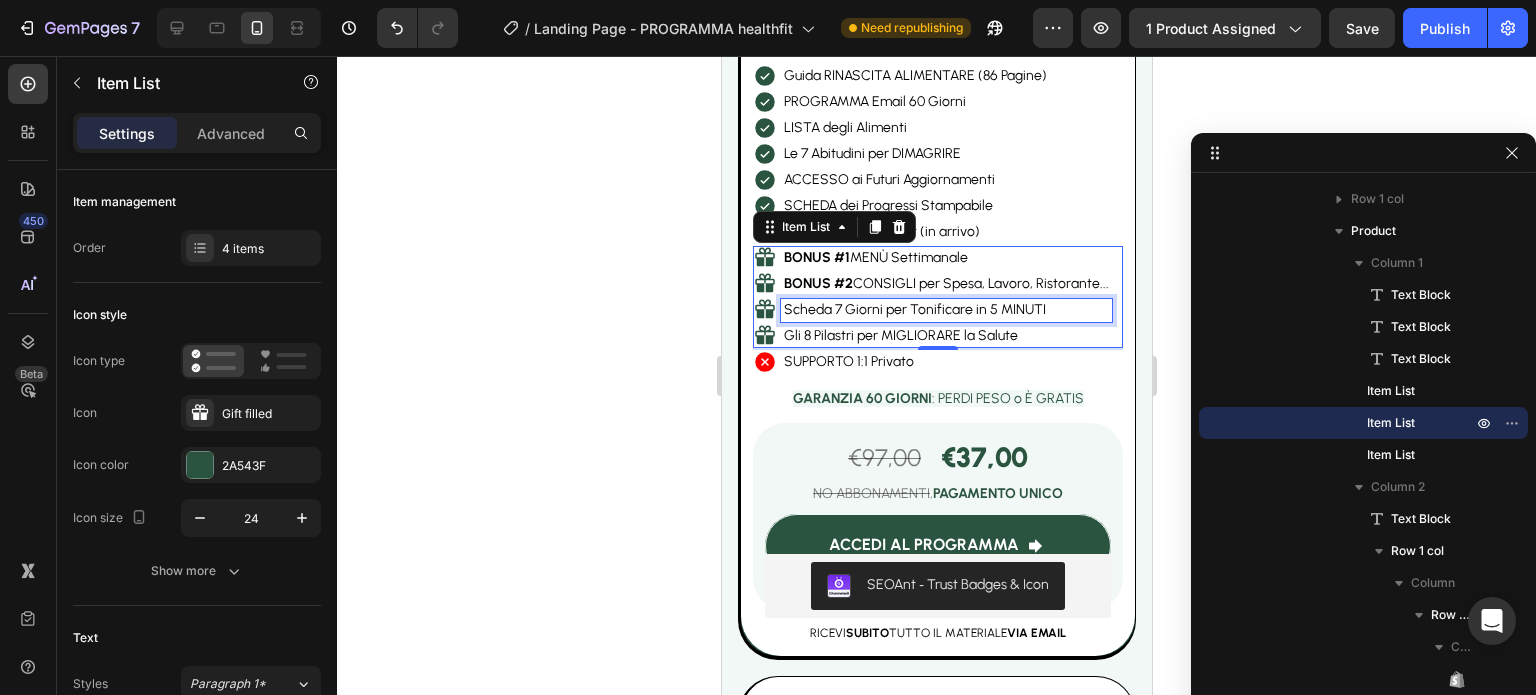 click on "Scheda 7 Giorni per Tonificare in 5 MINUTI" at bounding box center (945, 310) 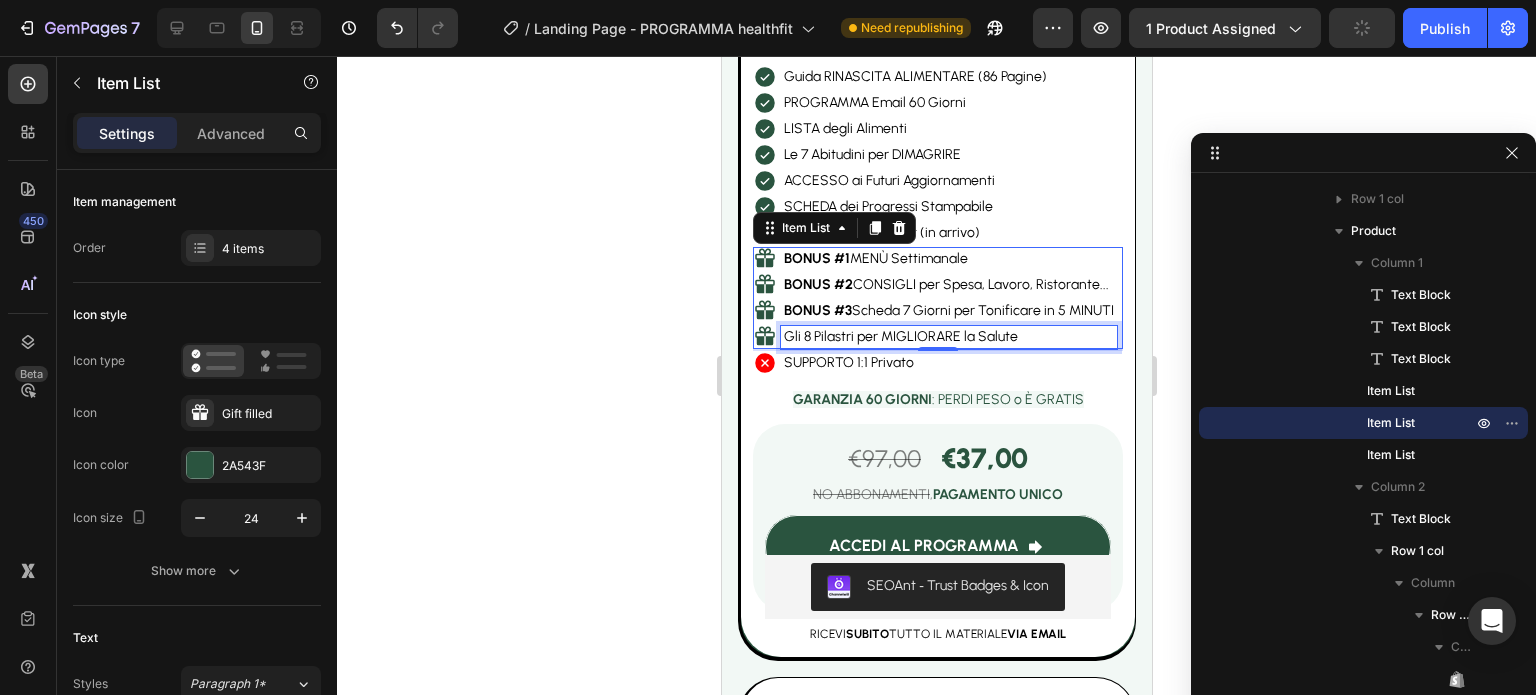 click on "Gli 8 Pilastri per MIGLIORARE la Salute" at bounding box center (948, 337) 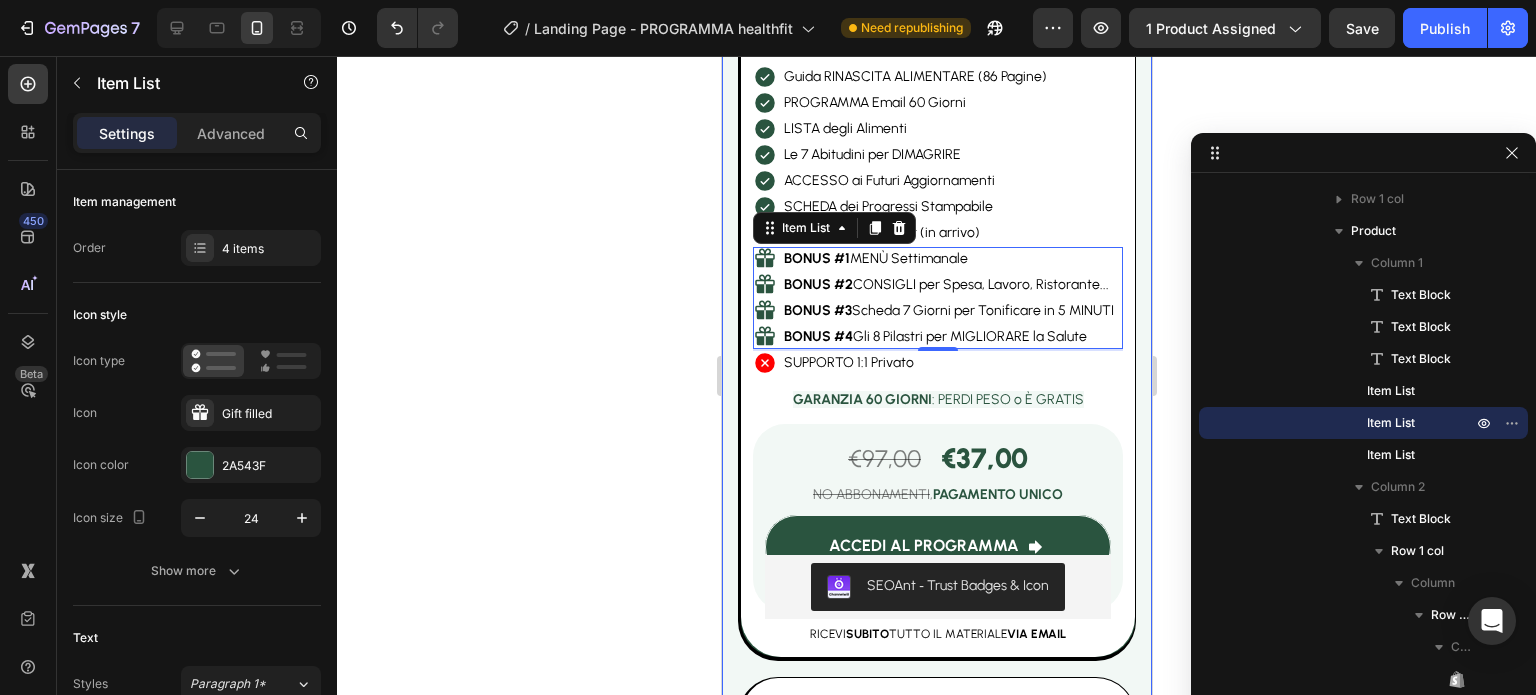 click 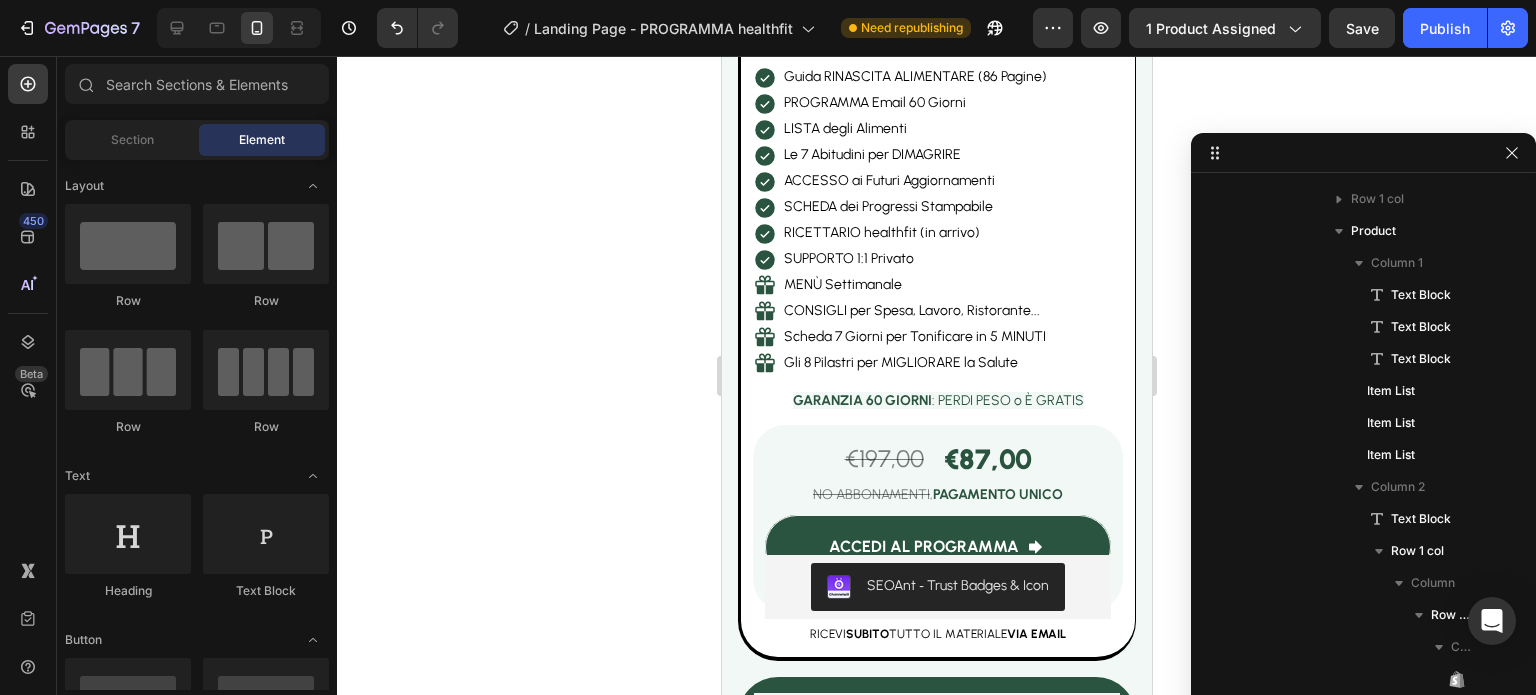 scroll, scrollTop: 6404, scrollLeft: 0, axis: vertical 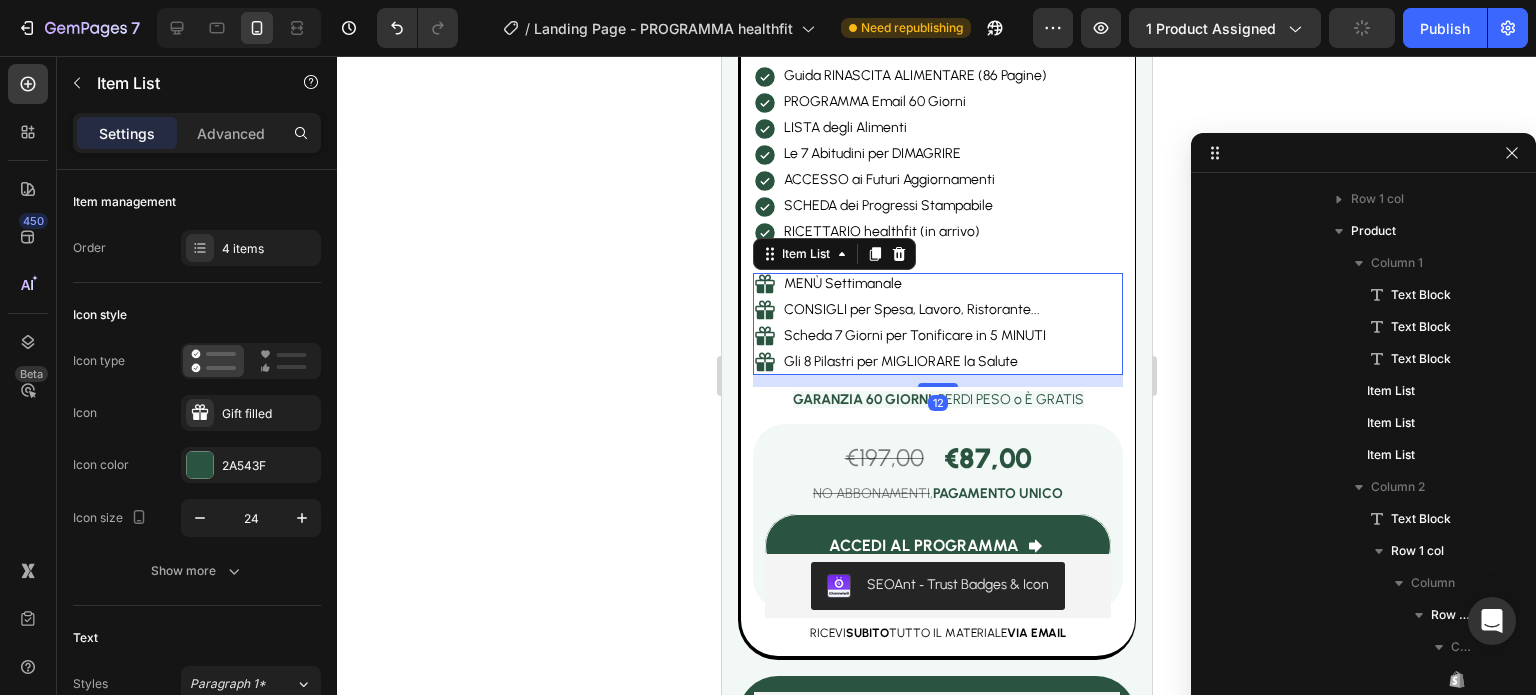 click on "MENÙ Settimanale" at bounding box center [914, 284] 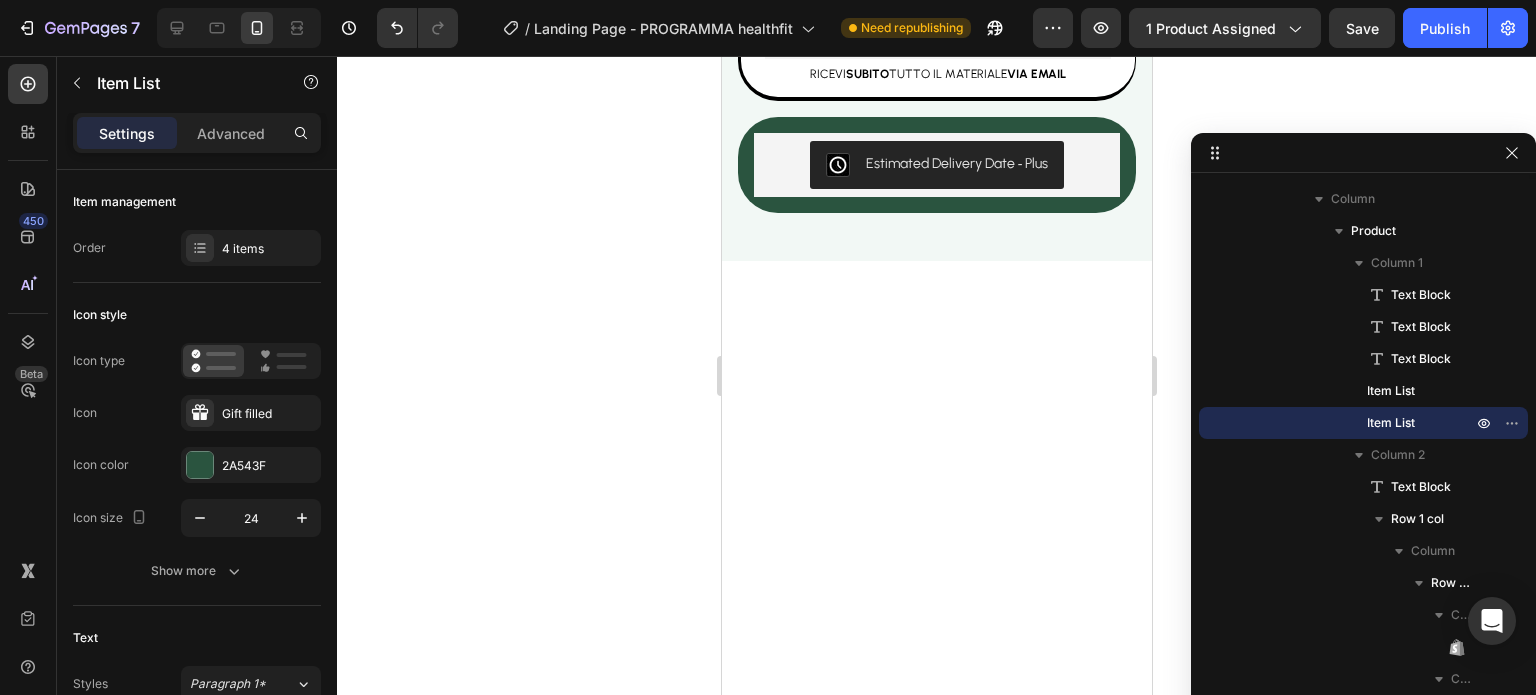 scroll, scrollTop: 6440, scrollLeft: 0, axis: vertical 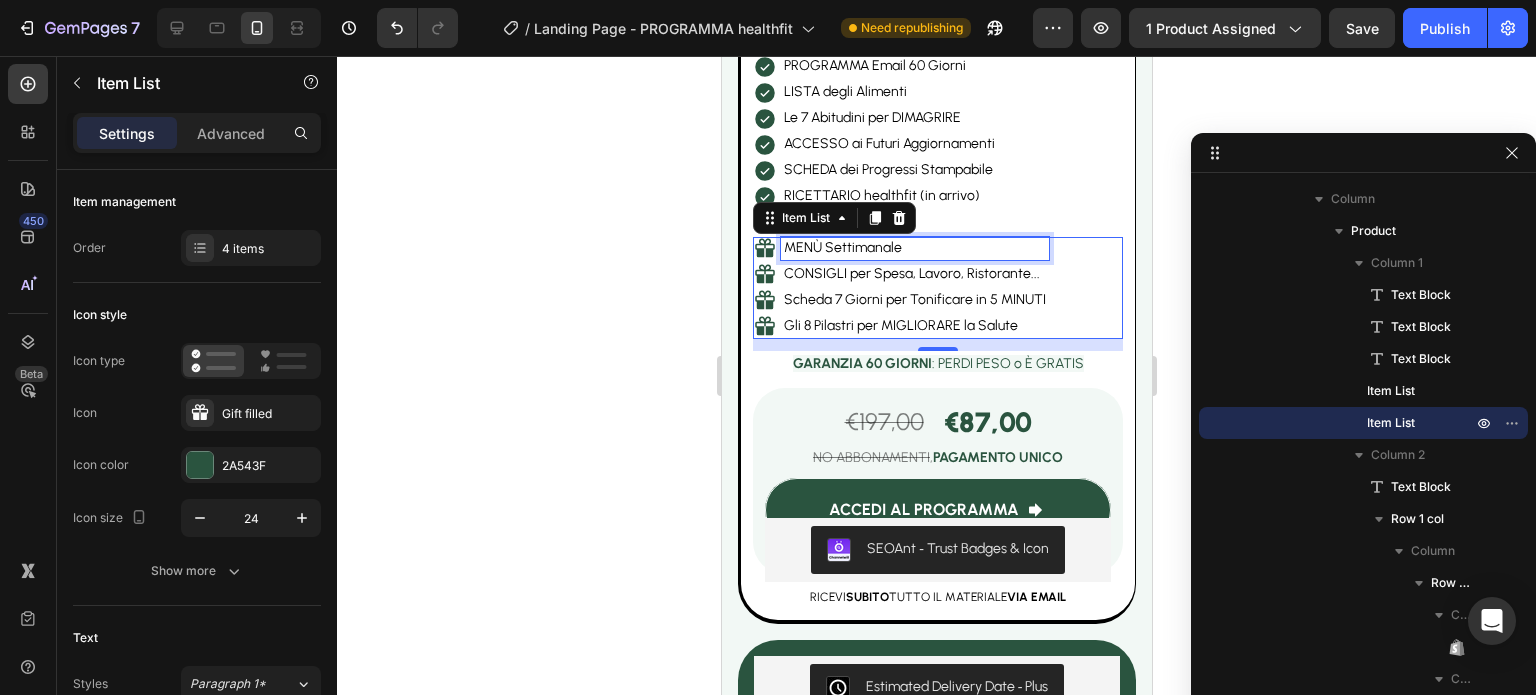 click on "MENÙ Settimanale" at bounding box center [914, 248] 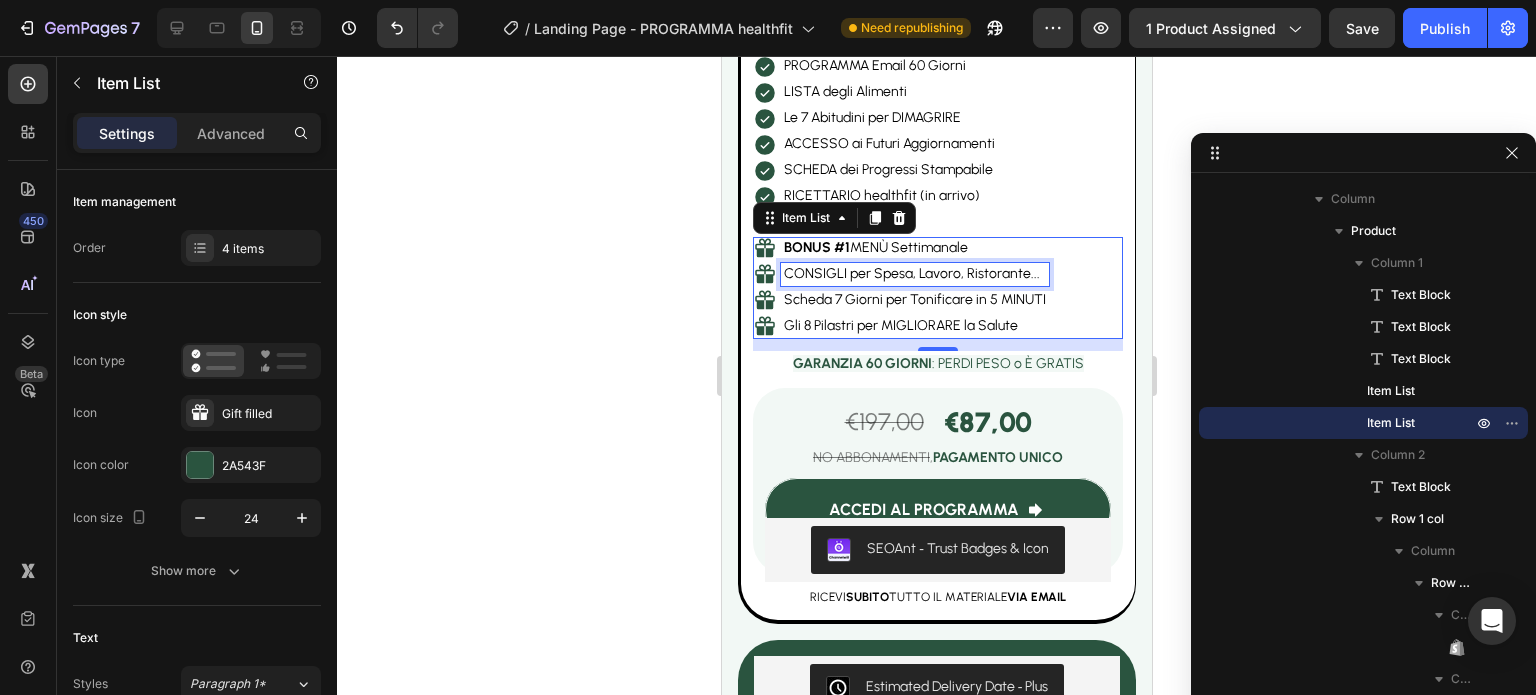 click on "CONSIGLI per Spesa, Lavoro, Ristorante..." at bounding box center (914, 274) 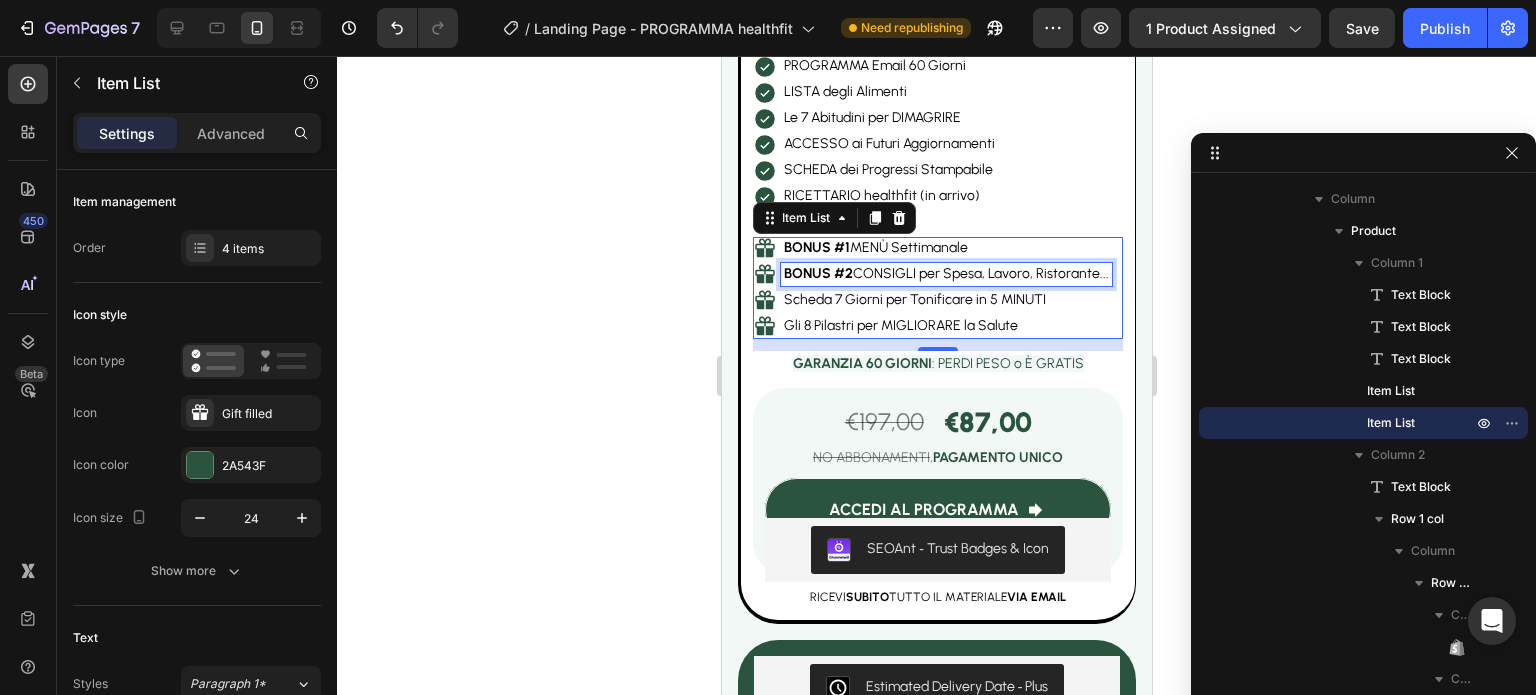 scroll, scrollTop: 6440, scrollLeft: 0, axis: vertical 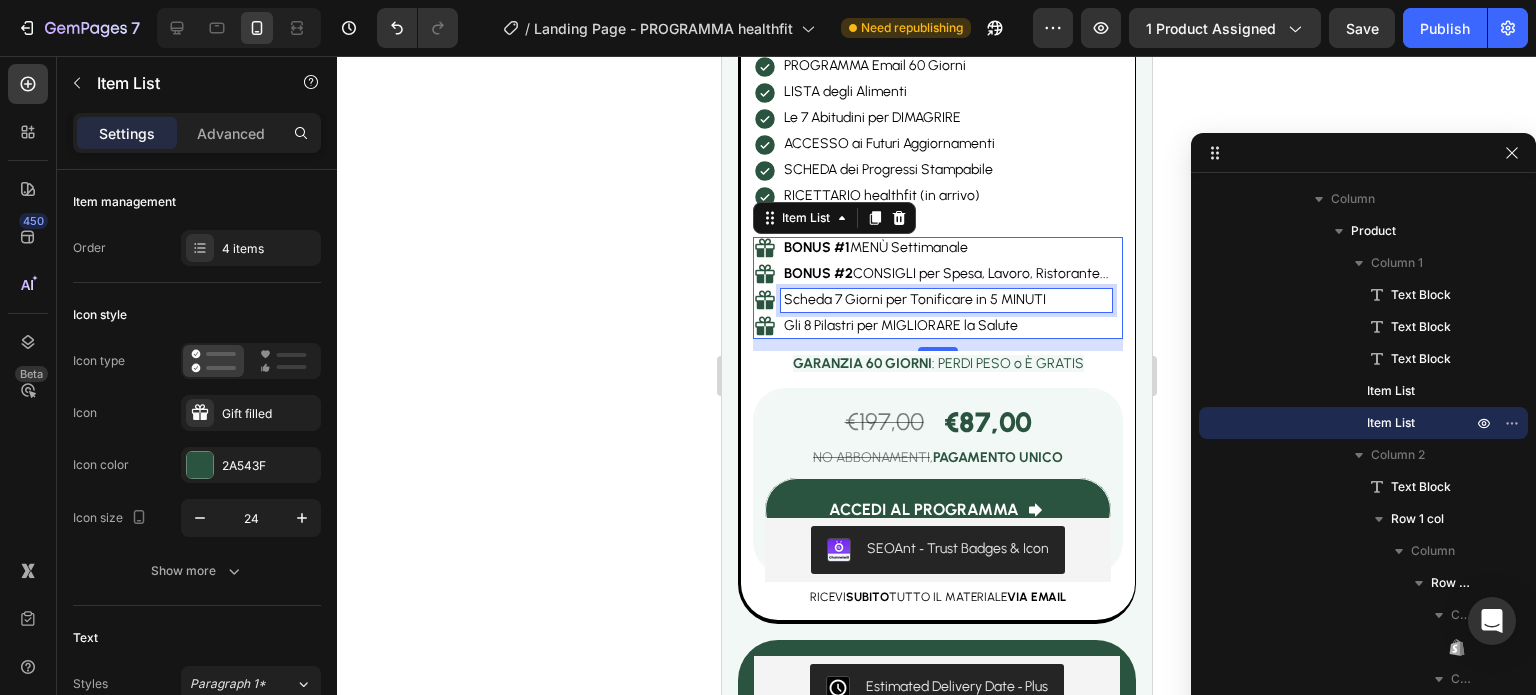 click on "Scheda 7 Giorni per Tonificare in 5 MINUTI" at bounding box center [945, 300] 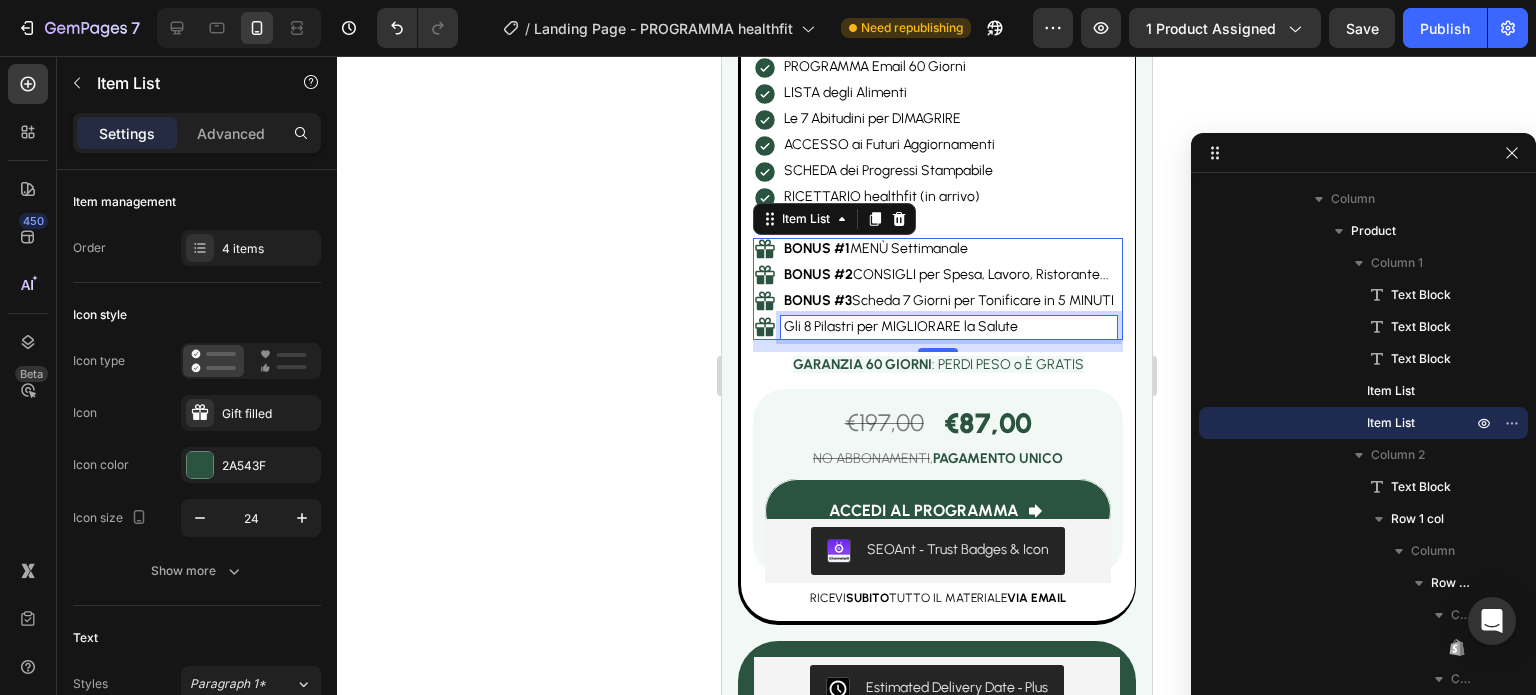 click on "Gli 8 Pilastri per MIGLIORARE la Salute" at bounding box center [948, 327] 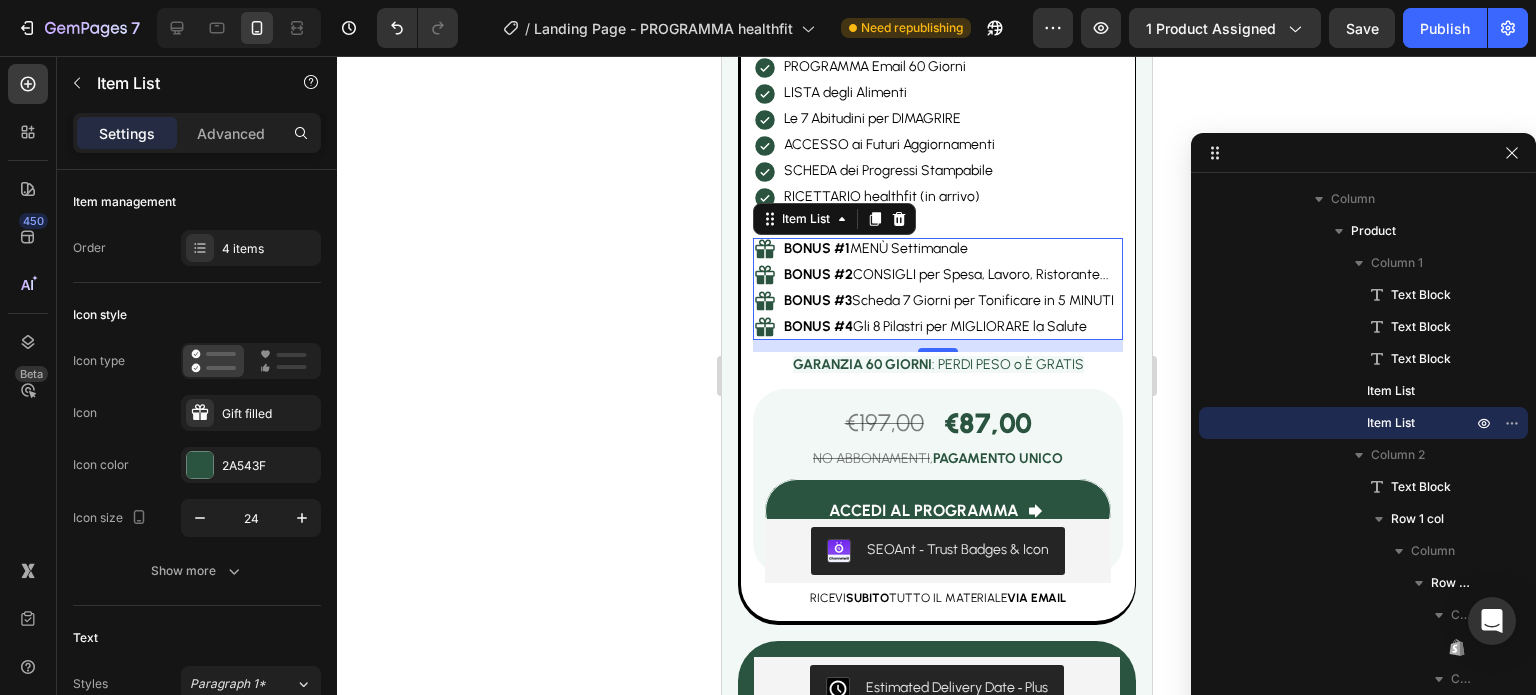click 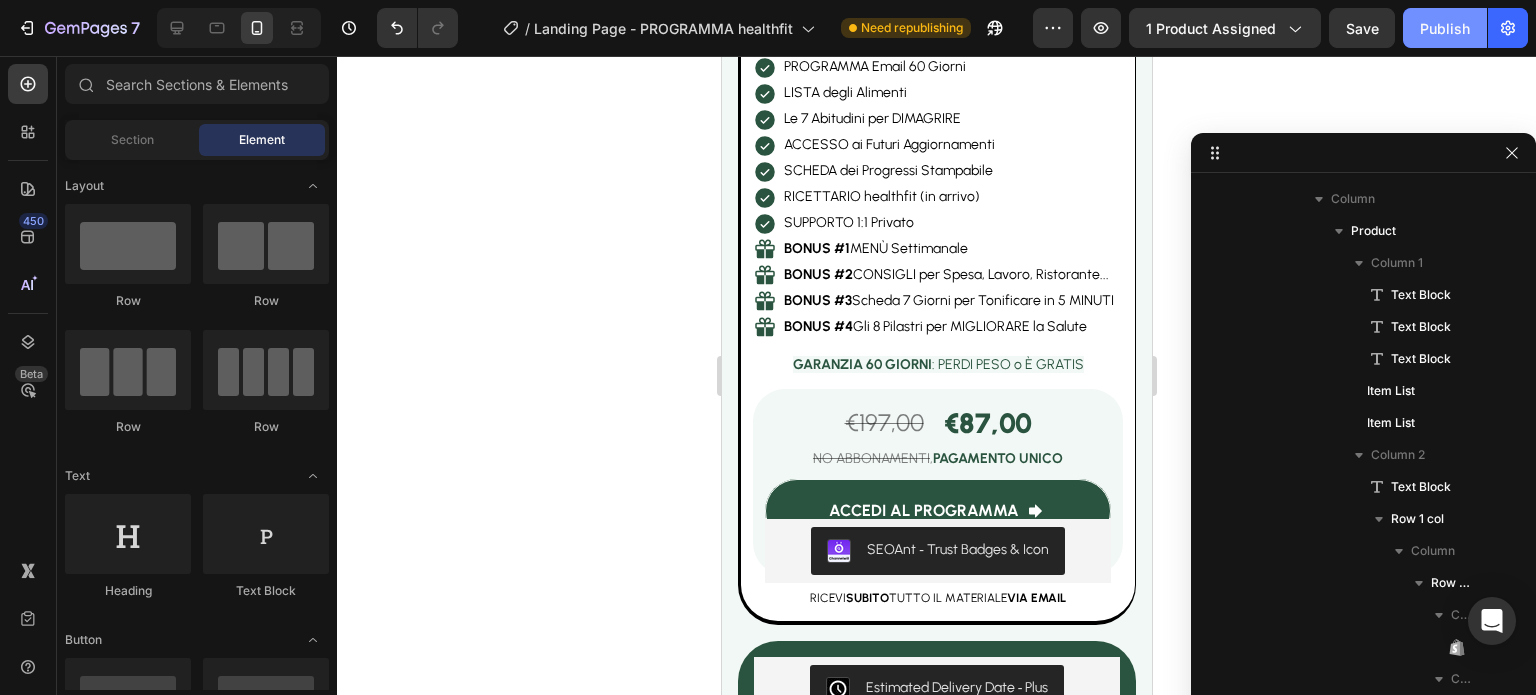 click on "Publish" at bounding box center [1445, 28] 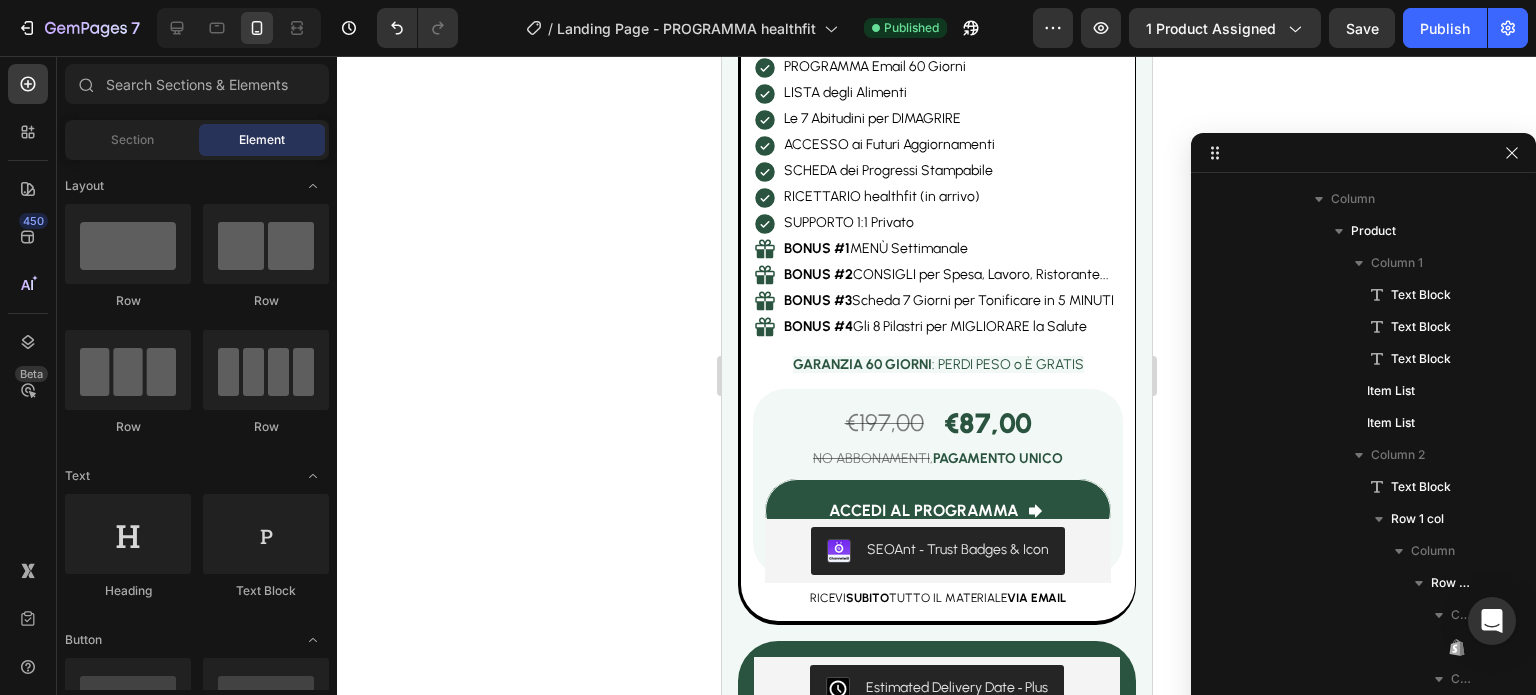click 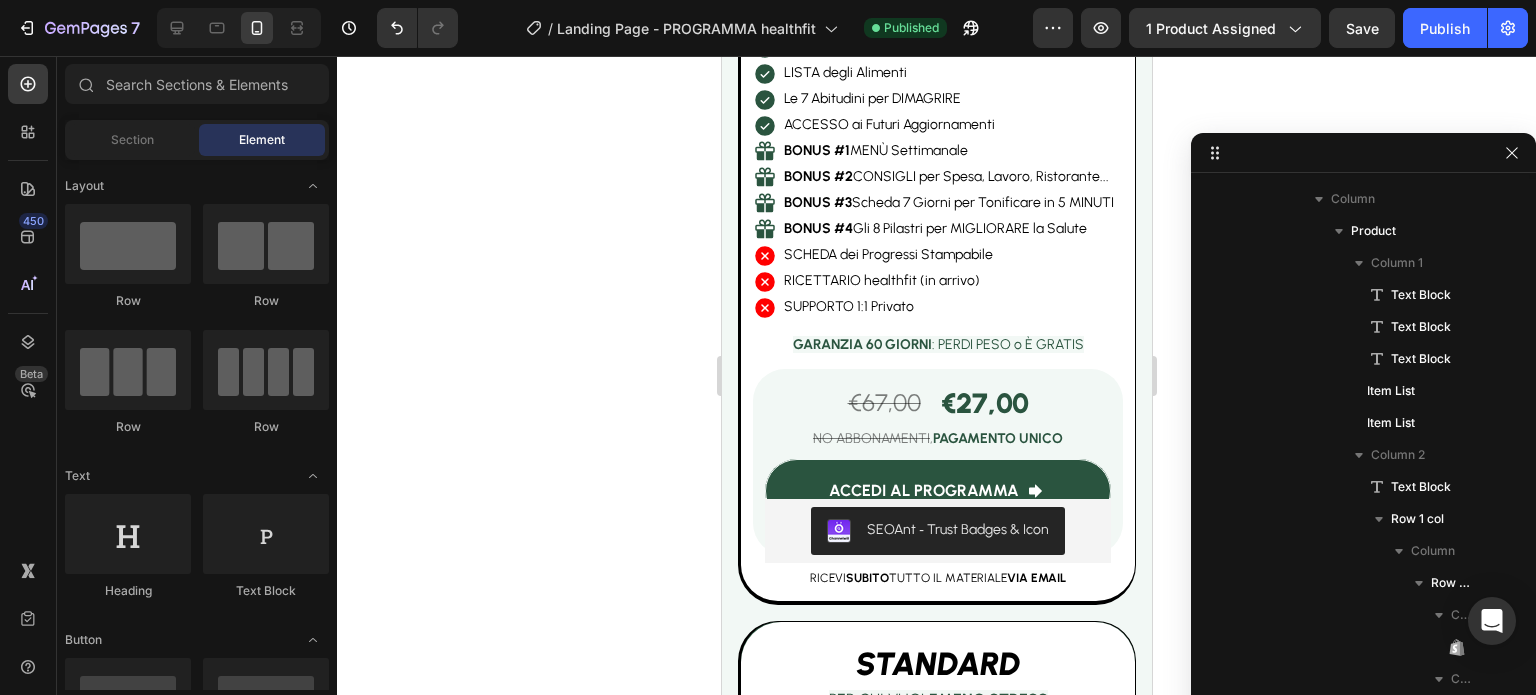 scroll, scrollTop: 4830, scrollLeft: 0, axis: vertical 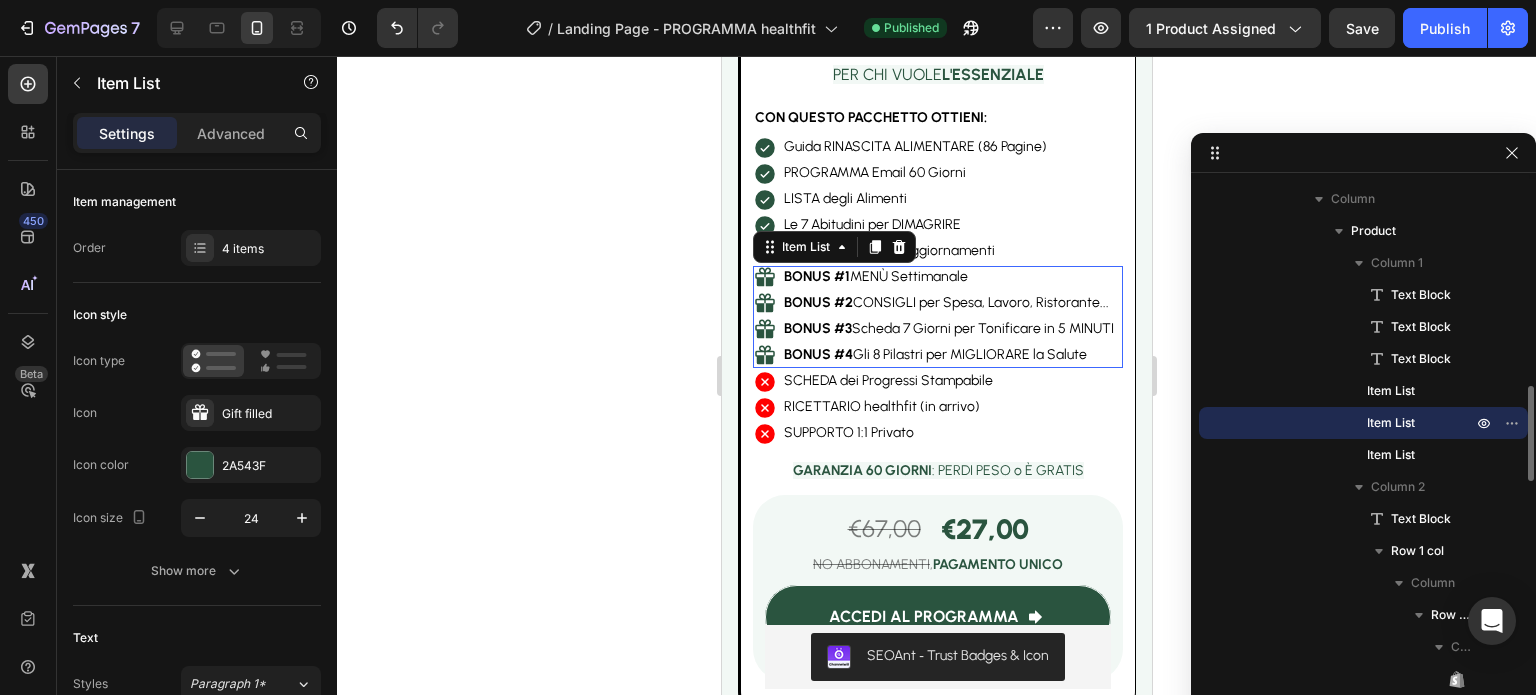 click on "BONUS #2  CONSIGLI per Spesa, Lavoro, Ristorante..." at bounding box center [948, 303] 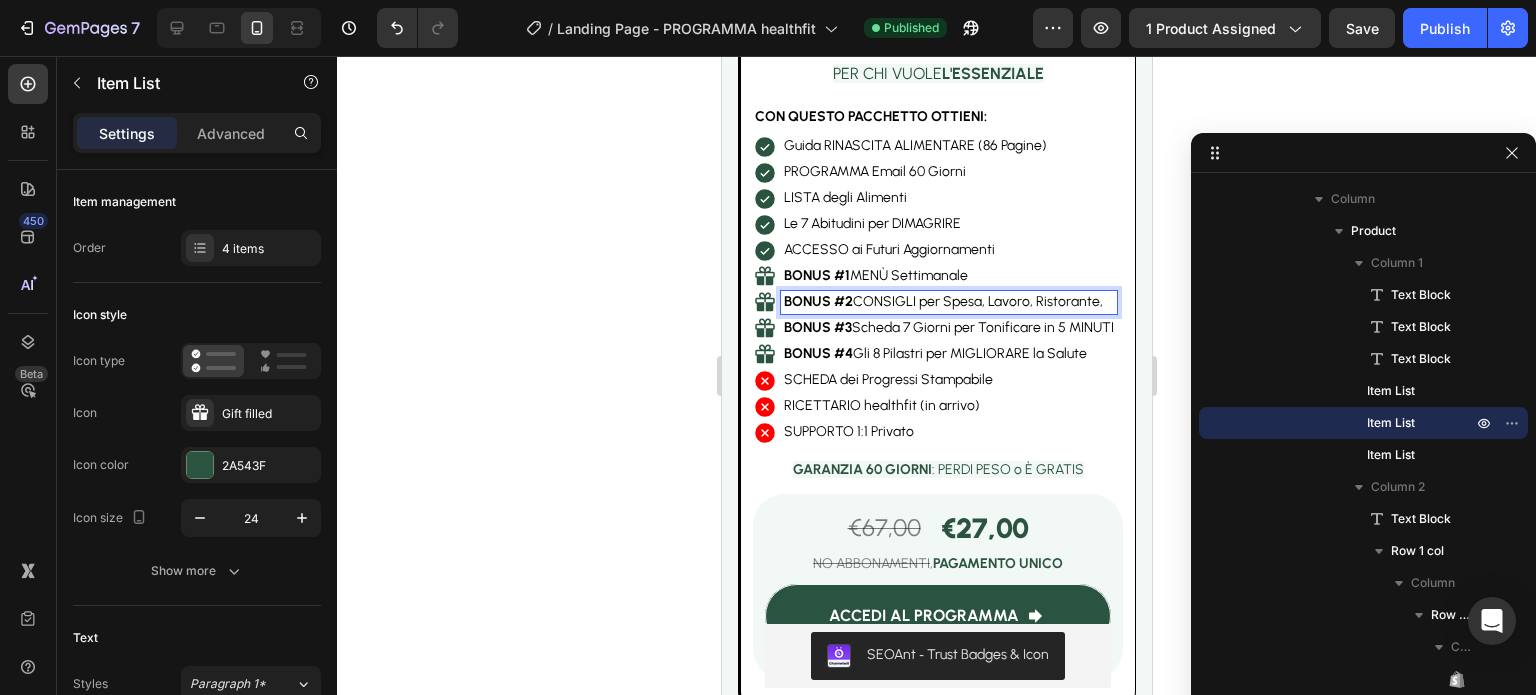 scroll, scrollTop: 4830, scrollLeft: 0, axis: vertical 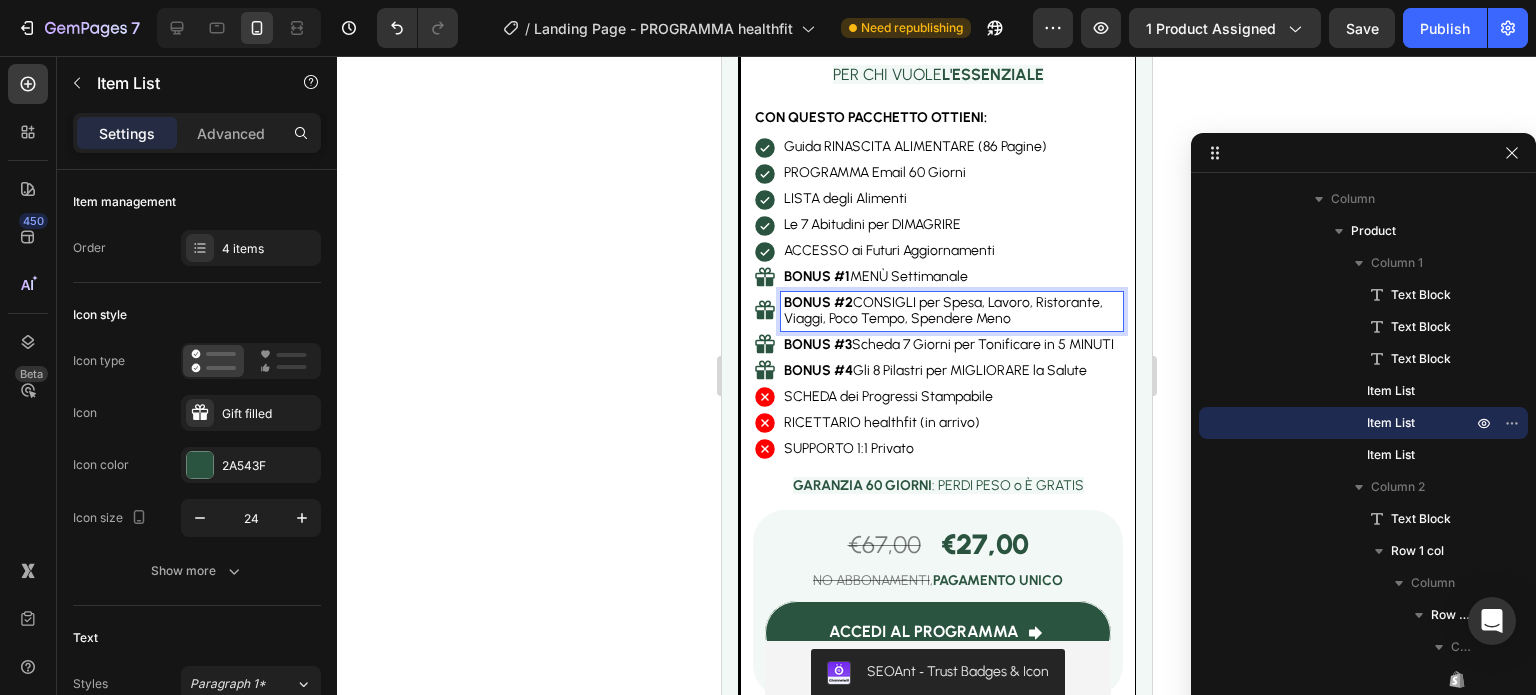 click on "BONUS #2  CONSIGLI per Spesa, Lavoro, Ristorante, Viaggi, Poco Tempo, Spendere Meno" at bounding box center [951, 312] 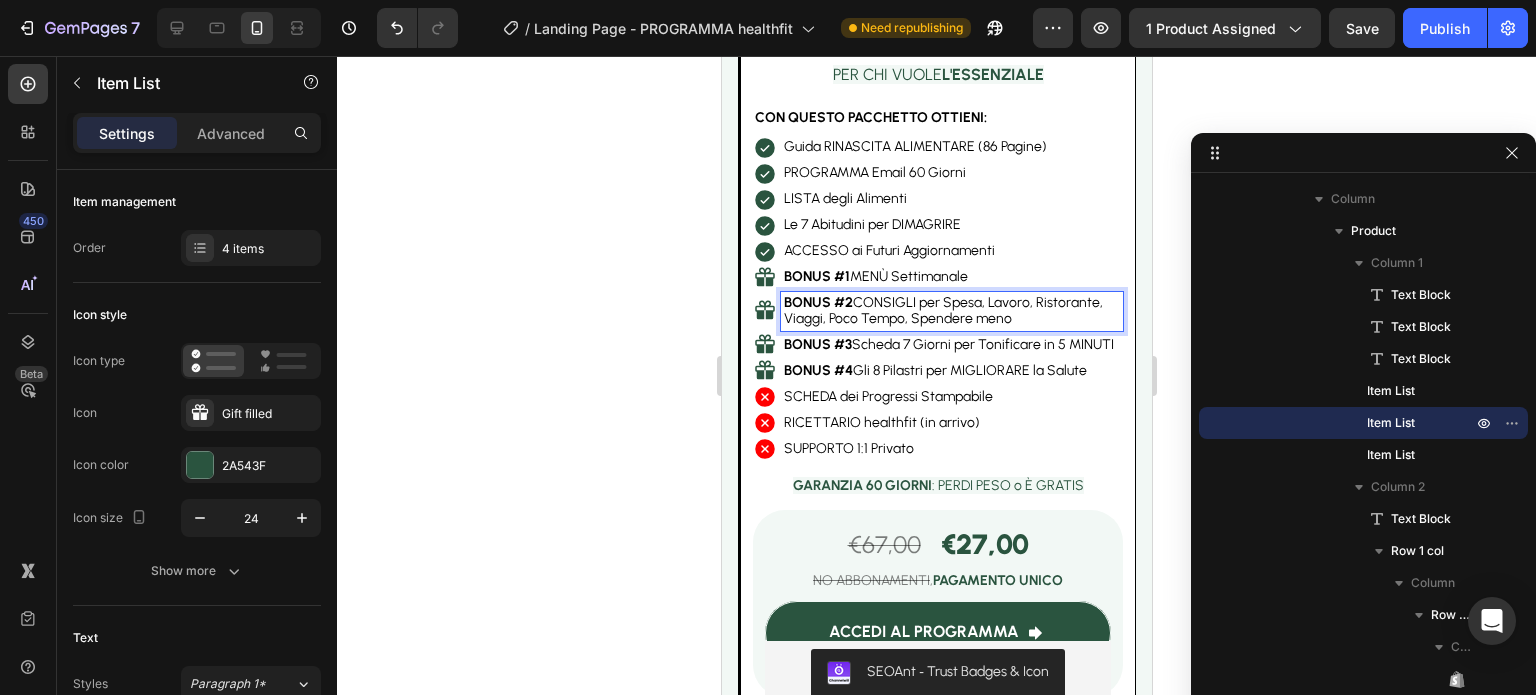 click on "BONUS #2  CONSIGLI per Spesa, Lavoro, Ristorante, Viaggi, Poco Tempo, Spendere meno" at bounding box center (951, 312) 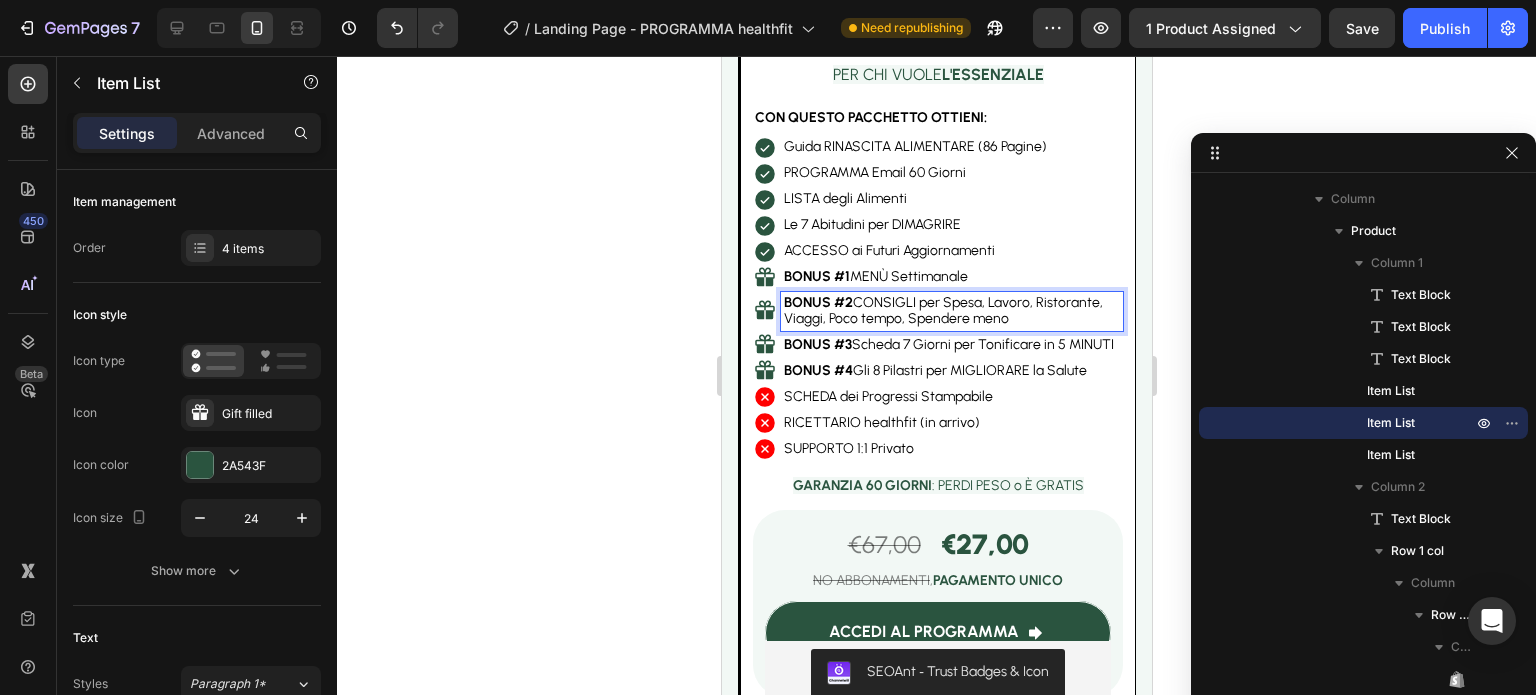 click on "BONUS #2  CONSIGLI per Spesa, Lavoro, Ristorante, Viaggi, Poco tempo, Spendere meno" at bounding box center (951, 312) 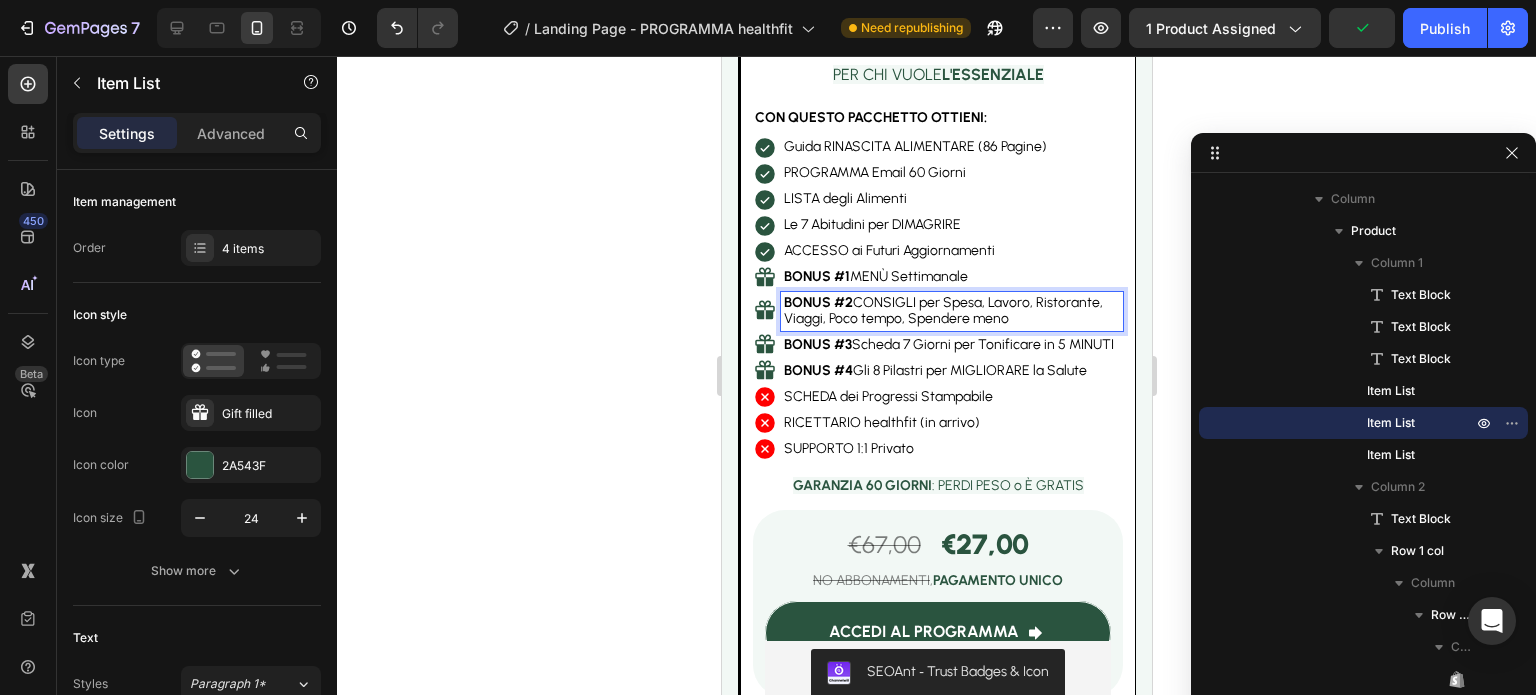 click on "BONUS #2  CONSIGLI per Spesa, Lavoro, Ristorante, Viaggi, Poco tempo, Spendere meno" at bounding box center [951, 312] 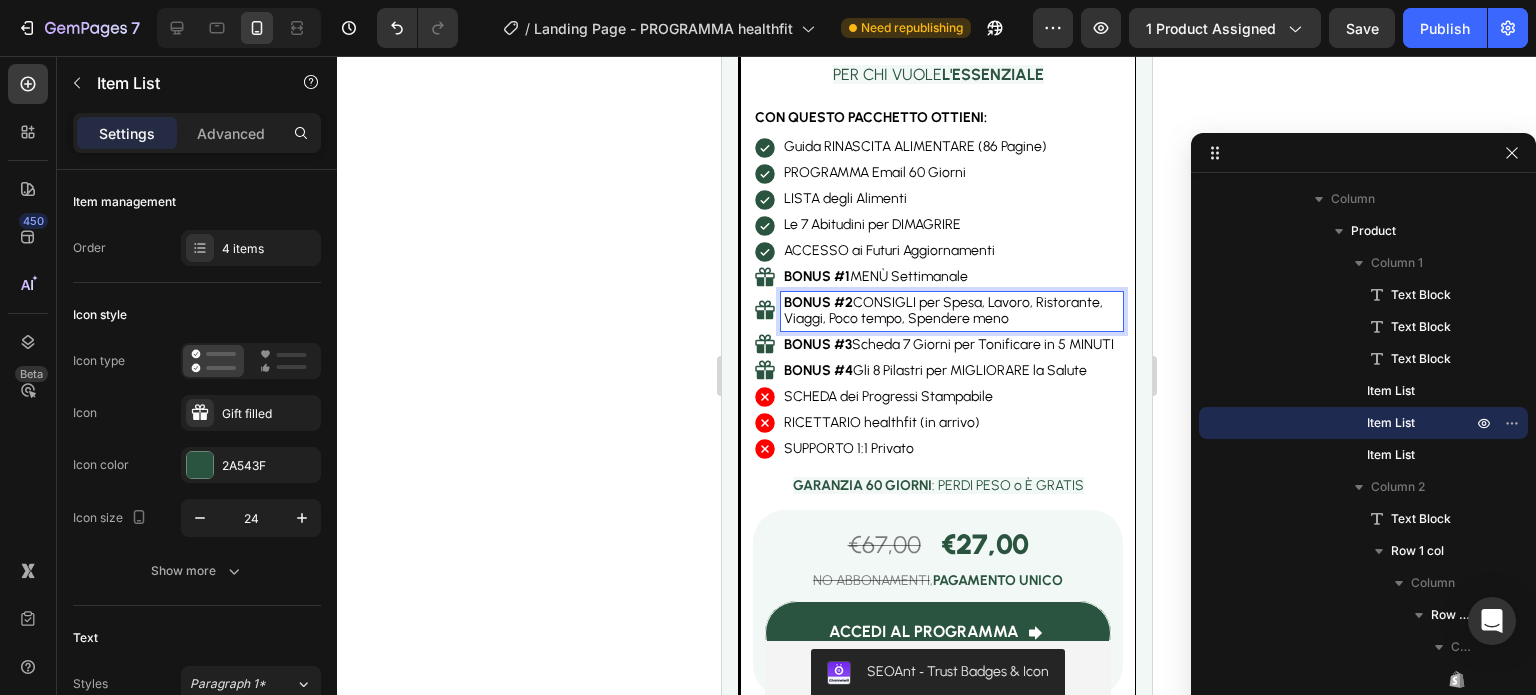 click on "BONUS #2  CONSIGLI per Spesa, Lavoro, Ristorante, Viaggi, Poco tempo, Spendere meno" at bounding box center [951, 312] 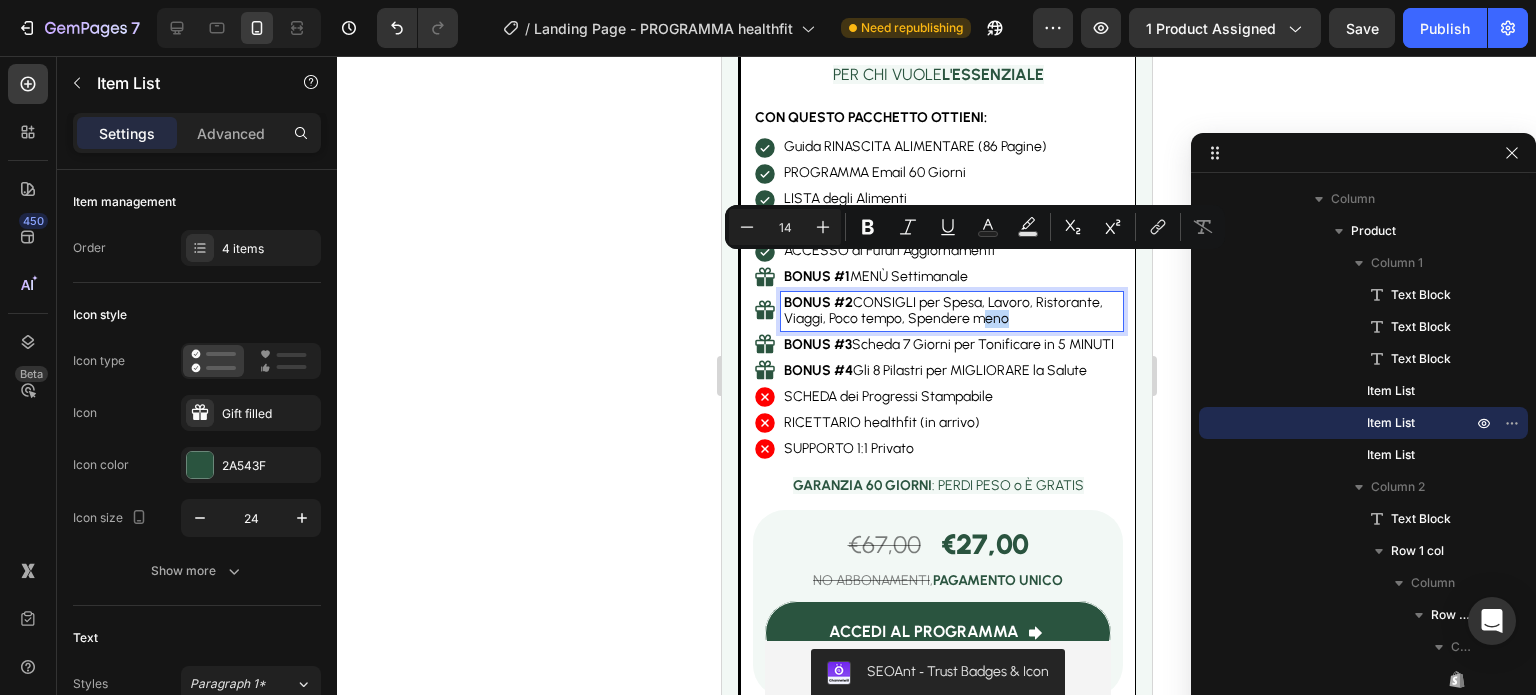drag, startPoint x: 1000, startPoint y: 269, endPoint x: 972, endPoint y: 268, distance: 28.01785 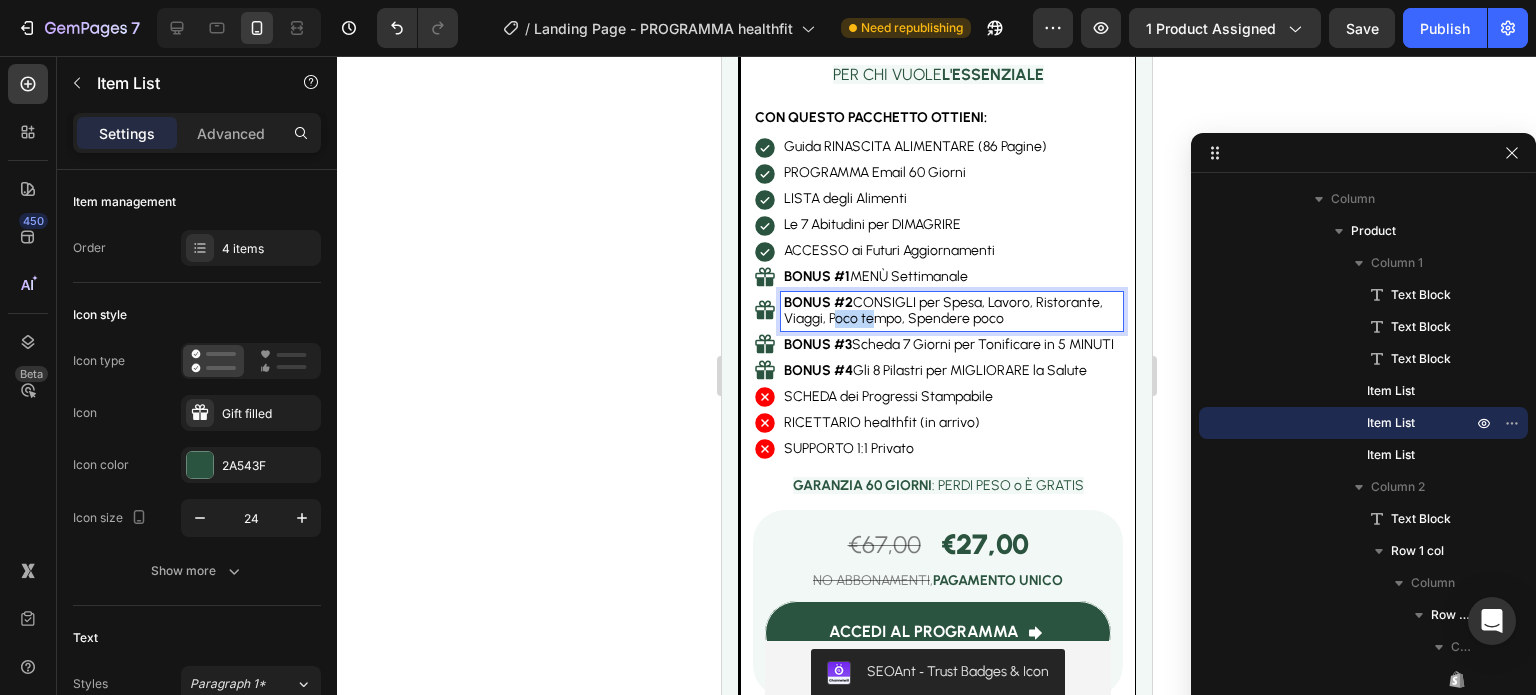 drag, startPoint x: 863, startPoint y: 267, endPoint x: 827, endPoint y: 267, distance: 36 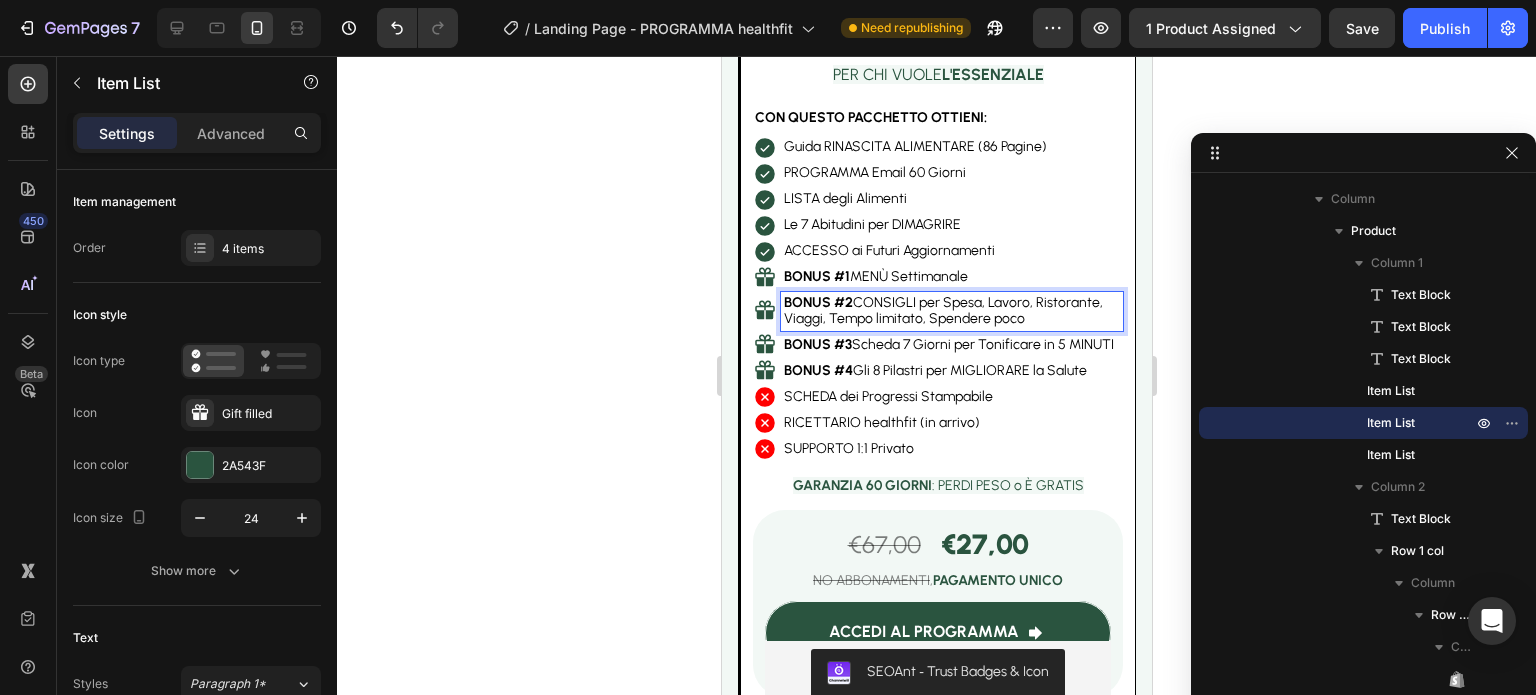 click on "BONUS #2  CONSIGLI per Spesa, Lavoro, Ristorante, Viaggi, Tempo limitato, Spendere poco" at bounding box center (951, 312) 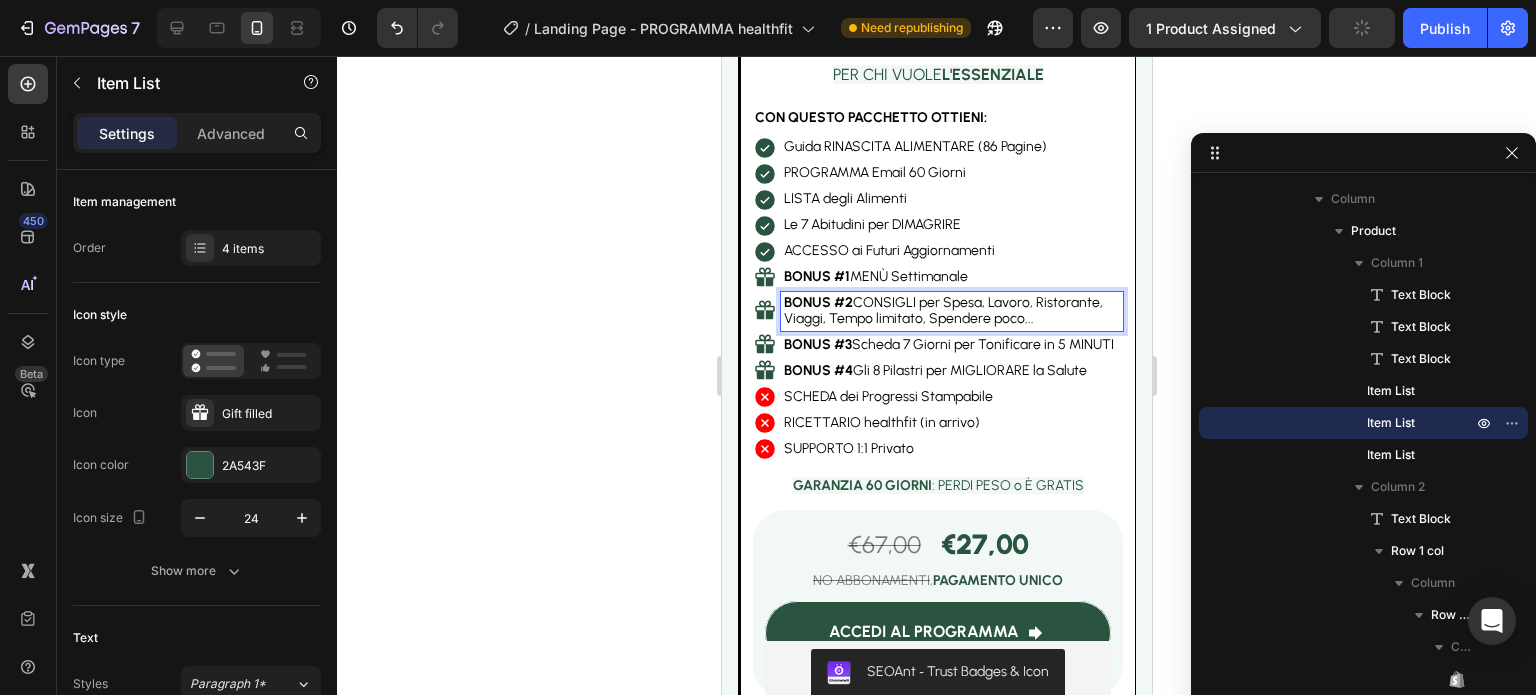 click on "BONUS #2  CONSIGLI per Spesa, Lavoro, Ristorante, Viaggi, Tempo limitato, Spendere poco..." at bounding box center [951, 312] 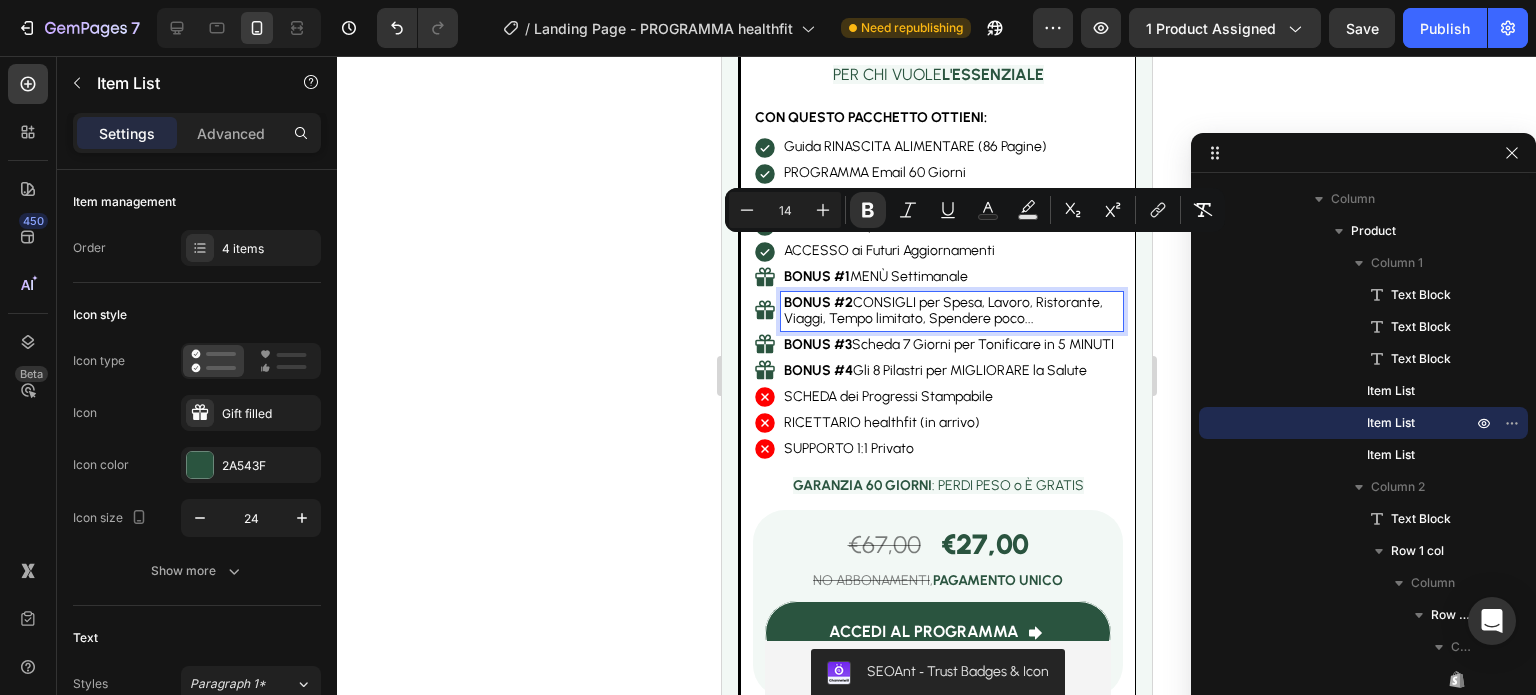 copy on "BONUS #2  CONSIGLI per Spesa, Lavoro, Ristorante, Viaggi, Tempo limitato, Spendere poco..." 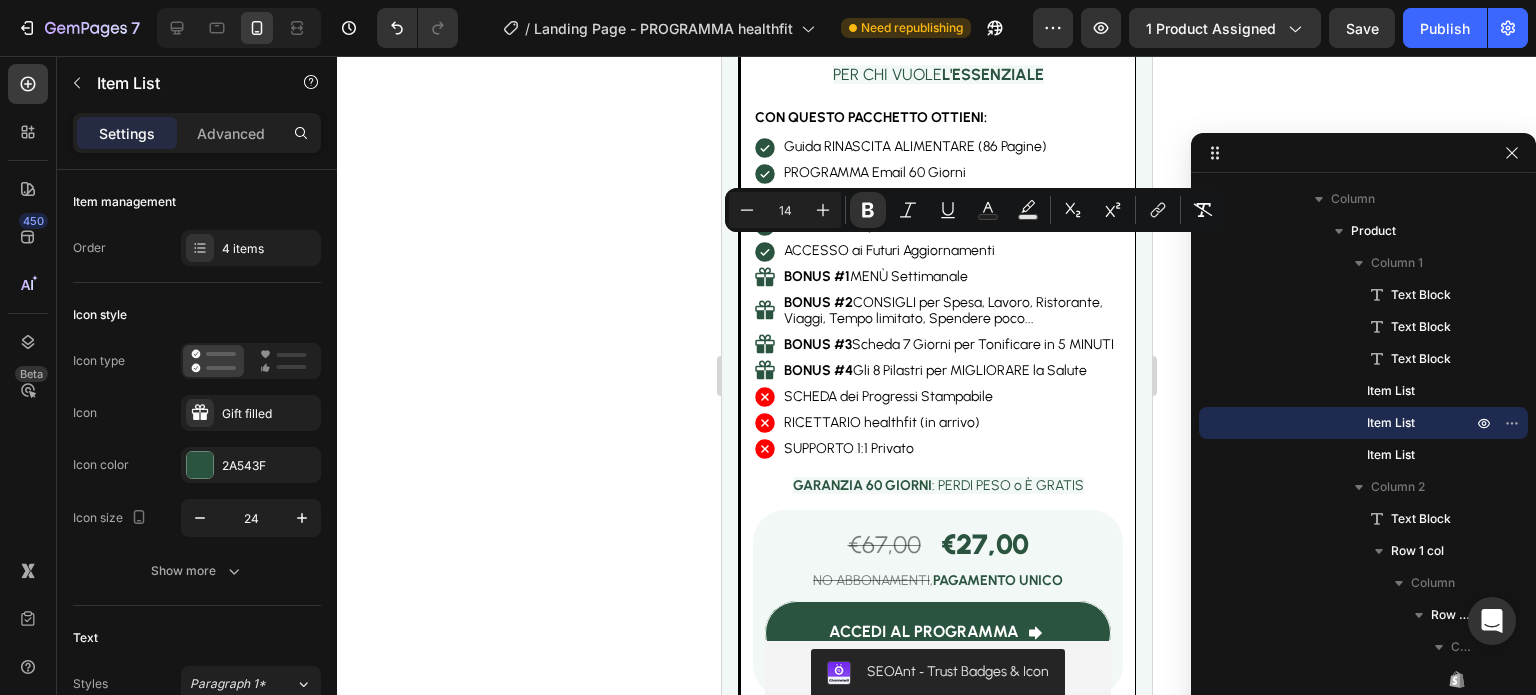 click 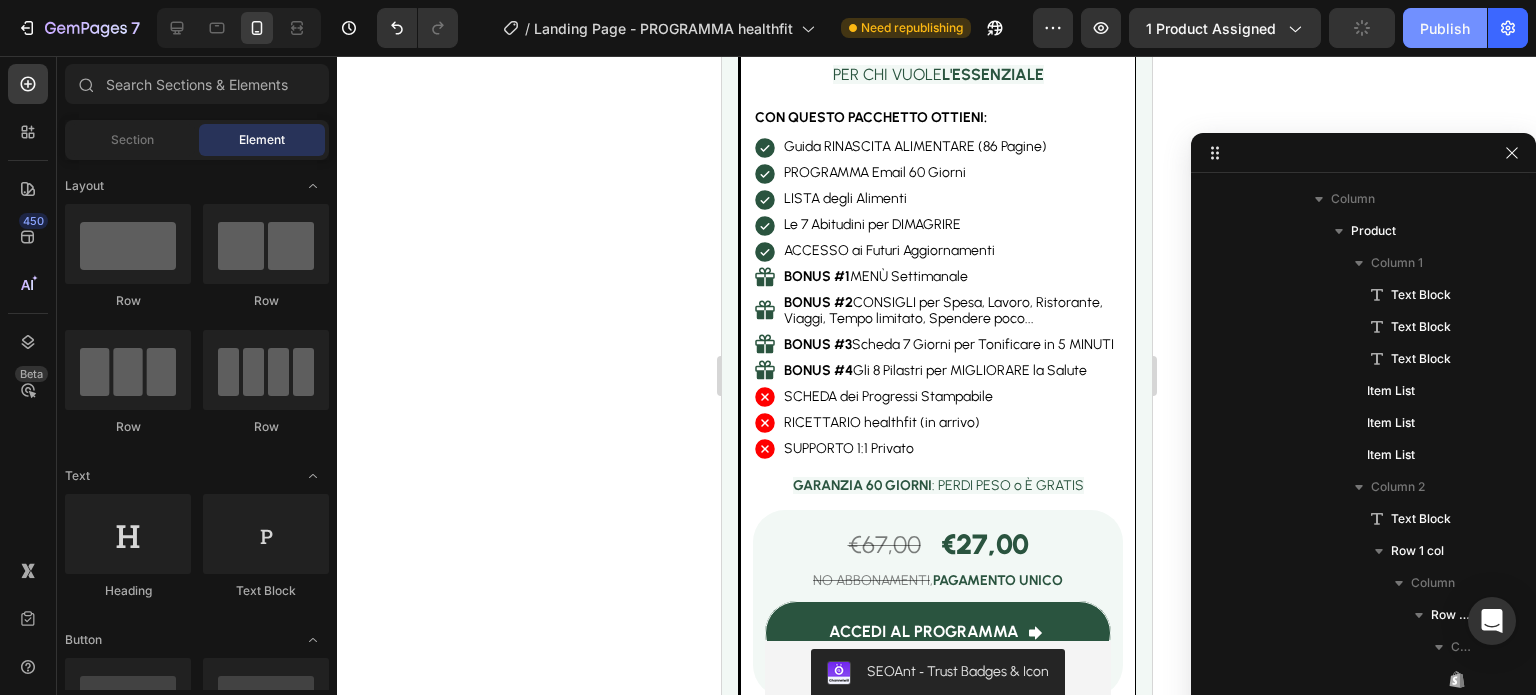 click on "Publish" at bounding box center [1445, 28] 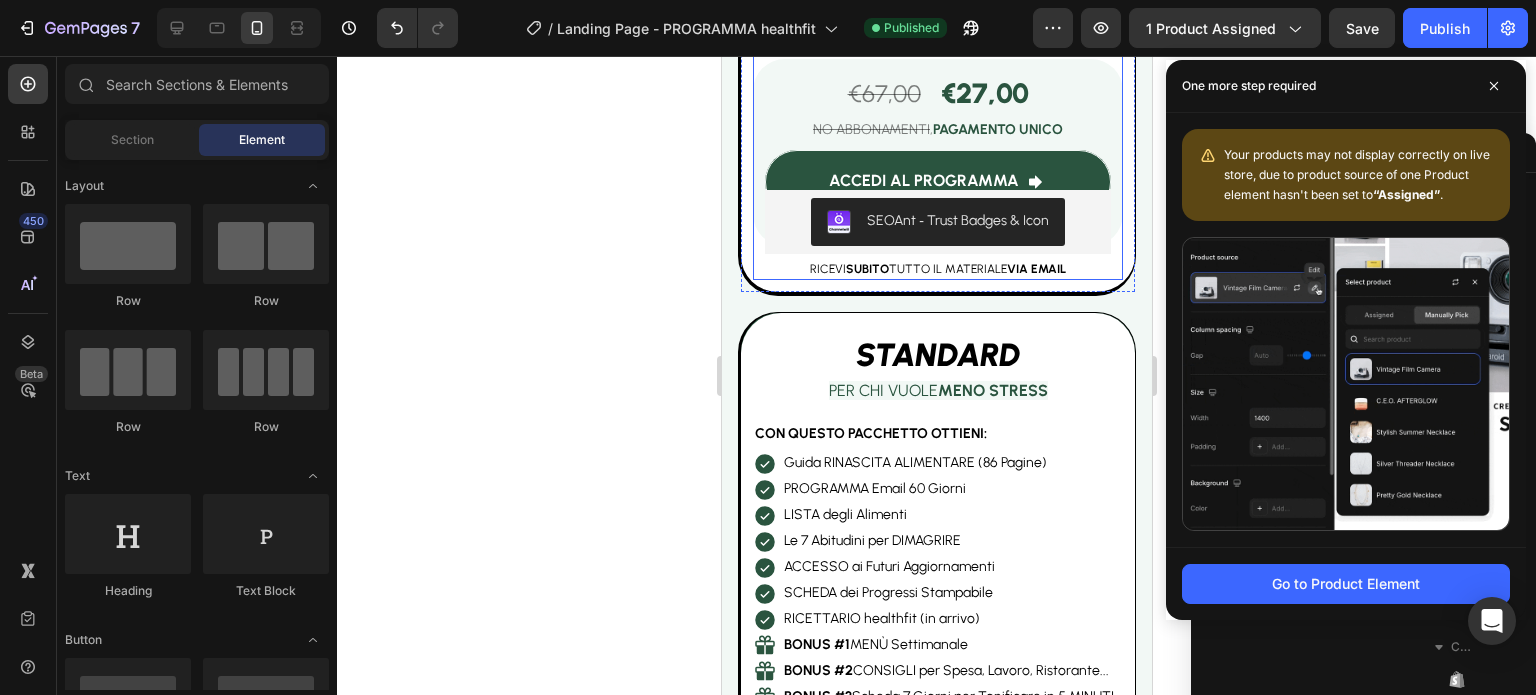 scroll, scrollTop: 5361, scrollLeft: 0, axis: vertical 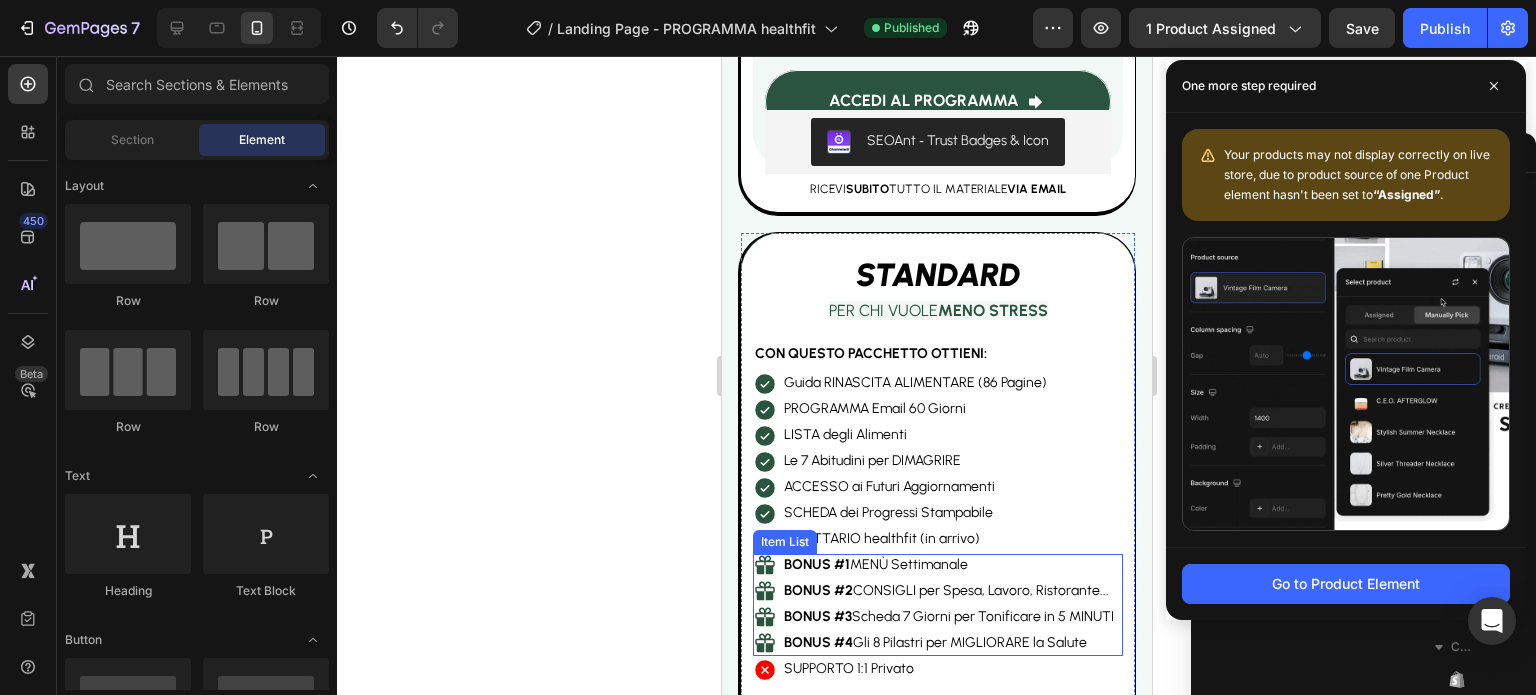 click on "BONUS #2  CONSIGLI per Spesa, Lavoro, Ristorante..." at bounding box center [948, 591] 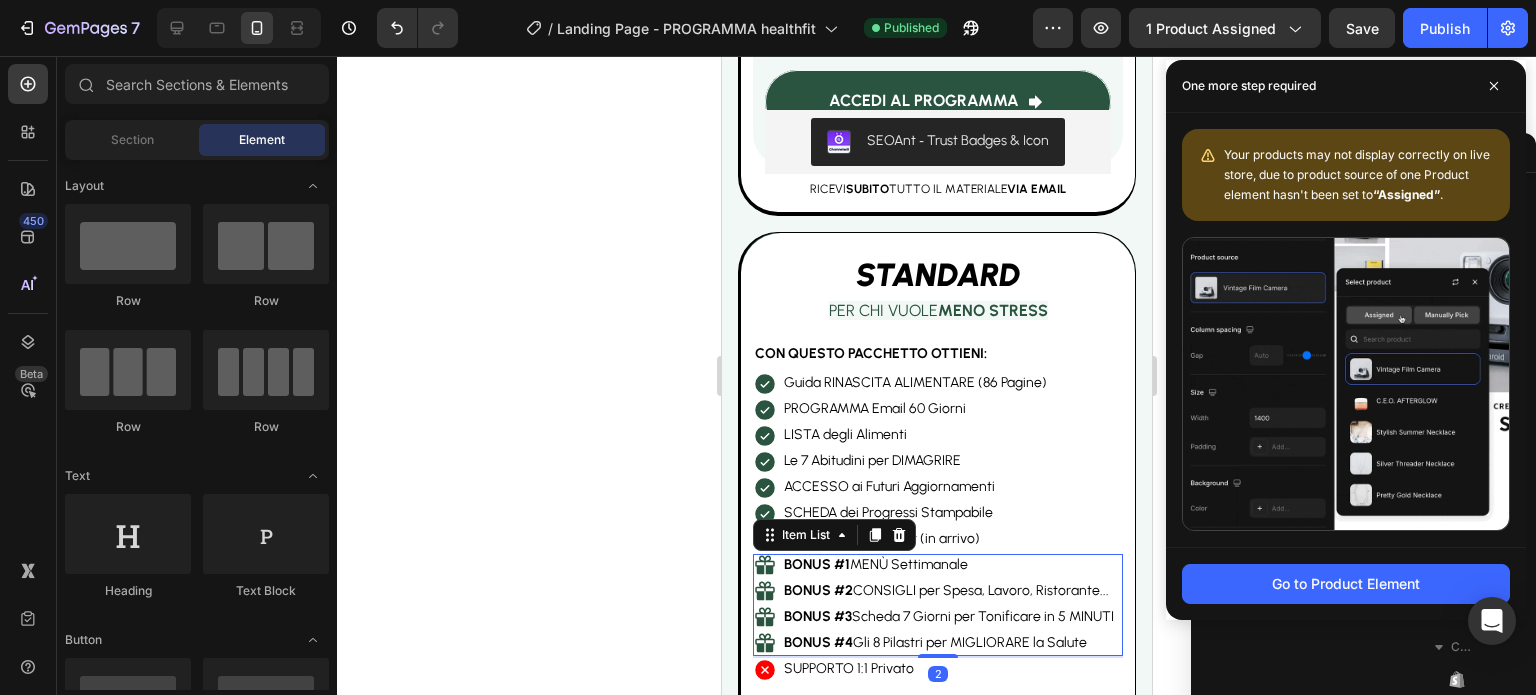 scroll, scrollTop: 2078, scrollLeft: 0, axis: vertical 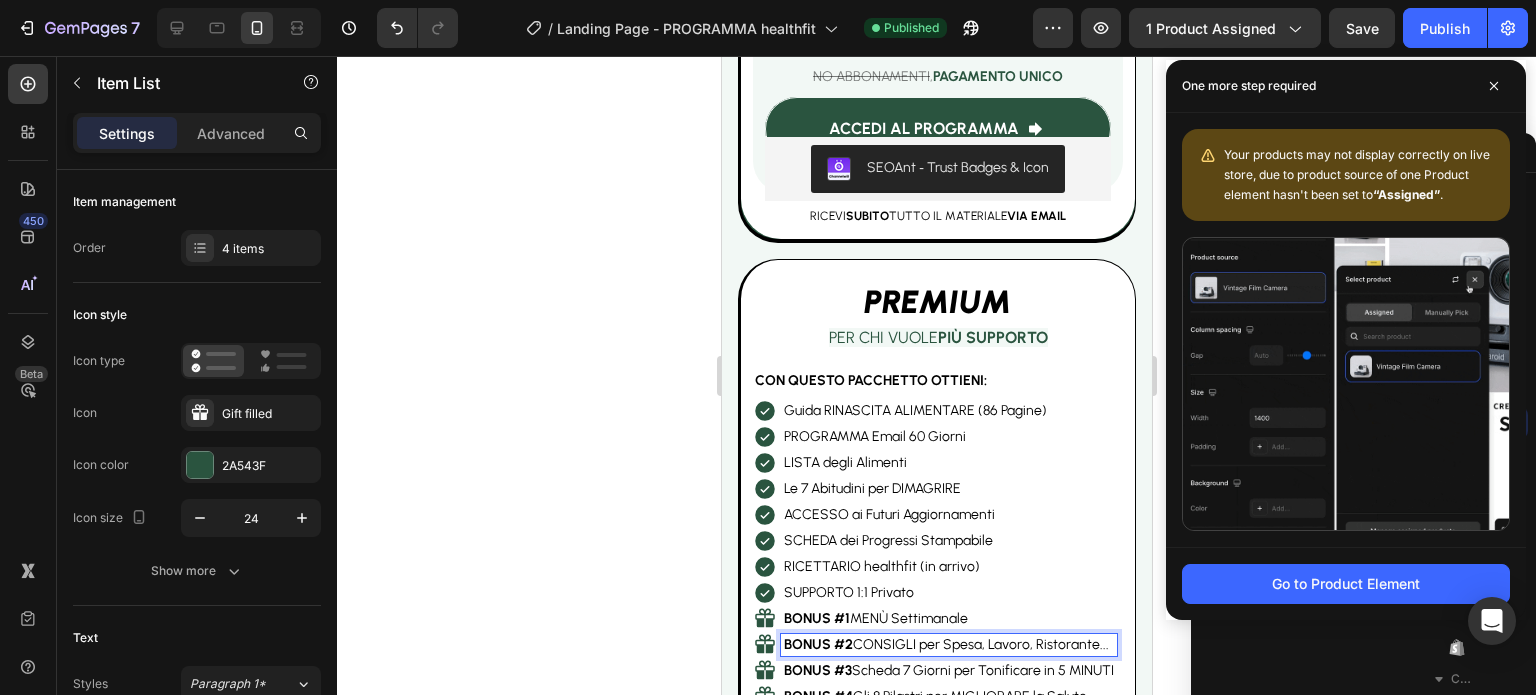 click on "BONUS #2  CONSIGLI per Spesa, Lavoro, Ristorante..." at bounding box center (948, 645) 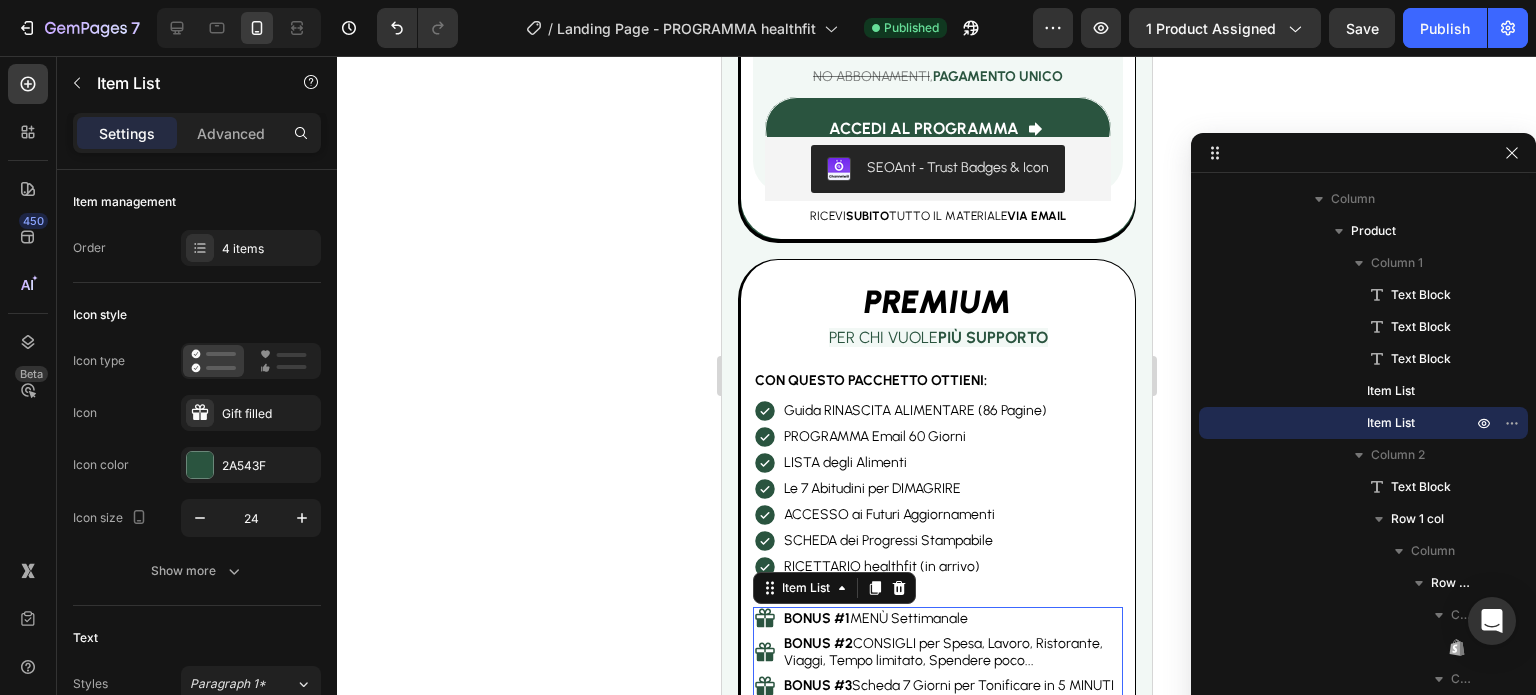 click 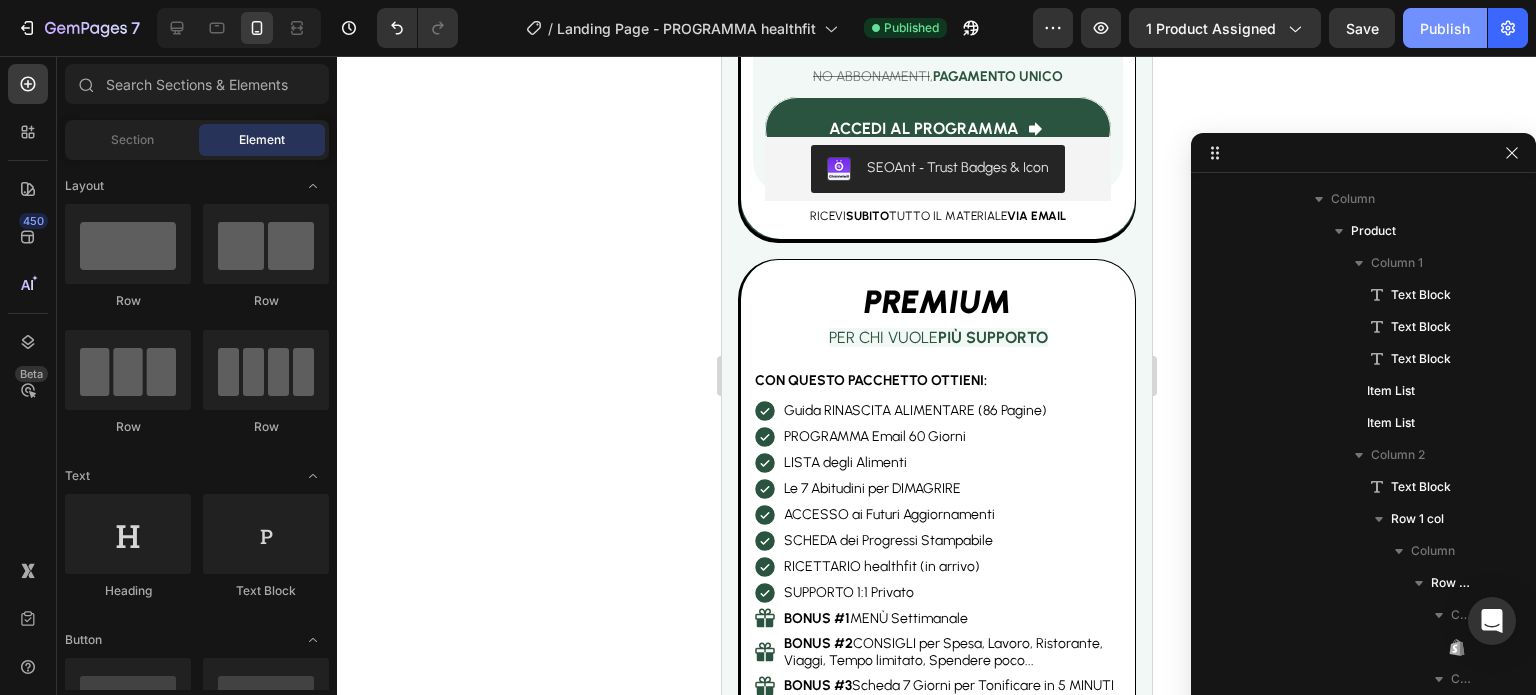 click on "Publish" 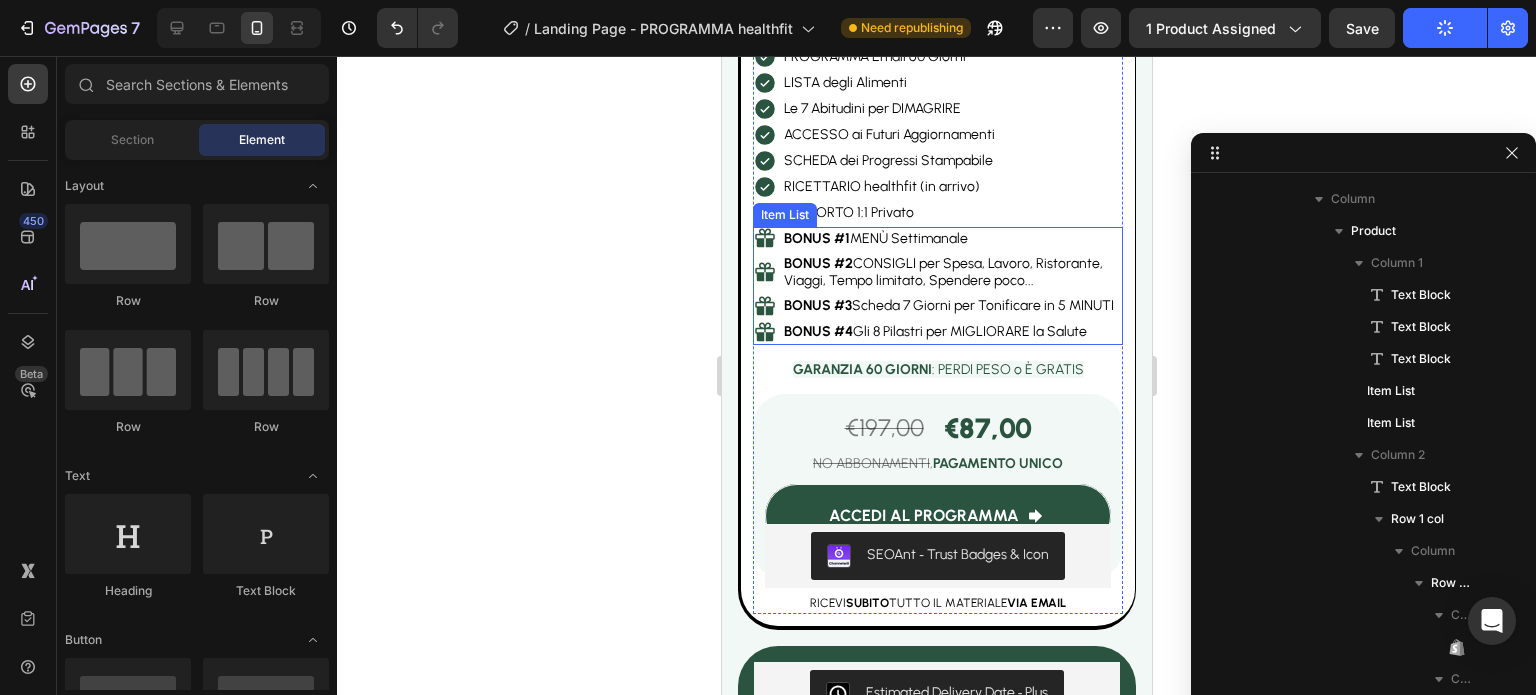 scroll, scrollTop: 6480, scrollLeft: 0, axis: vertical 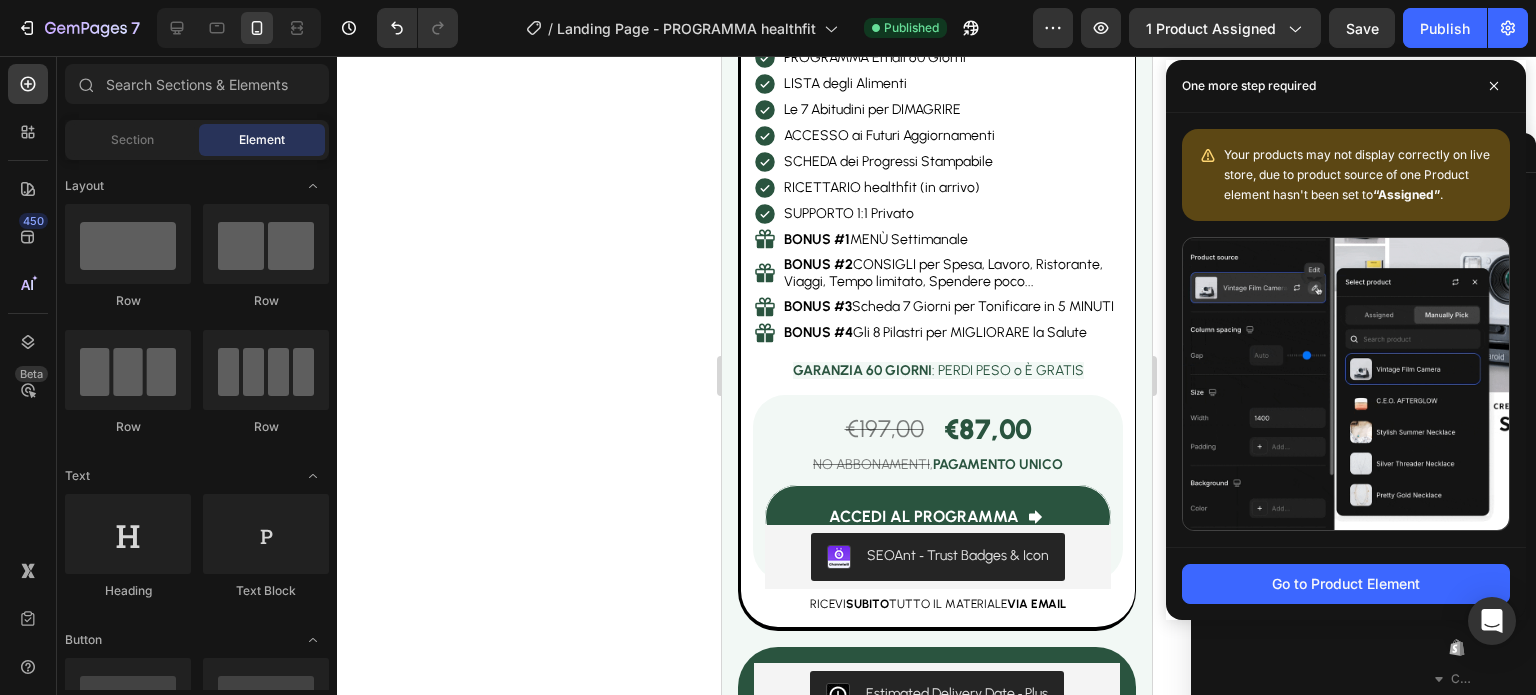 click 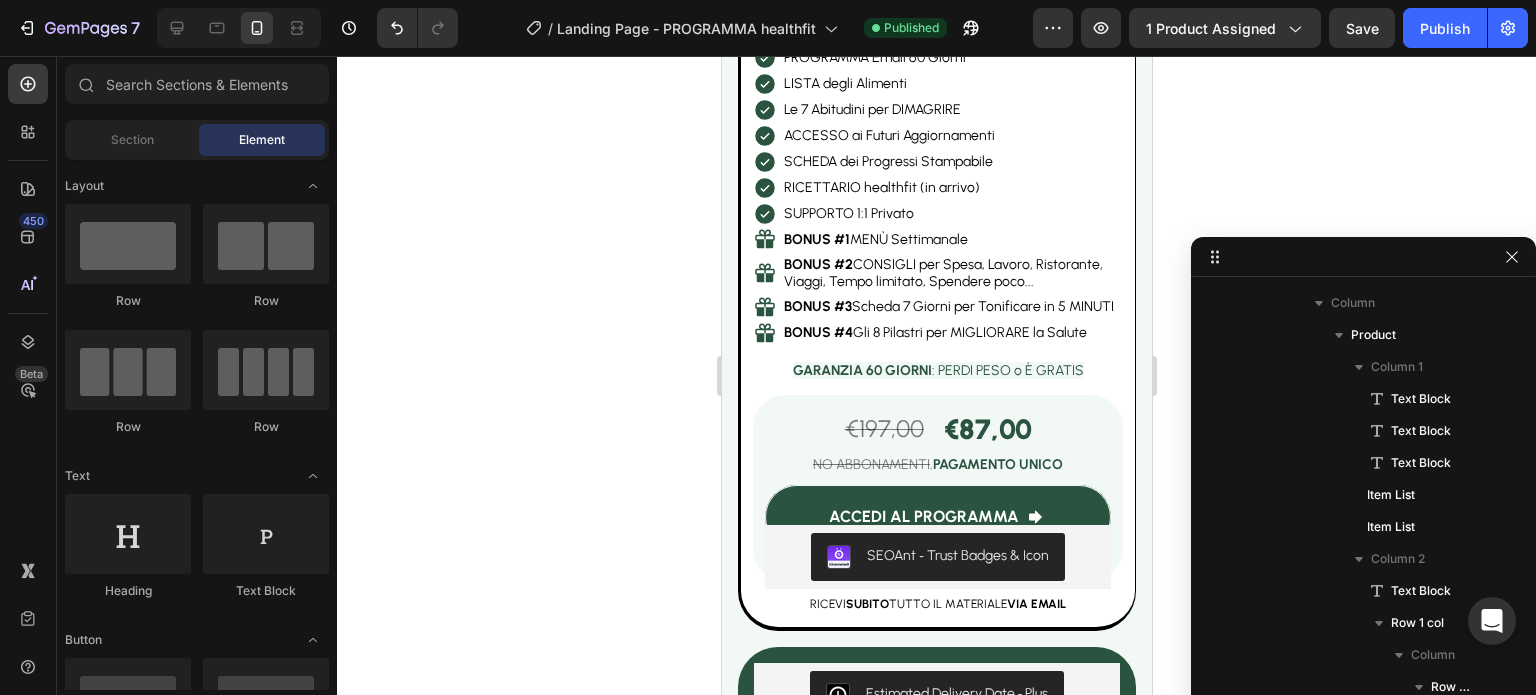 click 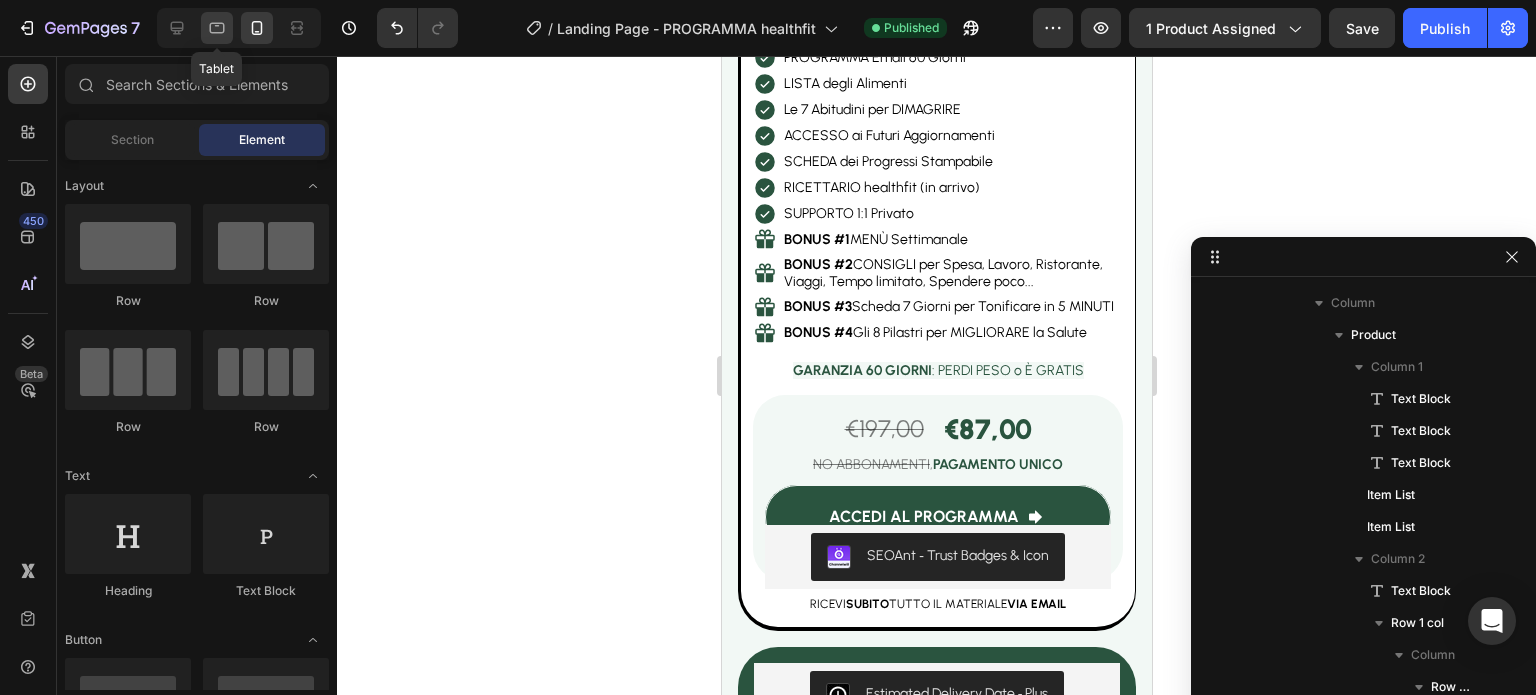 click 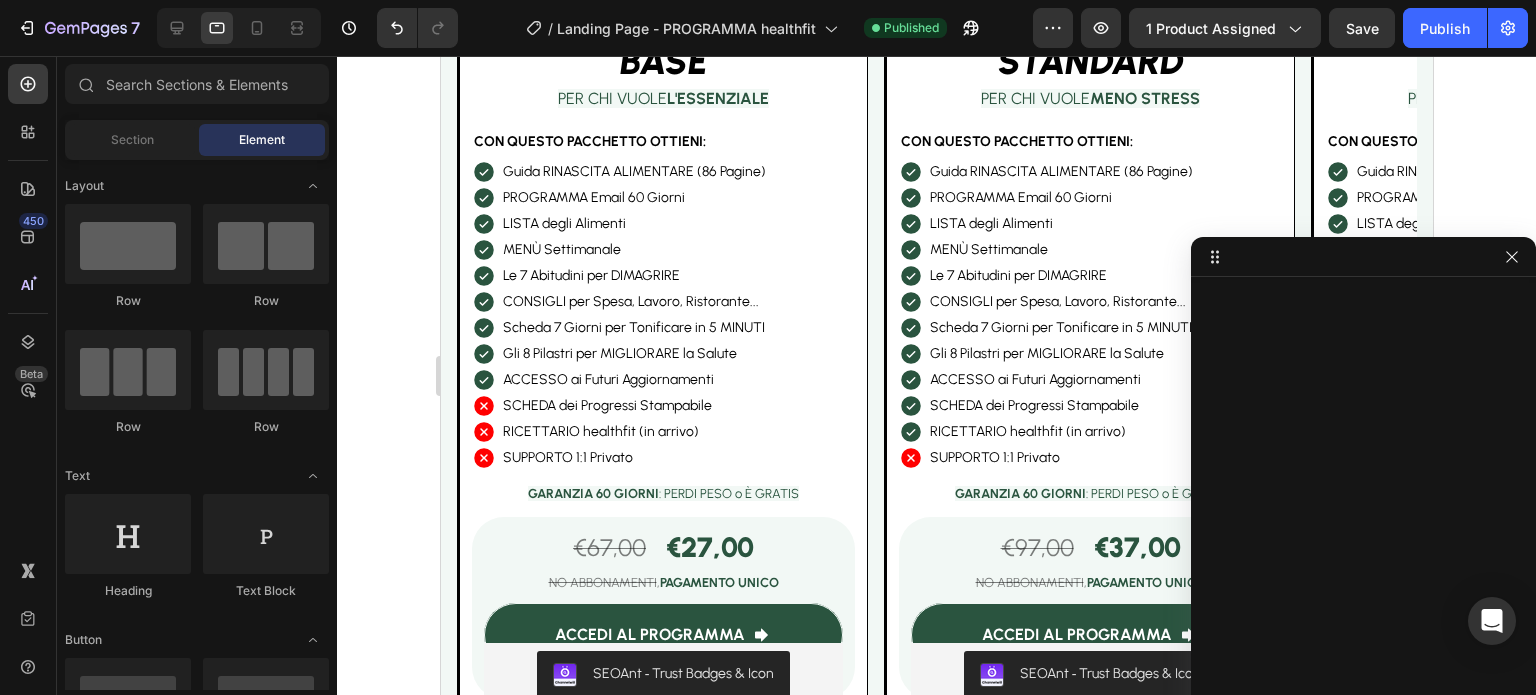 scroll, scrollTop: 3808, scrollLeft: 0, axis: vertical 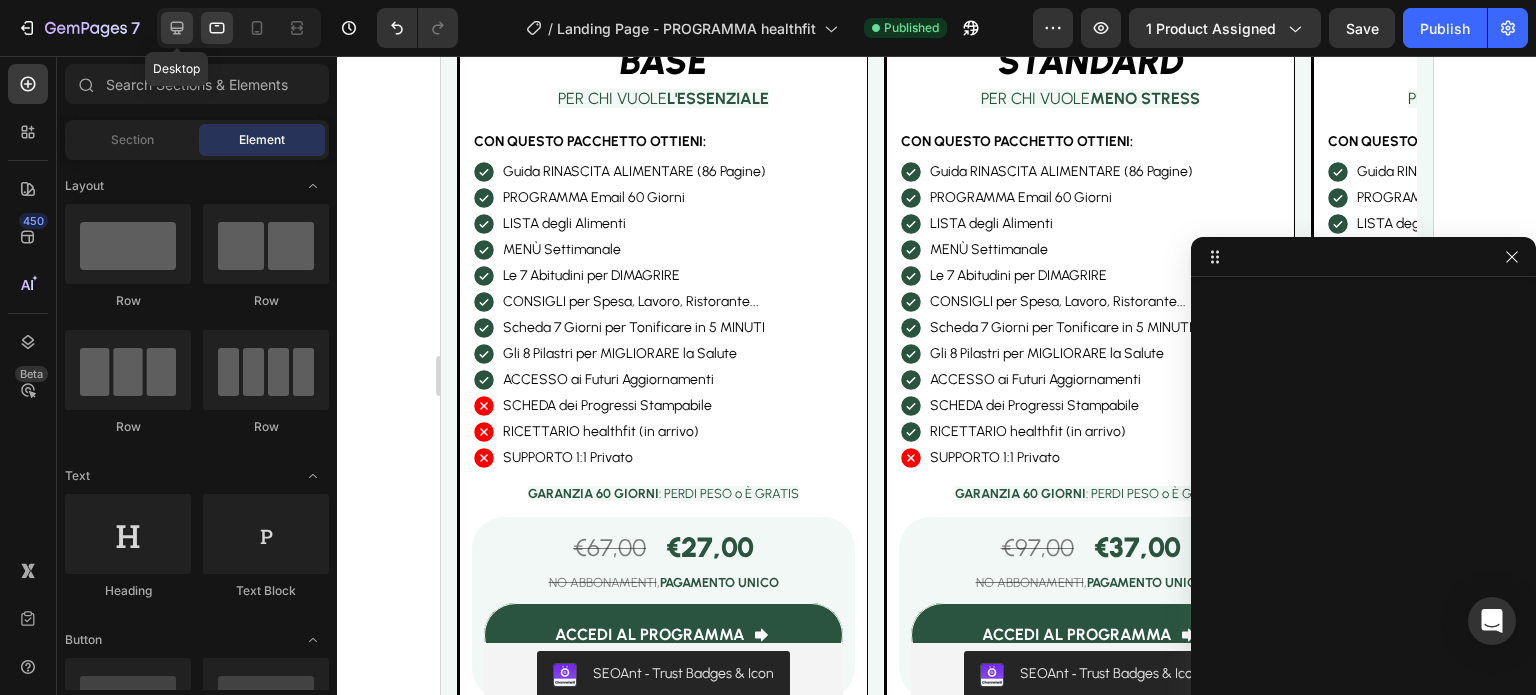 click 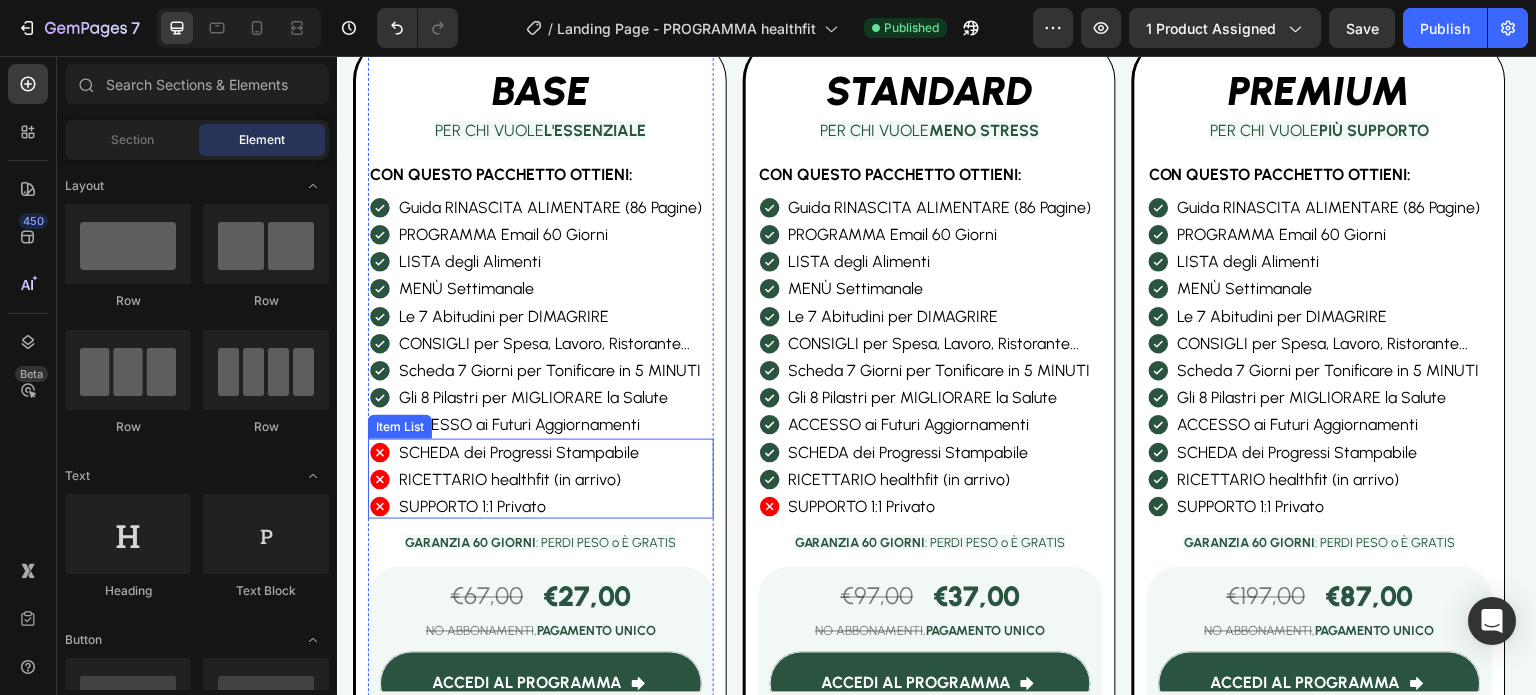 scroll, scrollTop: 3683, scrollLeft: 0, axis: vertical 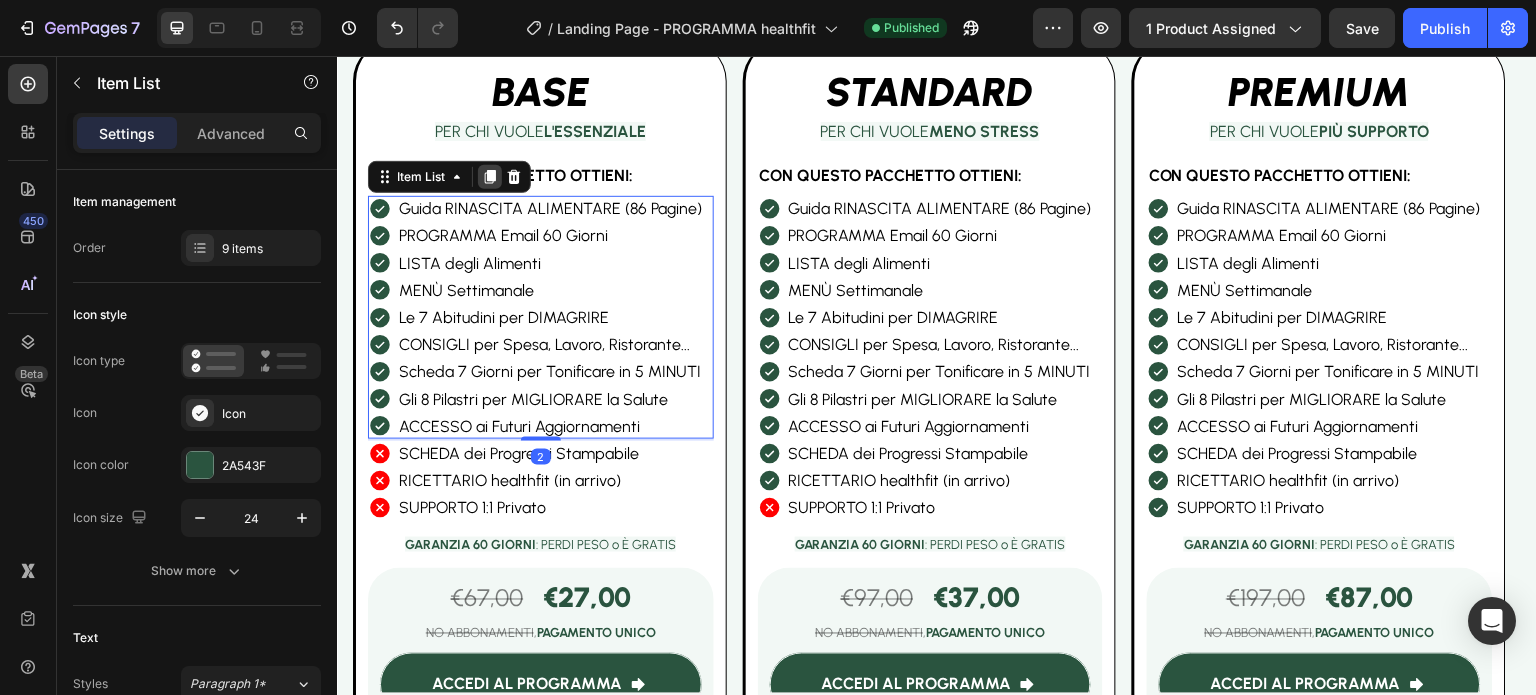 click 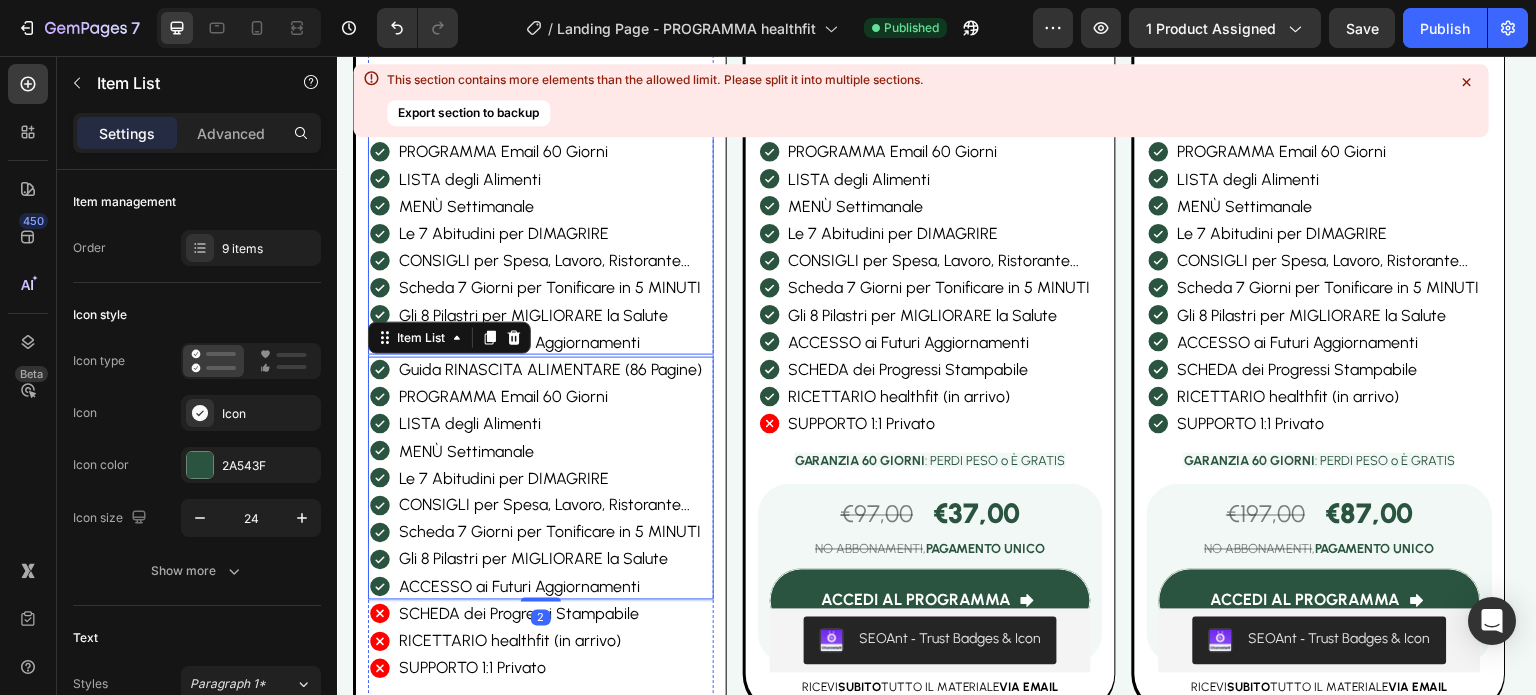 scroll, scrollTop: 3768, scrollLeft: 0, axis: vertical 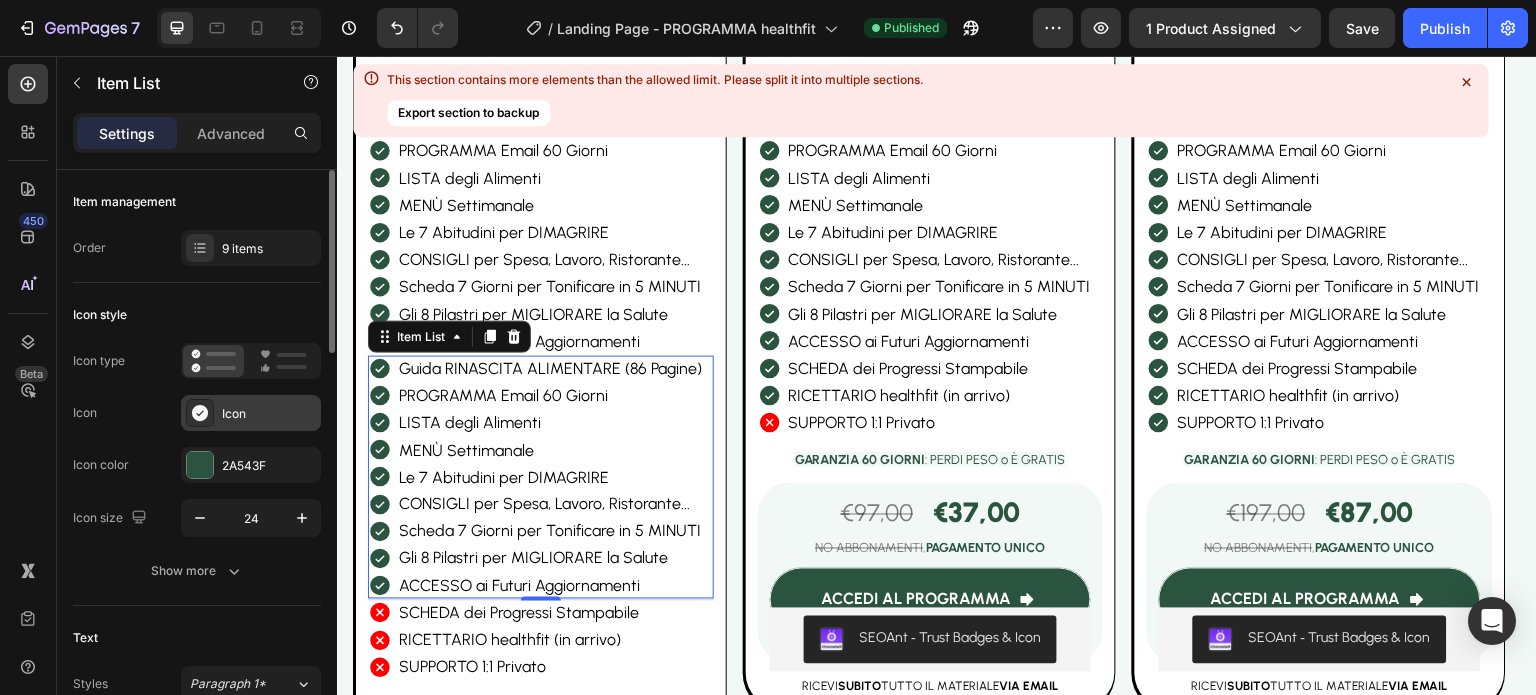 click on "Icon" at bounding box center (269, 414) 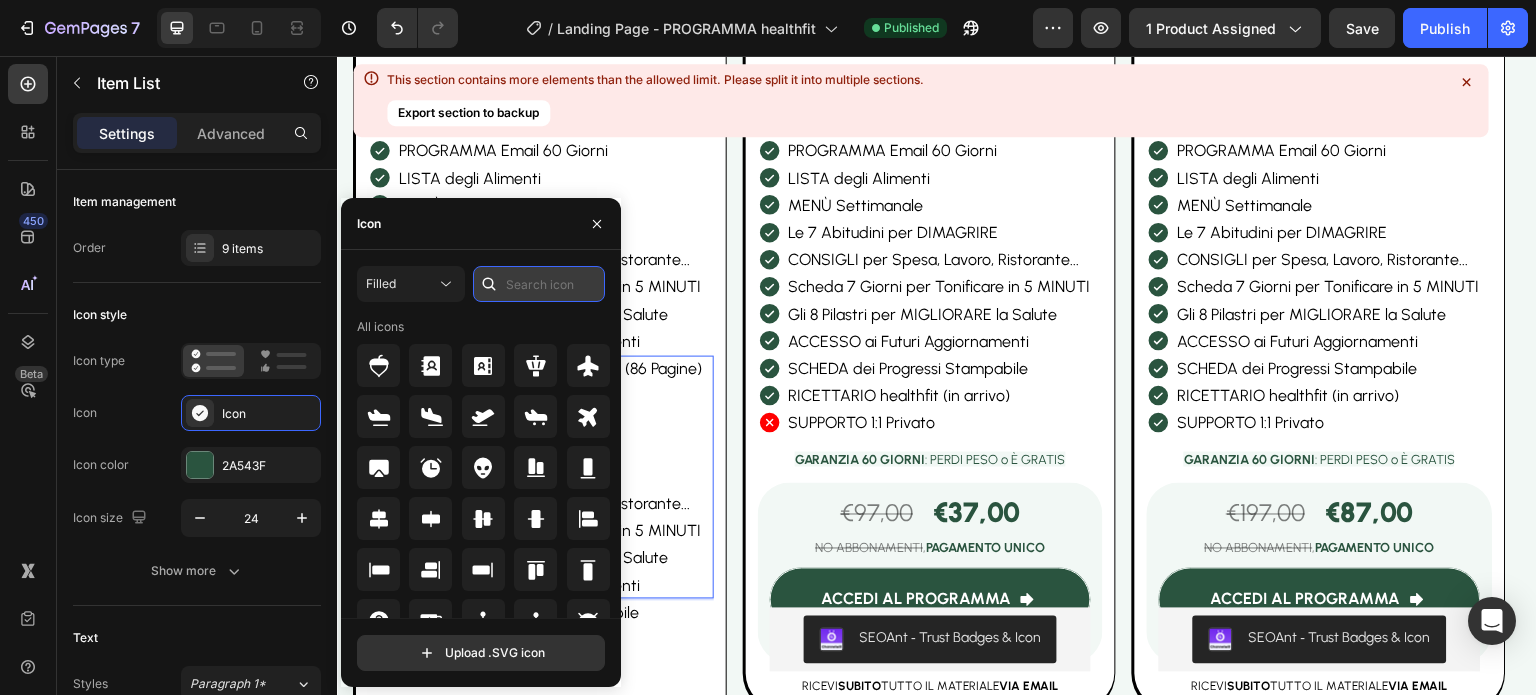 click at bounding box center (539, 284) 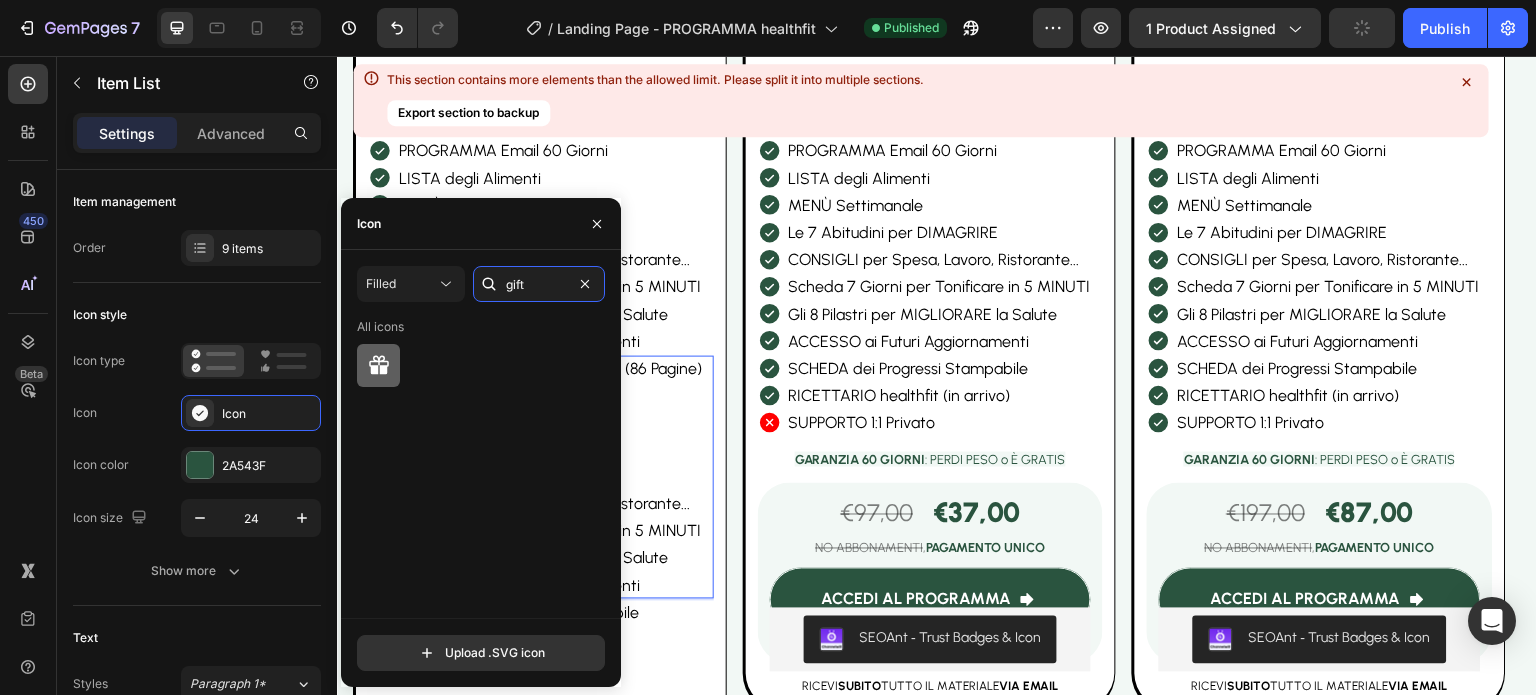 type on "gift" 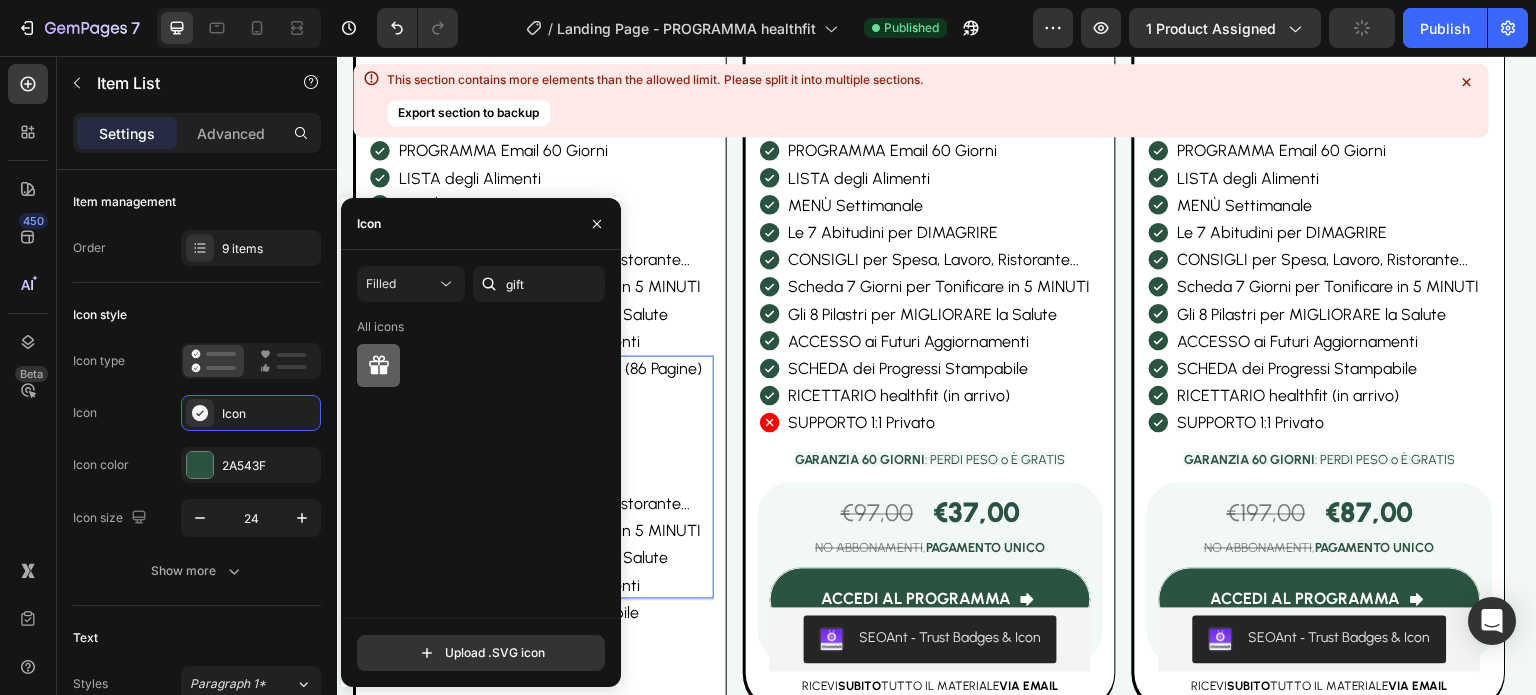 click 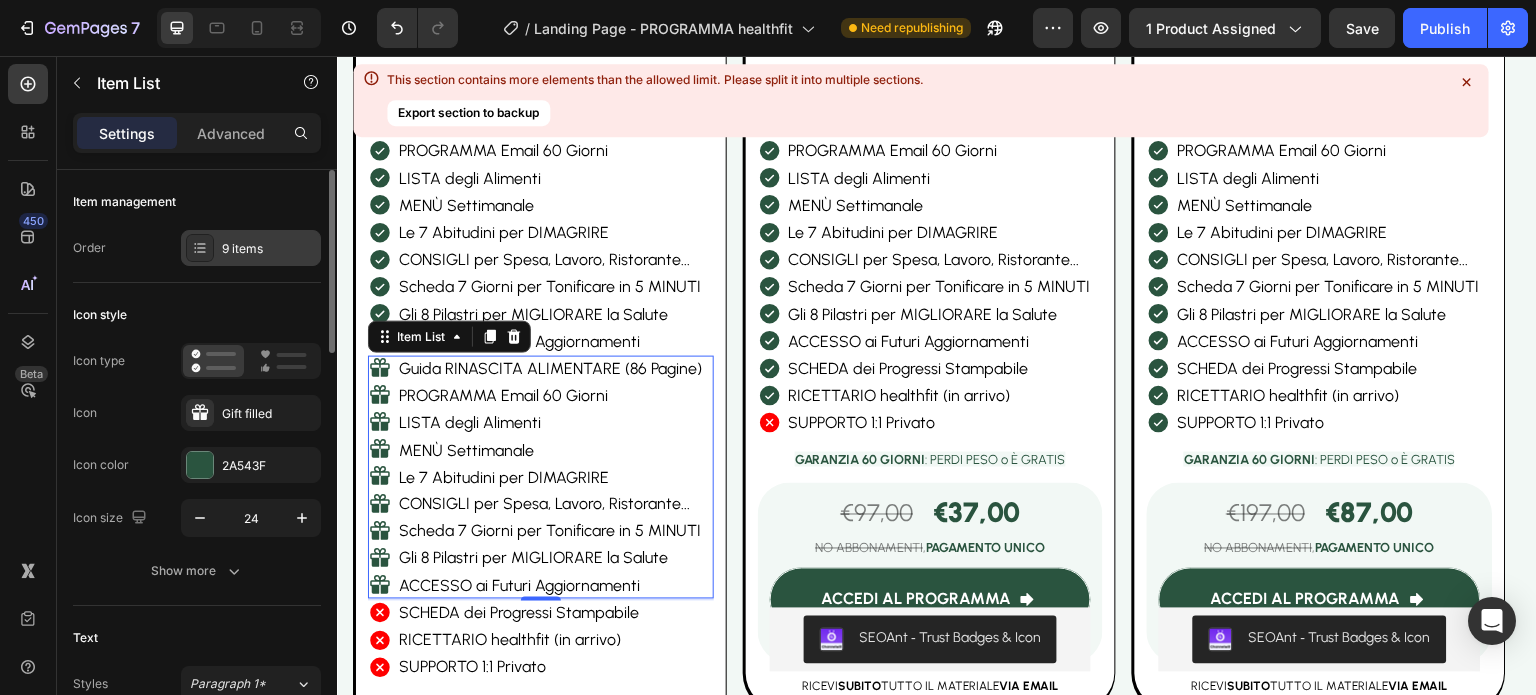 click on "9 items" at bounding box center (251, 248) 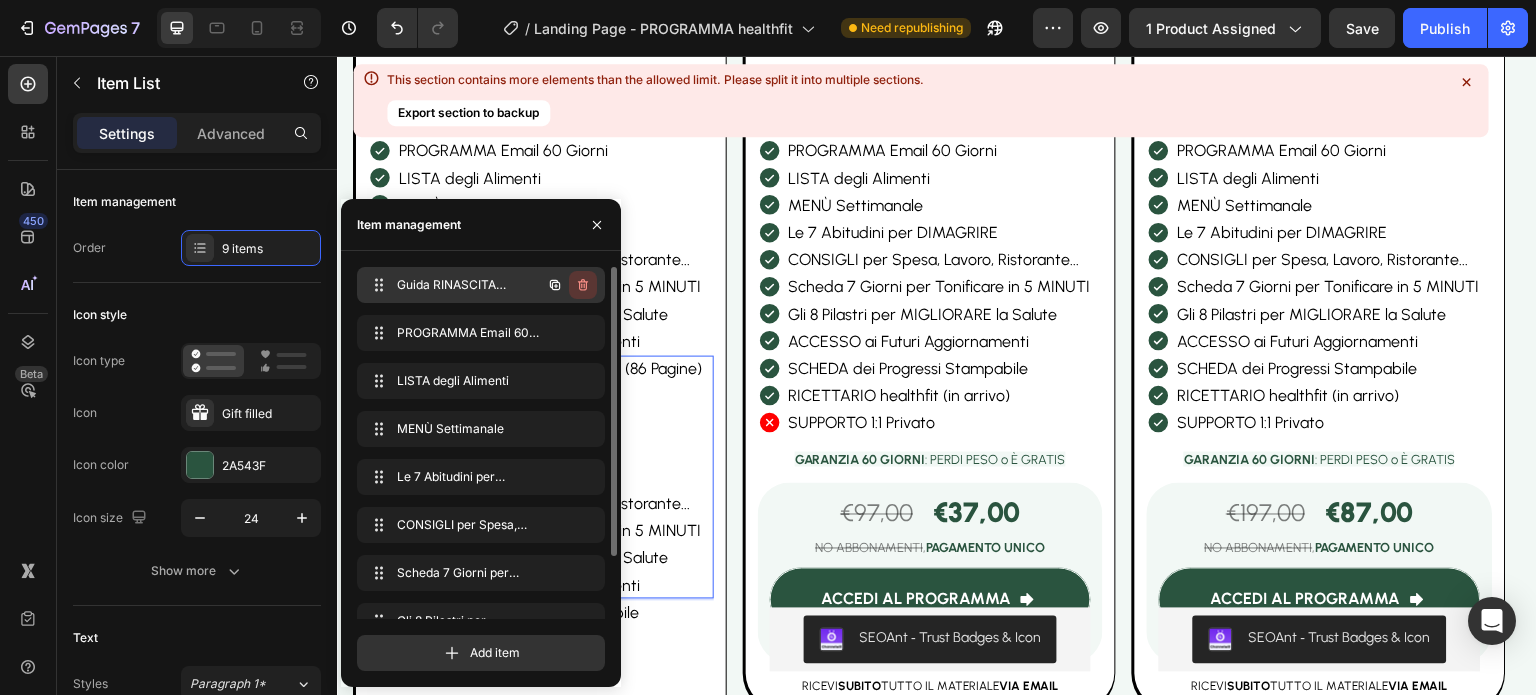 click 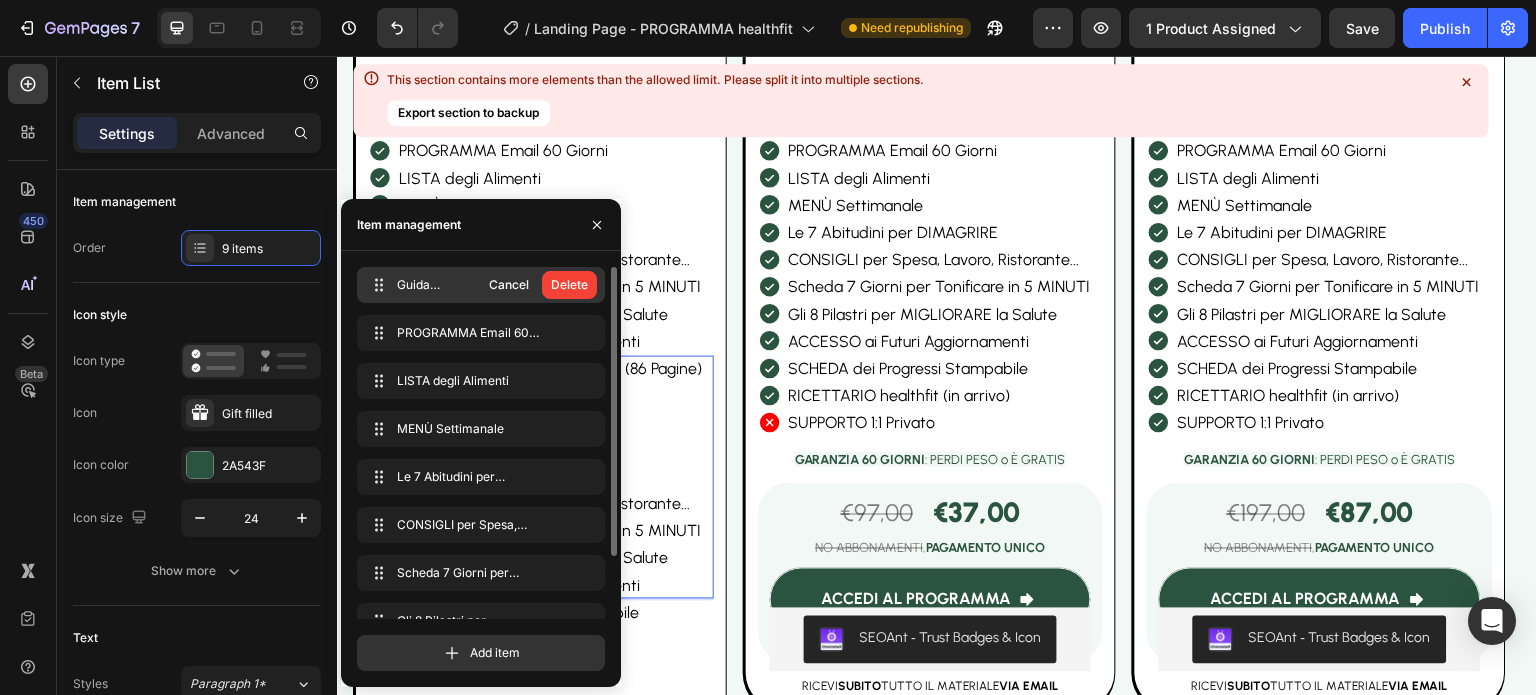 click on "Delete" at bounding box center (569, 285) 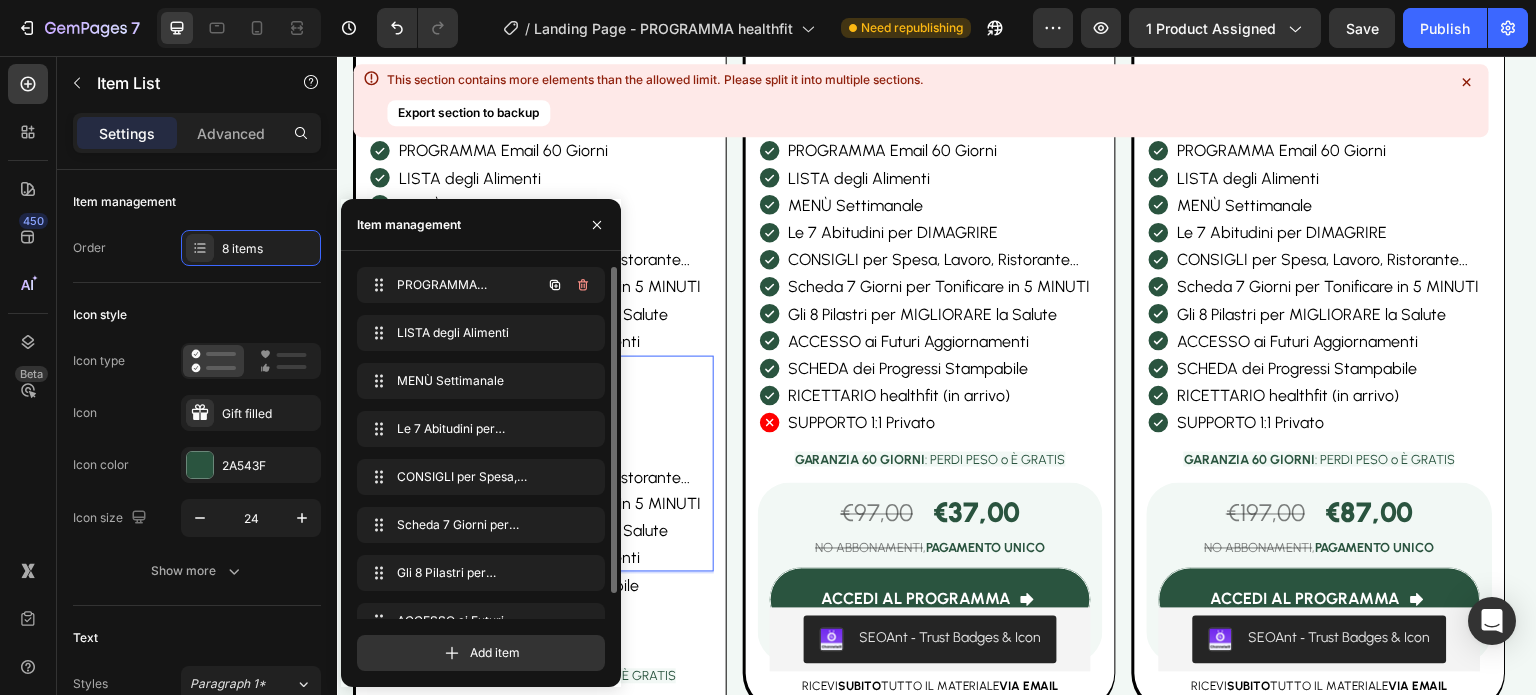 click 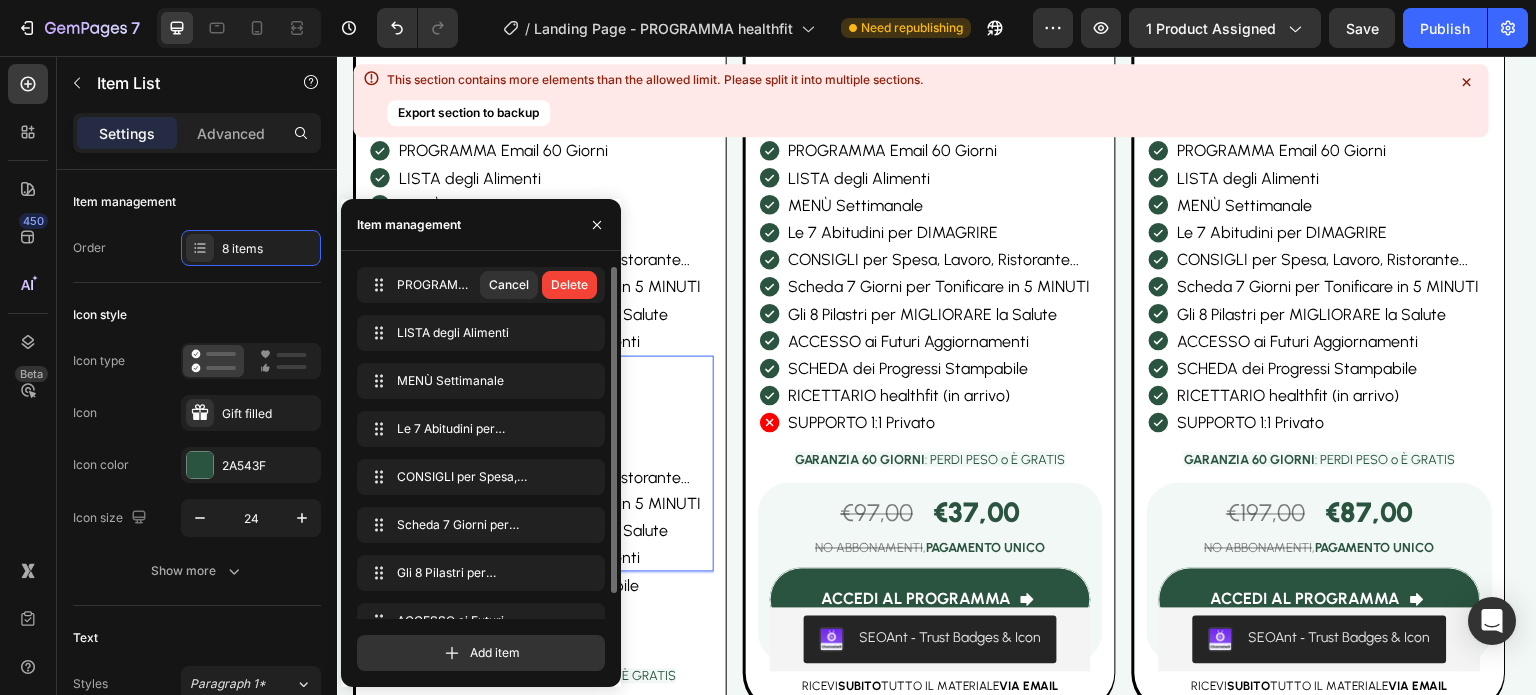 click on "Delete" at bounding box center (569, 285) 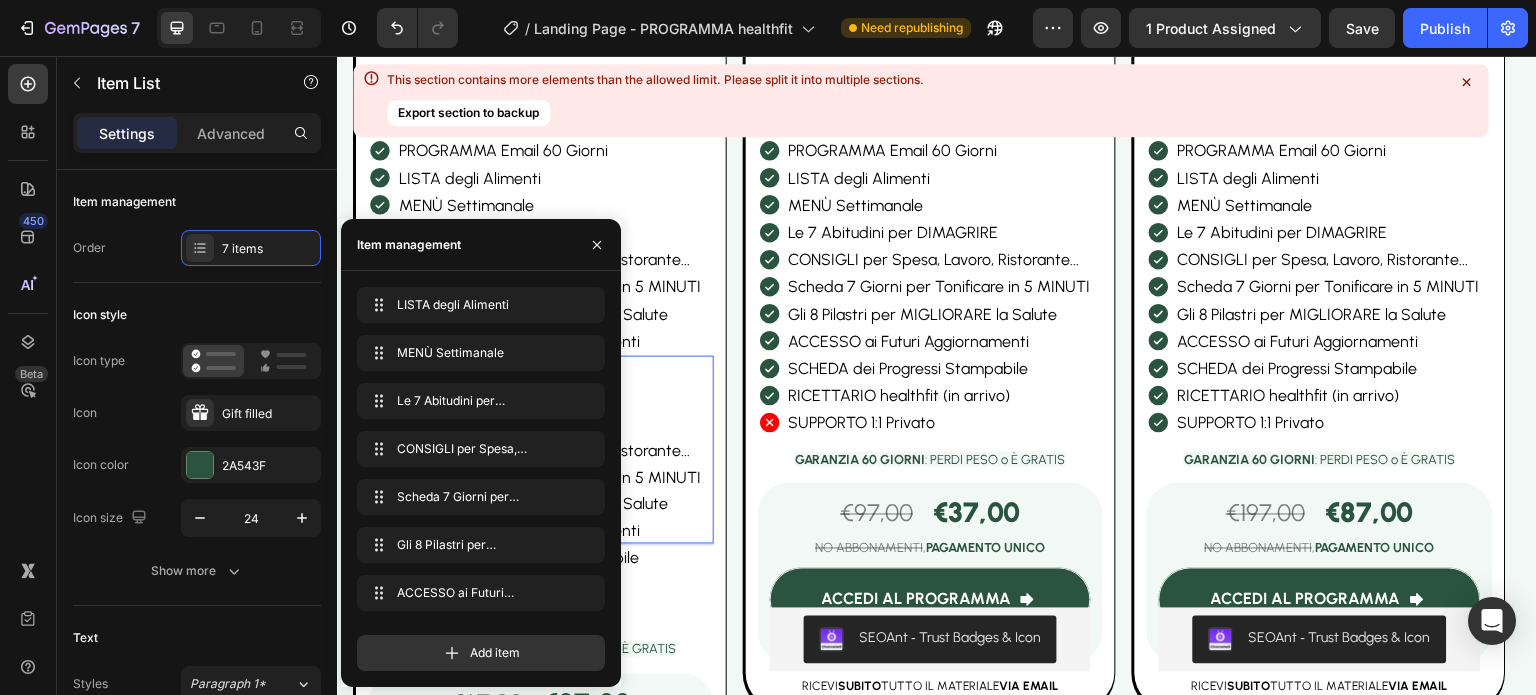 click on "LISTA degli Alimenti LISTA degli Alimenti MENÙ Settimanale MENÙ Settimanale Le 7 Abitudini per DIMAGRIRE Le 7 Abitudini per DIMAGRIRE CONSIGLI per Spesa, Lavoro, Ristorante... CONSIGLI per Spesa, Lavoro, Ristorante... Scheda 7 Giorni per Tonificare in 5 MINUTI Scheda 7 Giorni per Tonificare in 5 MINUTI Gli 8 Pilastri per MIGLIORARE la Salute Gli 8 Pilastri per MIGLIORARE la Salute ACCESSO ai Futuri Aggiornamenti ACCESSO ai Futuri Aggiornamenti Add item" at bounding box center [481, 479] 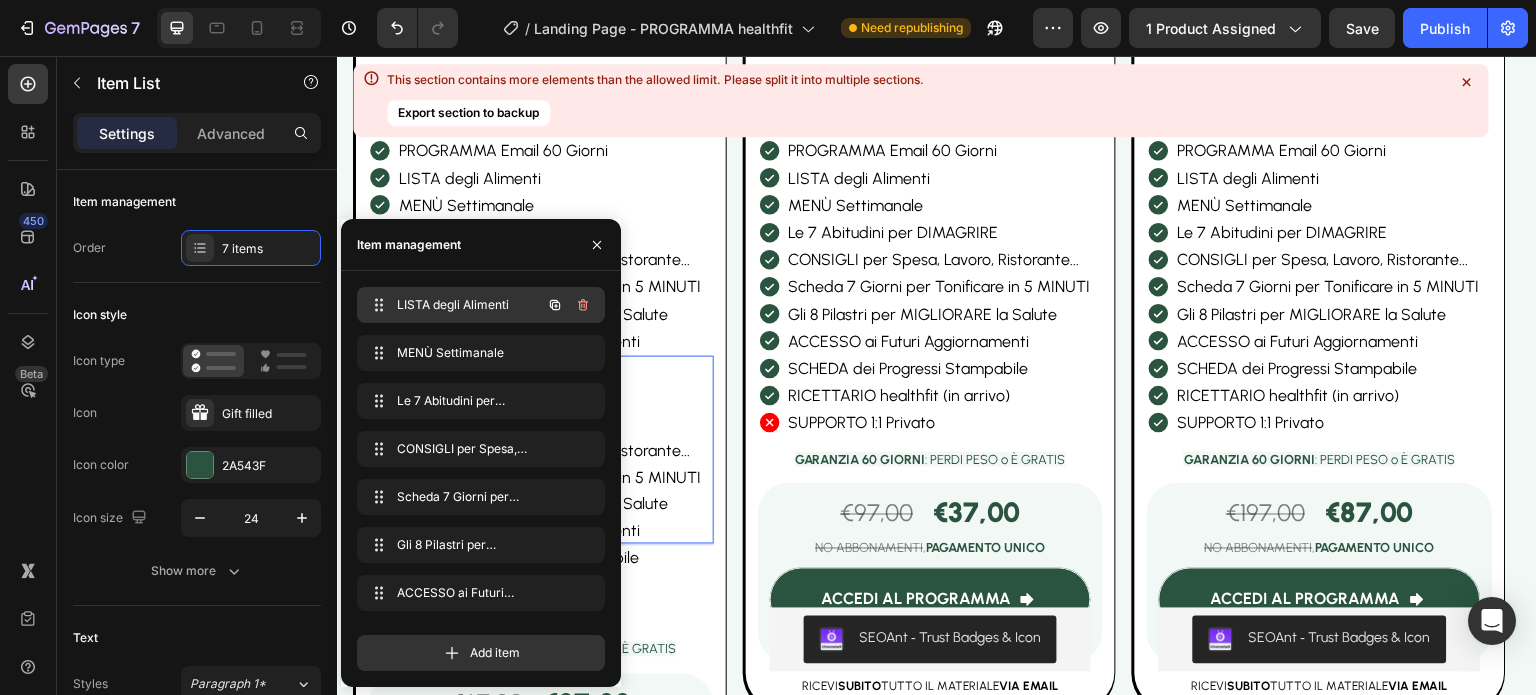click 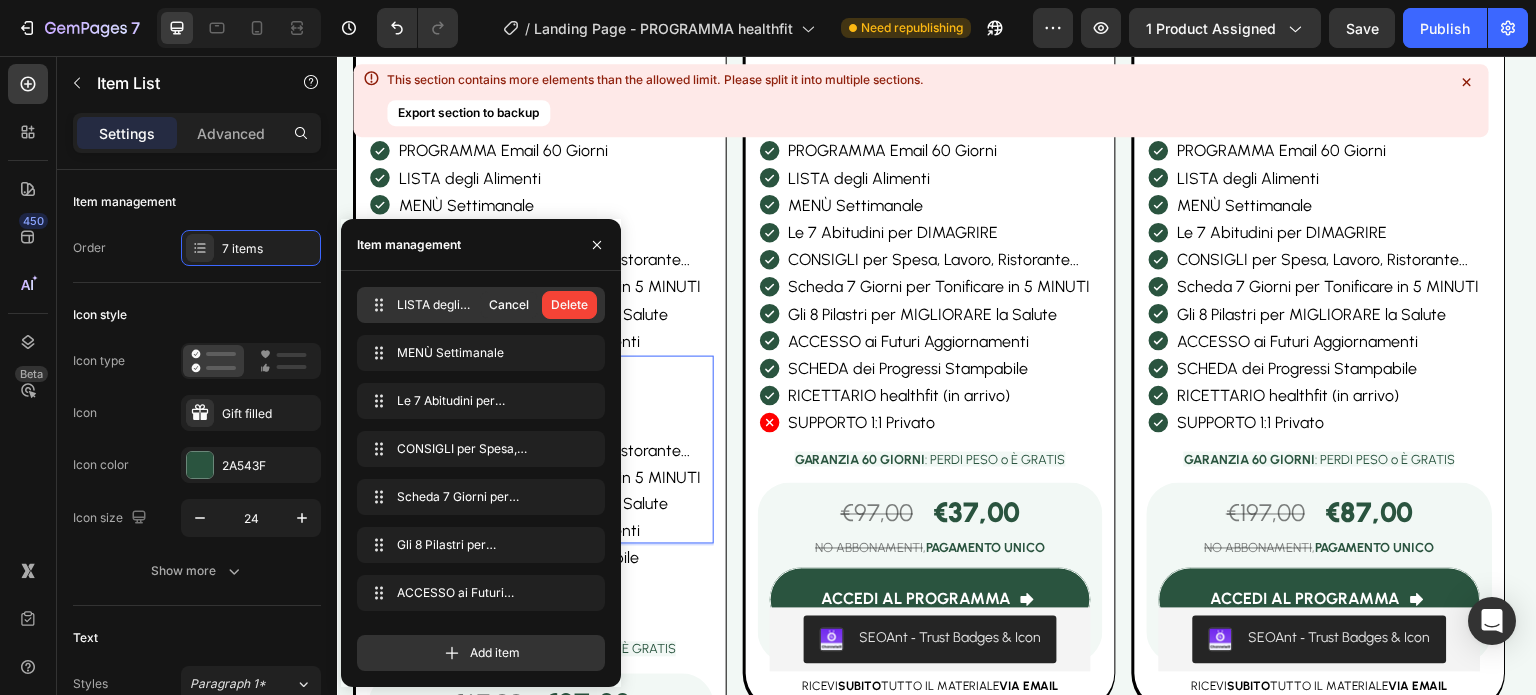 click on "Delete" at bounding box center (569, 305) 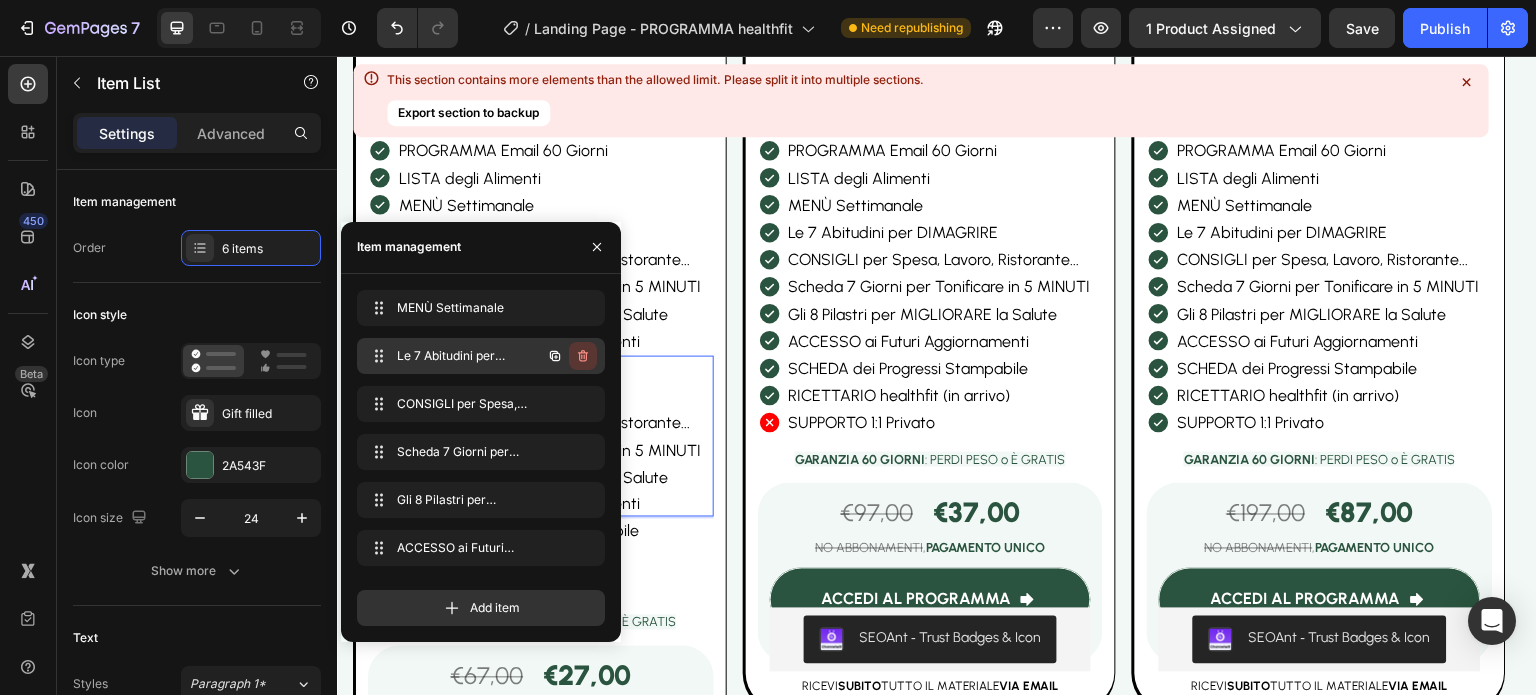click 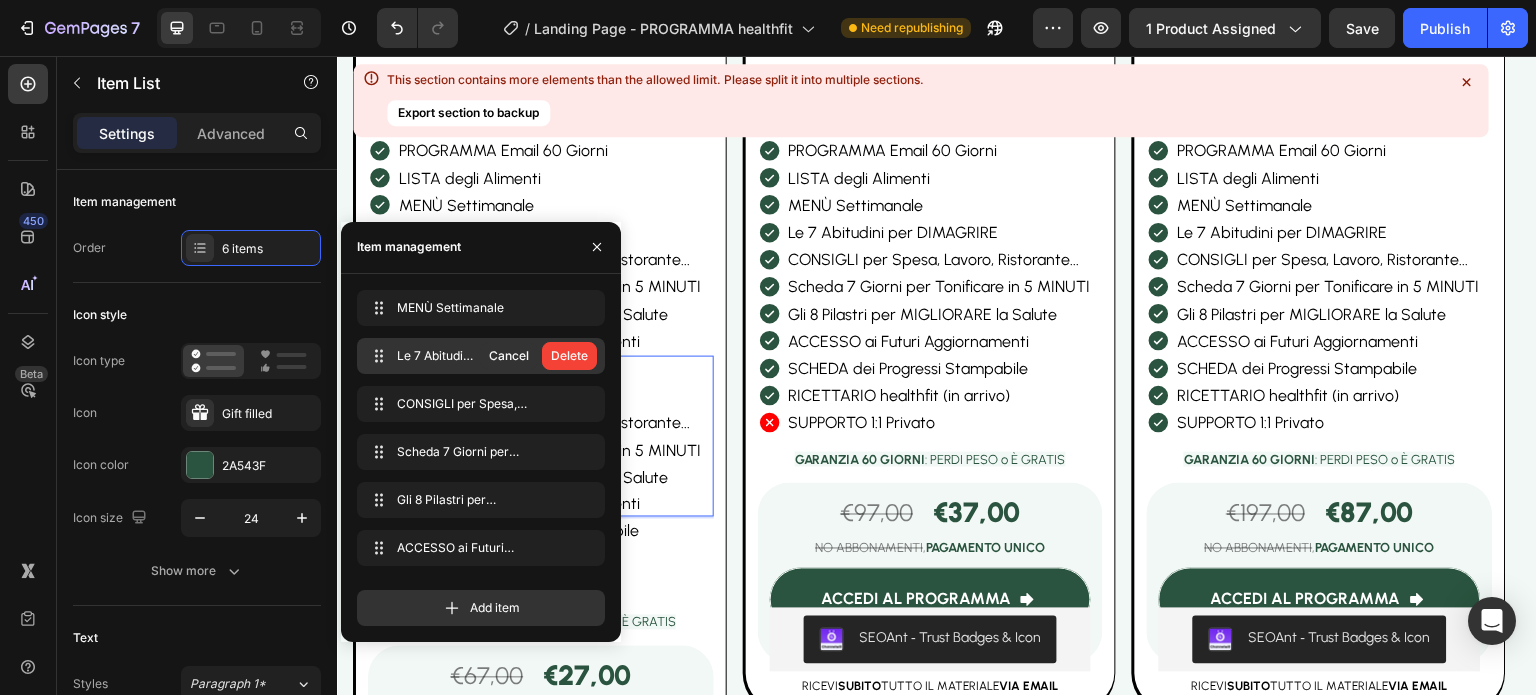 click on "Delete" at bounding box center [569, 356] 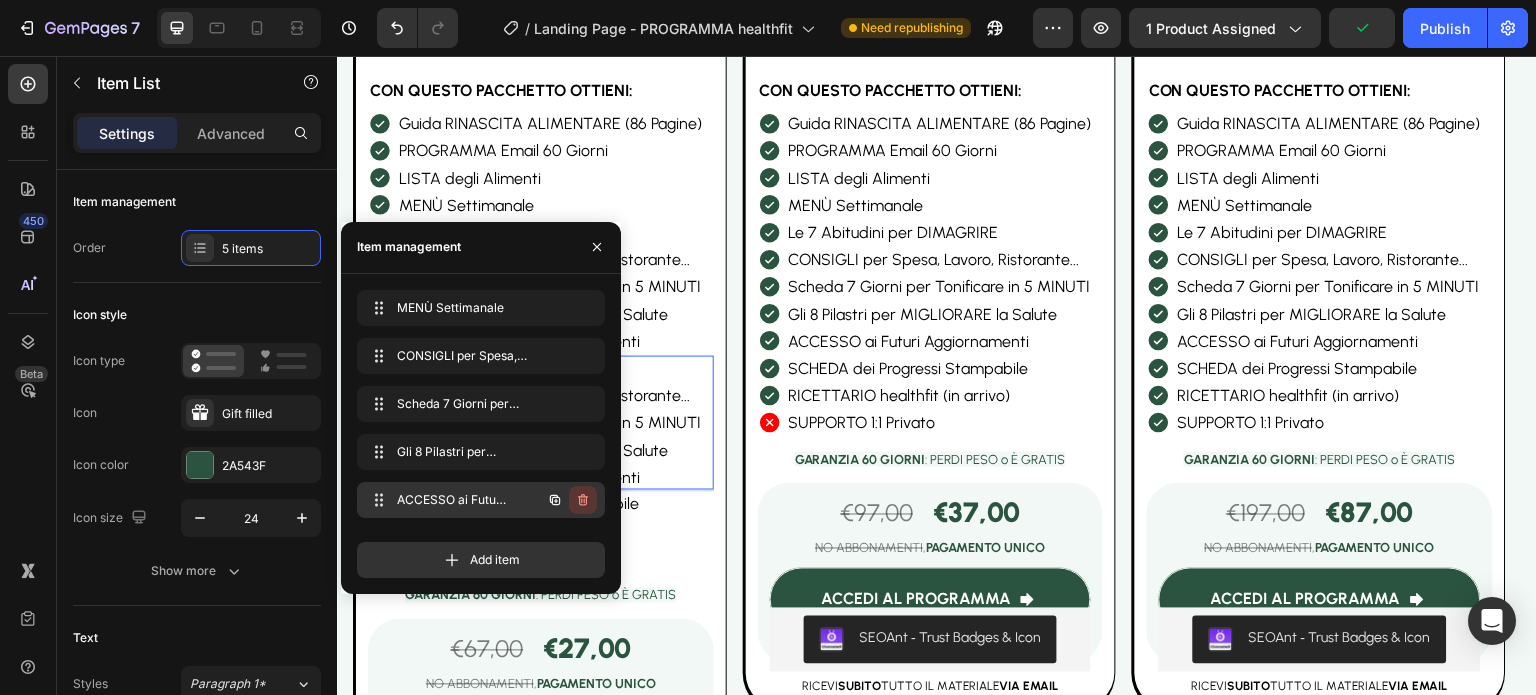 click 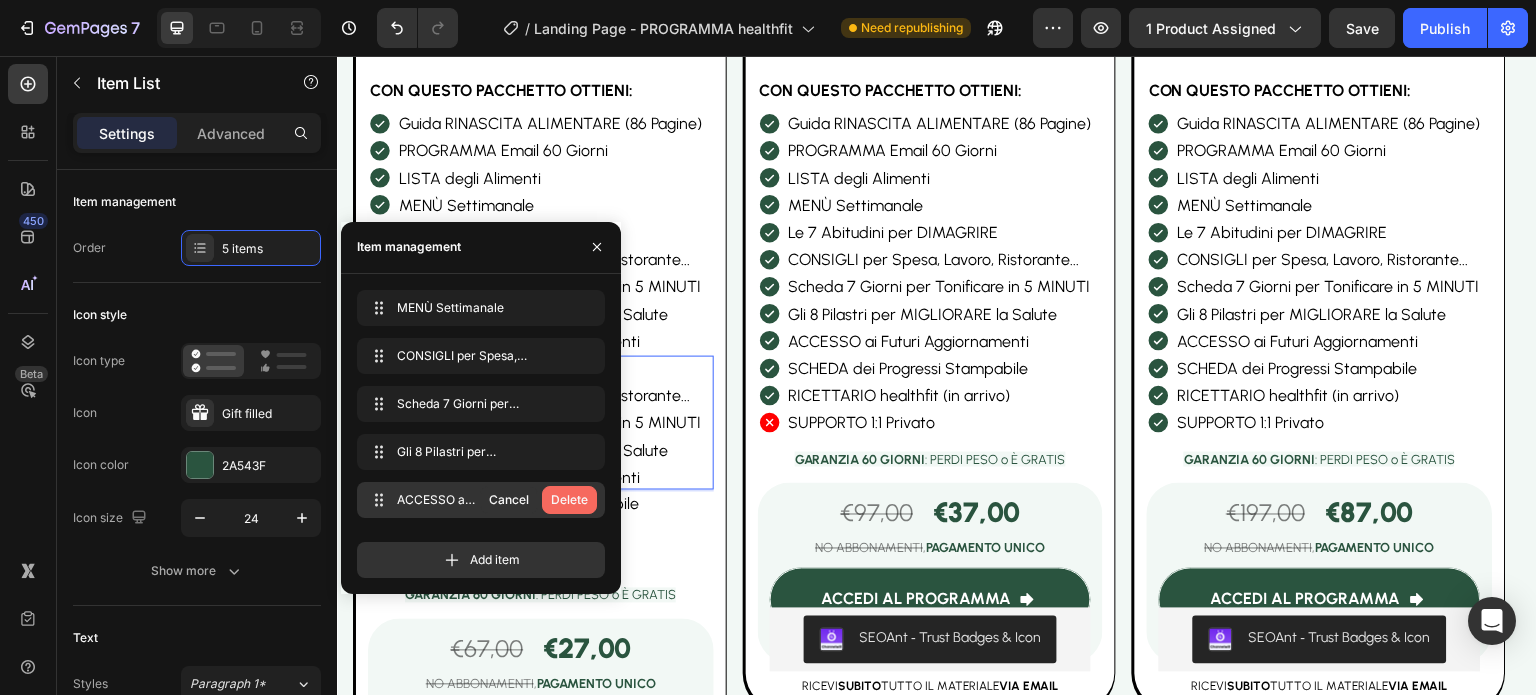 click on "Delete" at bounding box center [569, 500] 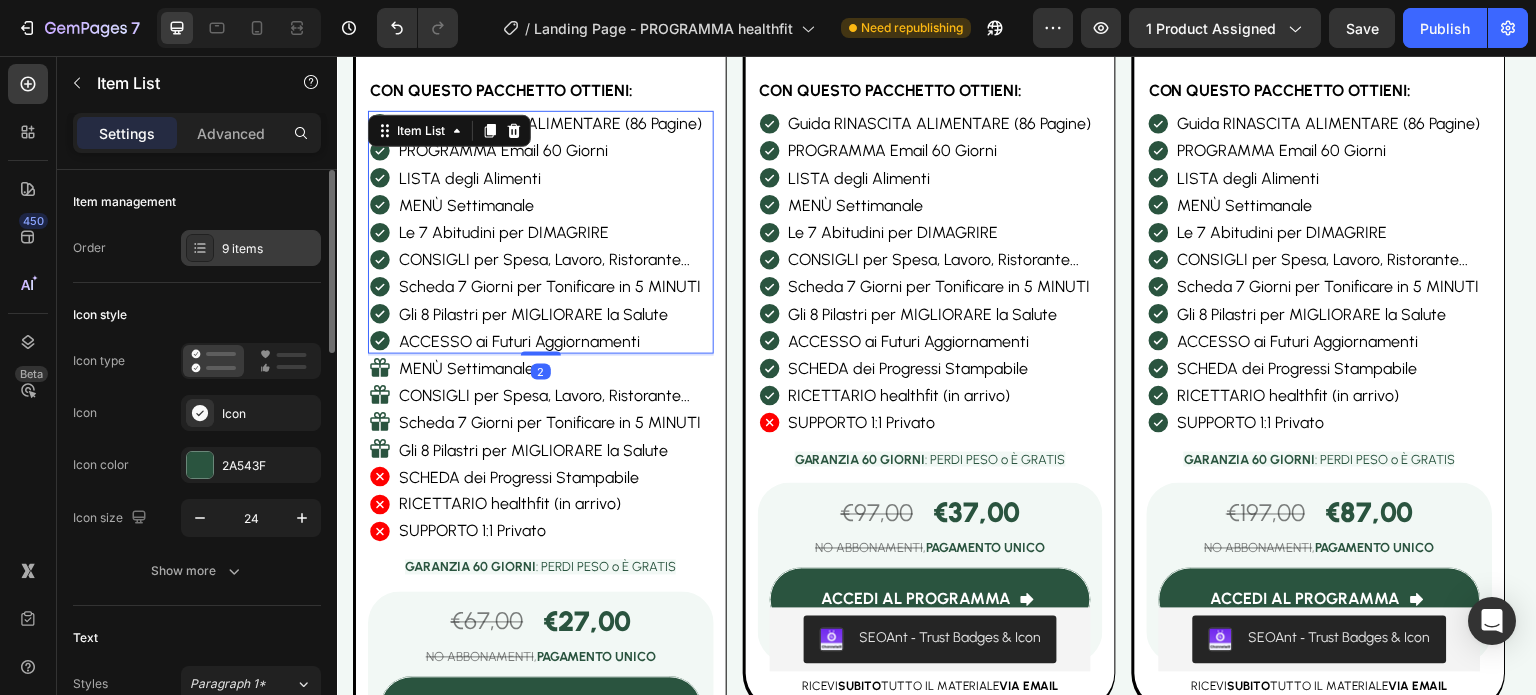 click on "9 items" at bounding box center [269, 249] 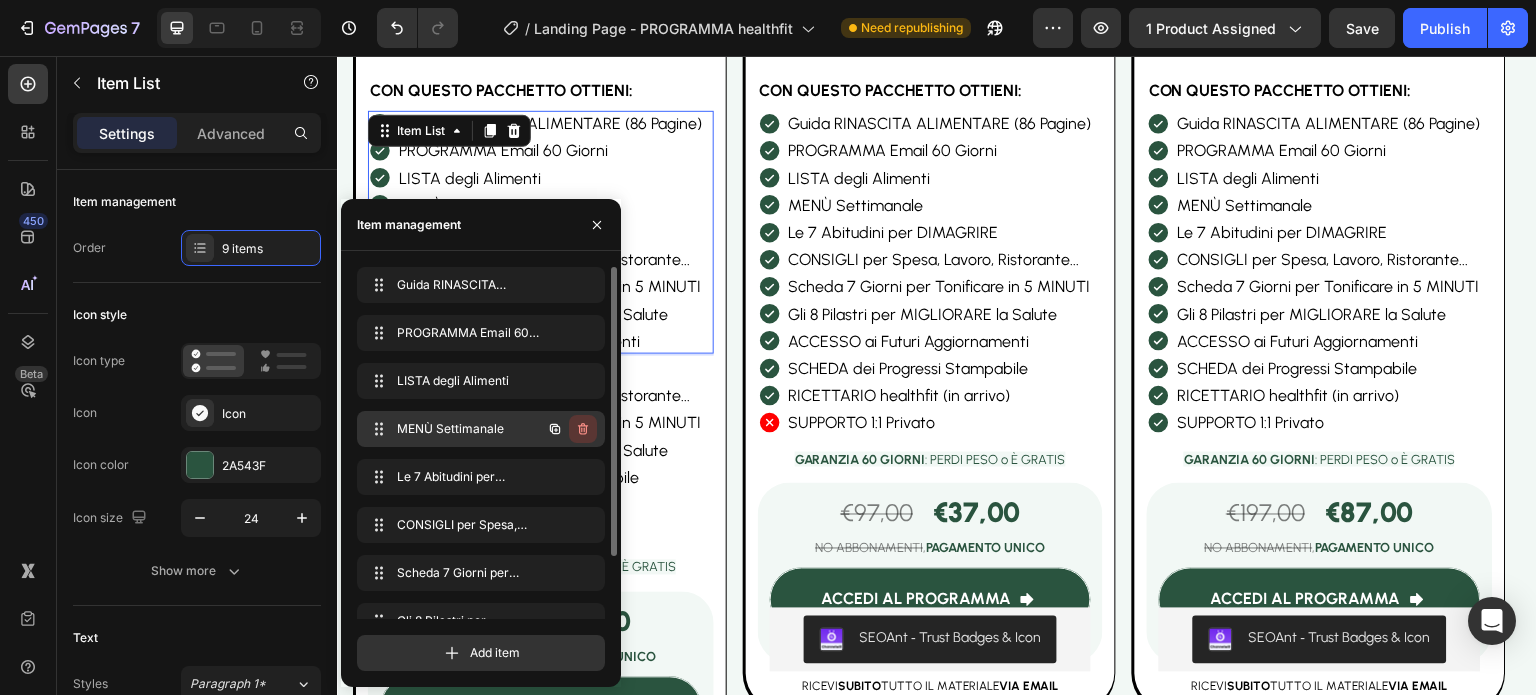 click 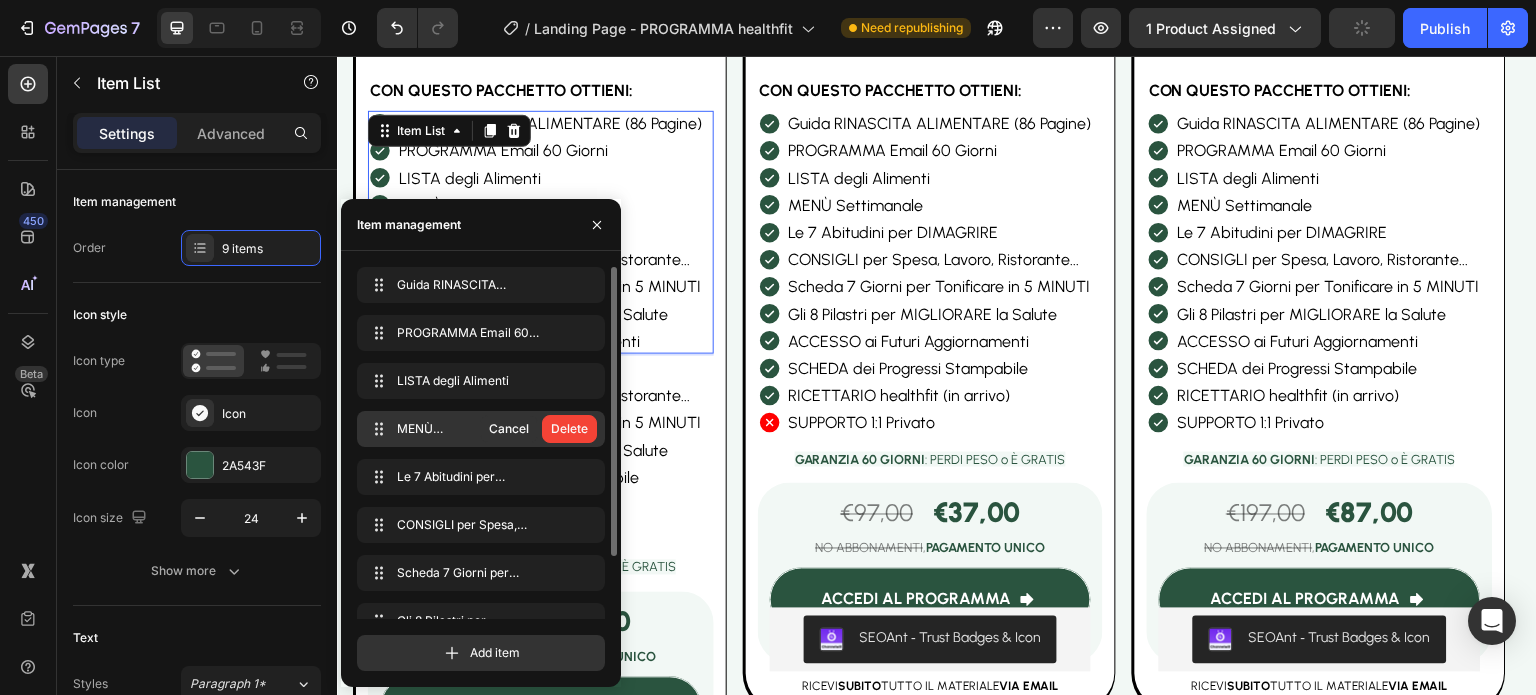 click on "Delete" at bounding box center (569, 429) 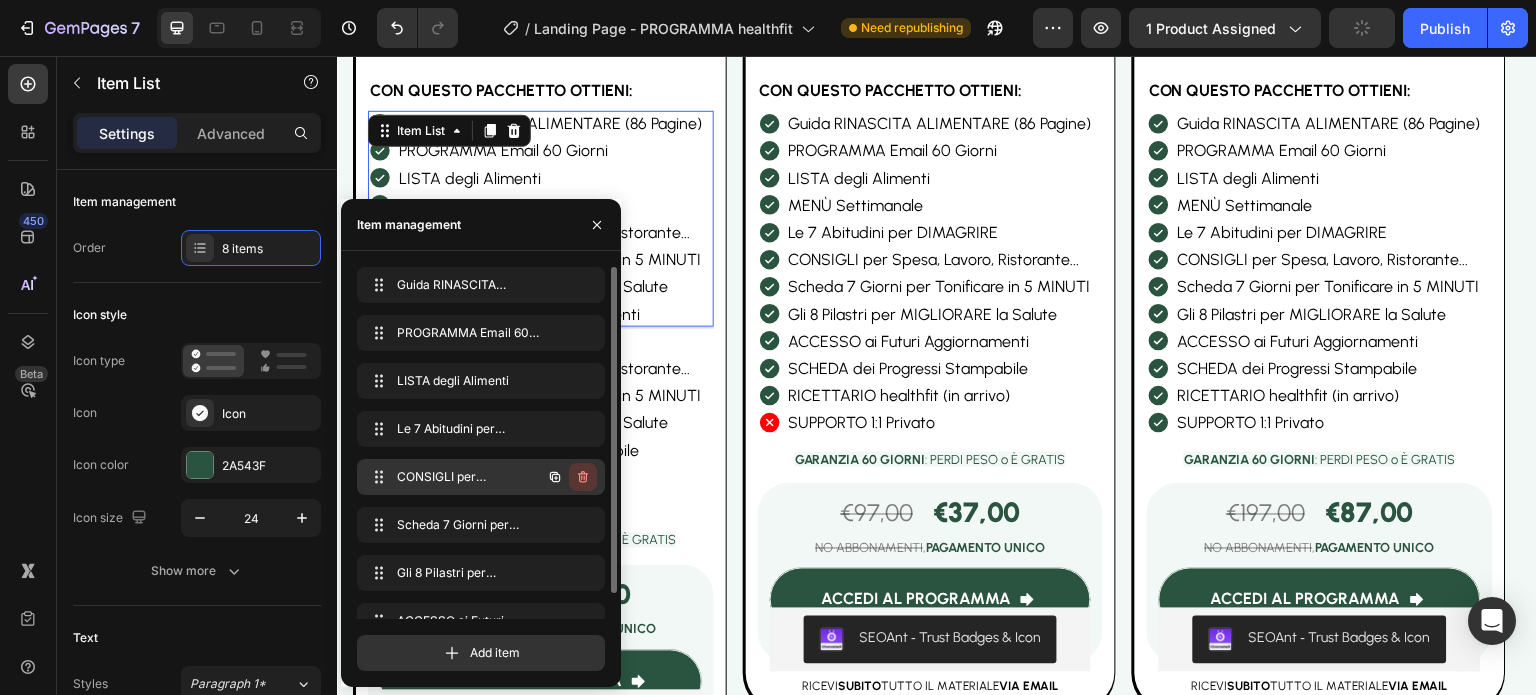 click 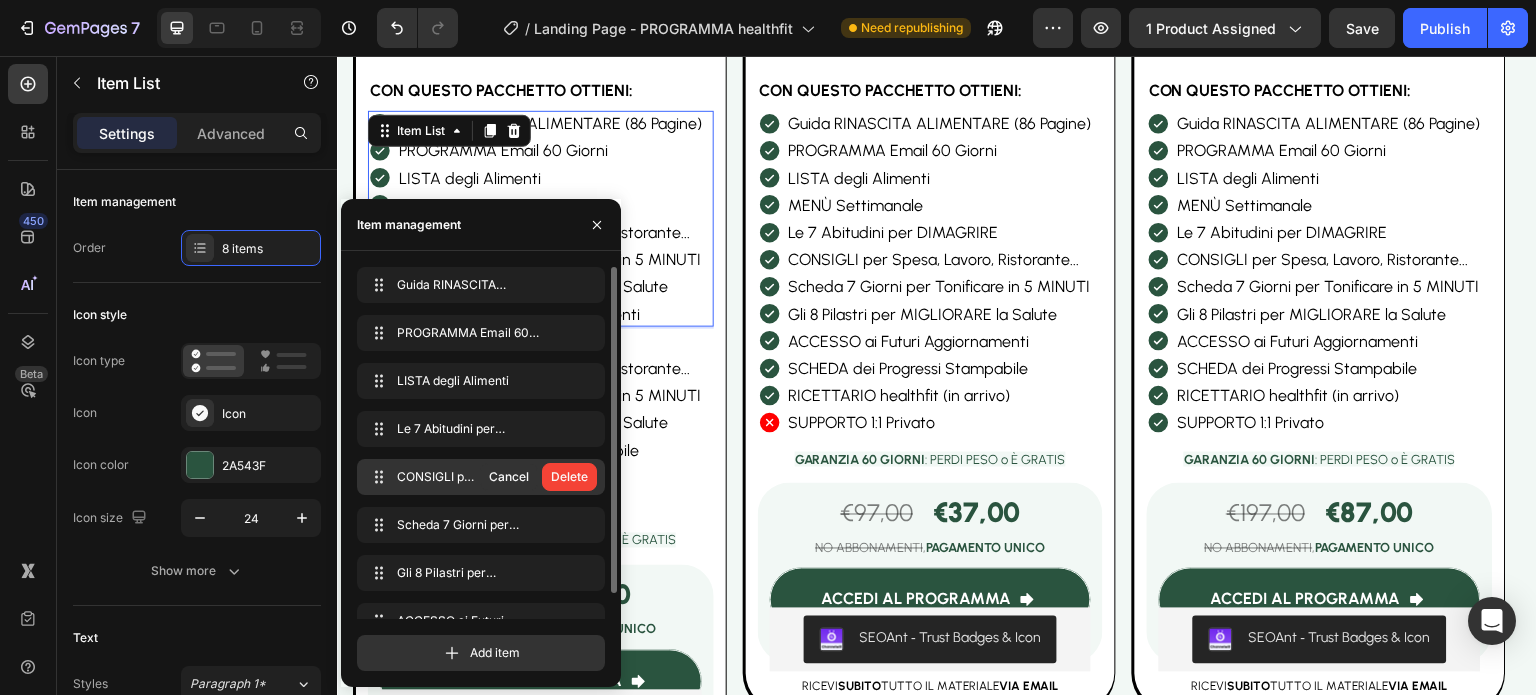 click on "Delete" at bounding box center (569, 477) 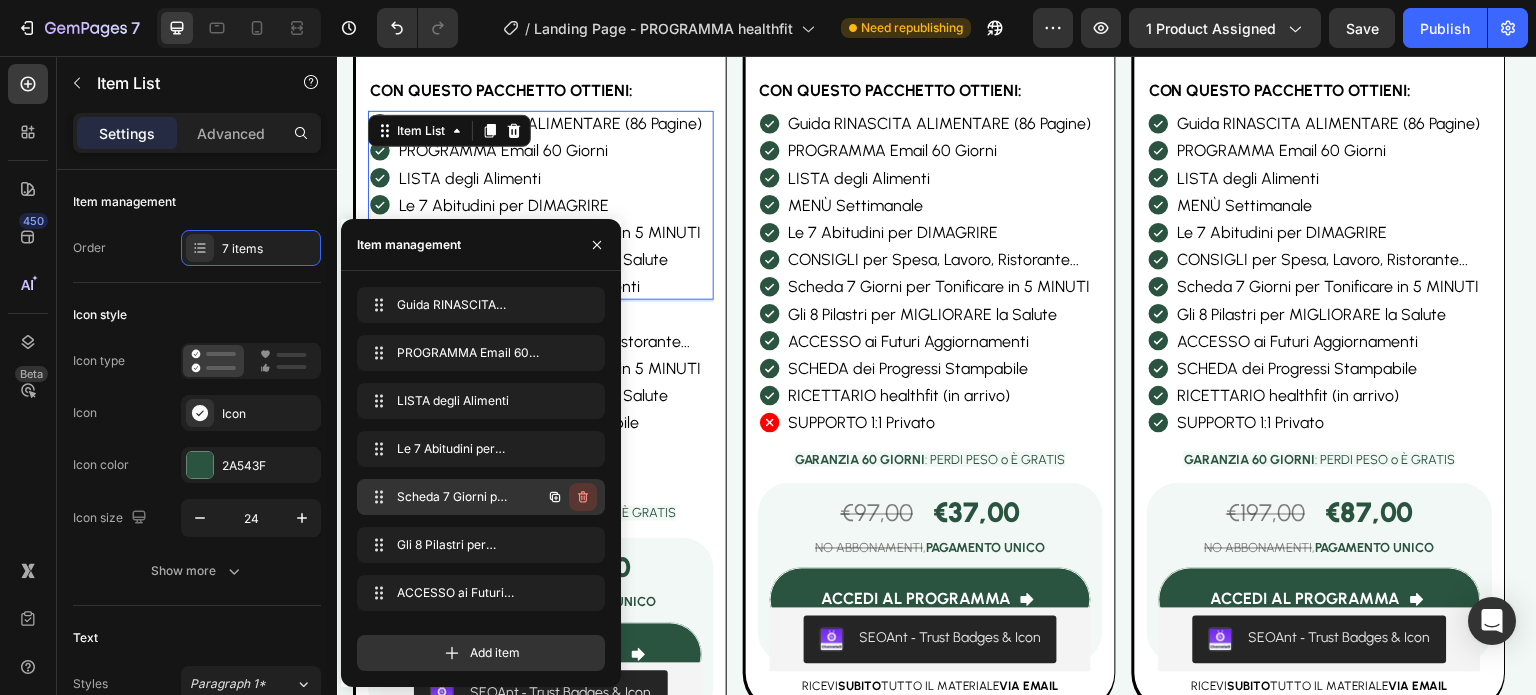 click 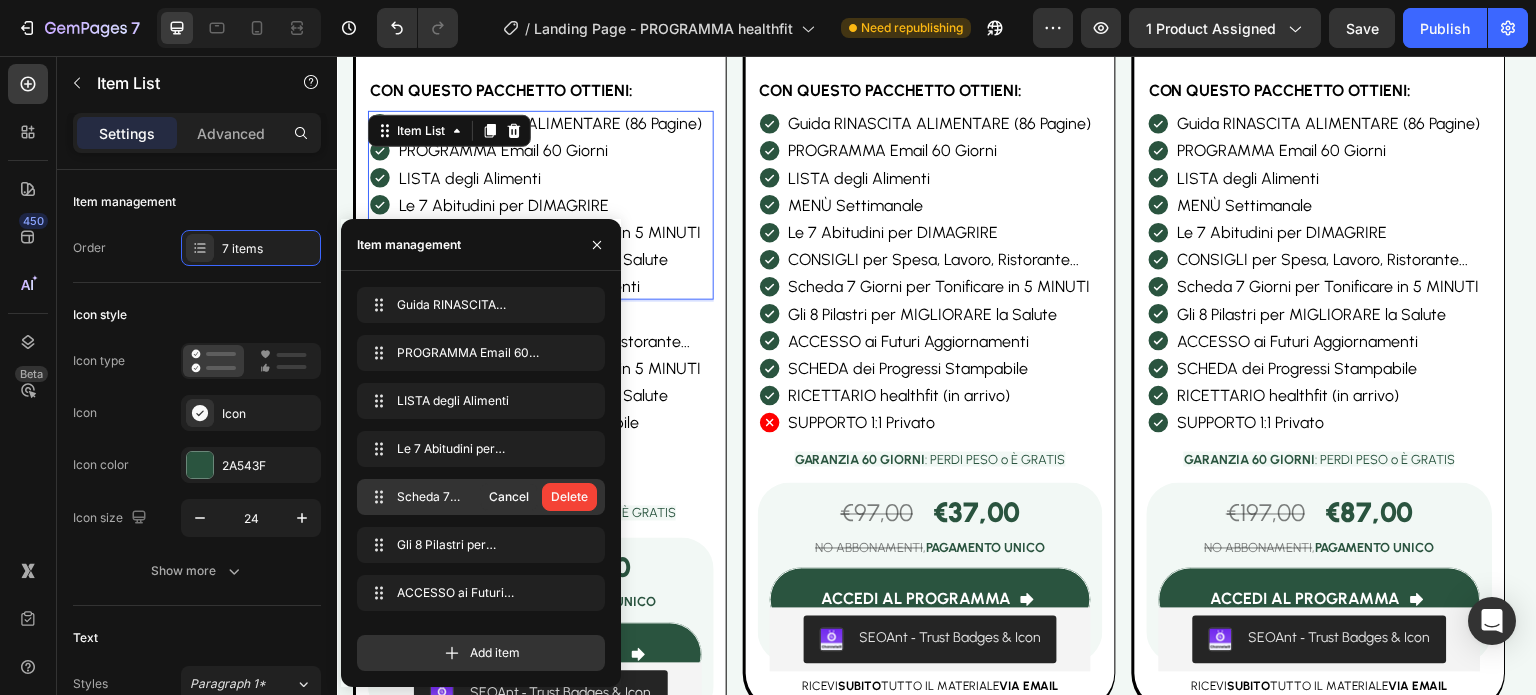 click on "Delete" at bounding box center [569, 497] 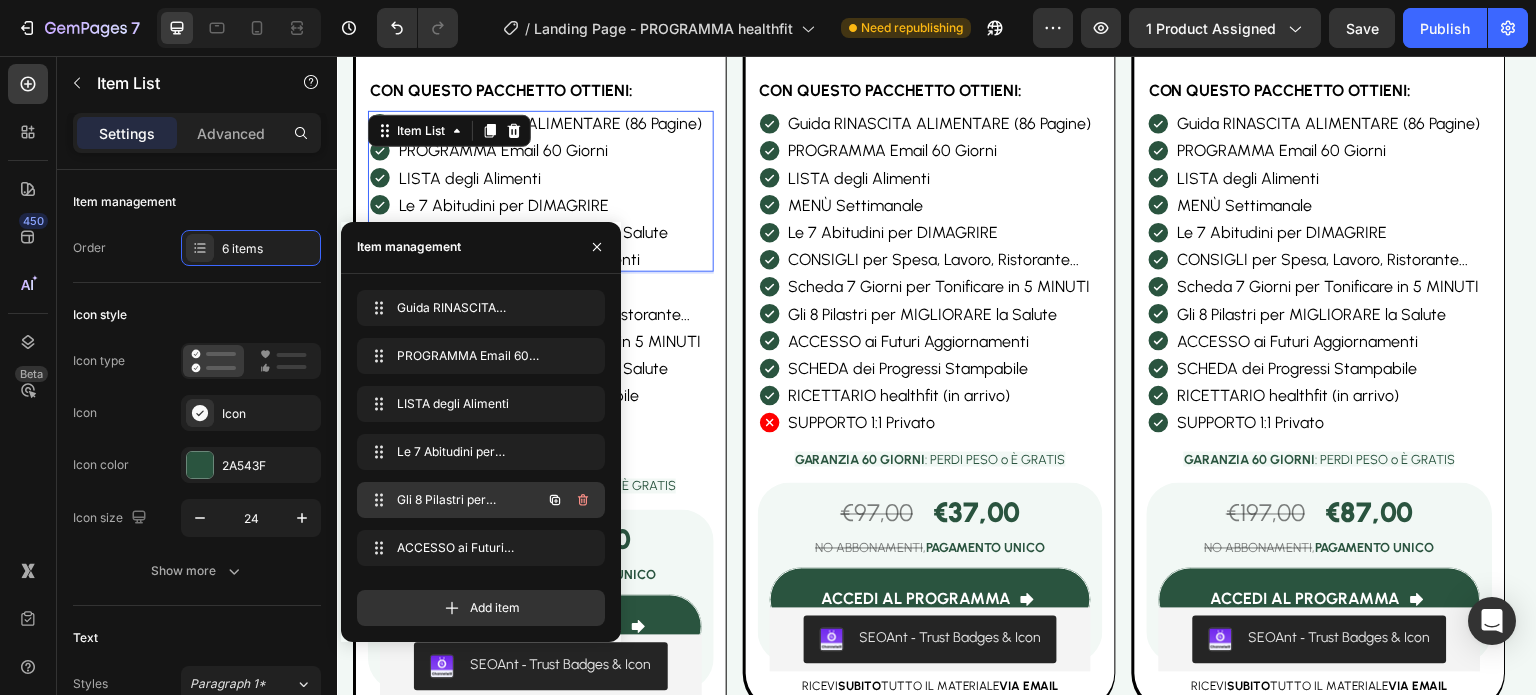click 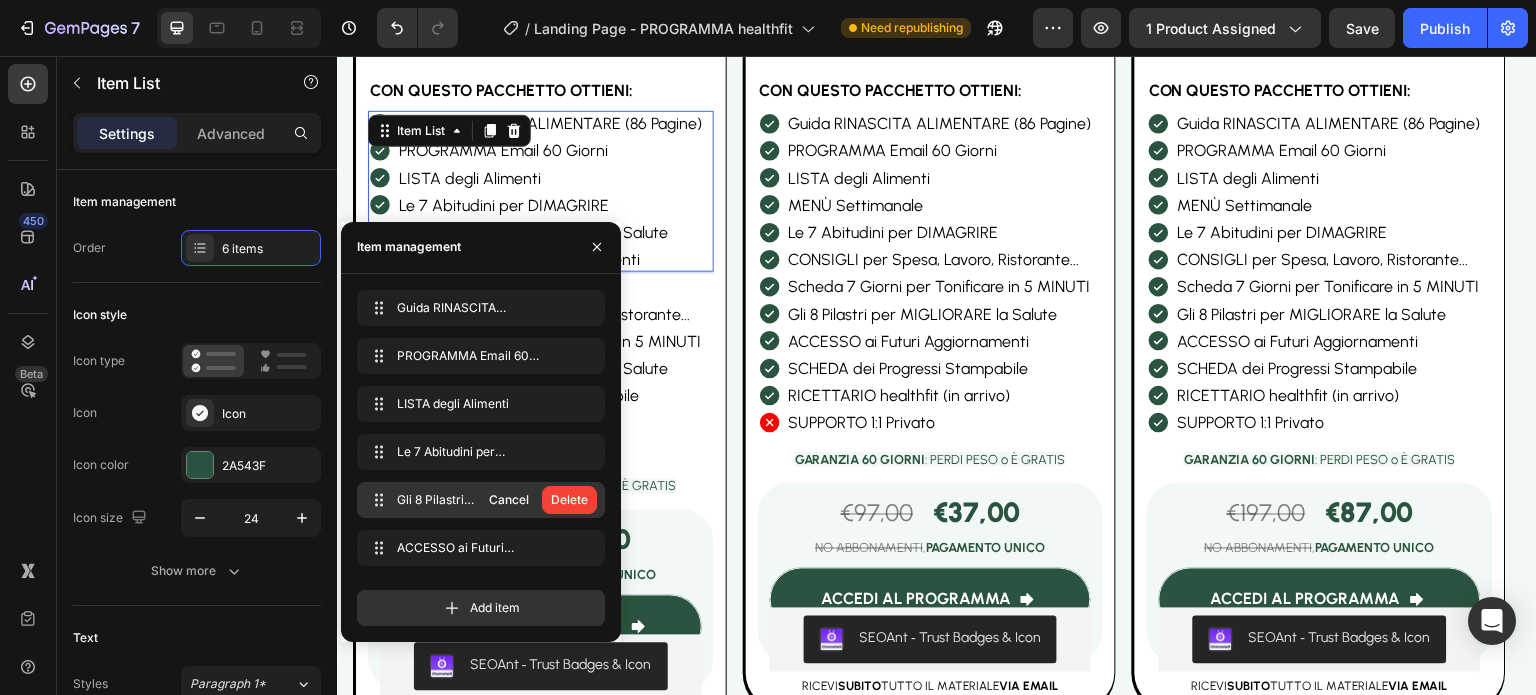 click on "Delete" at bounding box center [569, 500] 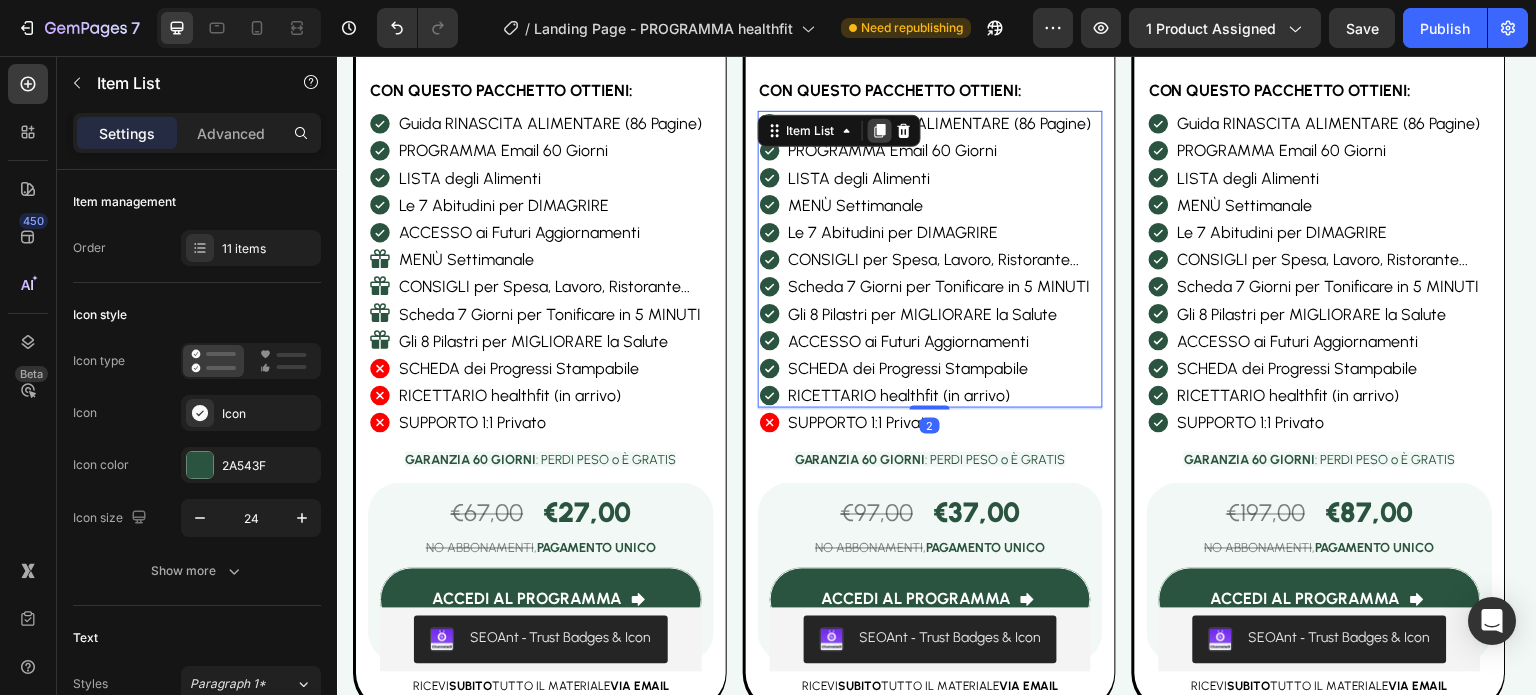 click 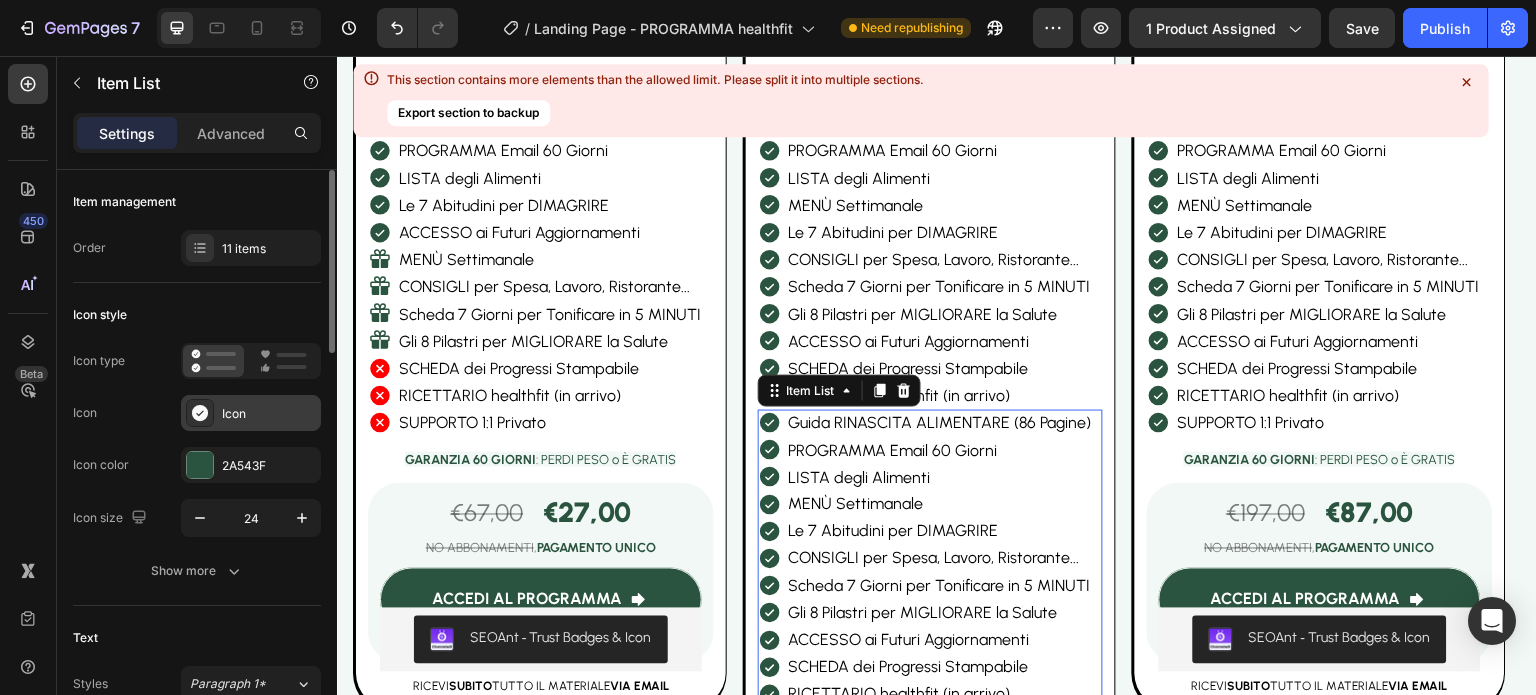 click on "Icon" at bounding box center [269, 414] 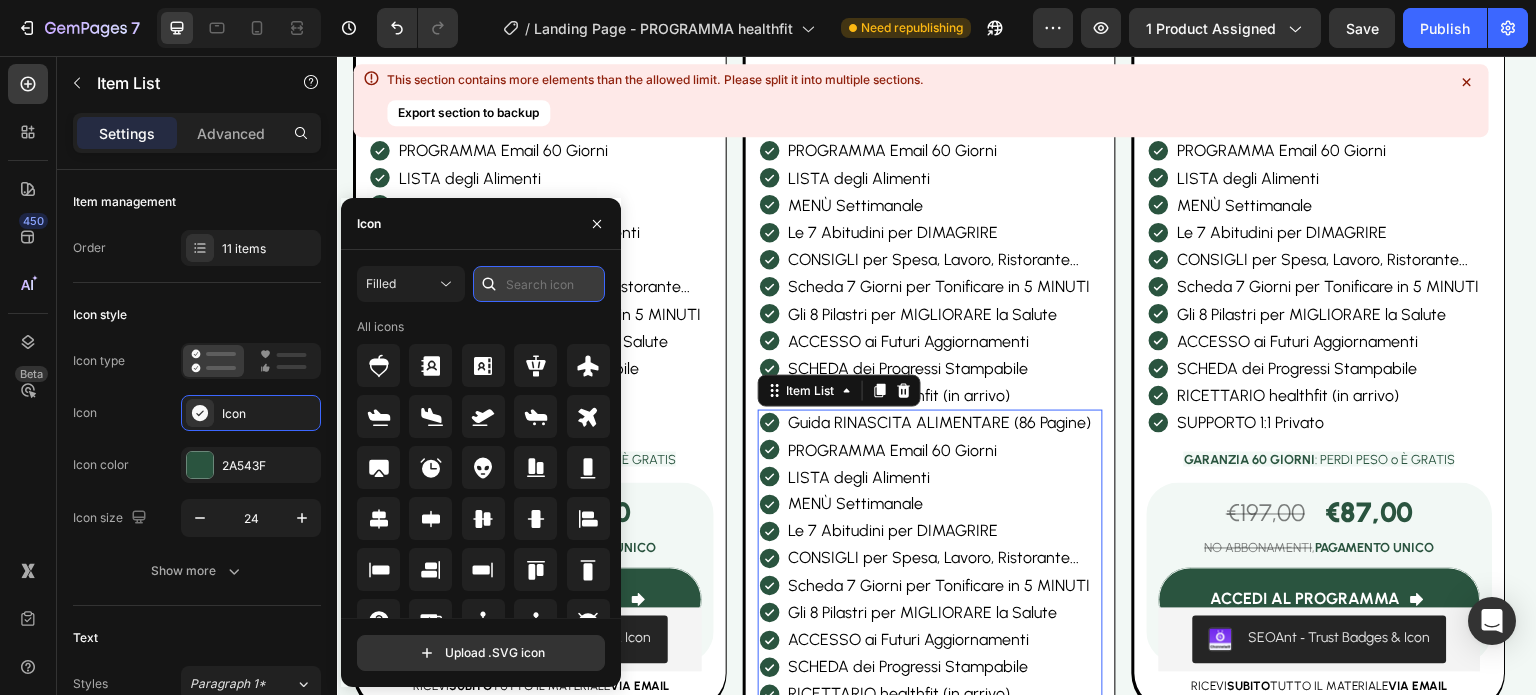 click at bounding box center [539, 284] 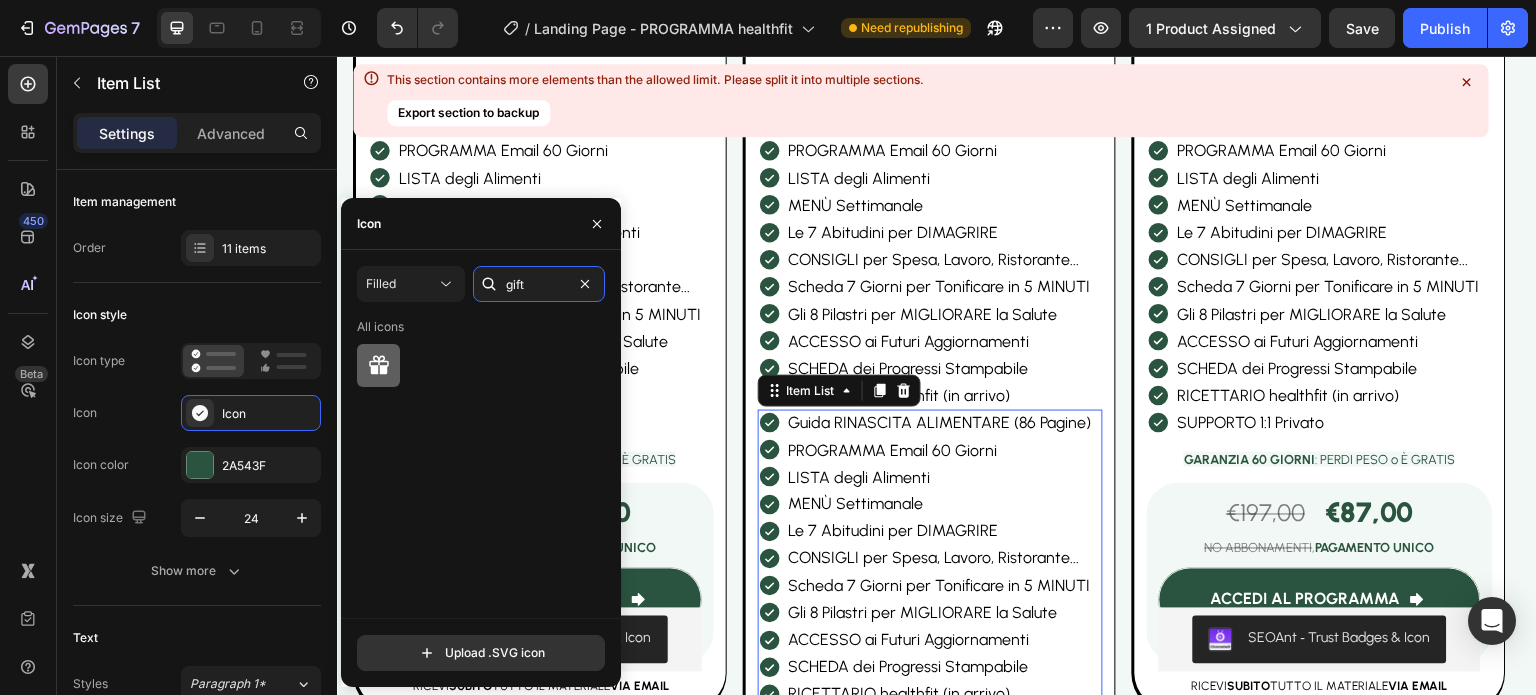 type on "gift" 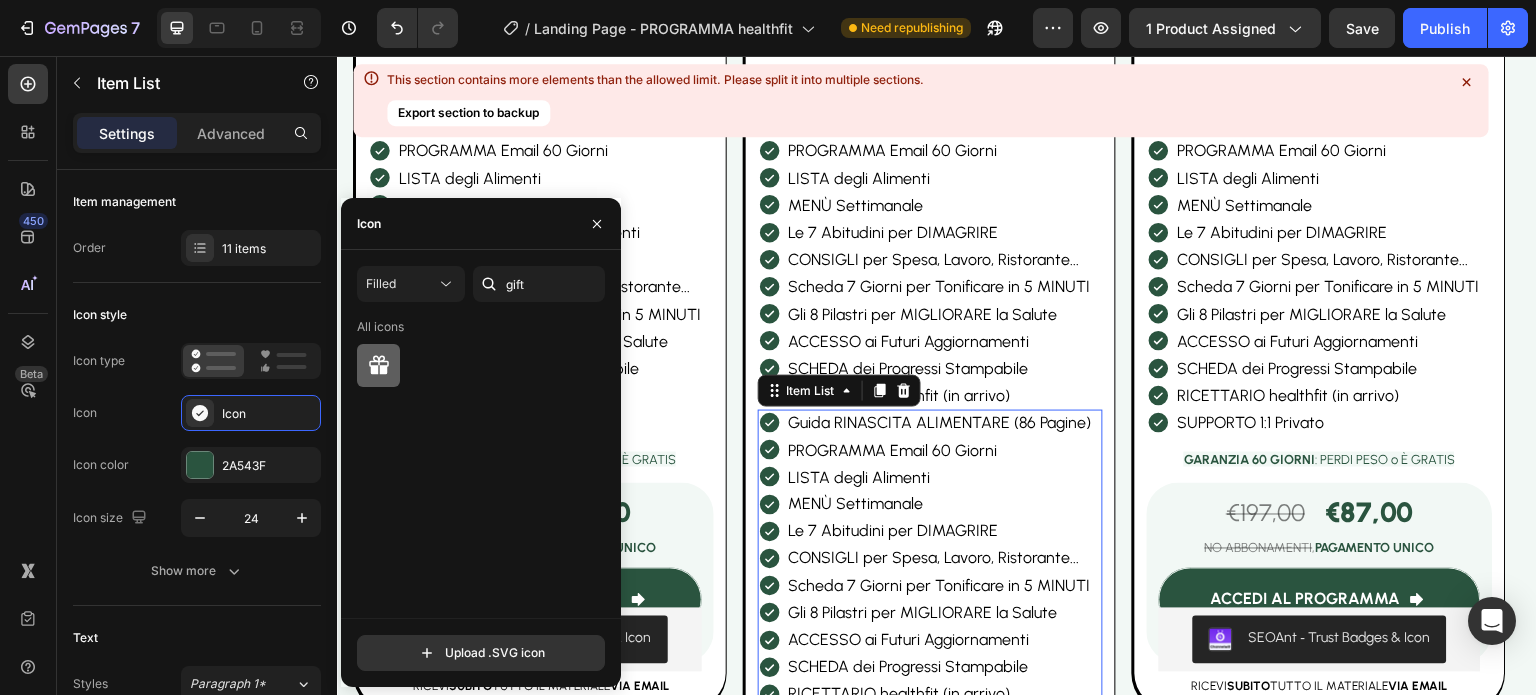 click 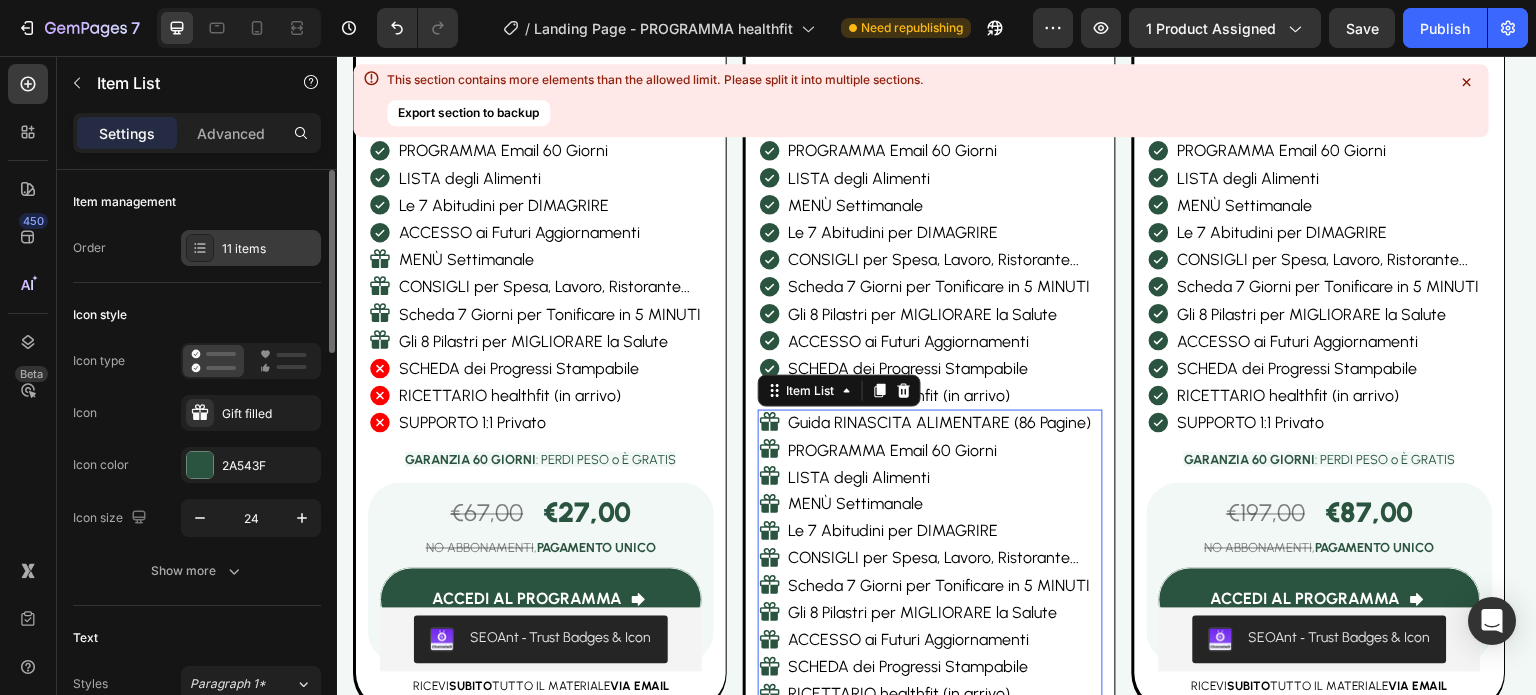 click on "11 items" at bounding box center [269, 249] 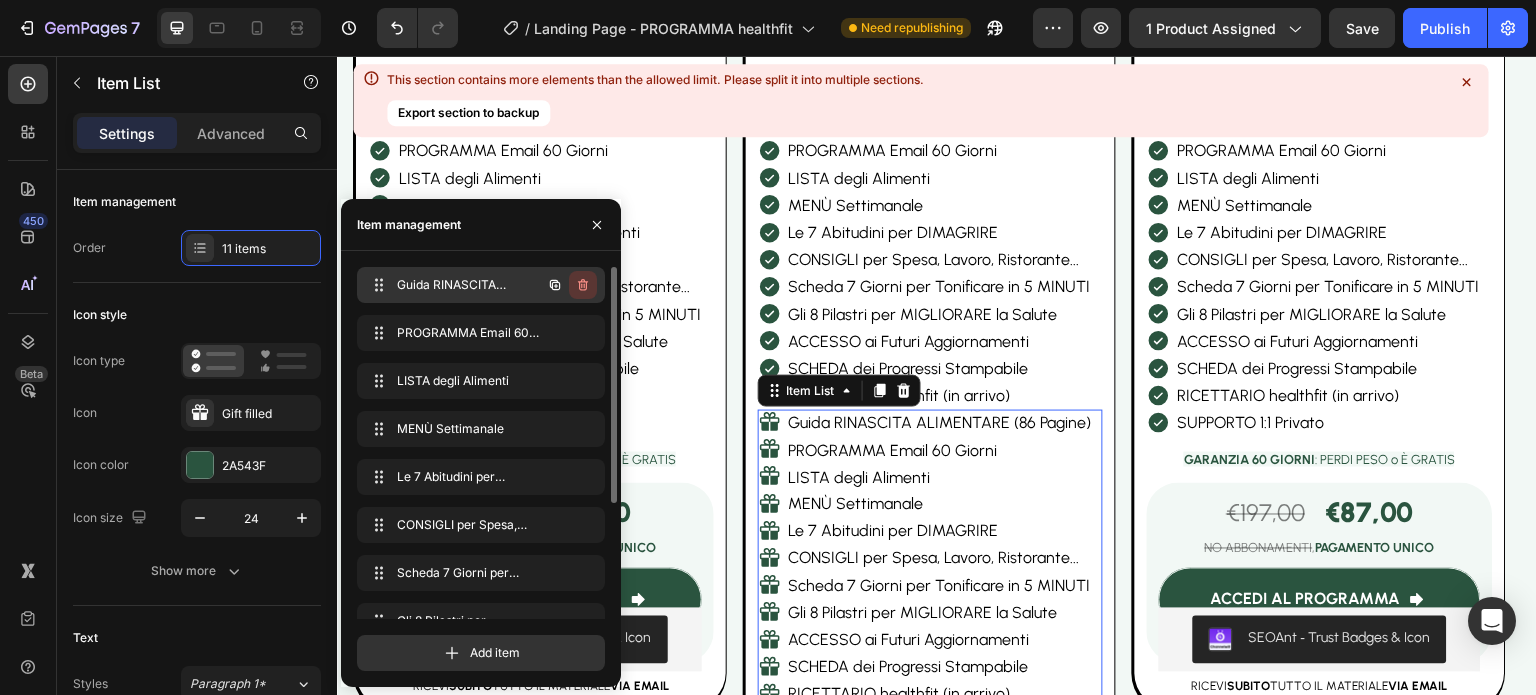 click 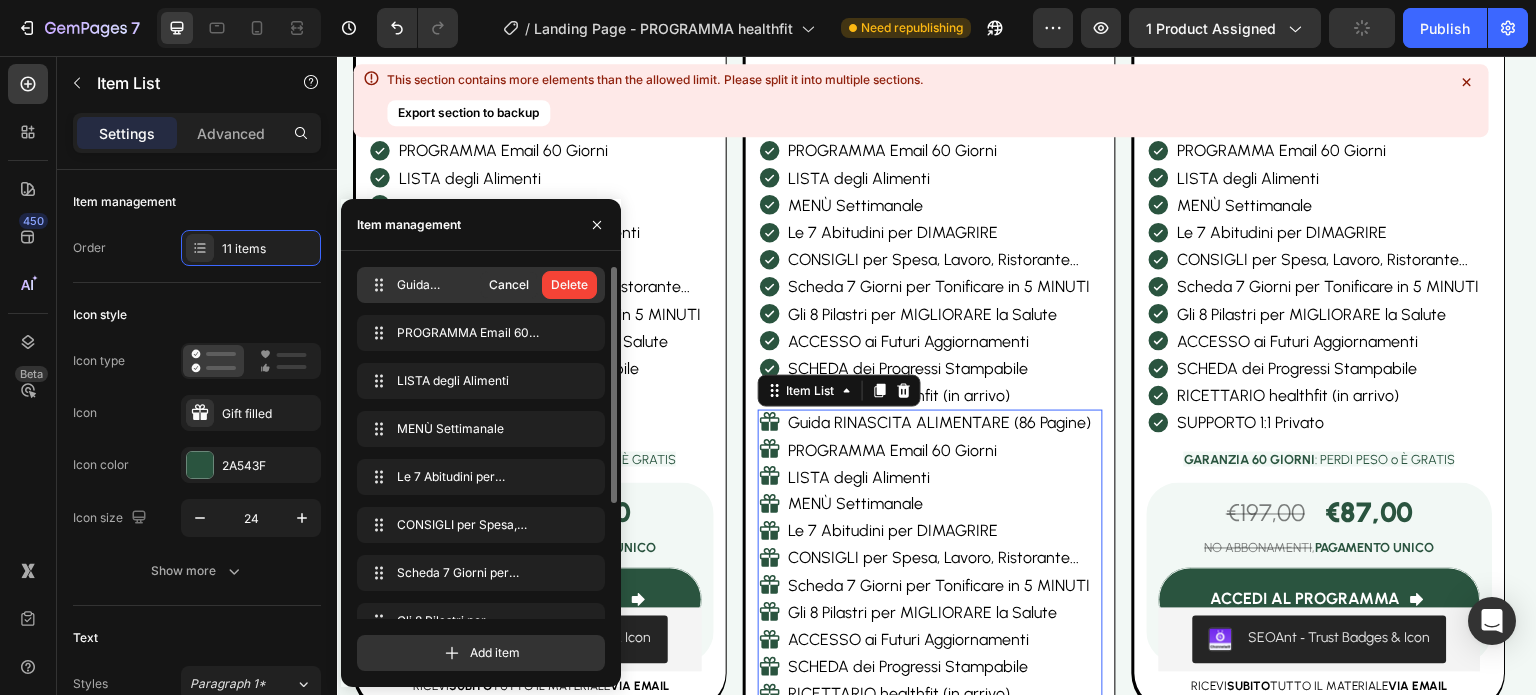 click on "Delete" at bounding box center (569, 285) 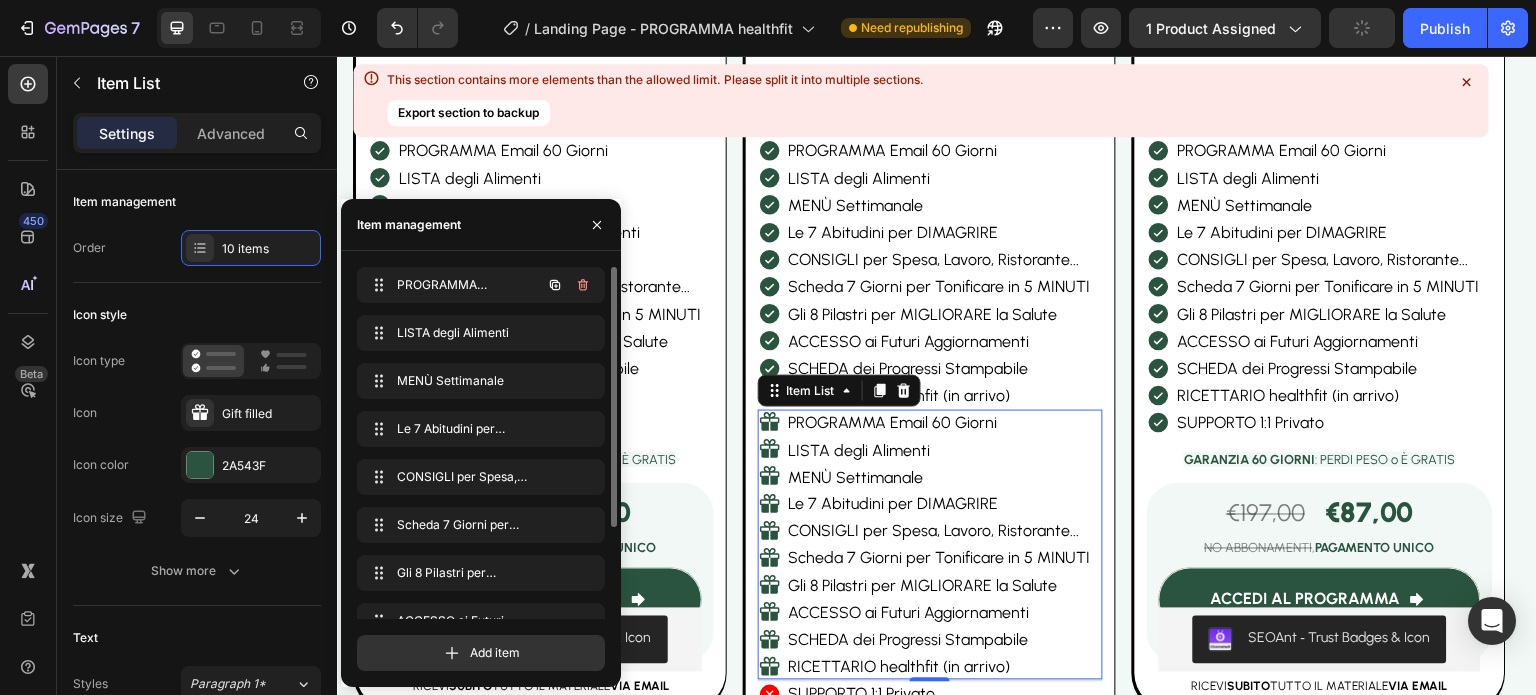 click 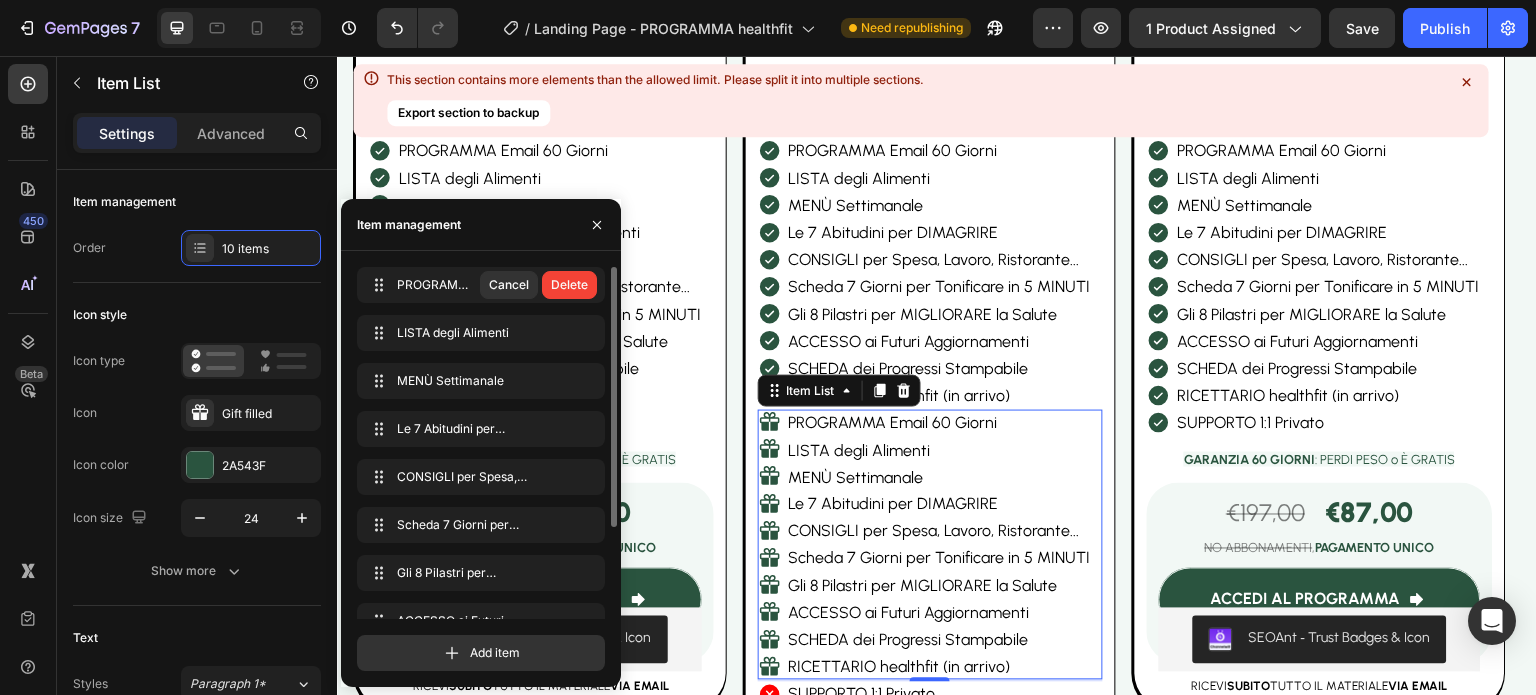 click on "Delete" at bounding box center [569, 285] 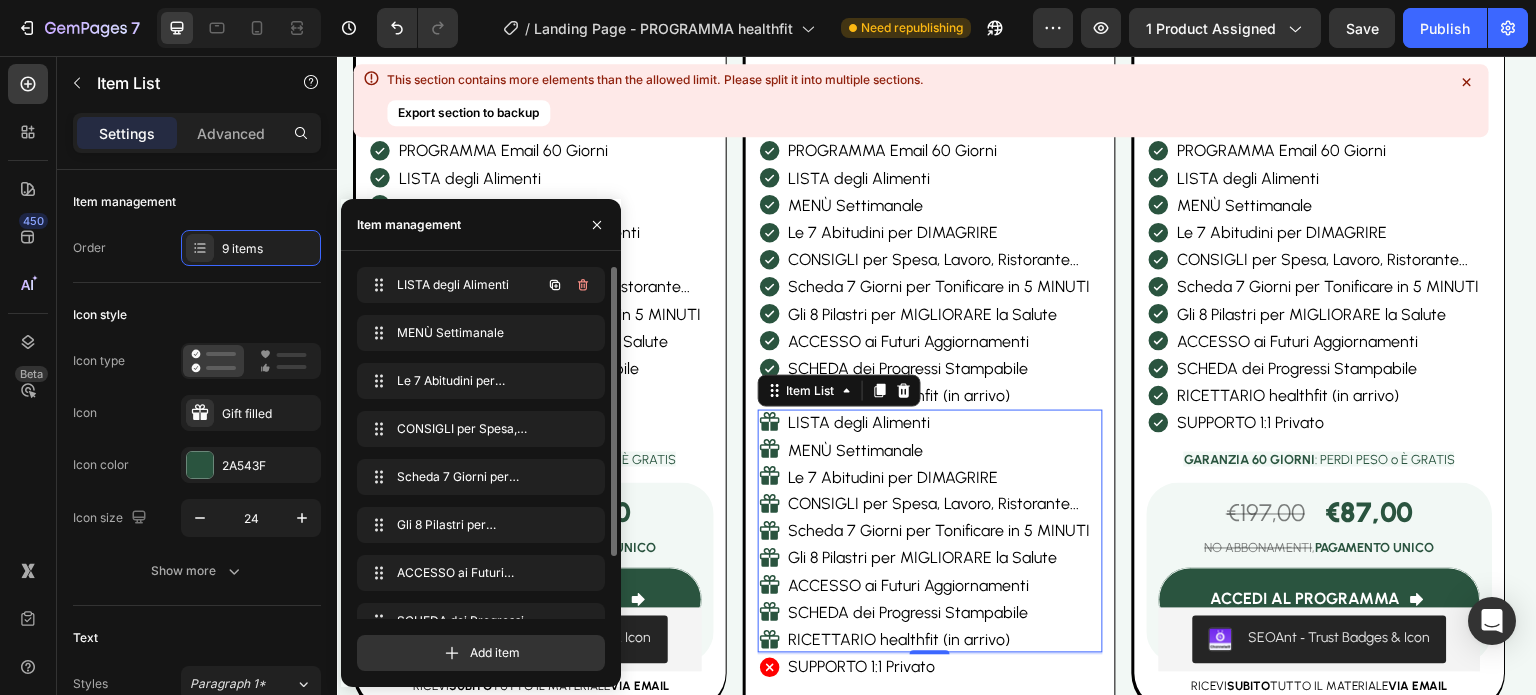 click 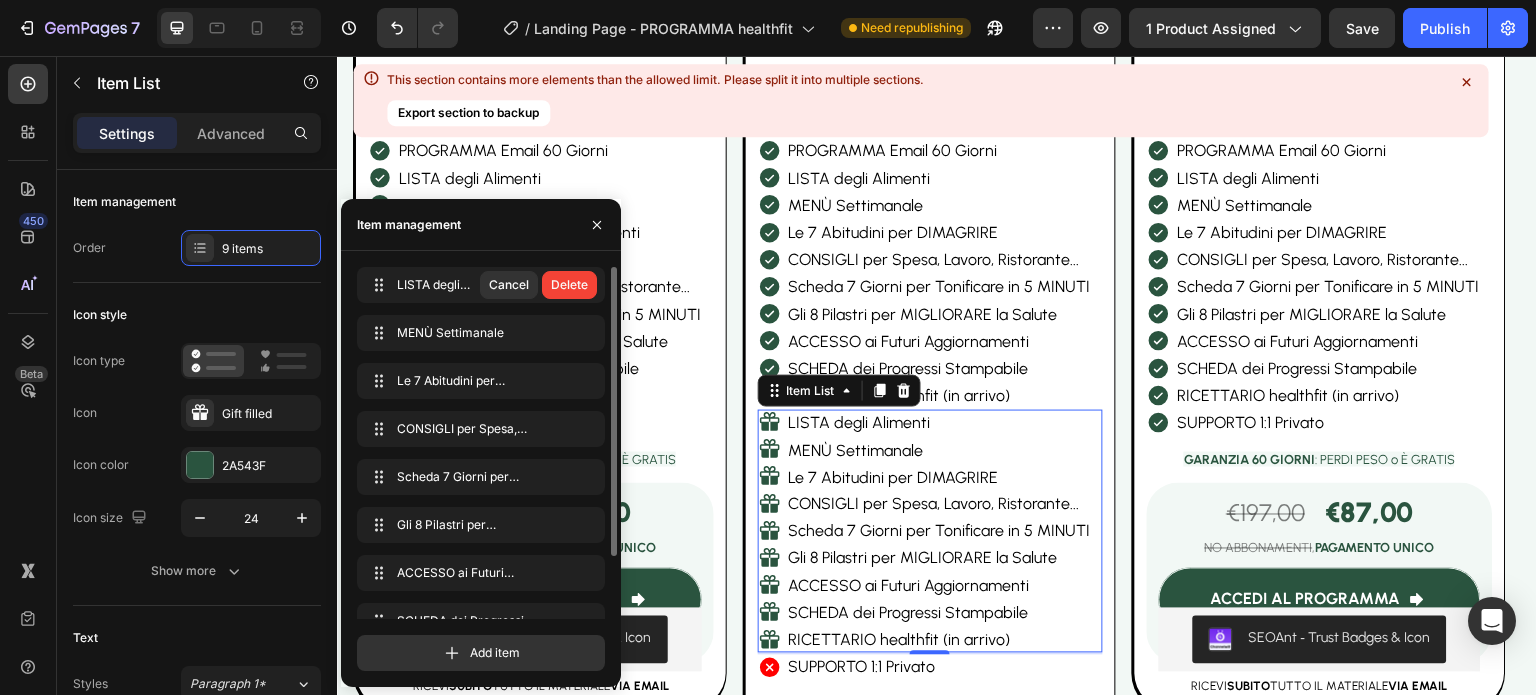 click on "Delete" at bounding box center [569, 285] 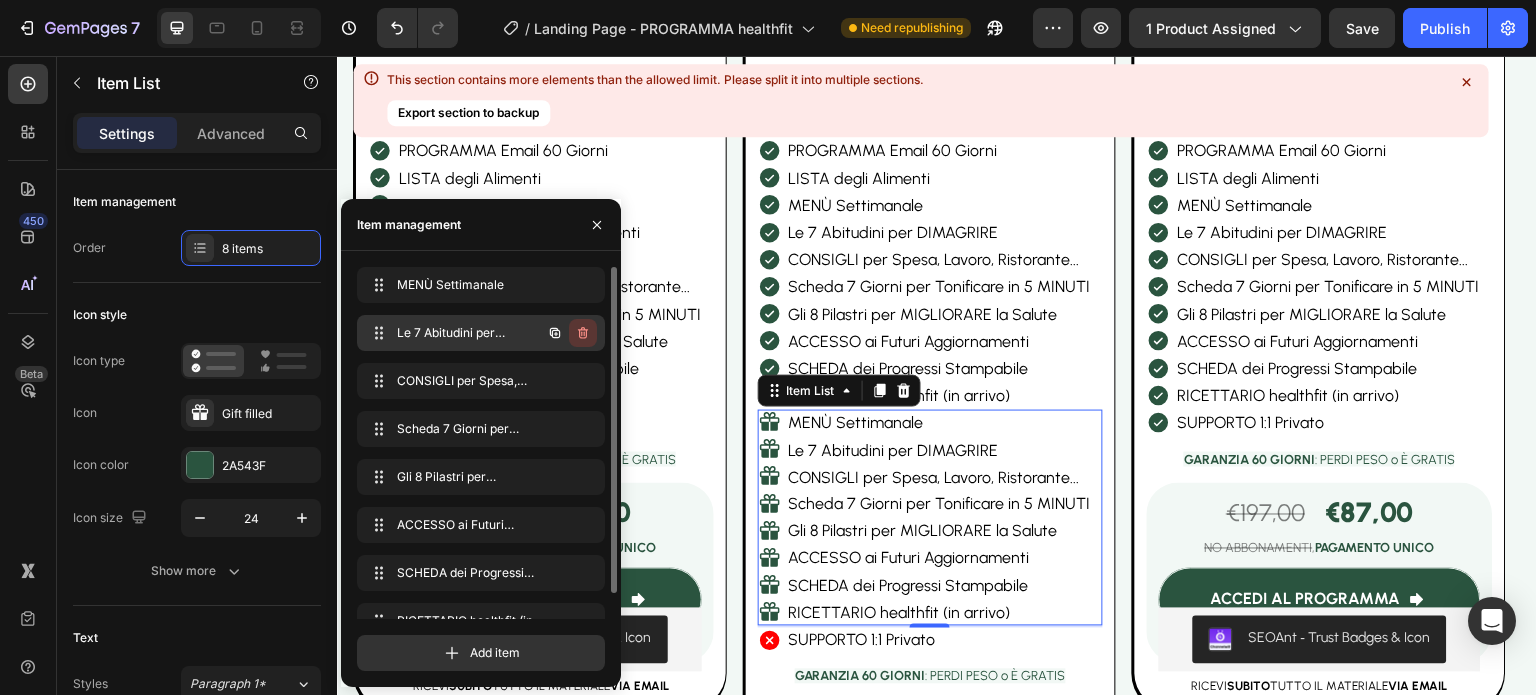 click 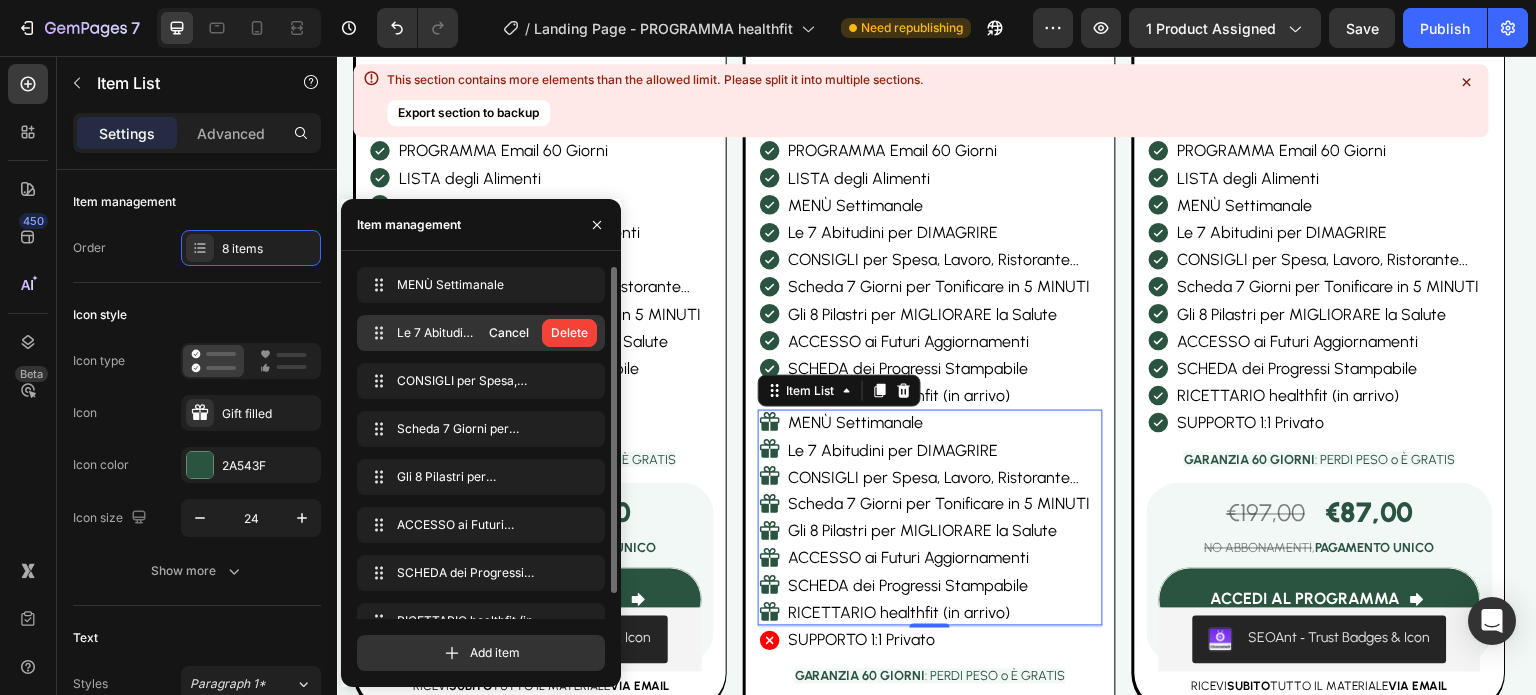 click on "Delete" at bounding box center (569, 333) 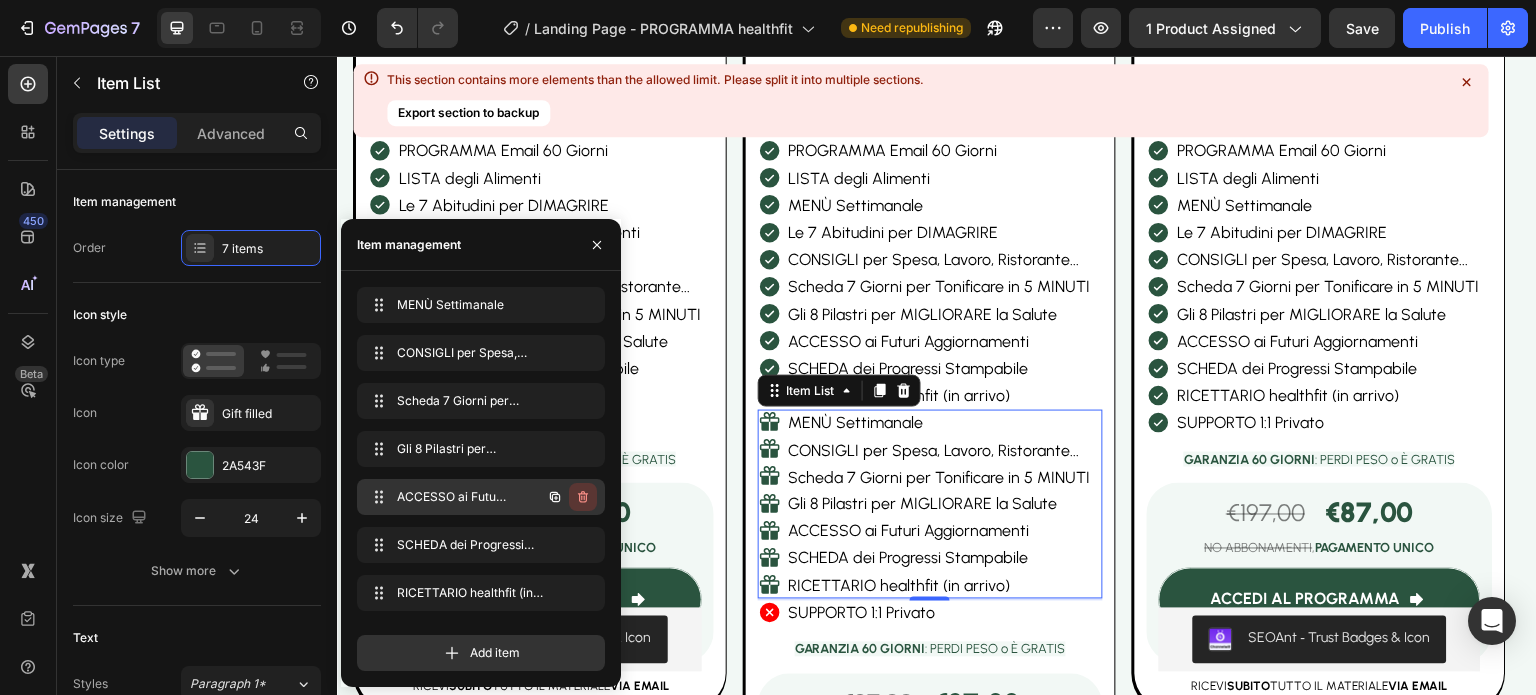click 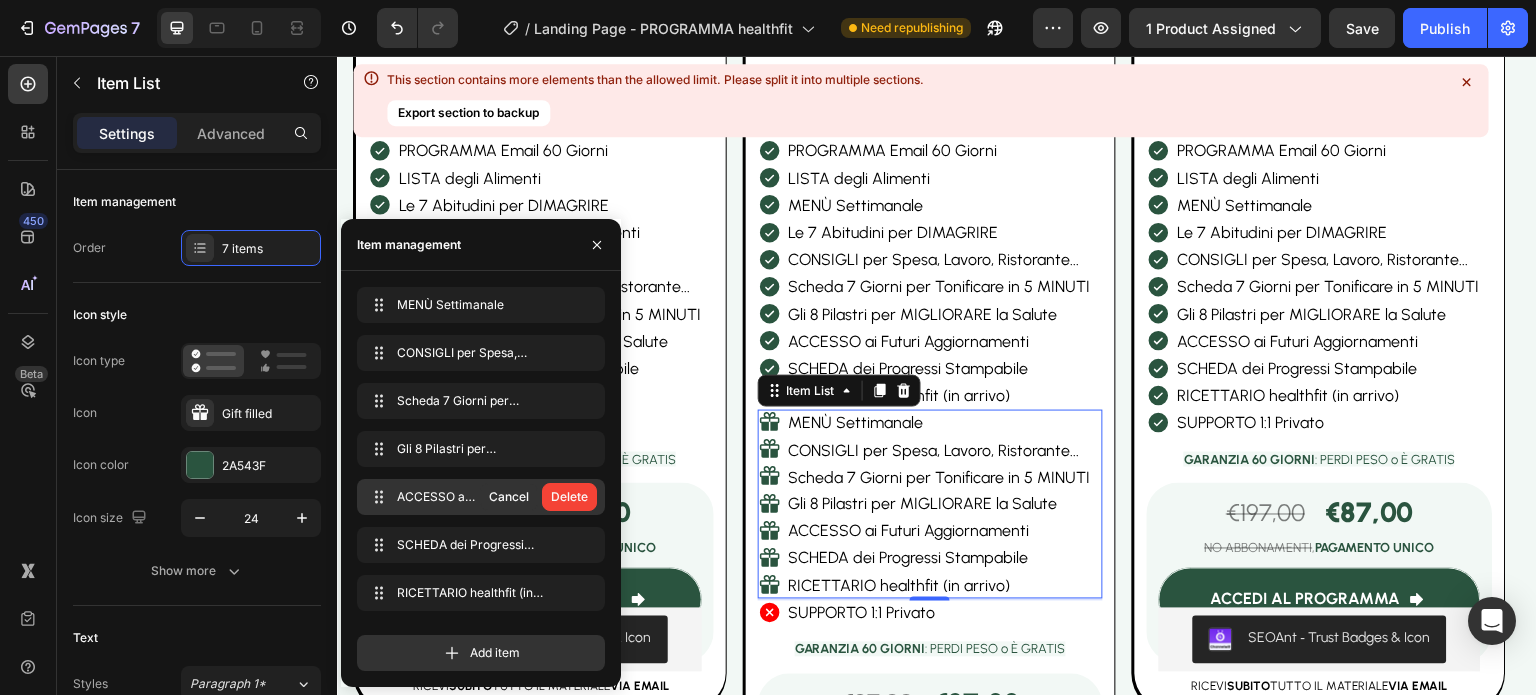 click on "Delete" at bounding box center (569, 497) 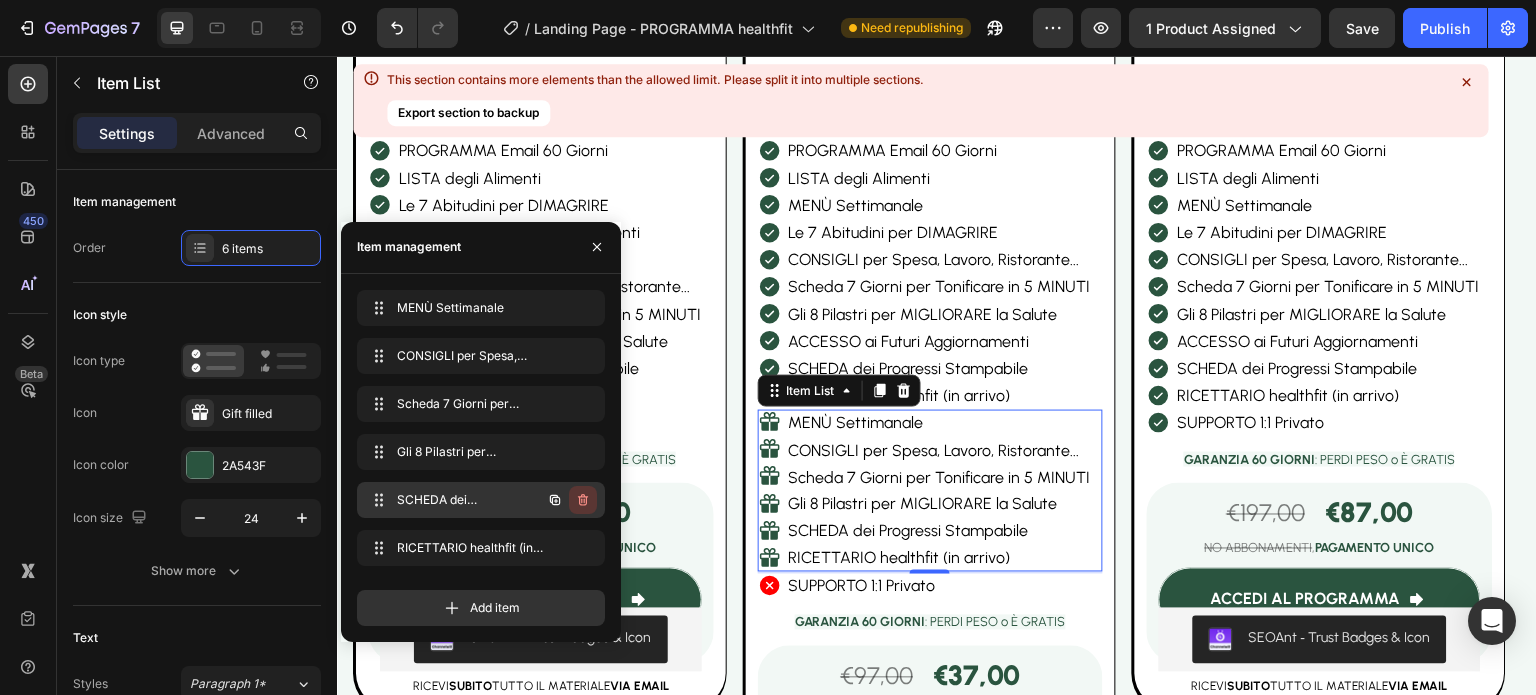 click 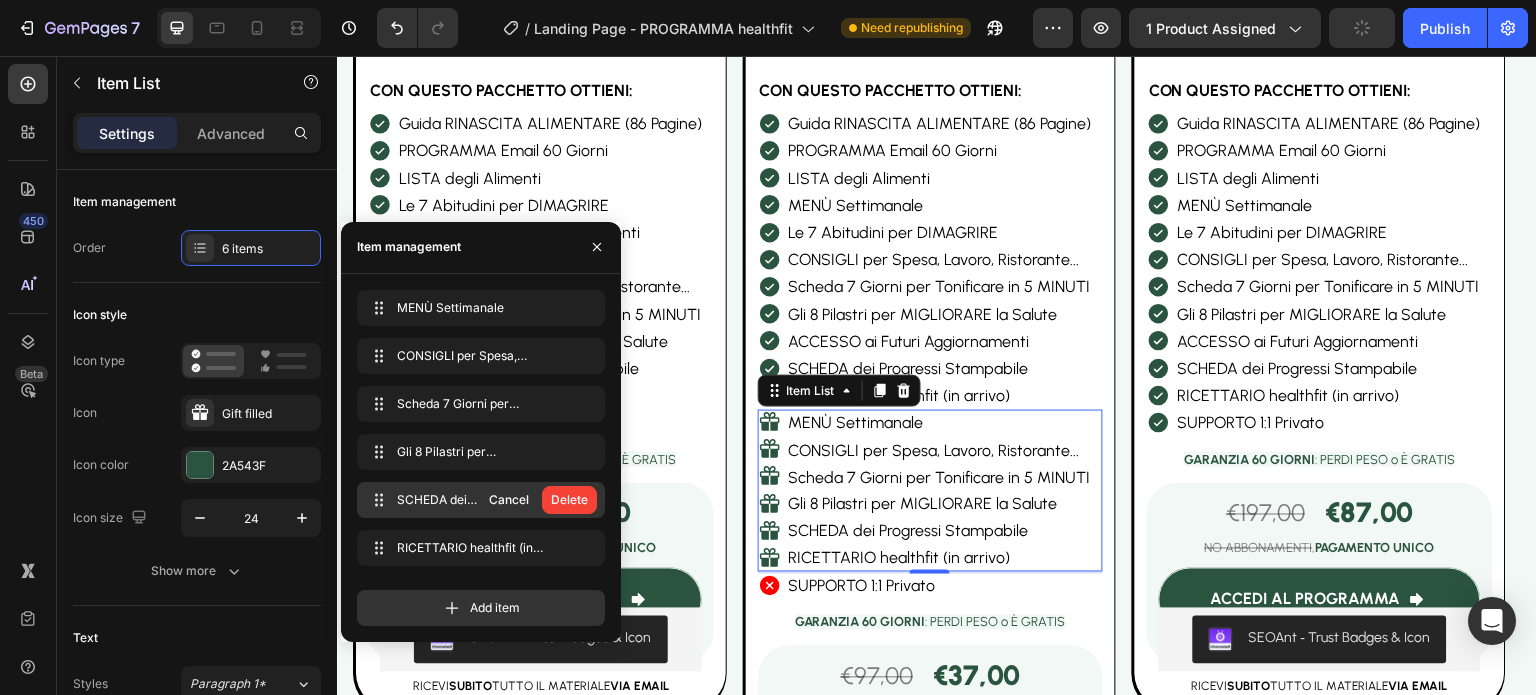 click on "Delete" at bounding box center [569, 500] 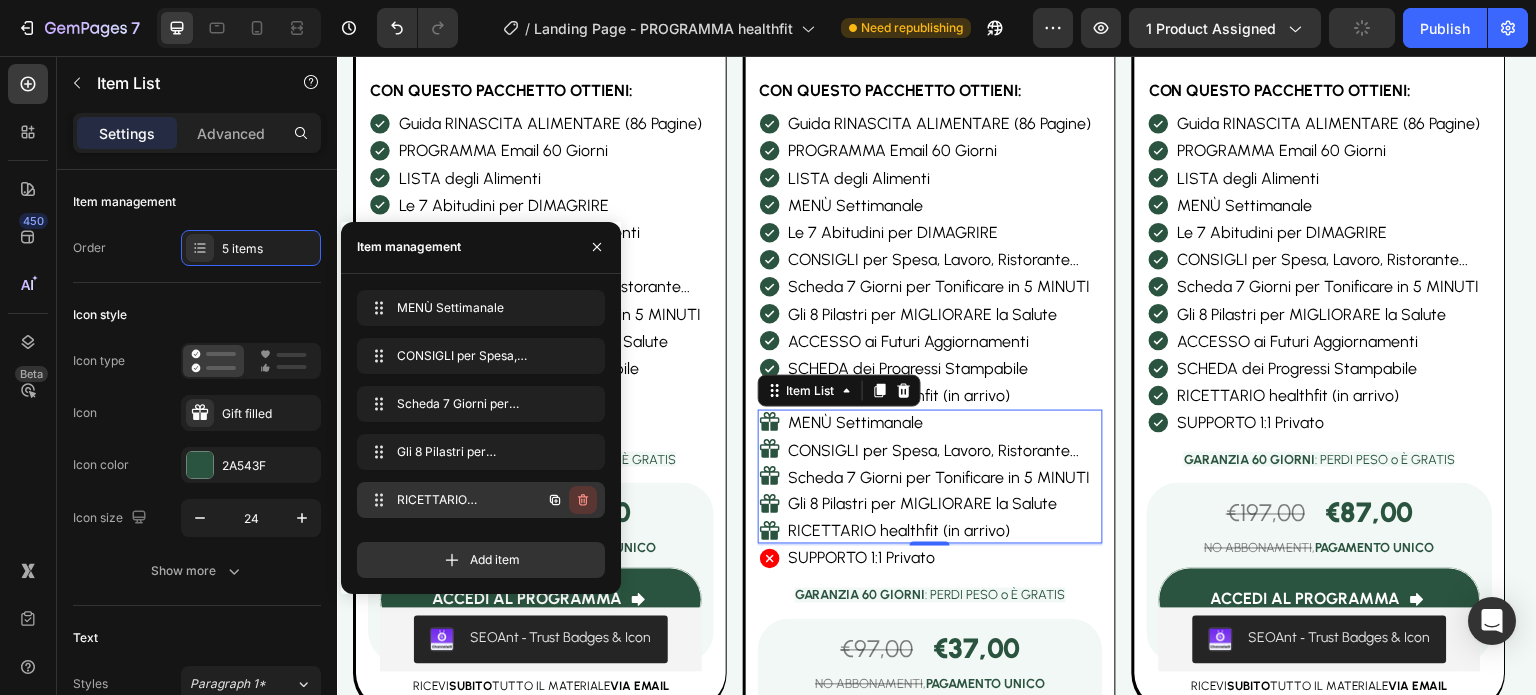 click 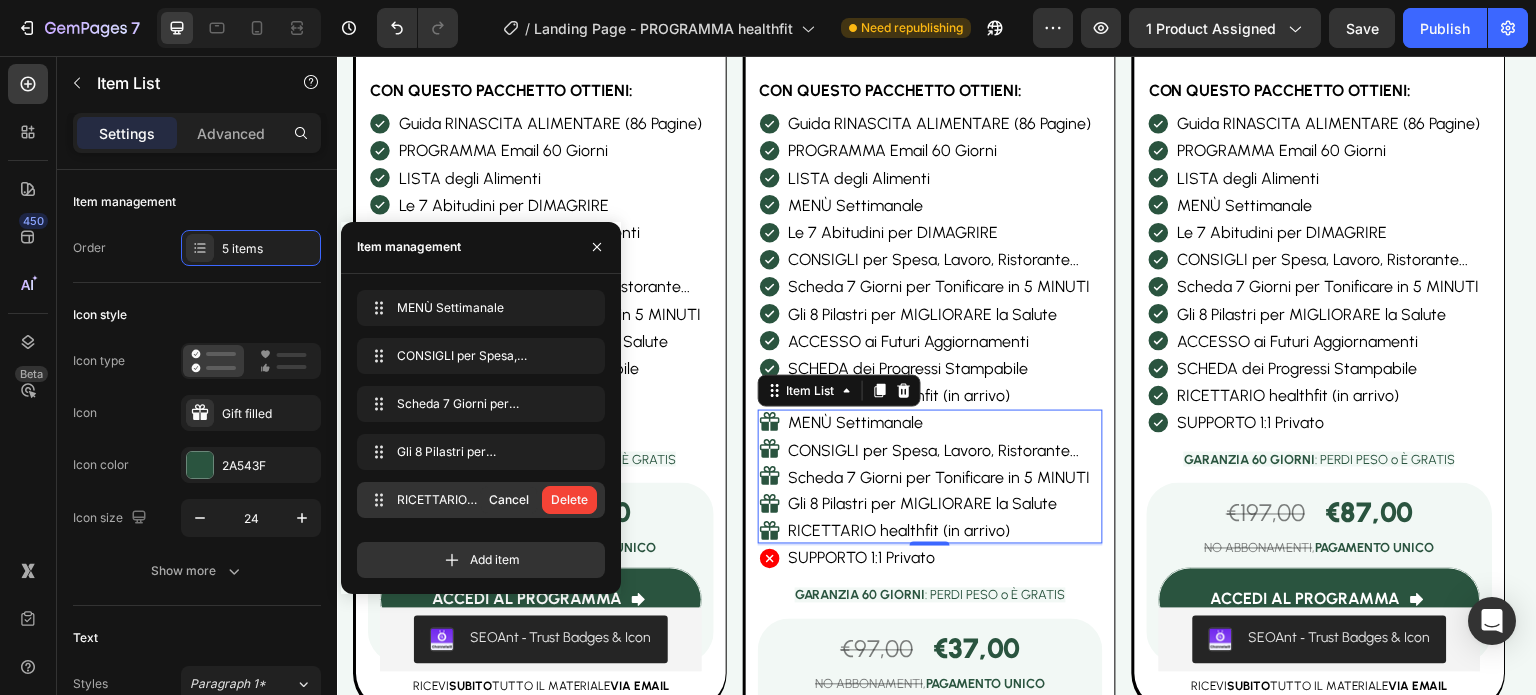 click on "Delete" at bounding box center (569, 500) 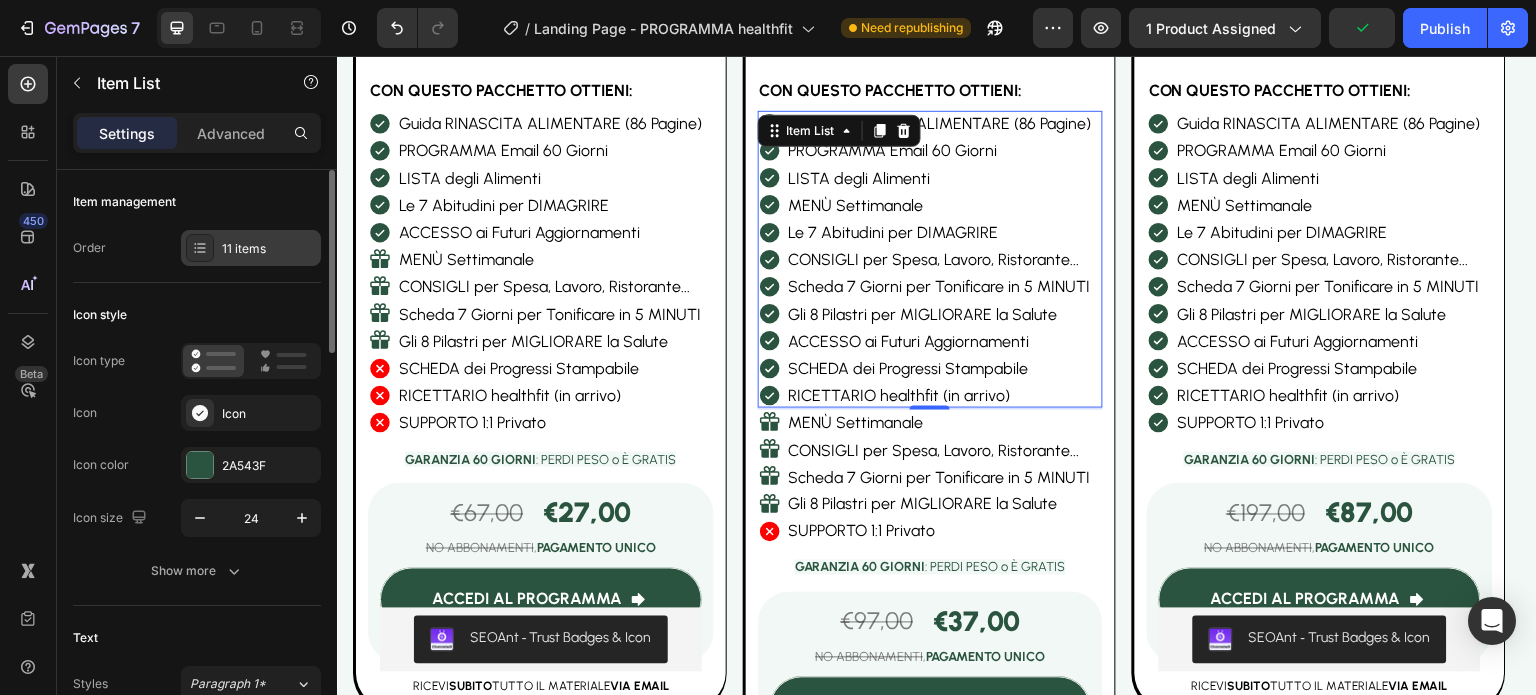 click on "11 items" at bounding box center [269, 249] 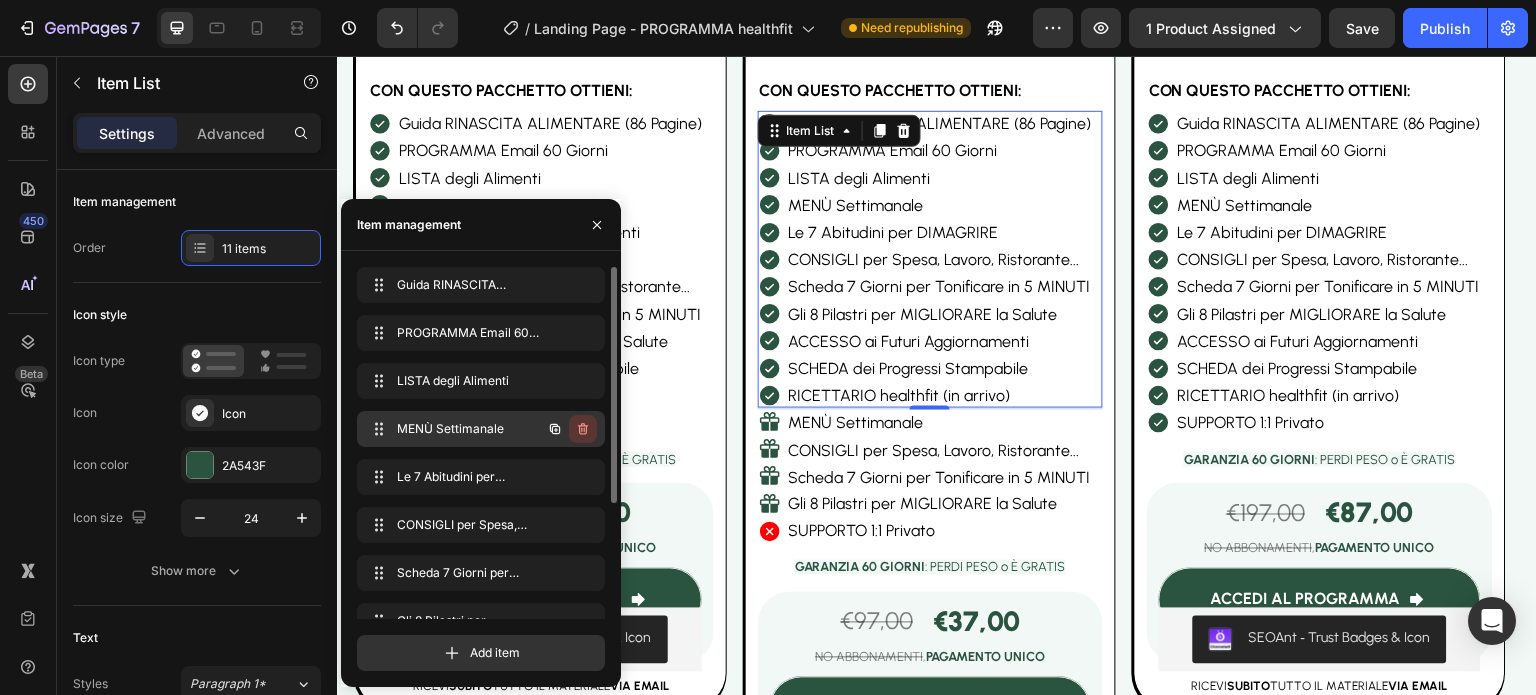 click 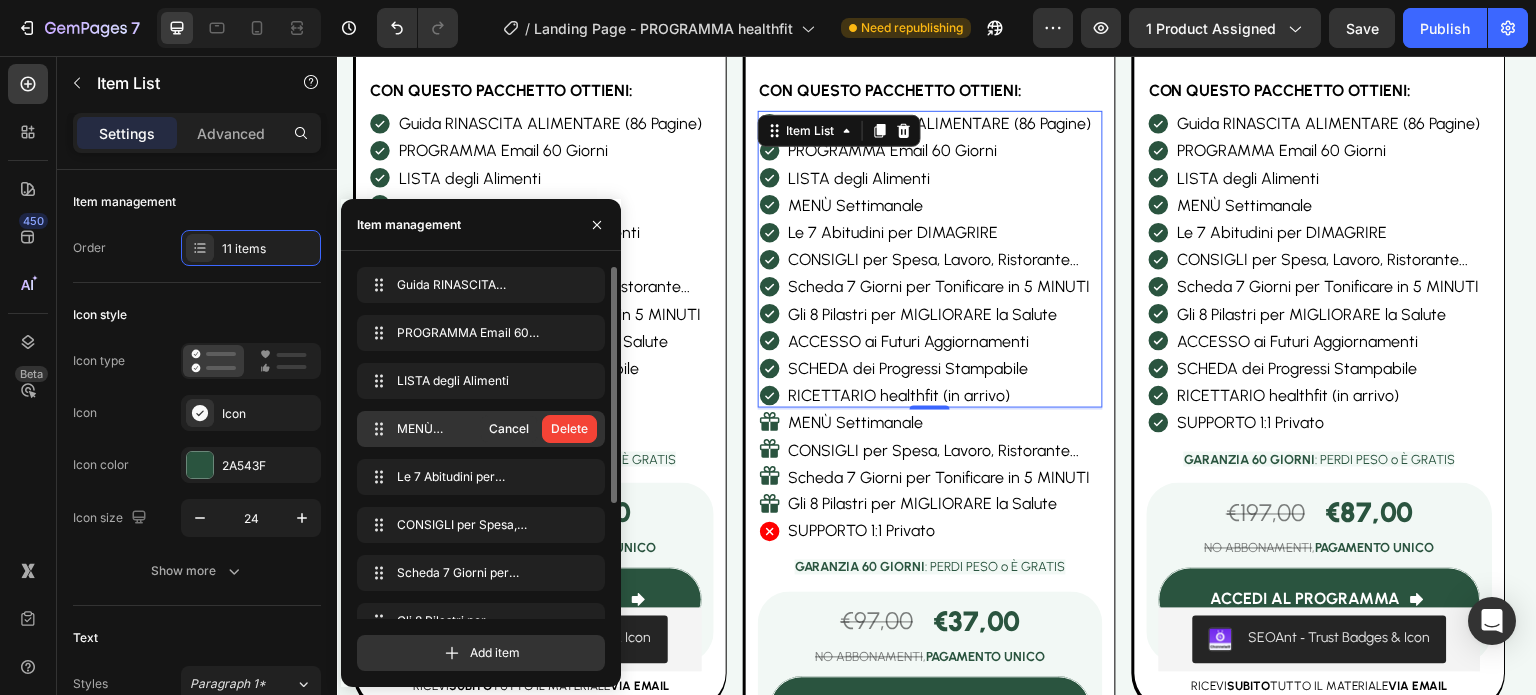 click on "Delete" at bounding box center (569, 429) 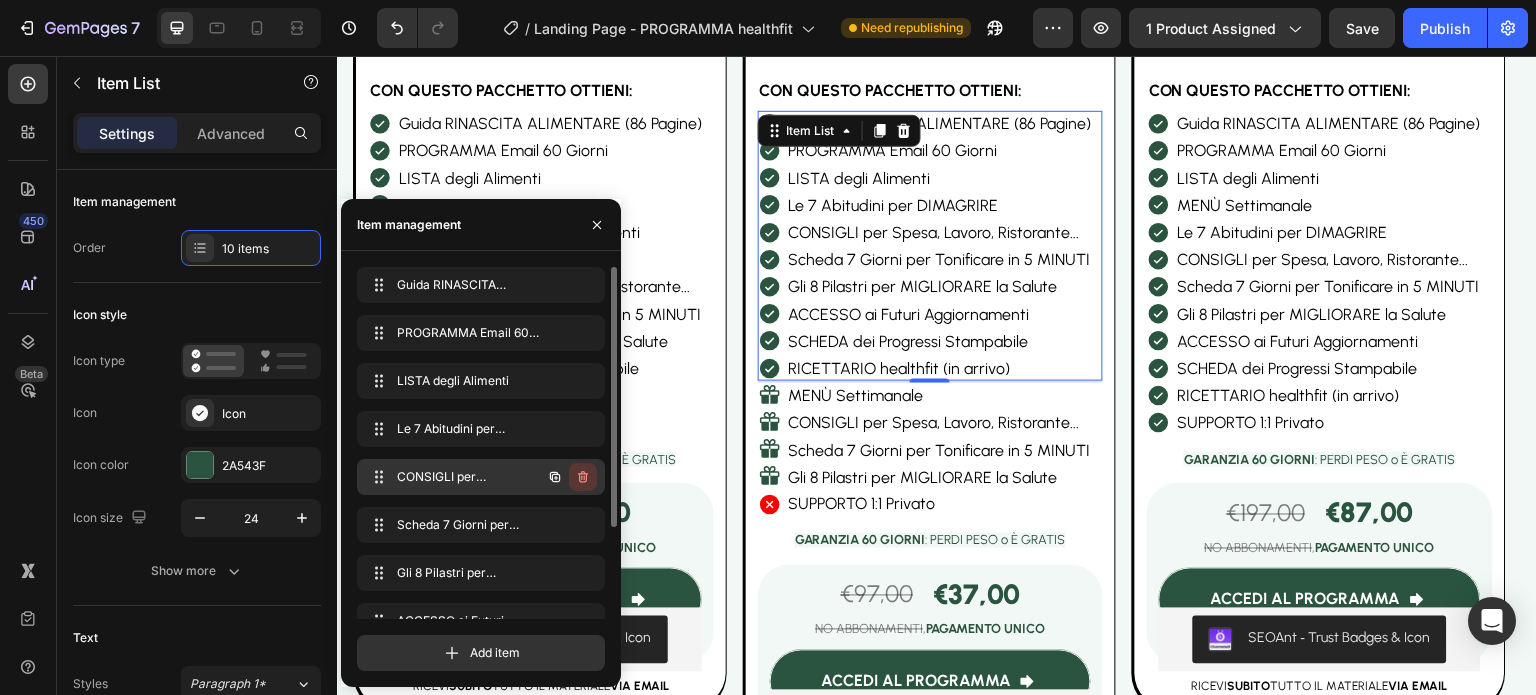 click 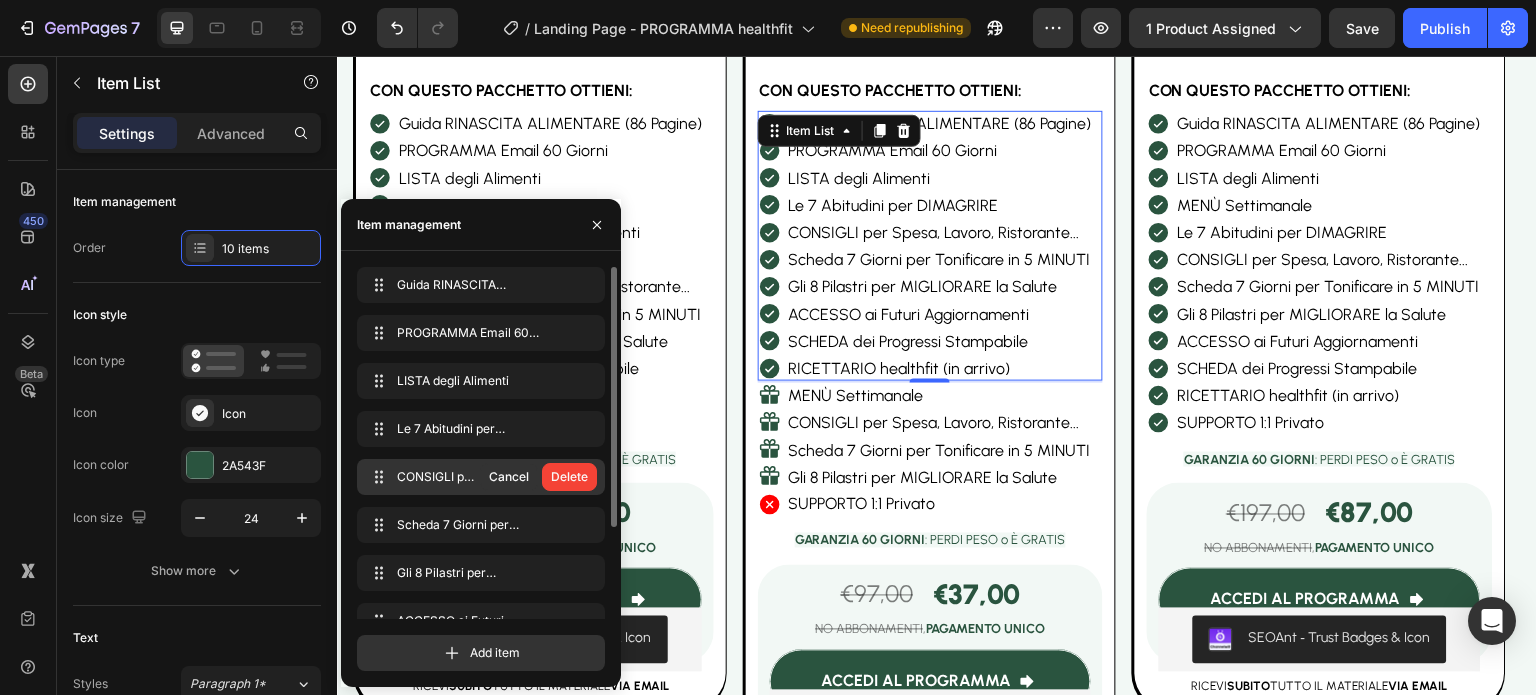 click on "Delete" at bounding box center (569, 477) 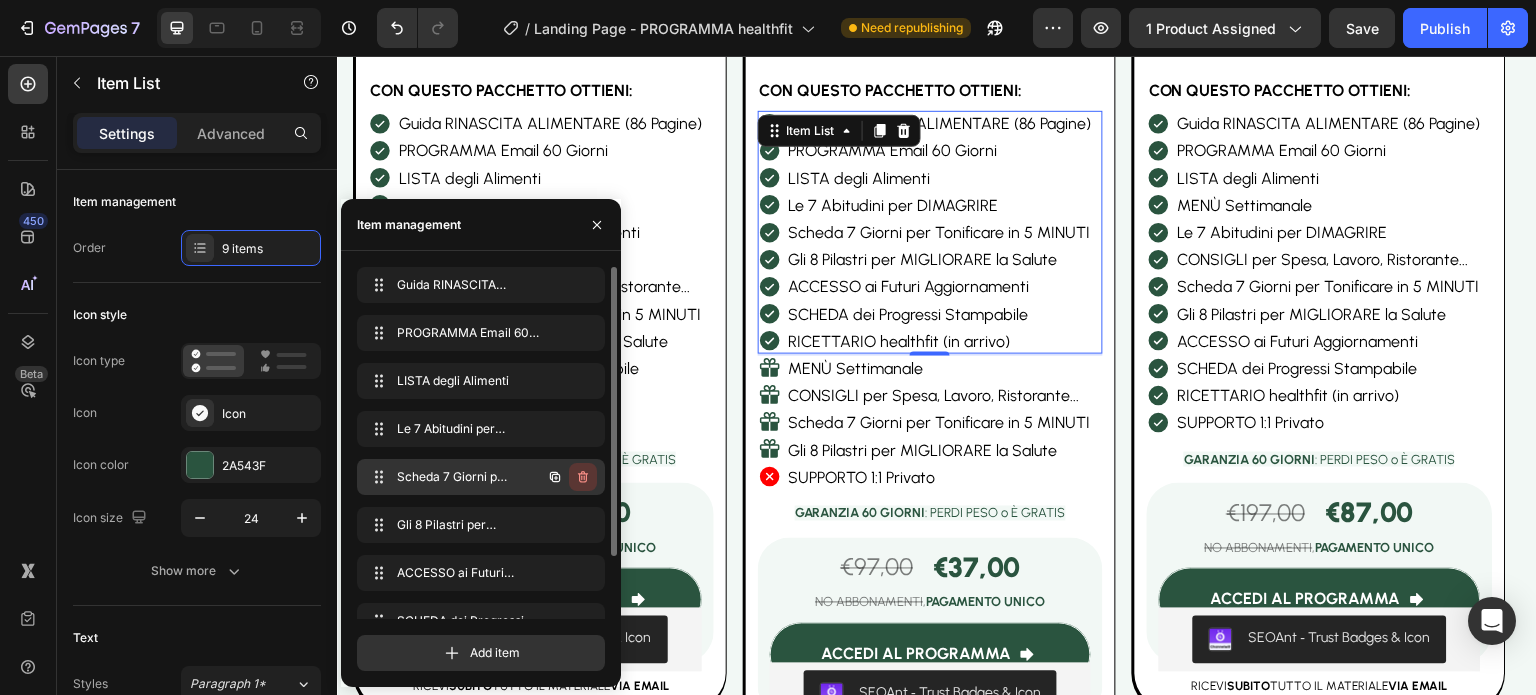 click 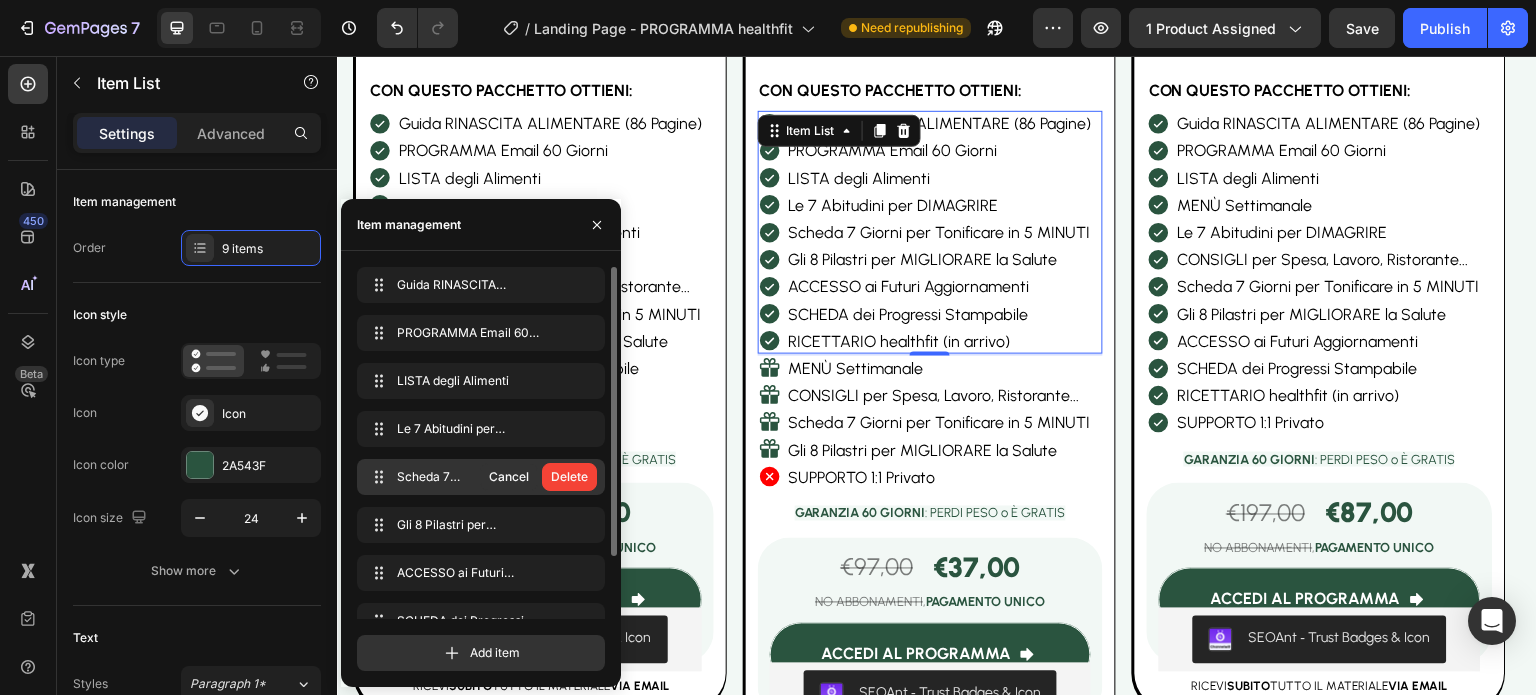 click on "Delete" at bounding box center (569, 477) 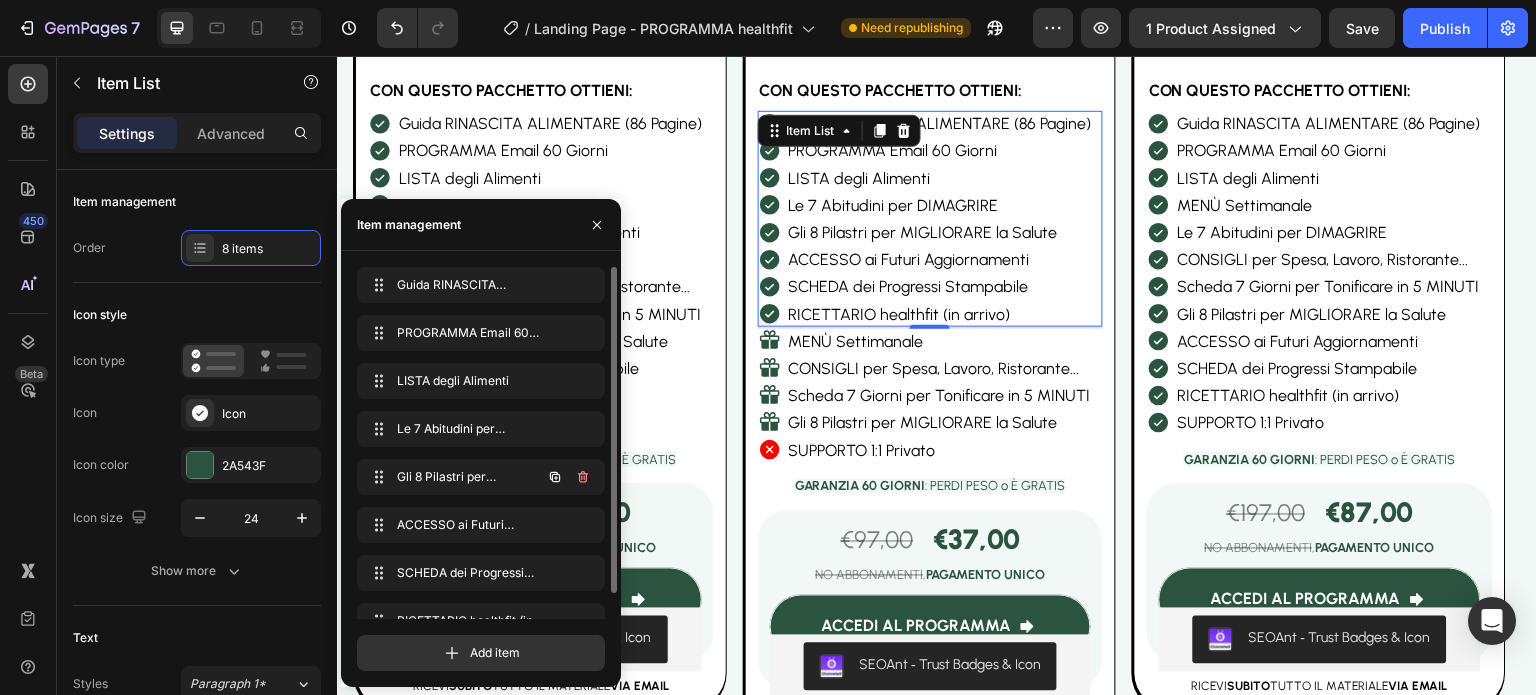 click 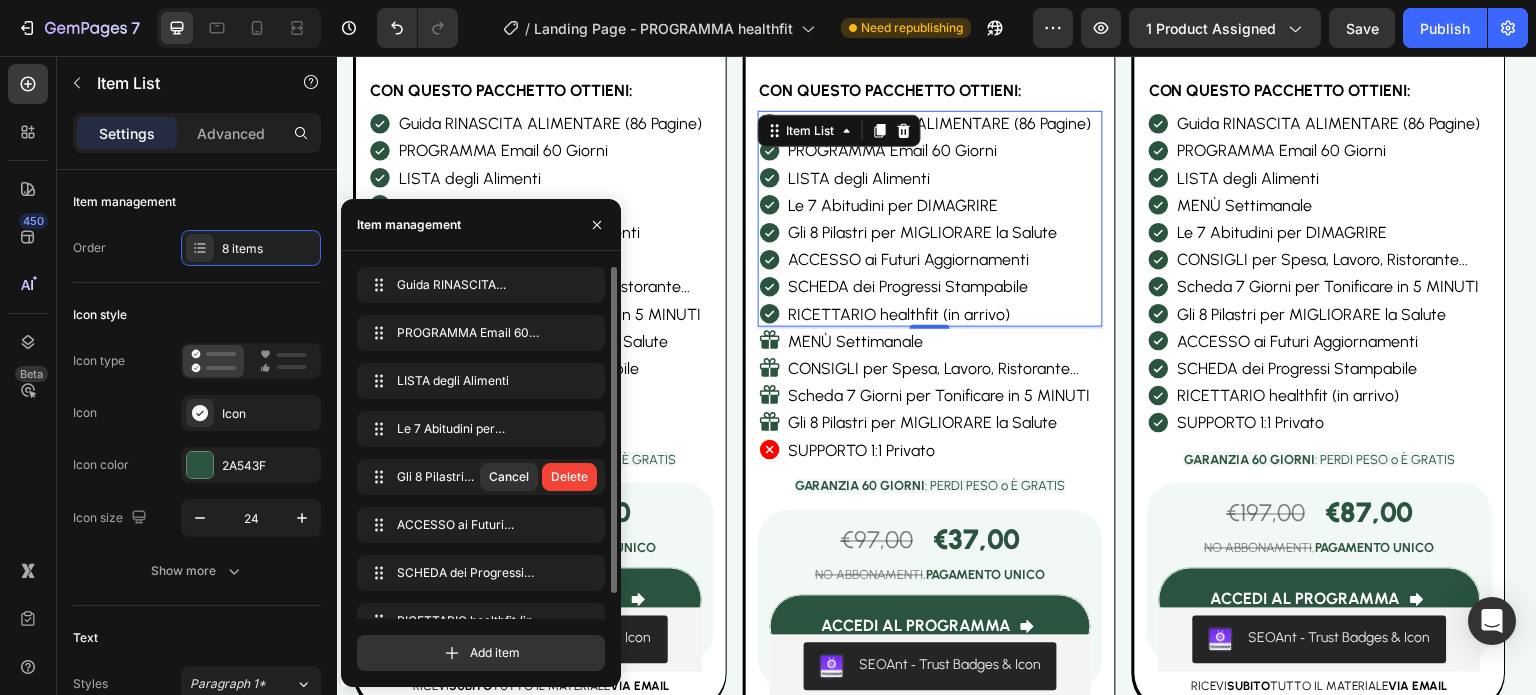 click on "Delete" at bounding box center [569, 477] 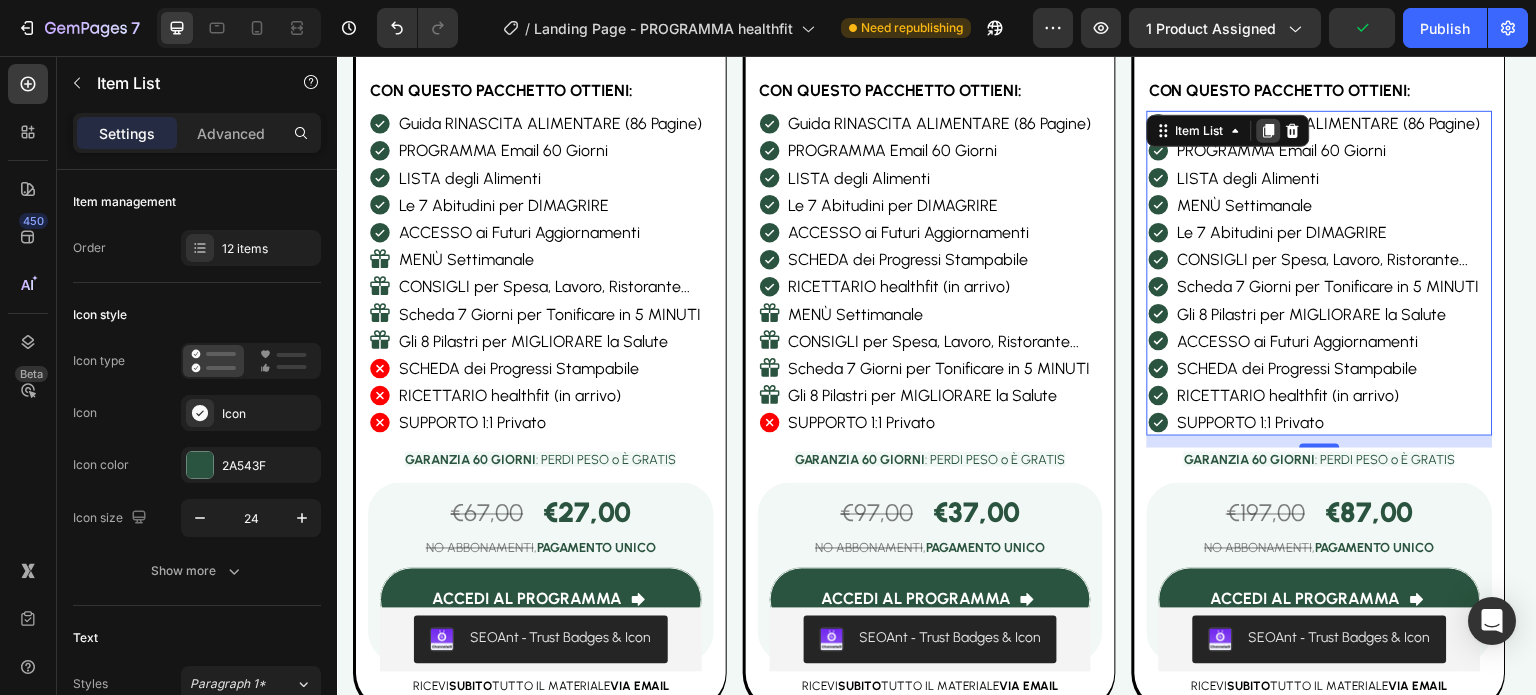 click 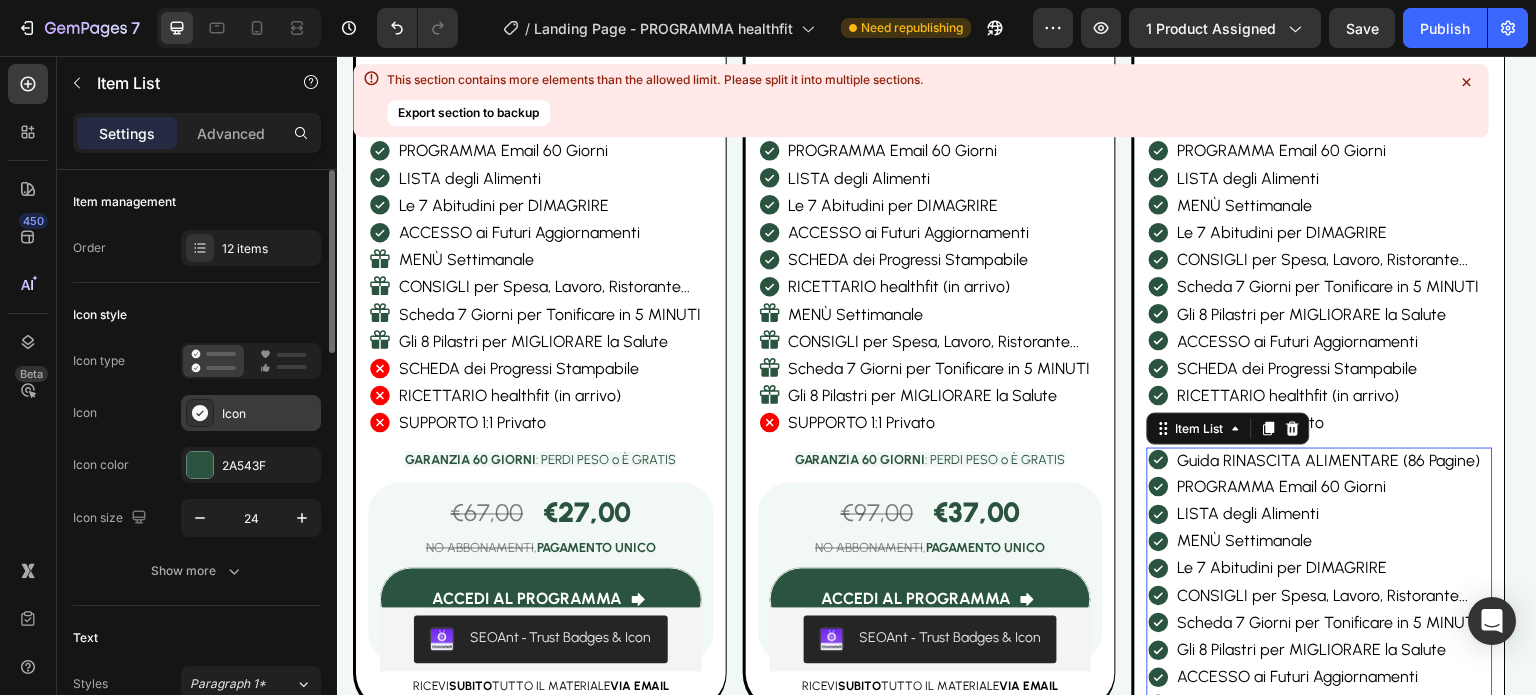 click on "Icon" at bounding box center (269, 414) 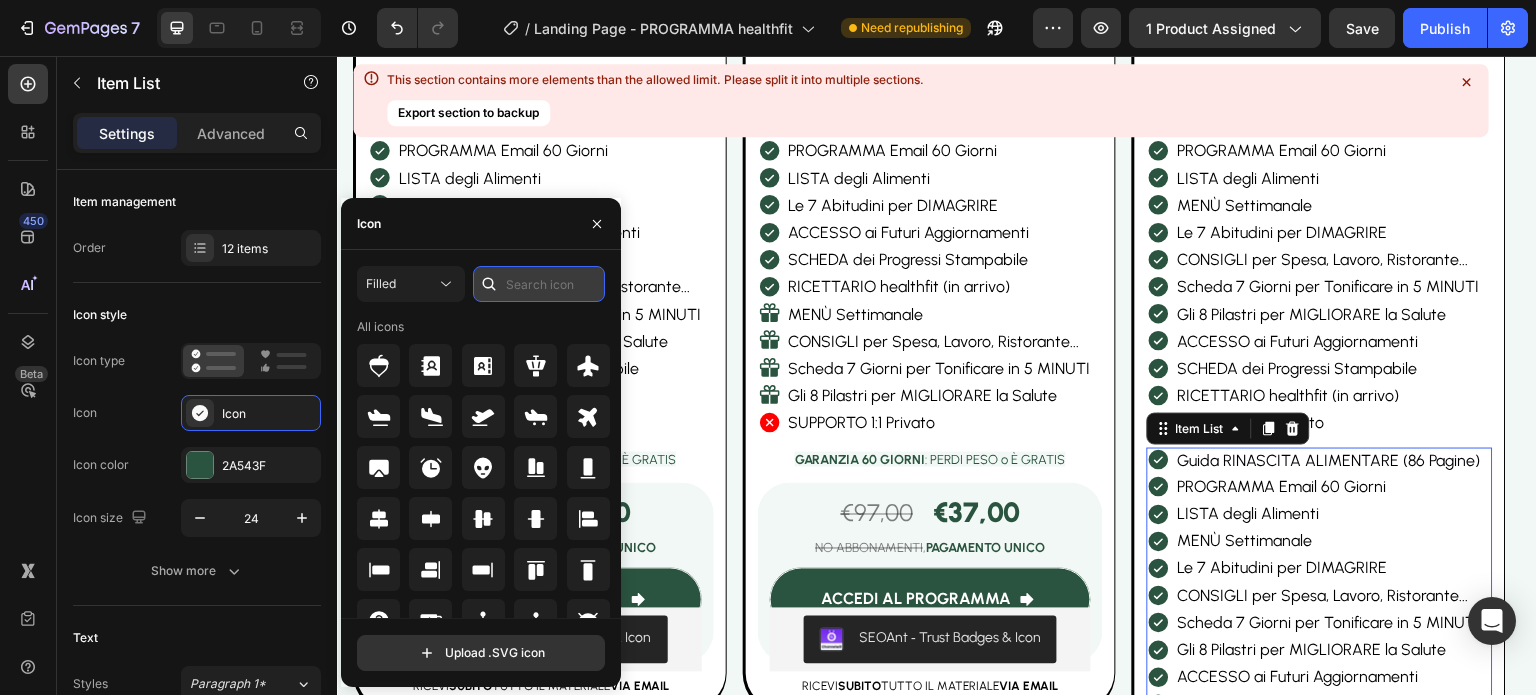 click at bounding box center (539, 284) 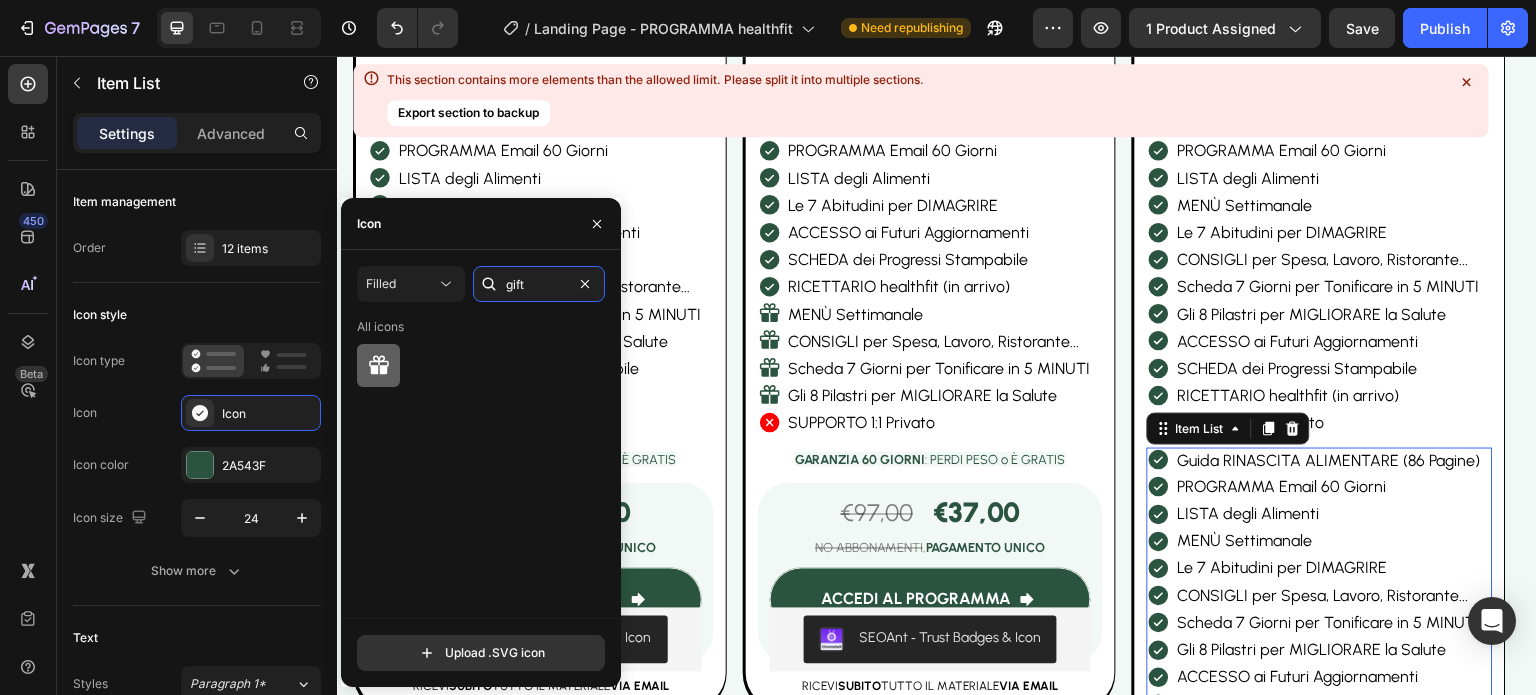 type on "gift" 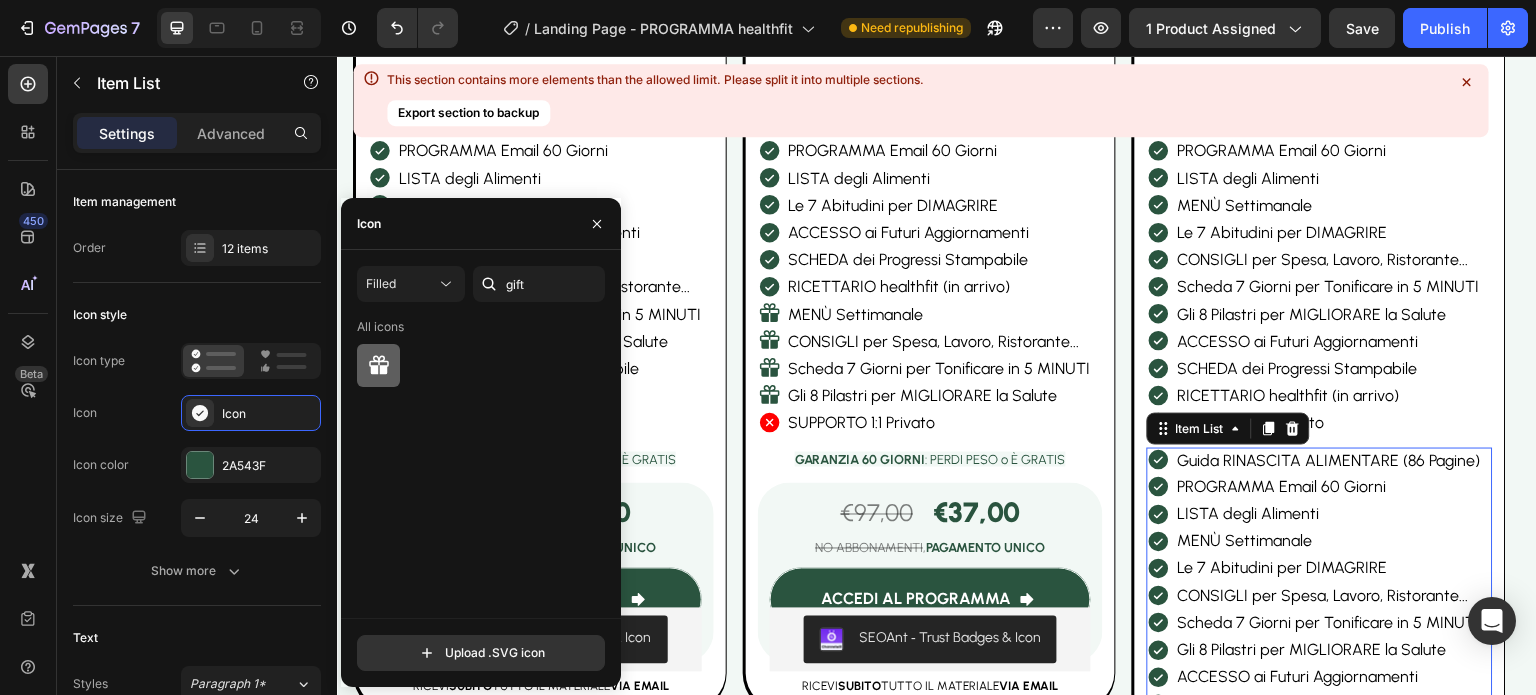 click 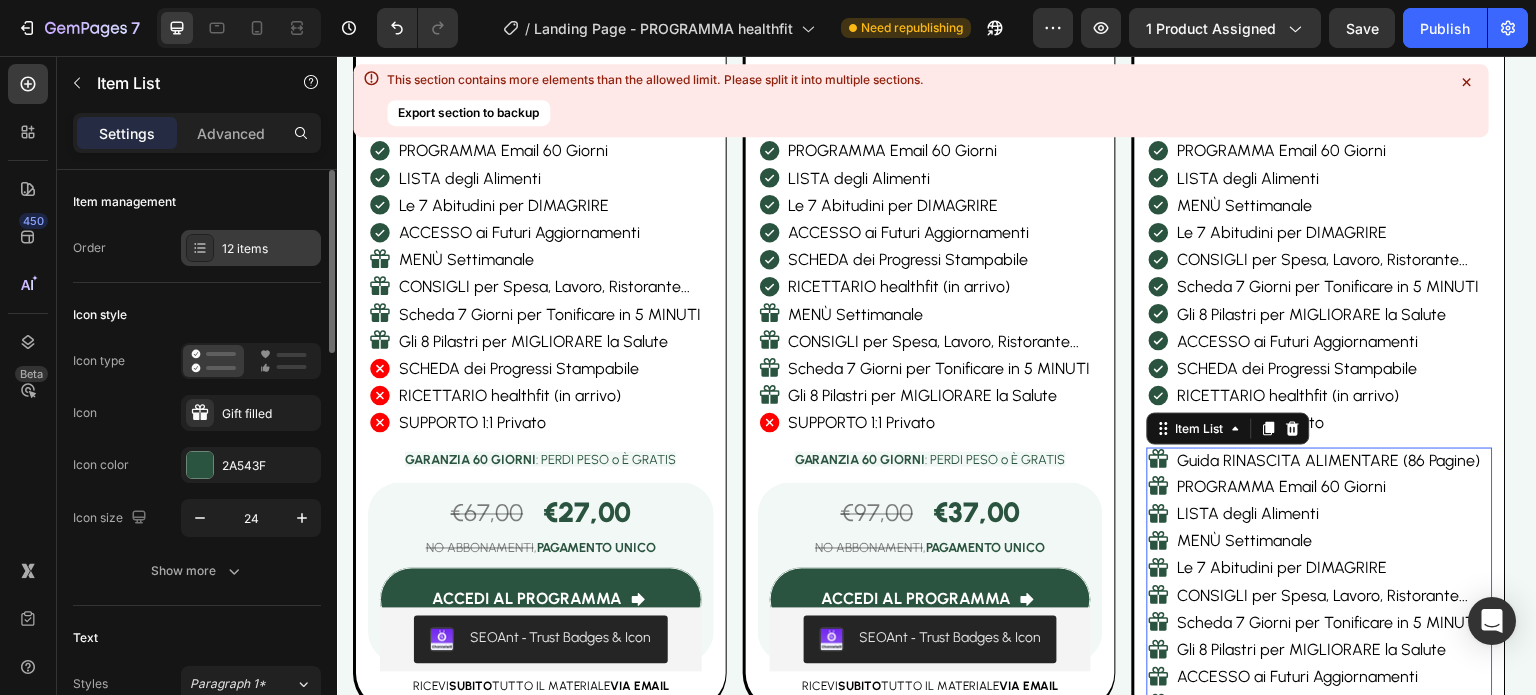 click on "12 items" at bounding box center [269, 249] 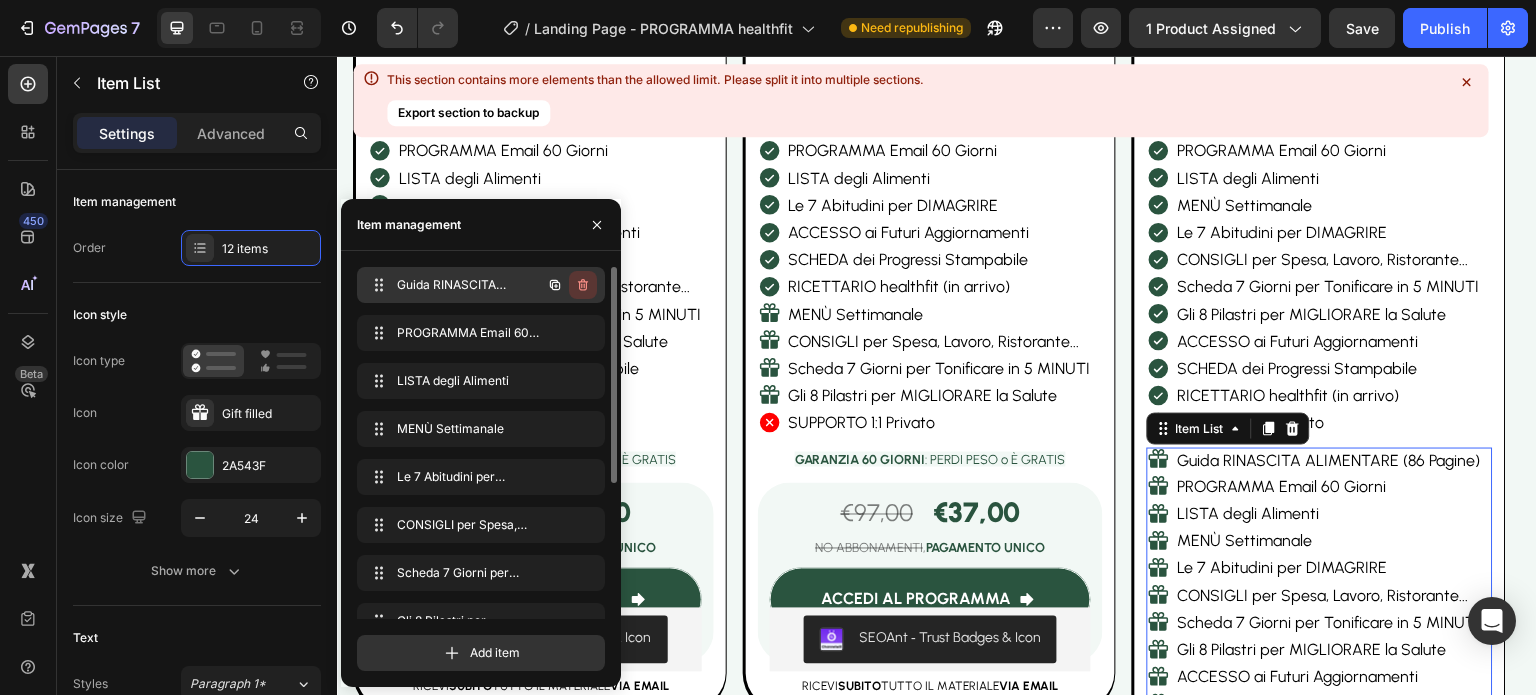 click 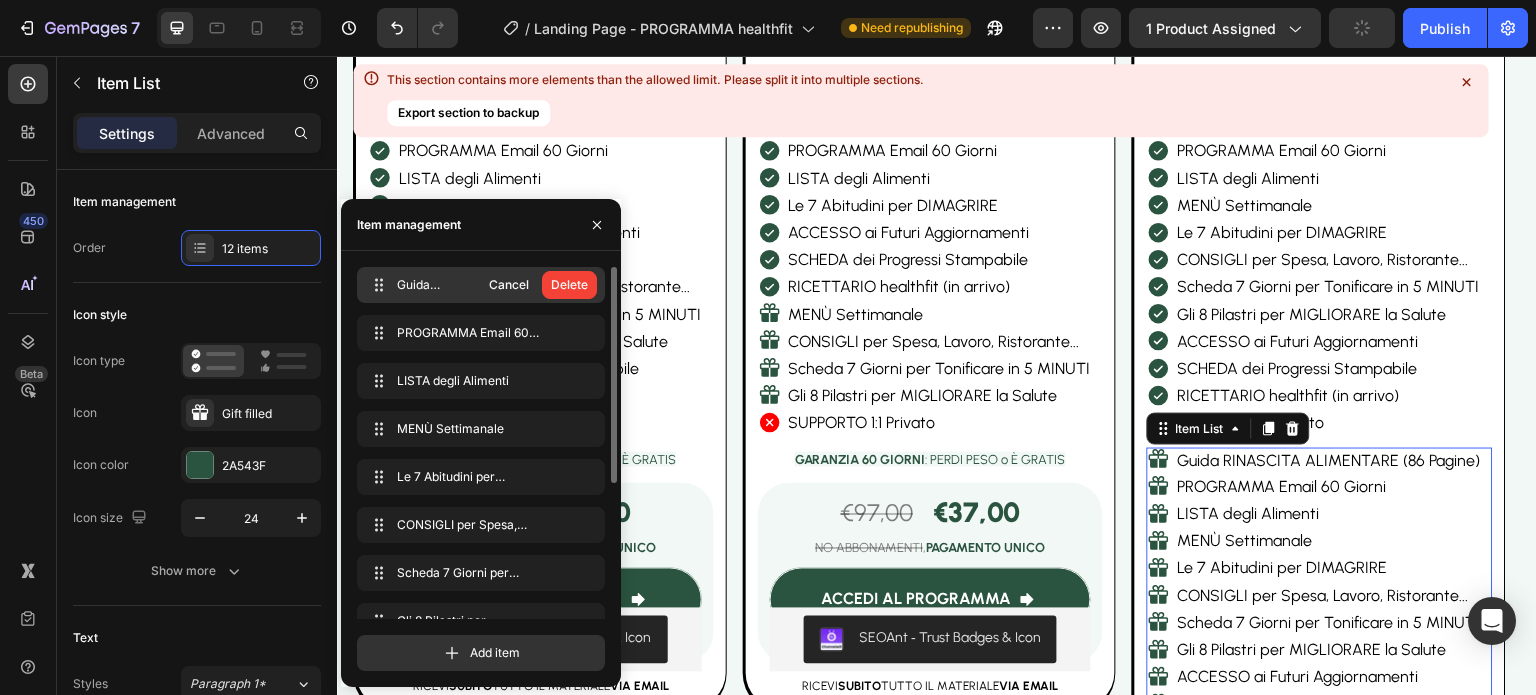 click on "Delete" at bounding box center [569, 285] 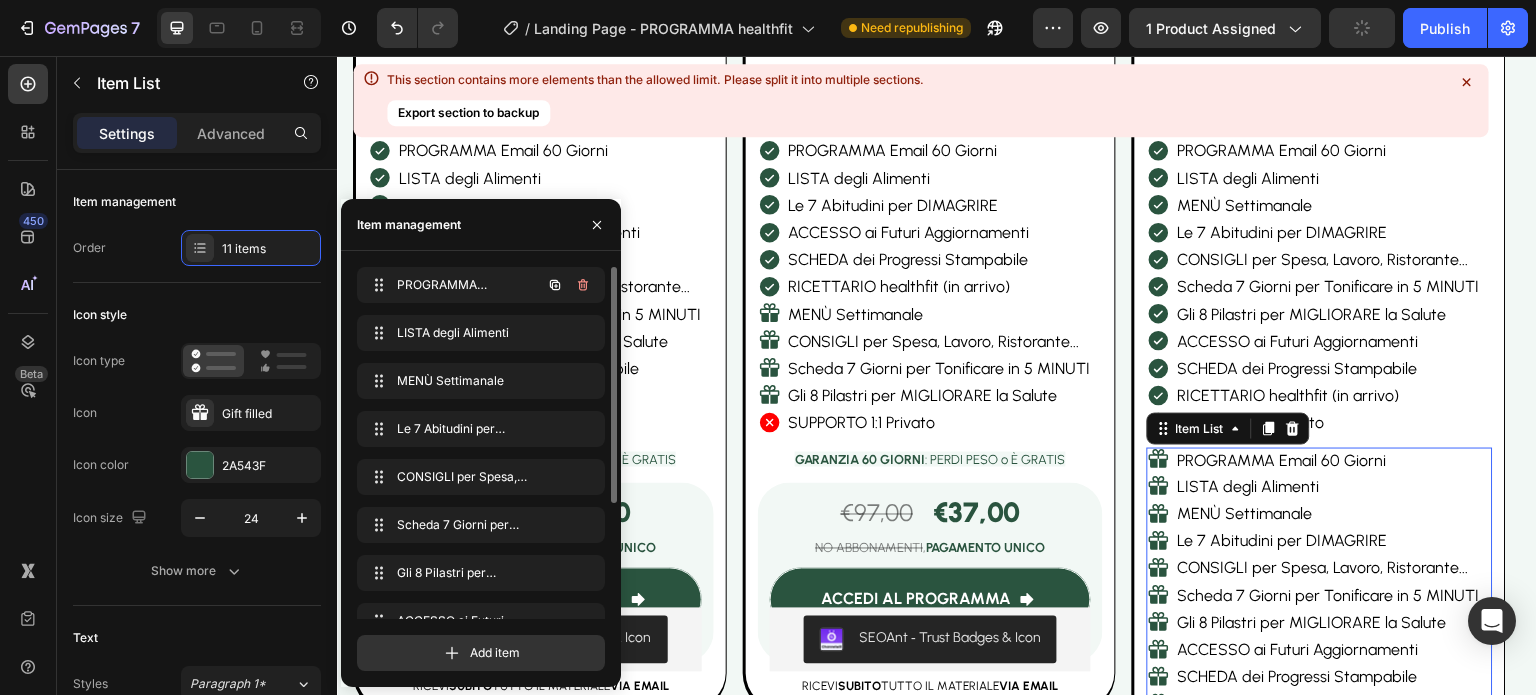 click 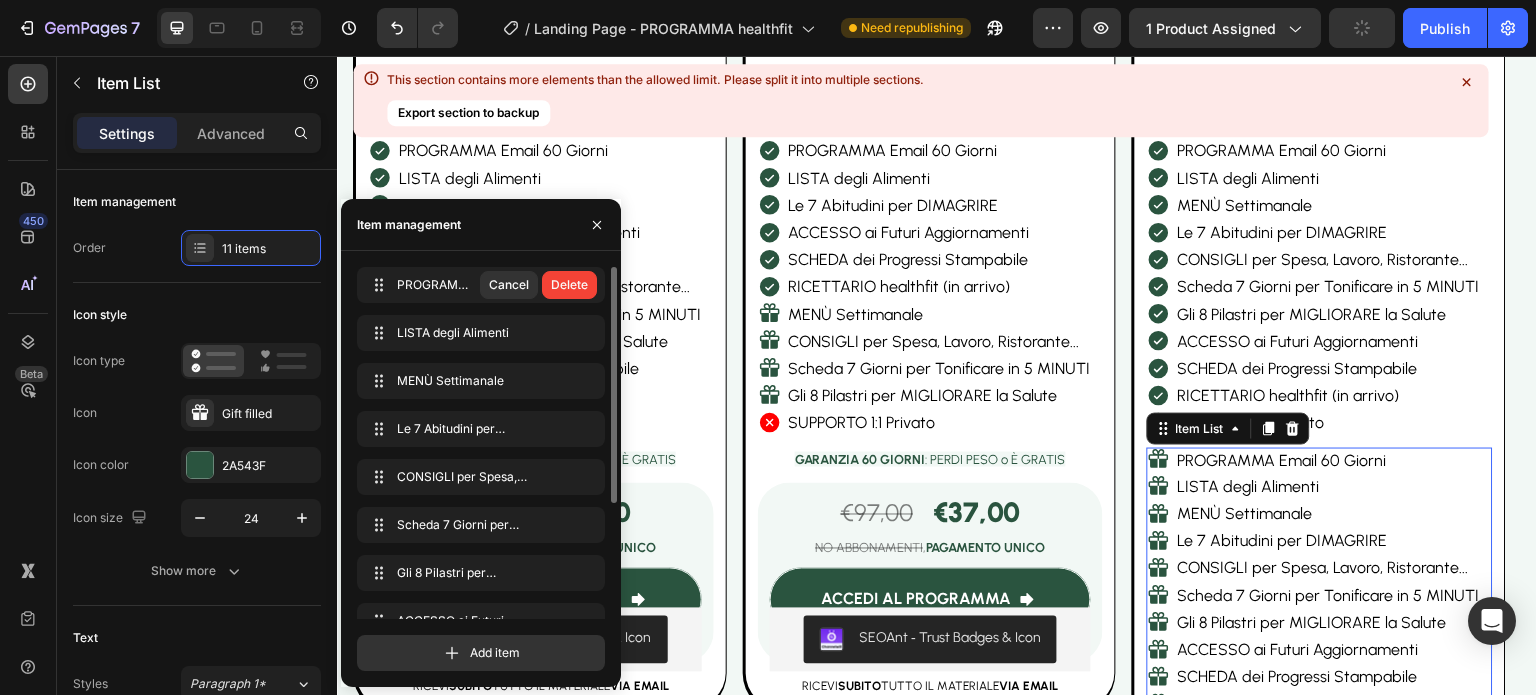 click on "Delete" at bounding box center (569, 285) 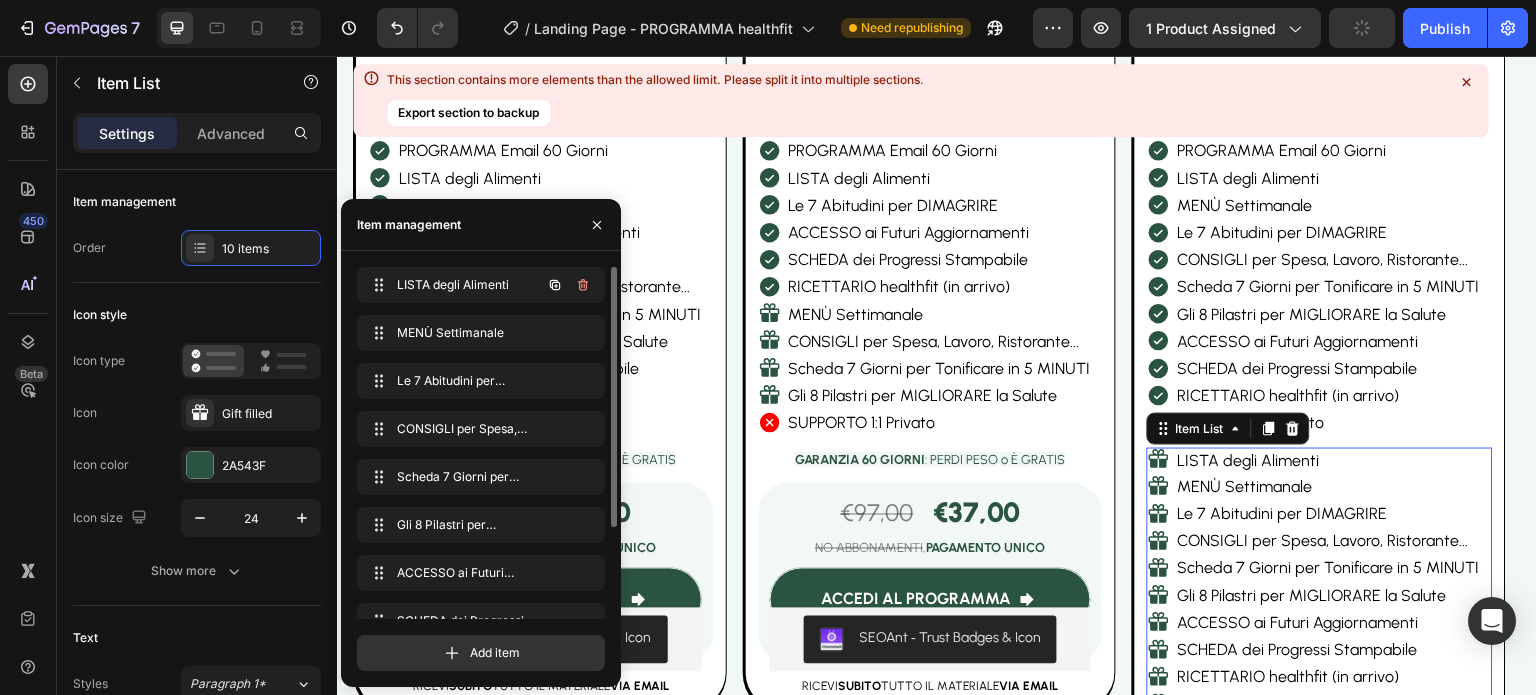 click 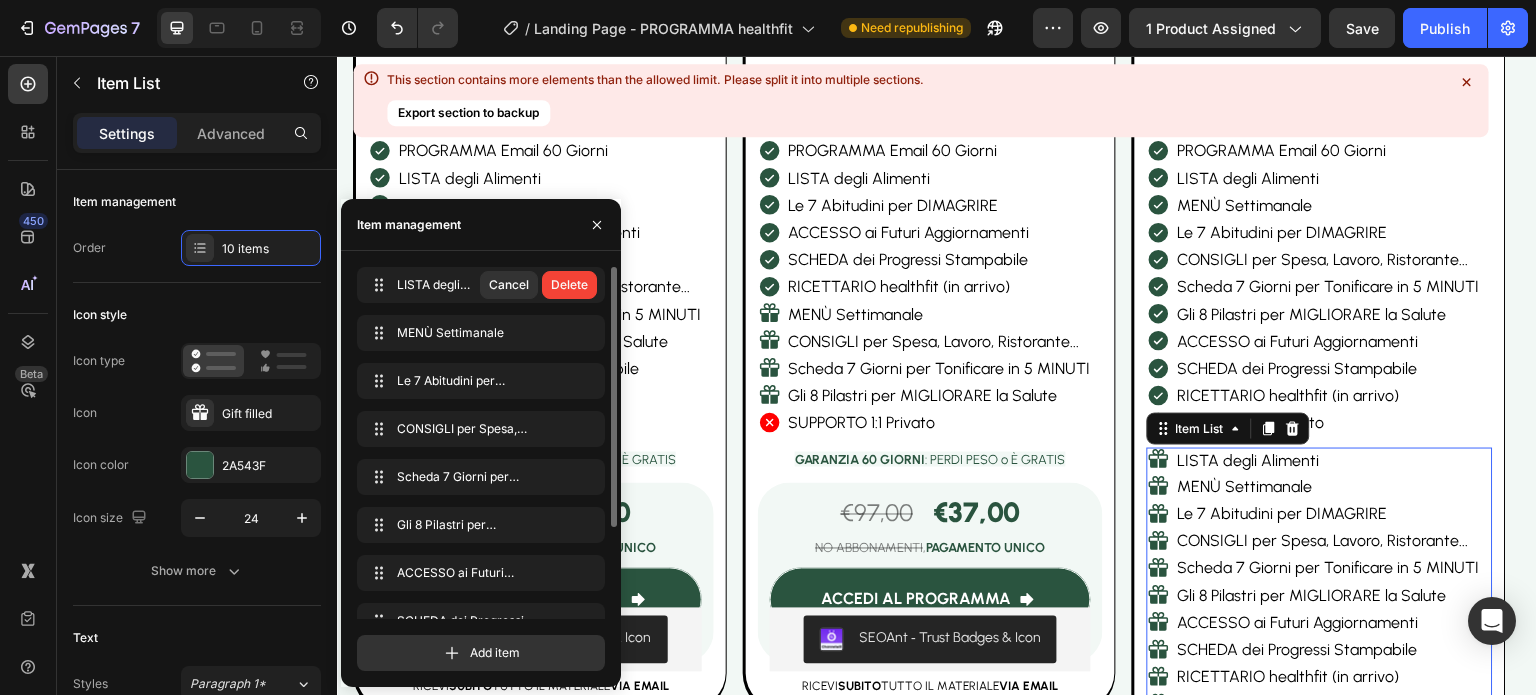 click on "Delete" at bounding box center (569, 285) 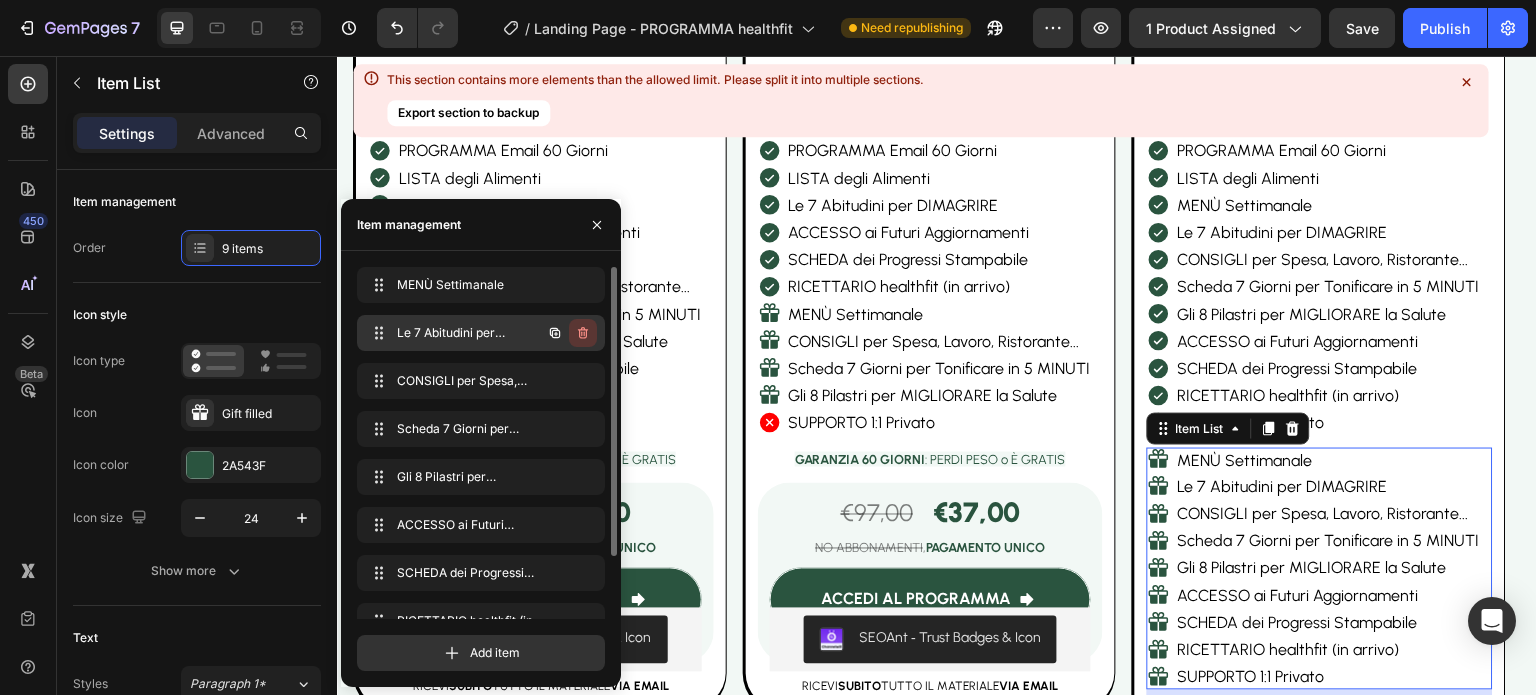 click 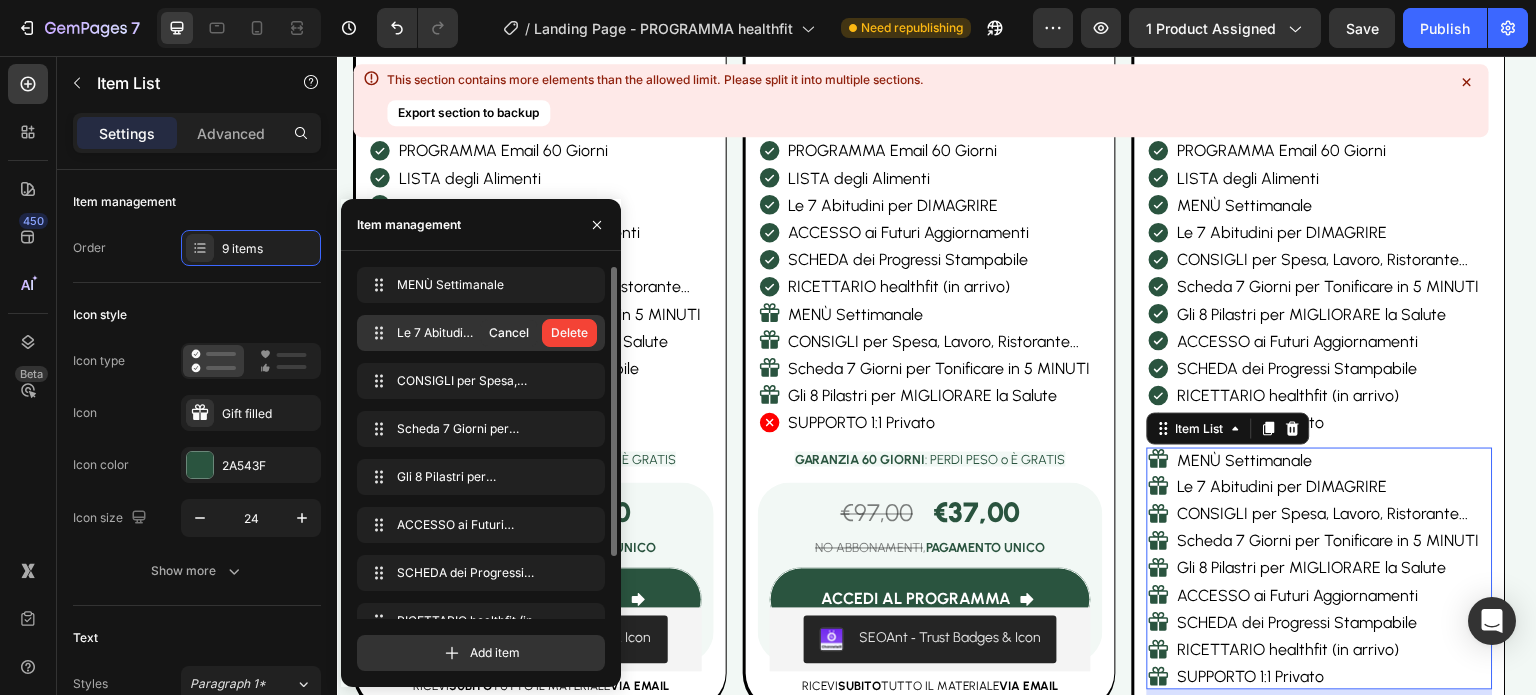 click on "Delete" at bounding box center [569, 333] 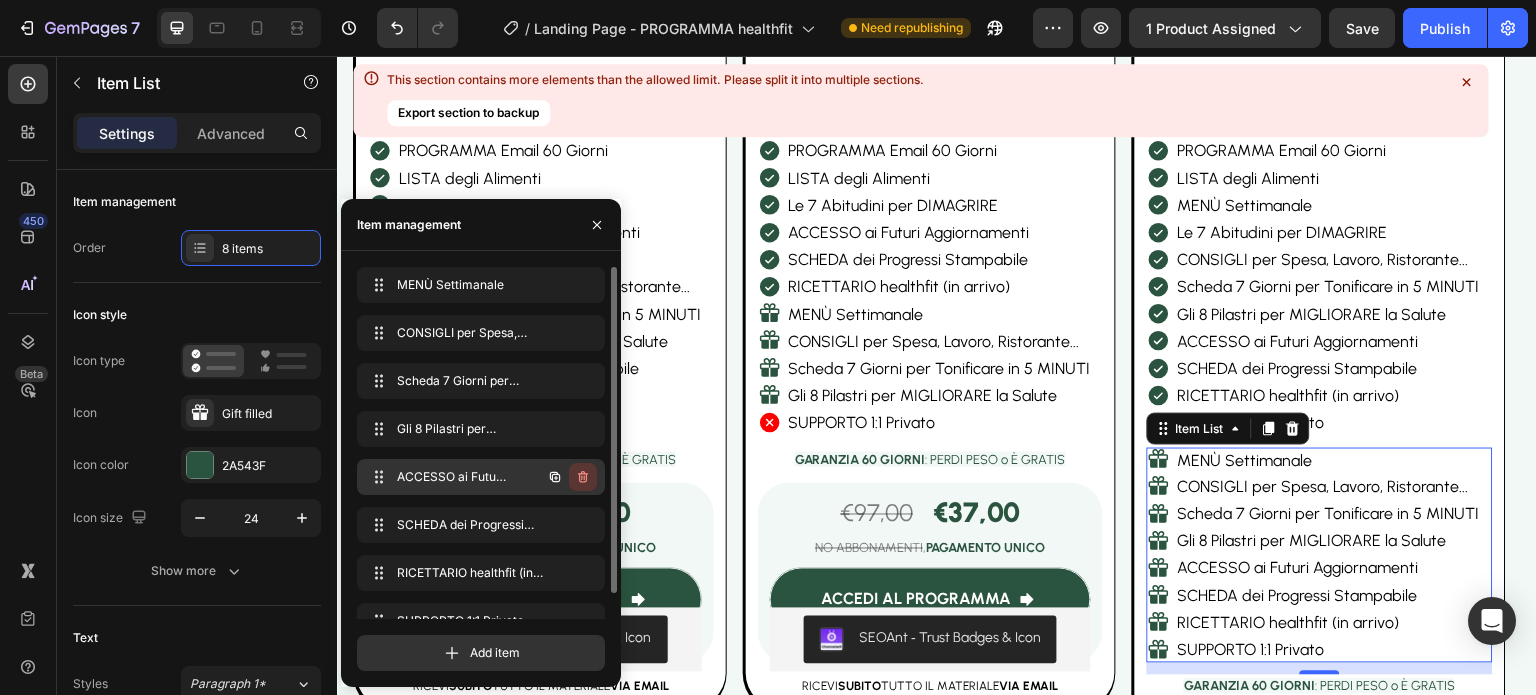 click 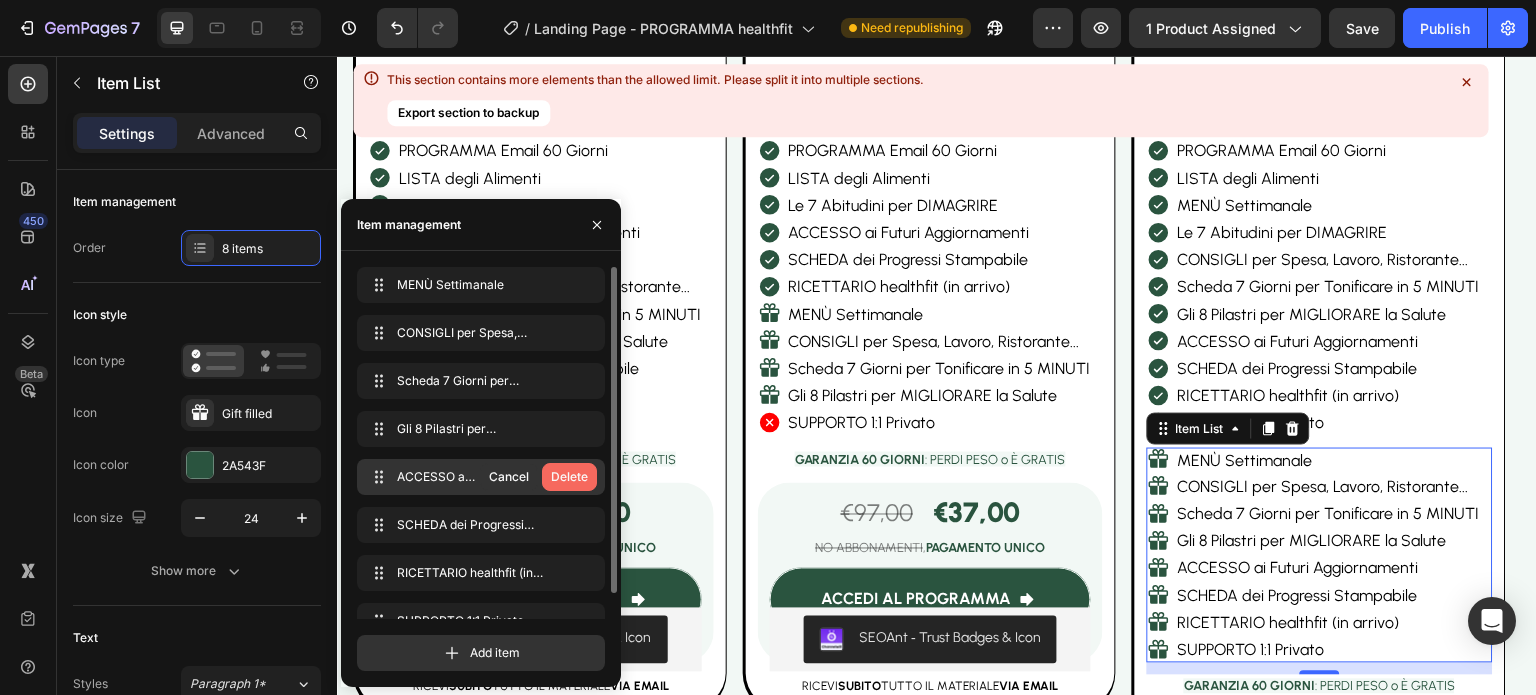 click on "Delete" at bounding box center (569, 477) 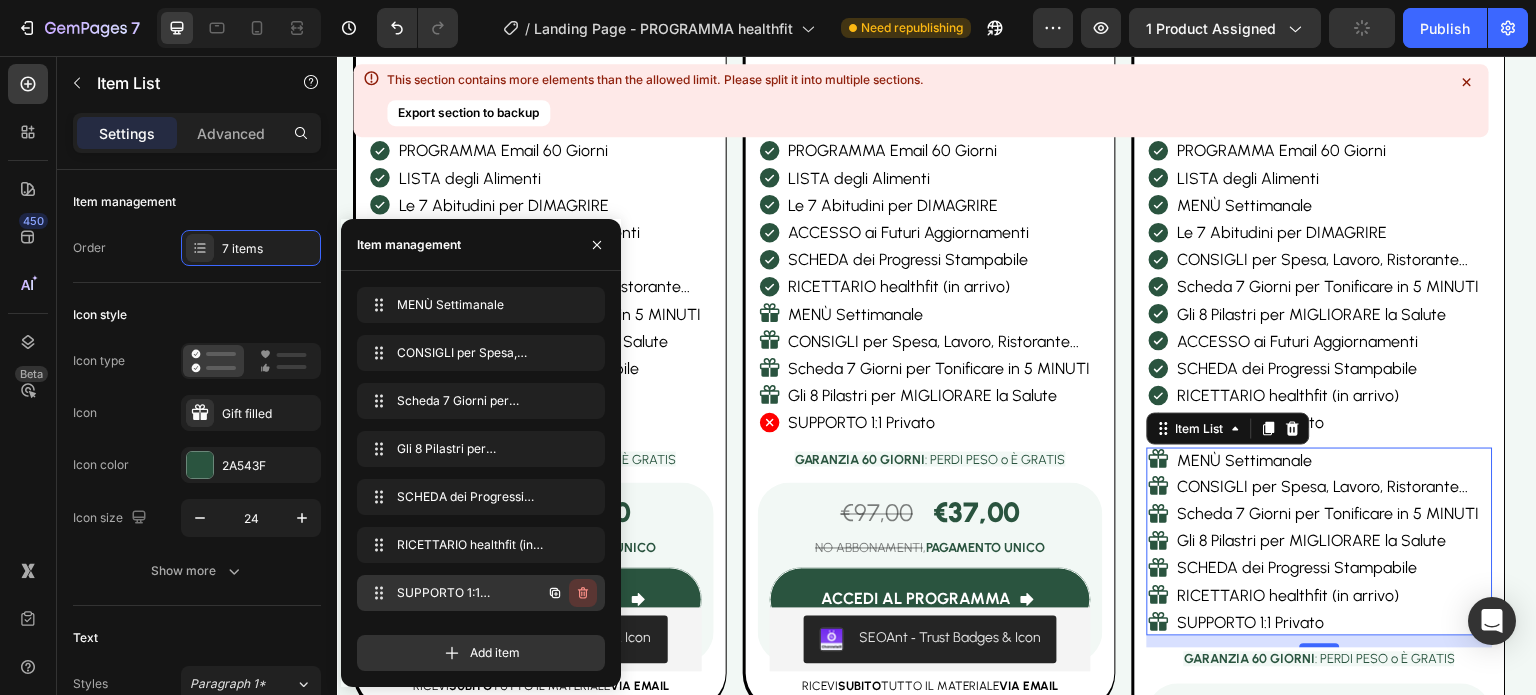 click 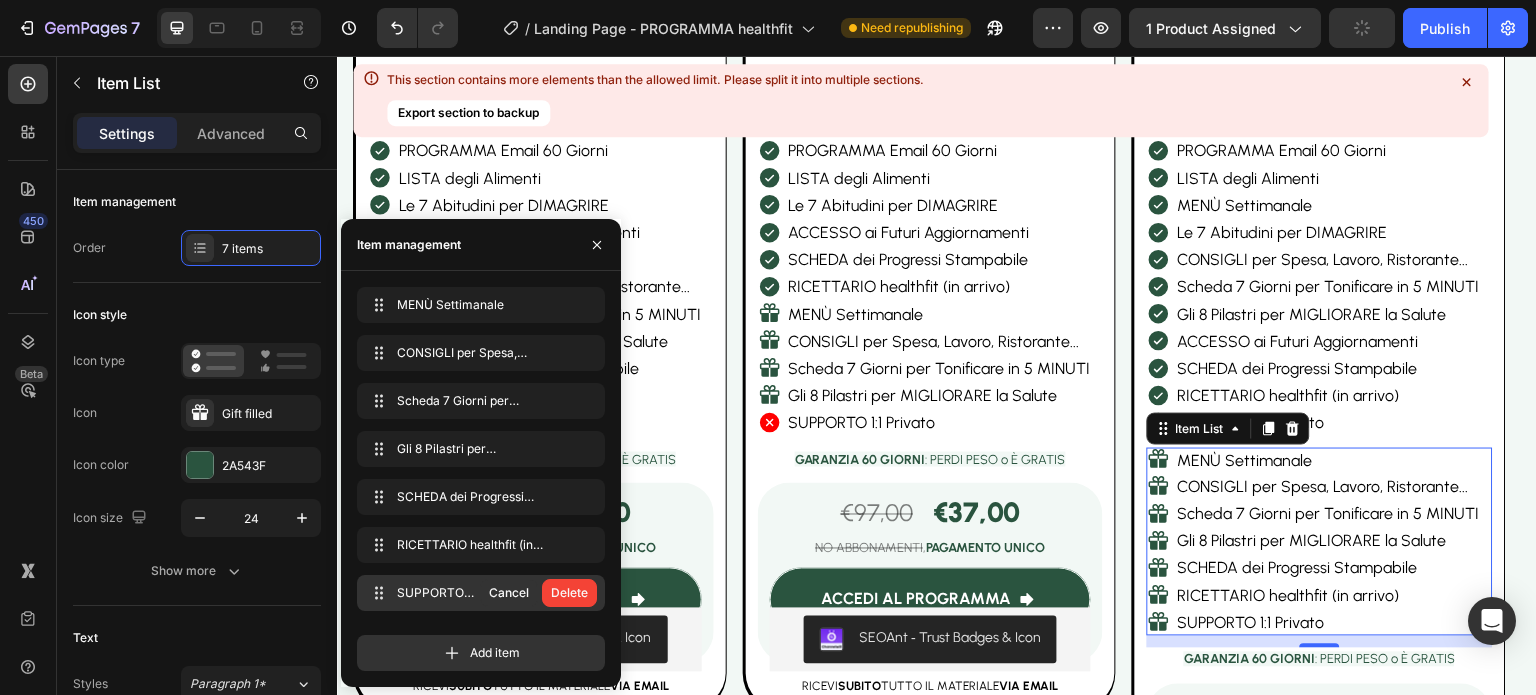 click on "Delete" at bounding box center (569, 593) 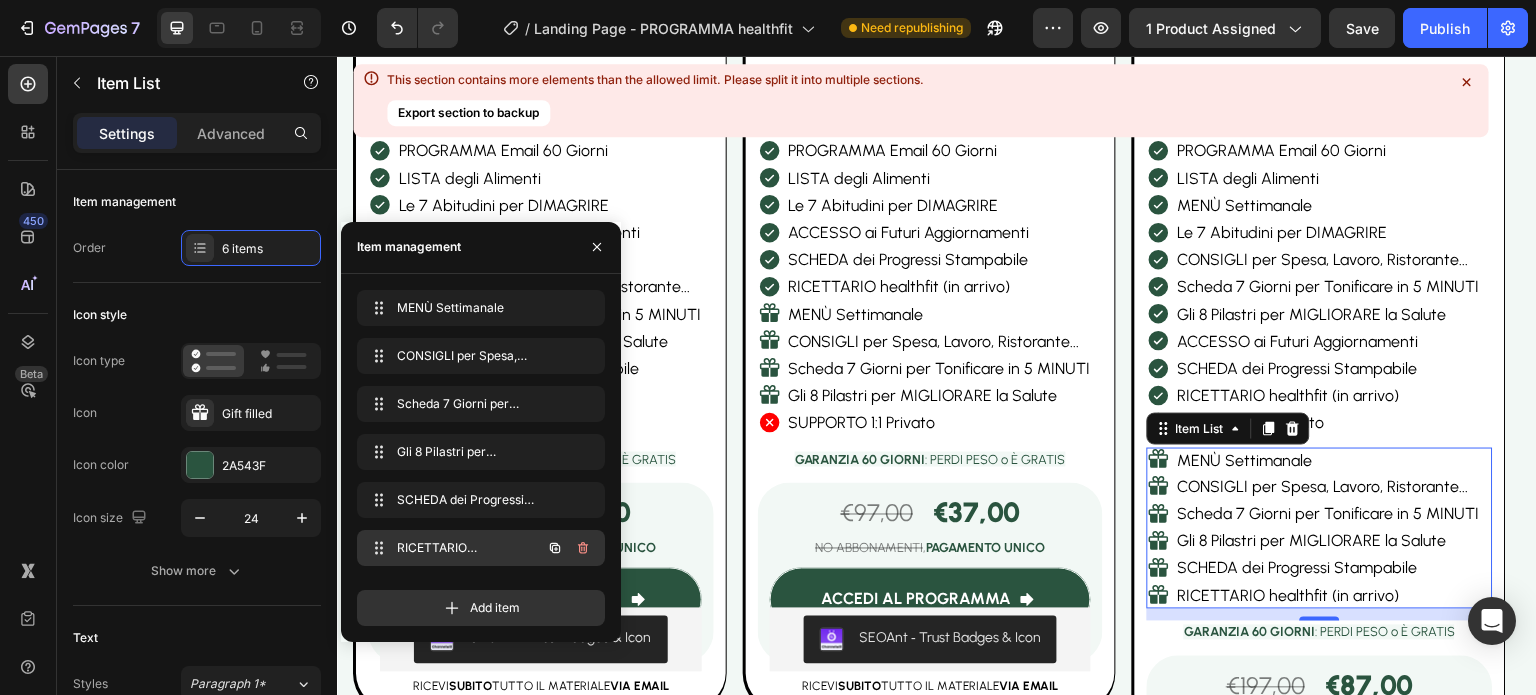 click 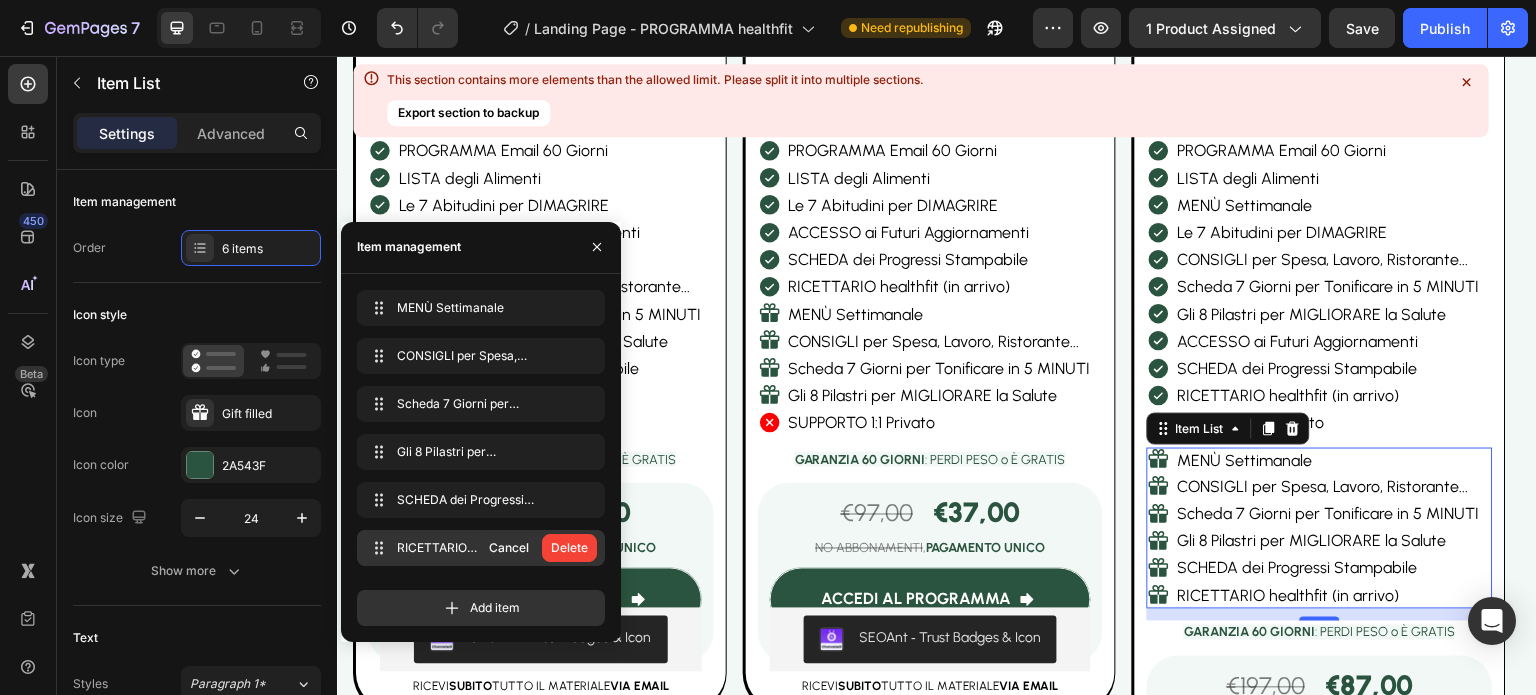 click on "Delete" at bounding box center [569, 548] 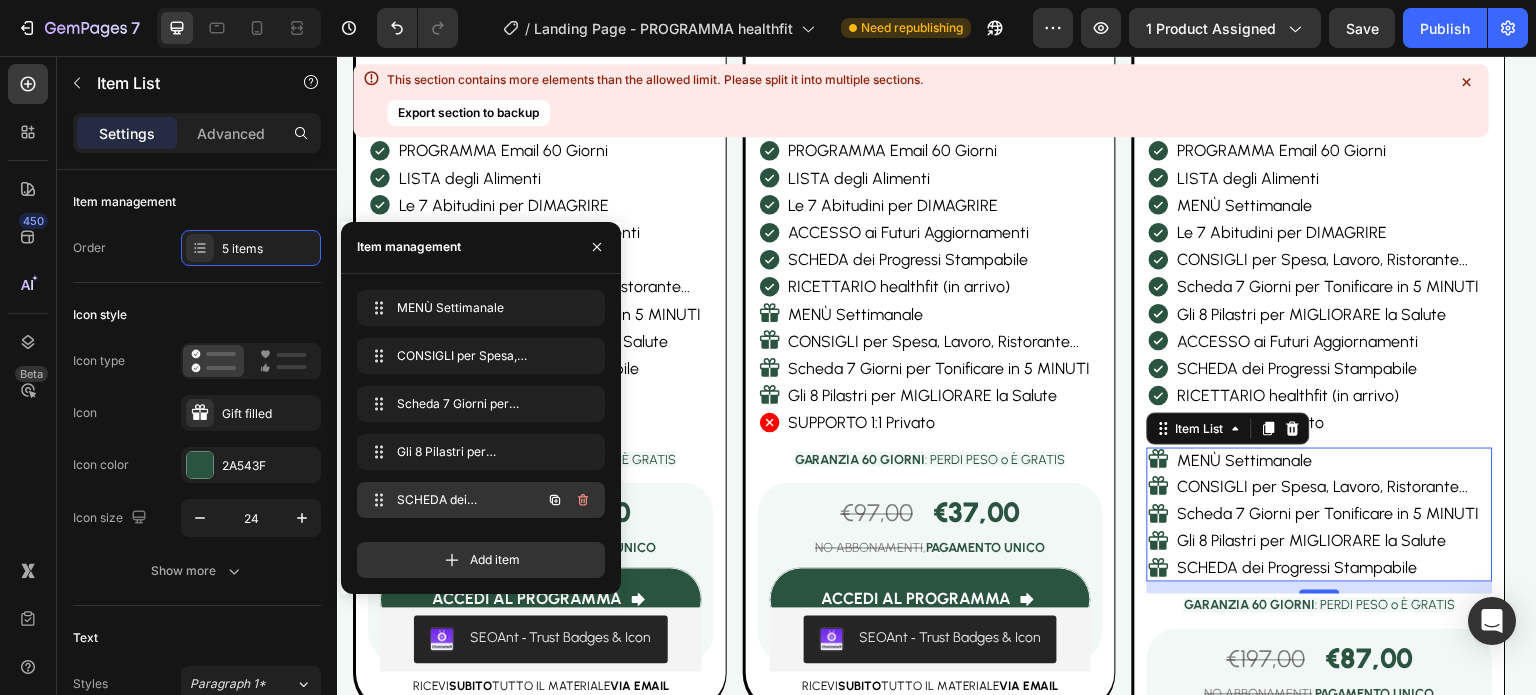 click 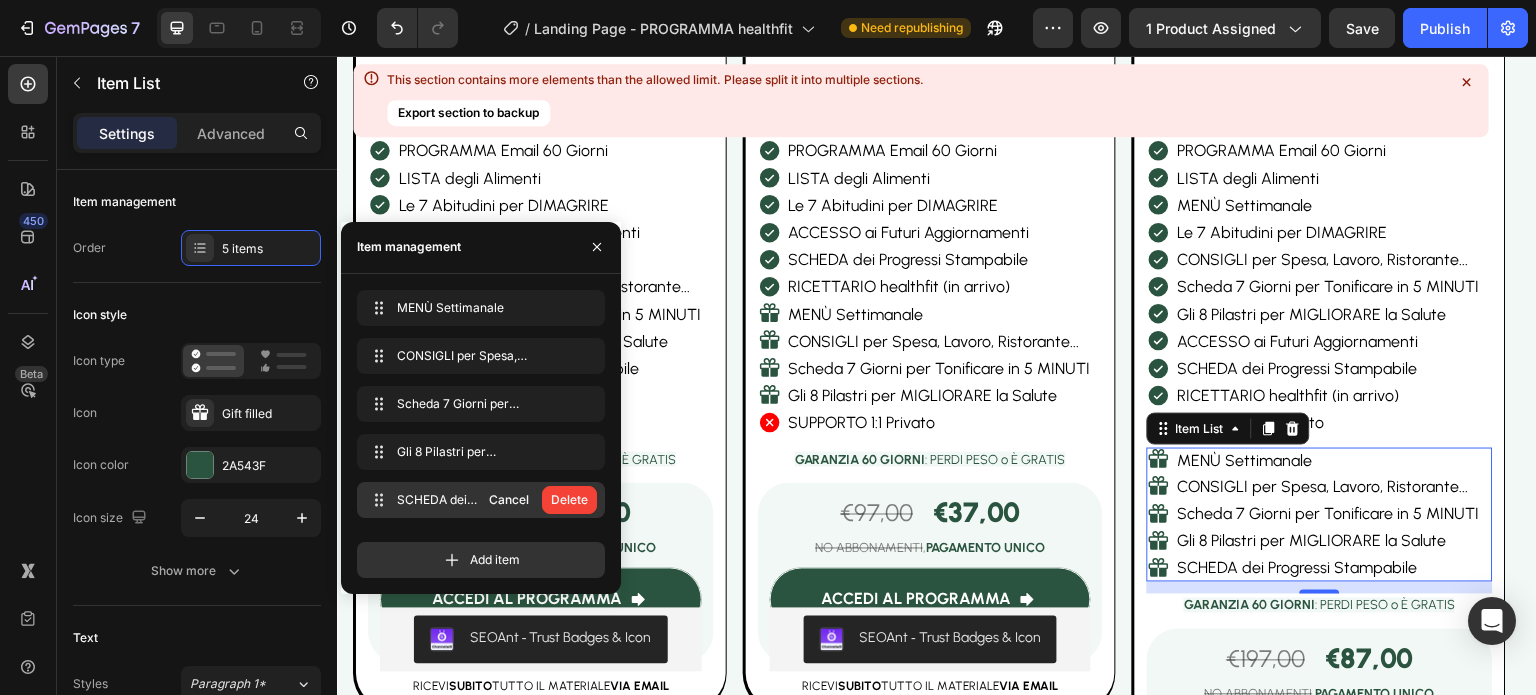 click on "Delete" at bounding box center [569, 500] 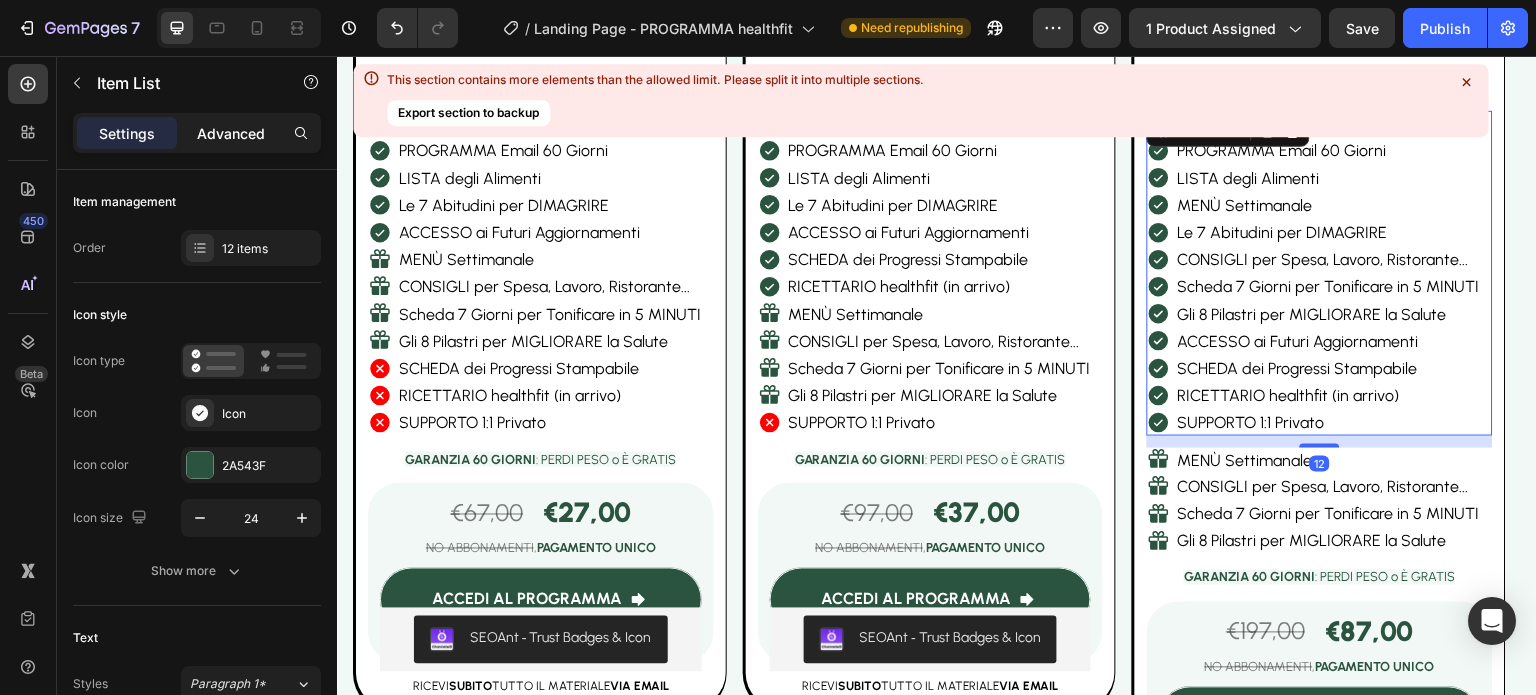 click on "Advanced" at bounding box center (231, 133) 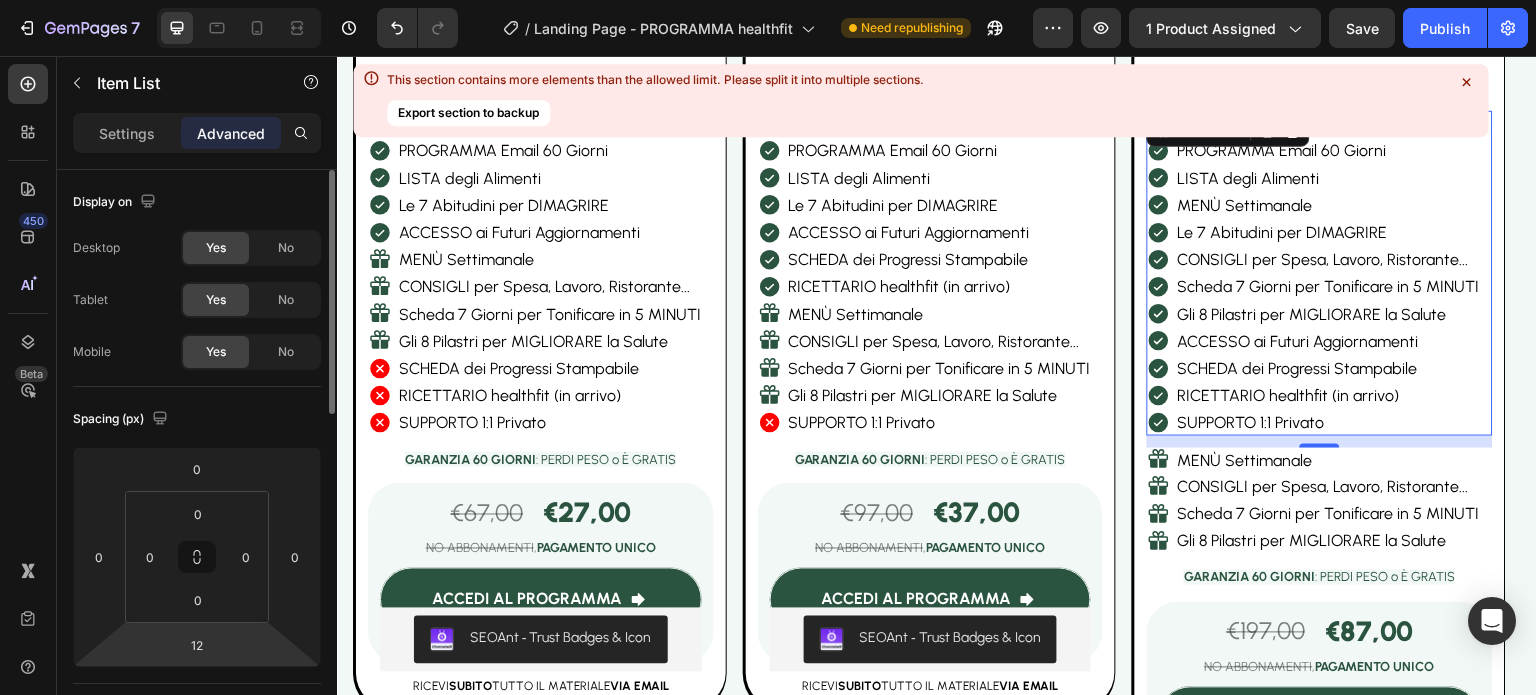click on "7   /  Landing Page - PROGRAMMA healthfit Need republishing Preview 1 product assigned  Save   Publish  450 Beta Sections(18) Elements(84) Section Element Hero Section Product Detail Brands Trusted Badges Guarantee Product Breakdown How to use Testimonials Compare Bundle FAQs Social Proof Brand Story Product List Collection Blog List Contact Sticky Add to Cart Custom Footer Browse Library 450 Layout
Row
Row
Row
Row Text
Heading
Text Block Button
Button
Button Media
Image
Image" at bounding box center (768, 0) 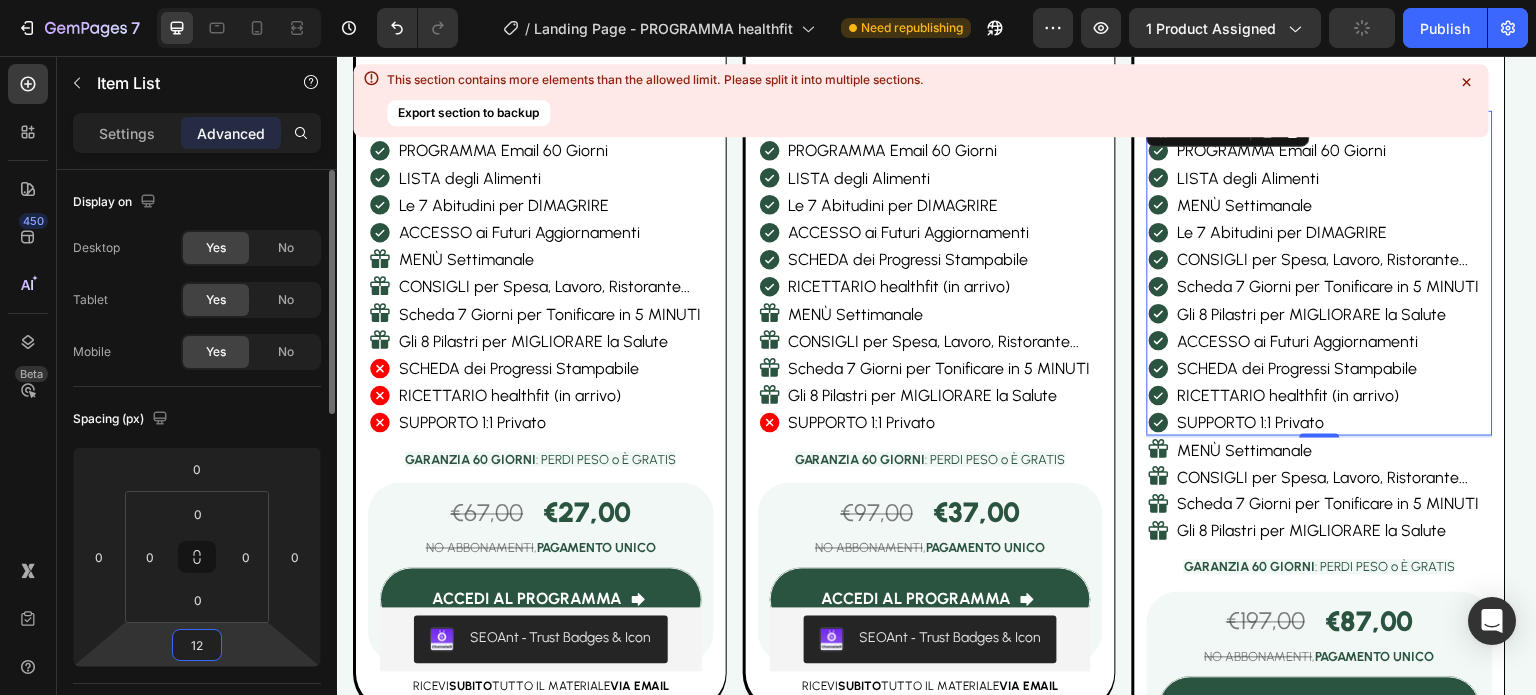 type on "2" 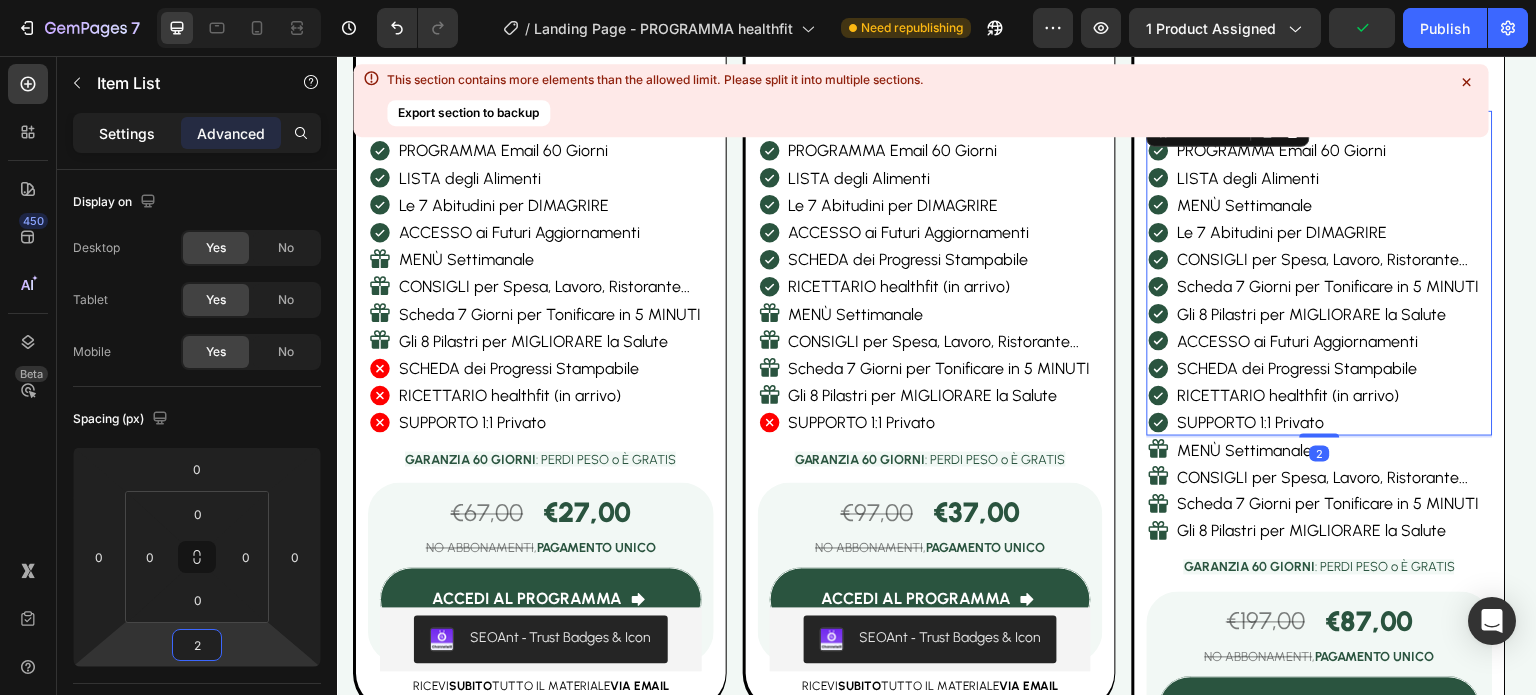 click on "Settings" 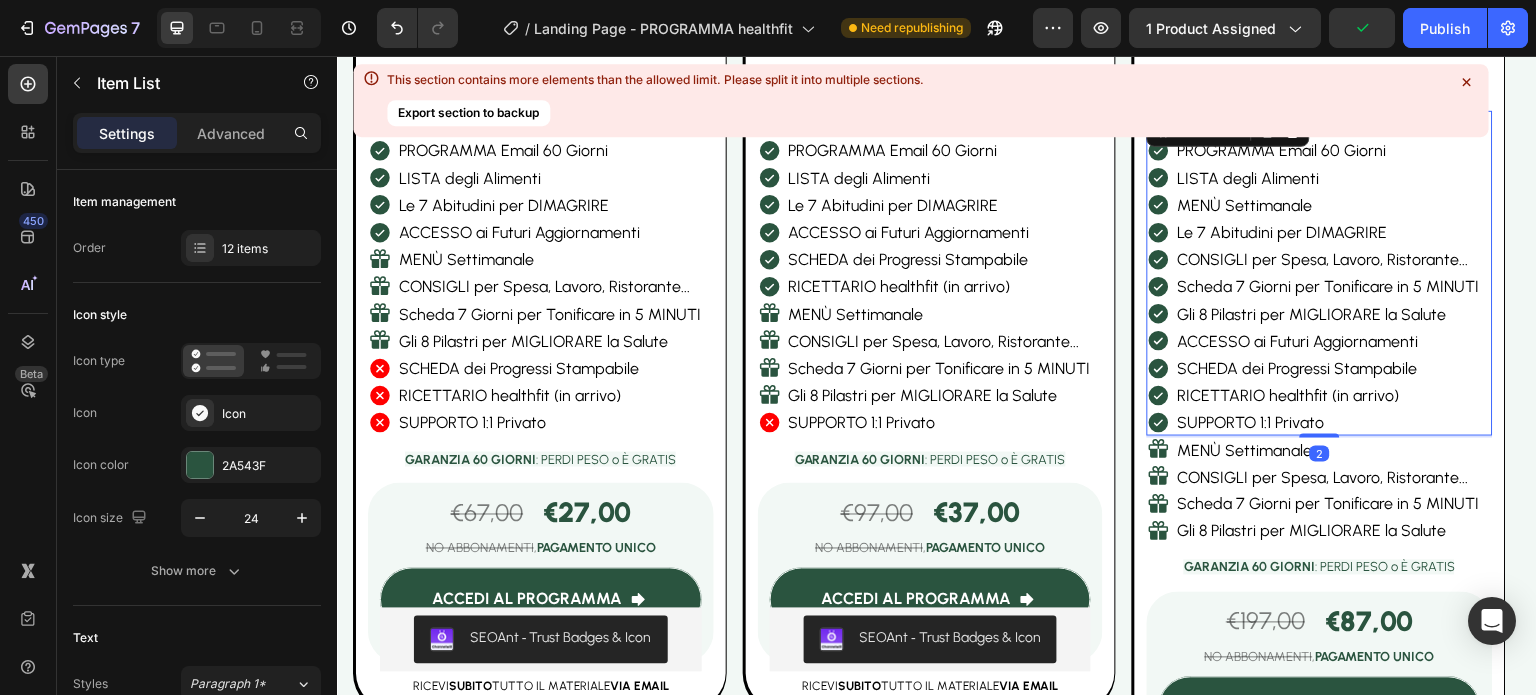 type on "4" 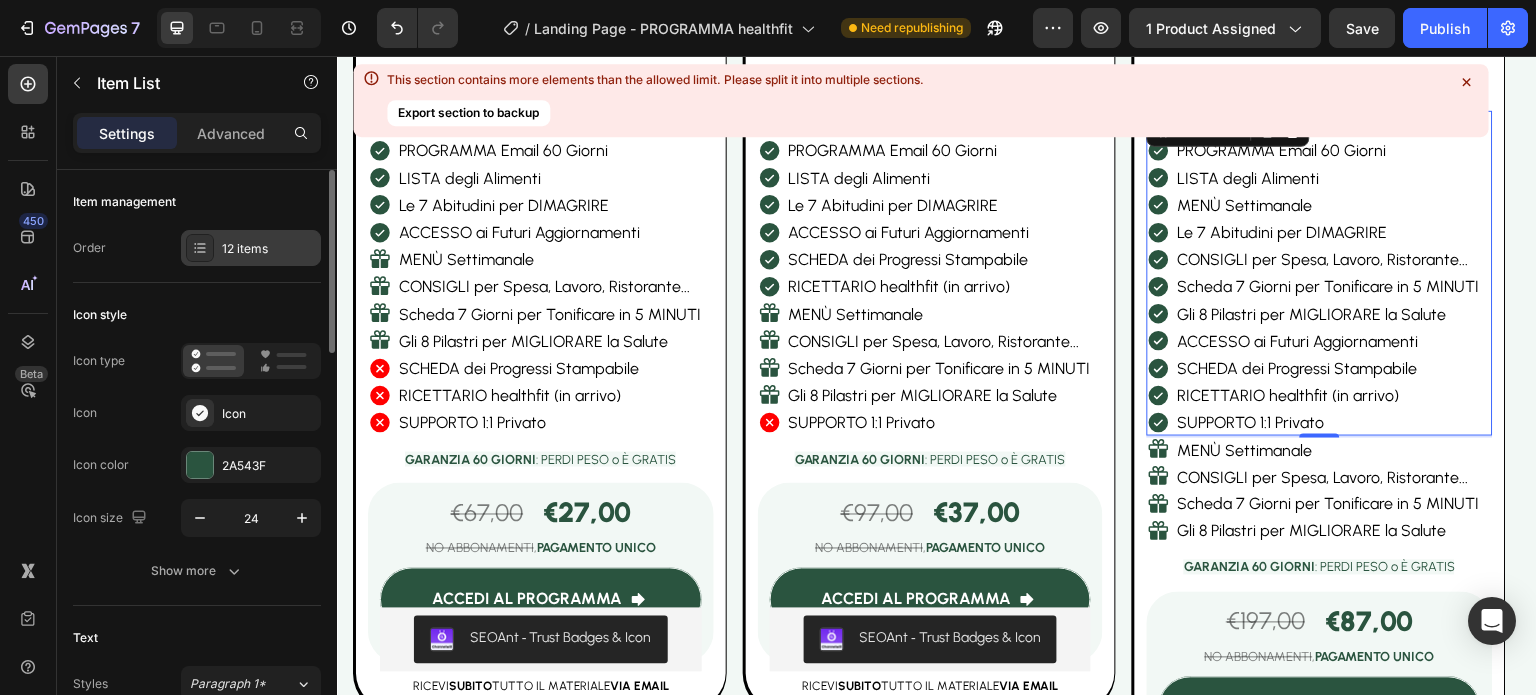 click on "12 items" at bounding box center [269, 249] 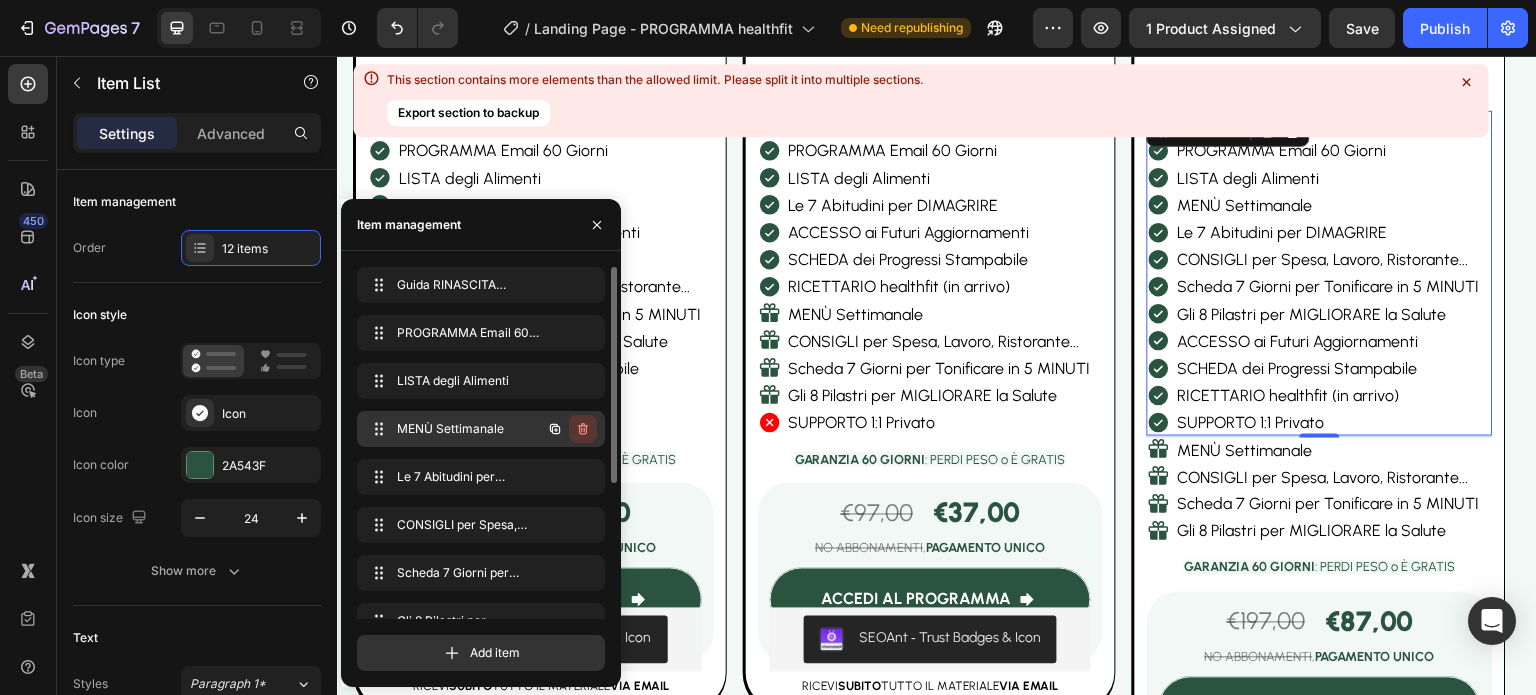 click 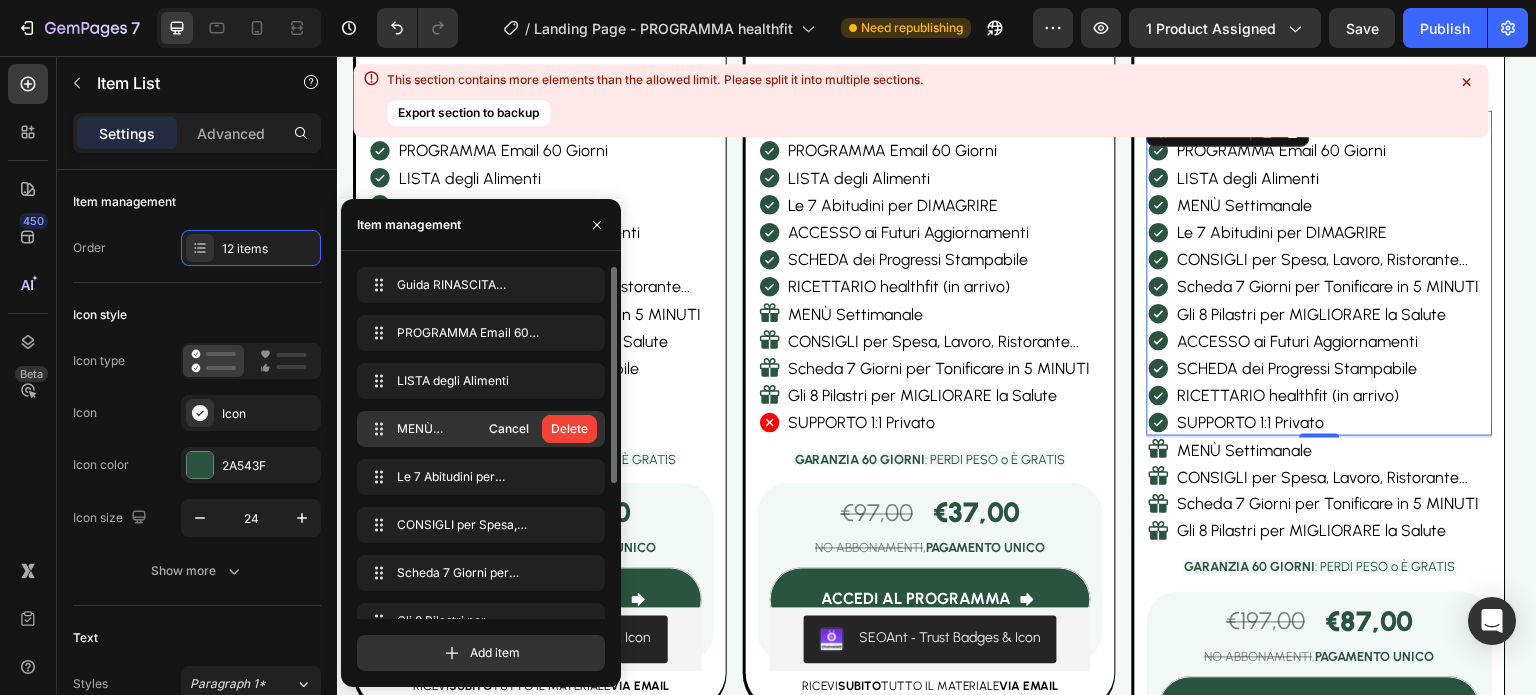 click on "Delete" at bounding box center [569, 429] 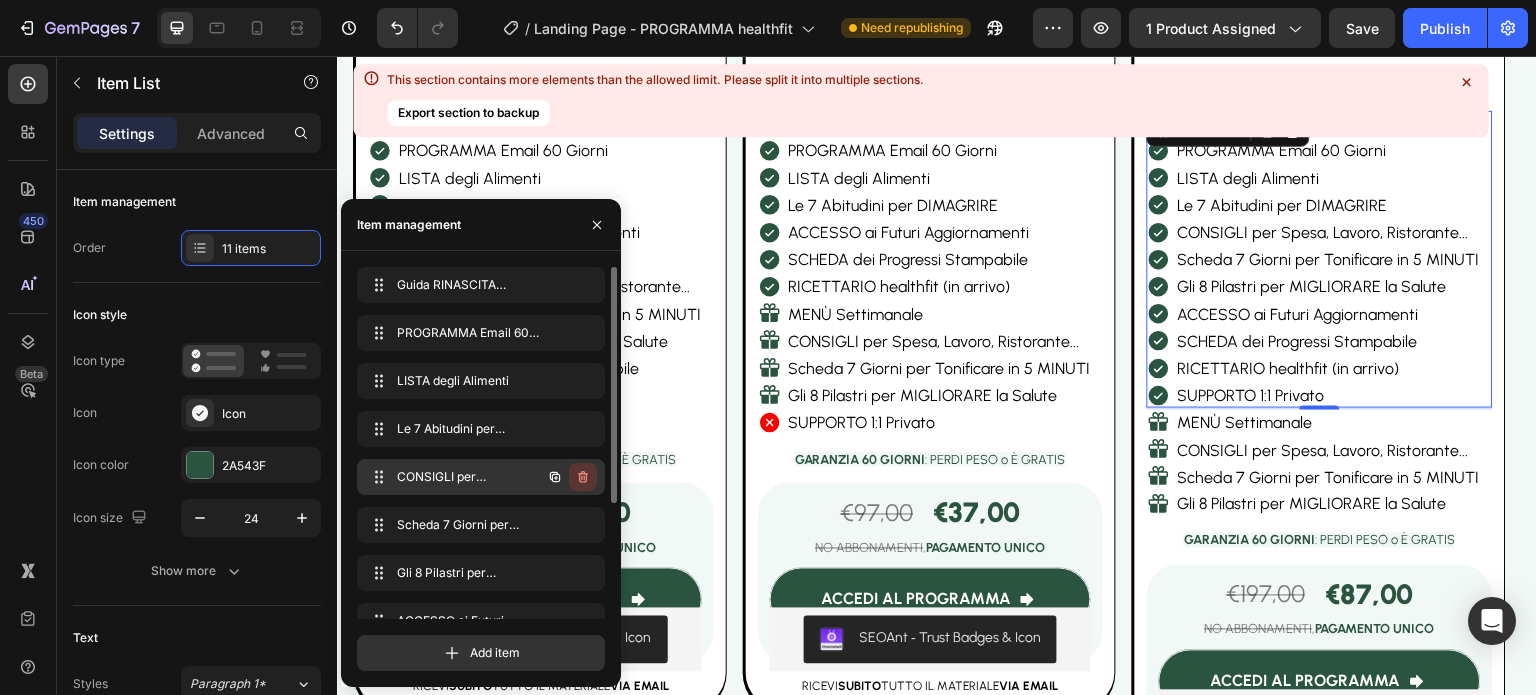click 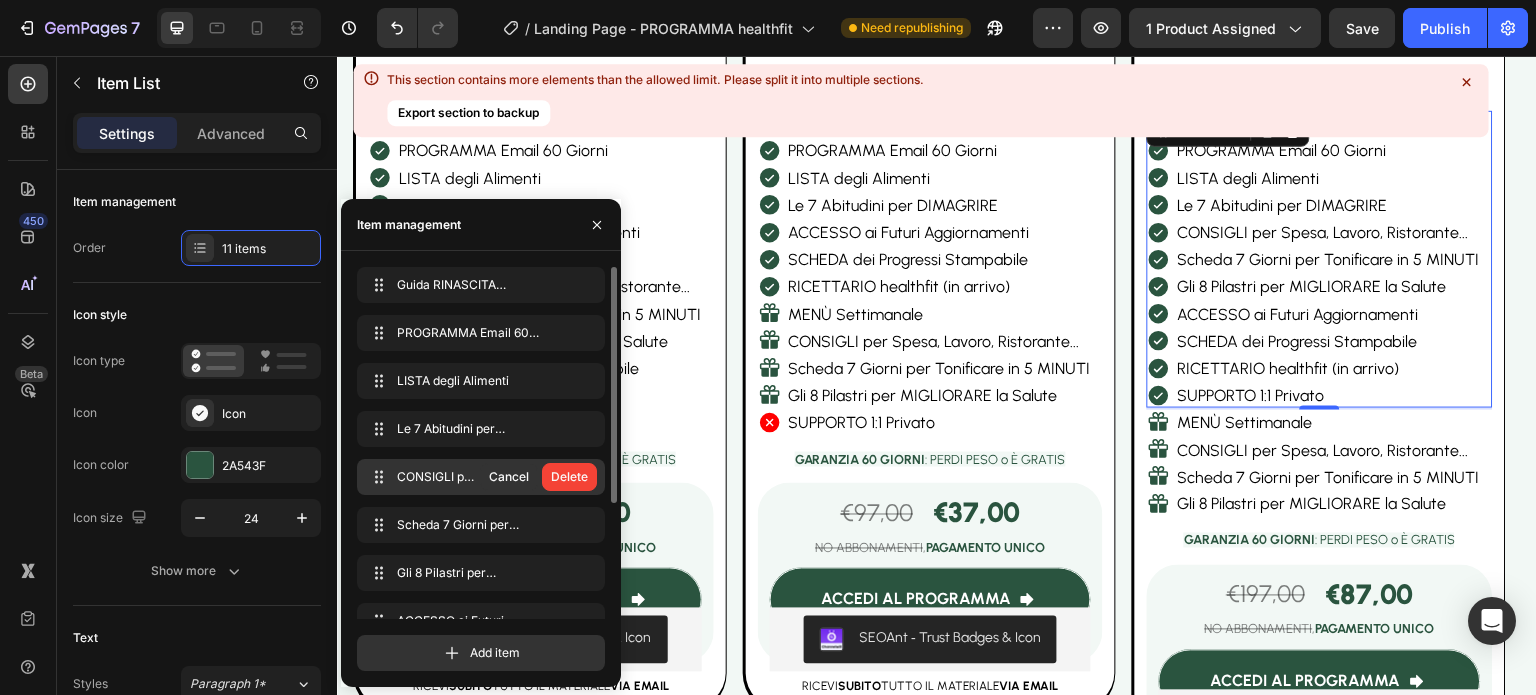 click on "Delete" at bounding box center [569, 477] 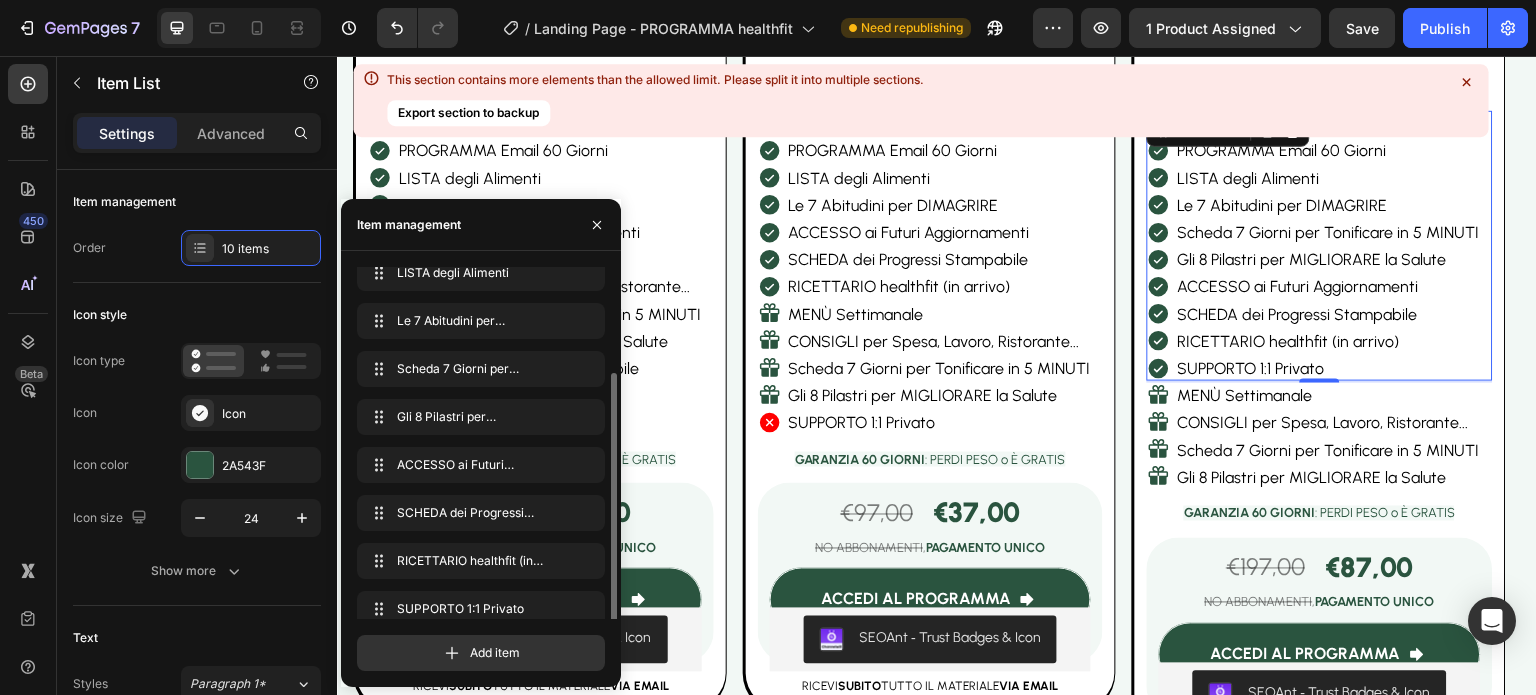 scroll, scrollTop: 124, scrollLeft: 0, axis: vertical 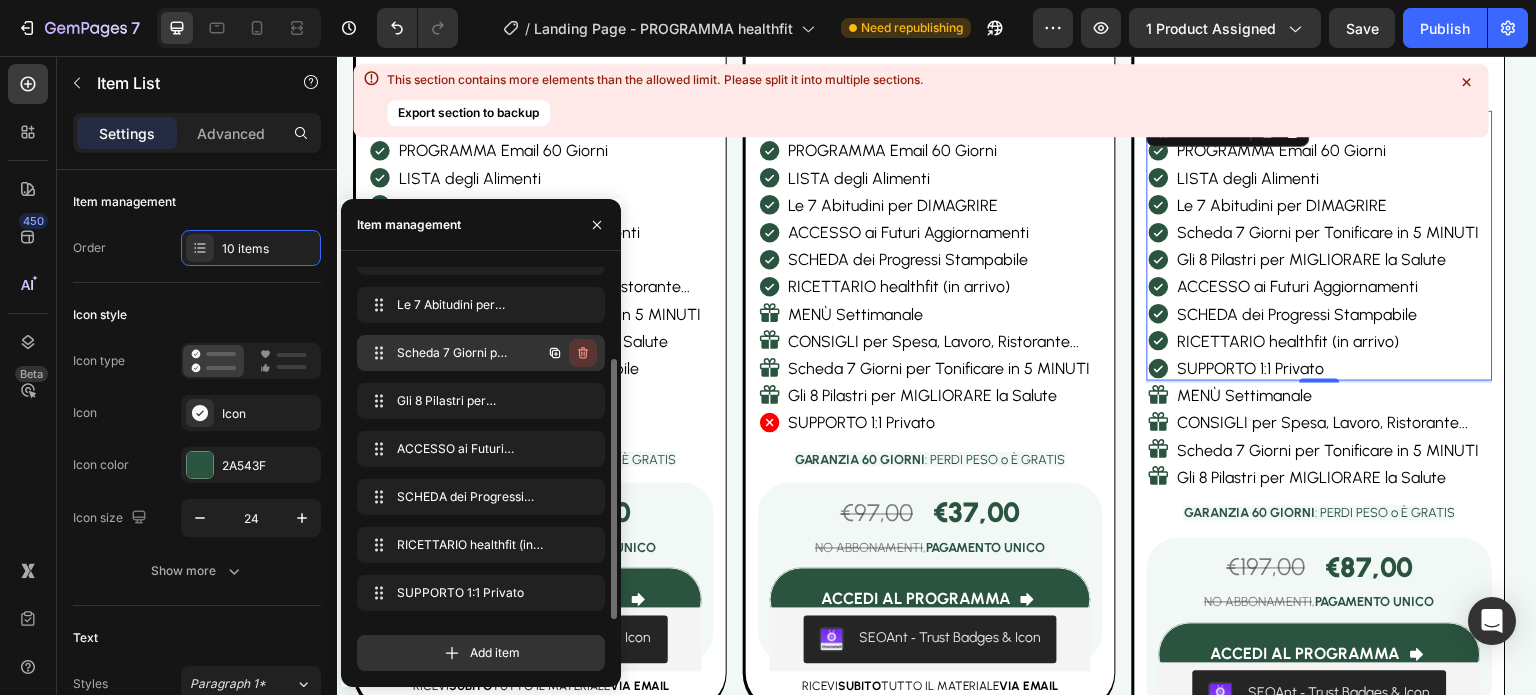 click 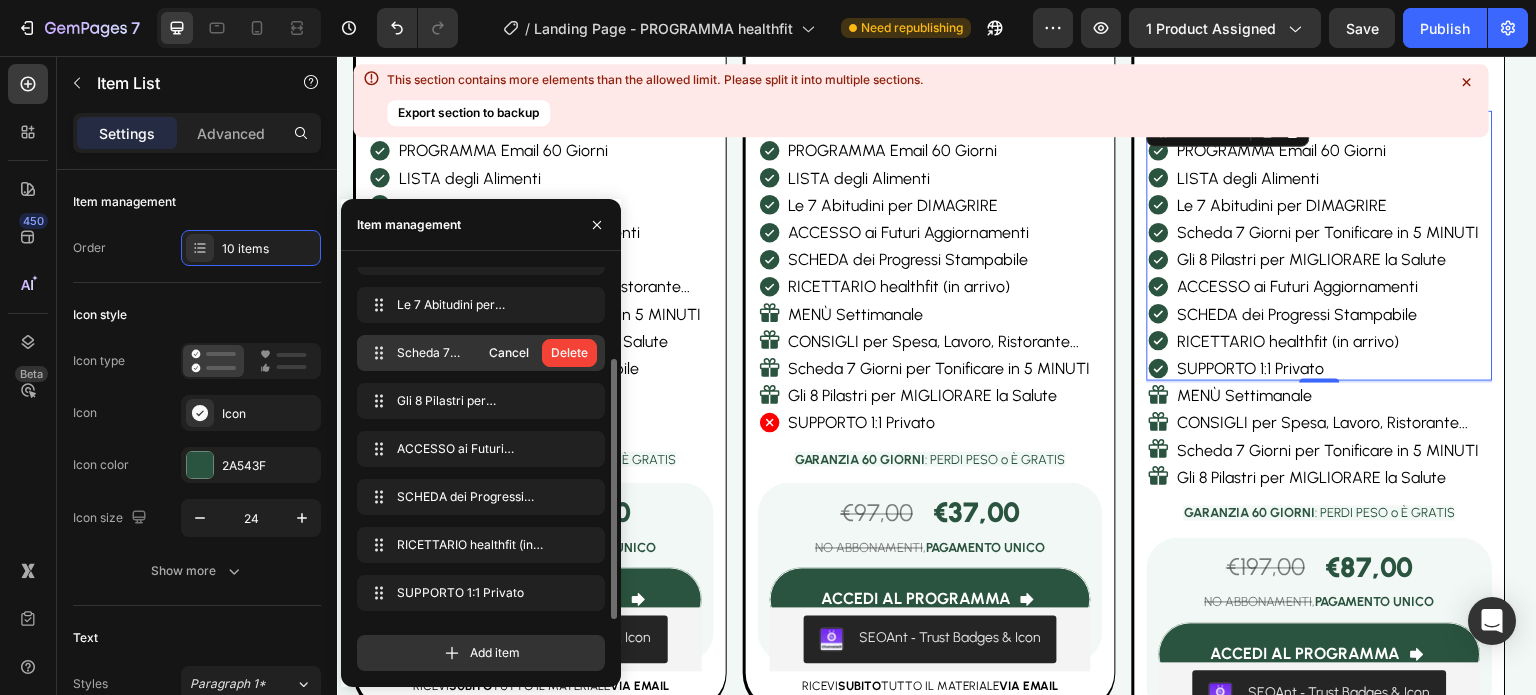 click on "Delete" at bounding box center [569, 353] 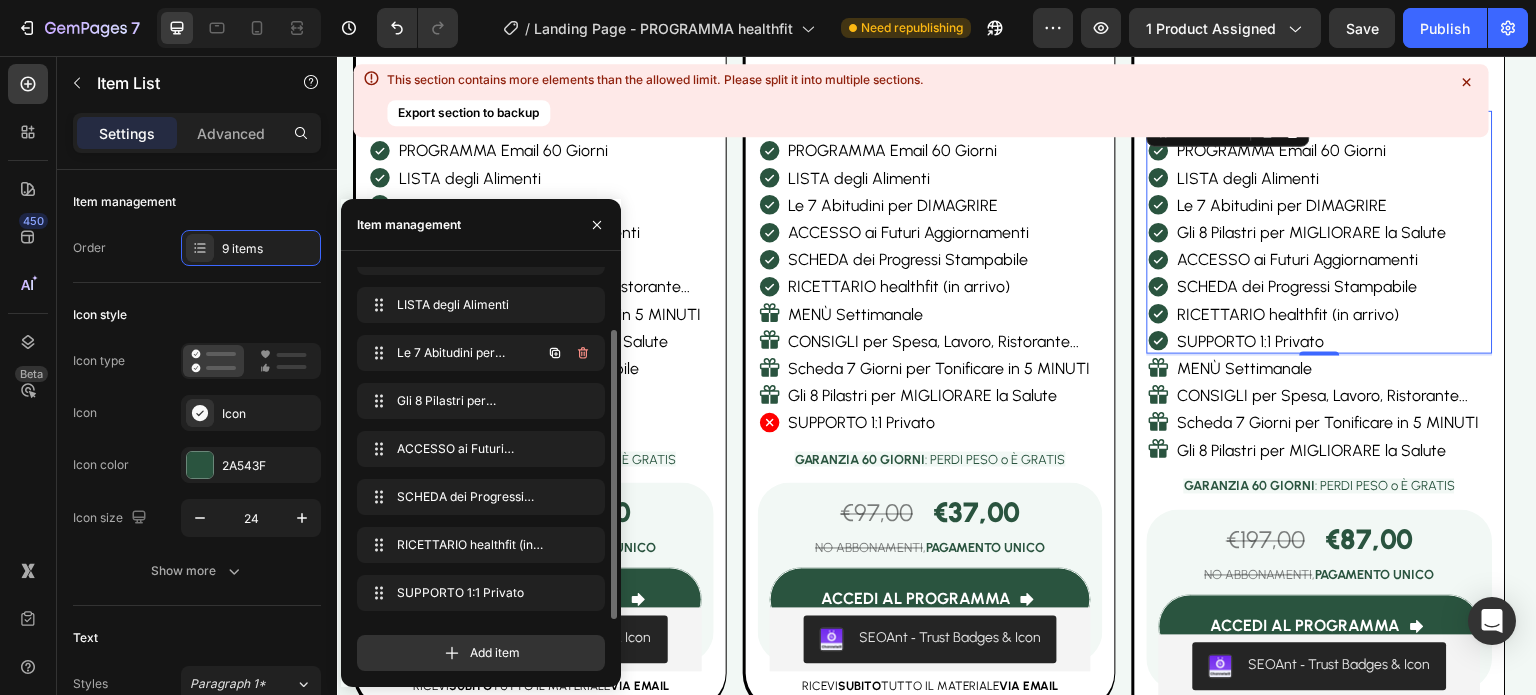 scroll, scrollTop: 76, scrollLeft: 0, axis: vertical 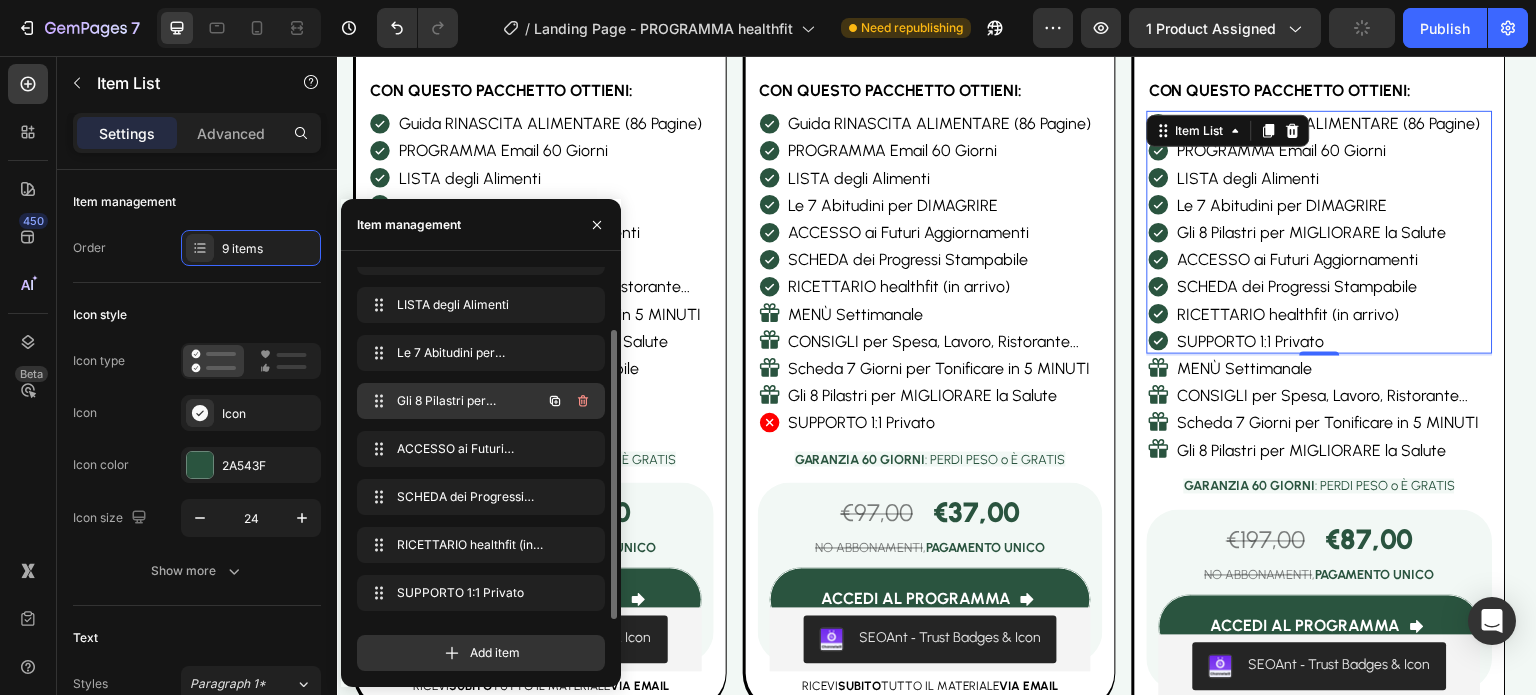 click 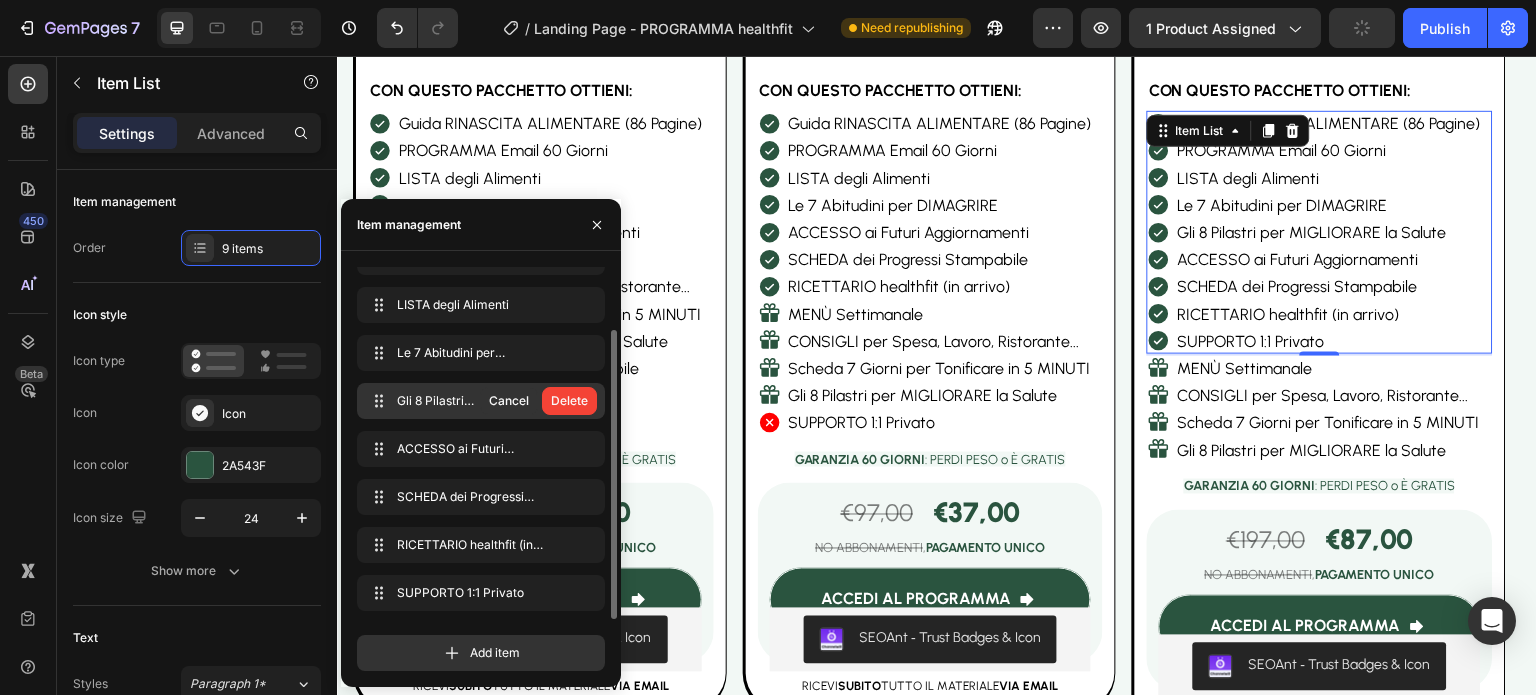 click on "Delete" at bounding box center [569, 401] 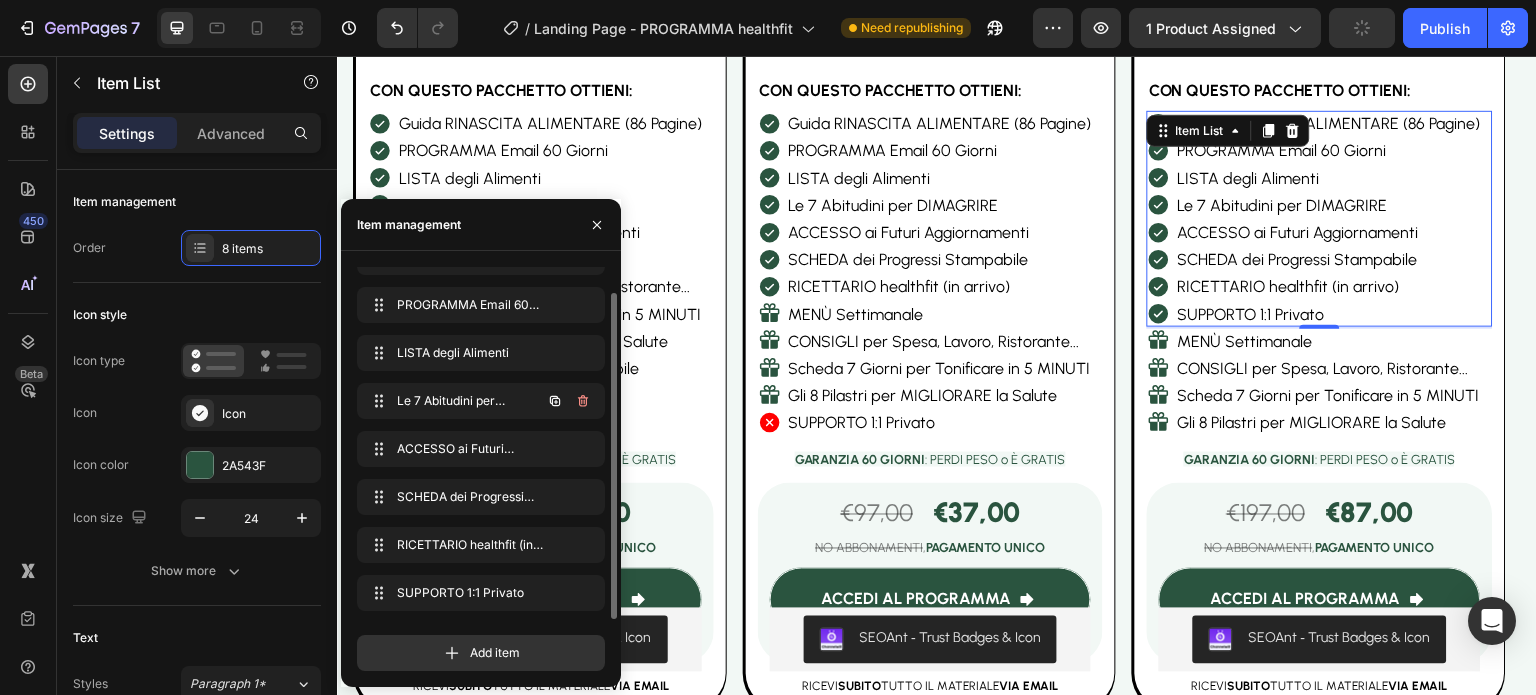scroll, scrollTop: 28, scrollLeft: 0, axis: vertical 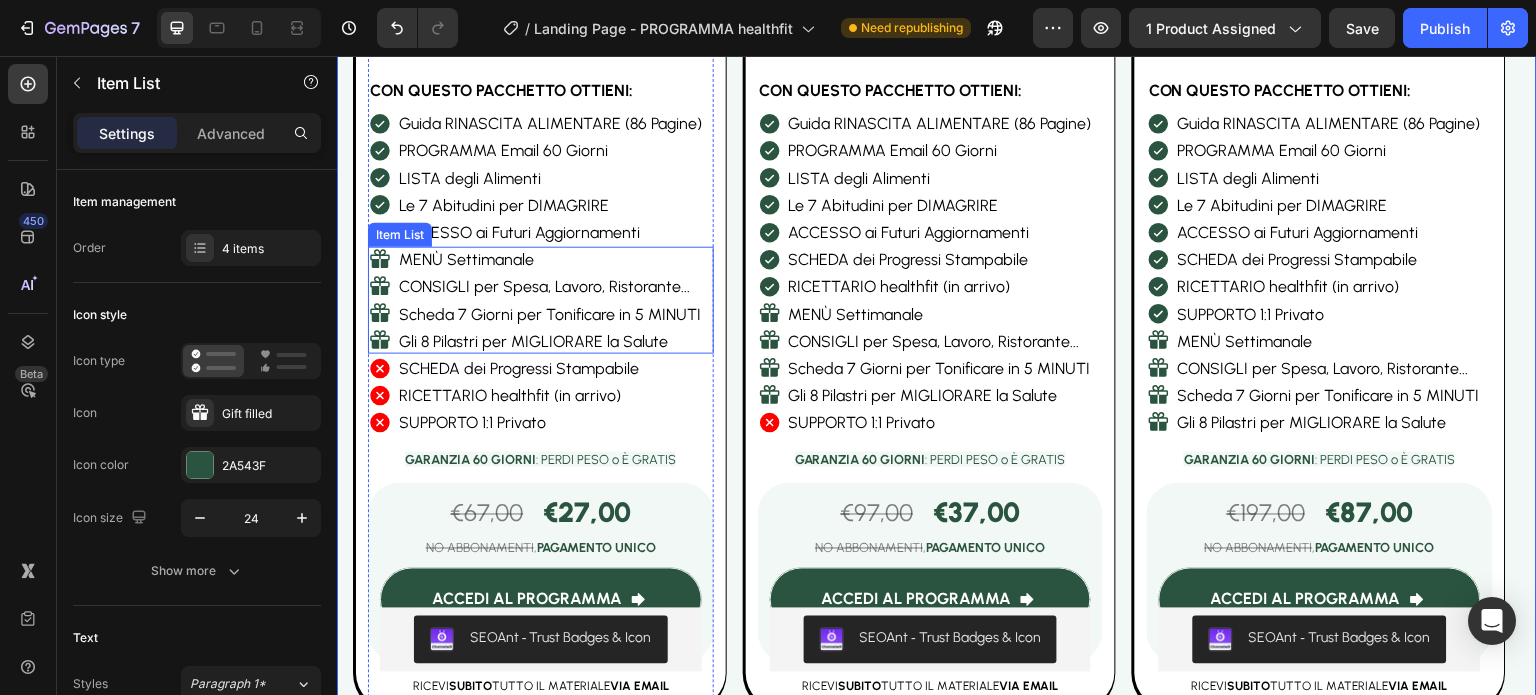 click on "CONSIGLI per Spesa, Lavoro, Ristorante..." at bounding box center [550, 286] 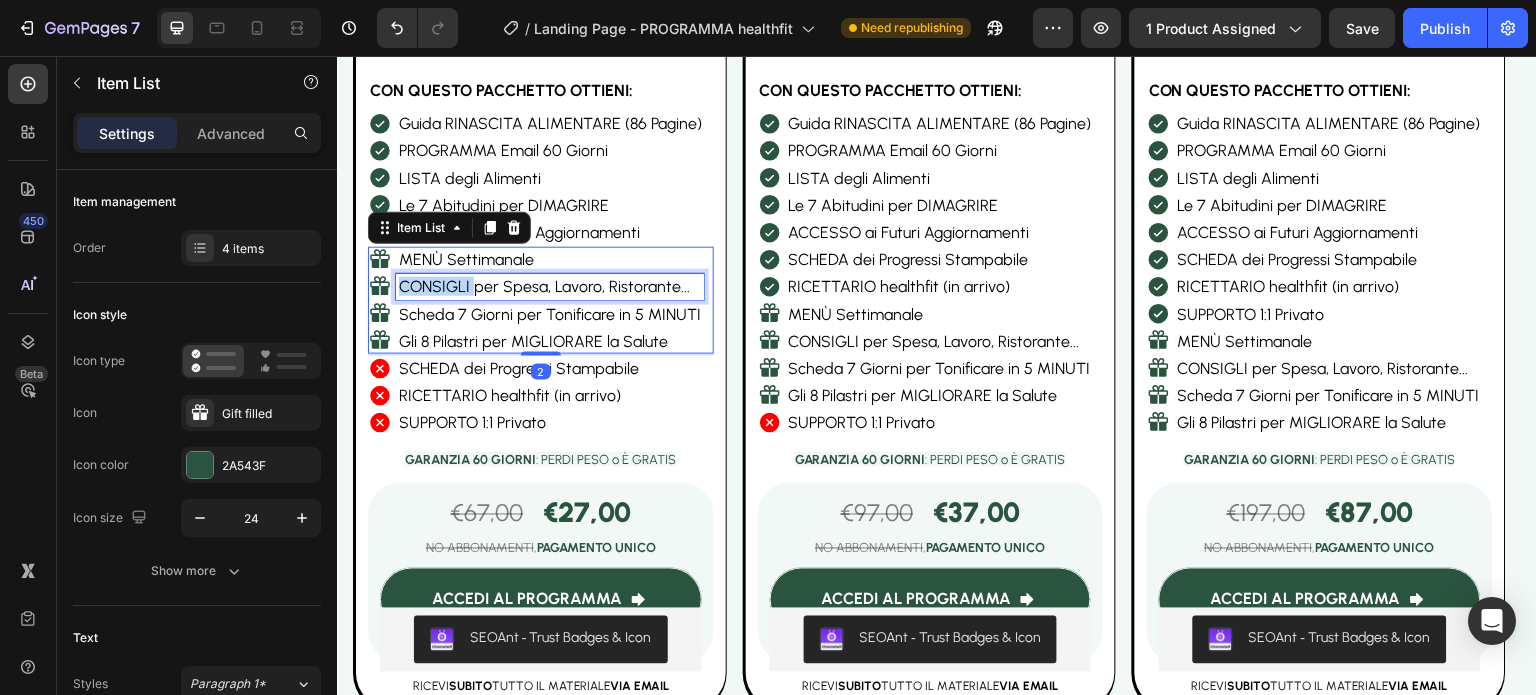 click on "CONSIGLI per Spesa, Lavoro, Ristorante..." at bounding box center [550, 286] 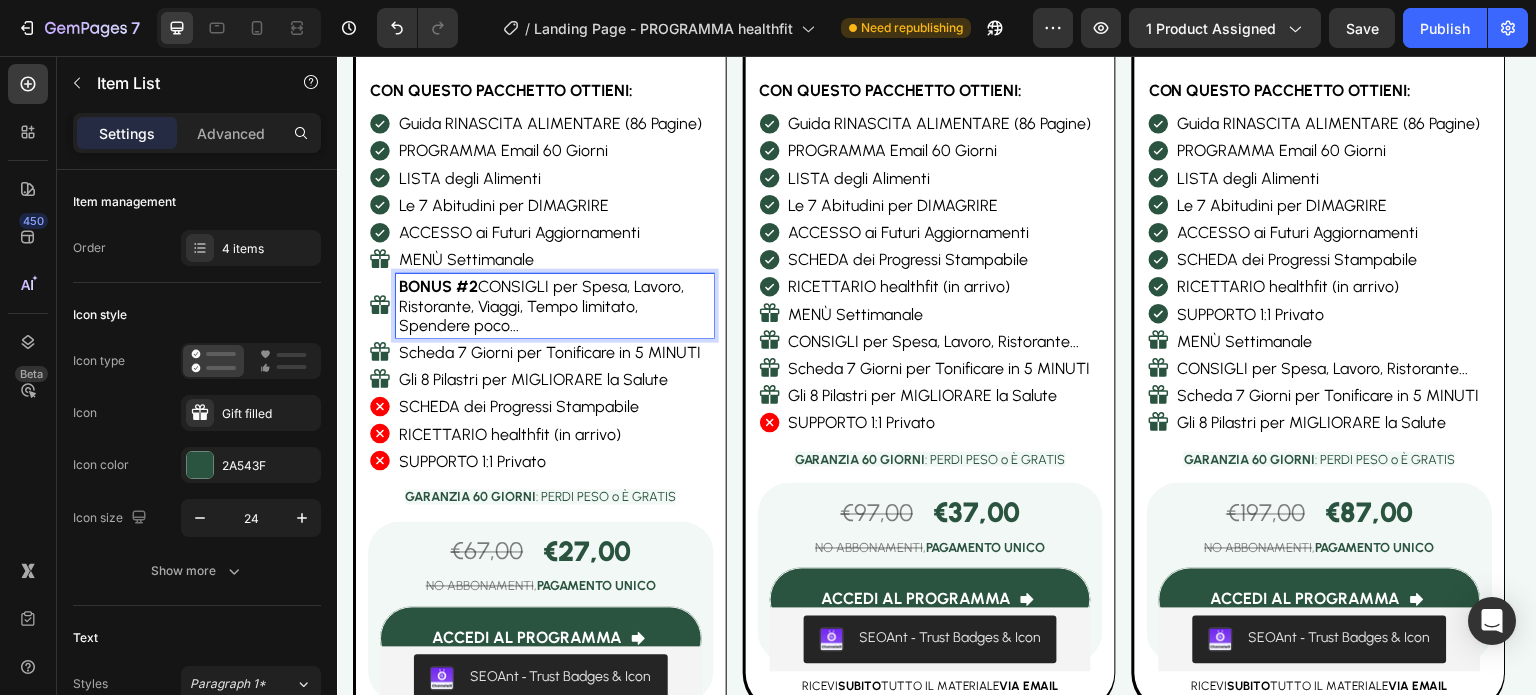 click on "BONUS #2" at bounding box center (438, 286) 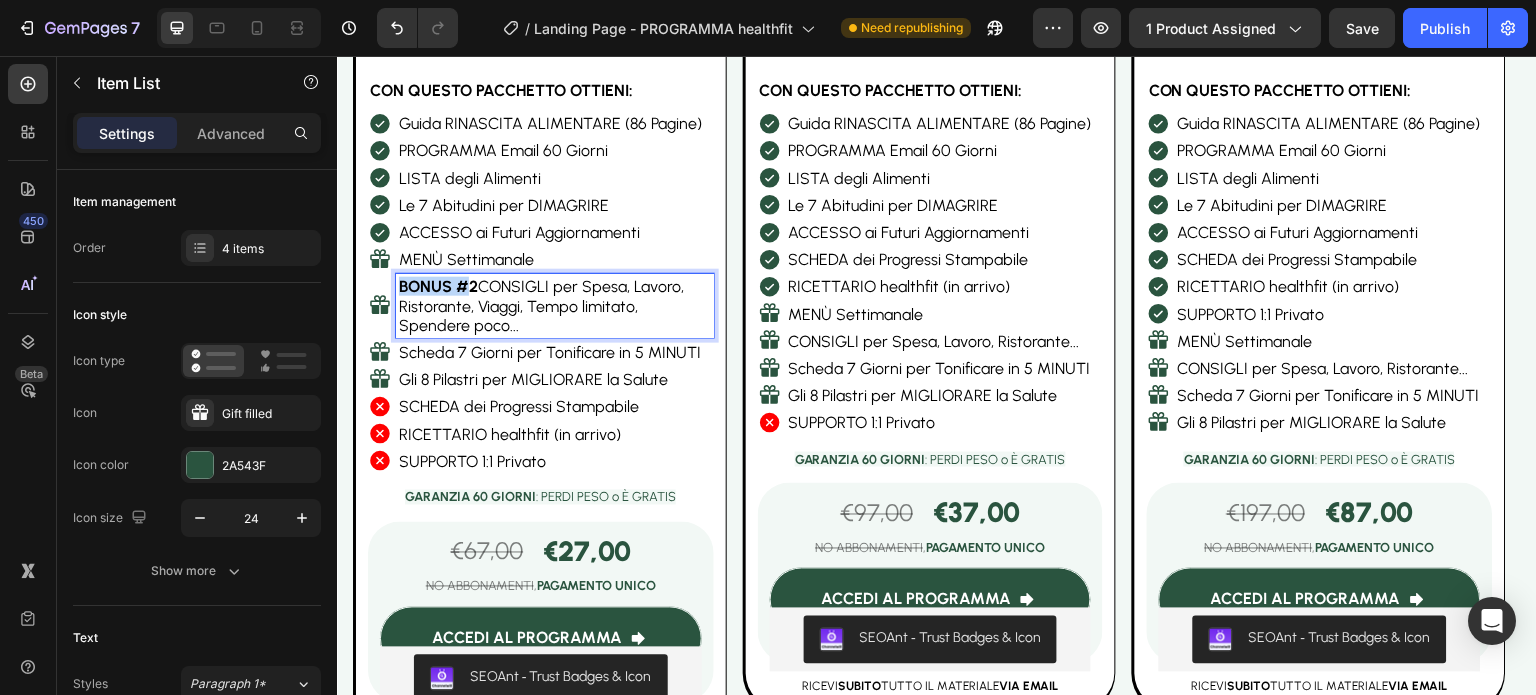 drag, startPoint x: 466, startPoint y: 277, endPoint x: 391, endPoint y: 278, distance: 75.00667 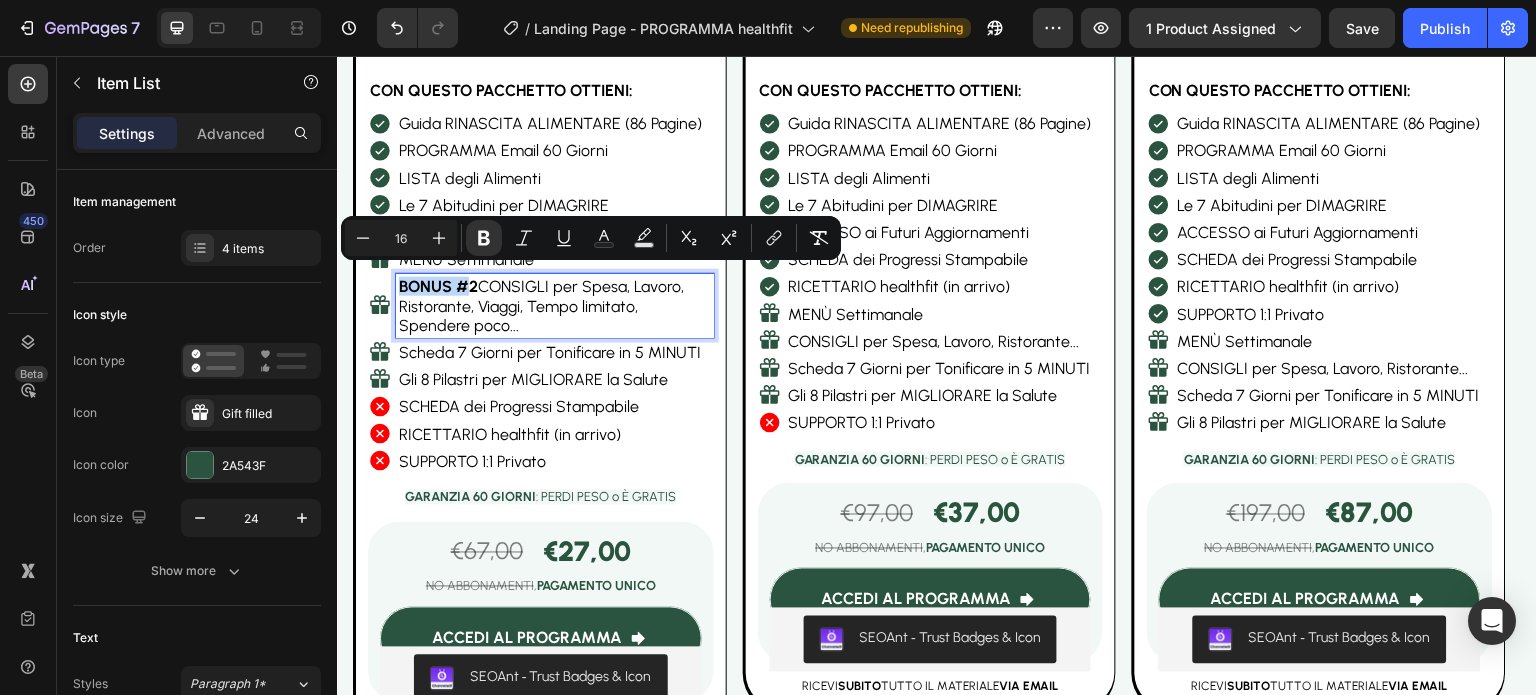 copy on "BONUS #" 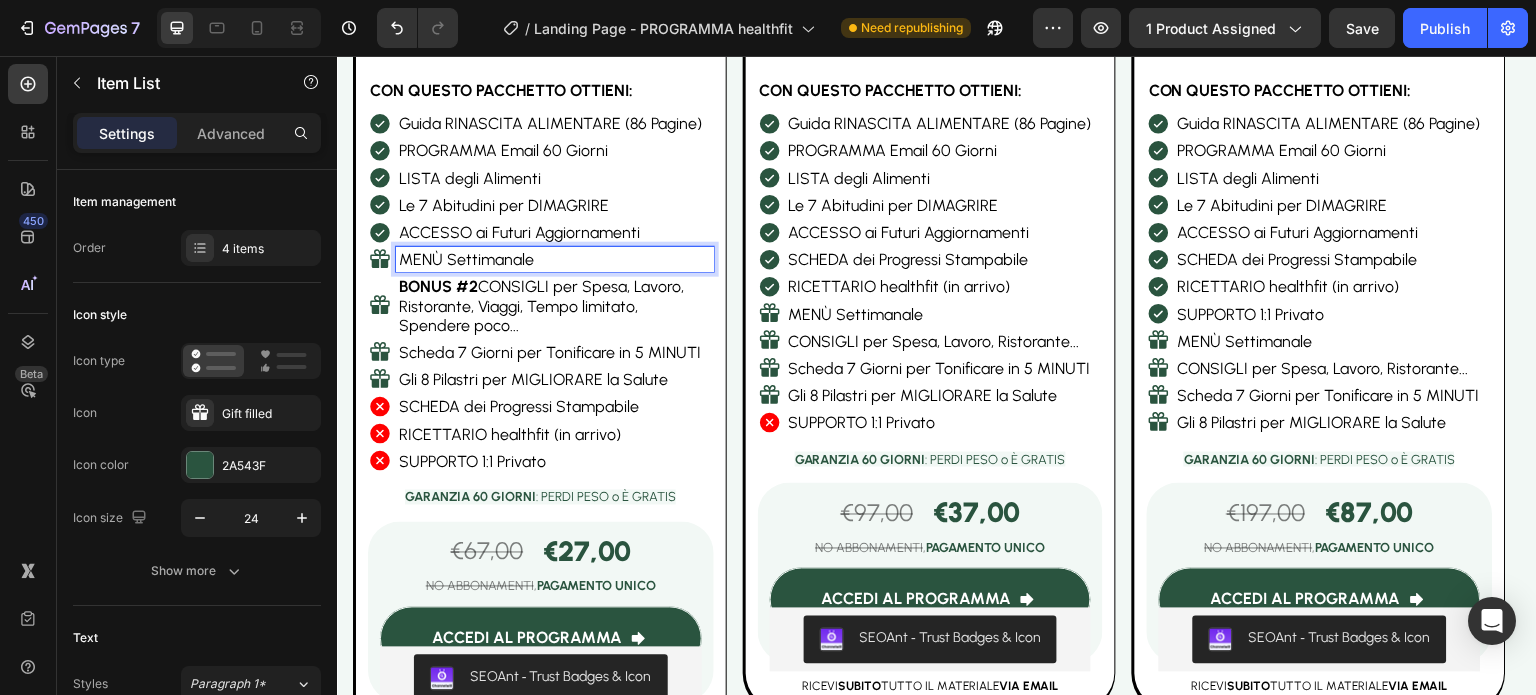 click on "MENÙ Settimanale" at bounding box center (555, 259) 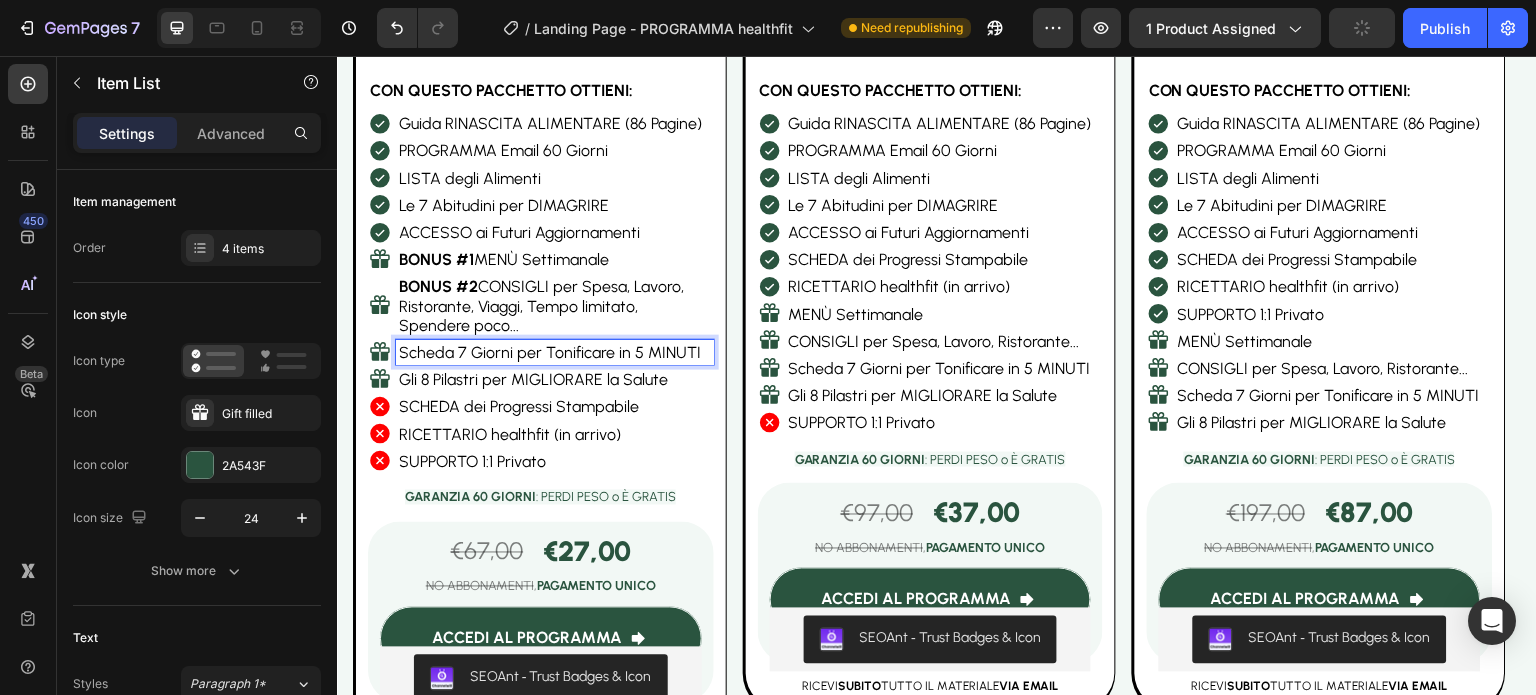 click on "Scheda 7 Giorni per Tonificare in 5 MINUTI" at bounding box center (555, 352) 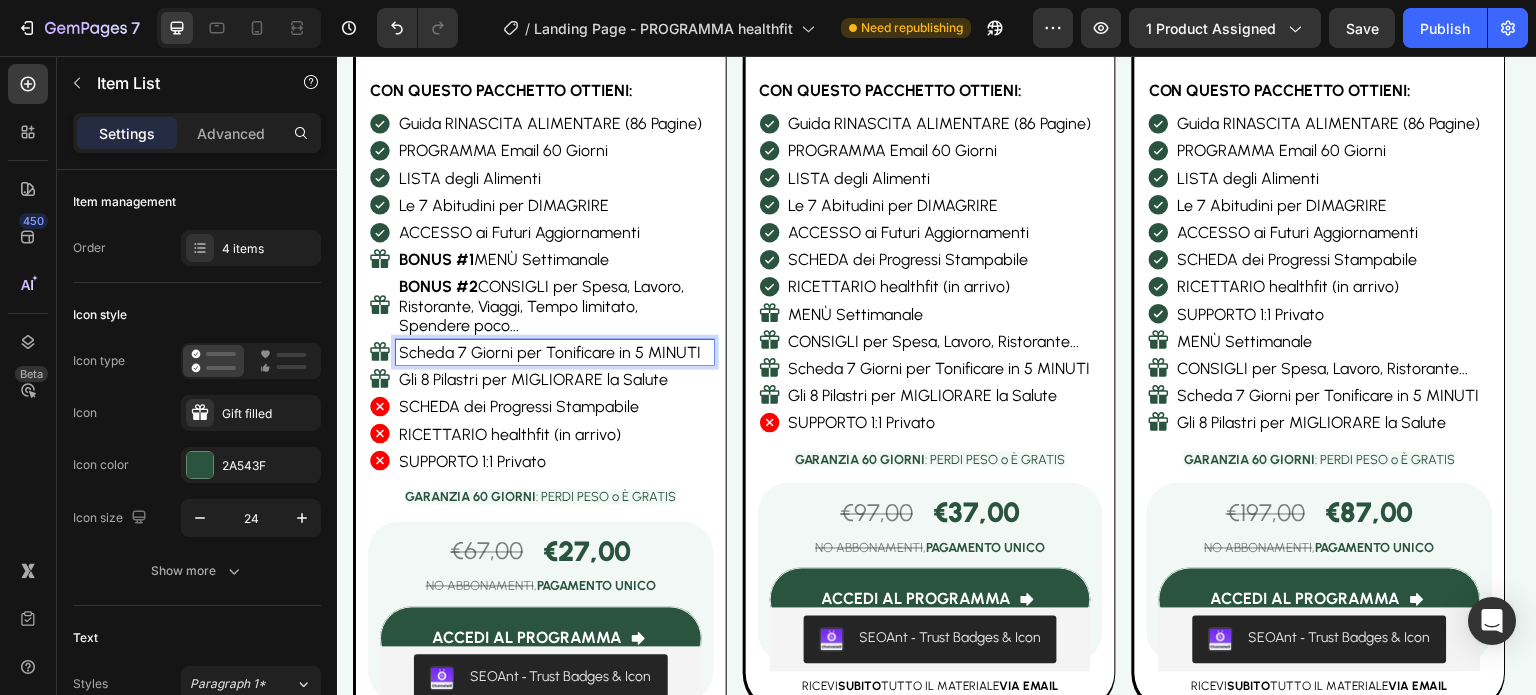 click on "Scheda 7 Giorni per Tonificare in 5 MINUTI" at bounding box center (555, 352) 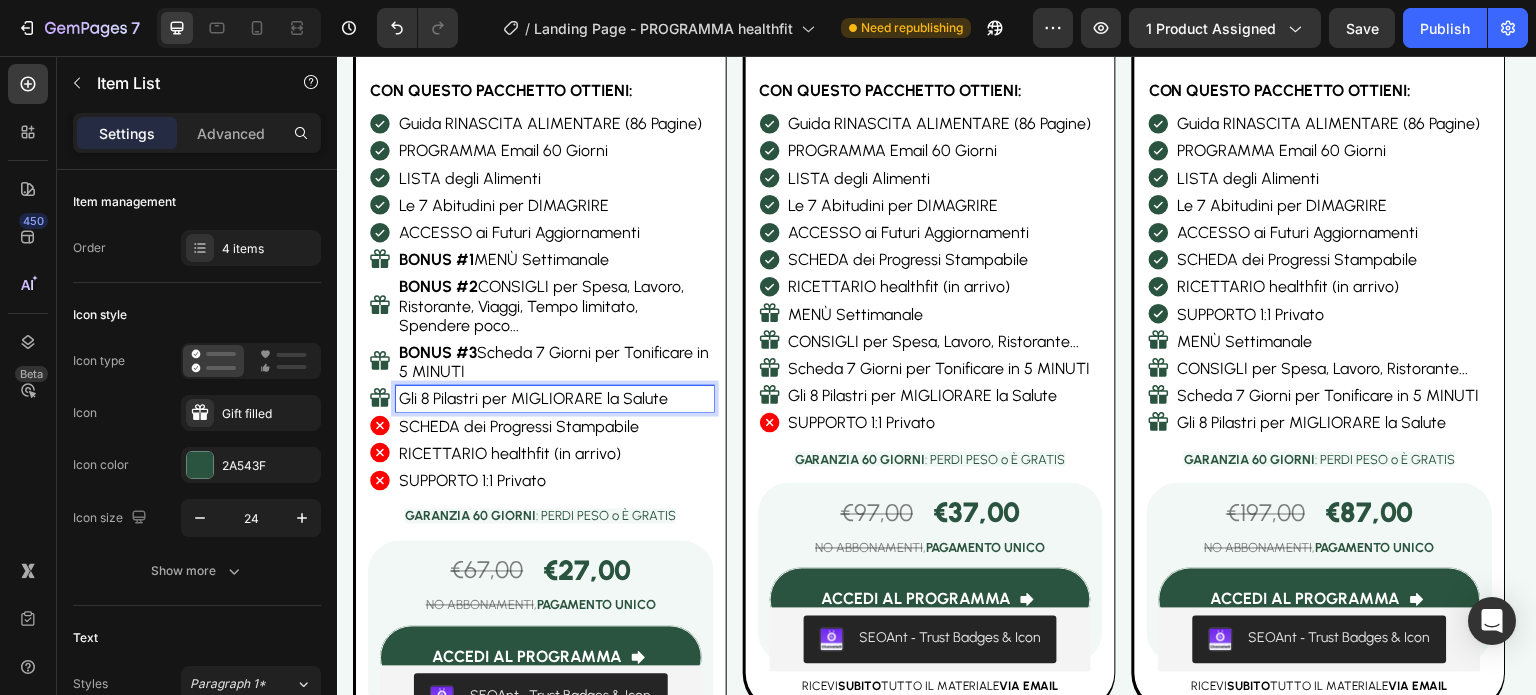 click on "Gli 8 Pilastri per MIGLIORARE la Salute" at bounding box center [555, 398] 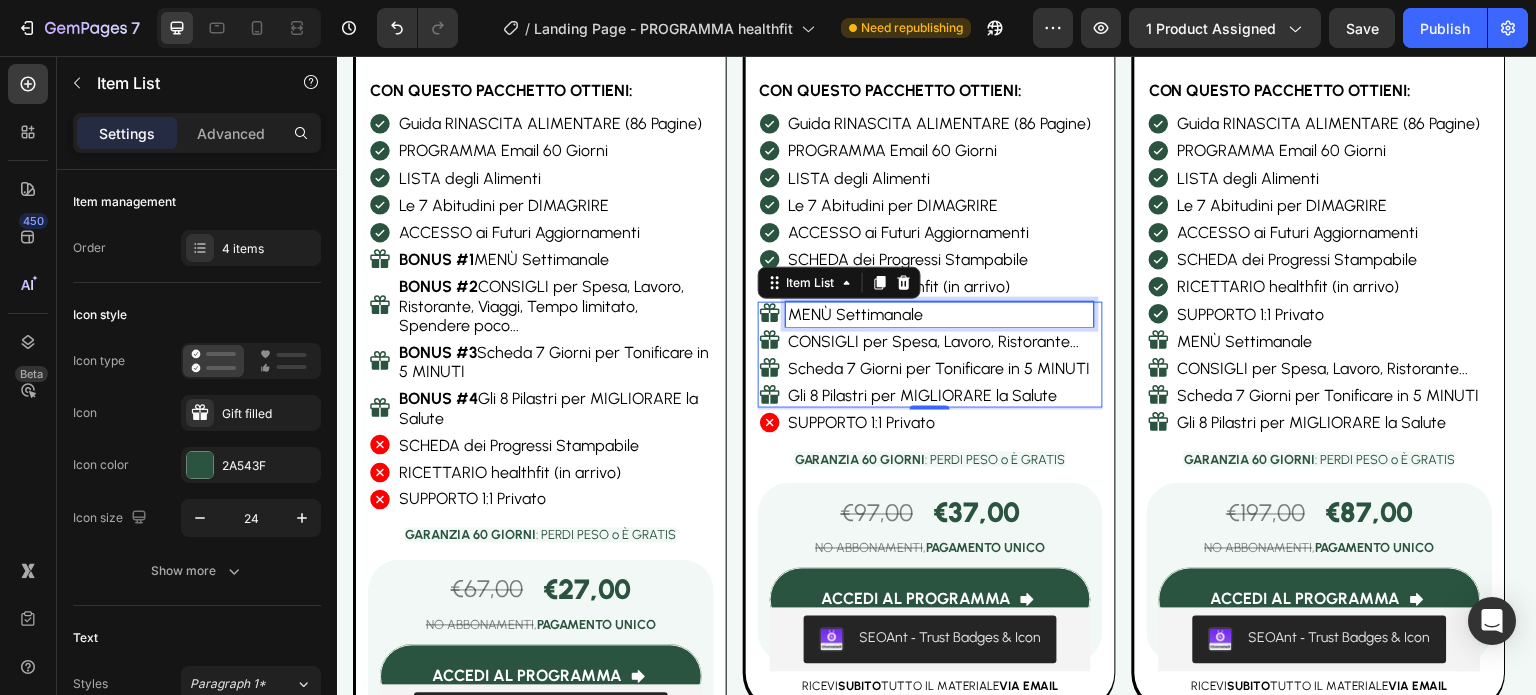 click on "MENÙ Settimanale" at bounding box center [940, 314] 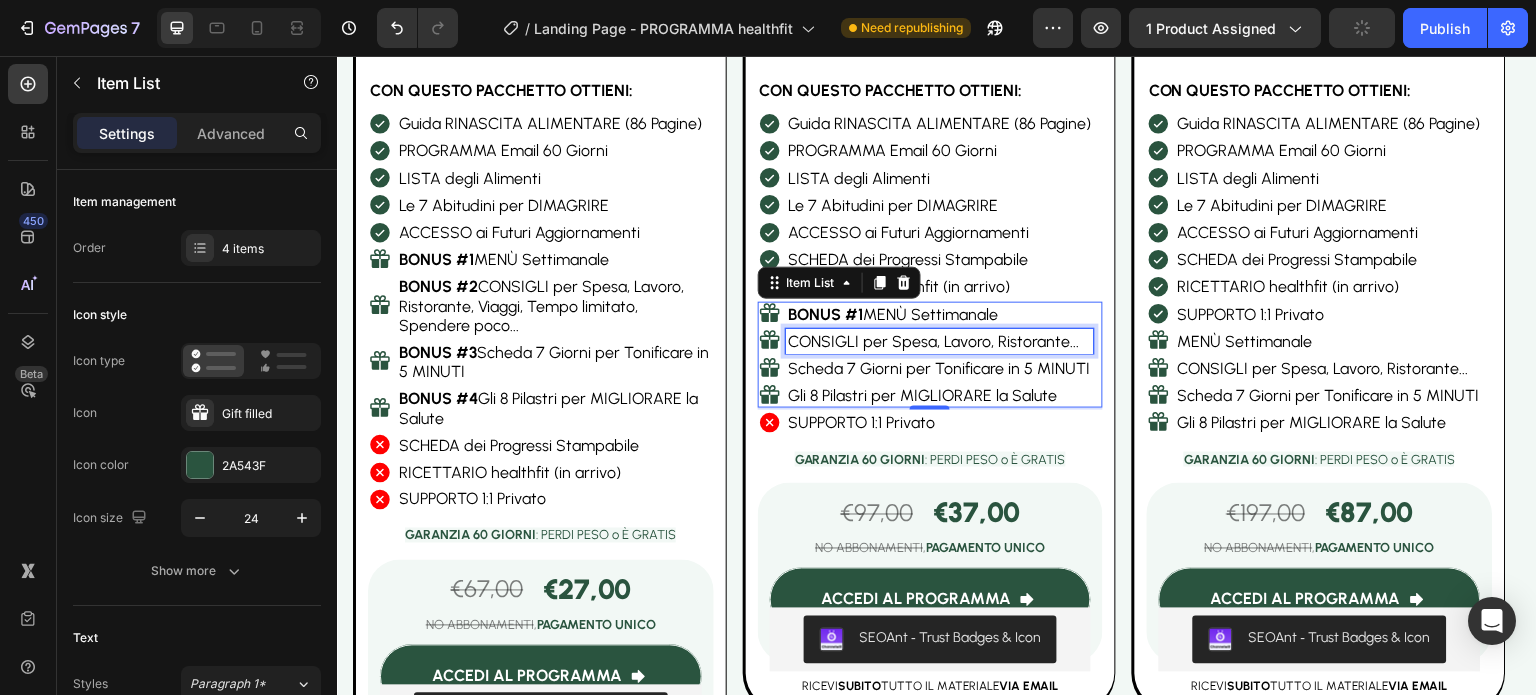 click on "CONSIGLI per Spesa, Lavoro, Ristorante..." at bounding box center [940, 341] 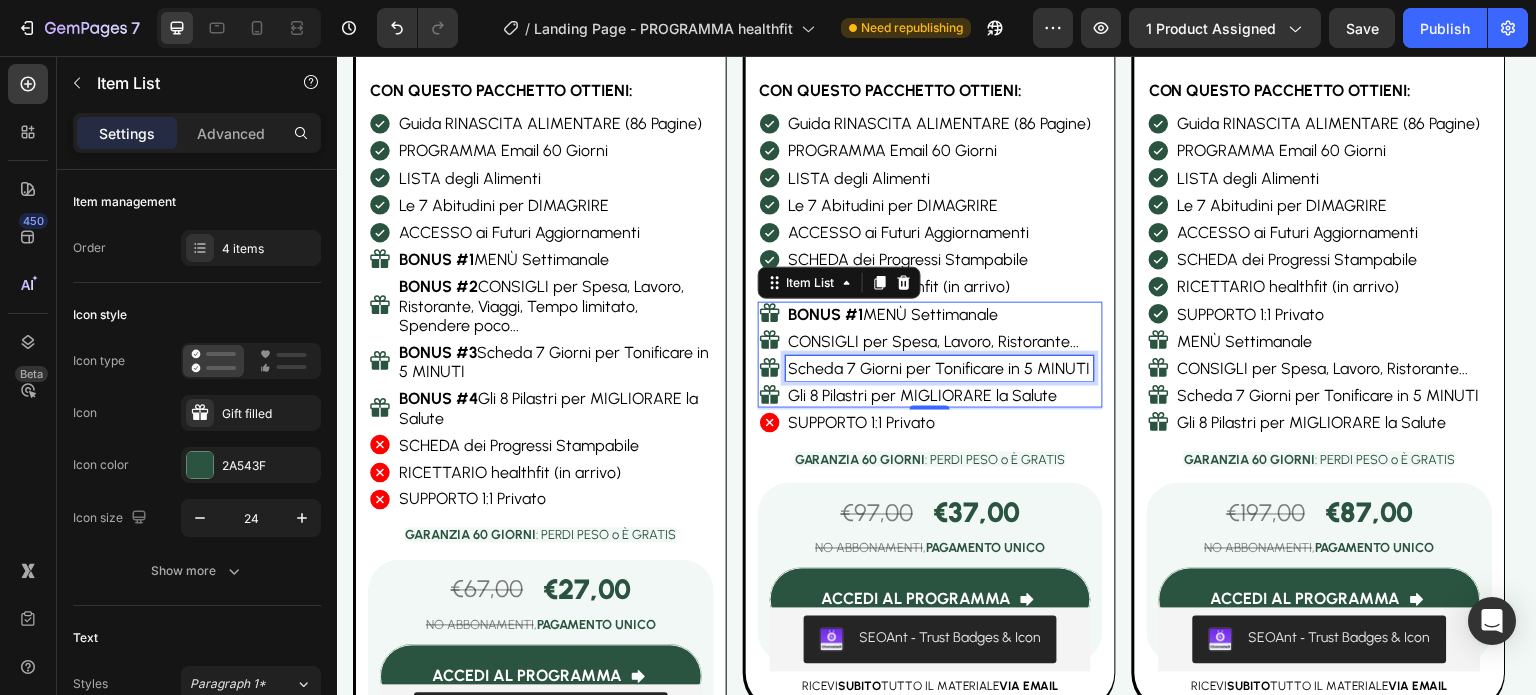 click on "Scheda 7 Giorni per Tonificare in 5 MINUTI" at bounding box center [940, 368] 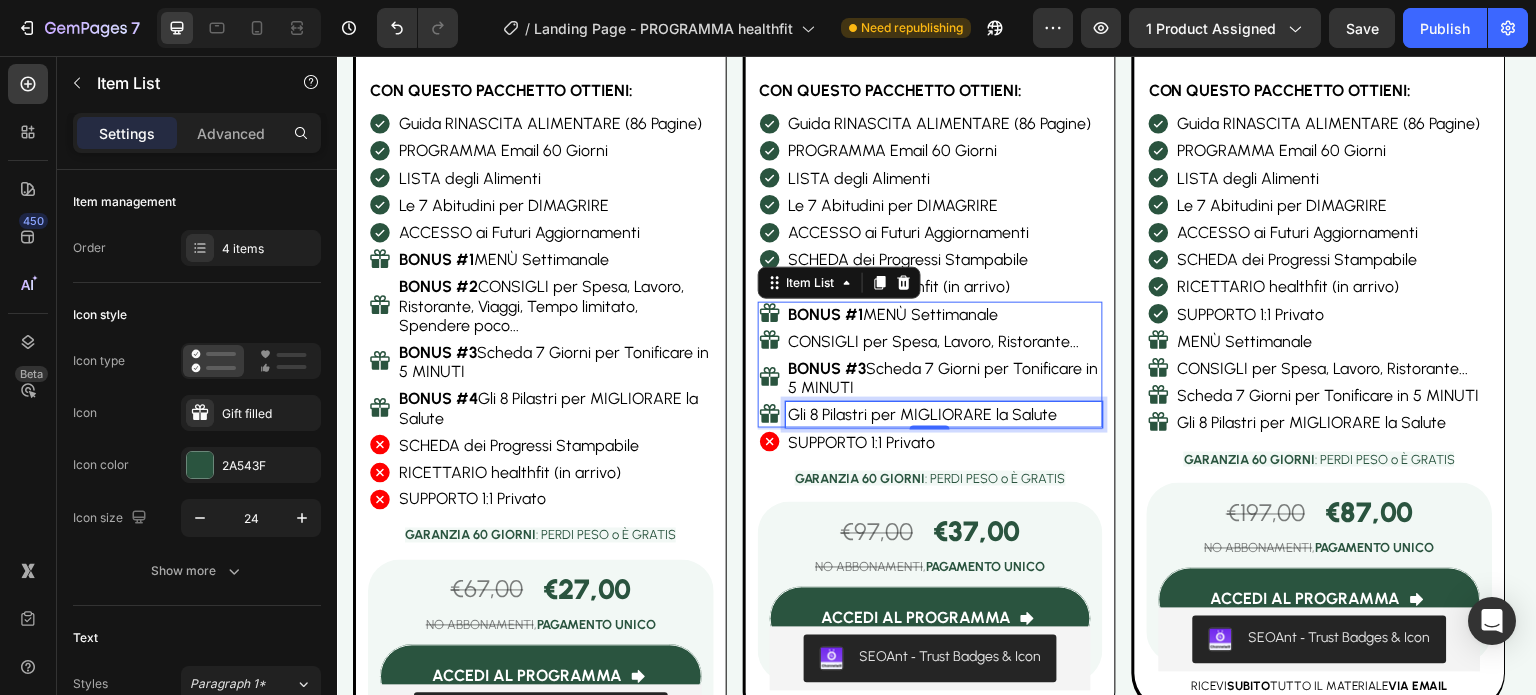 click on "Gli 8 Pilastri per MIGLIORARE la Salute" at bounding box center [945, 414] 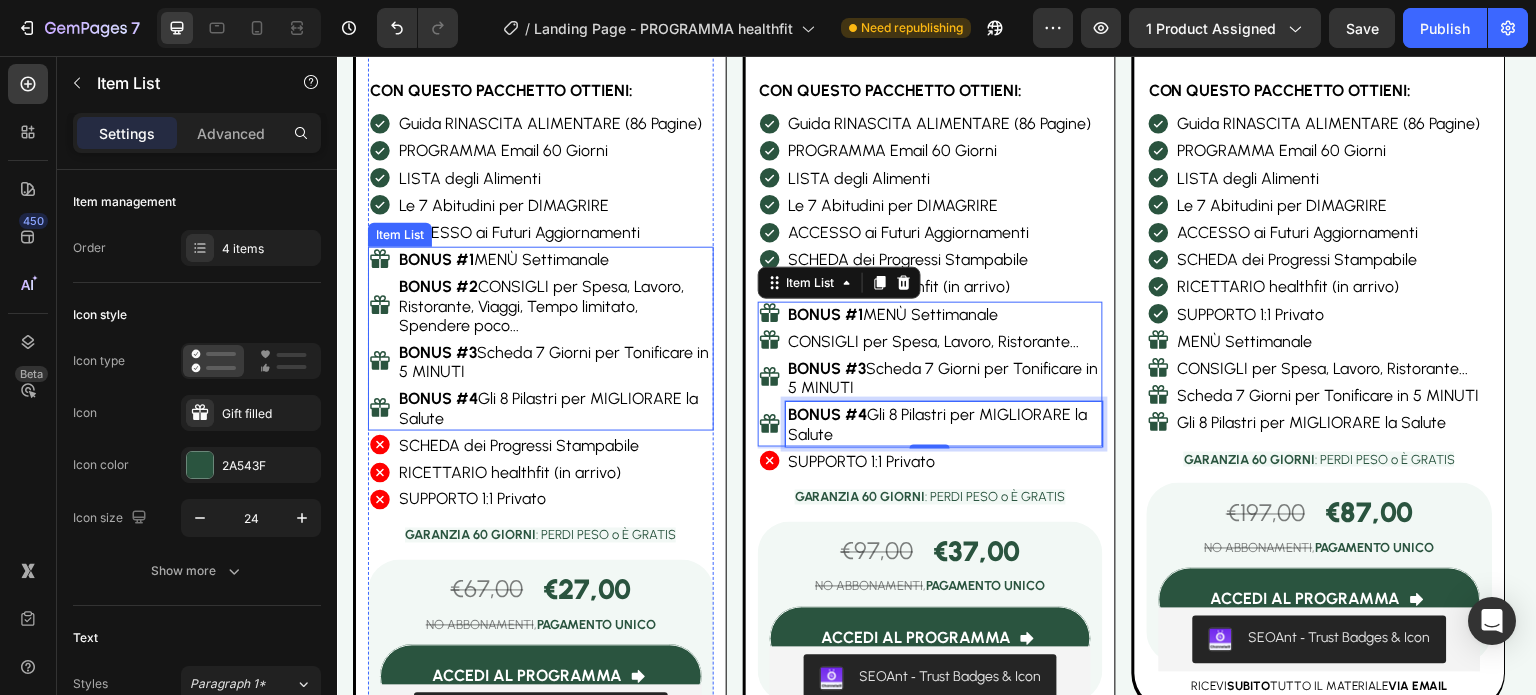 click on "BONUS #2  CONSIGLI per Spesa, Lavoro, Ristorante, Viaggi, Tempo limitato, Spendere poco..." at bounding box center [555, 306] 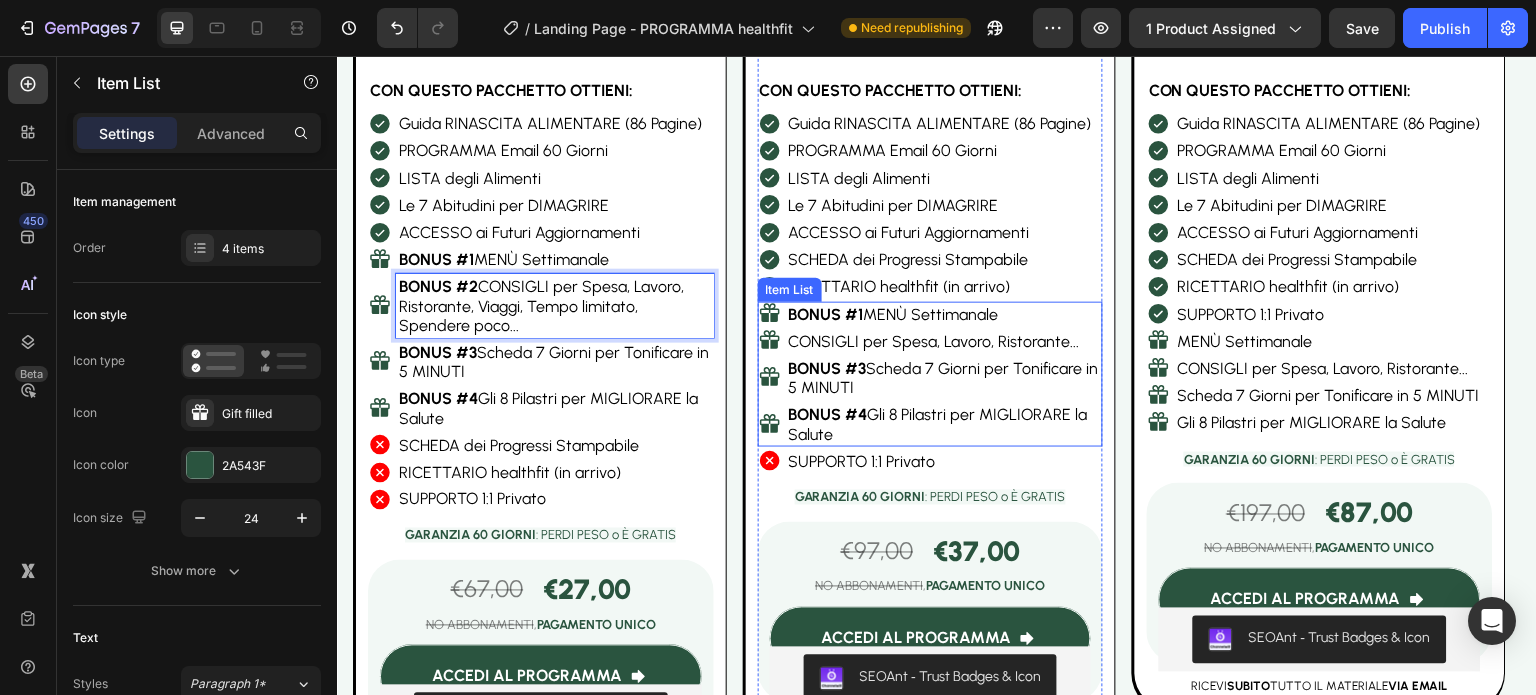 click on "CONSIGLI per Spesa, Lavoro, Ristorante..." at bounding box center [945, 341] 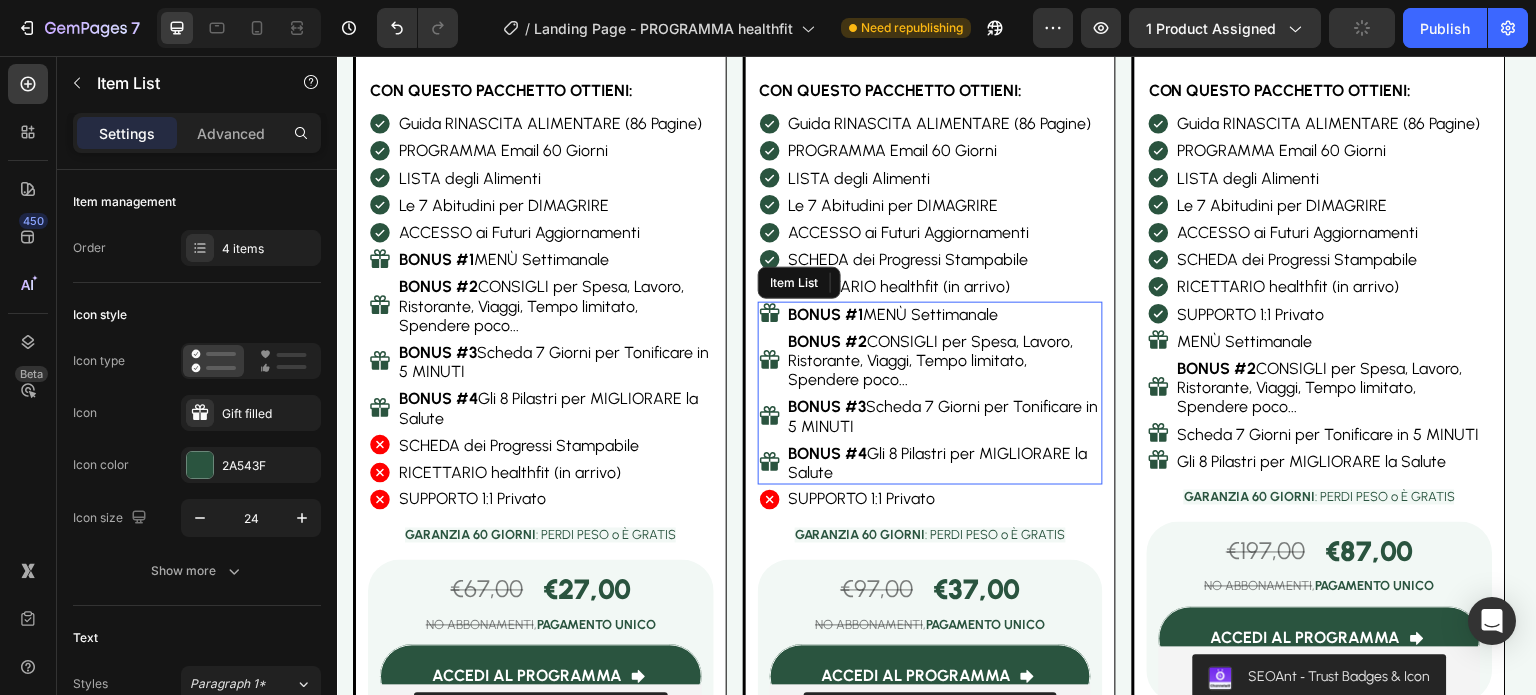 click on "BONUS #1 MENÙ Settimanale" at bounding box center (945, 314) 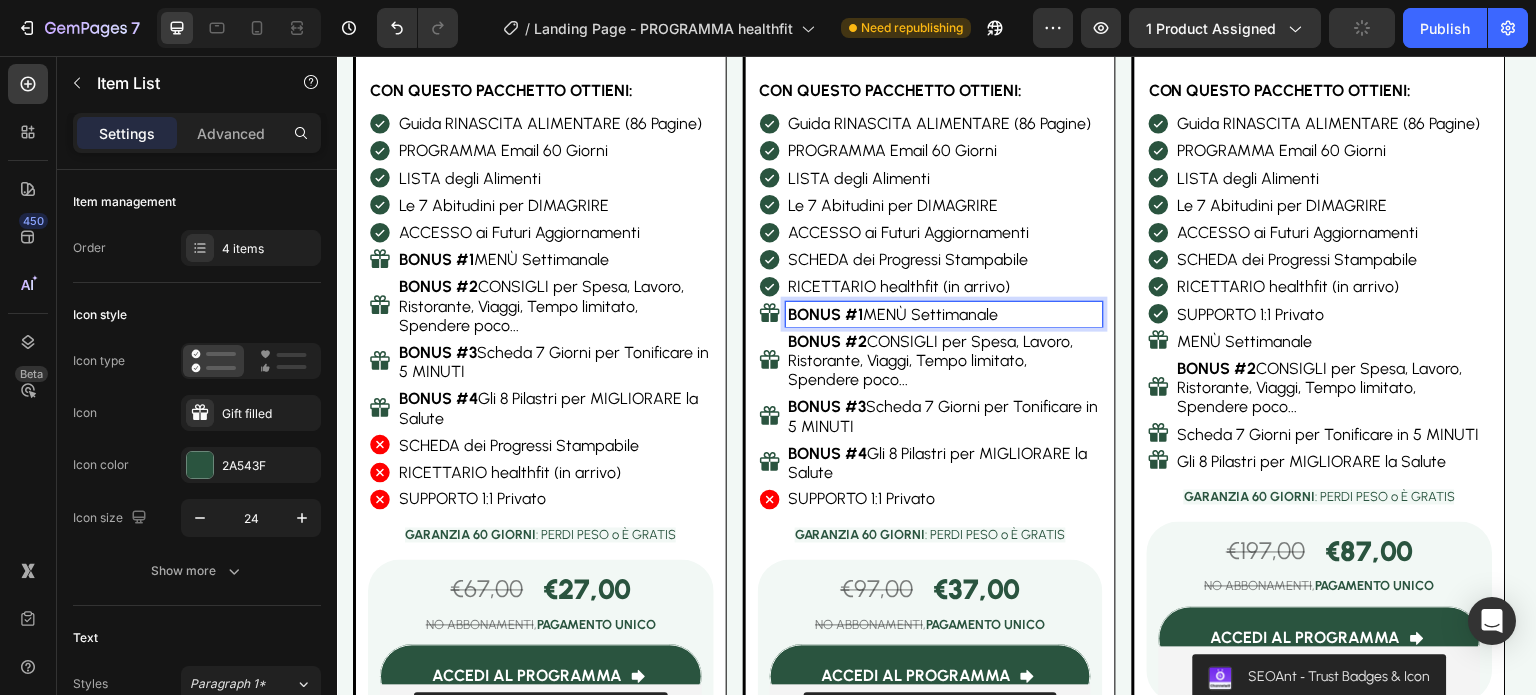 click on "BONUS #1" at bounding box center (826, 314) 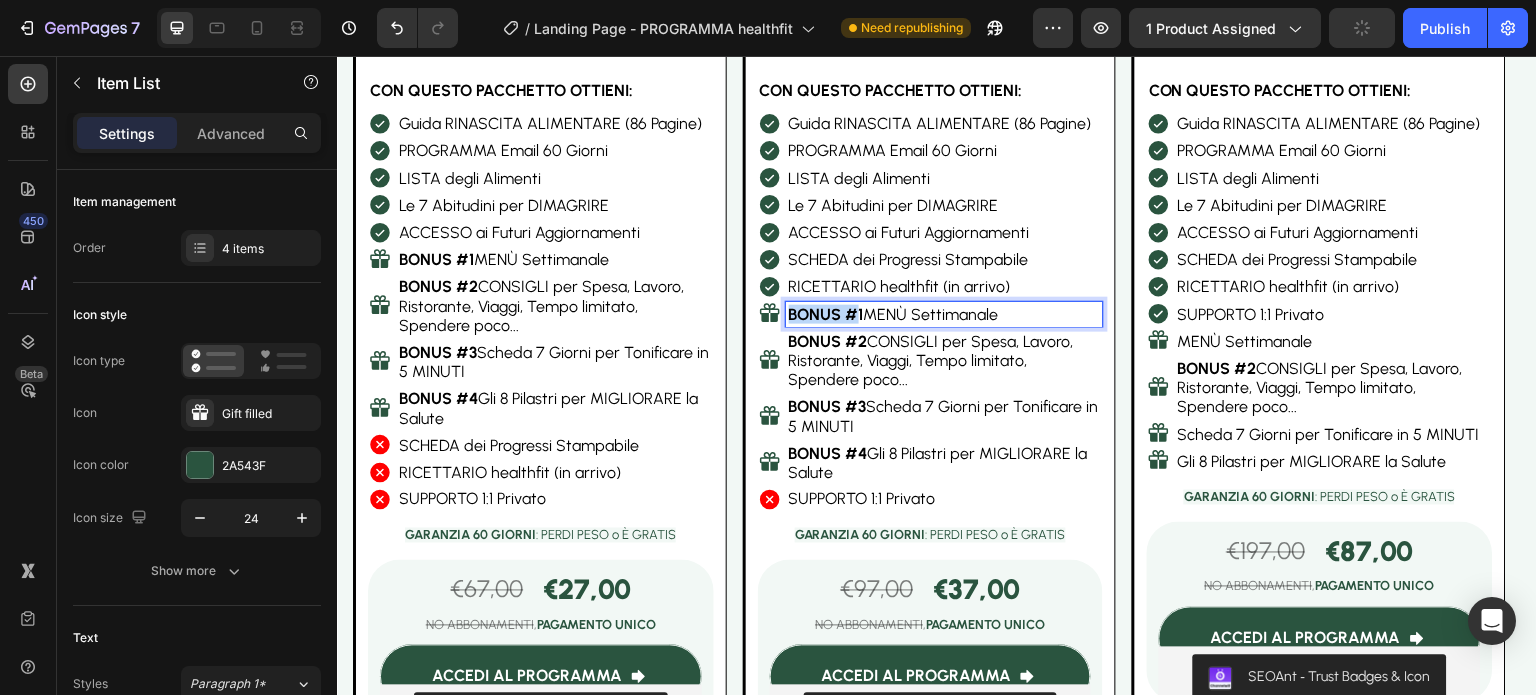 drag, startPoint x: 858, startPoint y: 302, endPoint x: 779, endPoint y: 304, distance: 79.025314 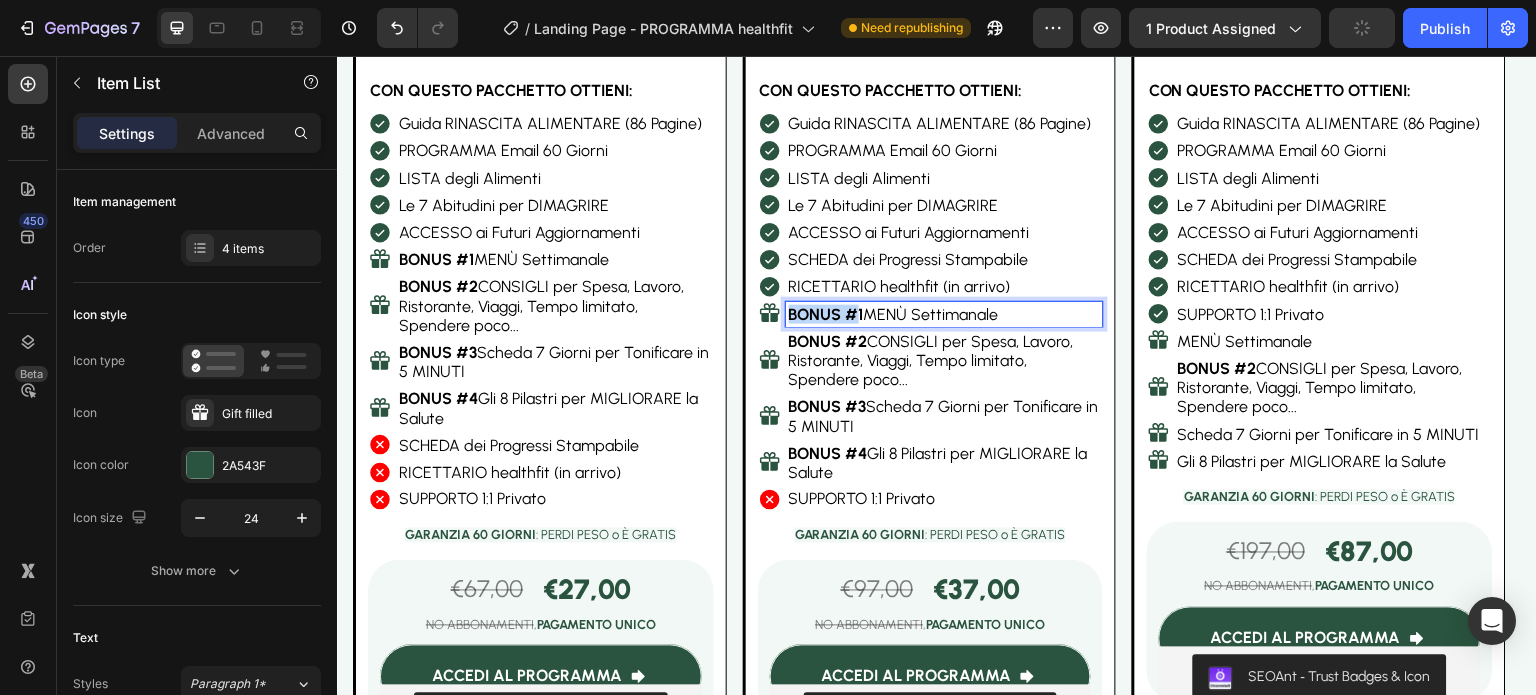 click on "BONUS #1 MENÙ Settimanale" at bounding box center (931, 314) 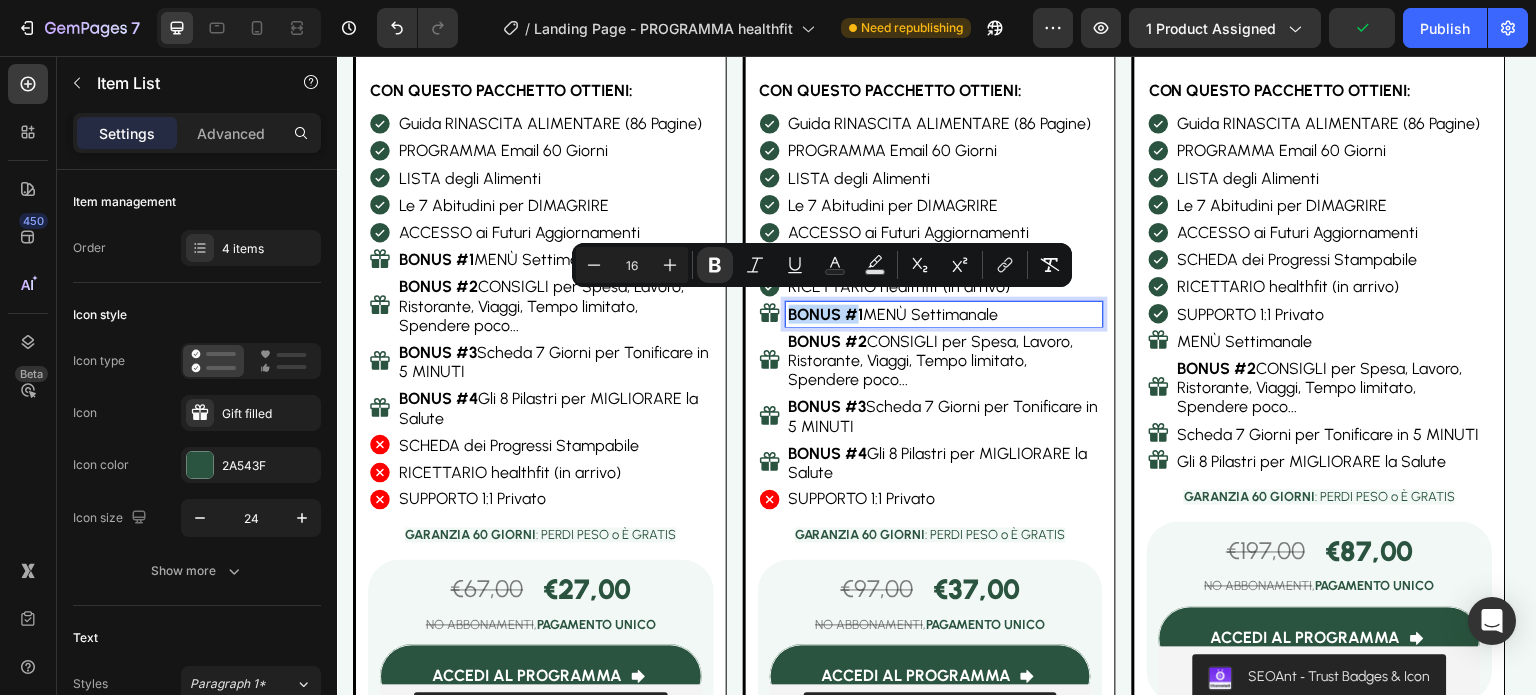 copy on "BONUS #" 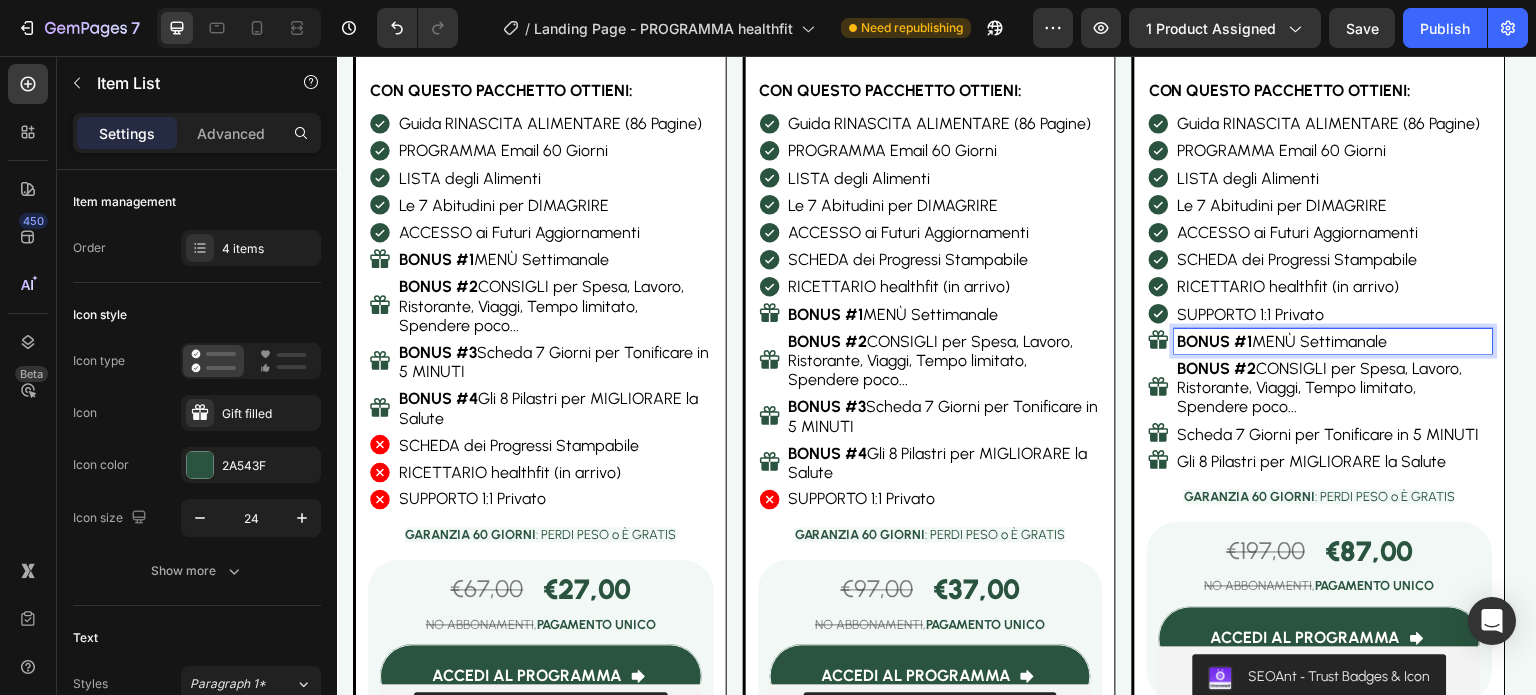 click on "Scheda 7 Giorni per Tonificare in 5 MINUTI" at bounding box center (1334, 434) 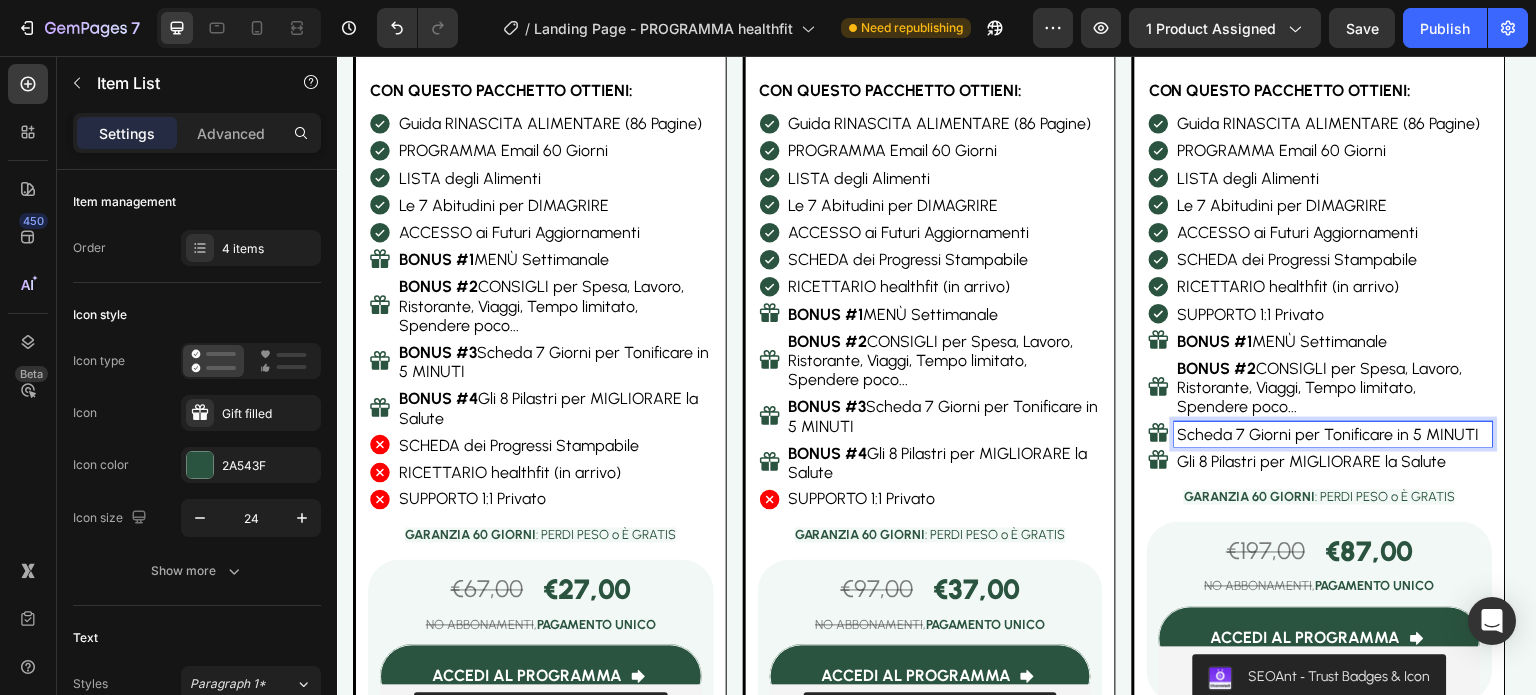 click on "Scheda 7 Giorni per Tonificare in 5 MINUTI" at bounding box center [1334, 434] 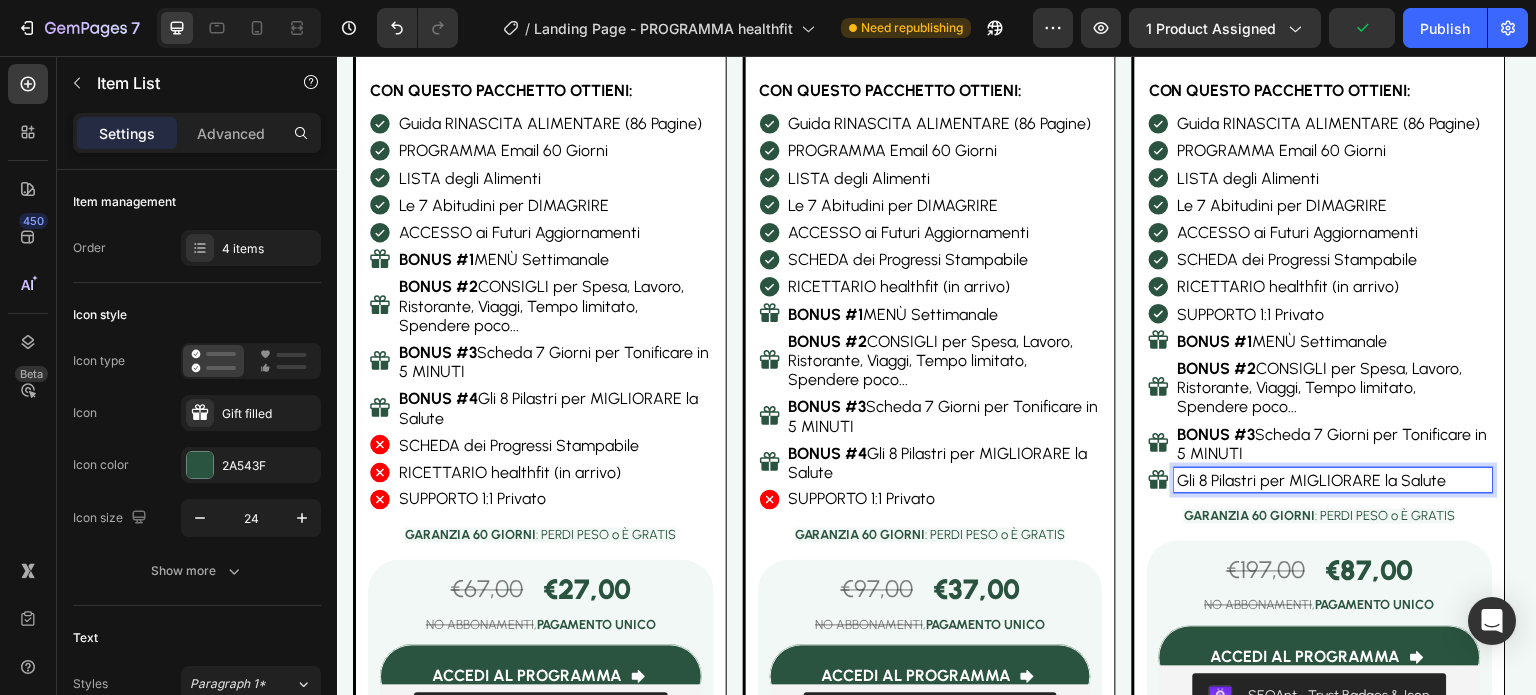 click on "Gli 8 Pilastri per MIGLIORARE la Salute" at bounding box center [1334, 480] 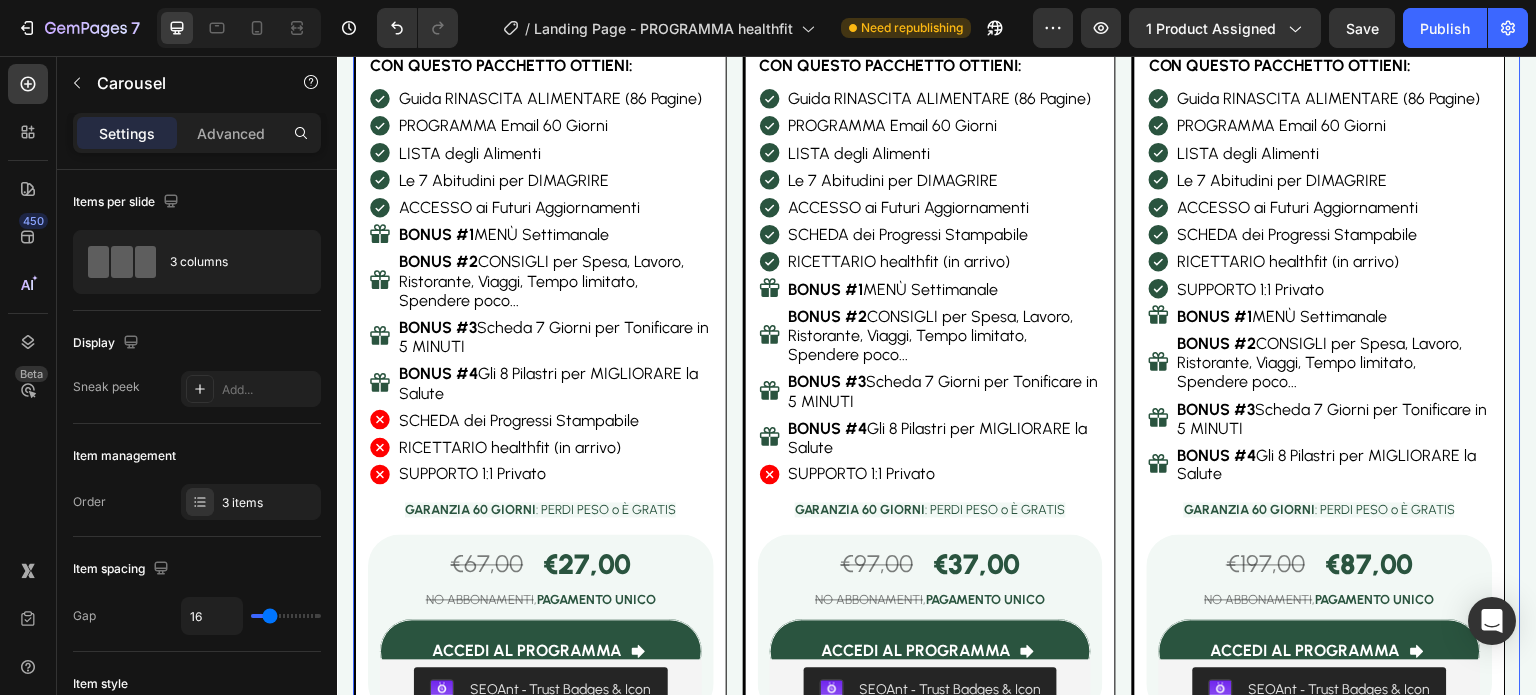 scroll, scrollTop: 3800, scrollLeft: 0, axis: vertical 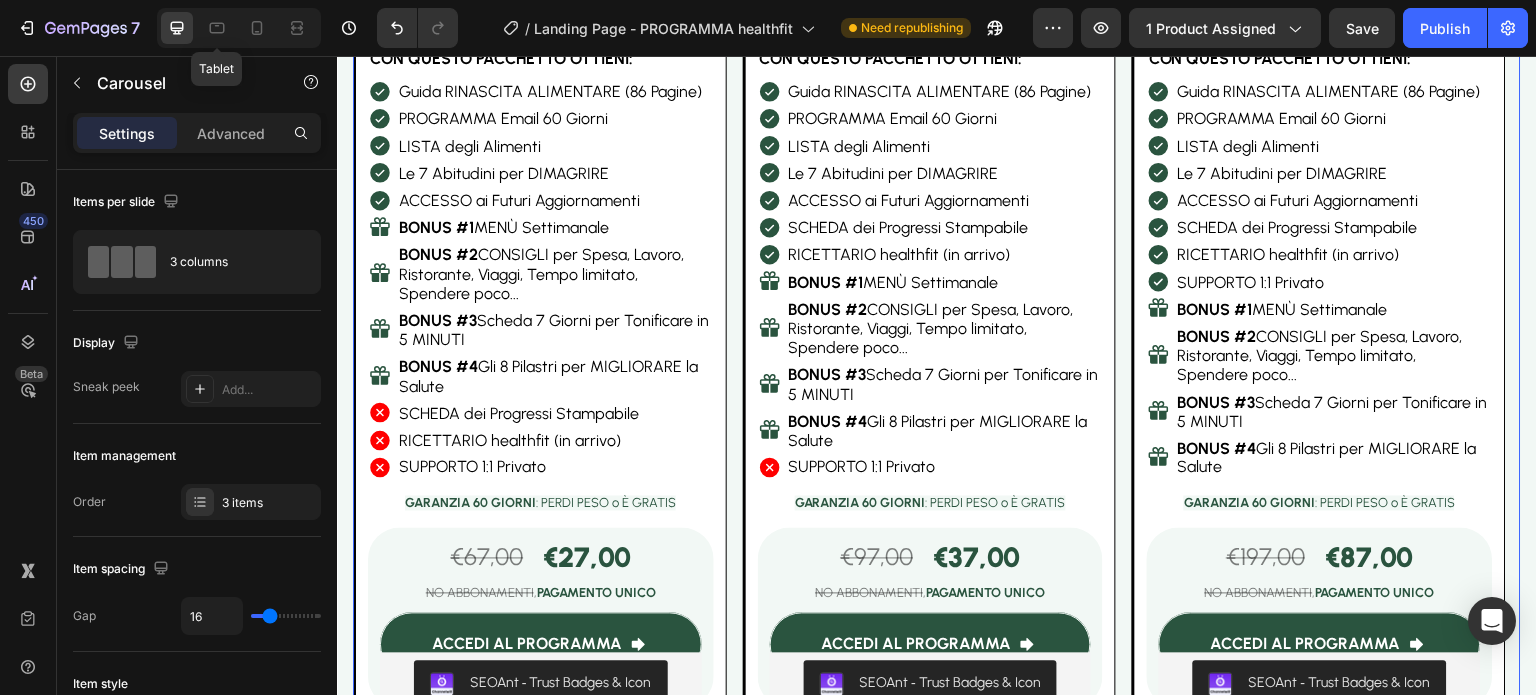 click 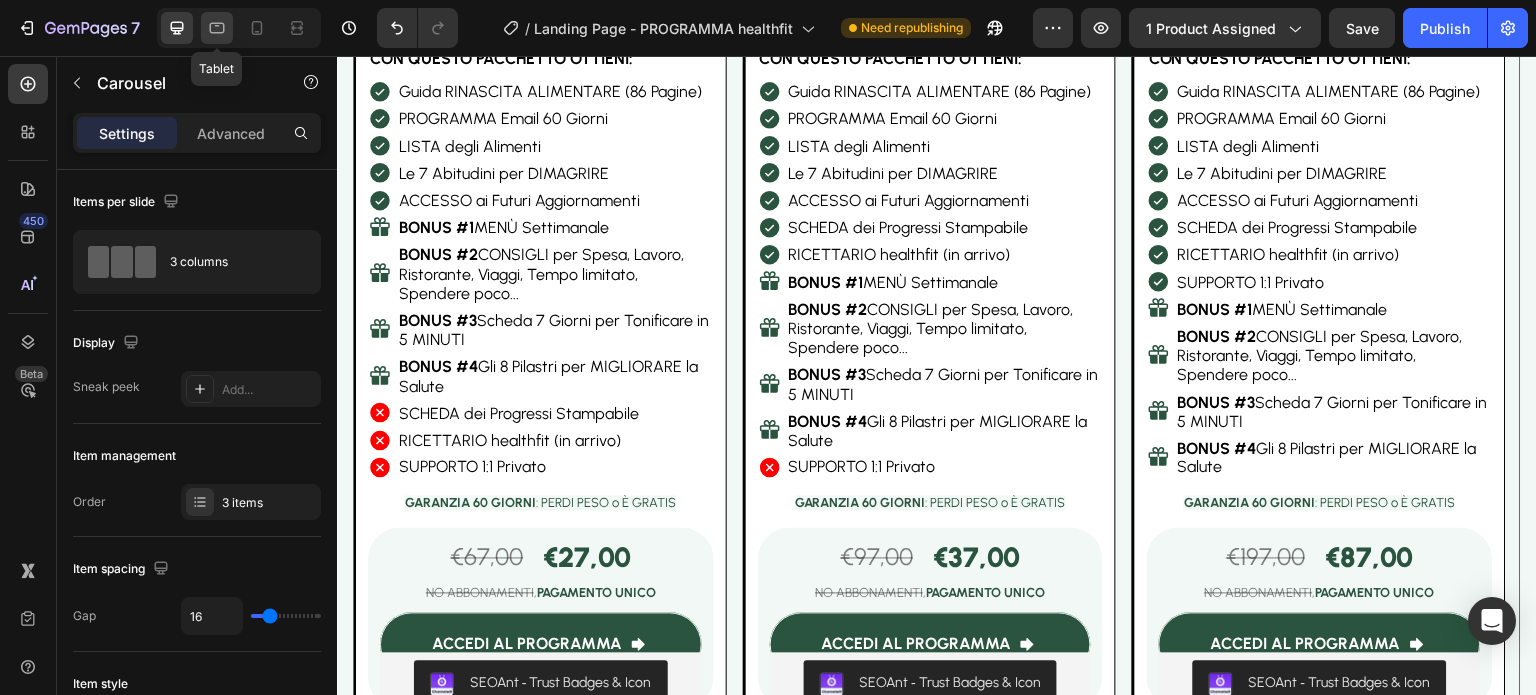click 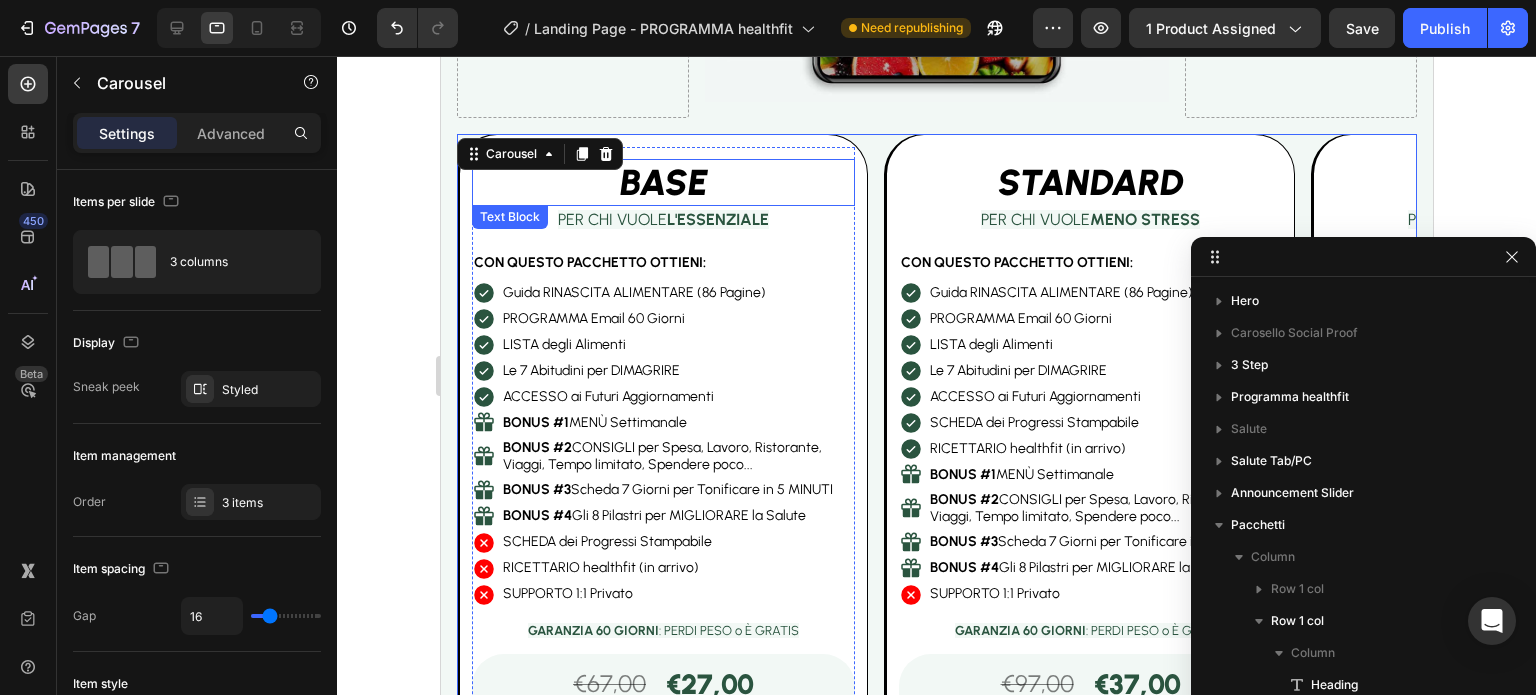 scroll, scrollTop: 3776, scrollLeft: 0, axis: vertical 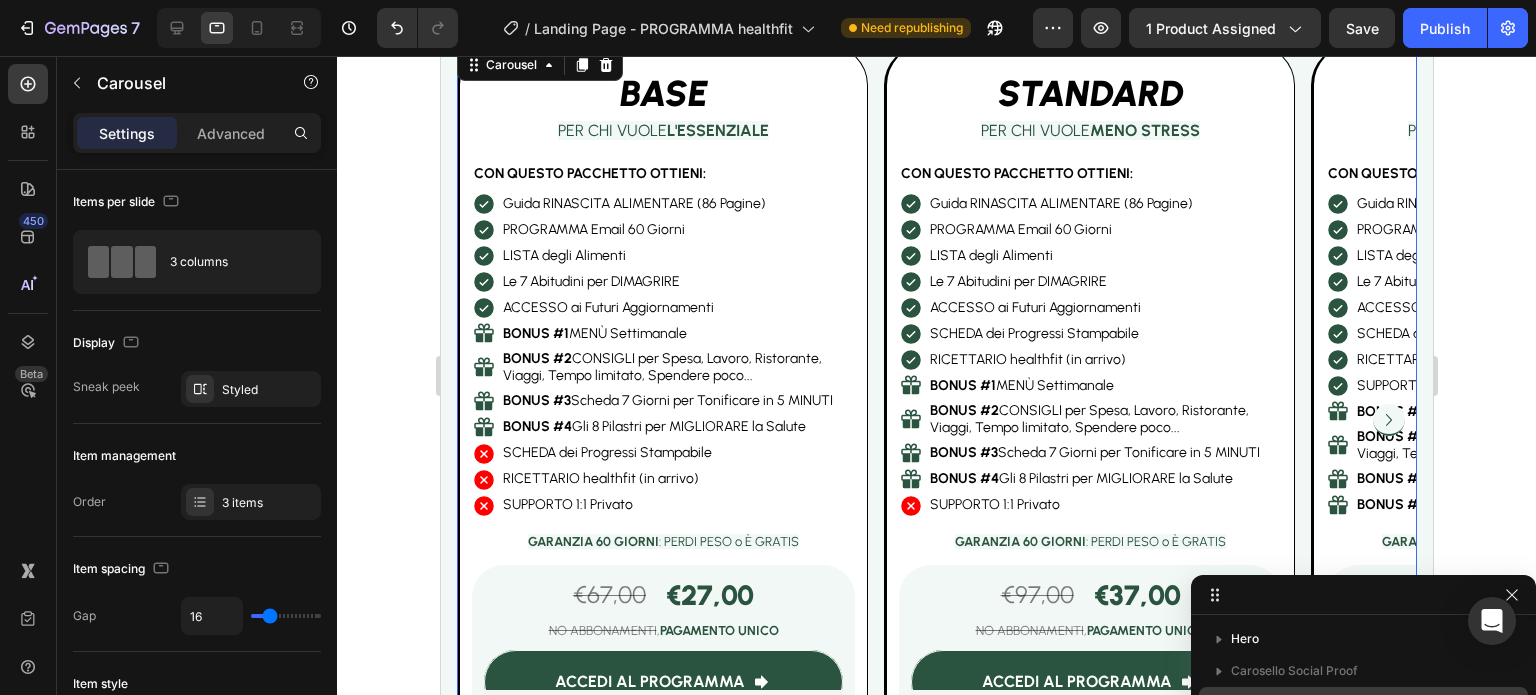 drag, startPoint x: 1348, startPoint y: 252, endPoint x: 1452, endPoint y: 690, distance: 450.17773 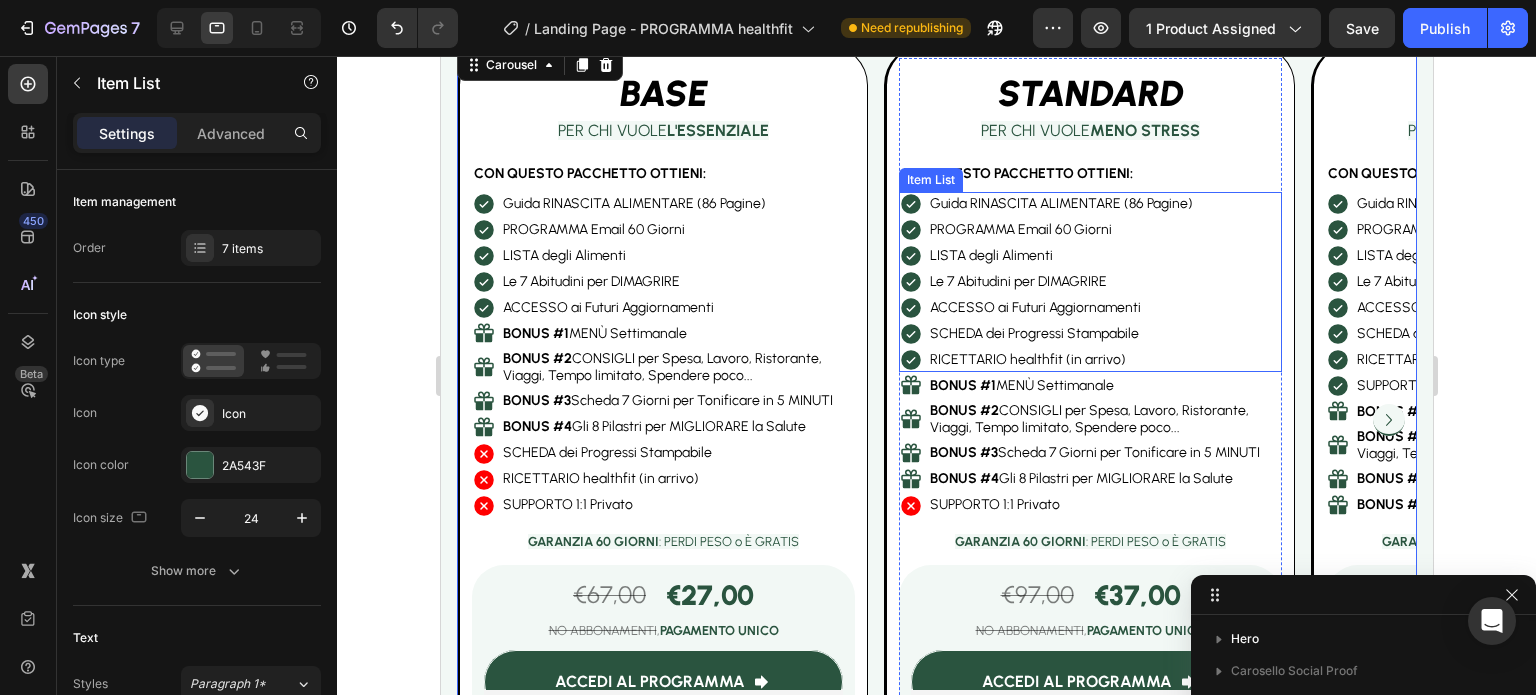 scroll, scrollTop: 606, scrollLeft: 0, axis: vertical 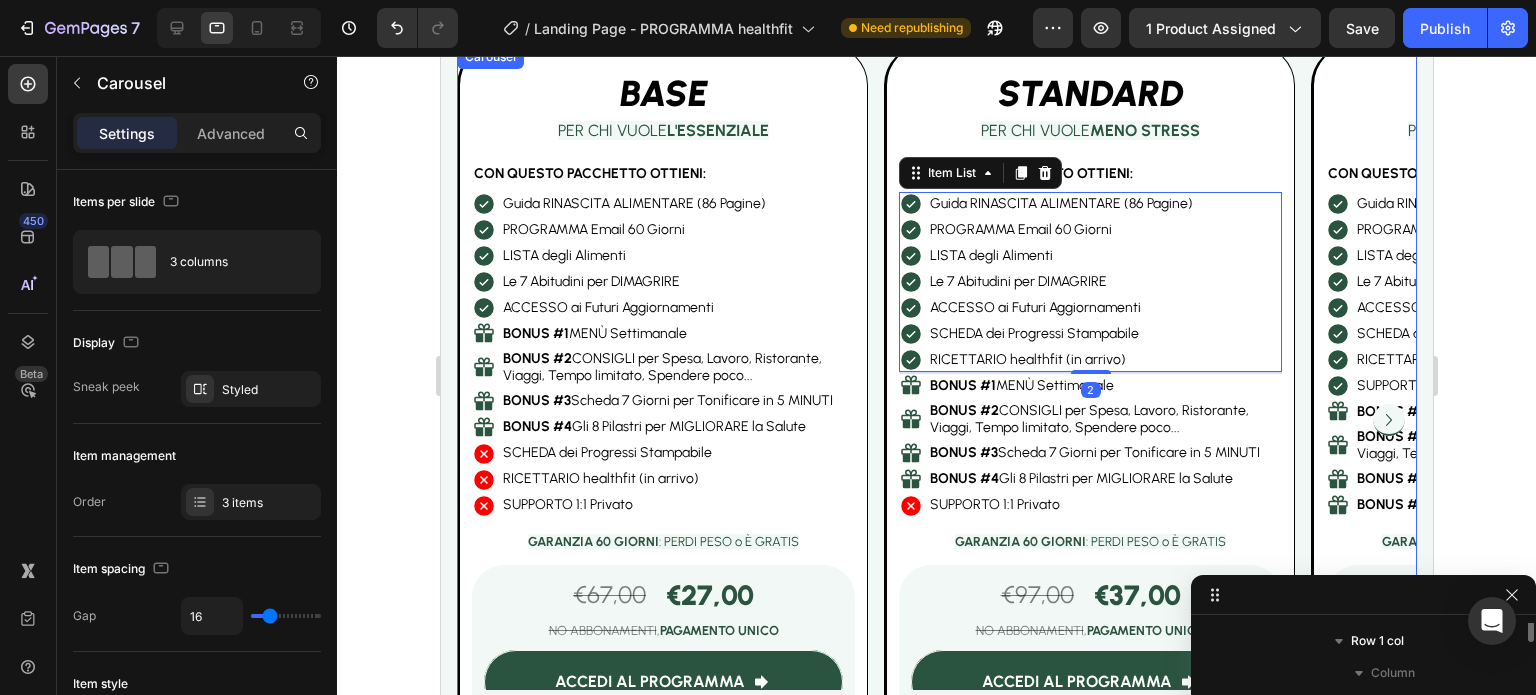 click 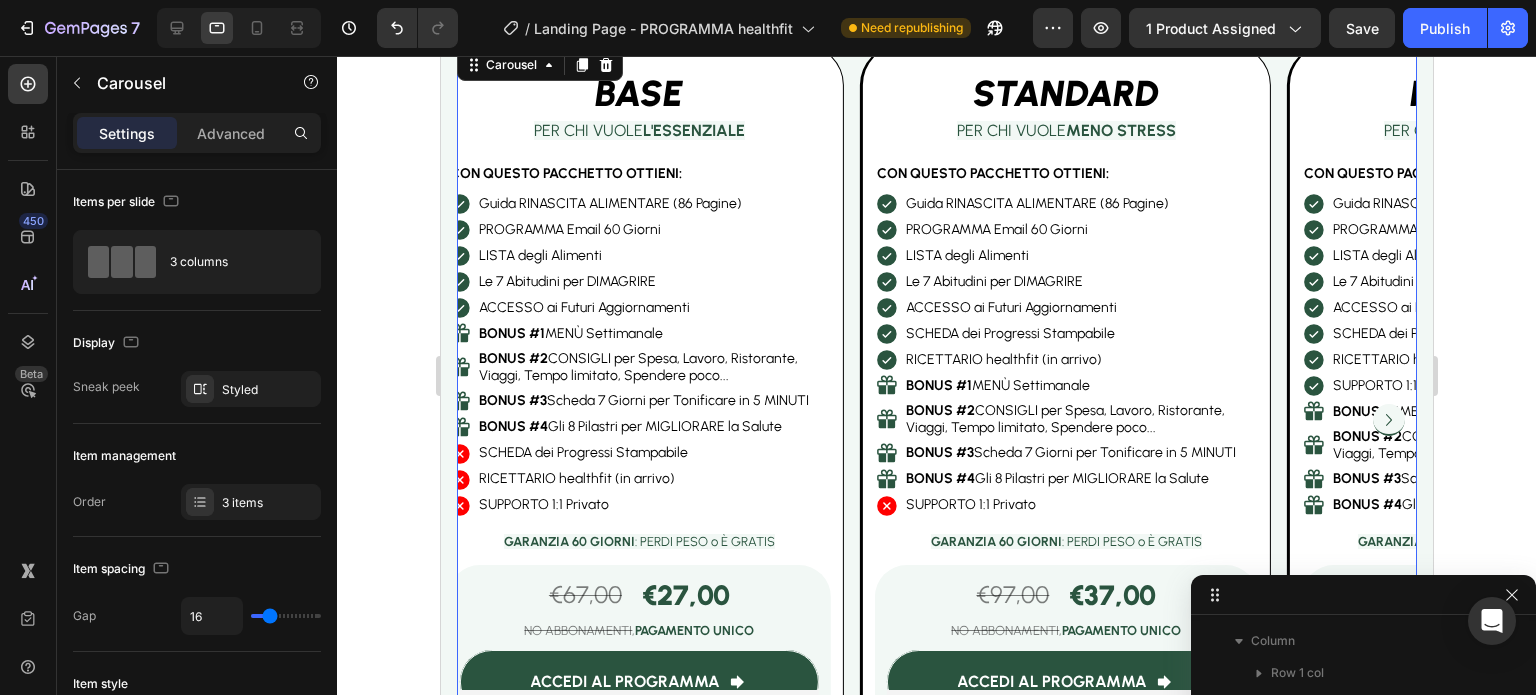 click 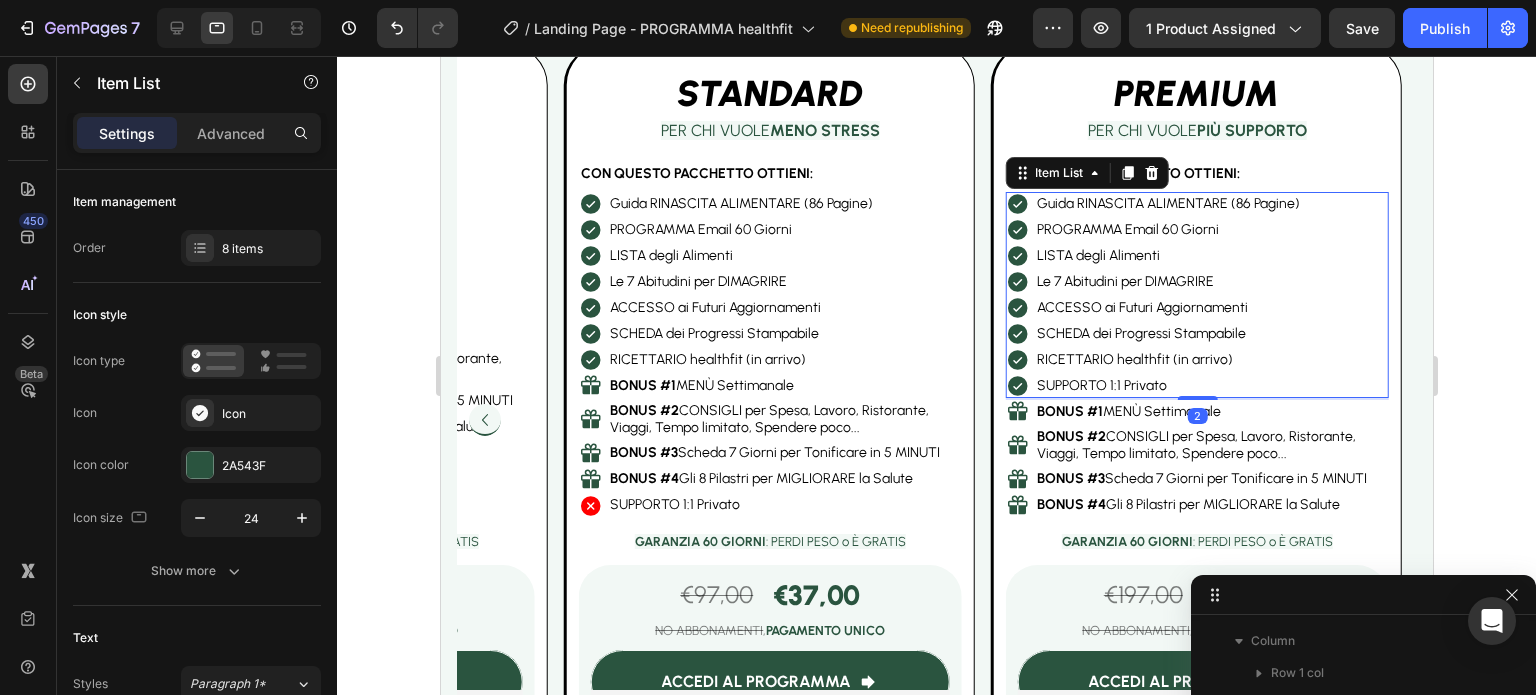 scroll, scrollTop: 1086, scrollLeft: 0, axis: vertical 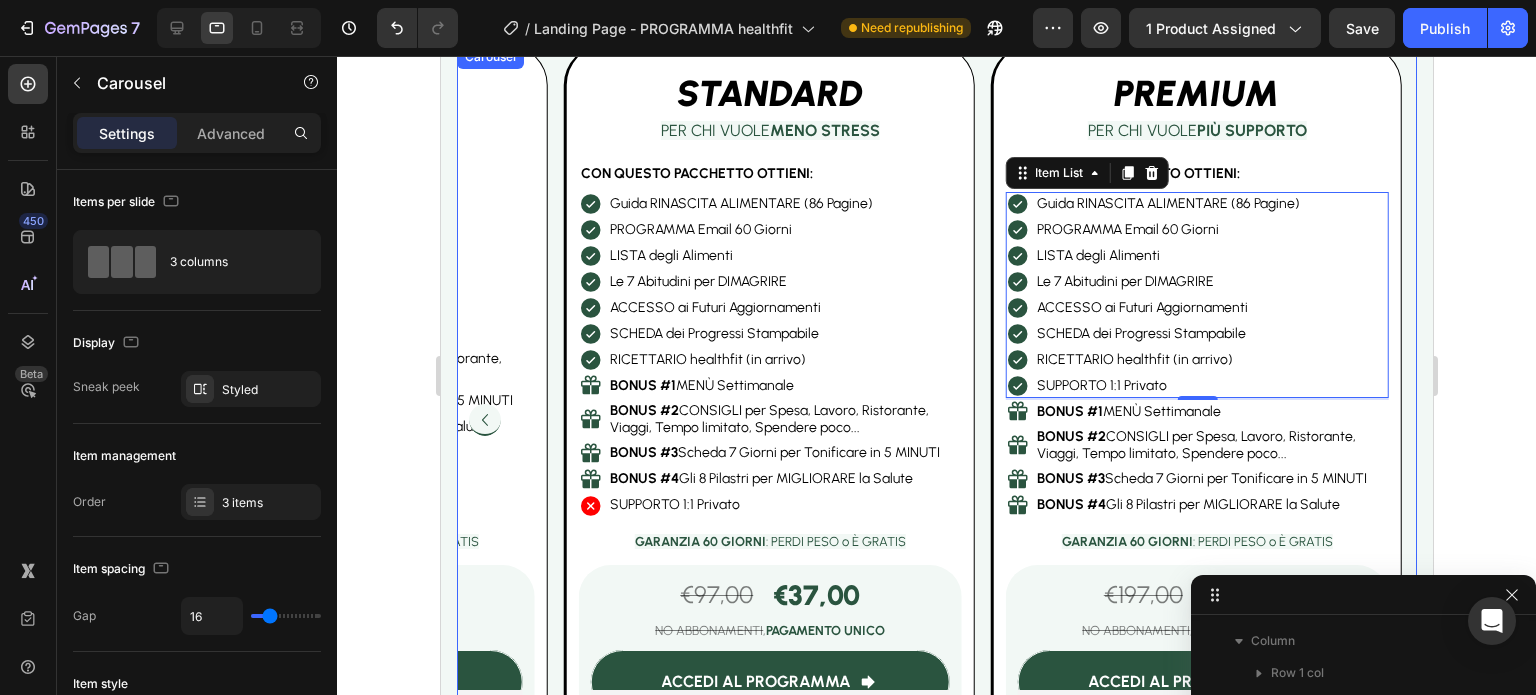 click 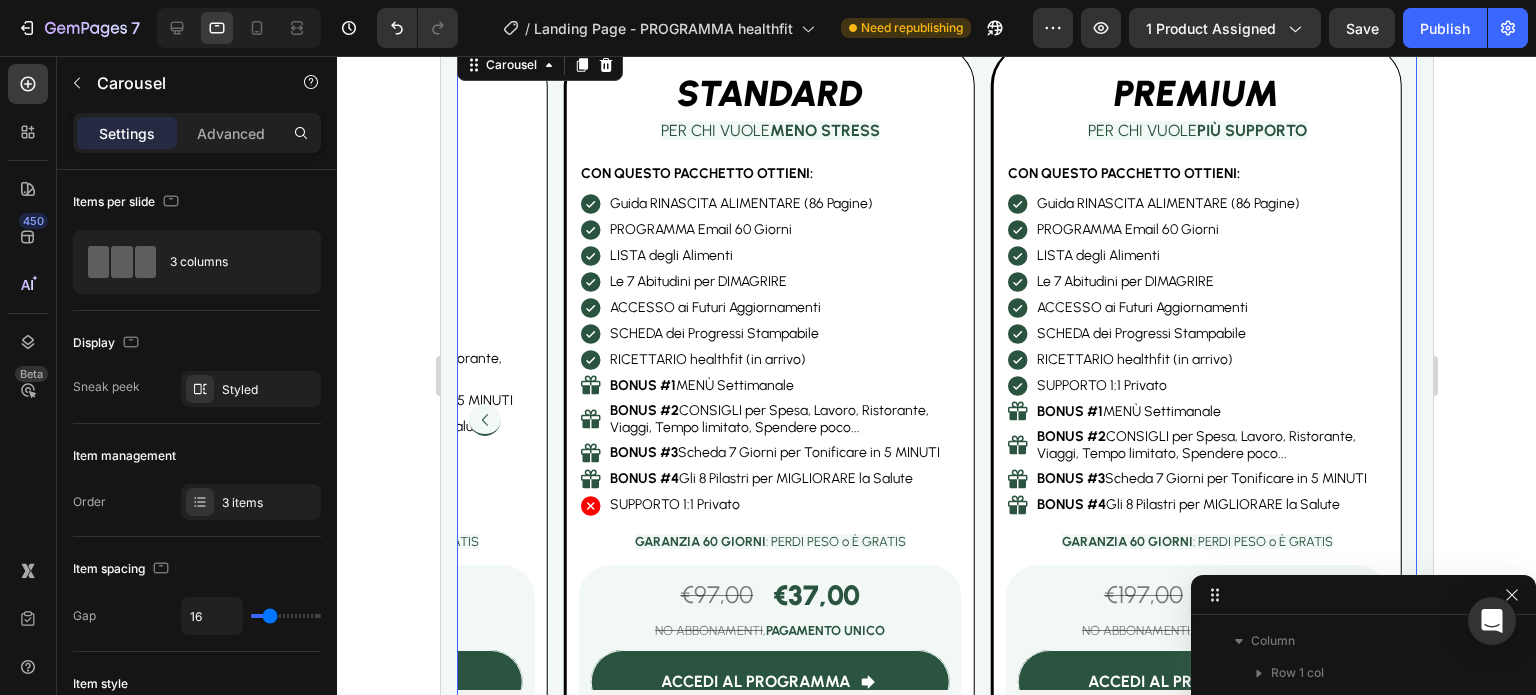 click 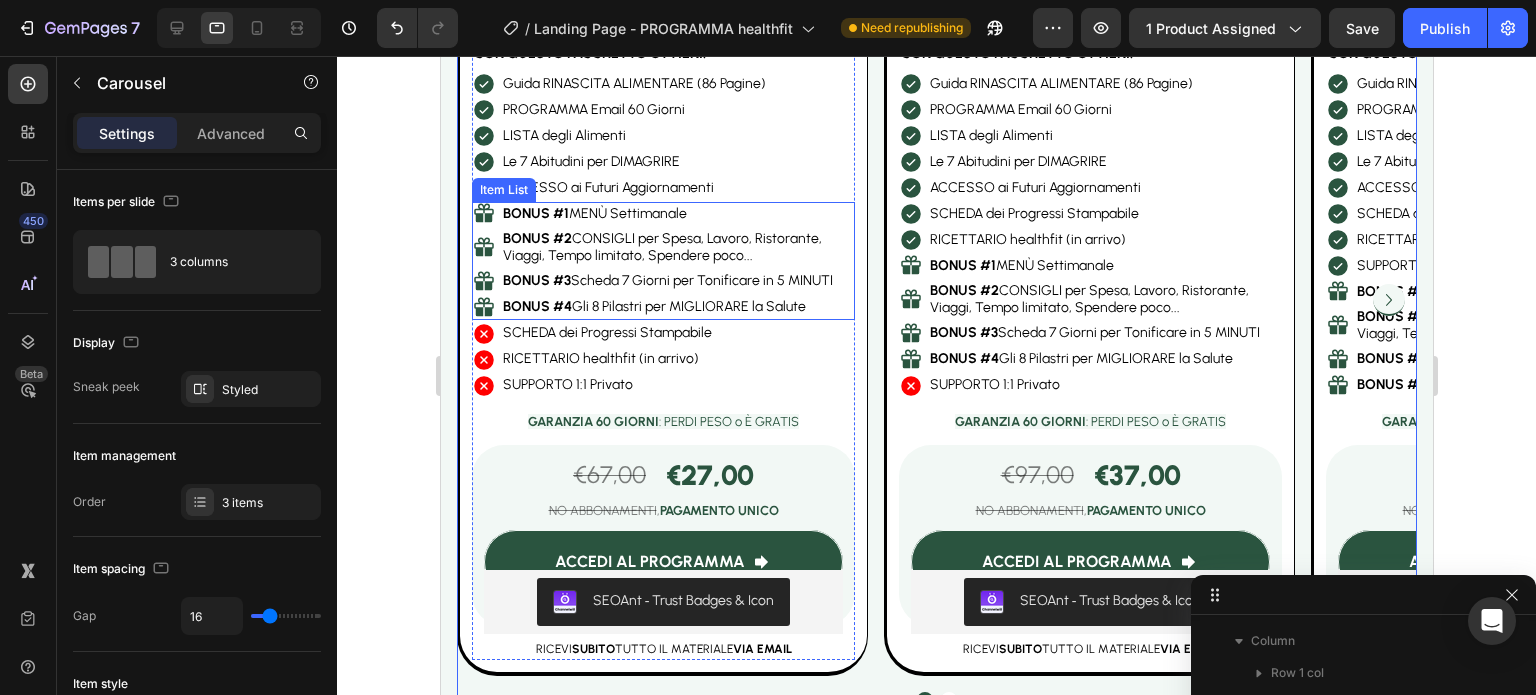 scroll, scrollTop: 3896, scrollLeft: 0, axis: vertical 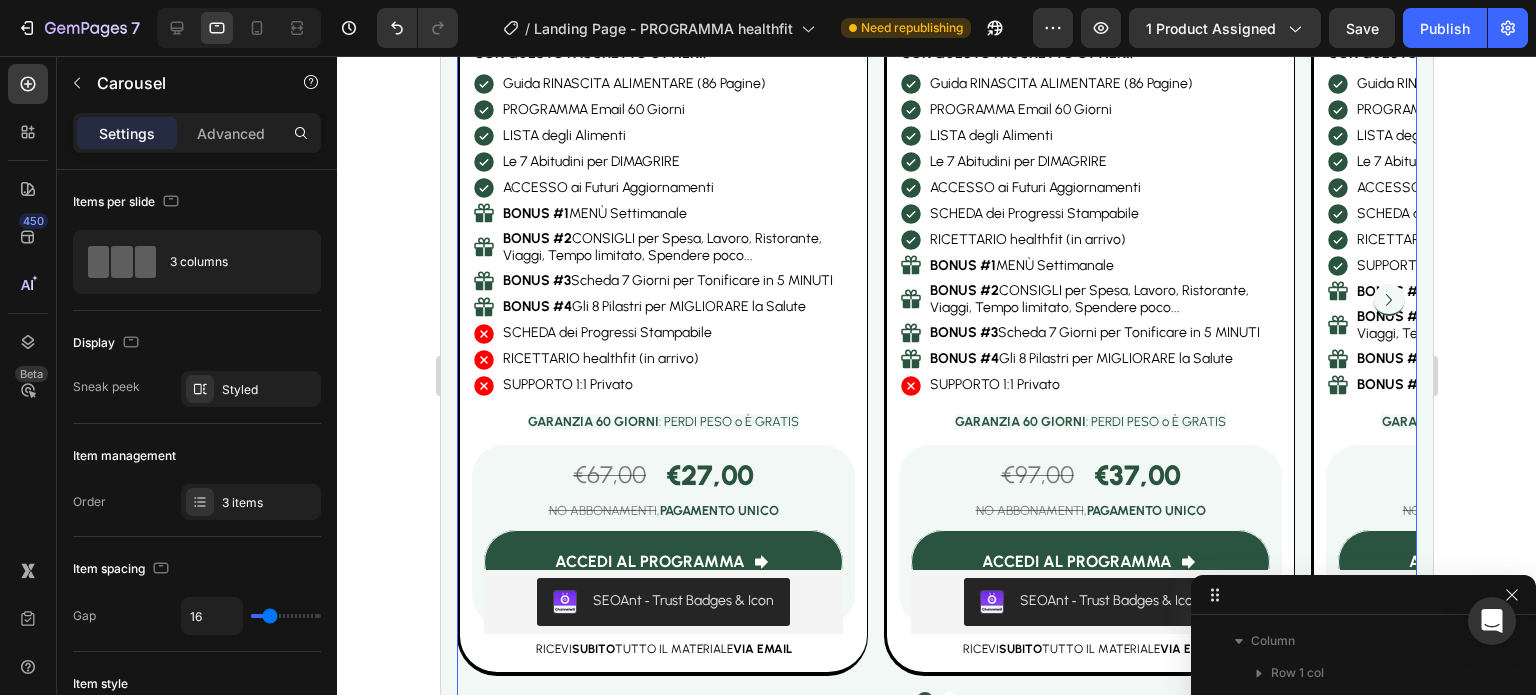 click 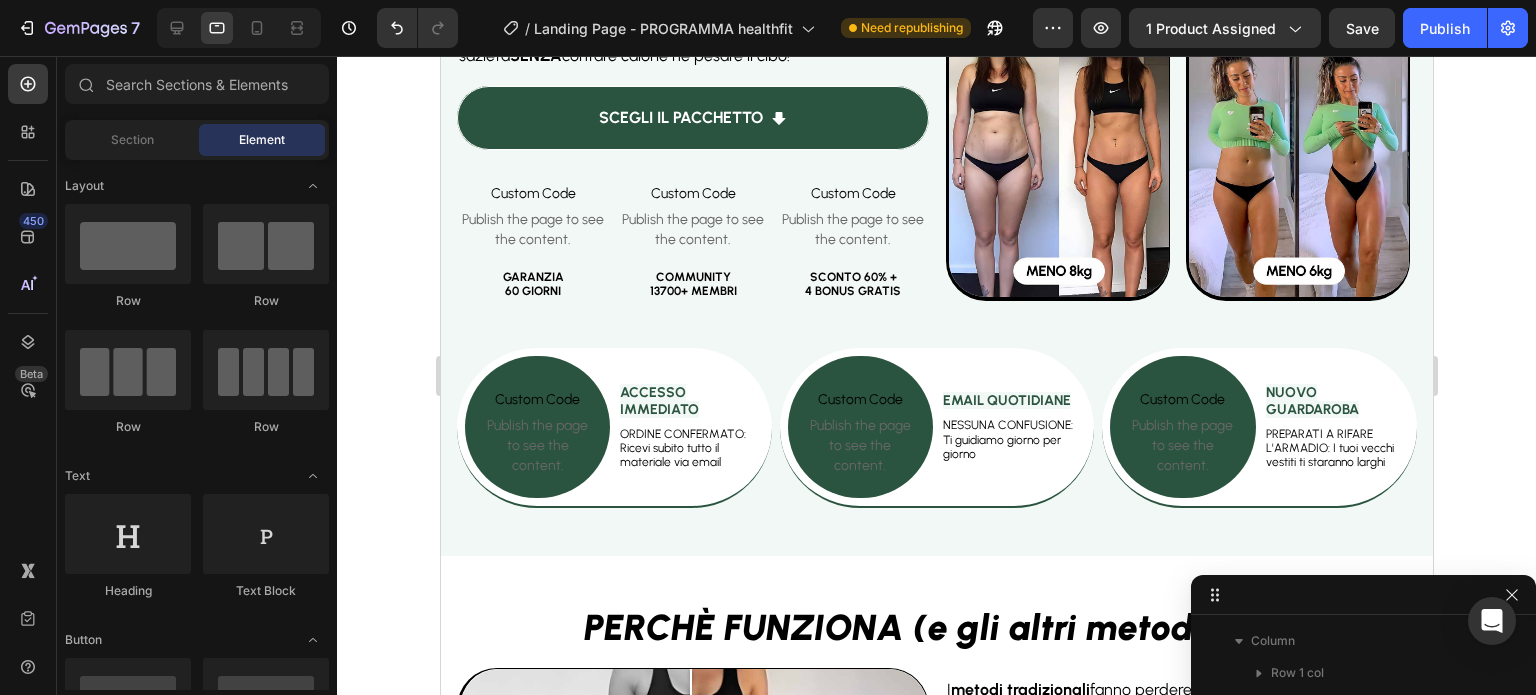 scroll, scrollTop: 0, scrollLeft: 0, axis: both 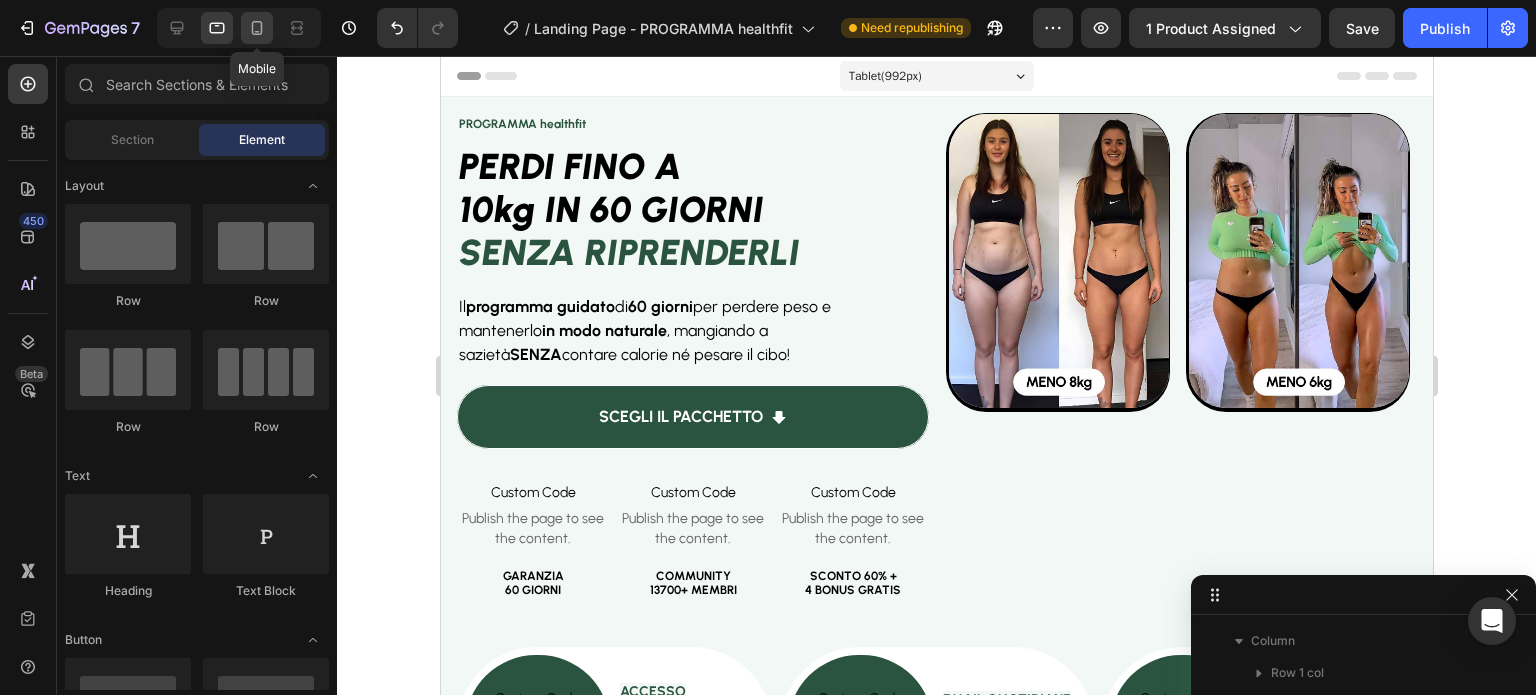 click 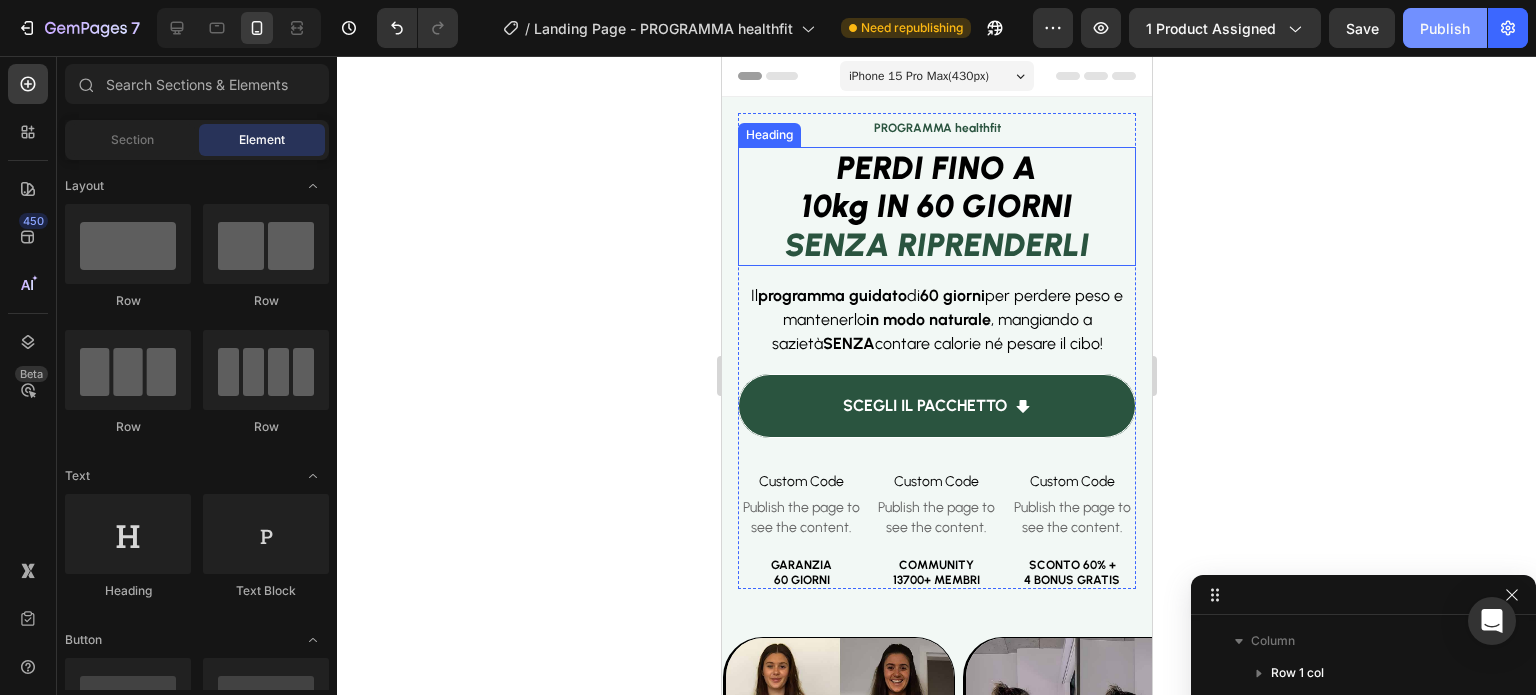 click on "Publish" 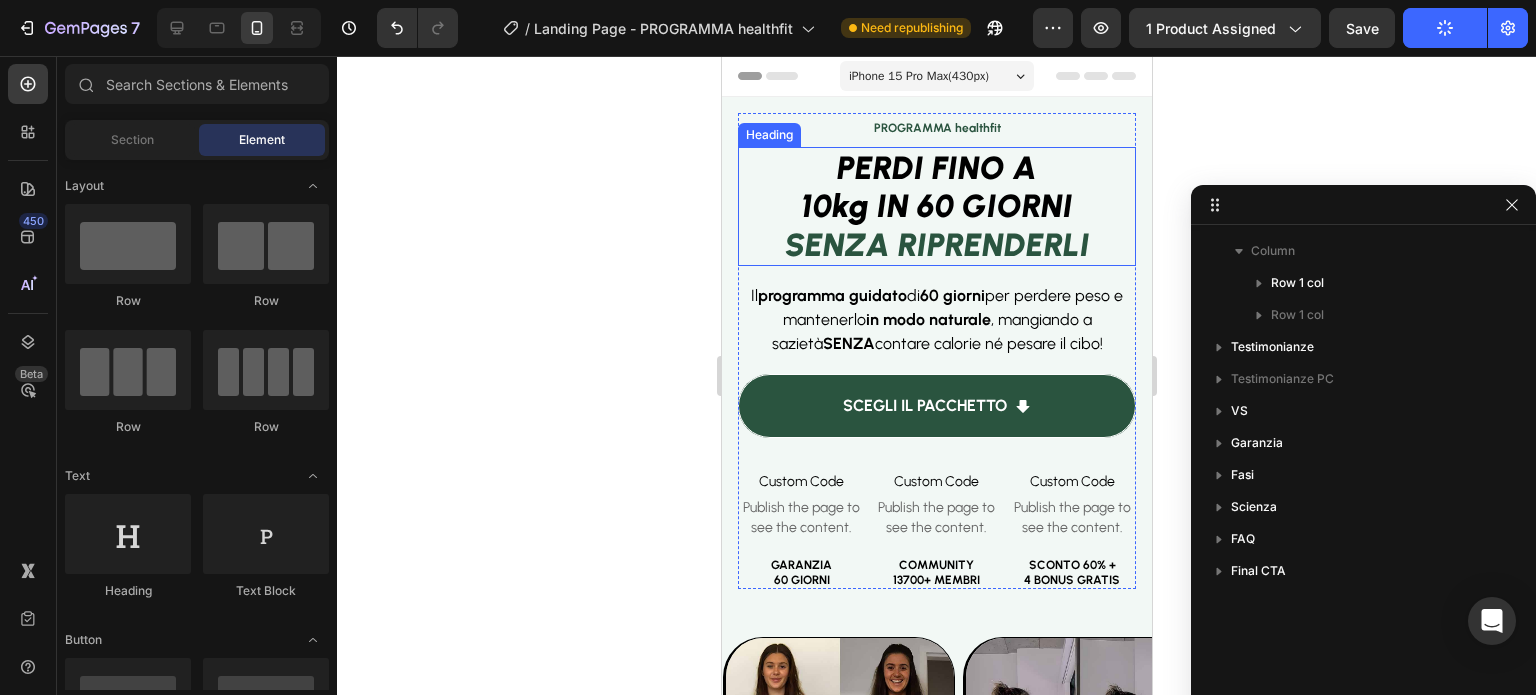drag, startPoint x: 1340, startPoint y: 595, endPoint x: 1416, endPoint y: 173, distance: 428.789 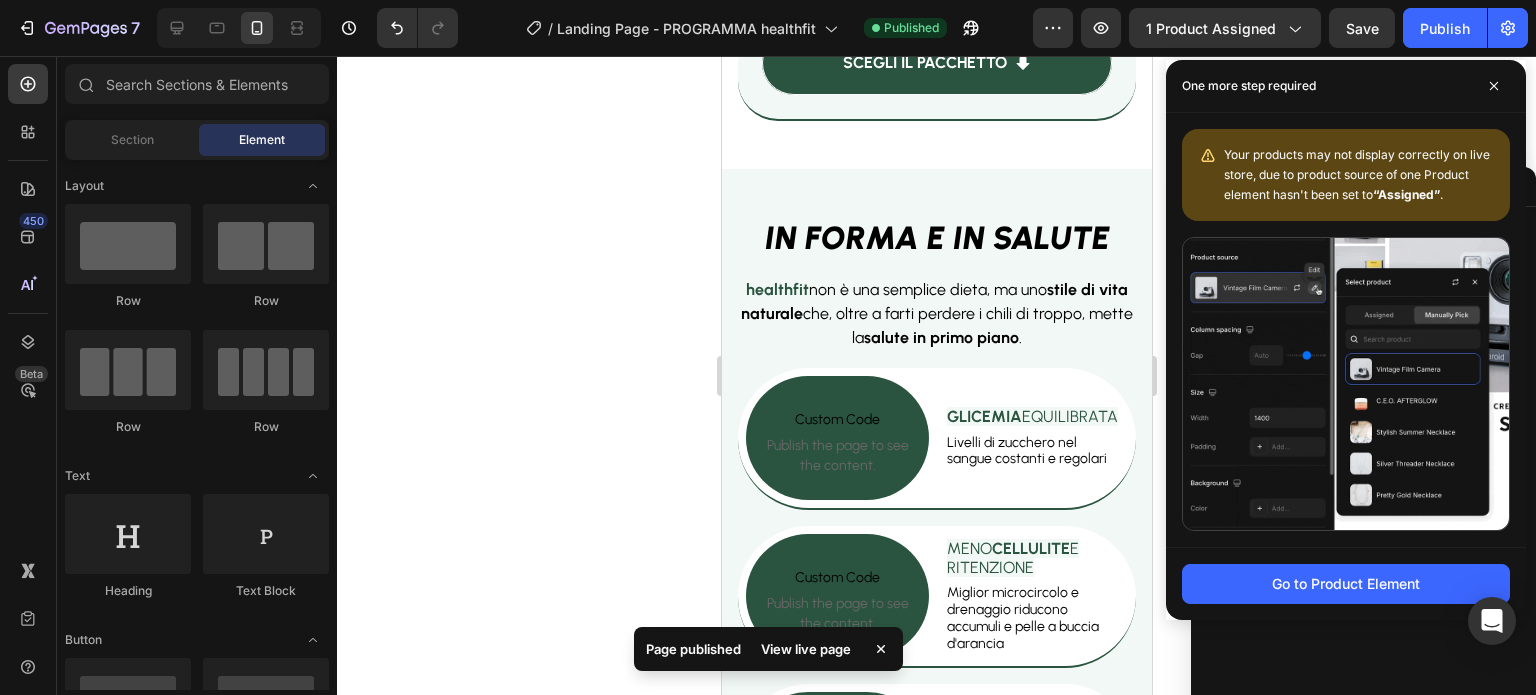 scroll, scrollTop: 2494, scrollLeft: 0, axis: vertical 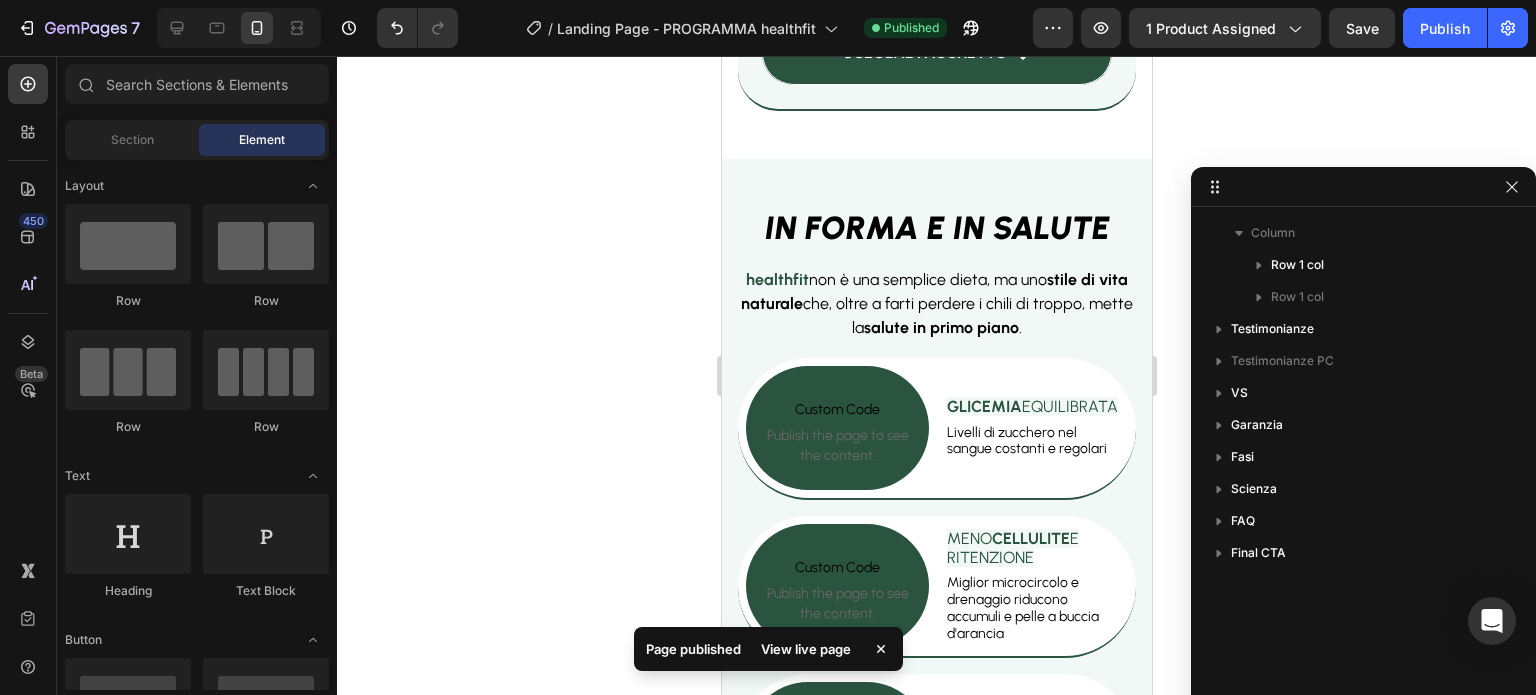 click 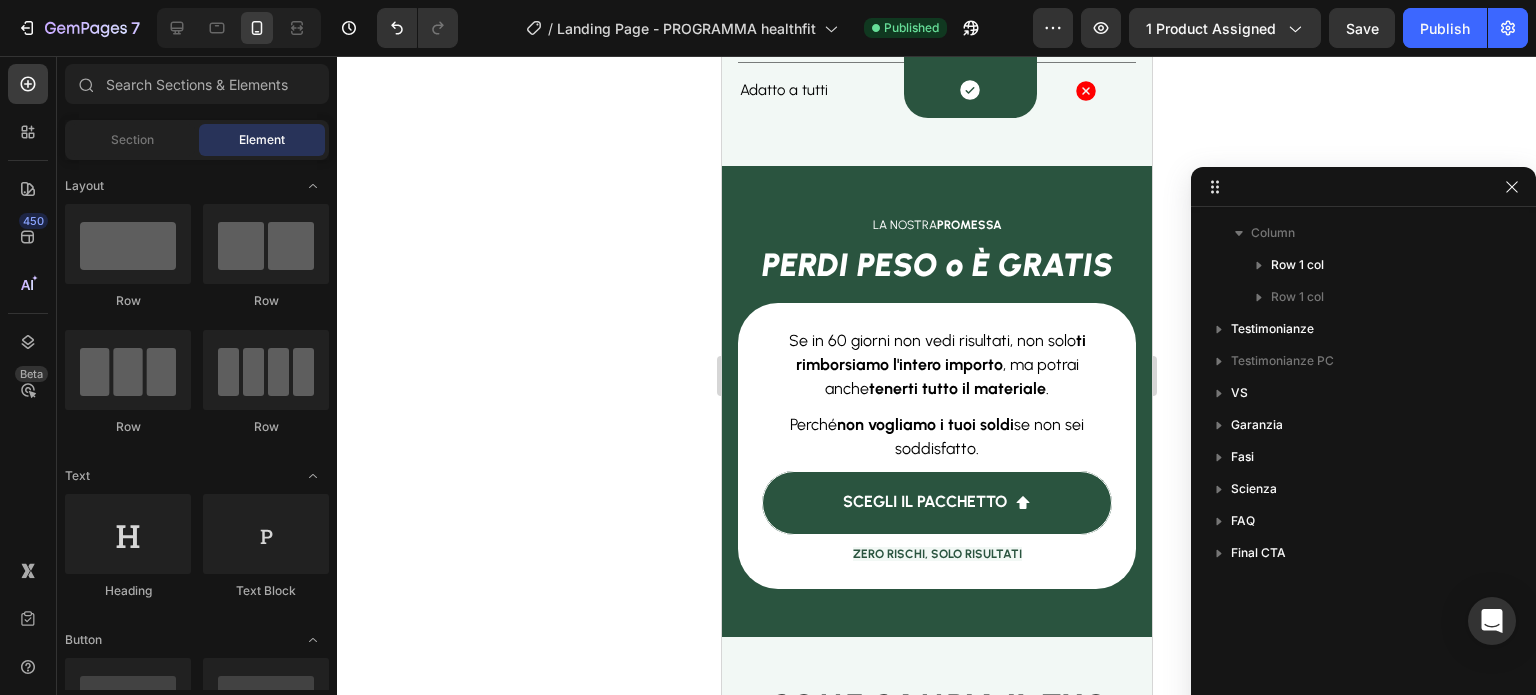 scroll, scrollTop: 10527, scrollLeft: 0, axis: vertical 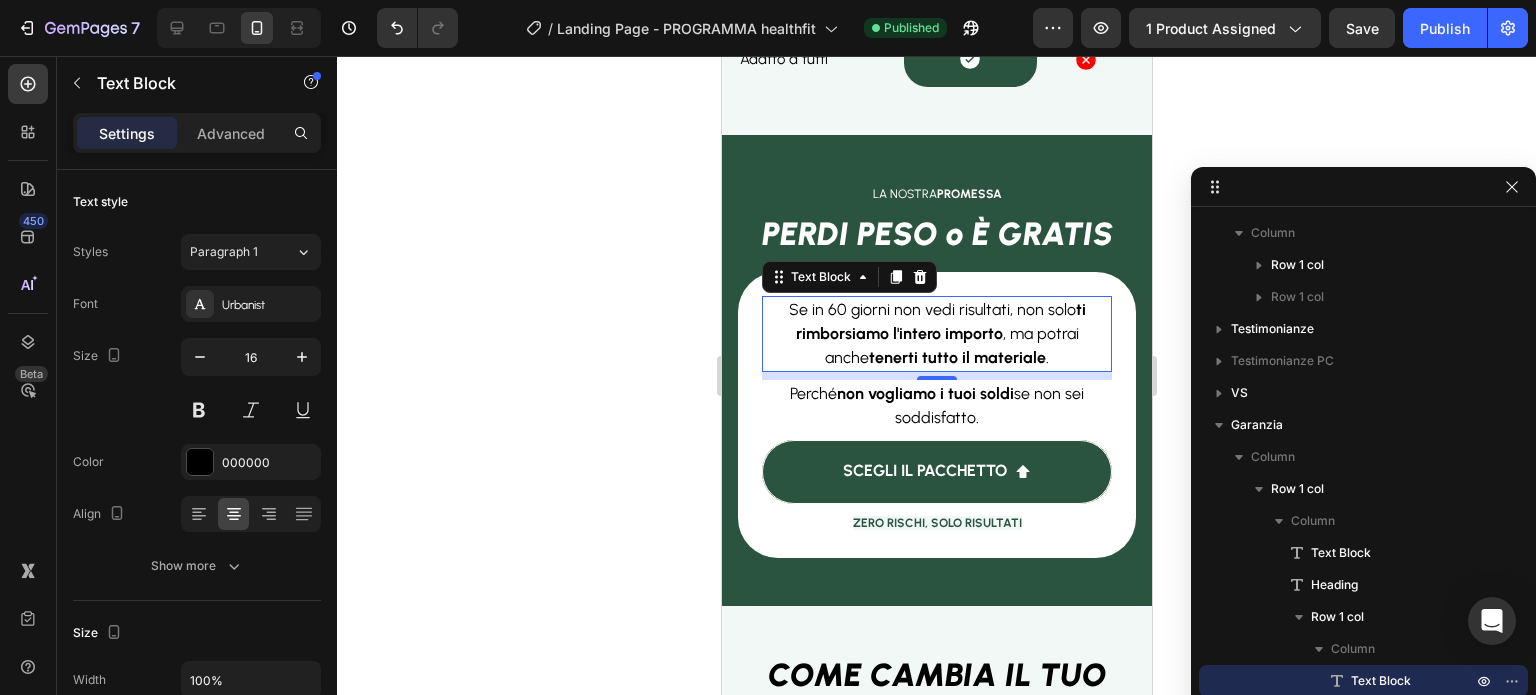click on "Se in 60 giorni non vedi risultati, non solo  ti rimborsiamo l'intero importo , ma potrai anche  tenerti tutto il materiale ." at bounding box center [936, 333] 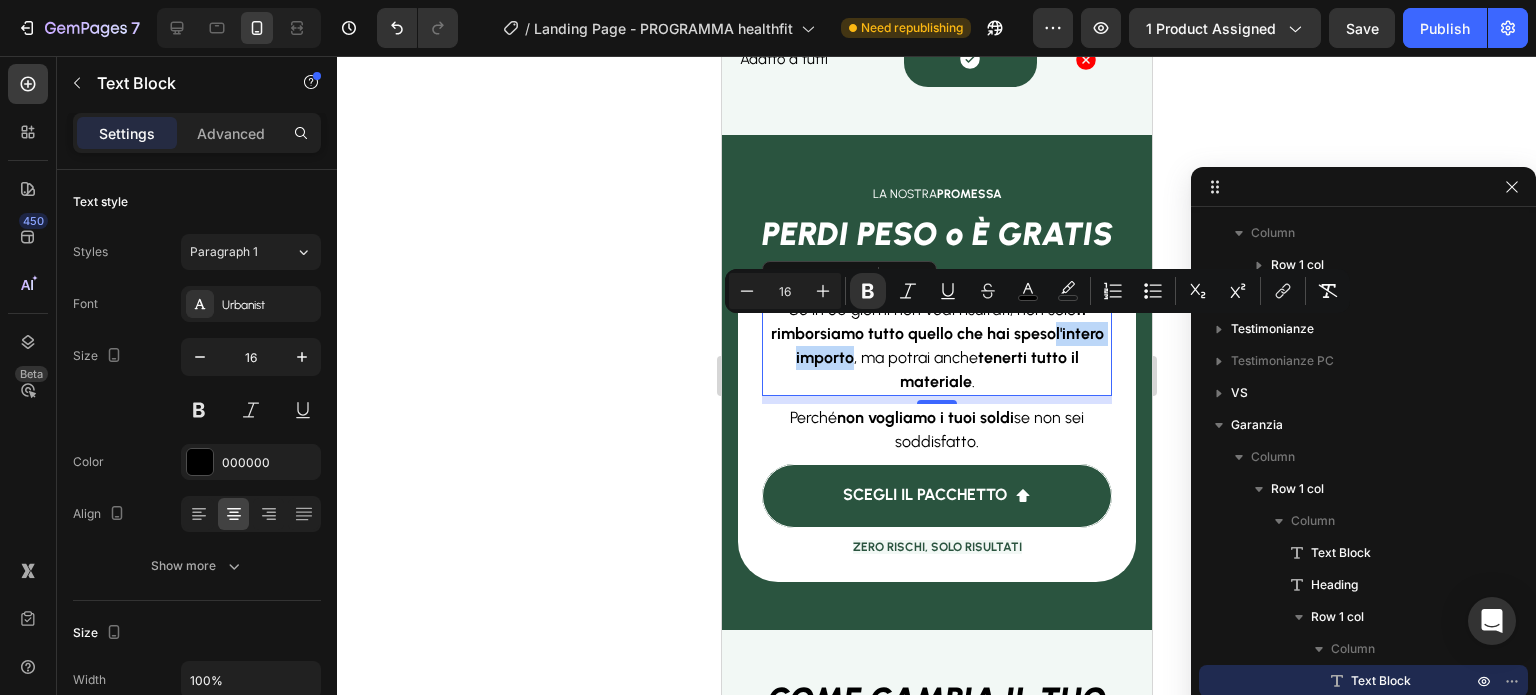 drag, startPoint x: 843, startPoint y: 355, endPoint x: 1042, endPoint y: 327, distance: 200.96019 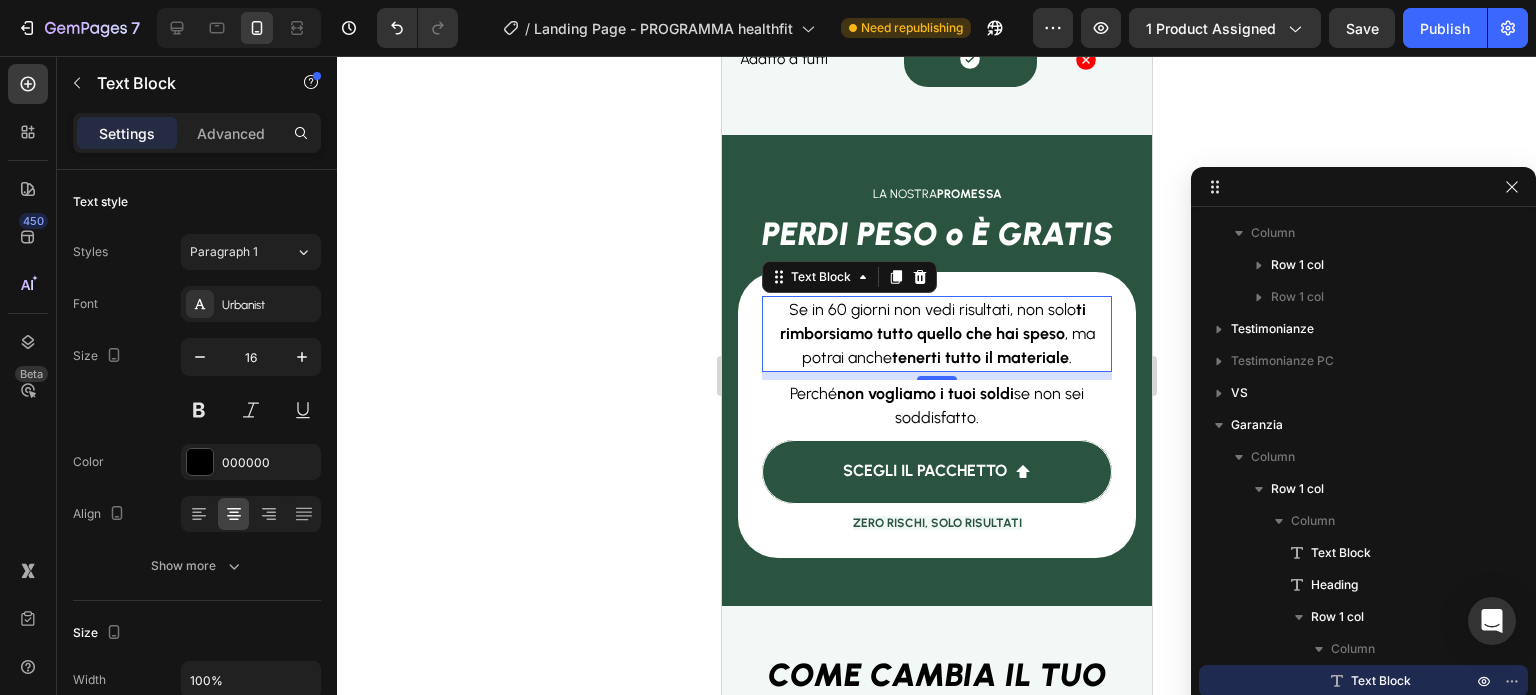 click on "tenerti tutto il materiale" at bounding box center (979, 357) 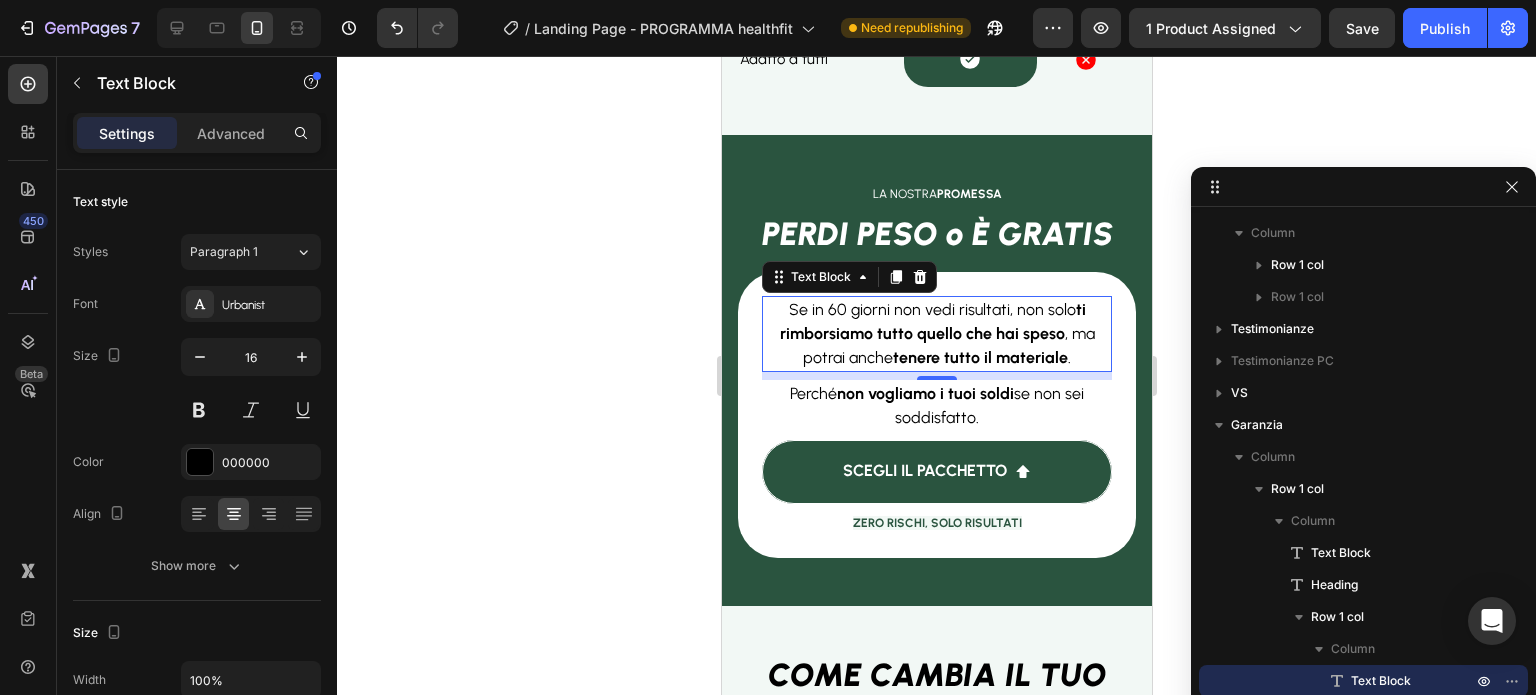 click 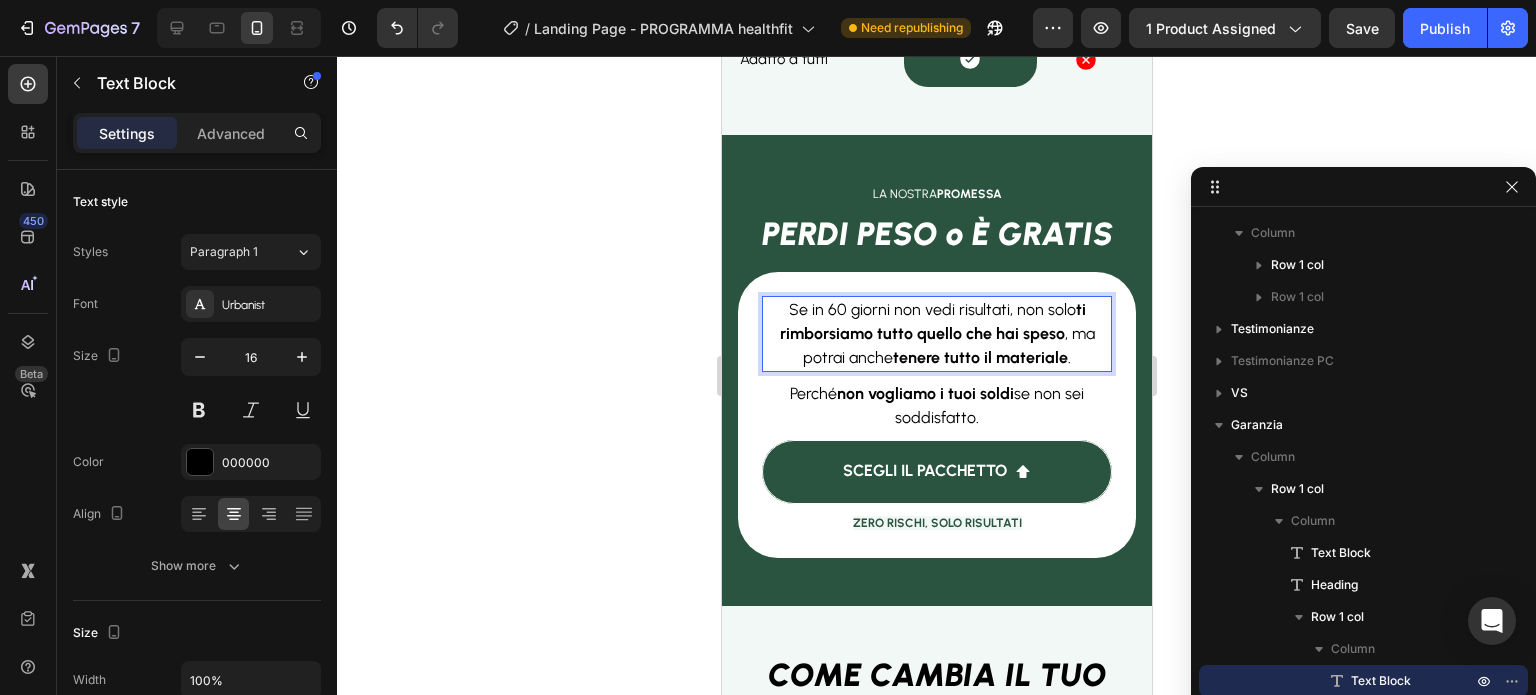 click on "Se in 60 giorni non vedi risultati, non solo  ti rimborsiamo tutto quello che hai speso , ma potrai anche  tenere tutto il materiale ." at bounding box center (936, 333) 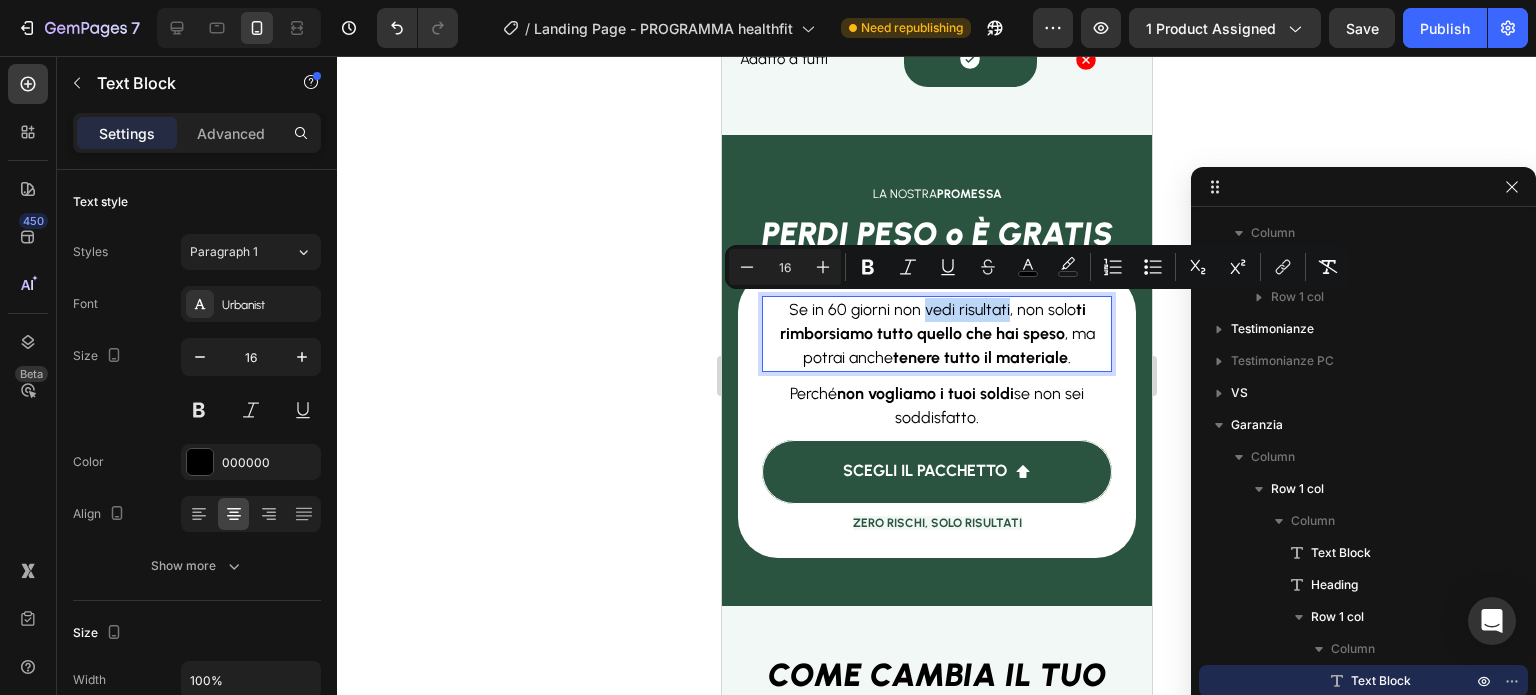 drag, startPoint x: 913, startPoint y: 307, endPoint x: 998, endPoint y: 315, distance: 85.37564 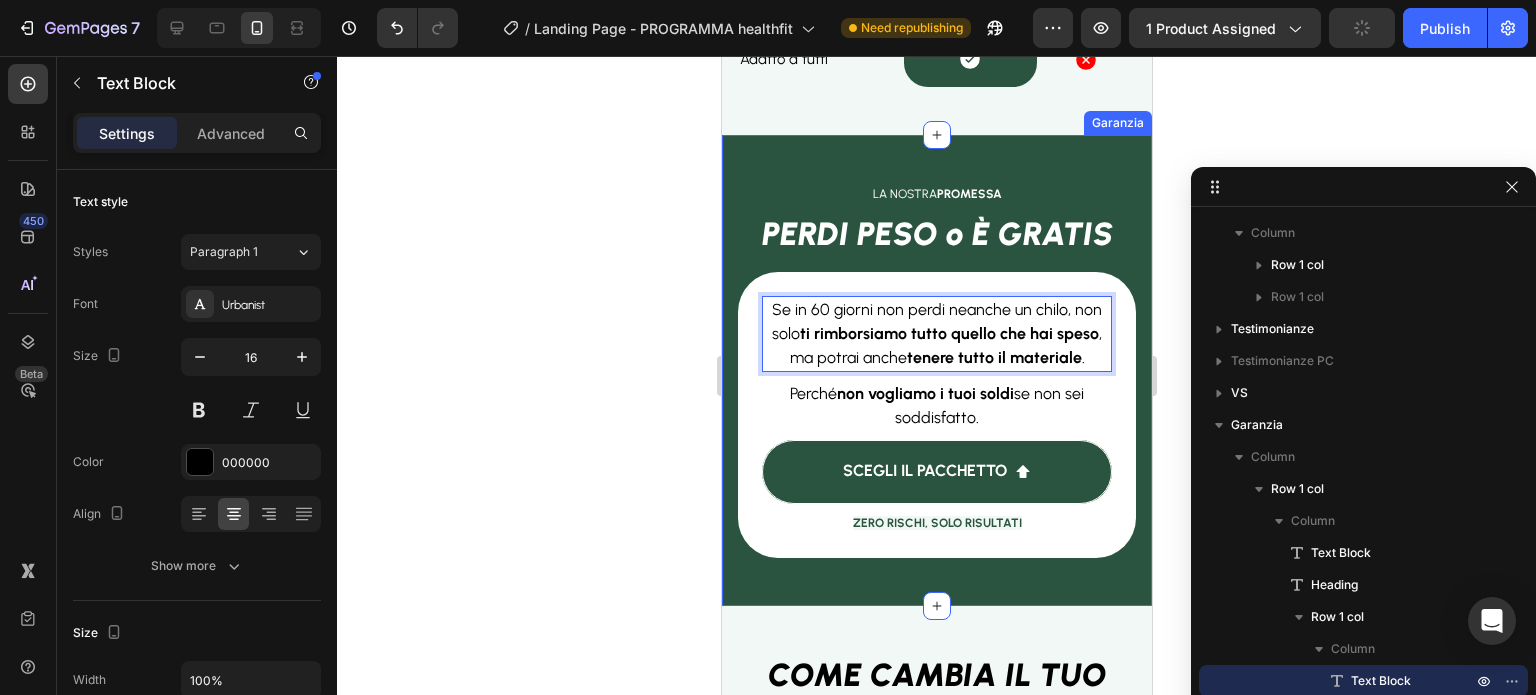 click 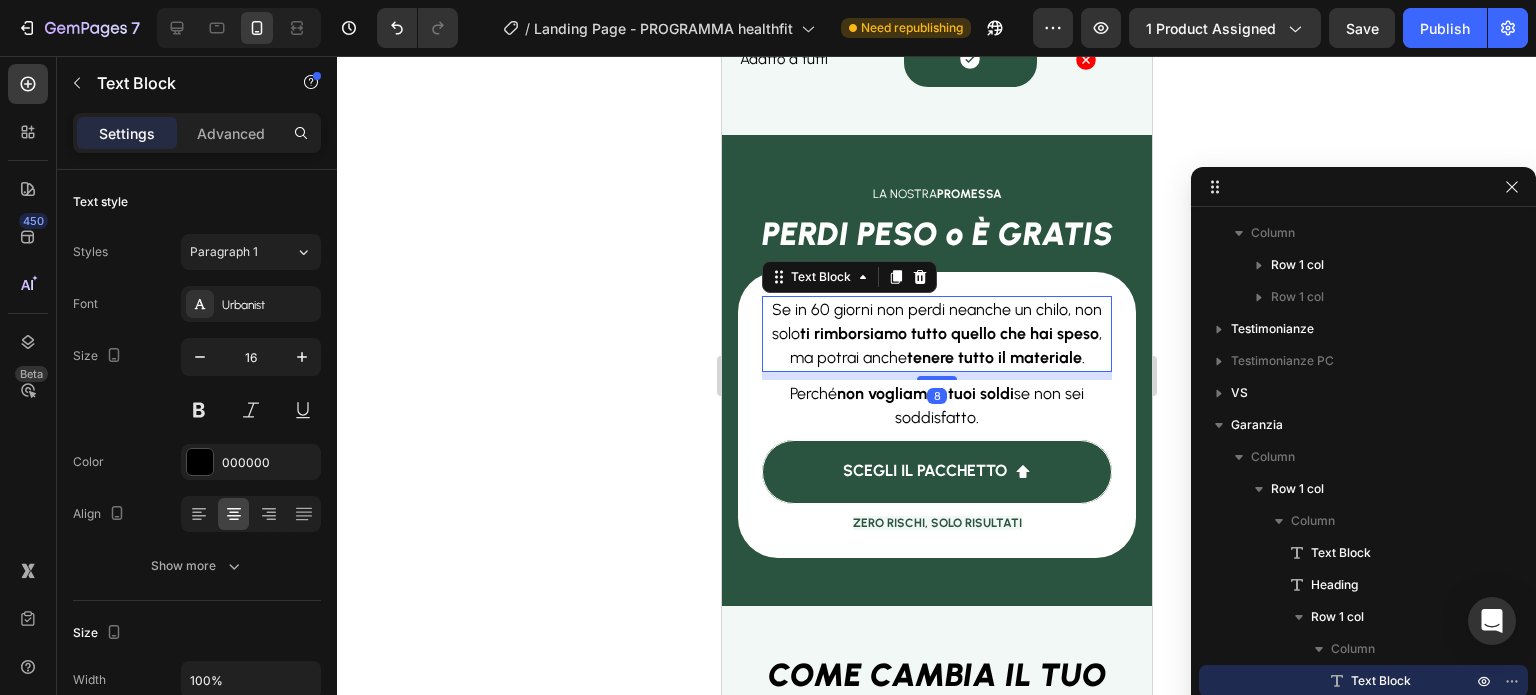 click on "ti rimborsiamo tutto quello che hai speso" at bounding box center [948, 333] 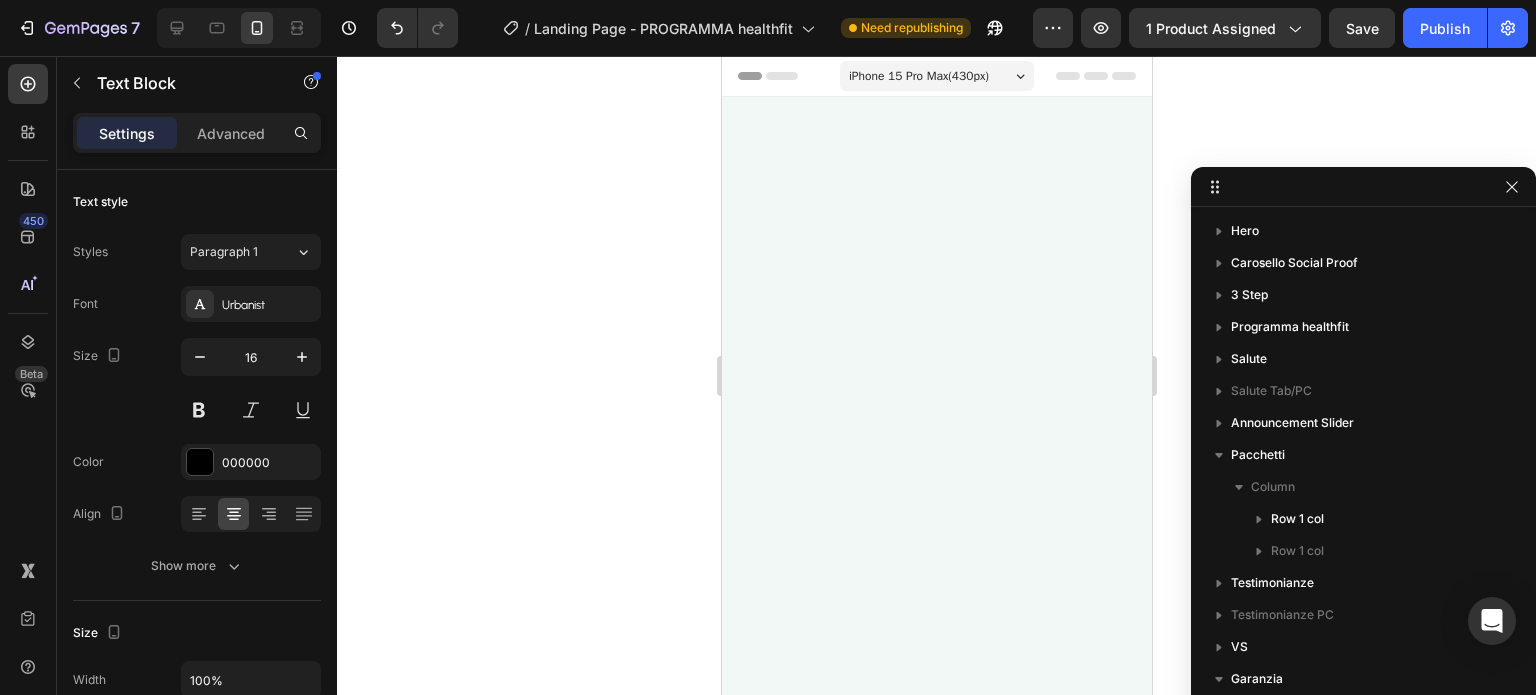 scroll, scrollTop: 10527, scrollLeft: 0, axis: vertical 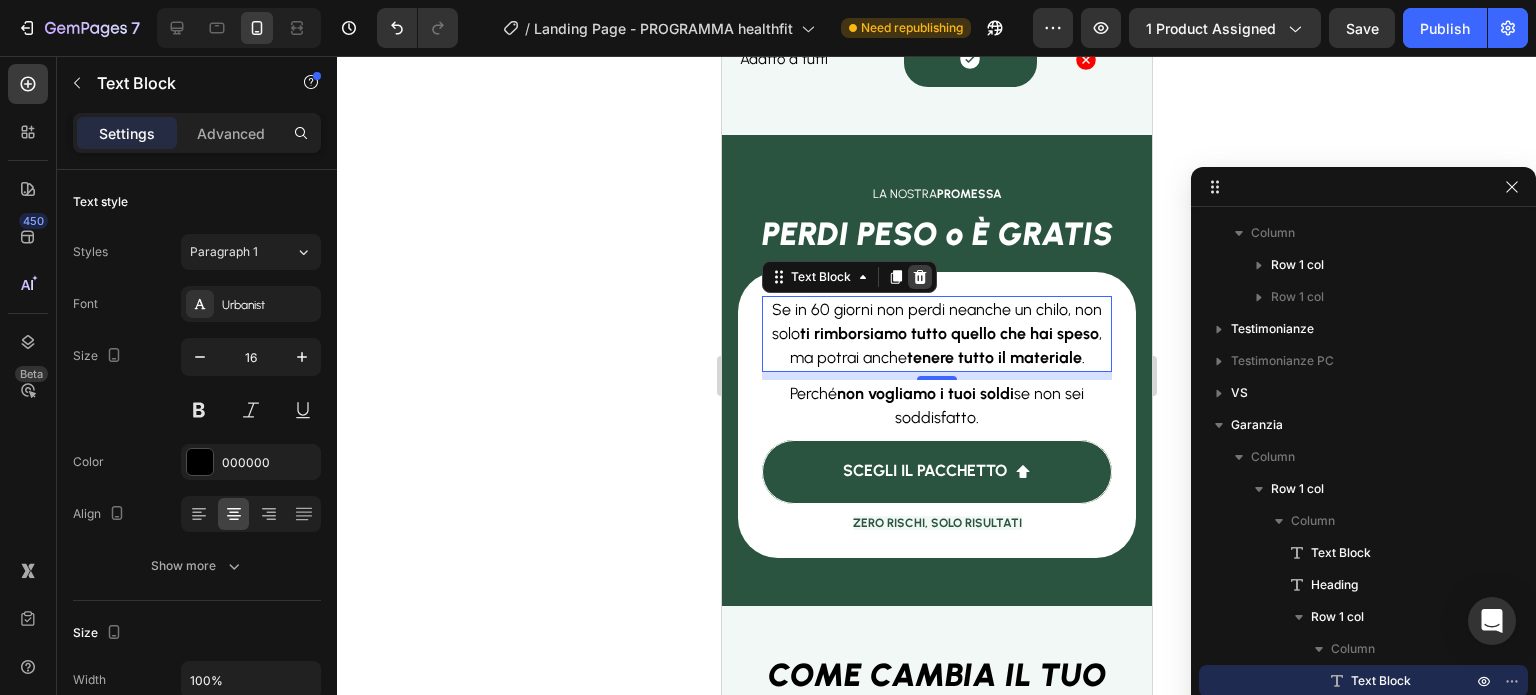 click 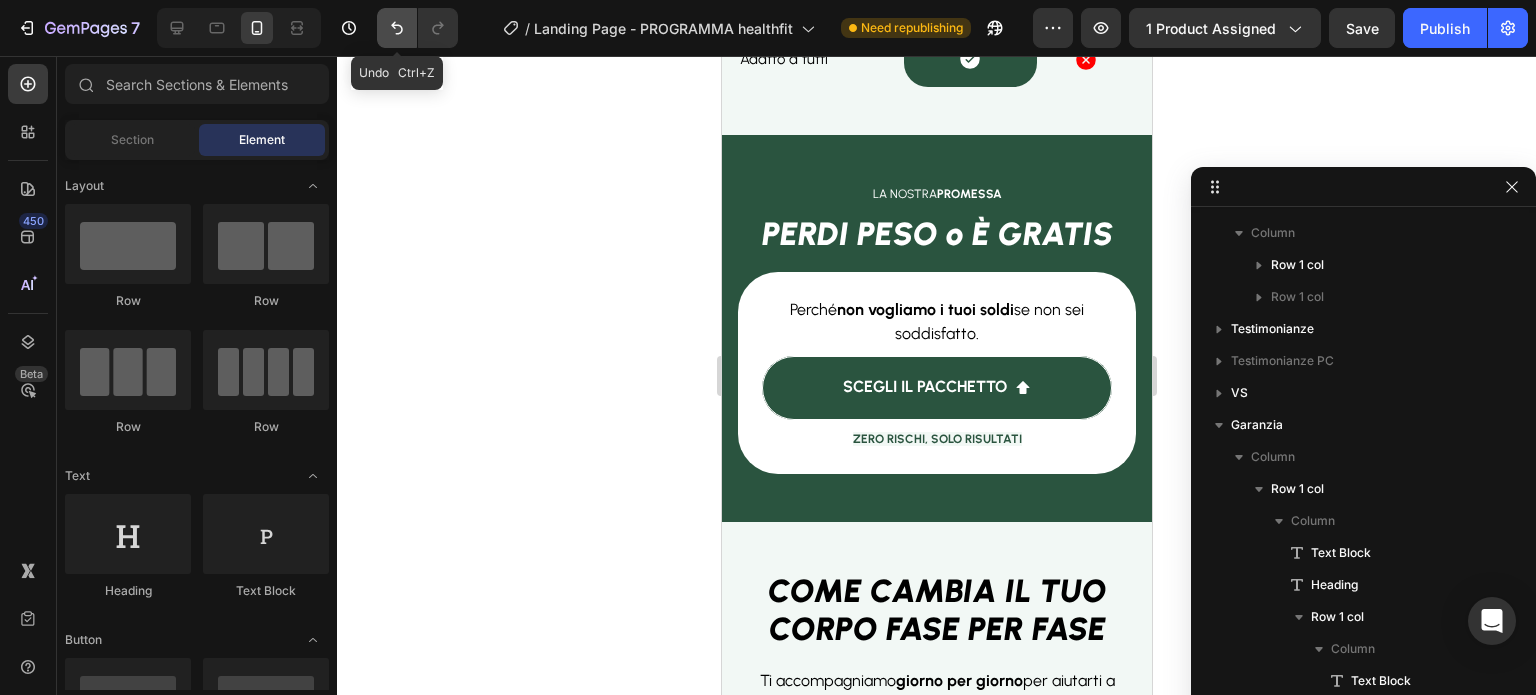 click 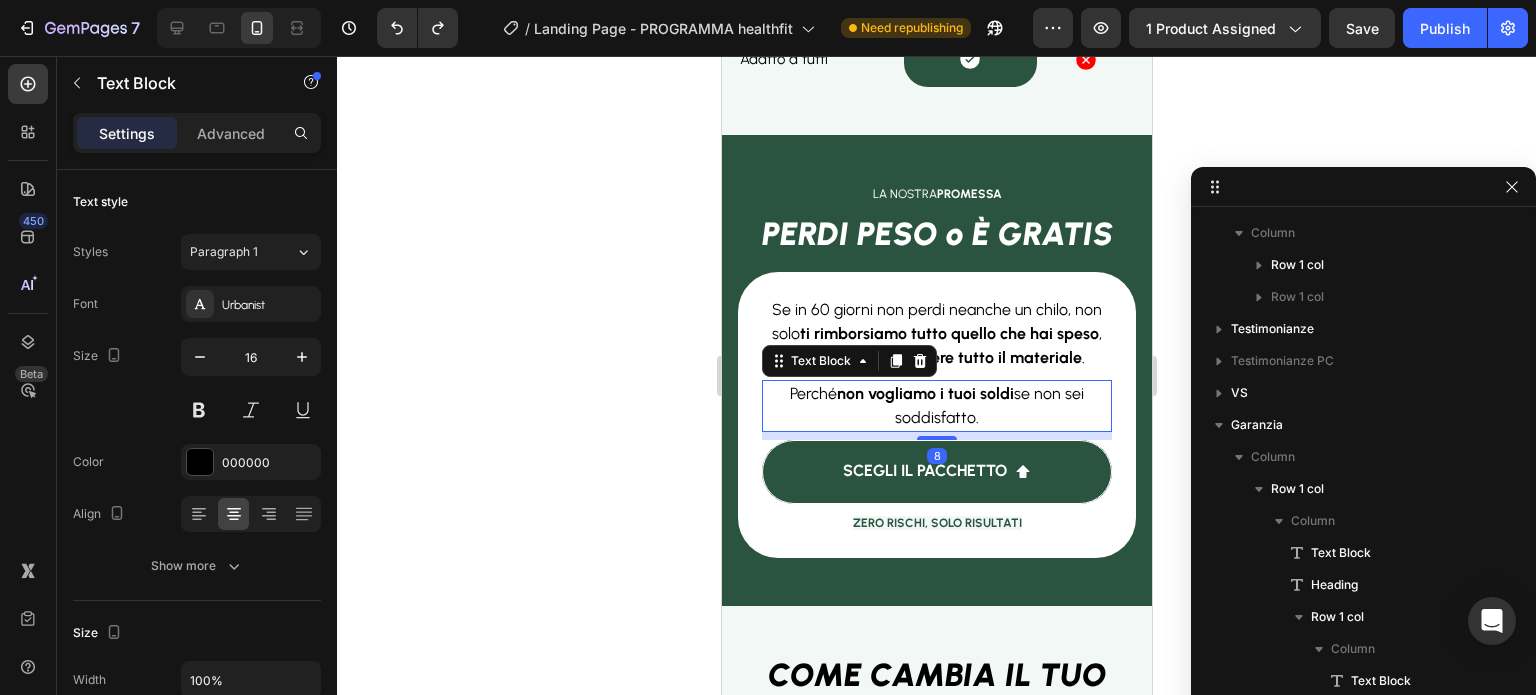 click on "non vogliamo i tuoi soldi" at bounding box center (924, 393) 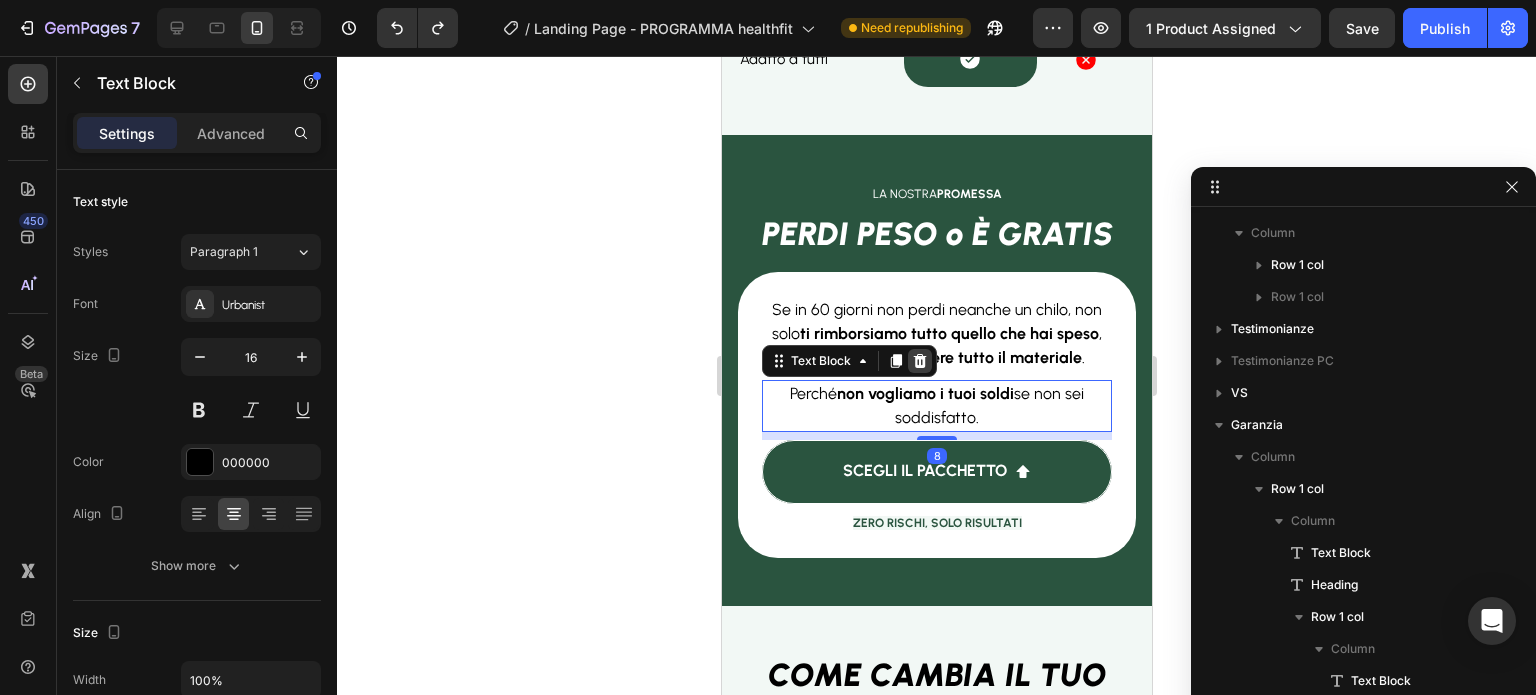 click 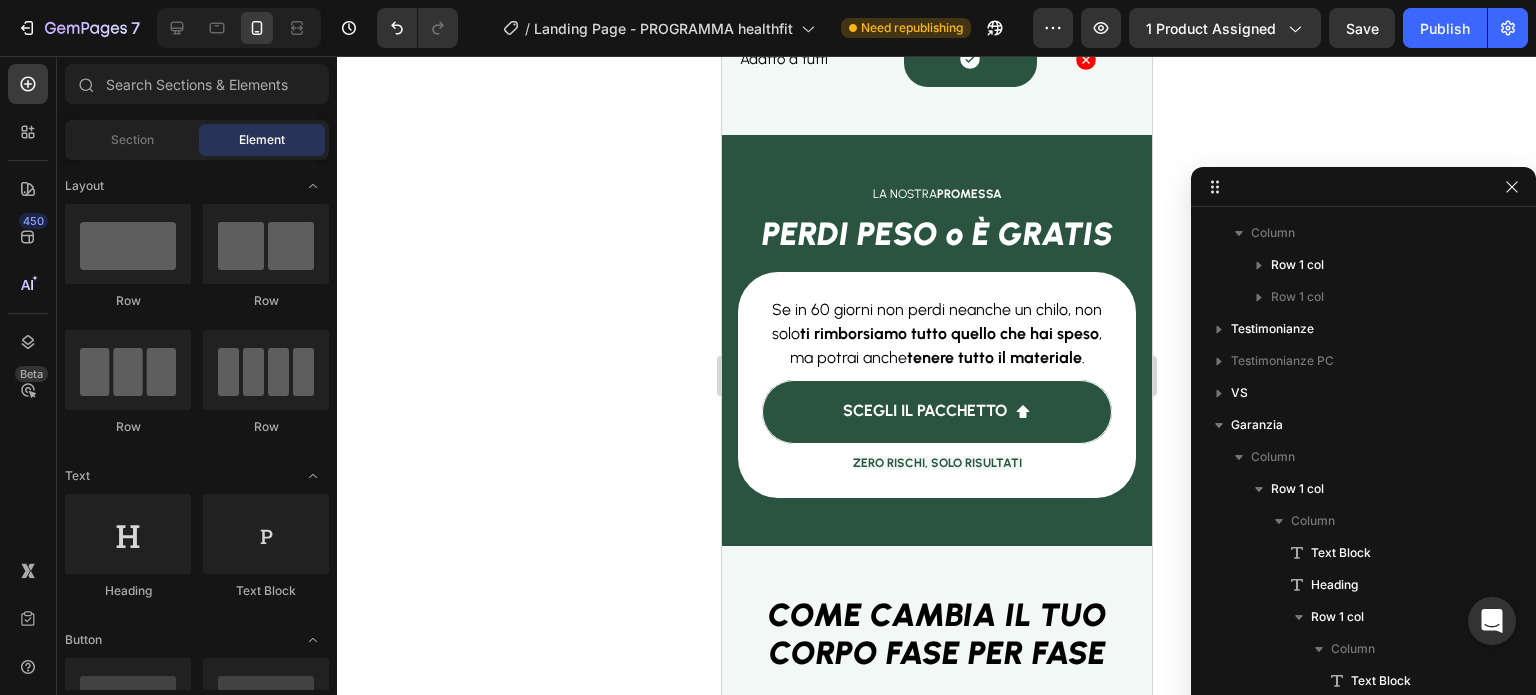 click 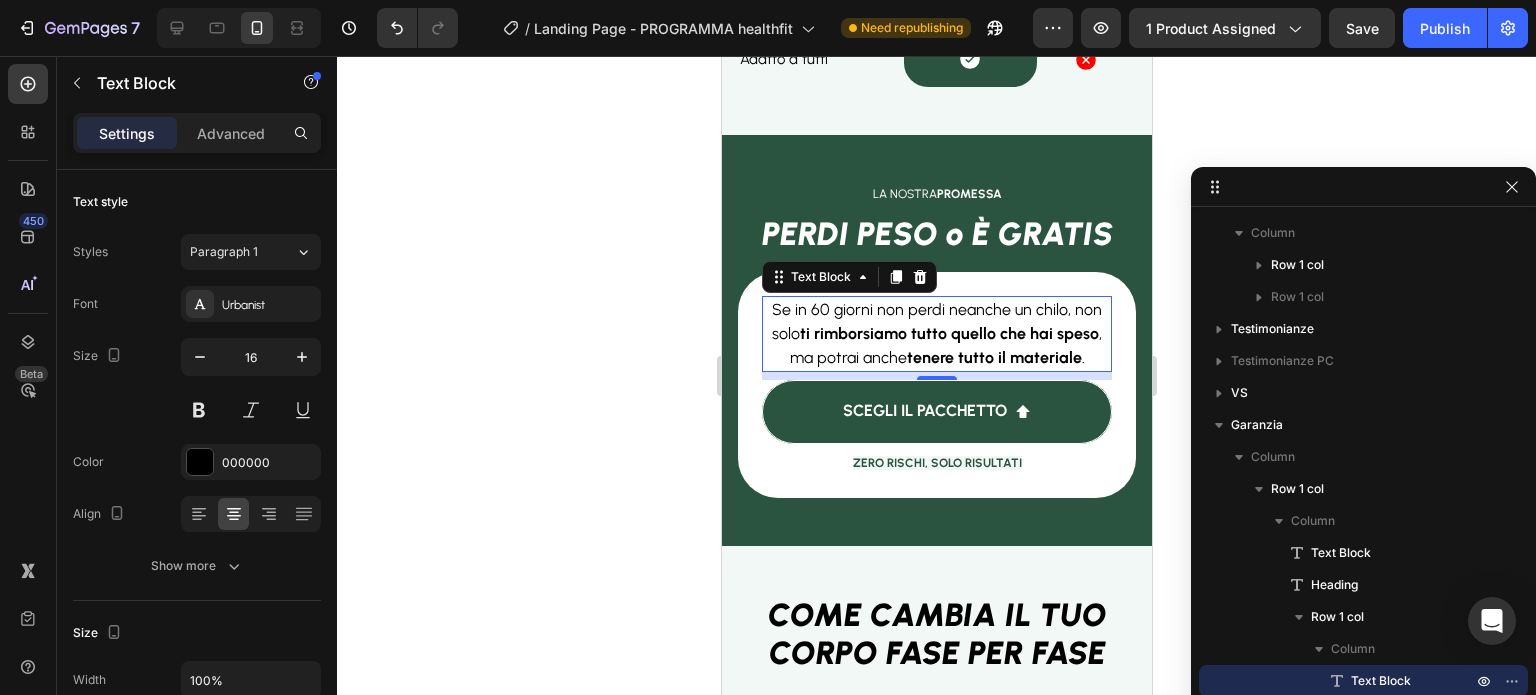 click on "Se in 60 giorni non perdi neanche un chilo, non solo ti rimborsiamo tutto quello che hai speso , ma potrai anche tenere tutto il materiale ." at bounding box center (936, 333) 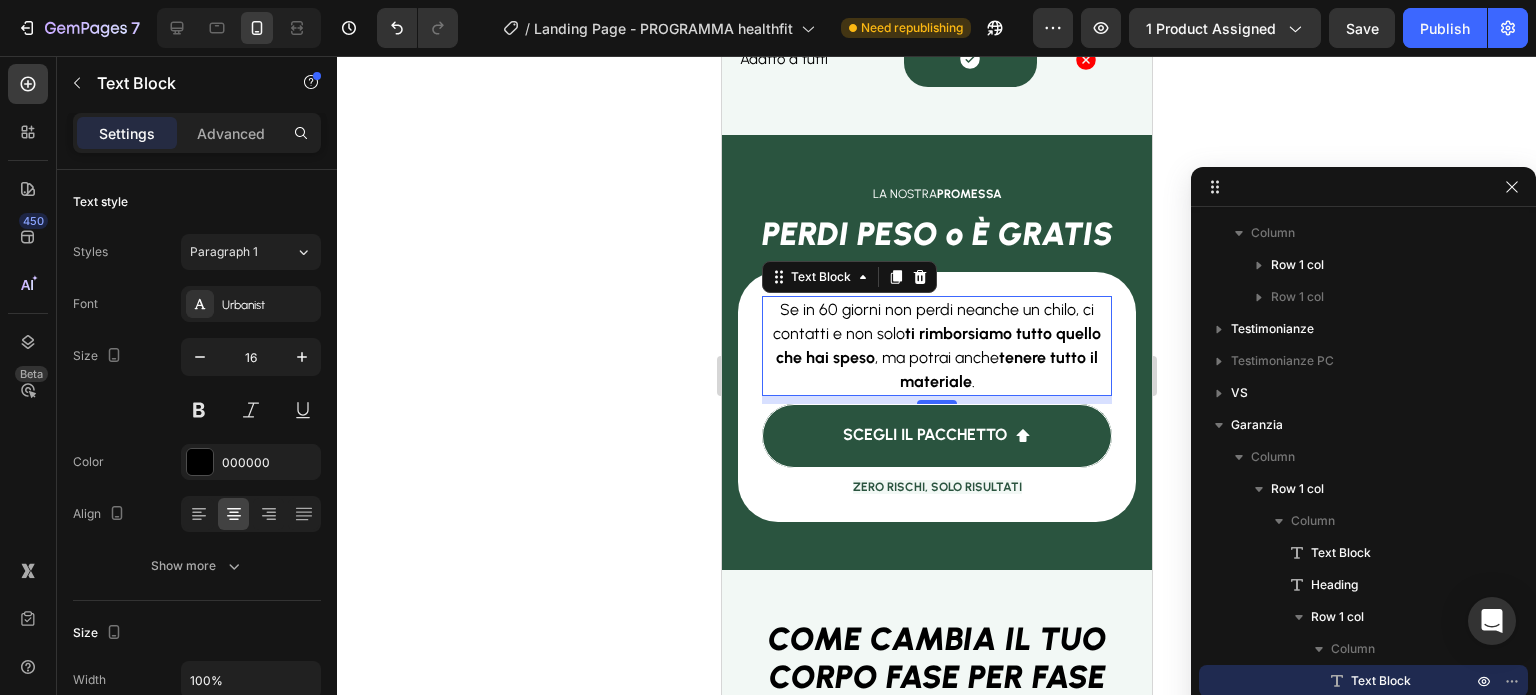 click on "Se in 60 giorni non perdi neanche un chilo, ci contatti e non solo ti rimborsiamo tutto quello che hai speso , ma potrai anche tenere tutto il materiale ." at bounding box center [936, 345] 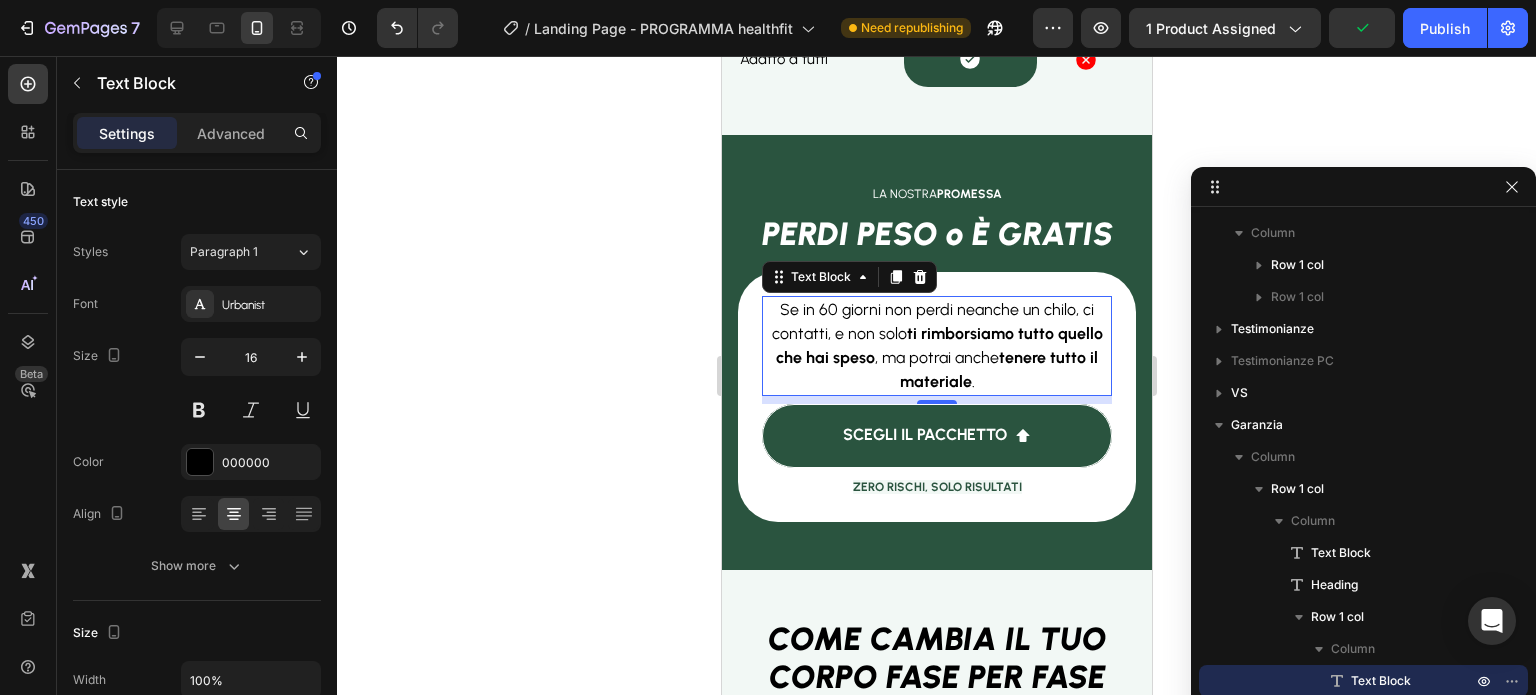 click 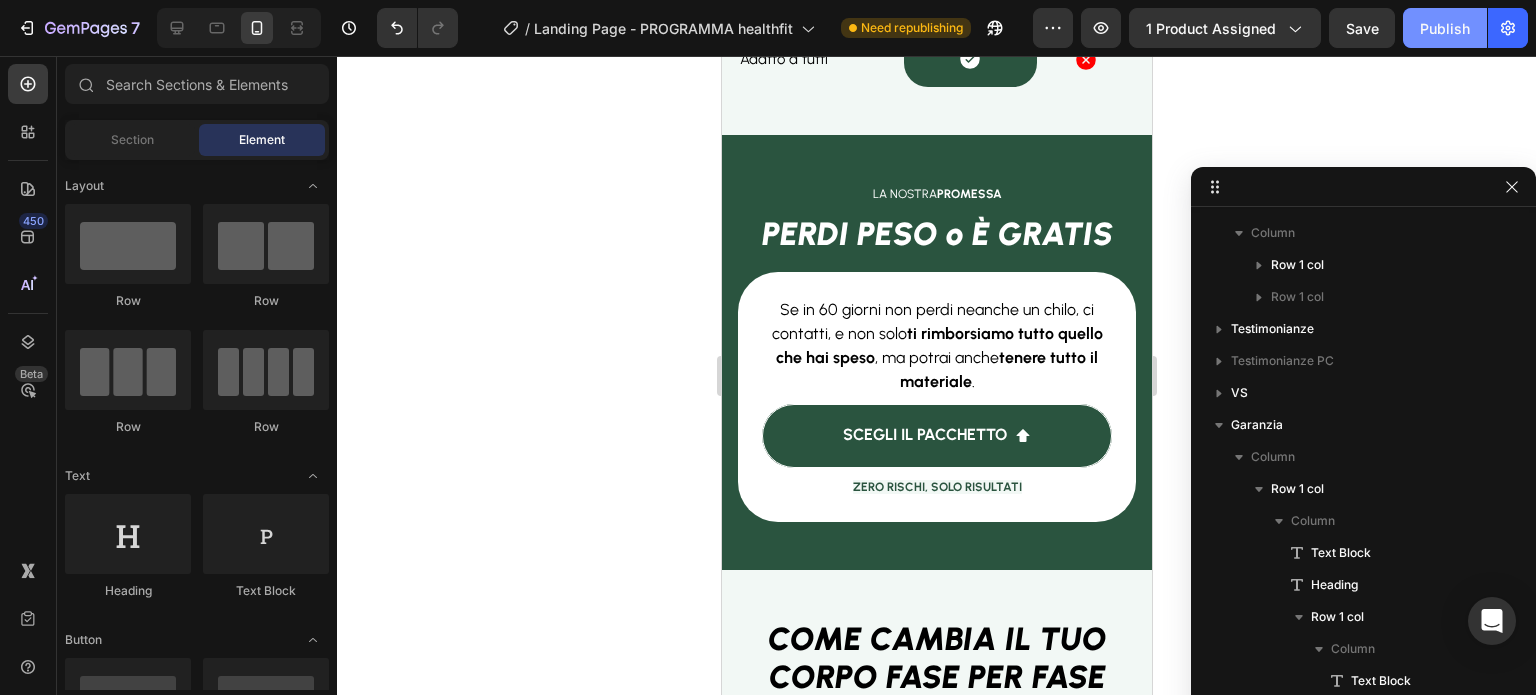 click on "Publish" at bounding box center [1445, 28] 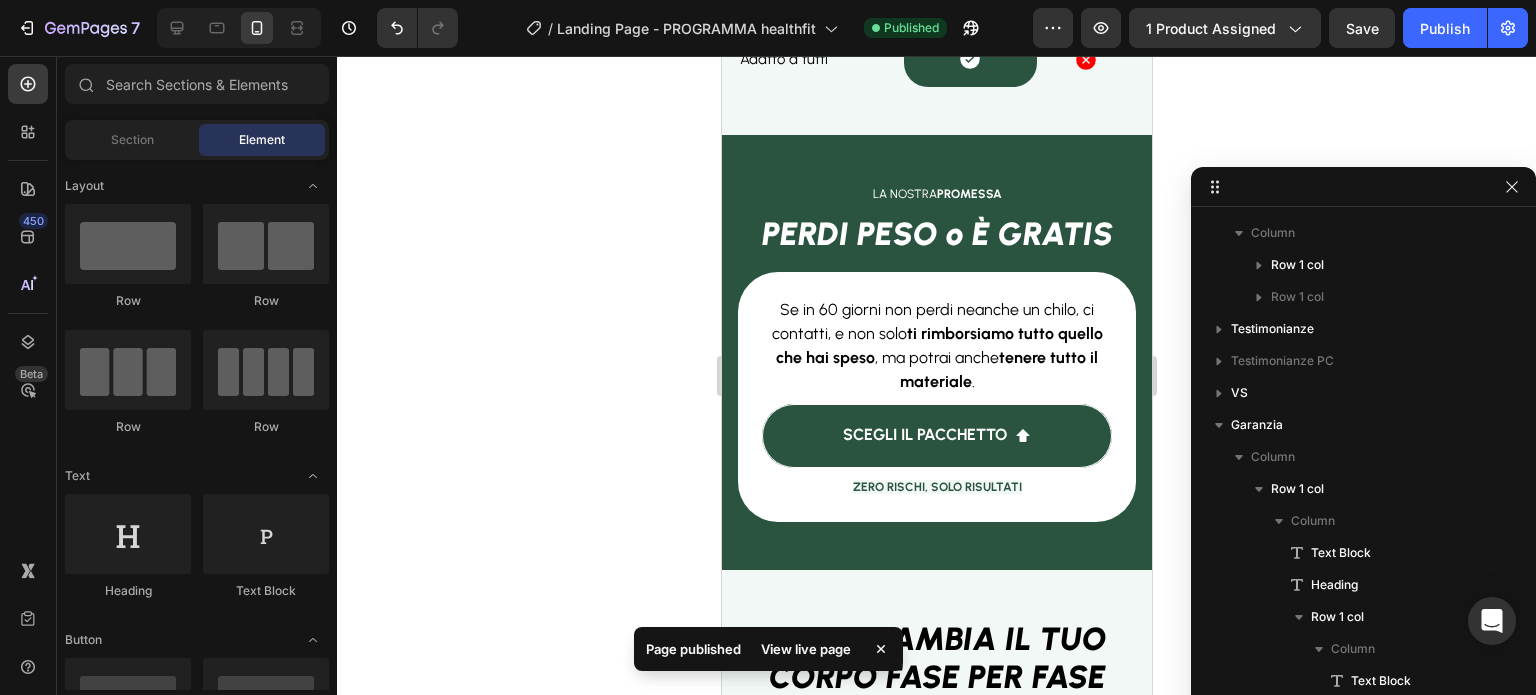 click 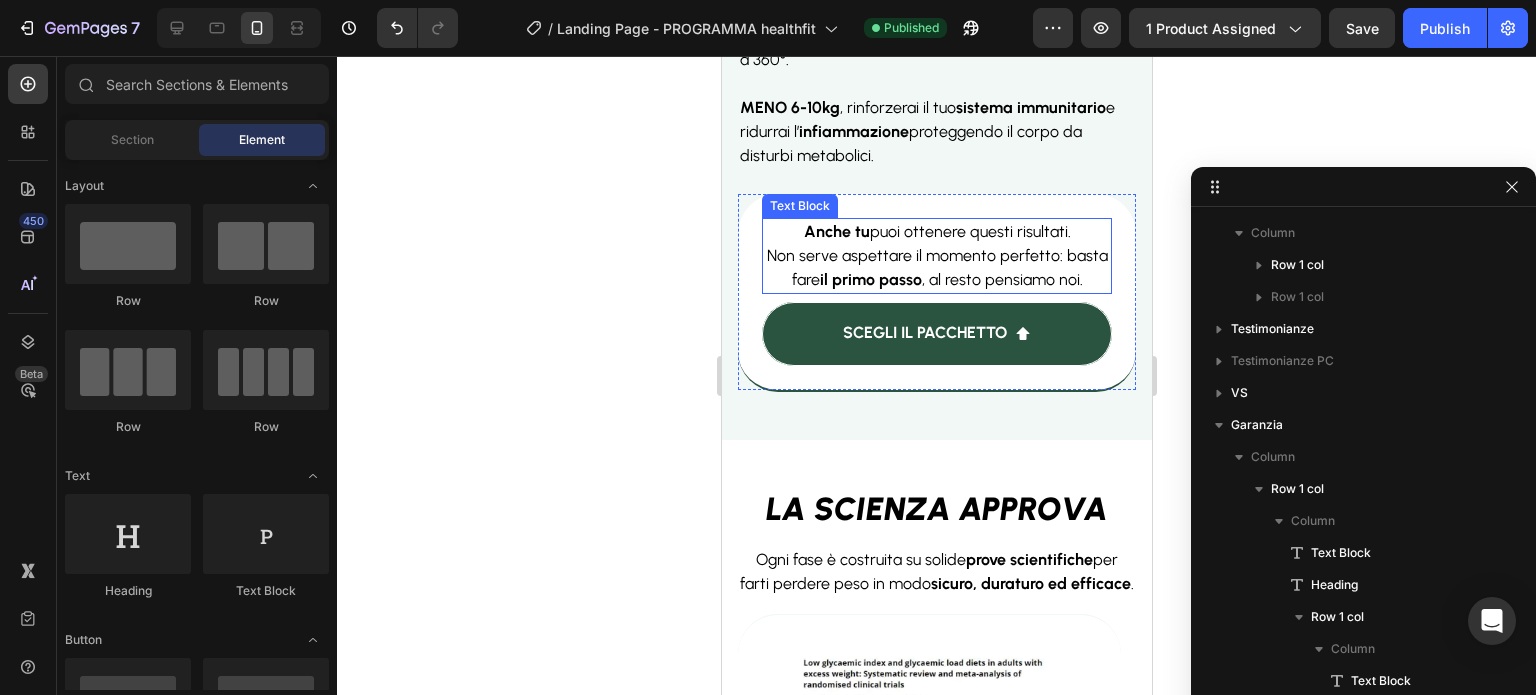 scroll, scrollTop: 13312, scrollLeft: 0, axis: vertical 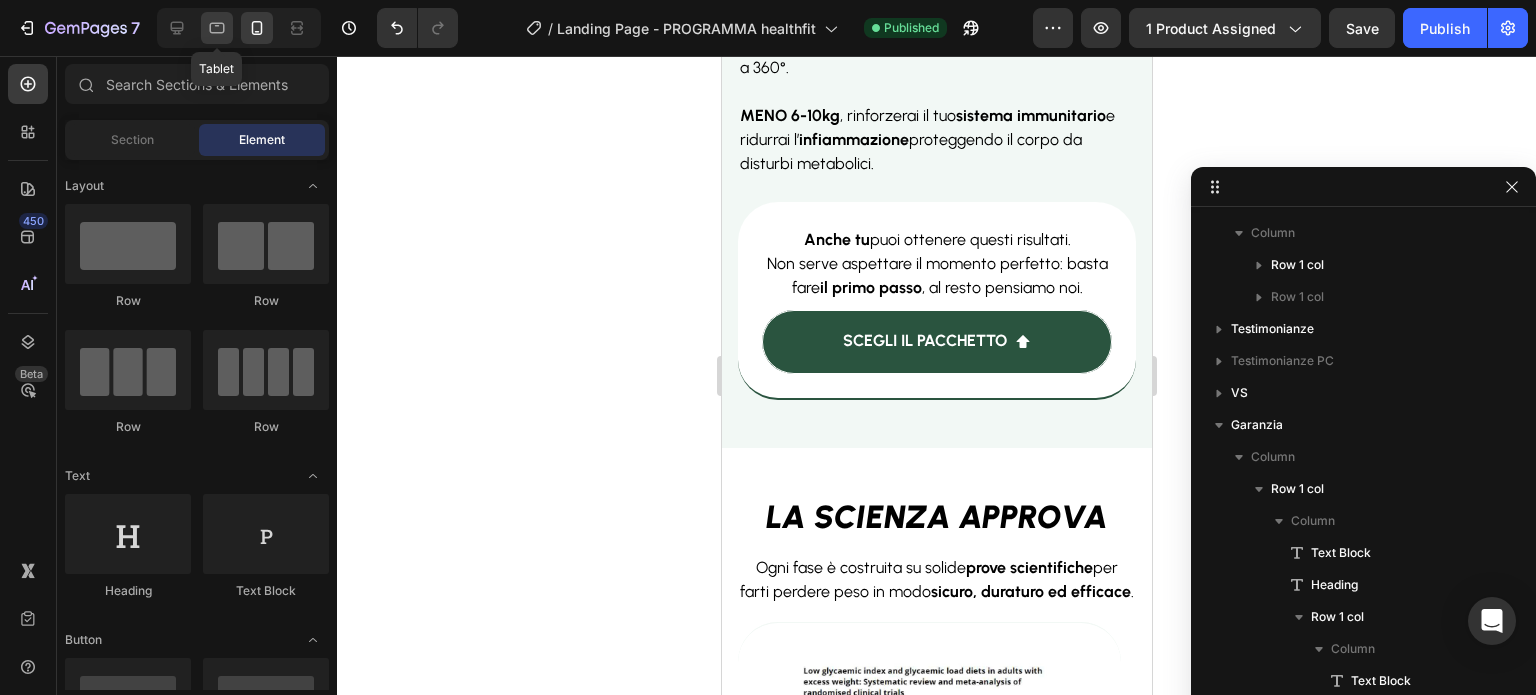 click 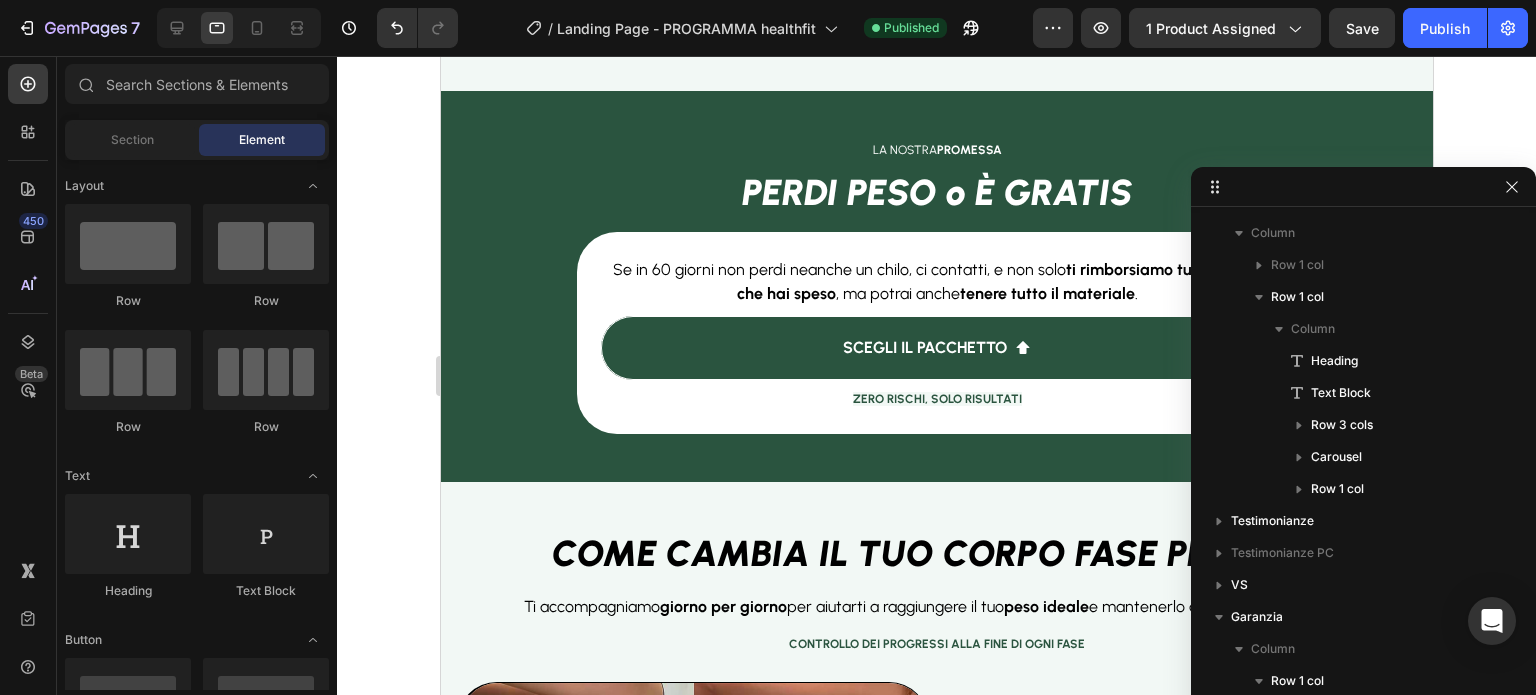 scroll, scrollTop: 9515, scrollLeft: 0, axis: vertical 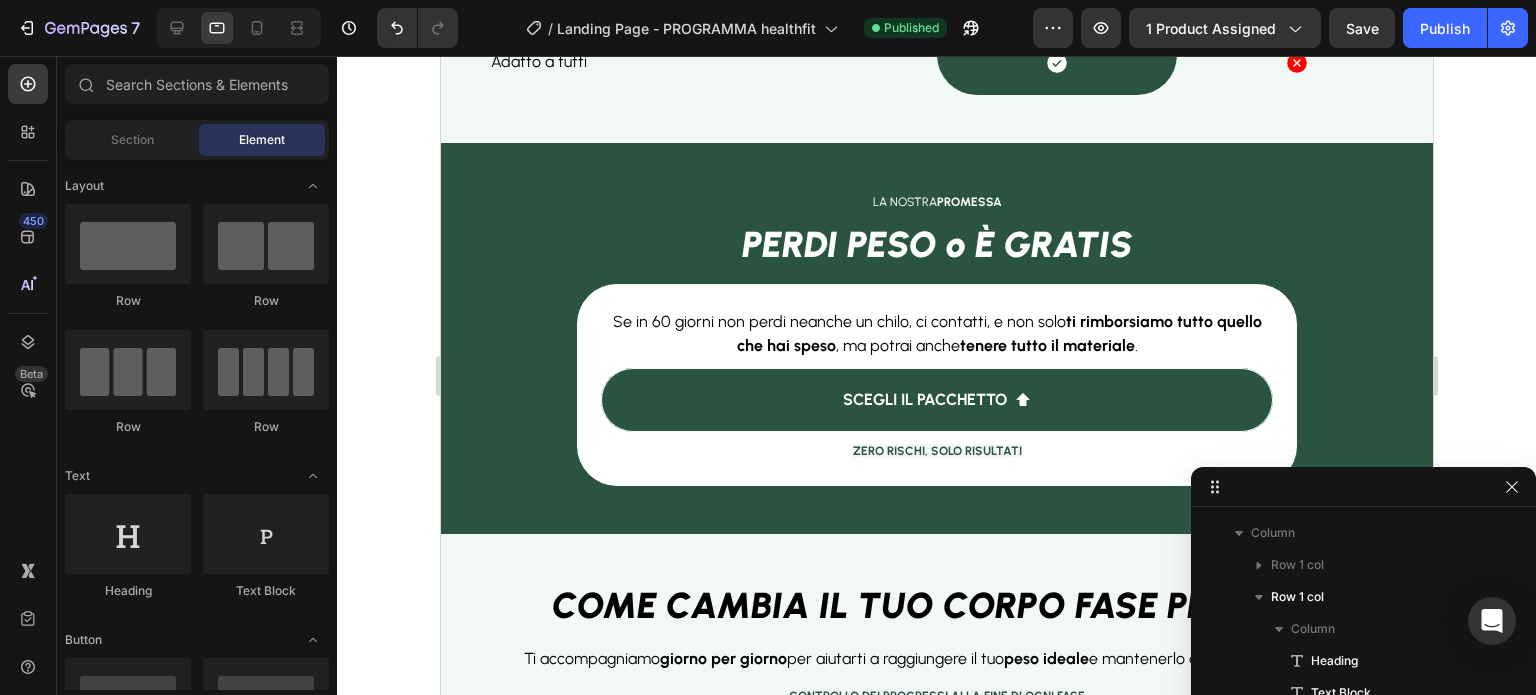drag, startPoint x: 1320, startPoint y: 201, endPoint x: 1372, endPoint y: 512, distance: 315.3173 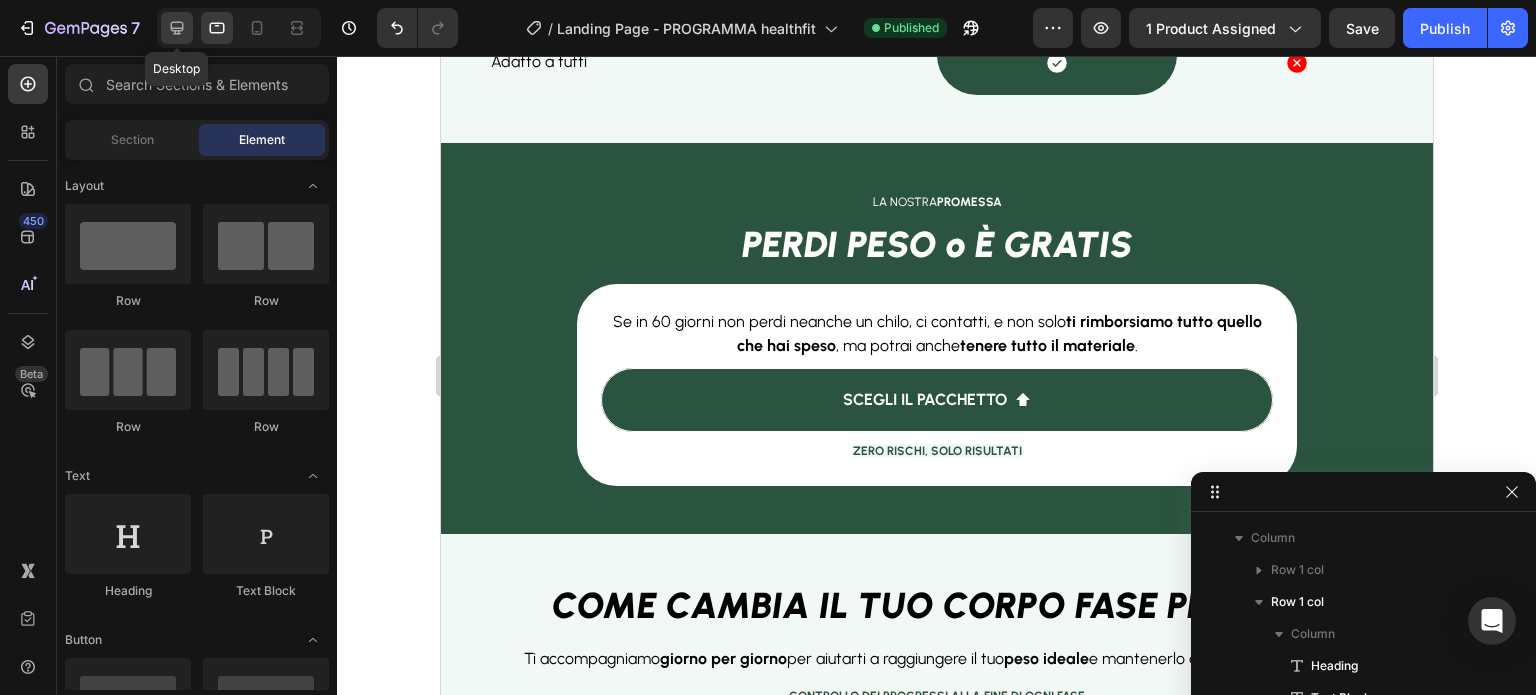 click 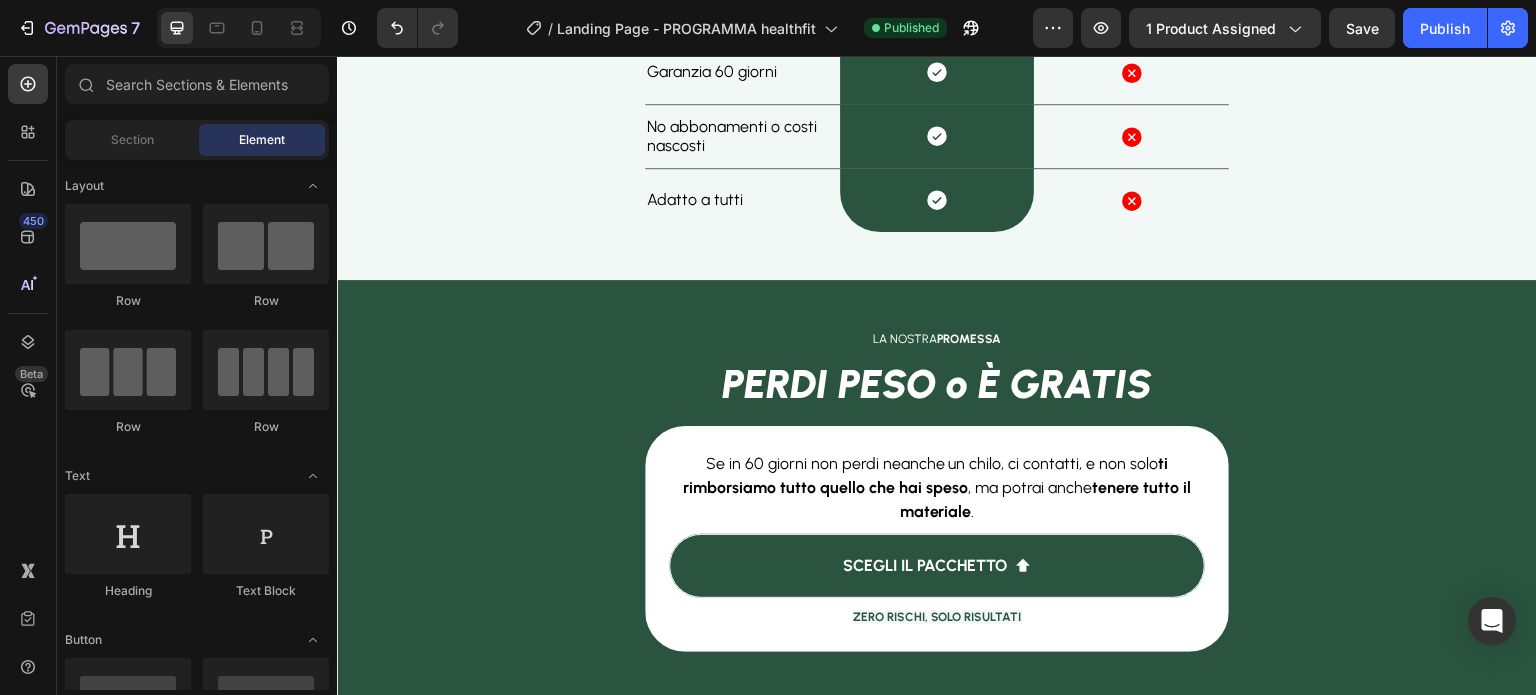 scroll, scrollTop: 7885, scrollLeft: 0, axis: vertical 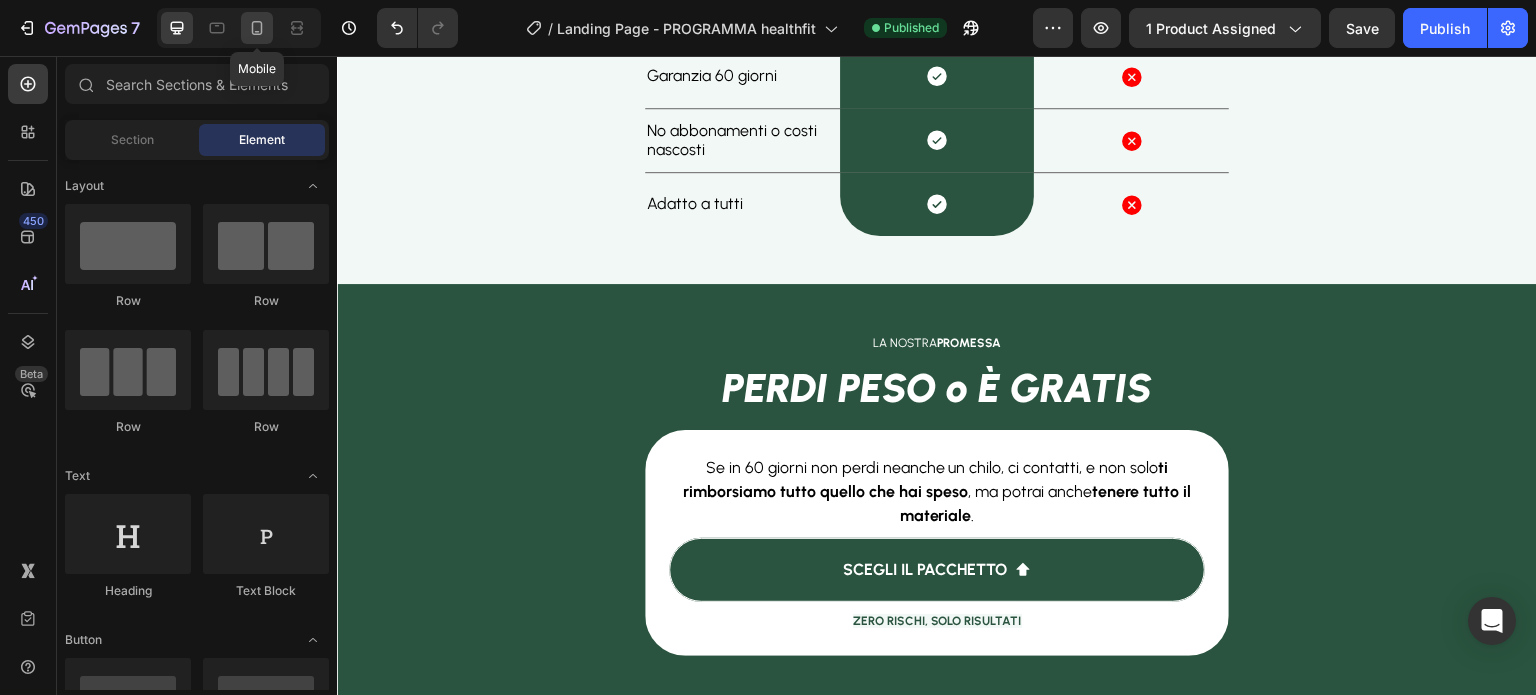click 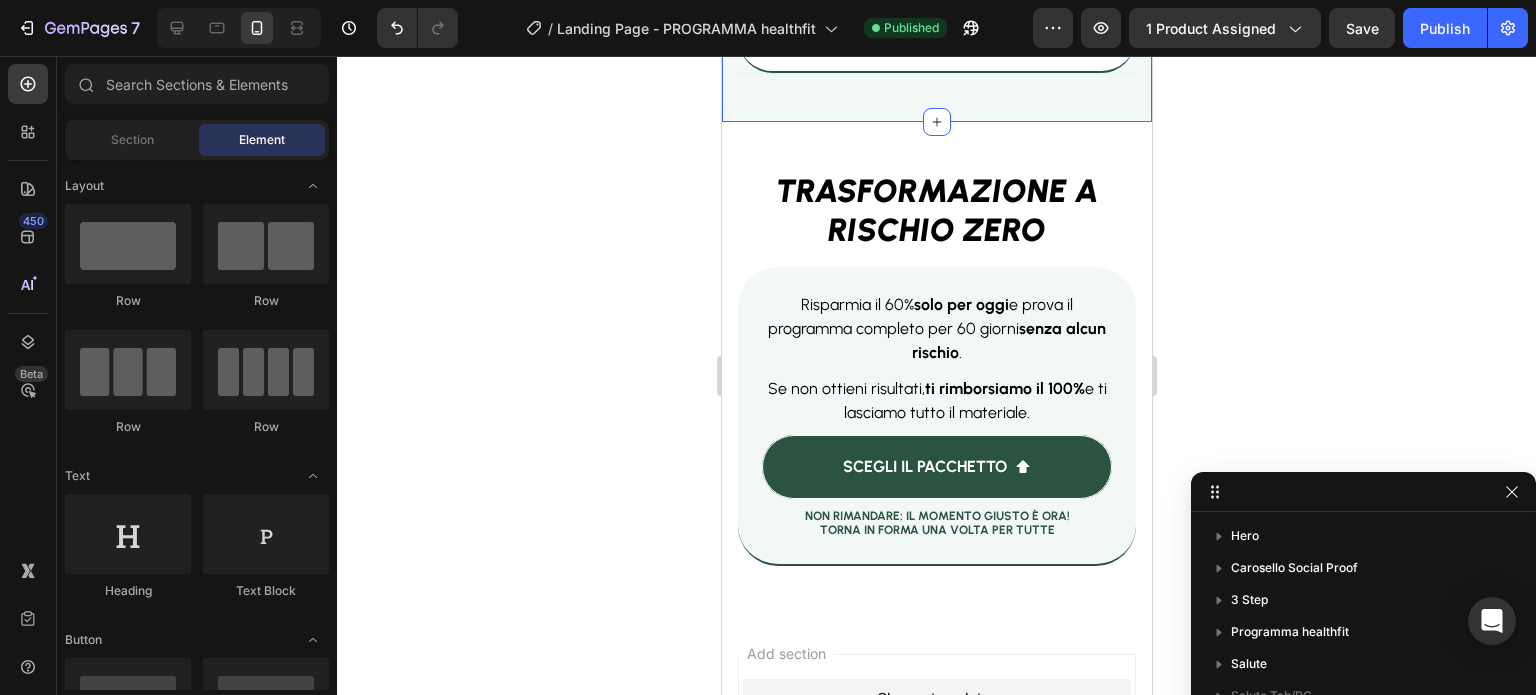 scroll, scrollTop: 15450, scrollLeft: 0, axis: vertical 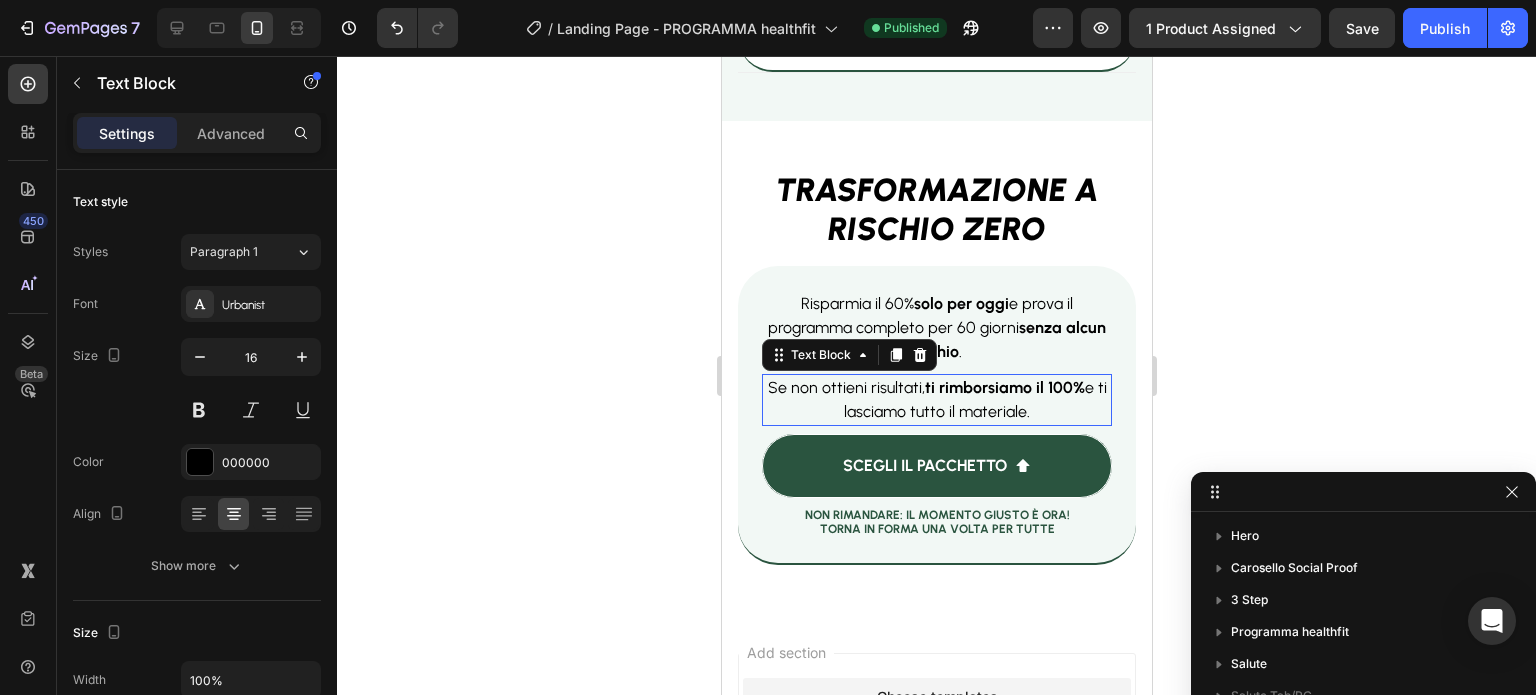 click on "Se non ottieni risultati, ti rimborsiamo il 100% e ti lasciamo tutto il materiale." at bounding box center [936, 399] 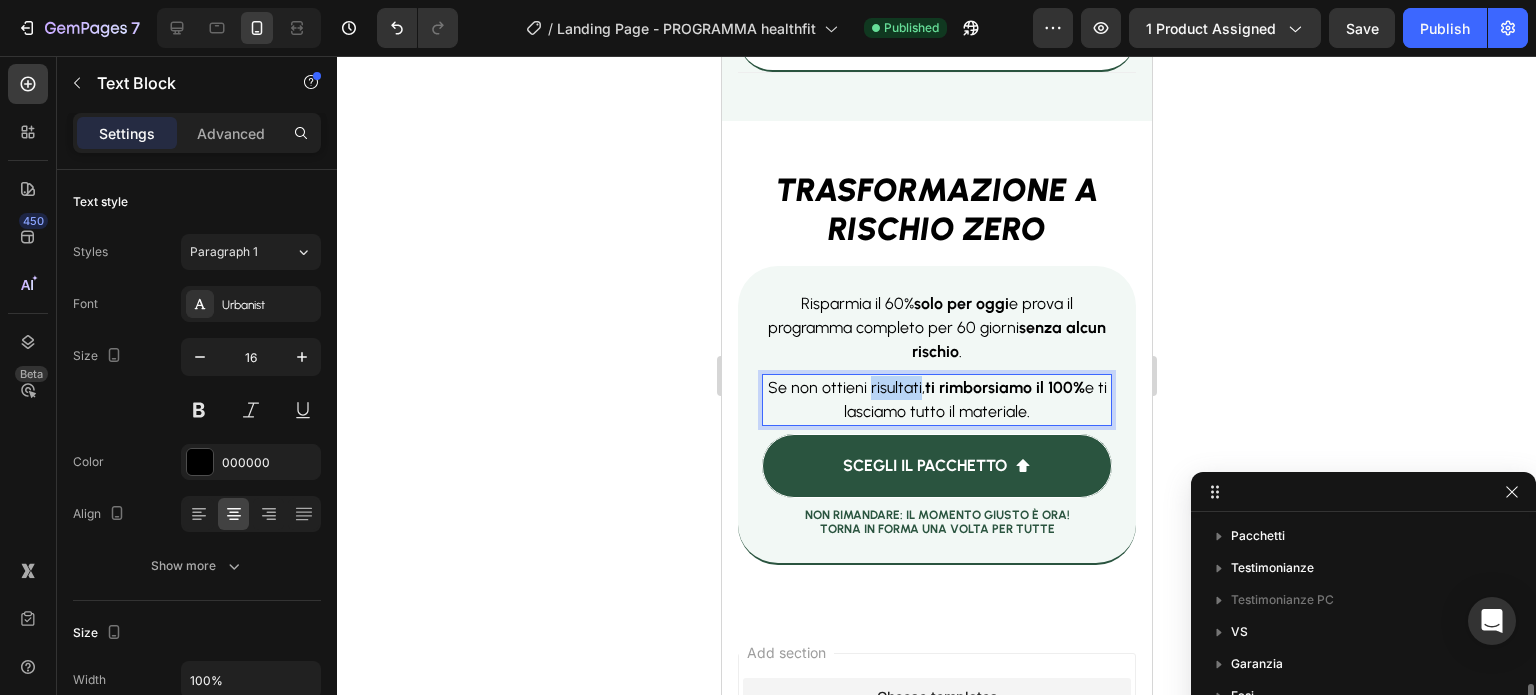 click on "Se non ottieni risultati, ti rimborsiamo il 100% e ti lasciamo tutto il materiale." at bounding box center (936, 399) 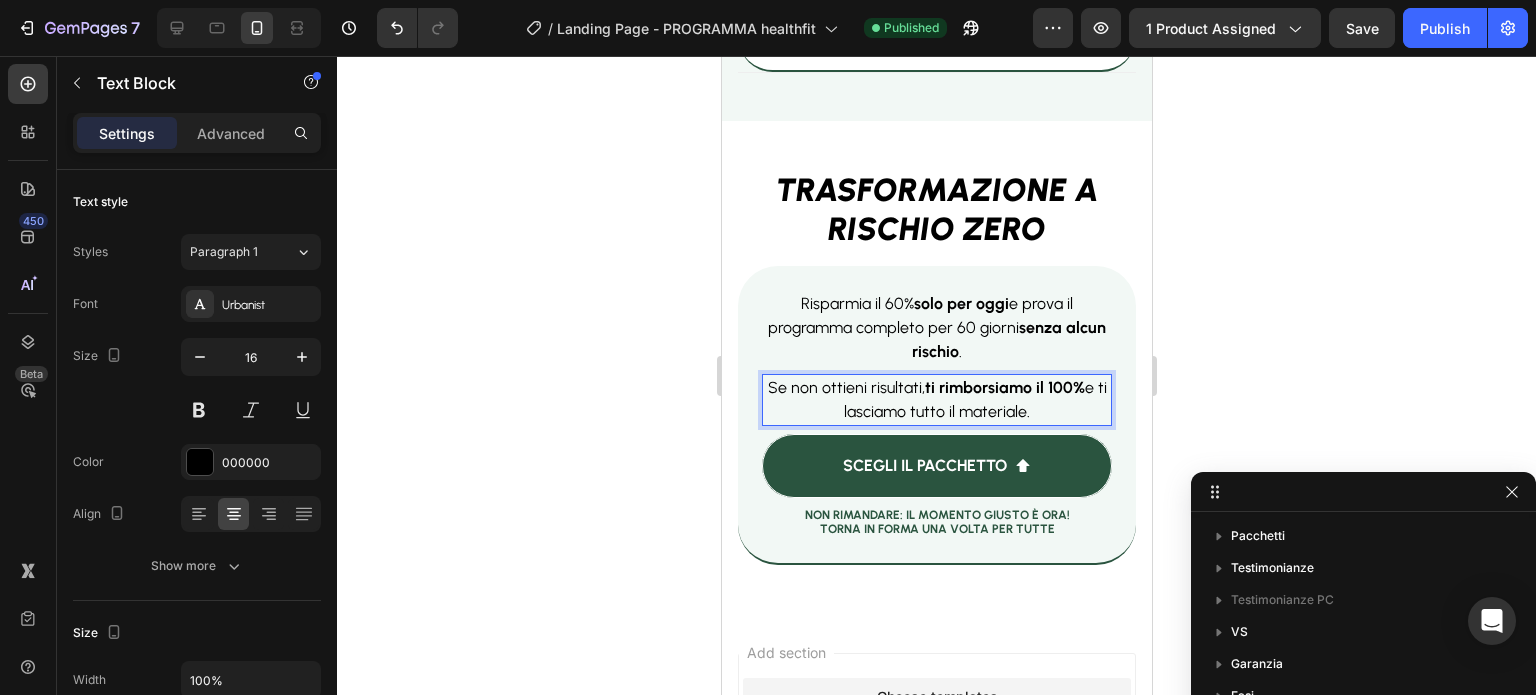 click on "Se non ottieni risultati, ti rimborsiamo il 100% e ti lasciamo tutto il materiale." at bounding box center (936, 399) 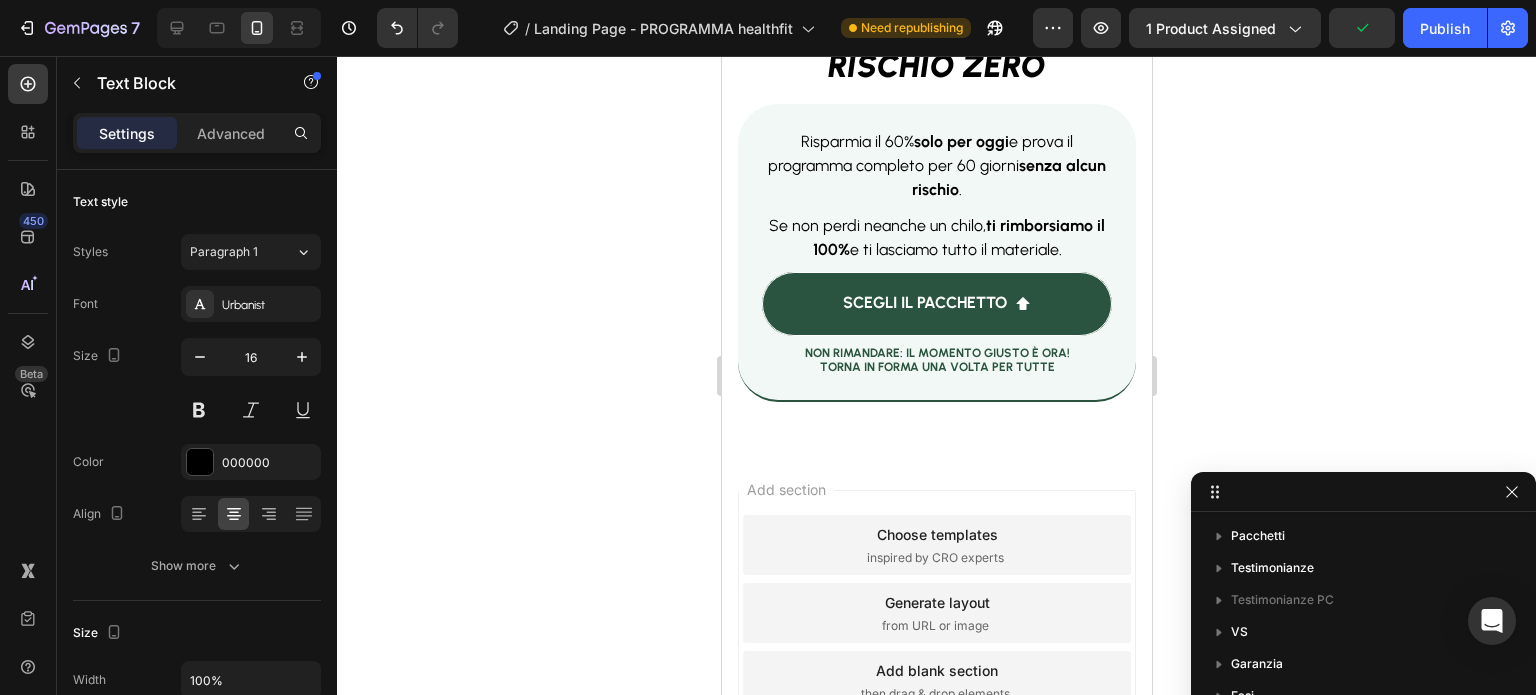 scroll, scrollTop: 14730, scrollLeft: 0, axis: vertical 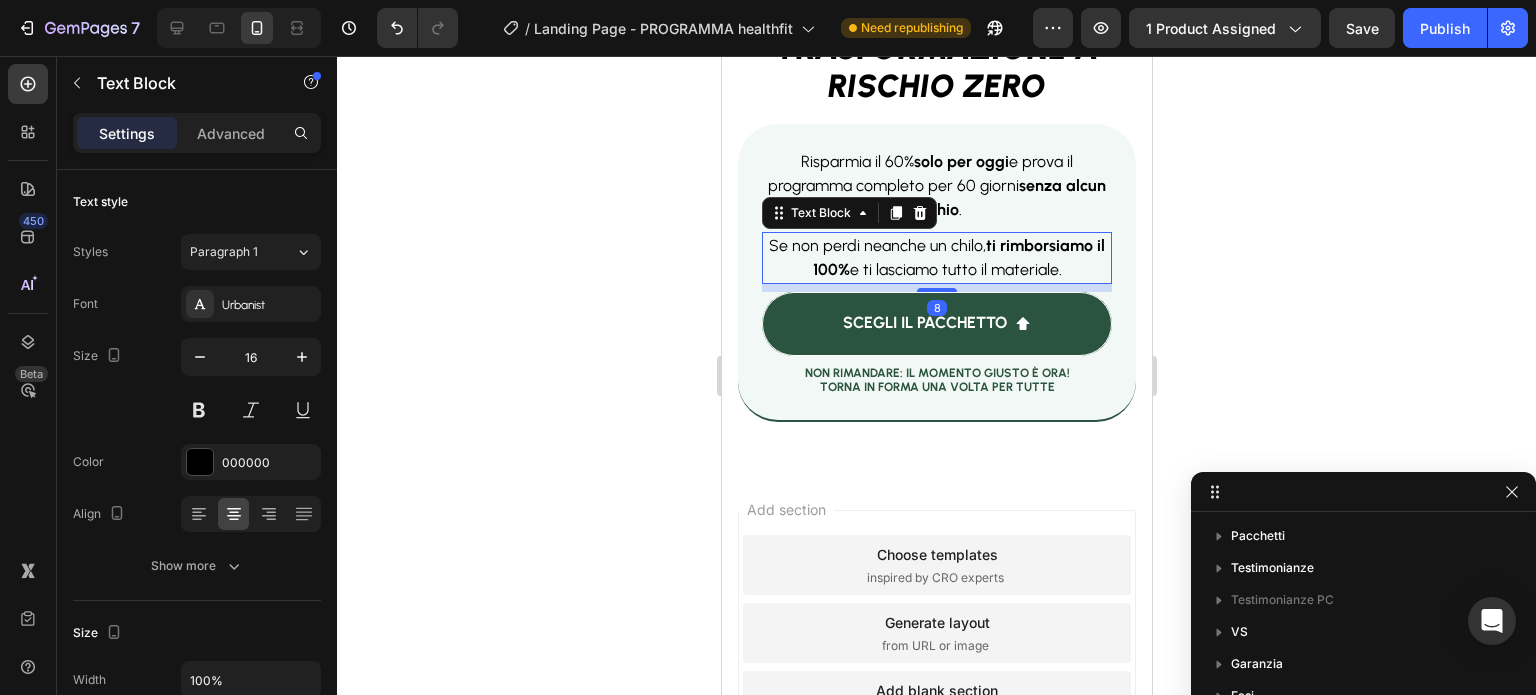 click on "Se non perdi neanche un chilo, ti rimborsiamo il 100% e ti lasciamo tutto il materiale." at bounding box center [936, 257] 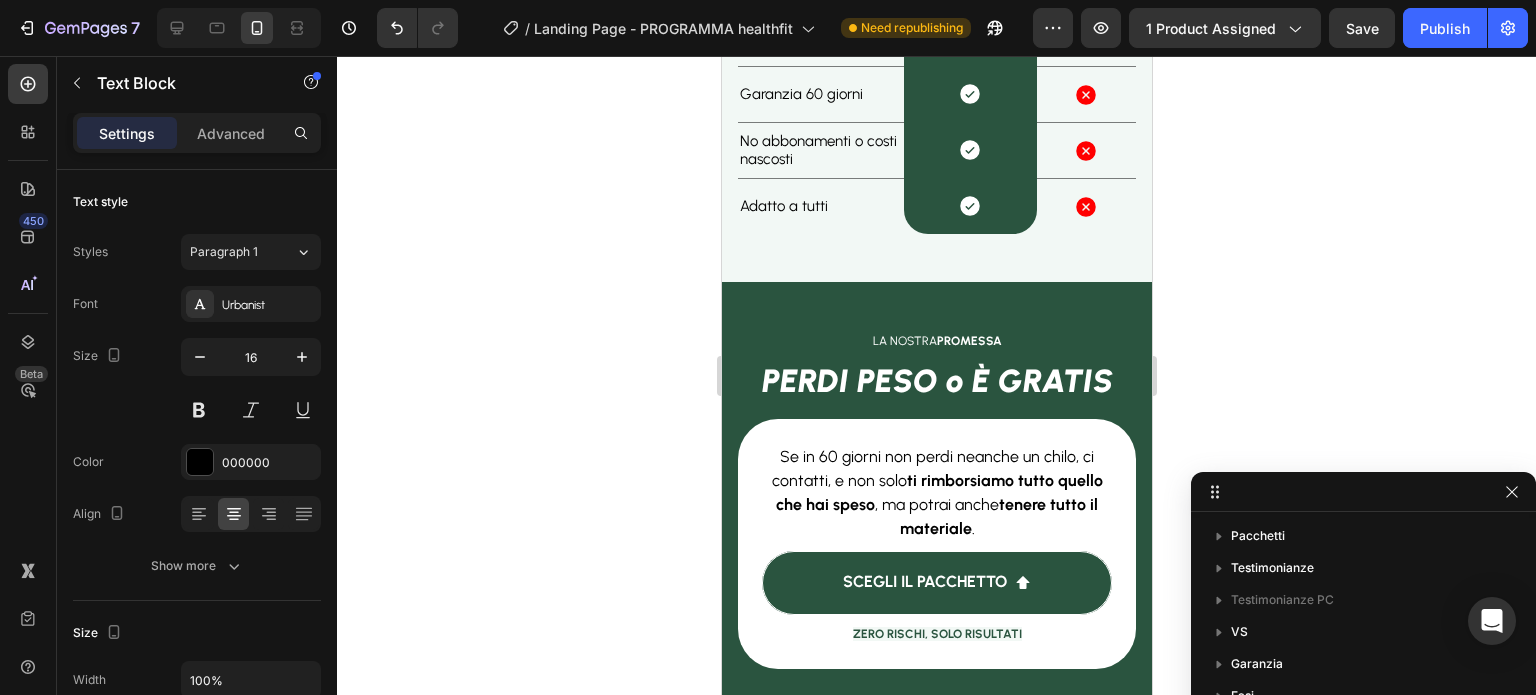 scroll, scrollTop: 10490, scrollLeft: 0, axis: vertical 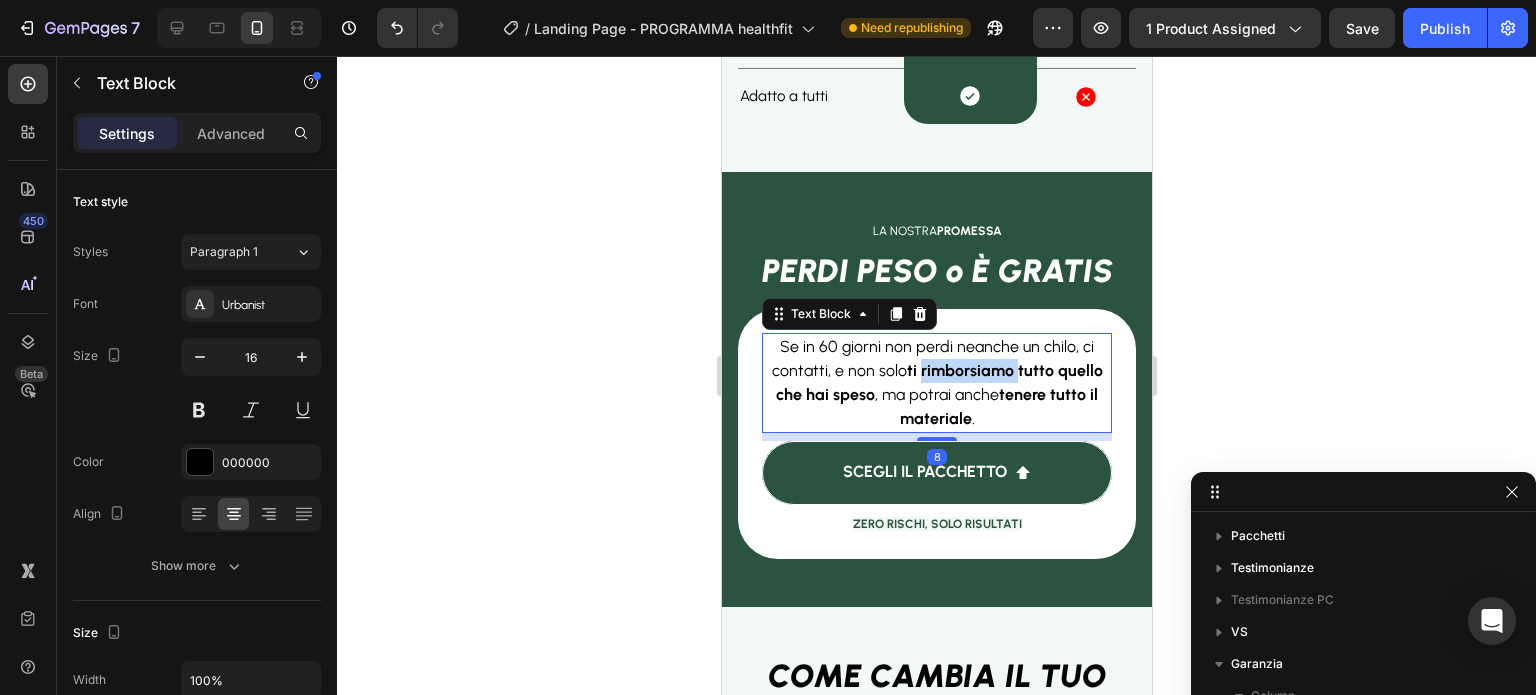 click on "ti rimborsiamo tutto quello che hai speso" at bounding box center (938, 382) 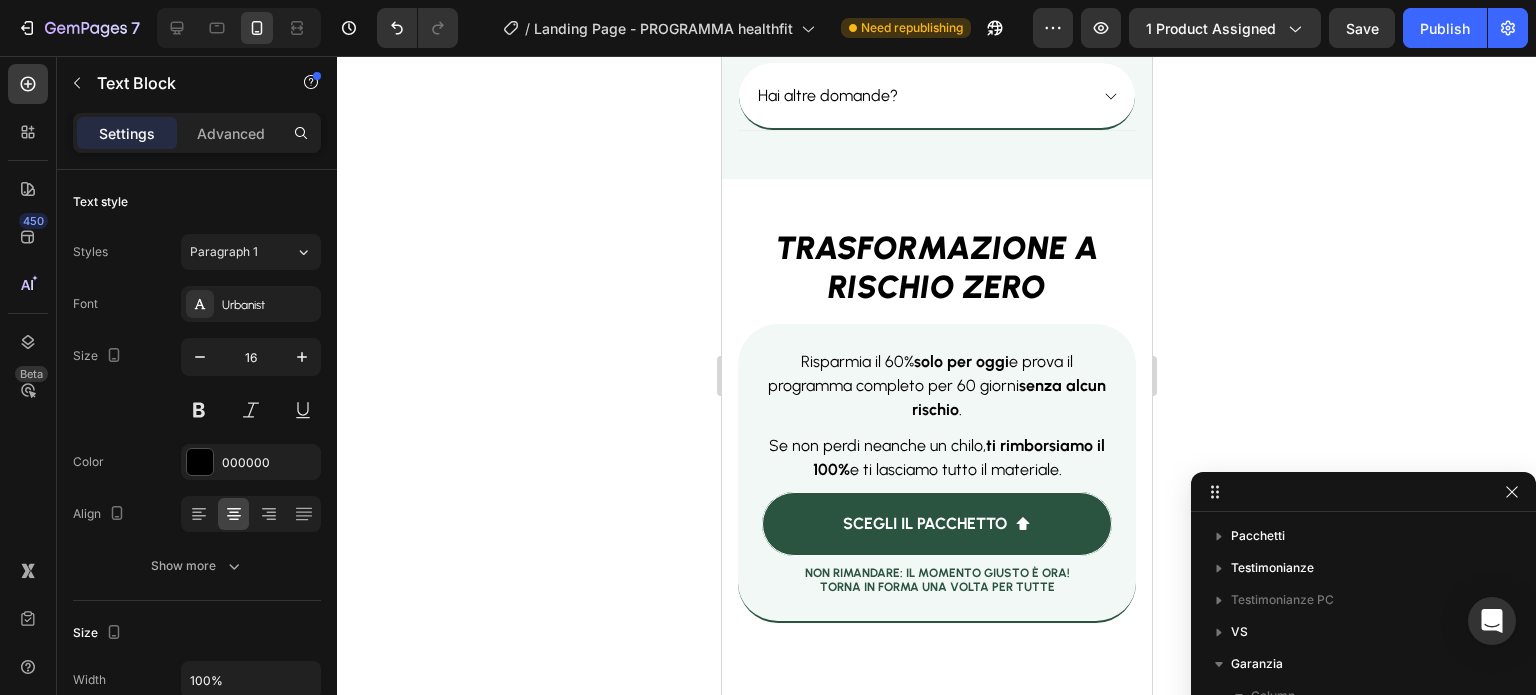 scroll, scrollTop: 15392, scrollLeft: 0, axis: vertical 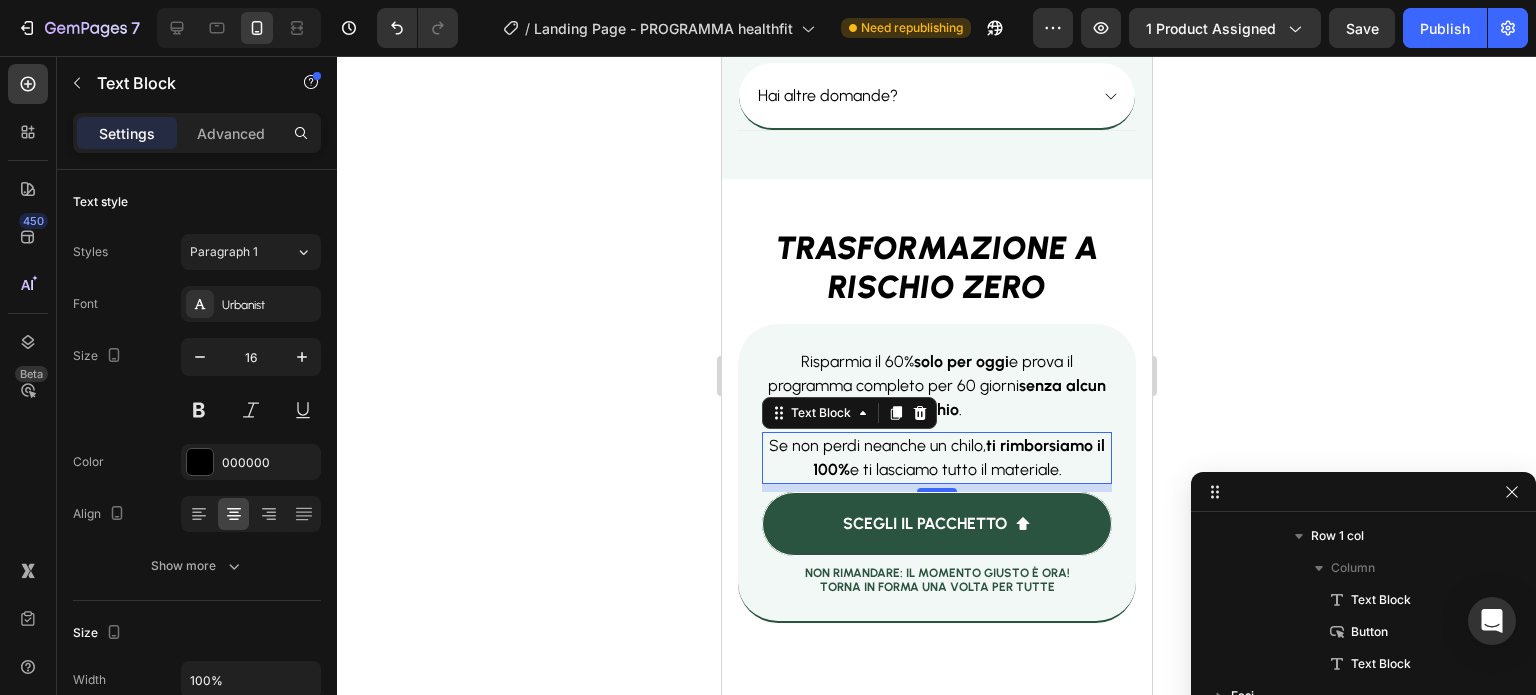 click on "Se non perdi neanche un chilo, ti rimborsiamo il 100% e ti lasciamo tutto il materiale." at bounding box center [936, 457] 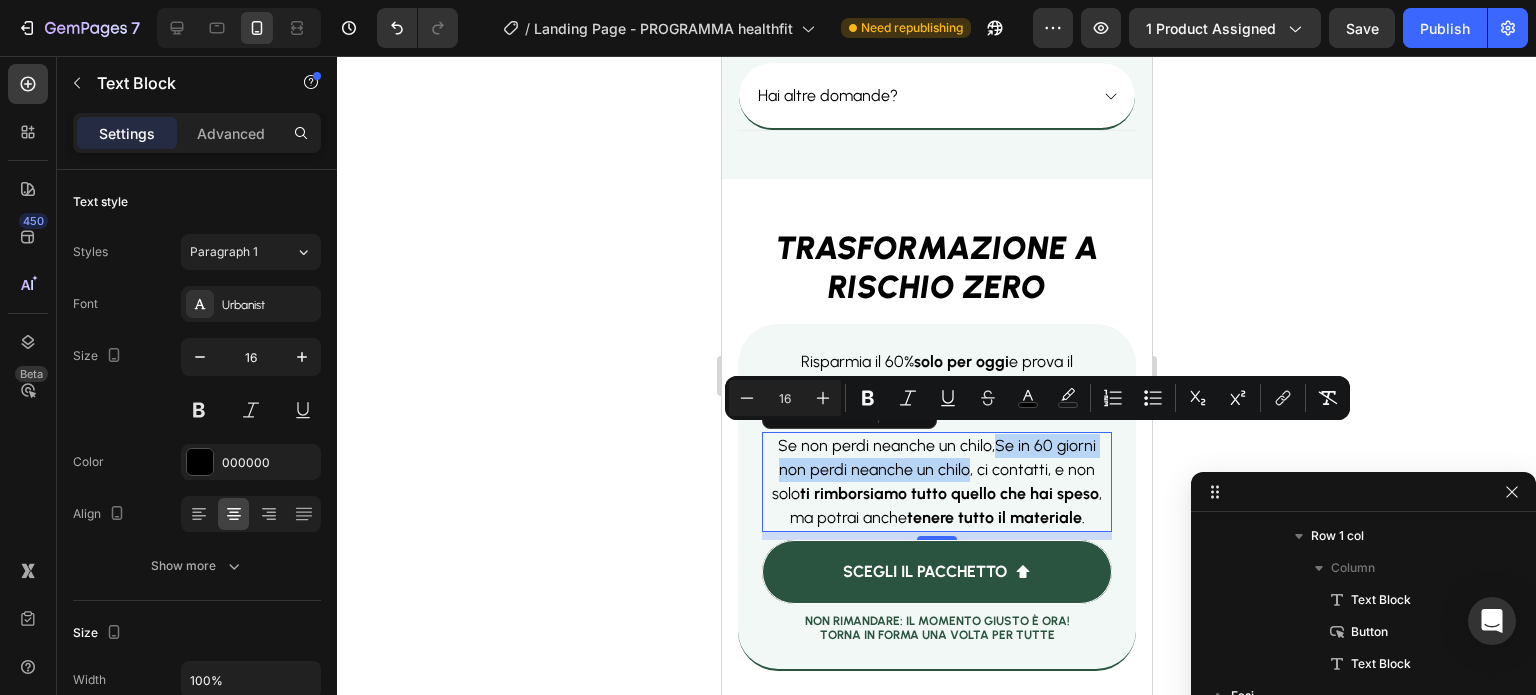 drag, startPoint x: 961, startPoint y: 463, endPoint x: 984, endPoint y: 447, distance: 28.01785 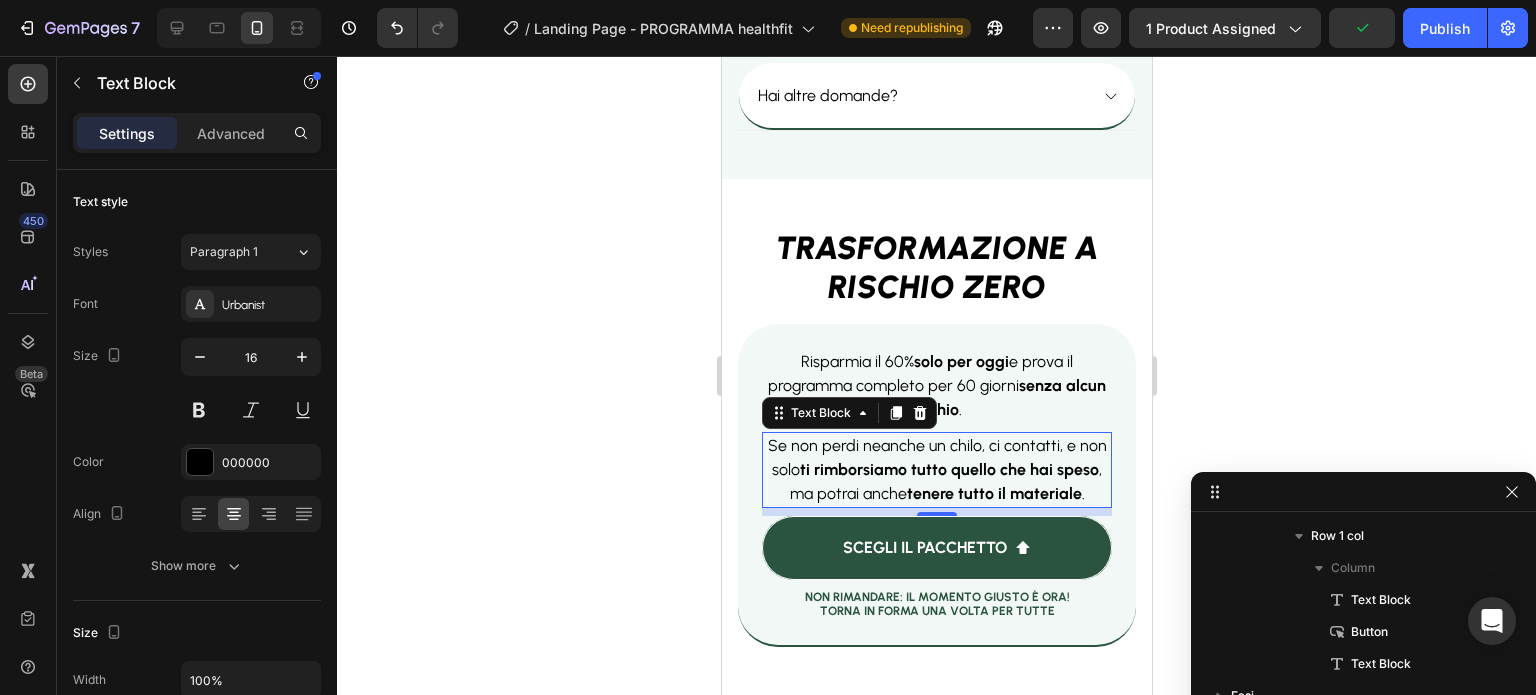 click 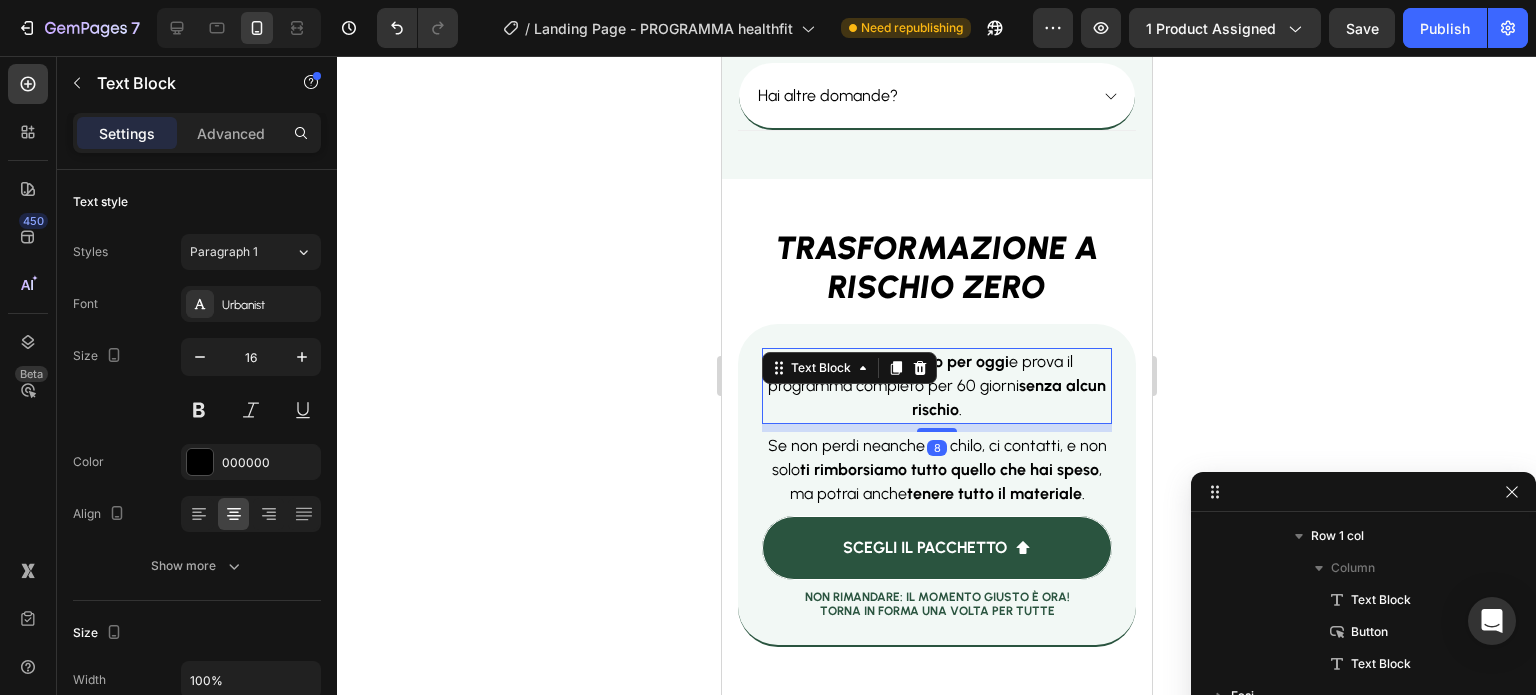 click on "Risparmia il 60% solo per oggi e prova il programma completo per 60 giorni senza alcun rischio ." at bounding box center [936, 386] 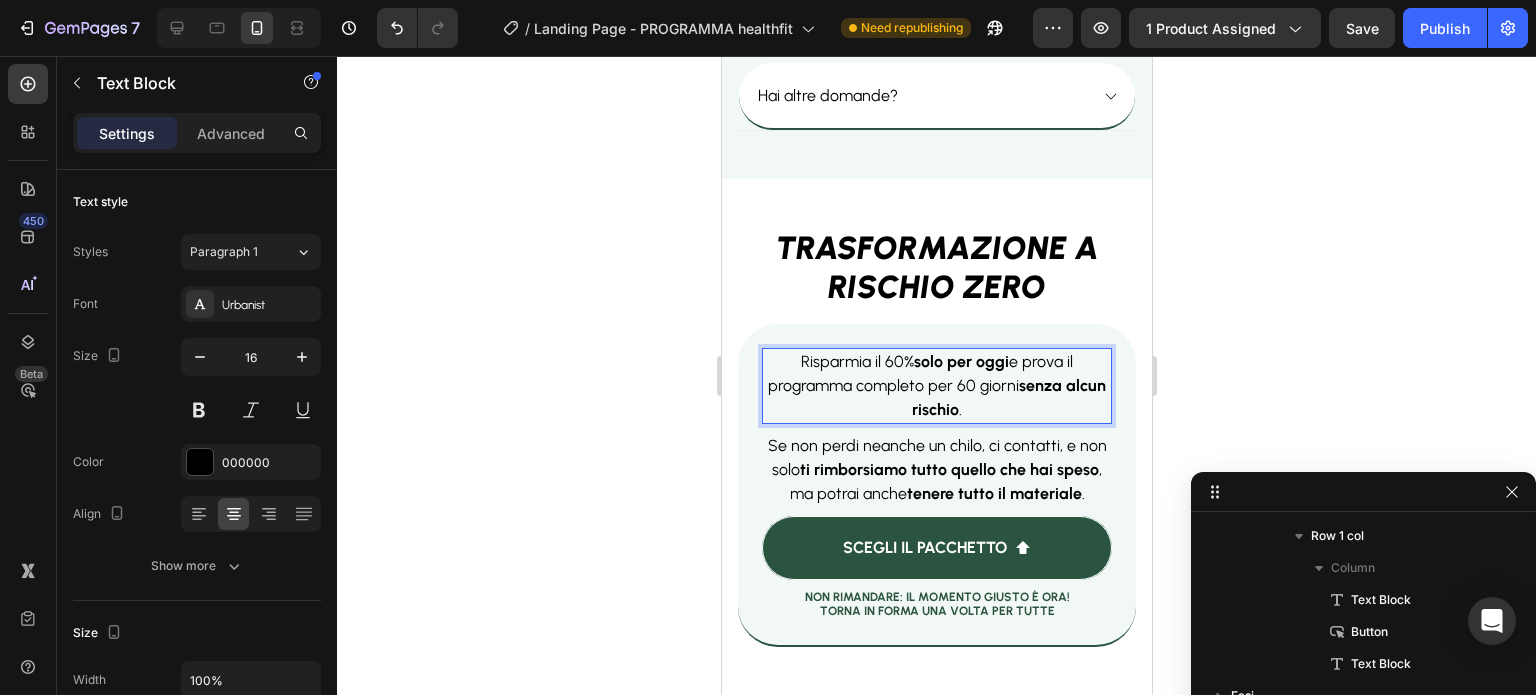 click on "Risparmia il 60% solo per oggi e prova il programma completo per 60 giorni senza alcun rischio ." at bounding box center (936, 385) 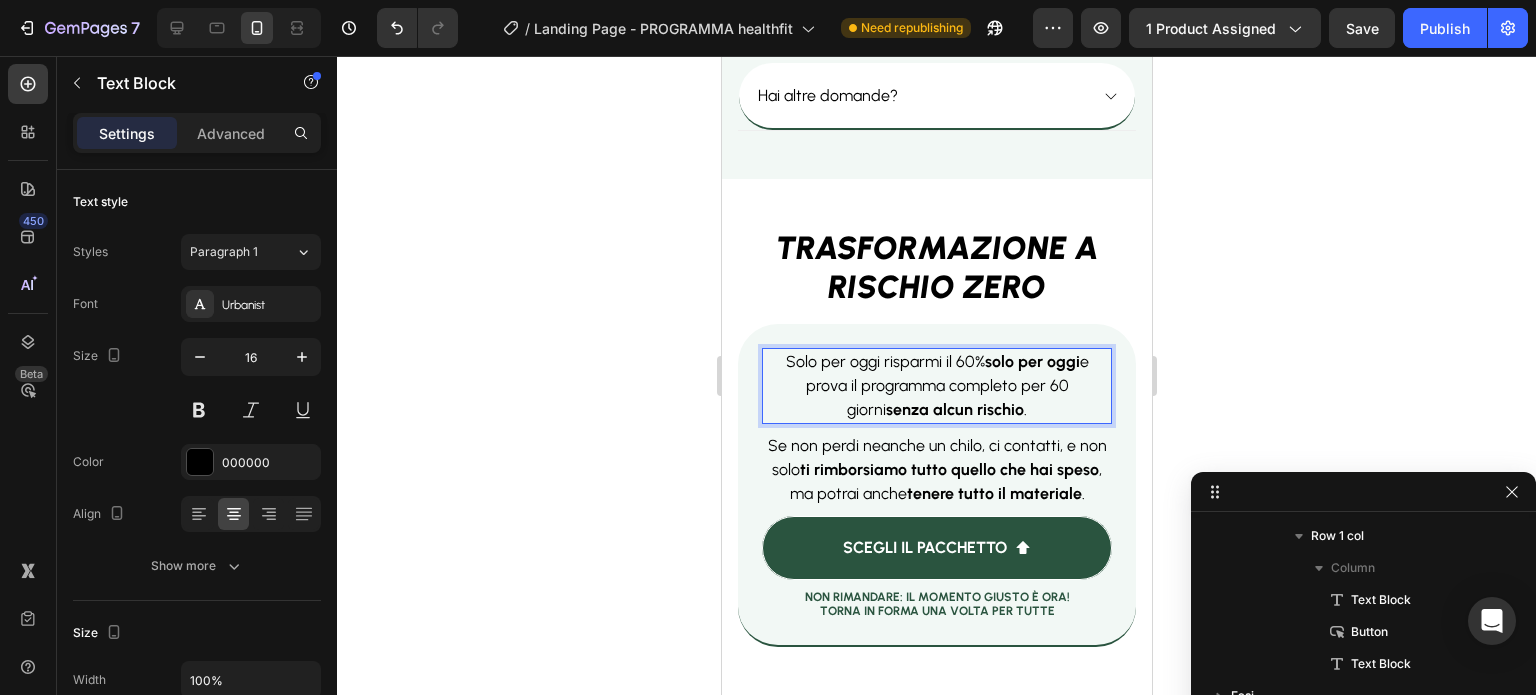 click on "Solo per oggi risparmi il 60% solo per oggi e prova il programma completo per 60 giorni senza alcun rischio ." at bounding box center (936, 385) 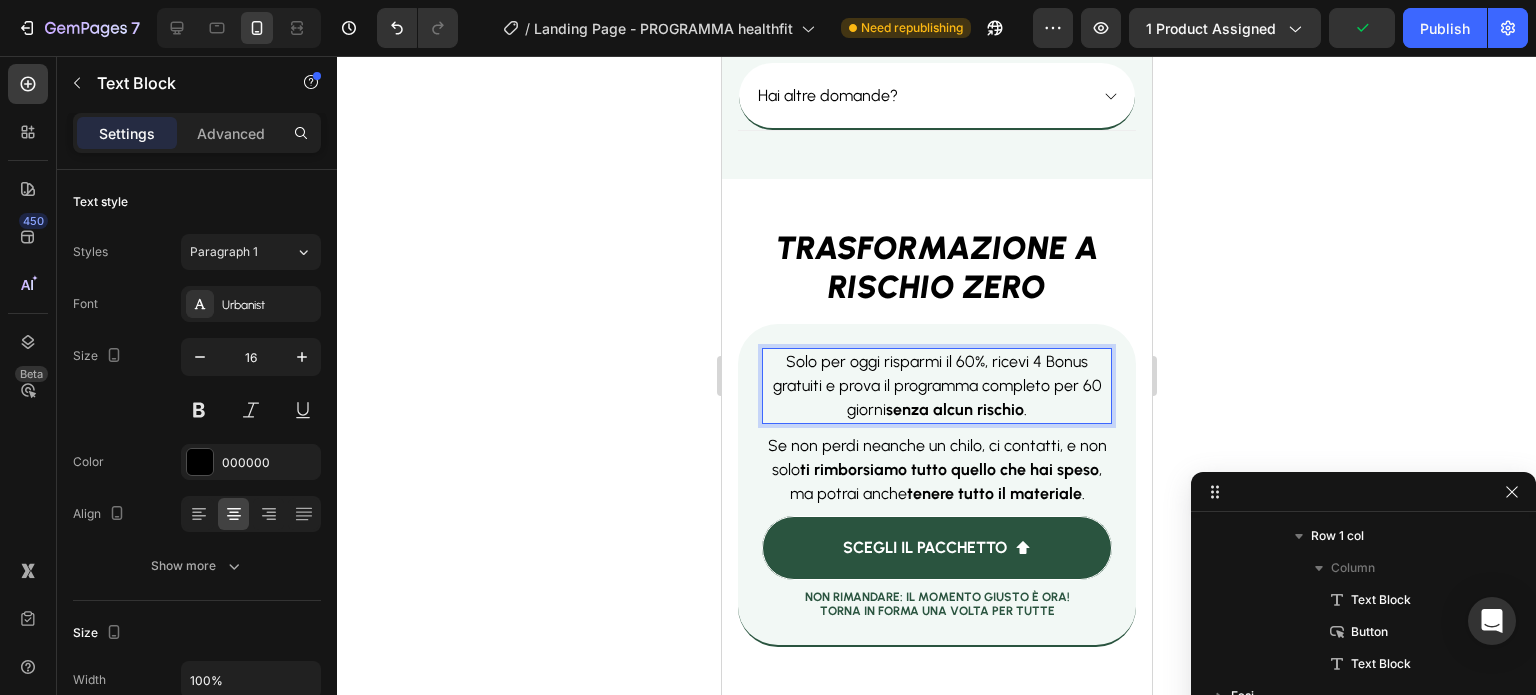 click on "Solo per oggi risparmi il 60%, ricevi 4 Bonus gratuiti e prova il programma completo per 60 giorni senza alcun rischio ." at bounding box center (936, 385) 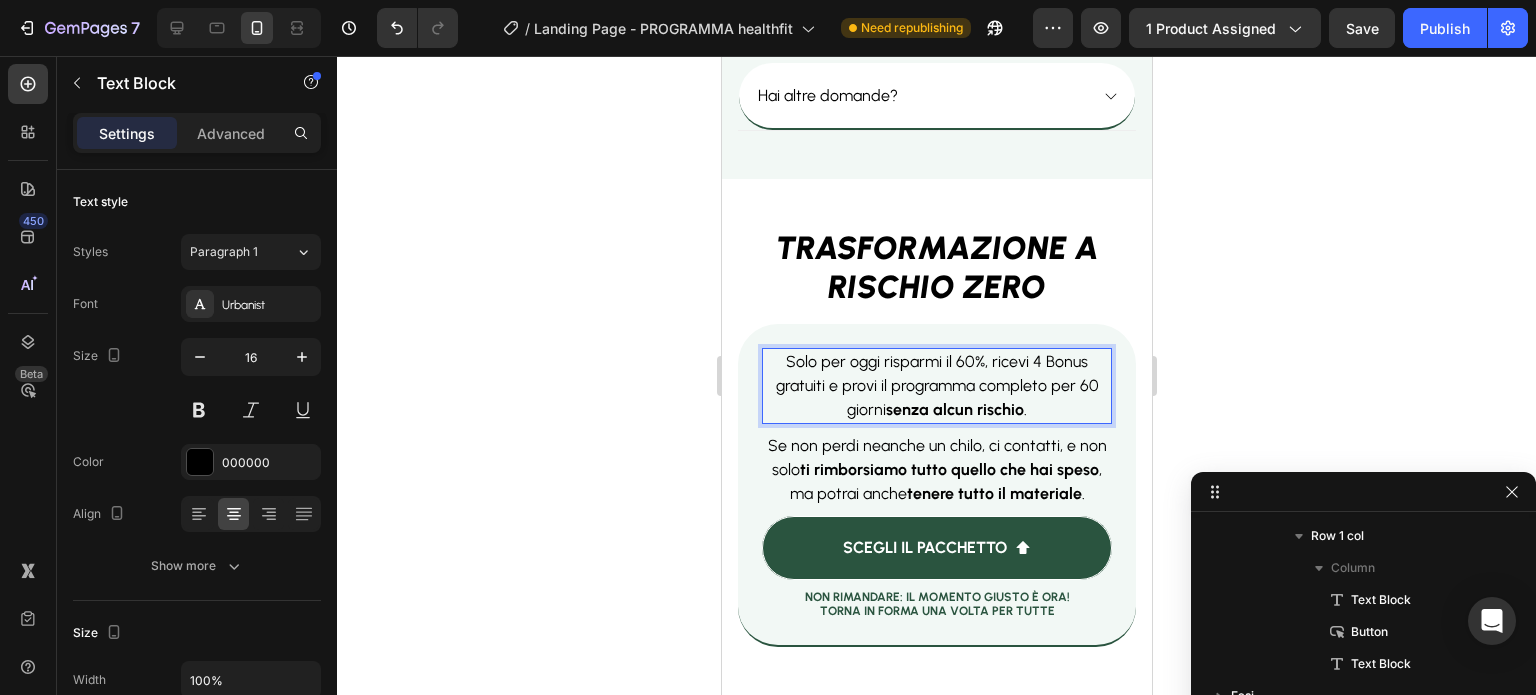 click on "Solo per oggi risparmi il 60%, ricevi 4 Bonus gratuiti e provi il programma completo per 60 giorni senza alcun rischio ." at bounding box center (936, 385) 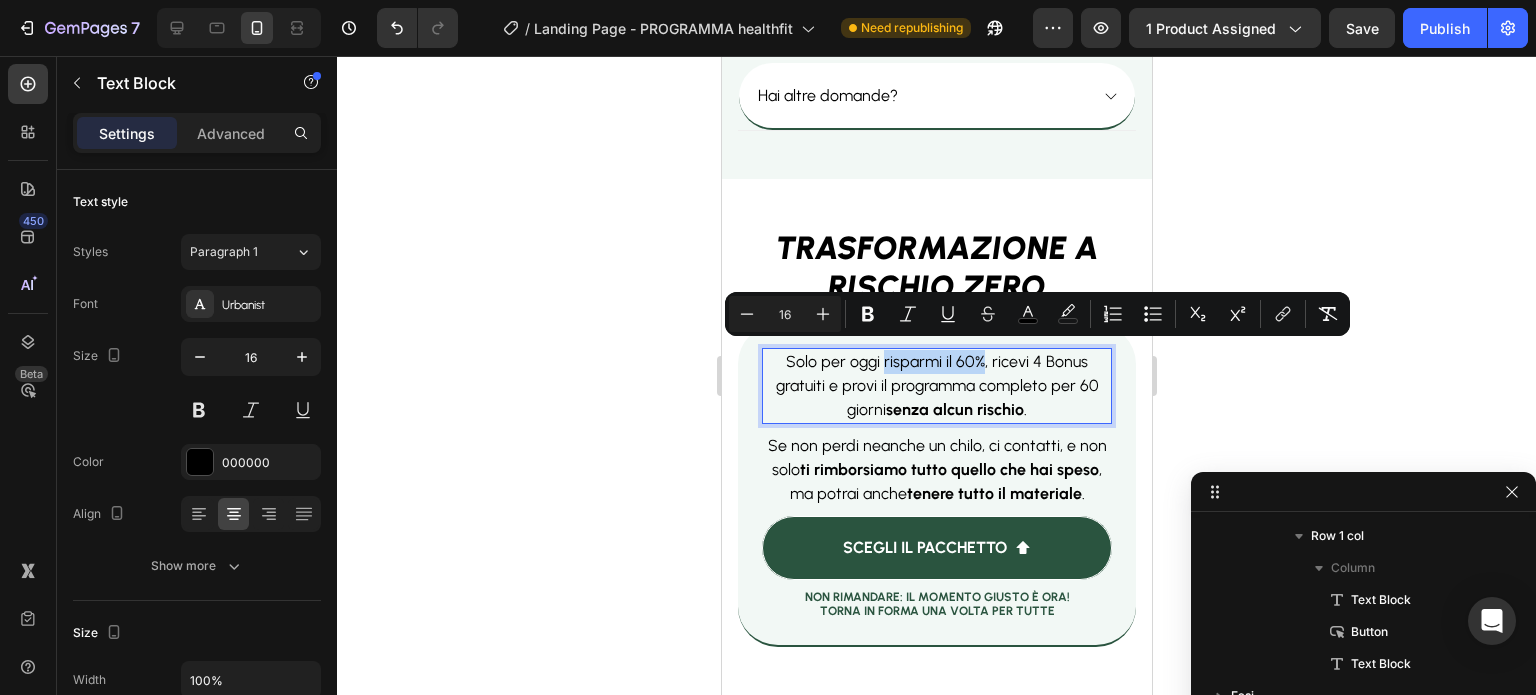 drag, startPoint x: 889, startPoint y: 356, endPoint x: 969, endPoint y: 358, distance: 80.024994 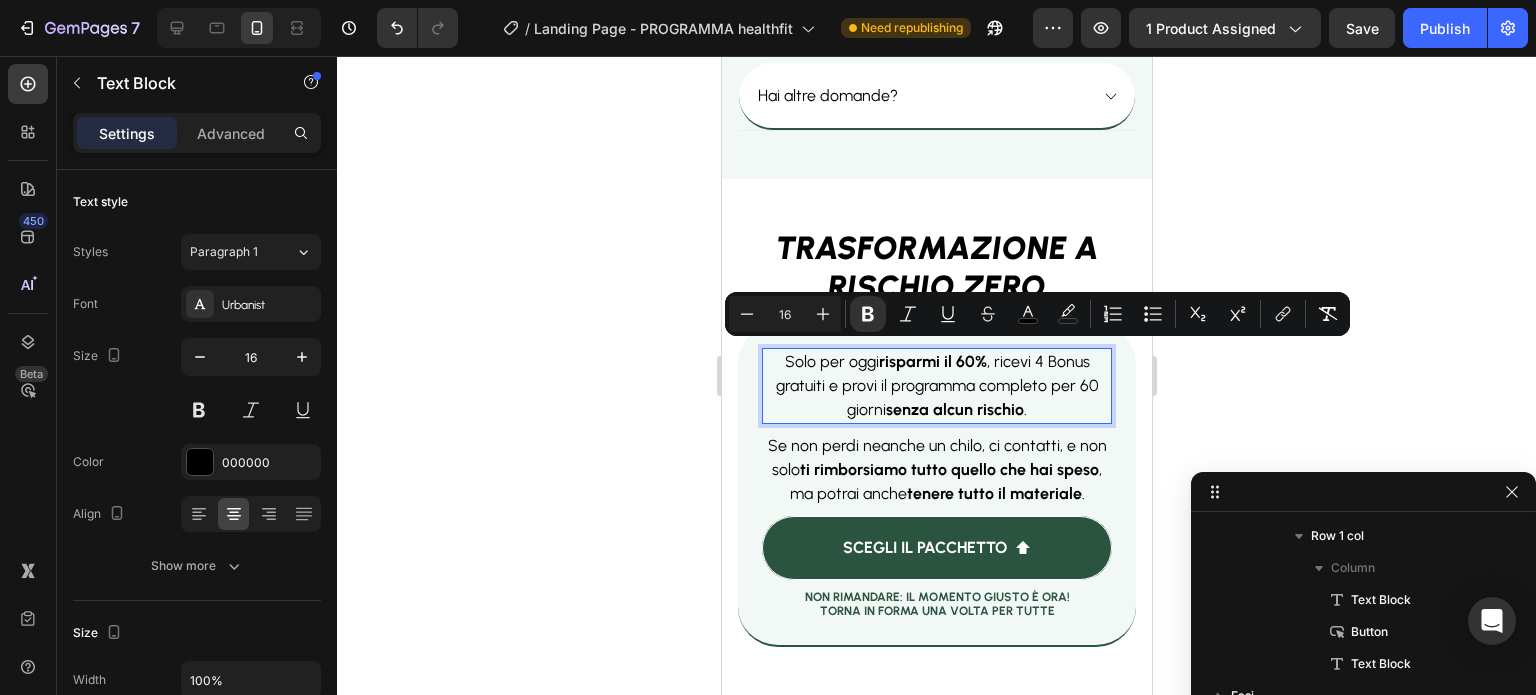 click on "Solo per oggi risparmi il 60% , ricevi 4 Bonus gratuiti e provi il programma completo per 60 giorni senza alcun rischio ." at bounding box center [936, 385] 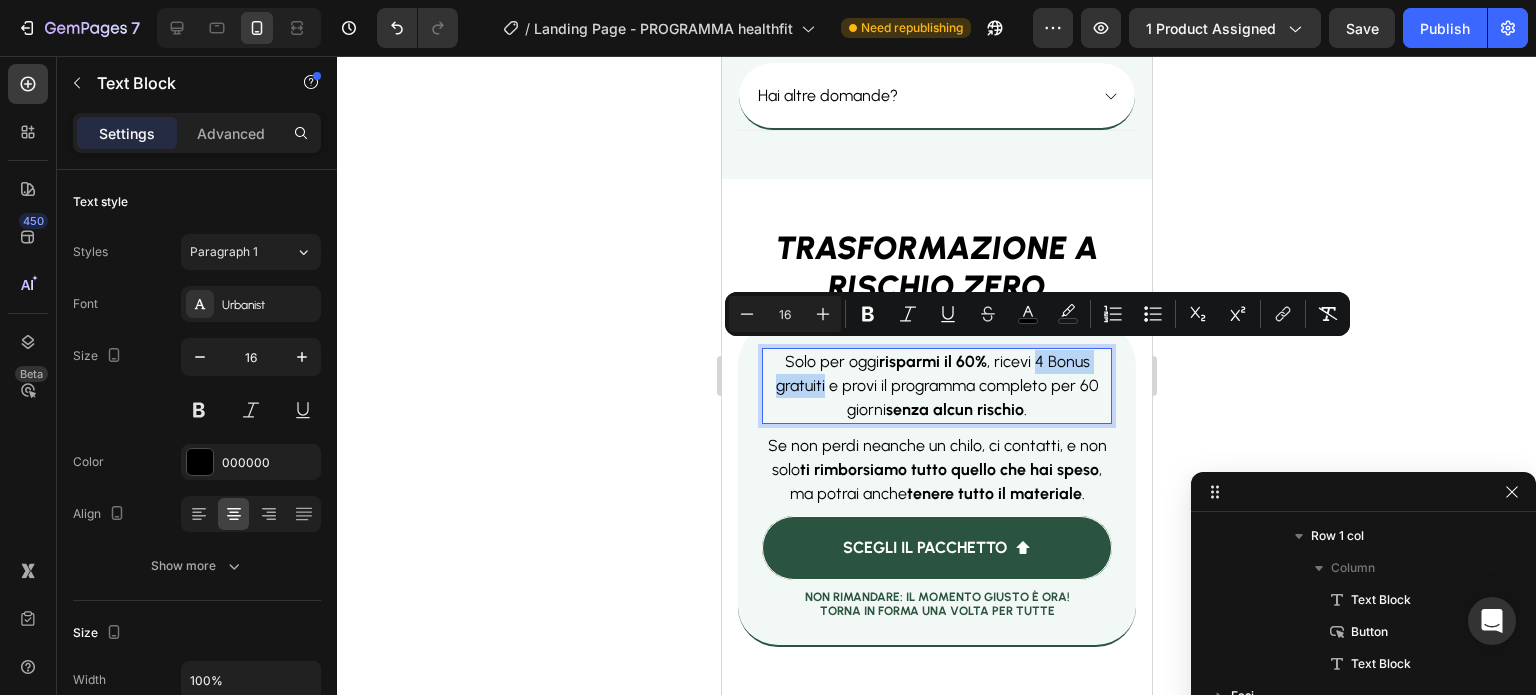 drag, startPoint x: 1029, startPoint y: 351, endPoint x: 805, endPoint y: 384, distance: 226.41776 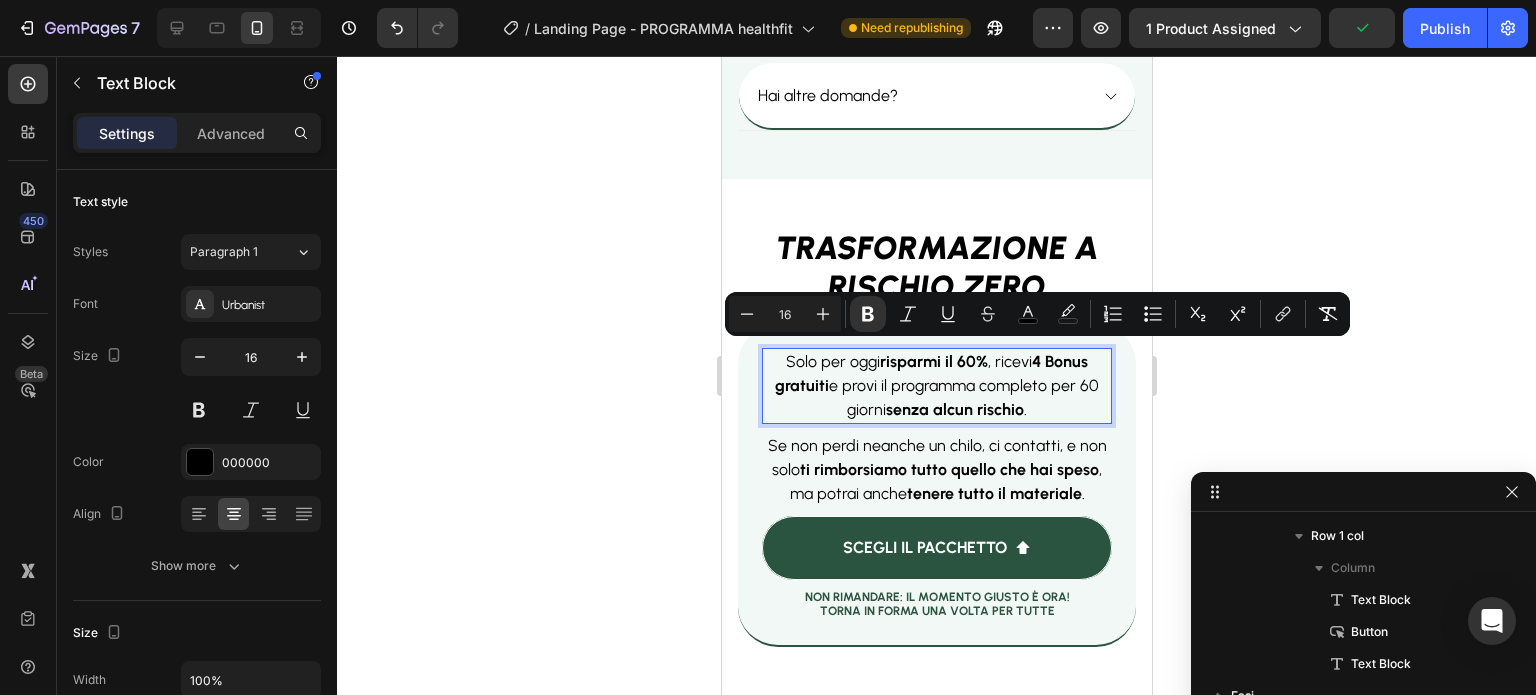 click 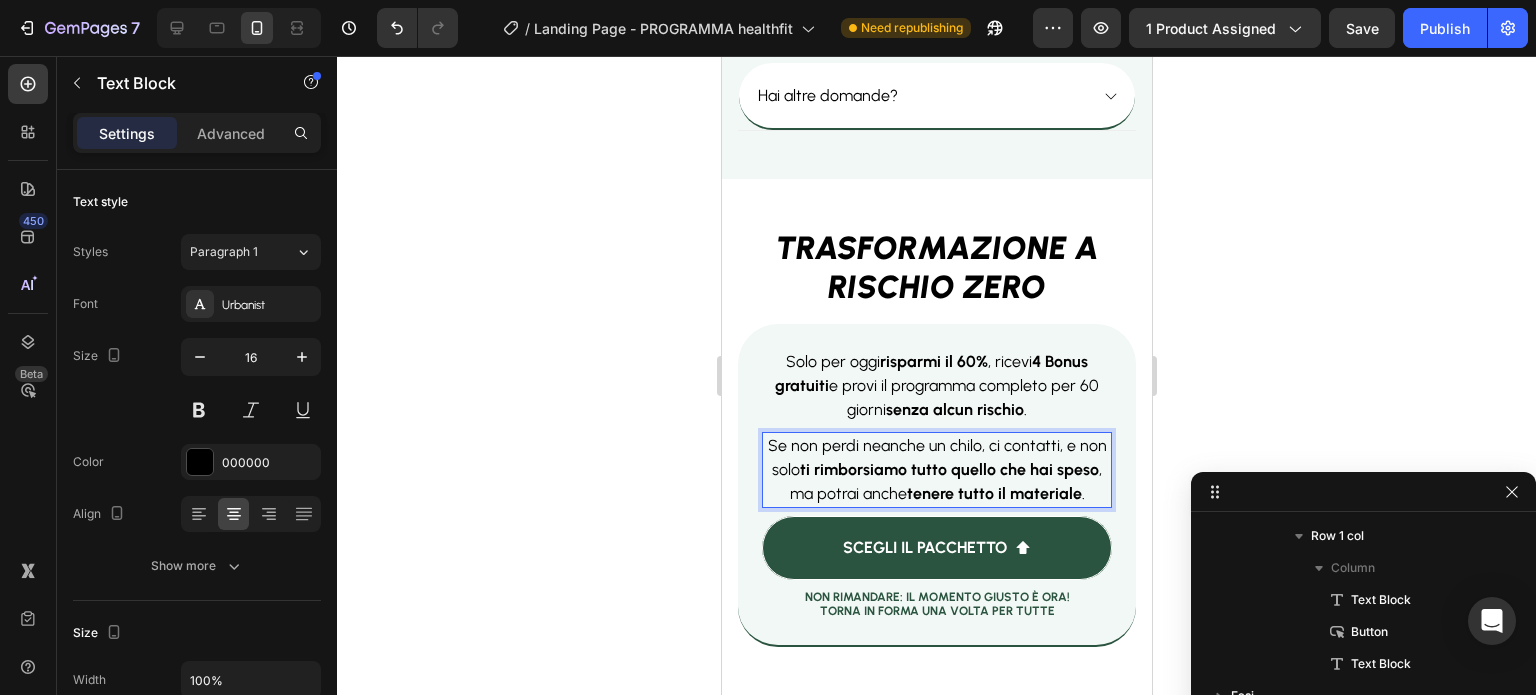 click on "Se non perdi neanche un chilo, ci contatti, e non solo ti rimborsiamo tutto quello che hai speso , ma potrai anche tenere tutto il materiale." at bounding box center [936, 469] 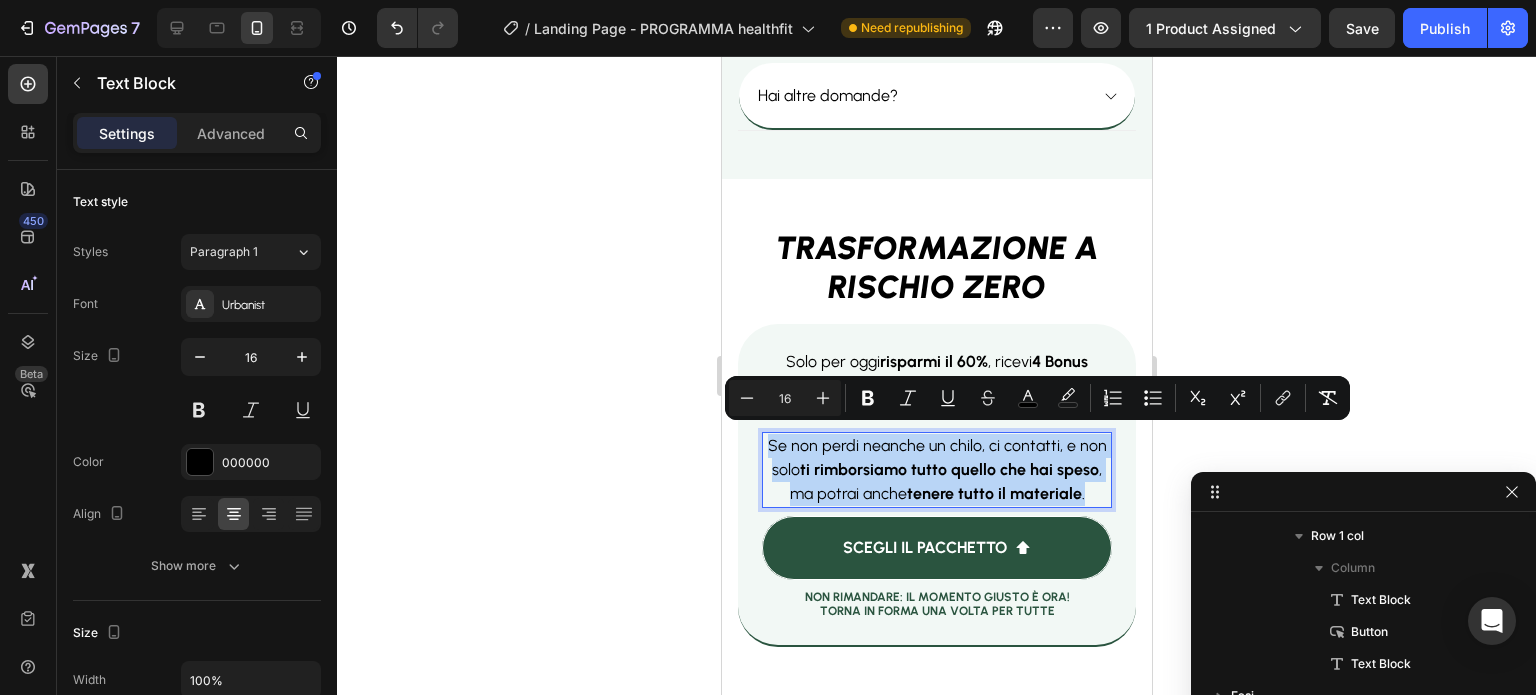 drag, startPoint x: 893, startPoint y: 487, endPoint x: 1021, endPoint y: 491, distance: 128.06248 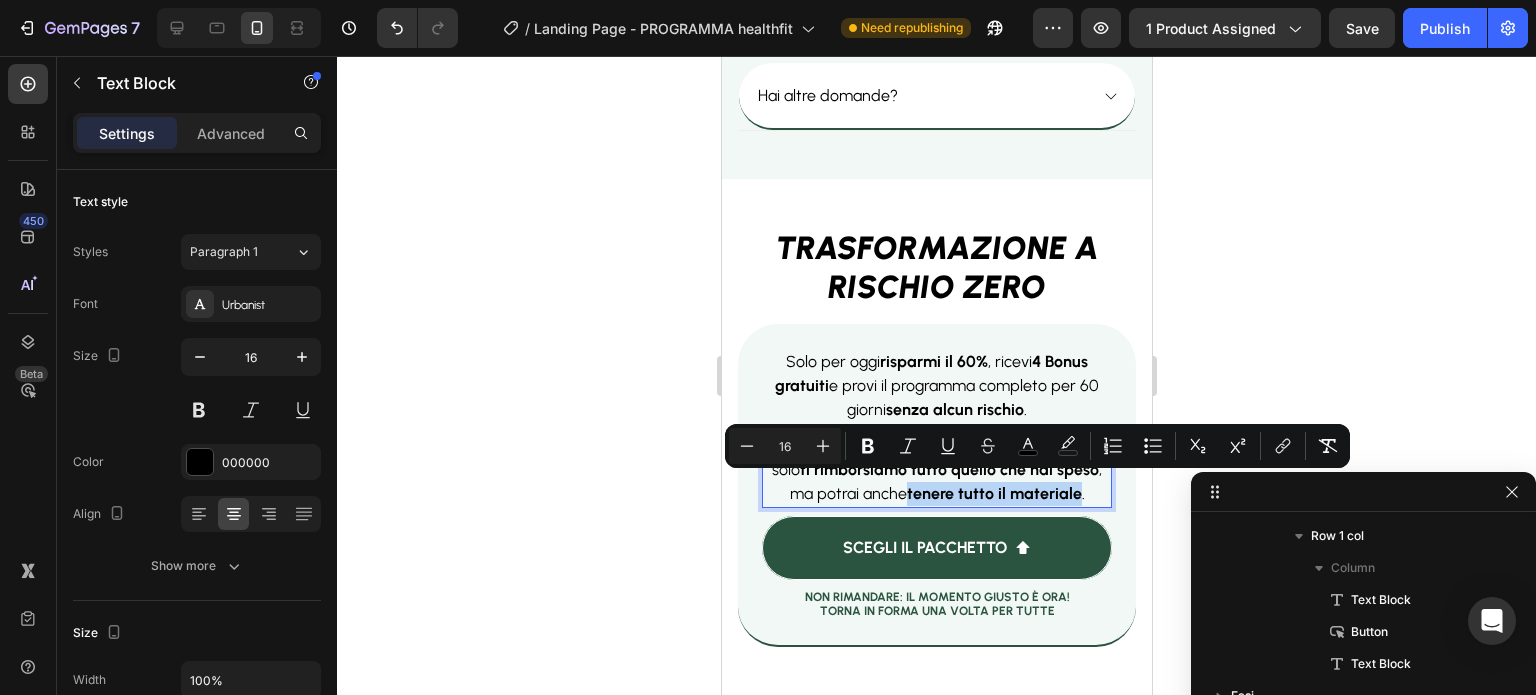 drag, startPoint x: 897, startPoint y: 483, endPoint x: 1073, endPoint y: 486, distance: 176.02557 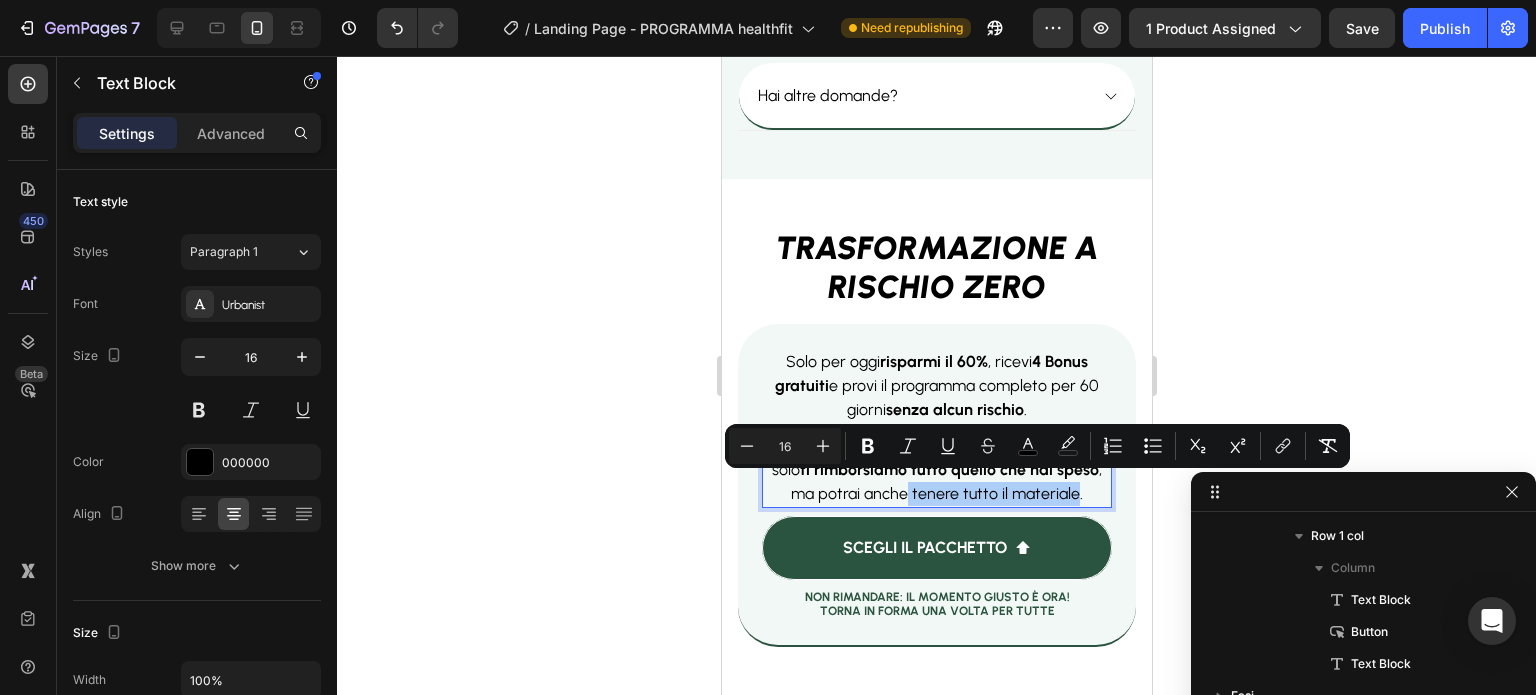 click 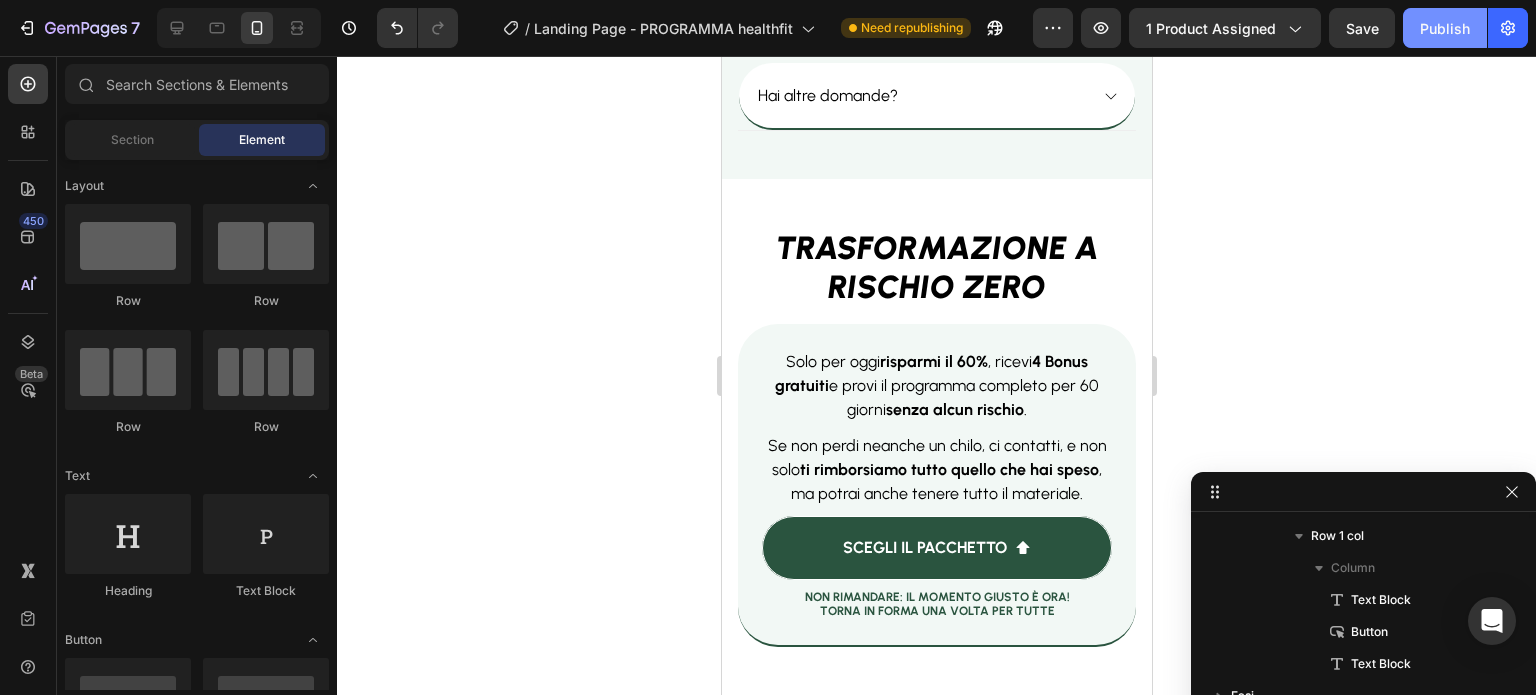 click on "Publish" at bounding box center [1445, 28] 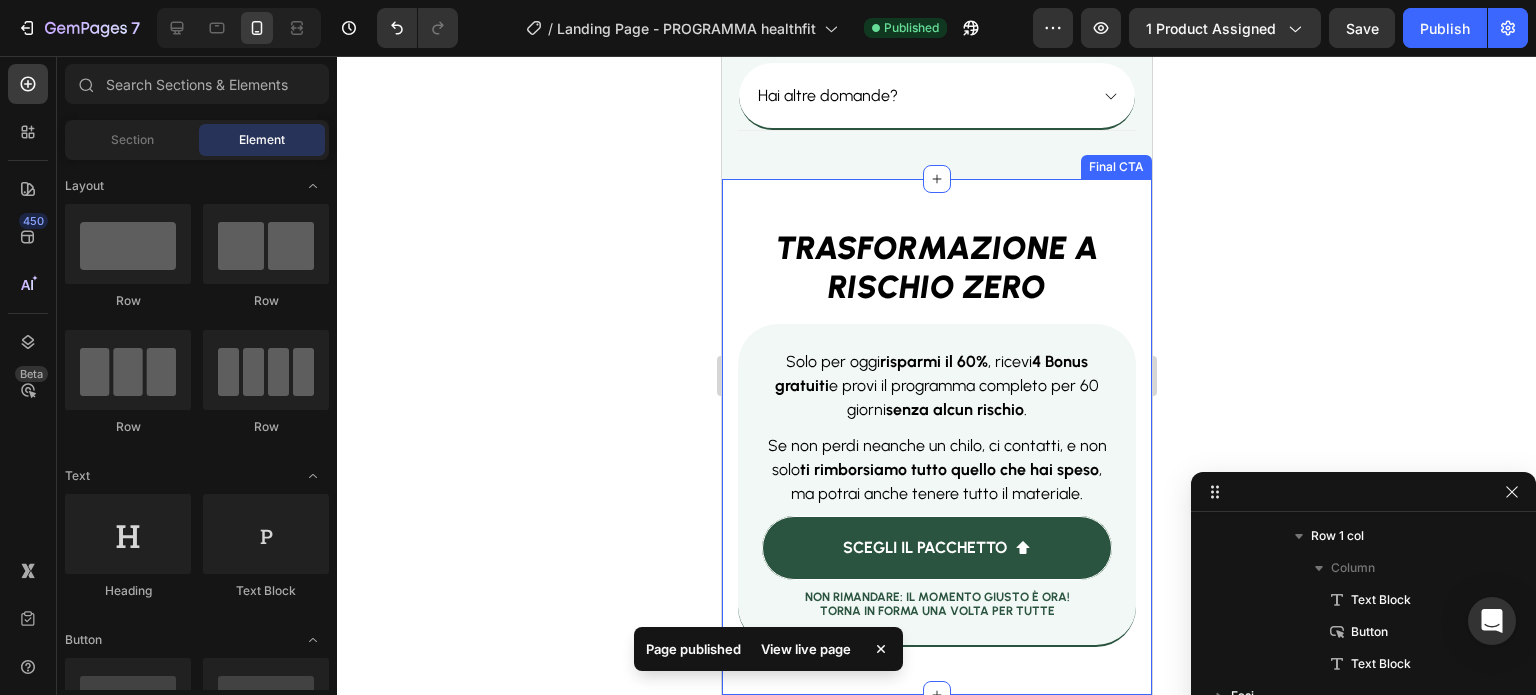 click 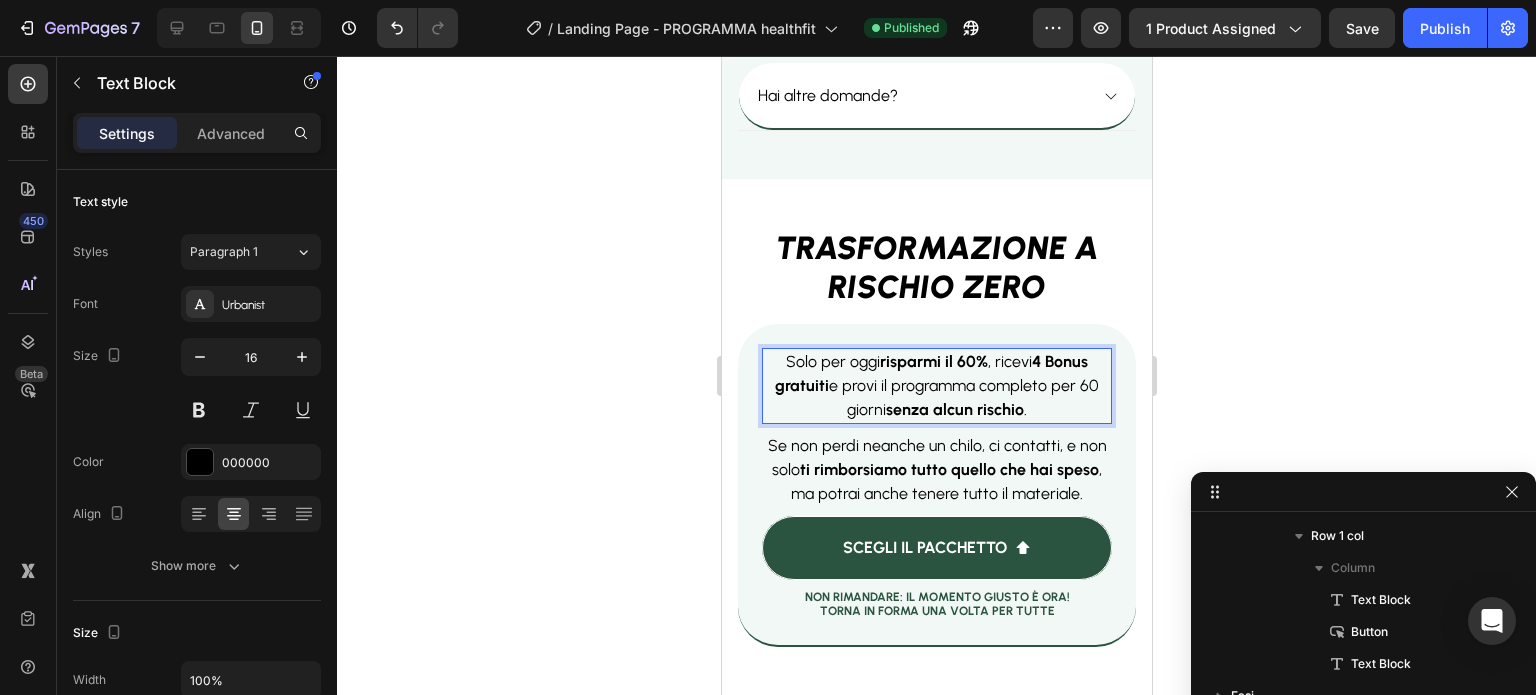 click on "Solo per oggi risparmi il 60% , ricevi 4 Bonus gratuiti e provi il programma completo per 60 giorni senza alcun rischio ." at bounding box center (936, 385) 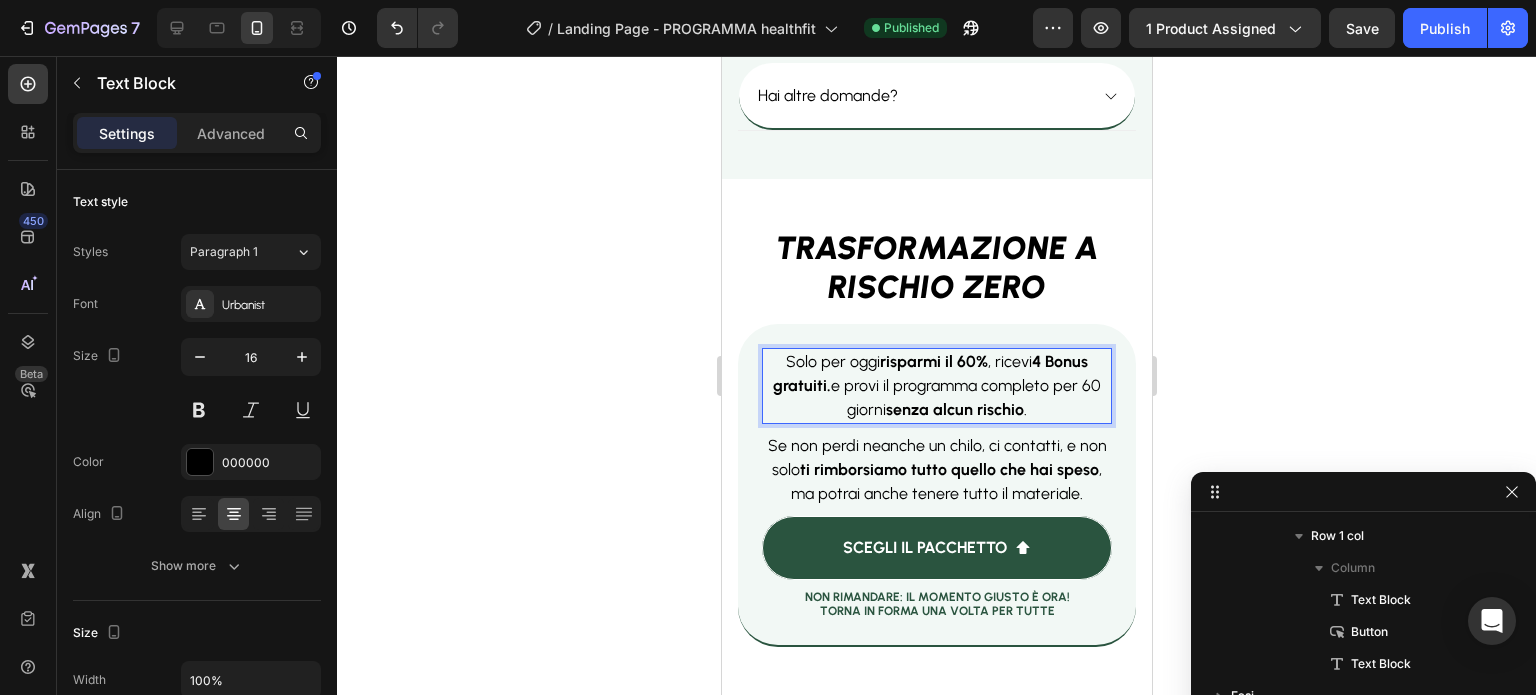 click on "Solo per oggi risparmi il 60% , ricevi 4 Bonus gratuiti. e provi il programma completo per 60 giorni senza alcun rischio ." at bounding box center (936, 385) 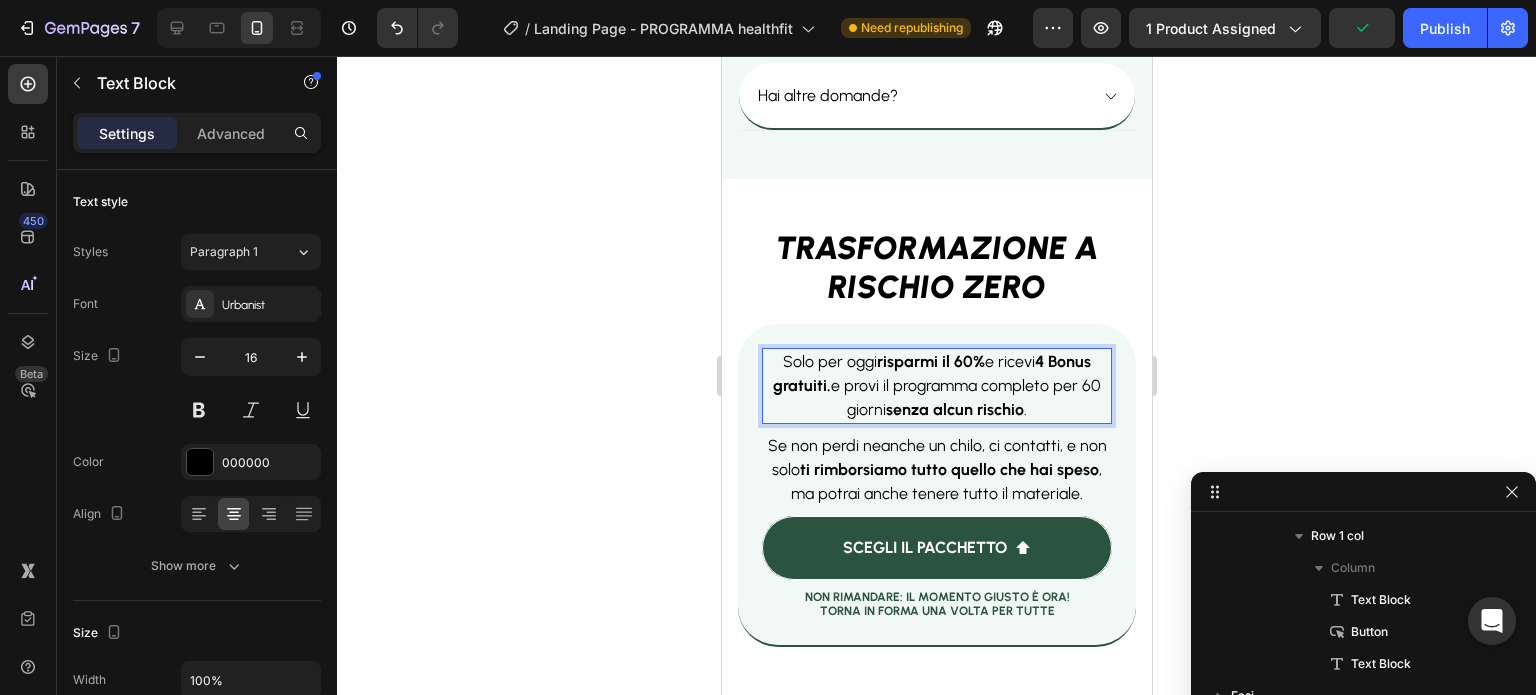 click on "Solo per oggi risparmi il 60% e ricevi 4 Bonus gratuiti. e provi il programma completo per 60 giorni senza alcun rischio ." at bounding box center [936, 385] 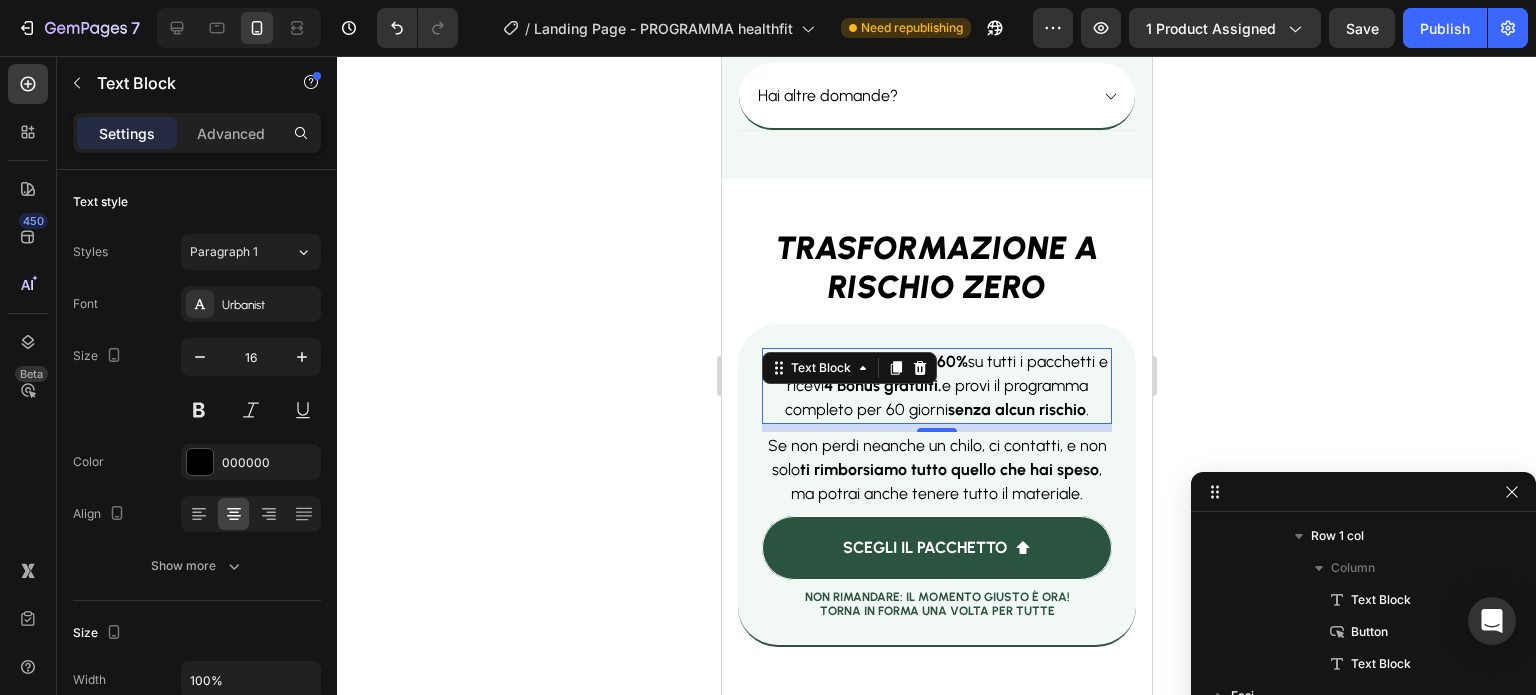 click 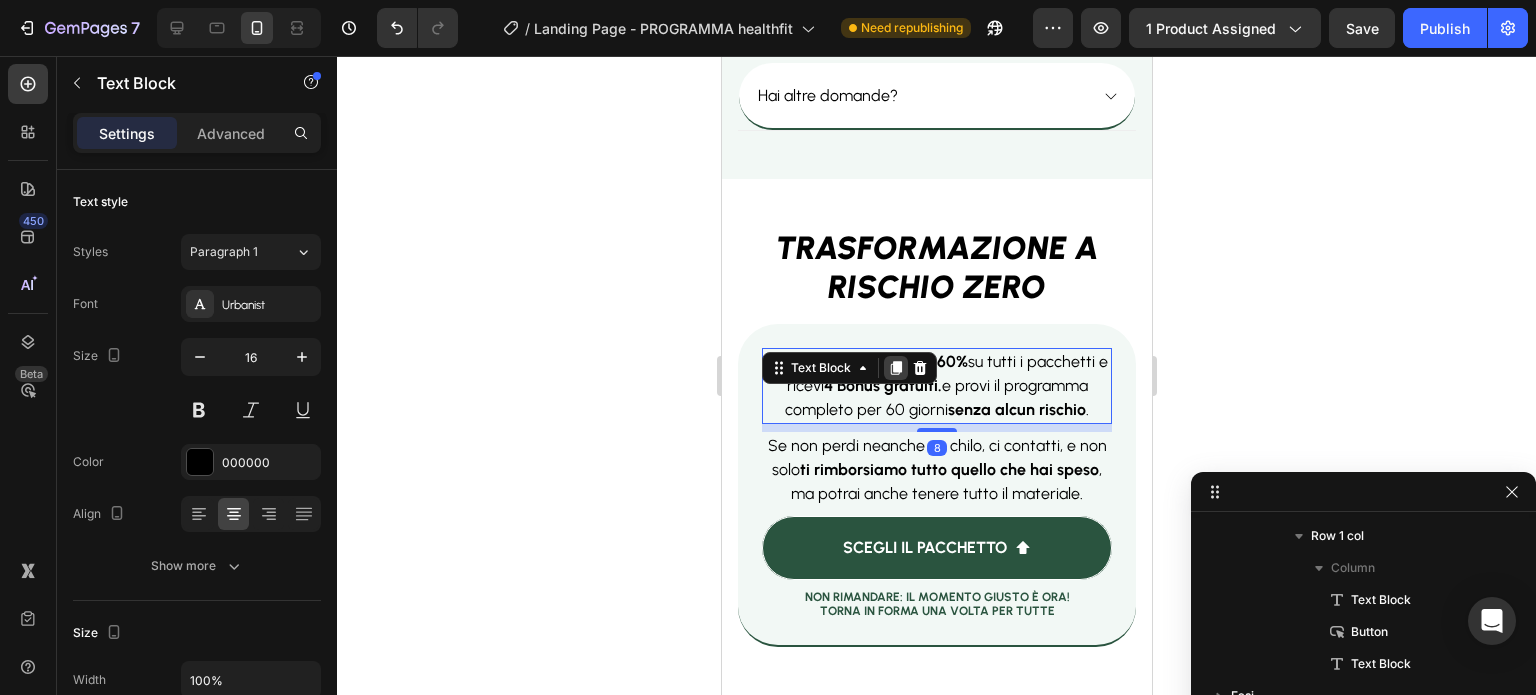 click at bounding box center (895, 368) 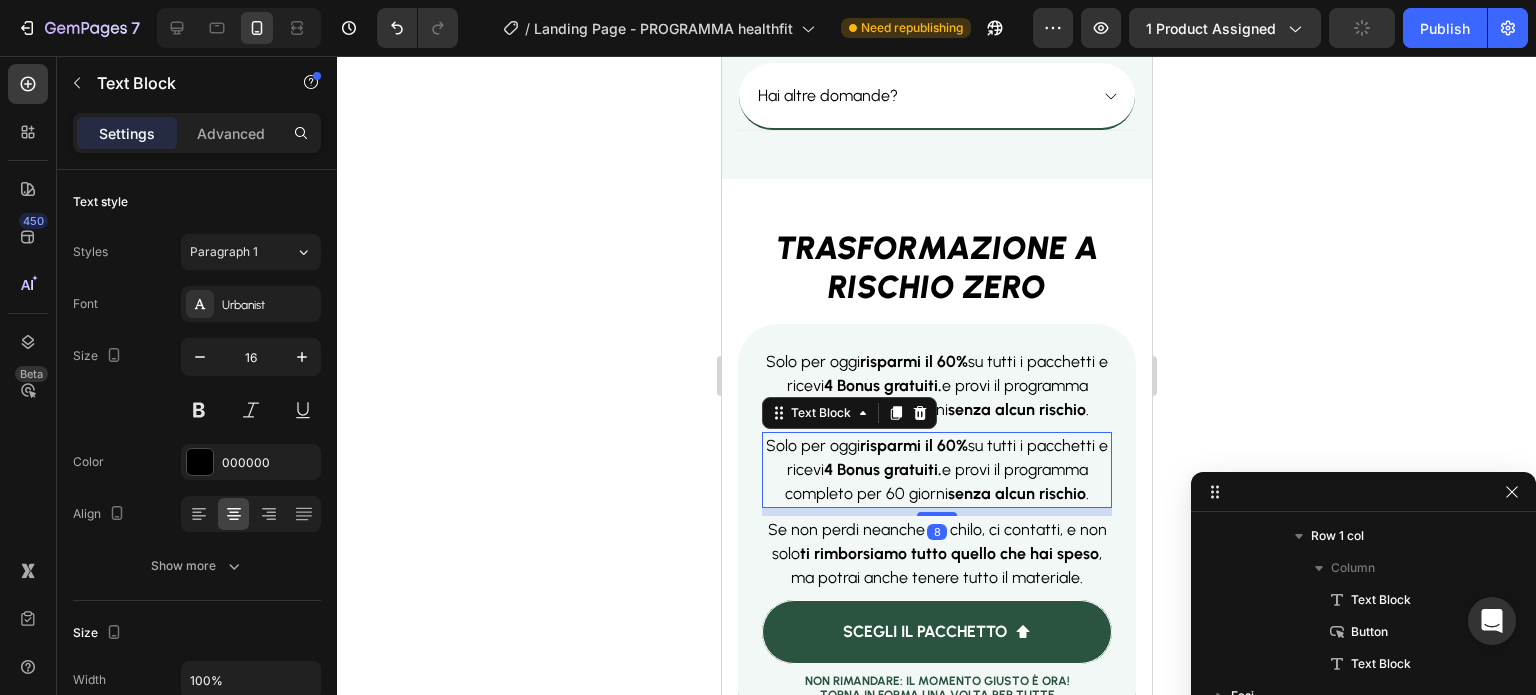 click on "Solo per oggi risparmi il 60% su tutti i pacchetti e ricevi 4 Bonus gratuiti. e provi il programma completo per 60 giorni senza alcun rischio ." at bounding box center [936, 469] 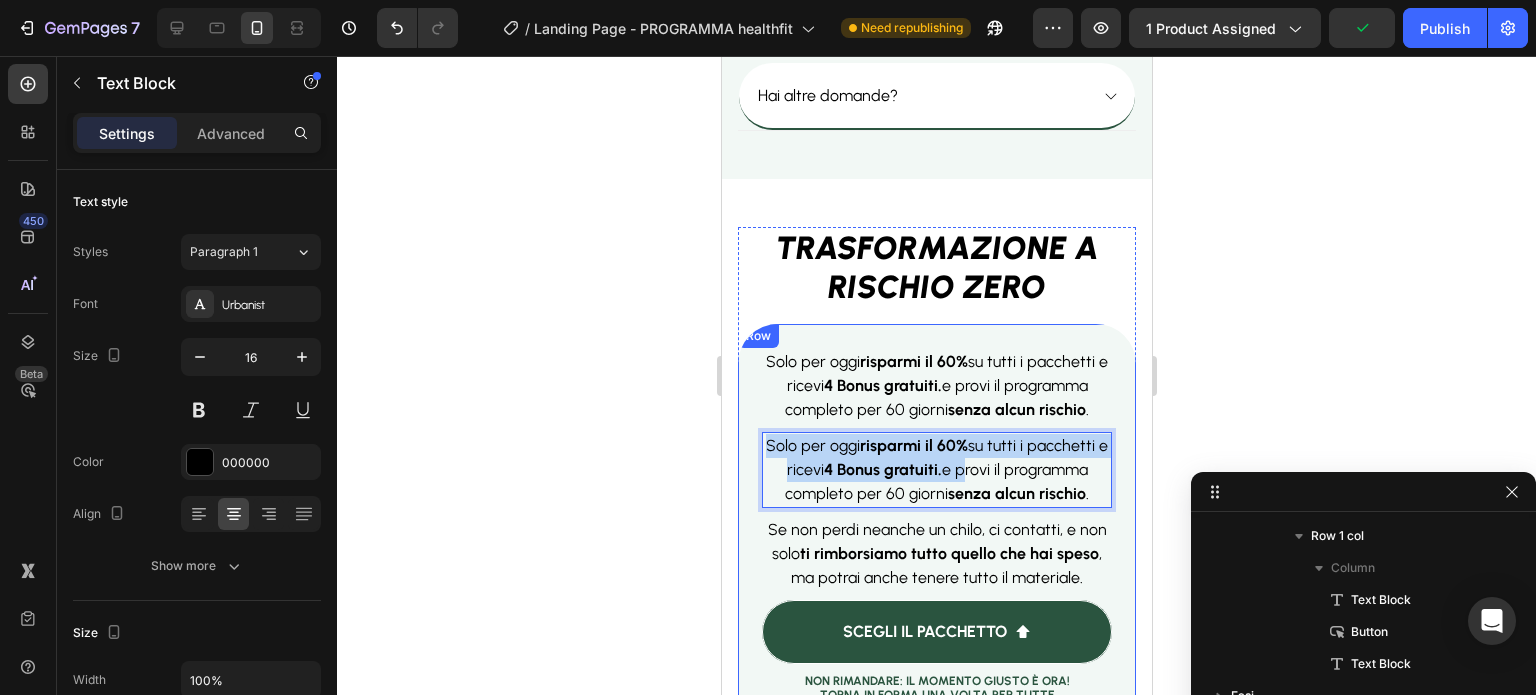 drag, startPoint x: 964, startPoint y: 467, endPoint x: 746, endPoint y: 445, distance: 219.10728 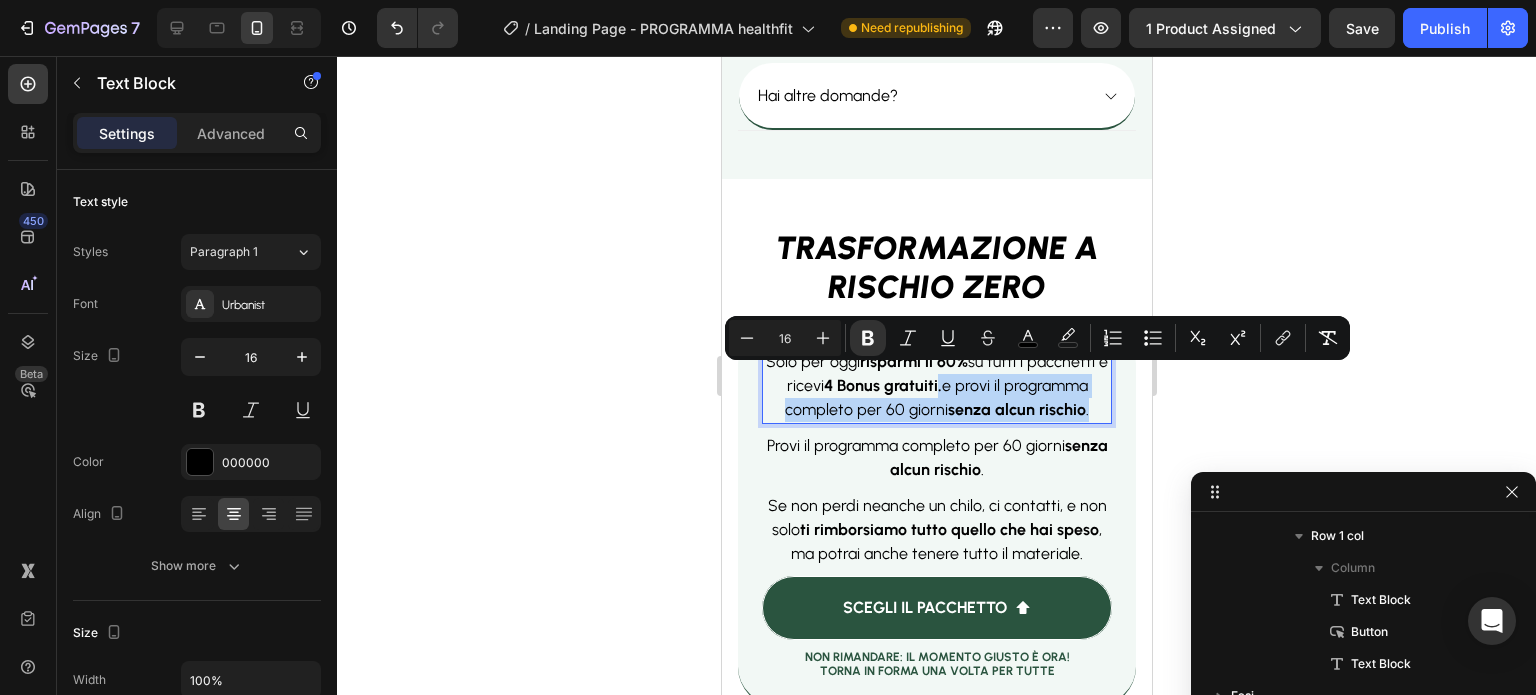 drag, startPoint x: 934, startPoint y: 378, endPoint x: 1085, endPoint y: 404, distance: 153.22206 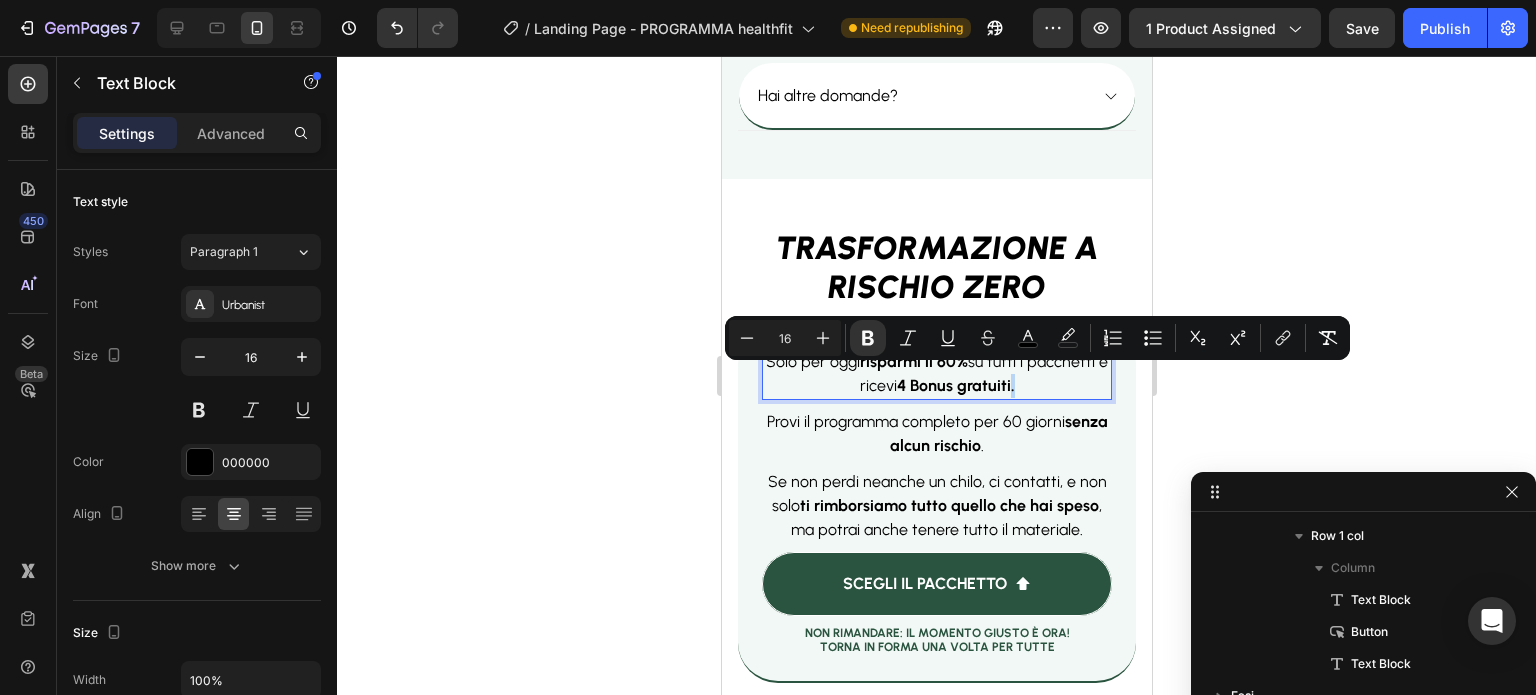 drag, startPoint x: 1028, startPoint y: 382, endPoint x: 1008, endPoint y: 382, distance: 20 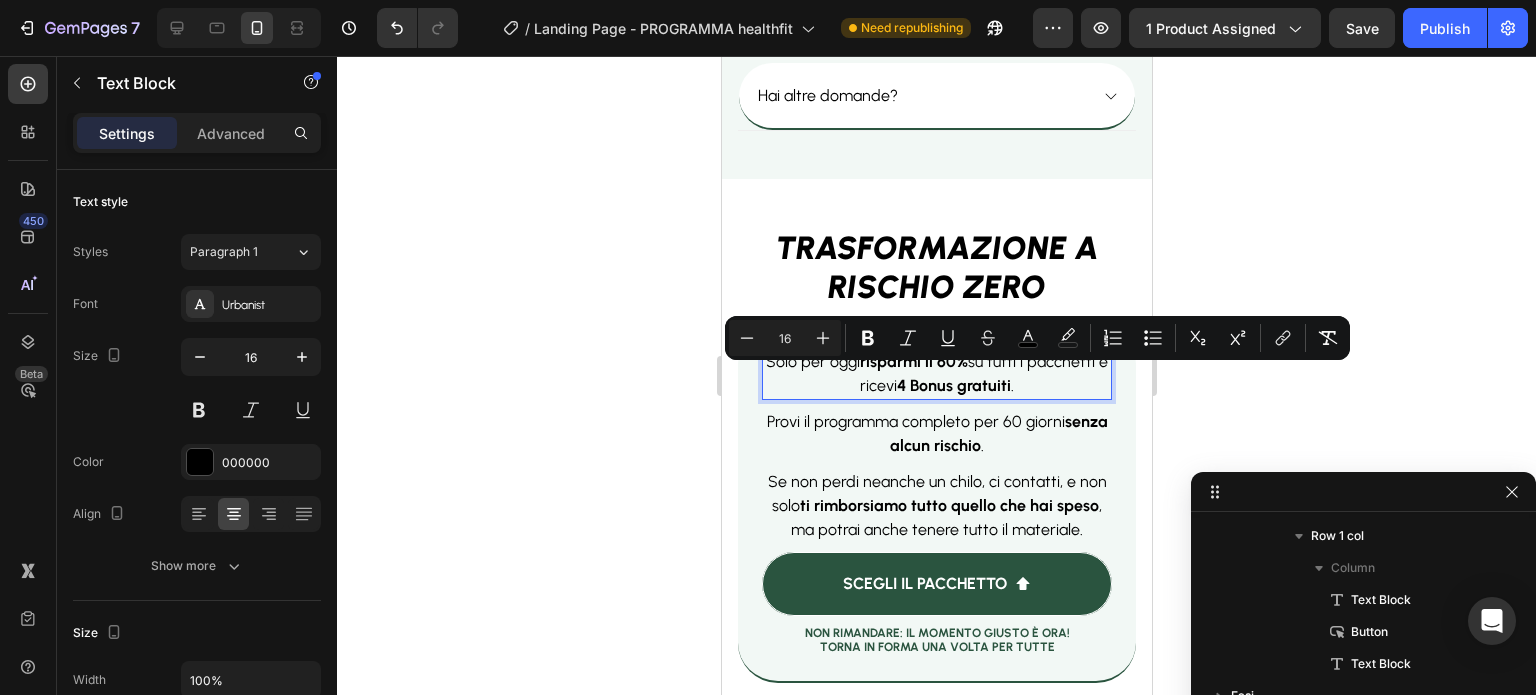 click 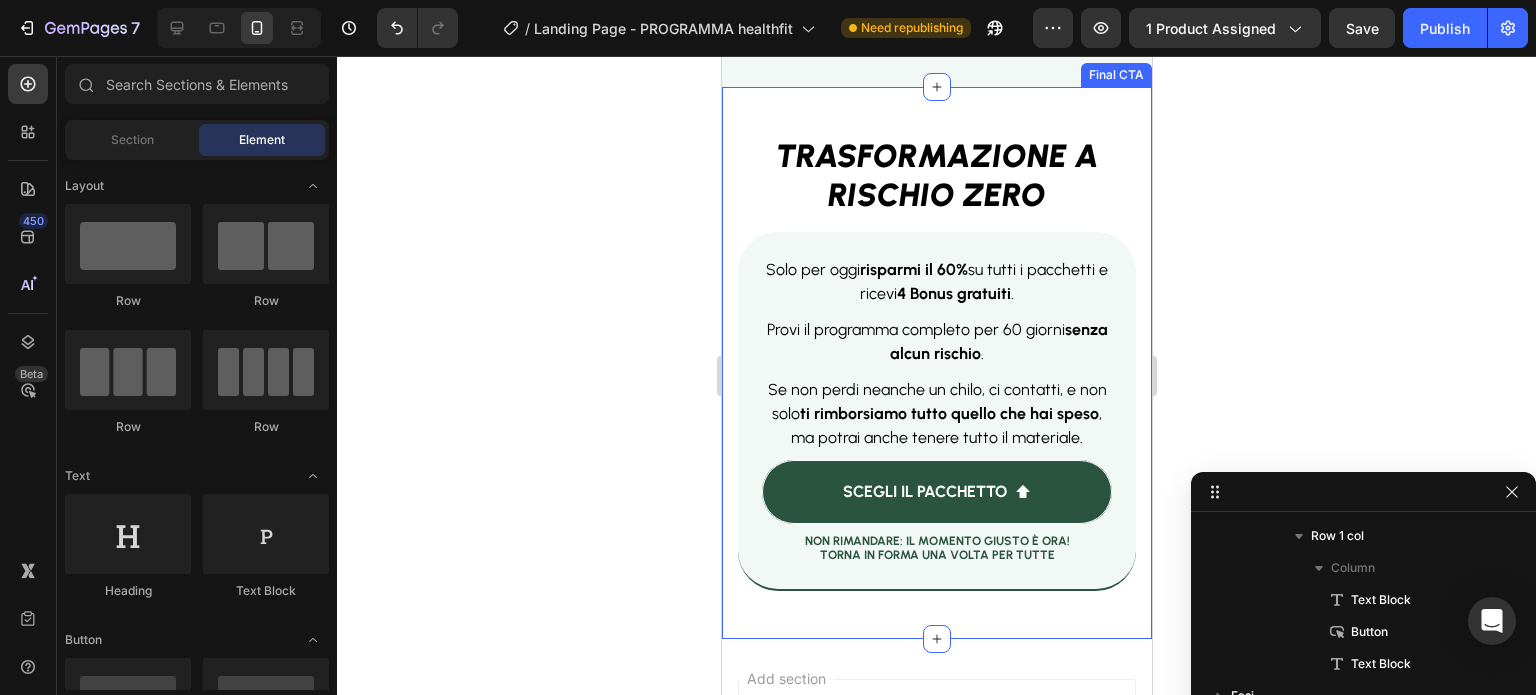 scroll, scrollTop: 15488, scrollLeft: 0, axis: vertical 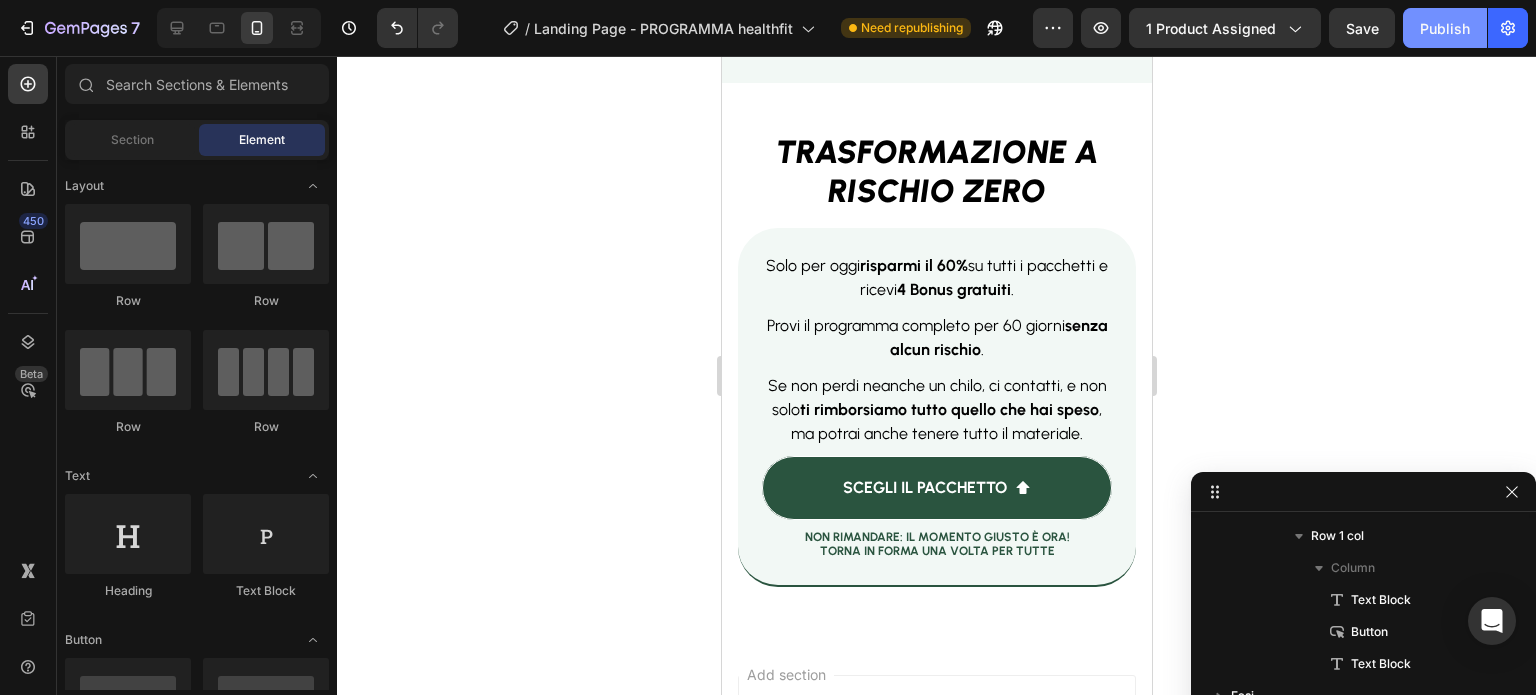 click on "Publish" at bounding box center (1445, 28) 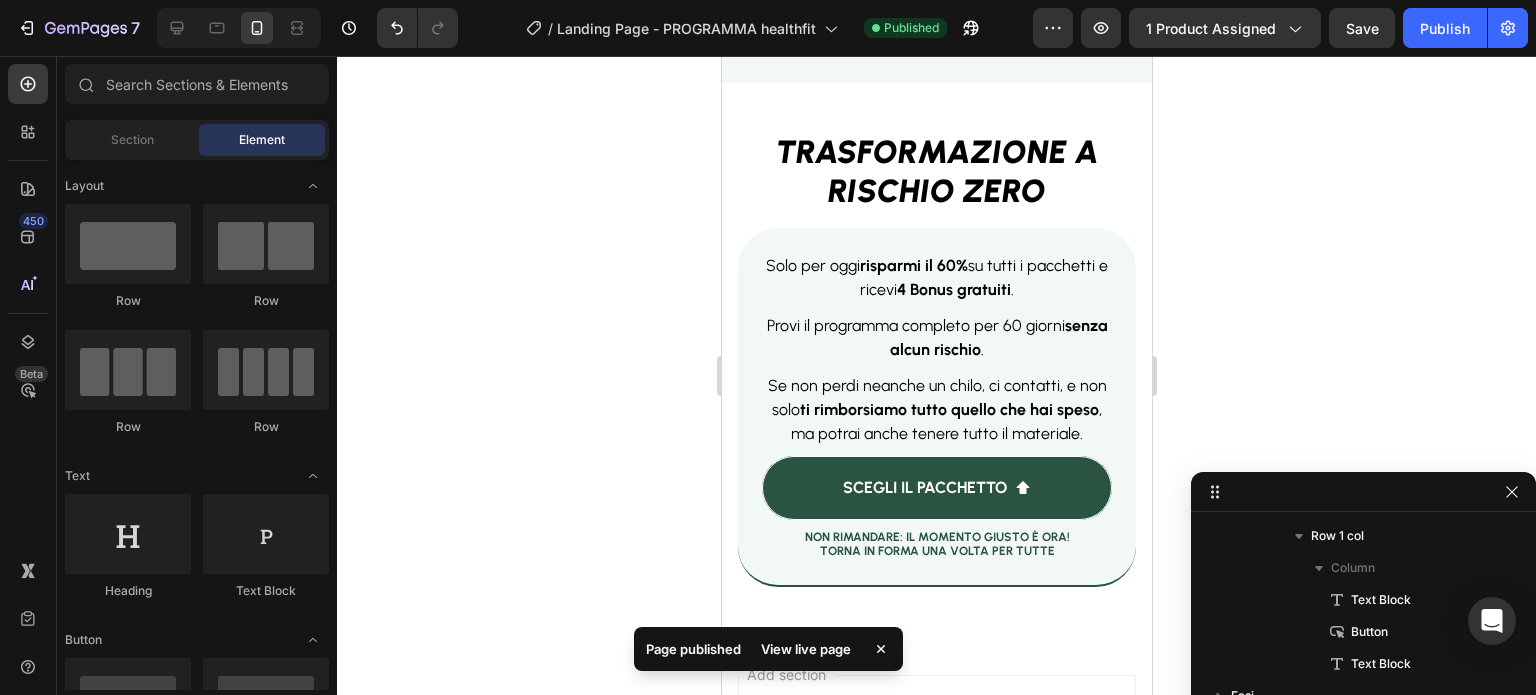 click 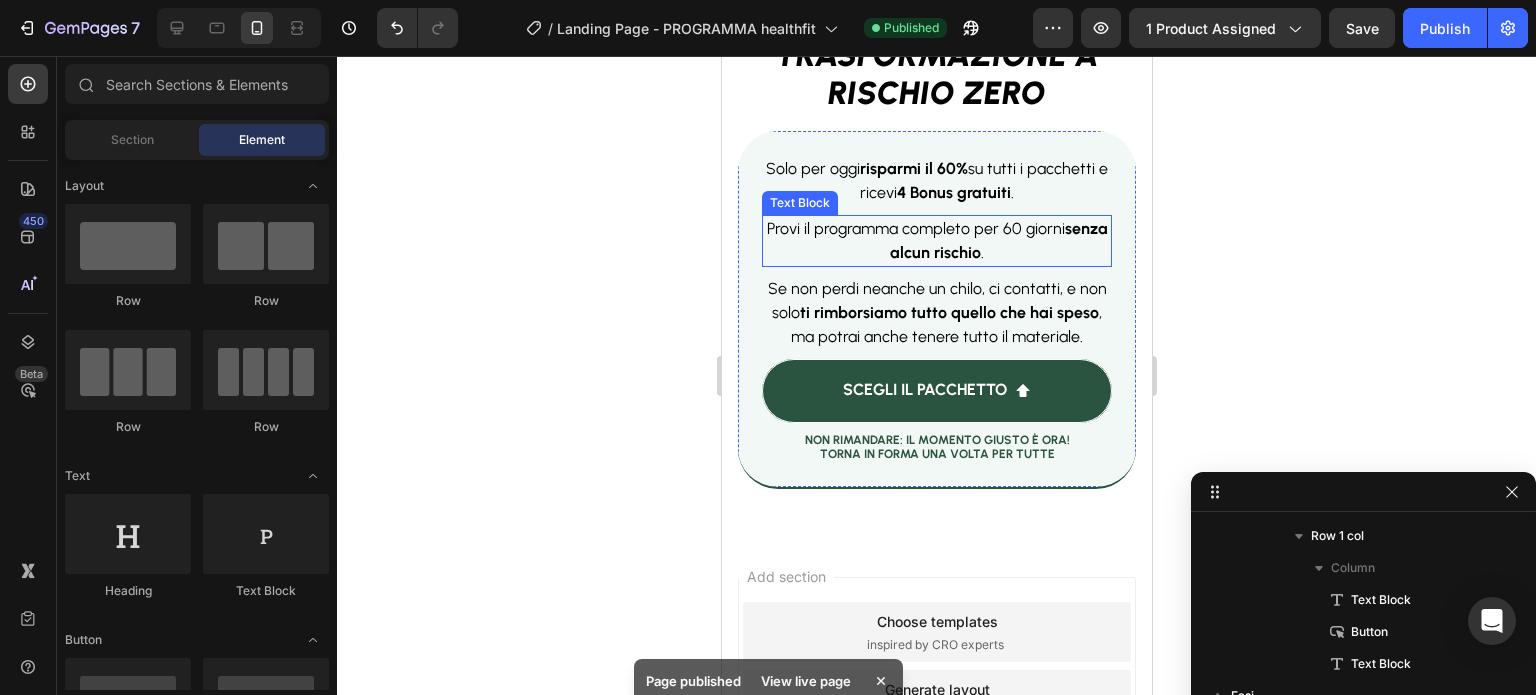 scroll, scrollTop: 15587, scrollLeft: 0, axis: vertical 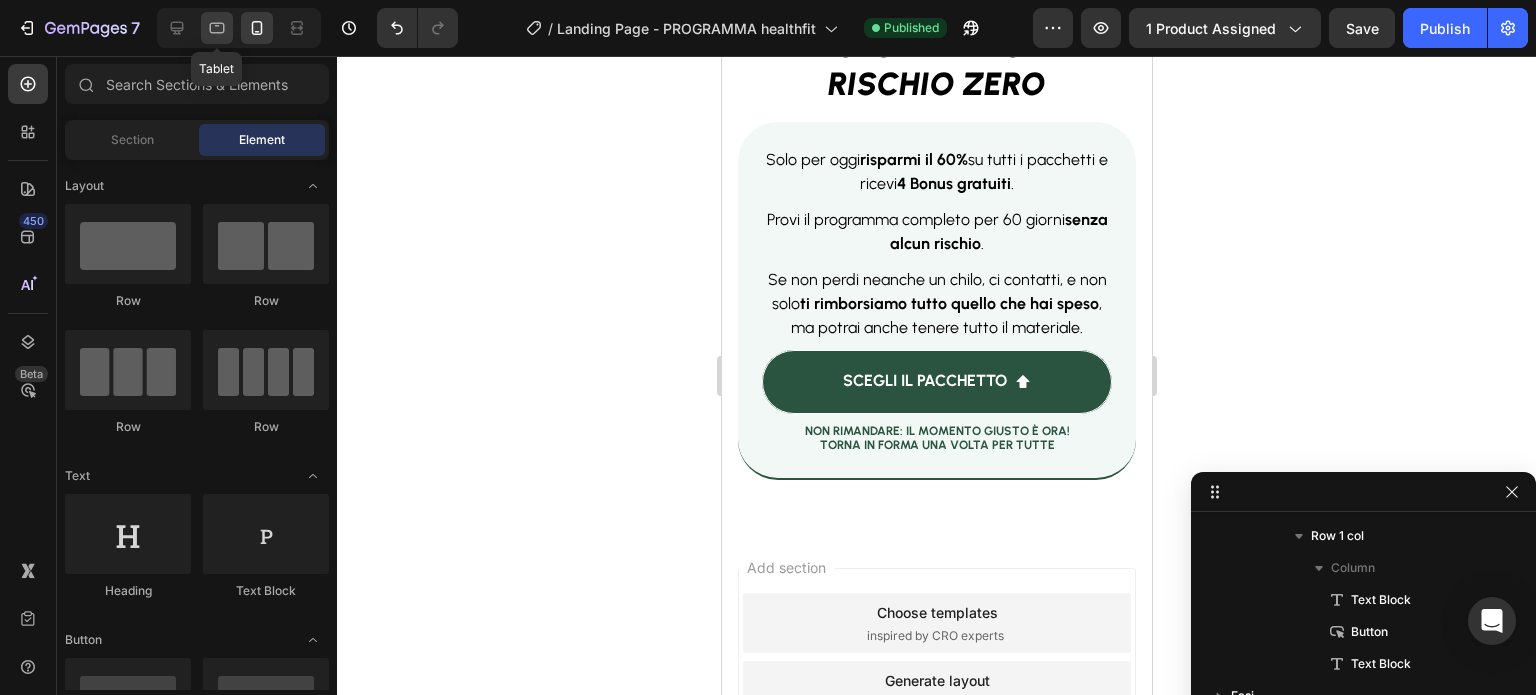 click 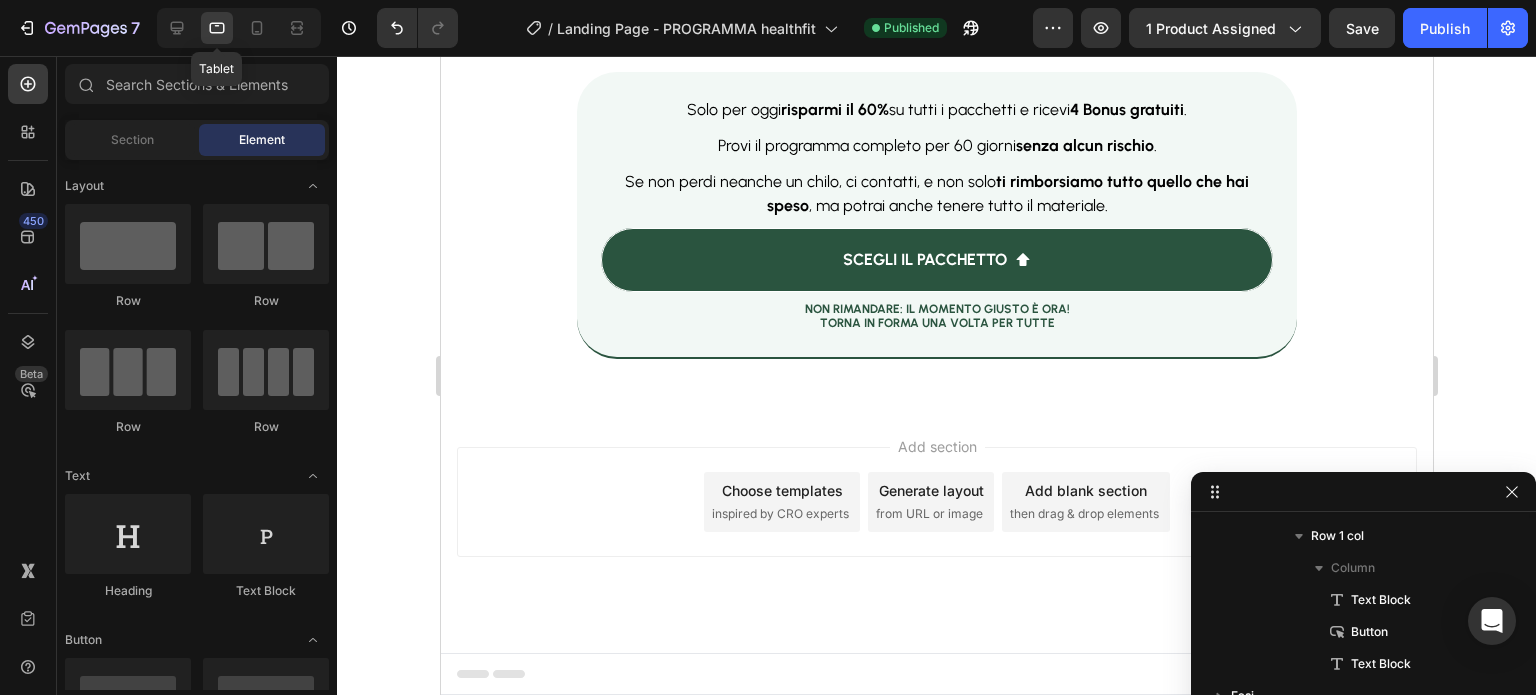 scroll, scrollTop: 14572, scrollLeft: 0, axis: vertical 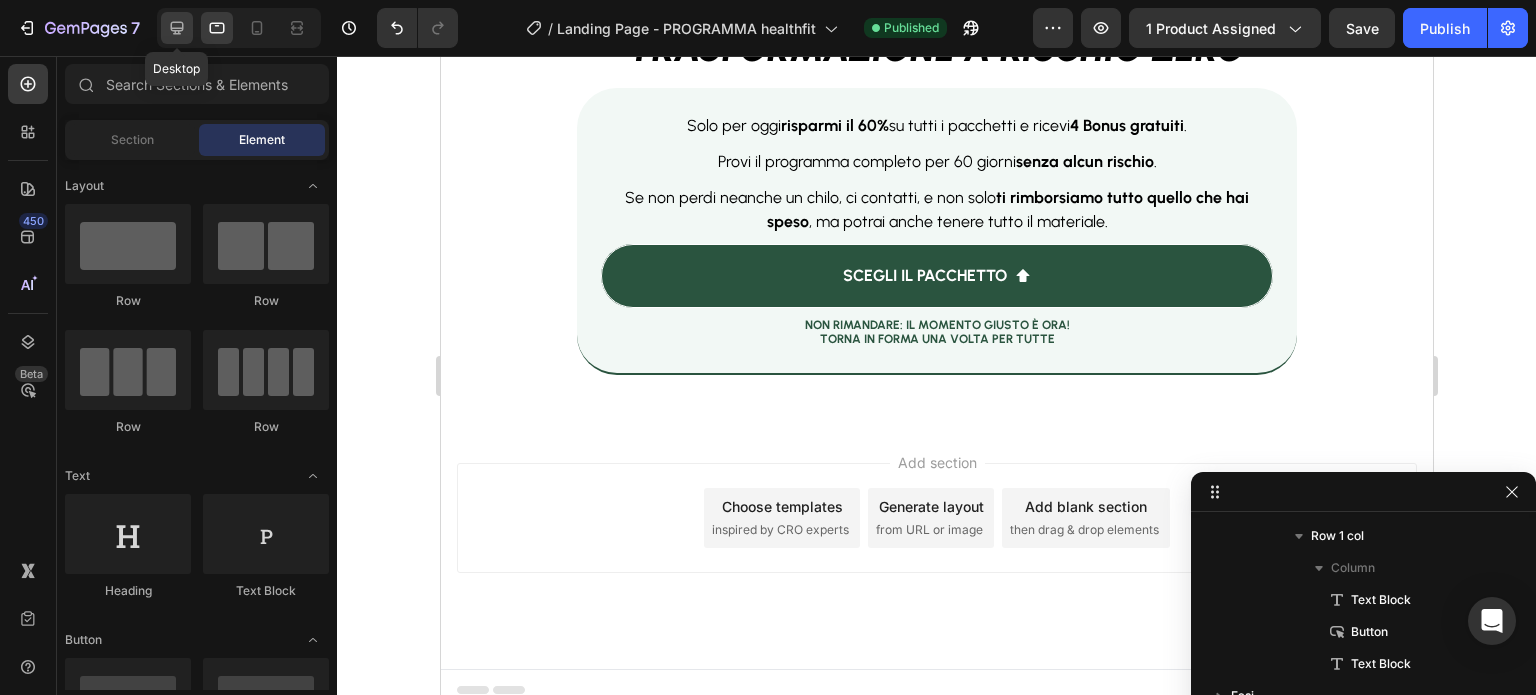 click 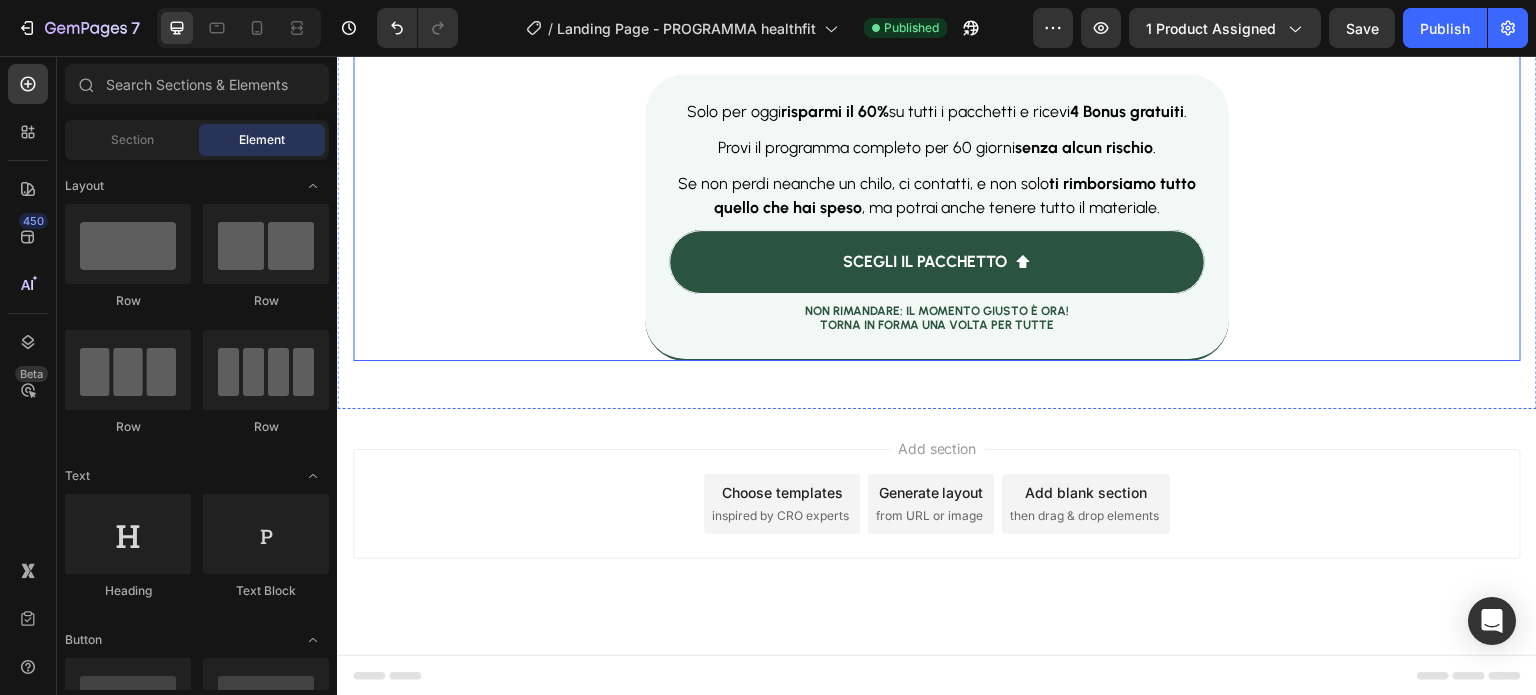 scroll, scrollTop: 12997, scrollLeft: 0, axis: vertical 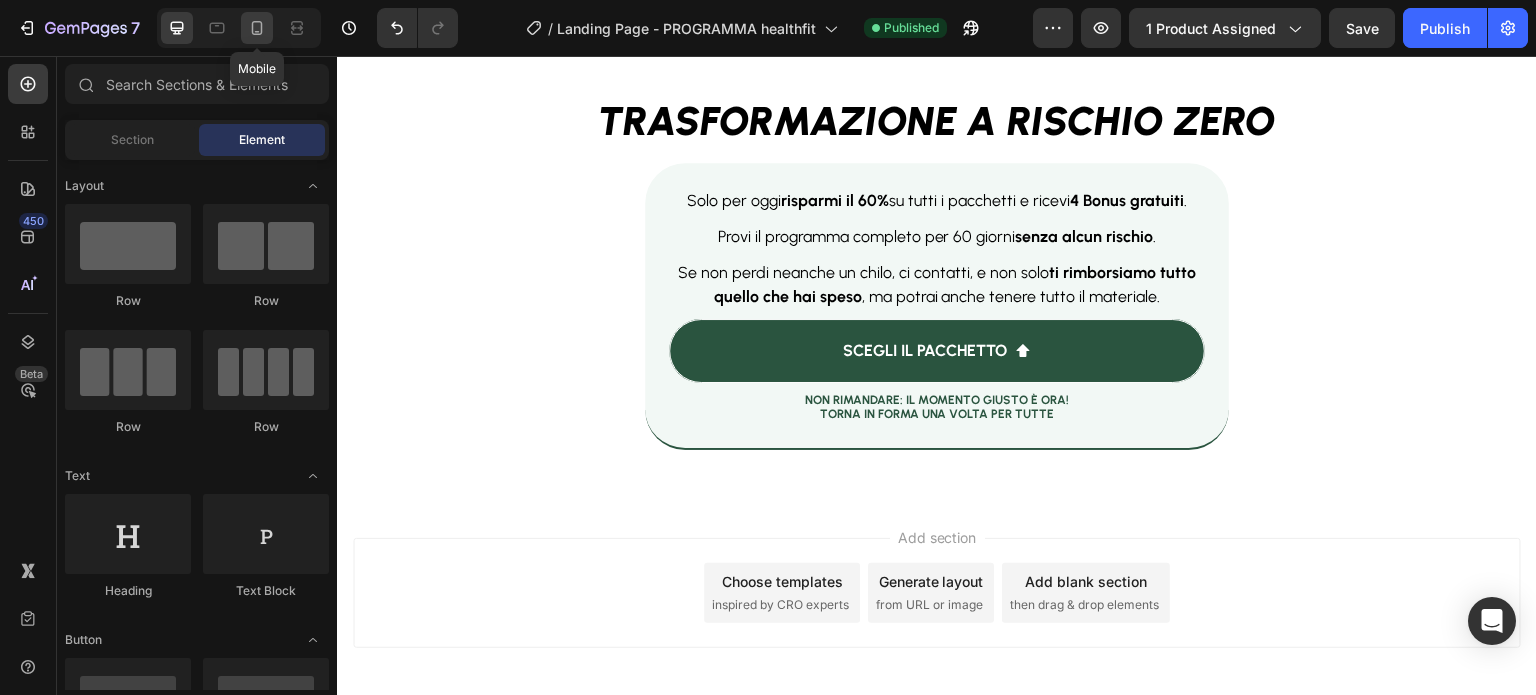 click 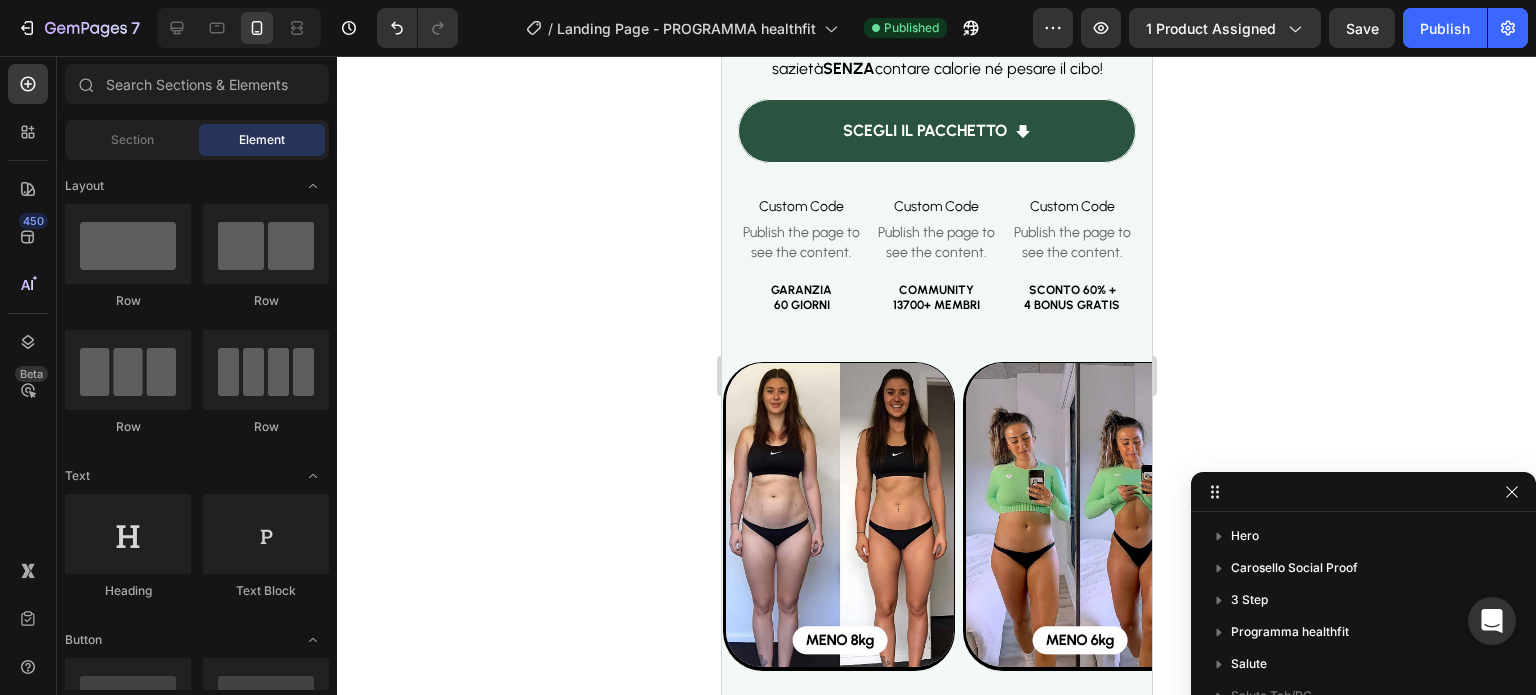 scroll, scrollTop: 0, scrollLeft: 0, axis: both 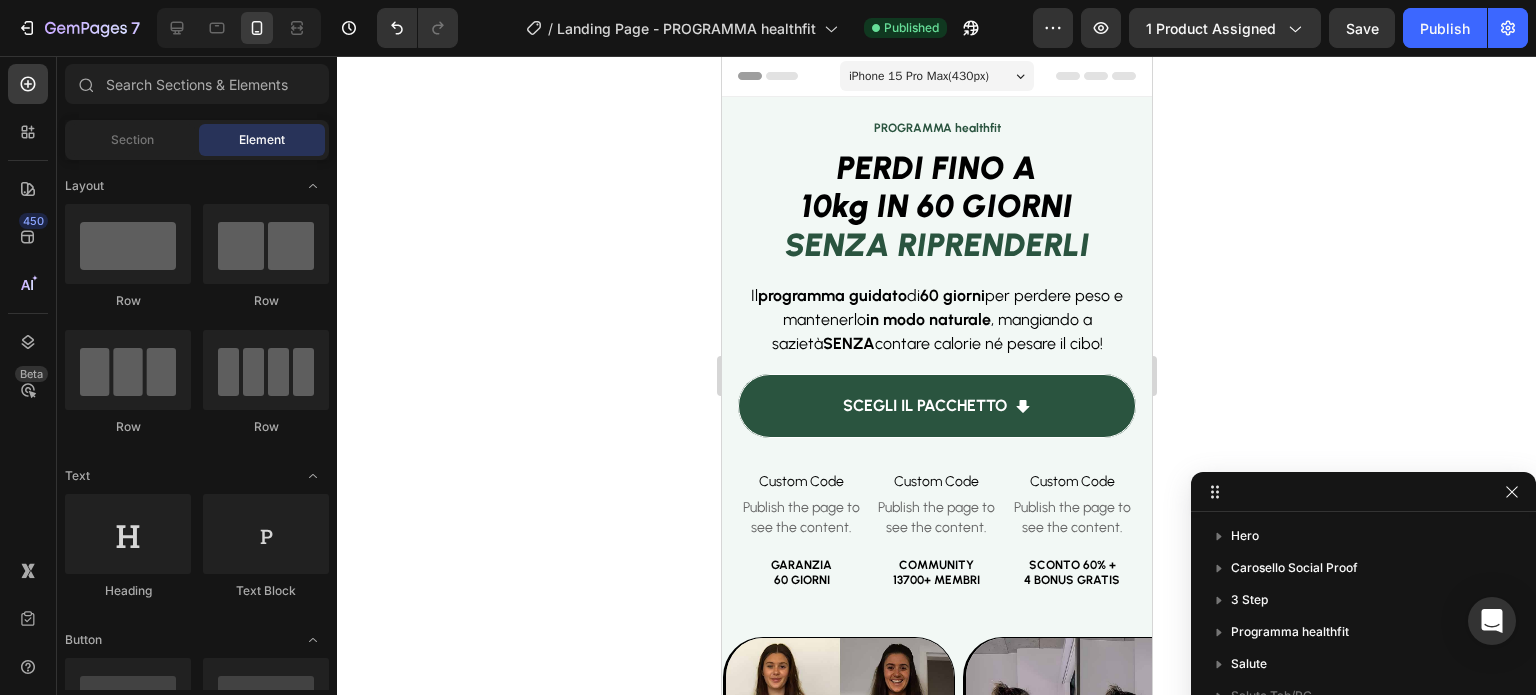 click 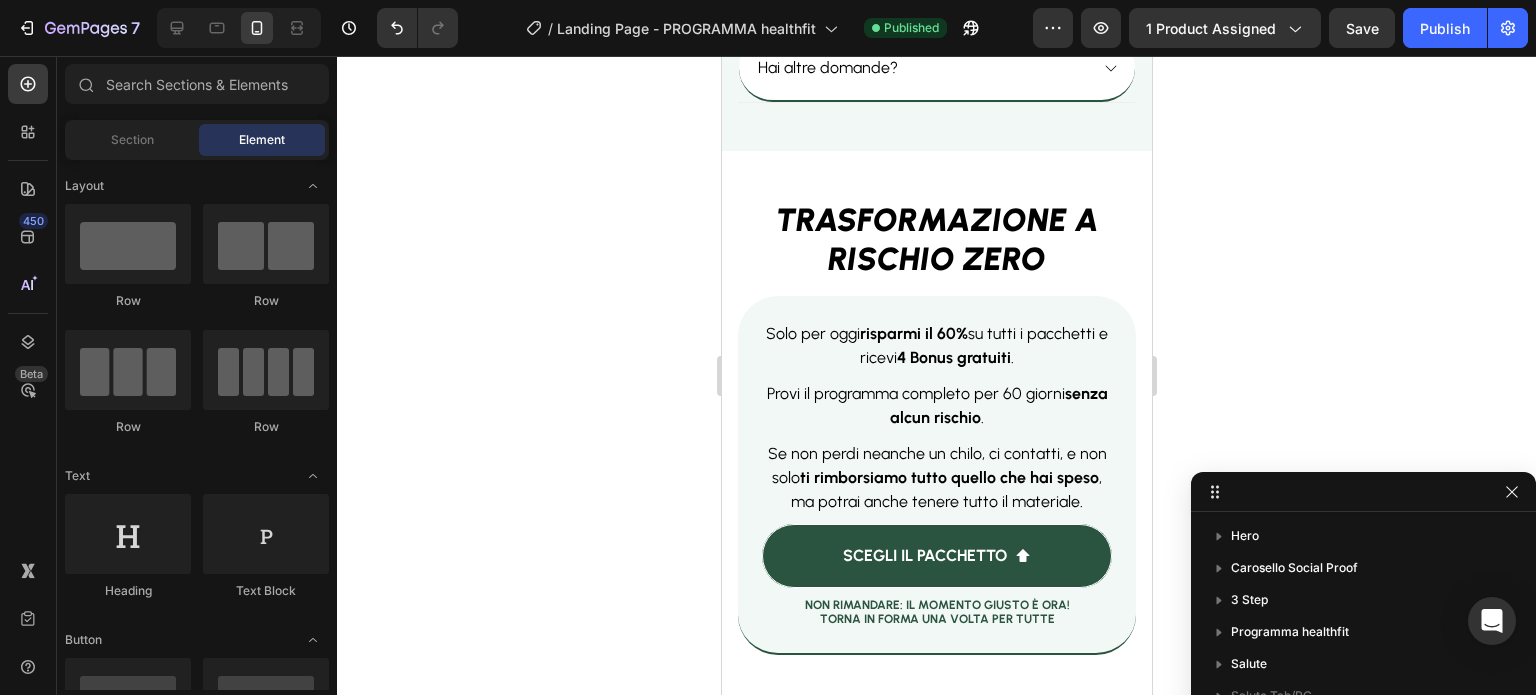 scroll, scrollTop: 15424, scrollLeft: 0, axis: vertical 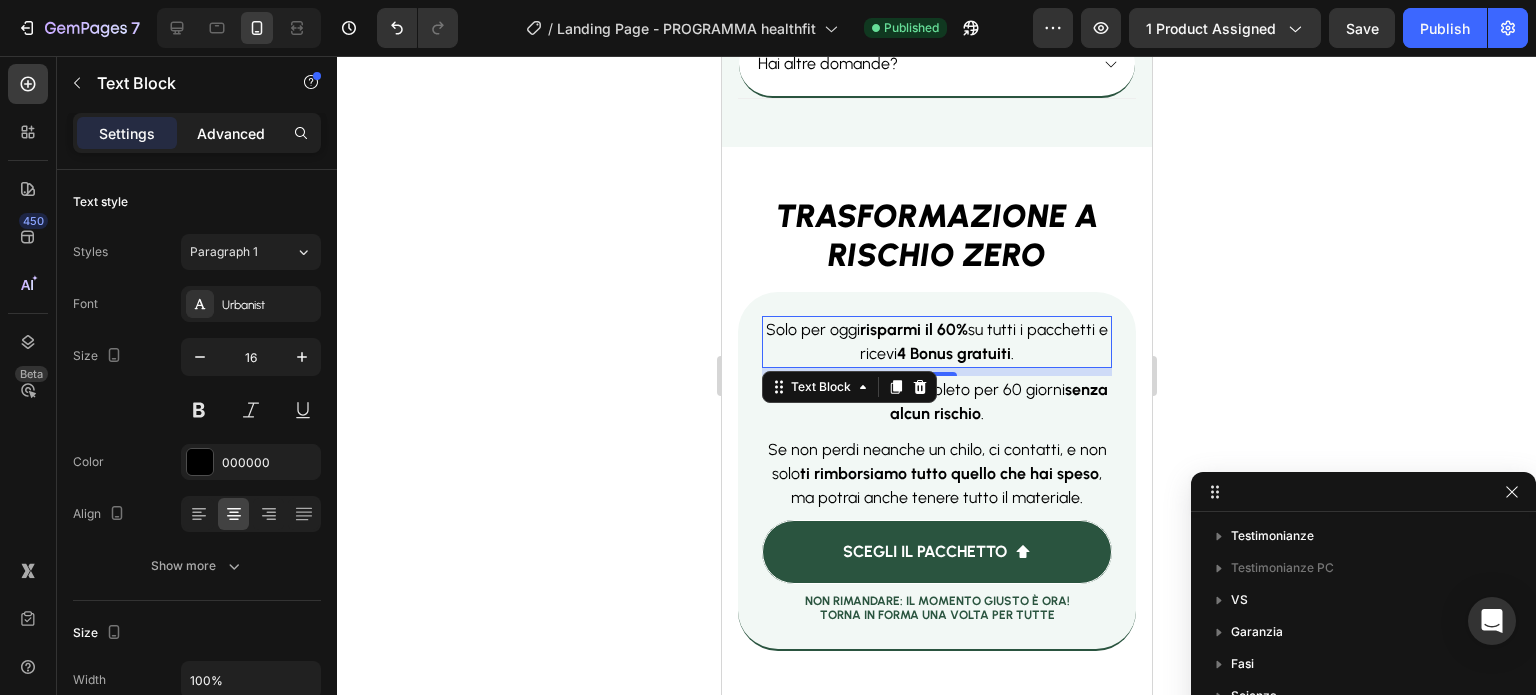 click on "Advanced" 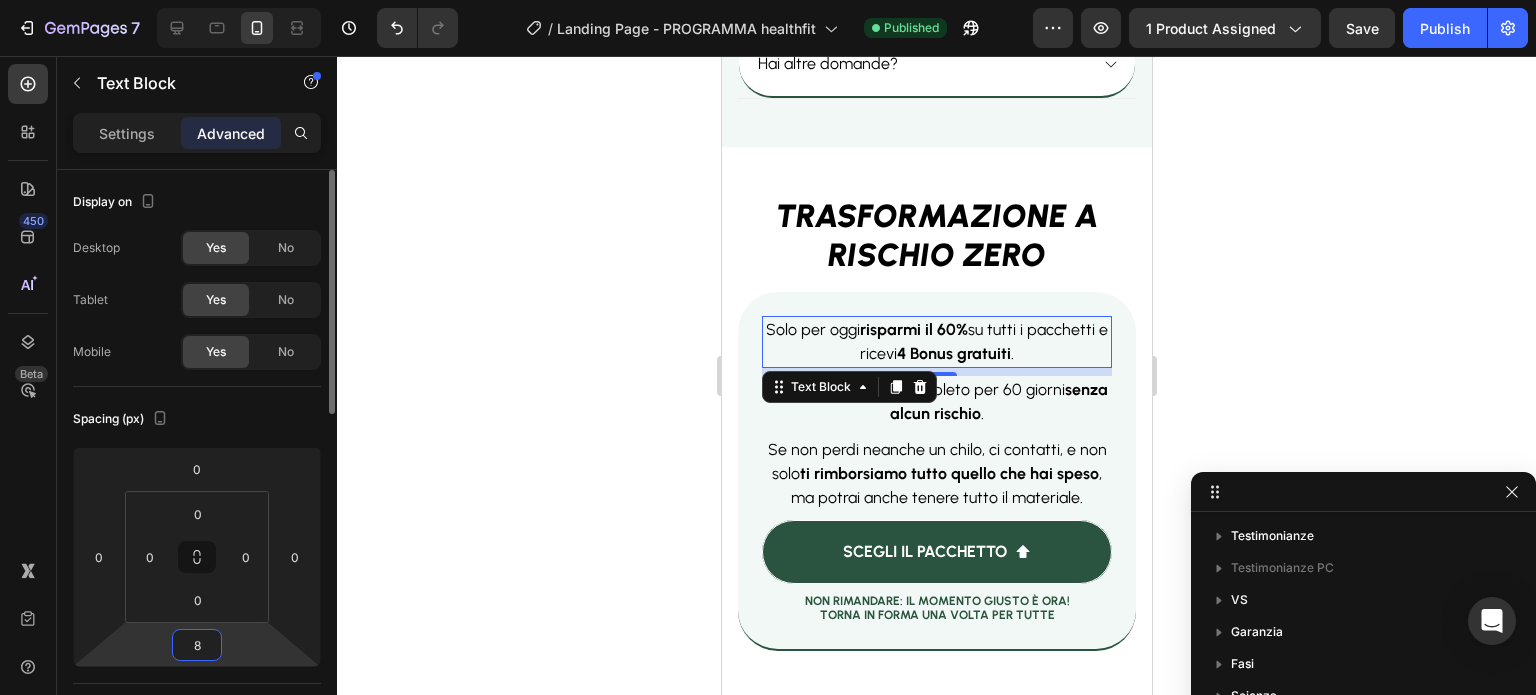 click on "8" at bounding box center (197, 645) 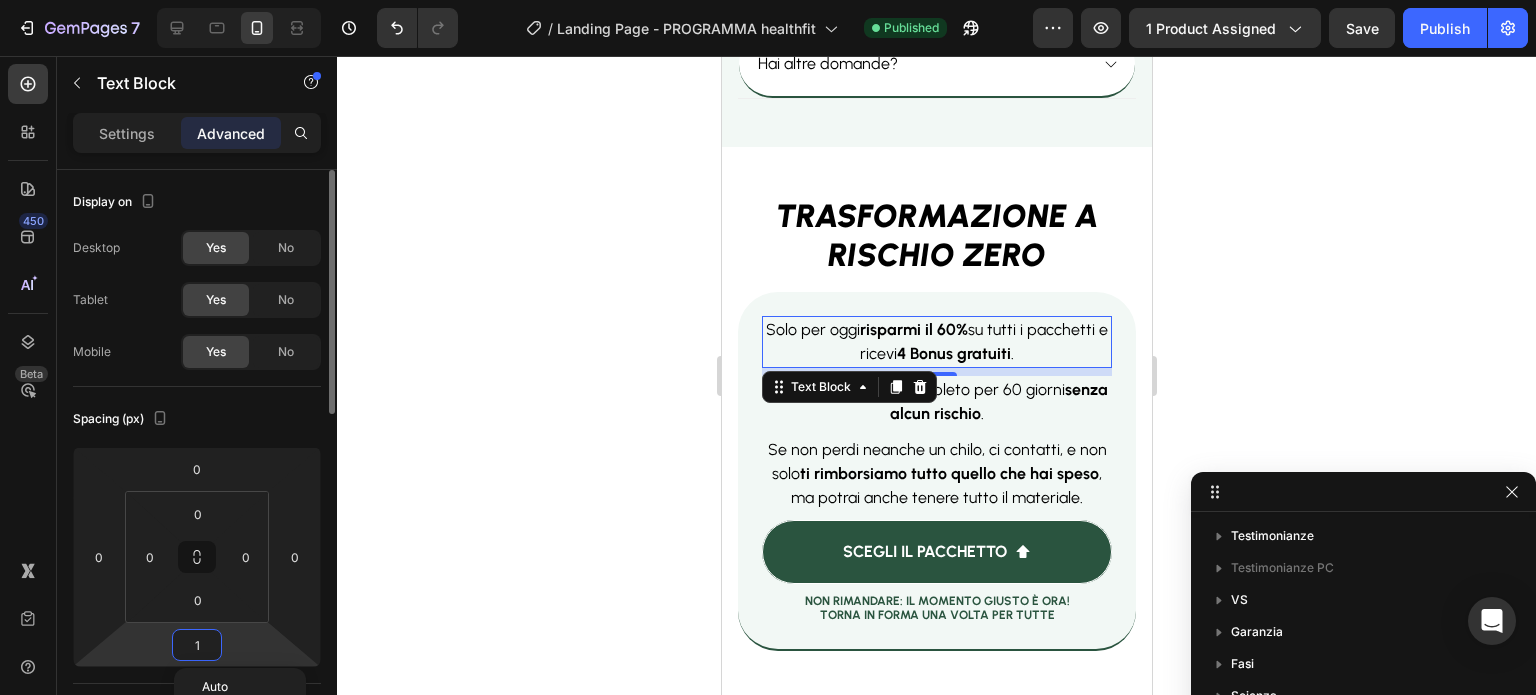 type on "16" 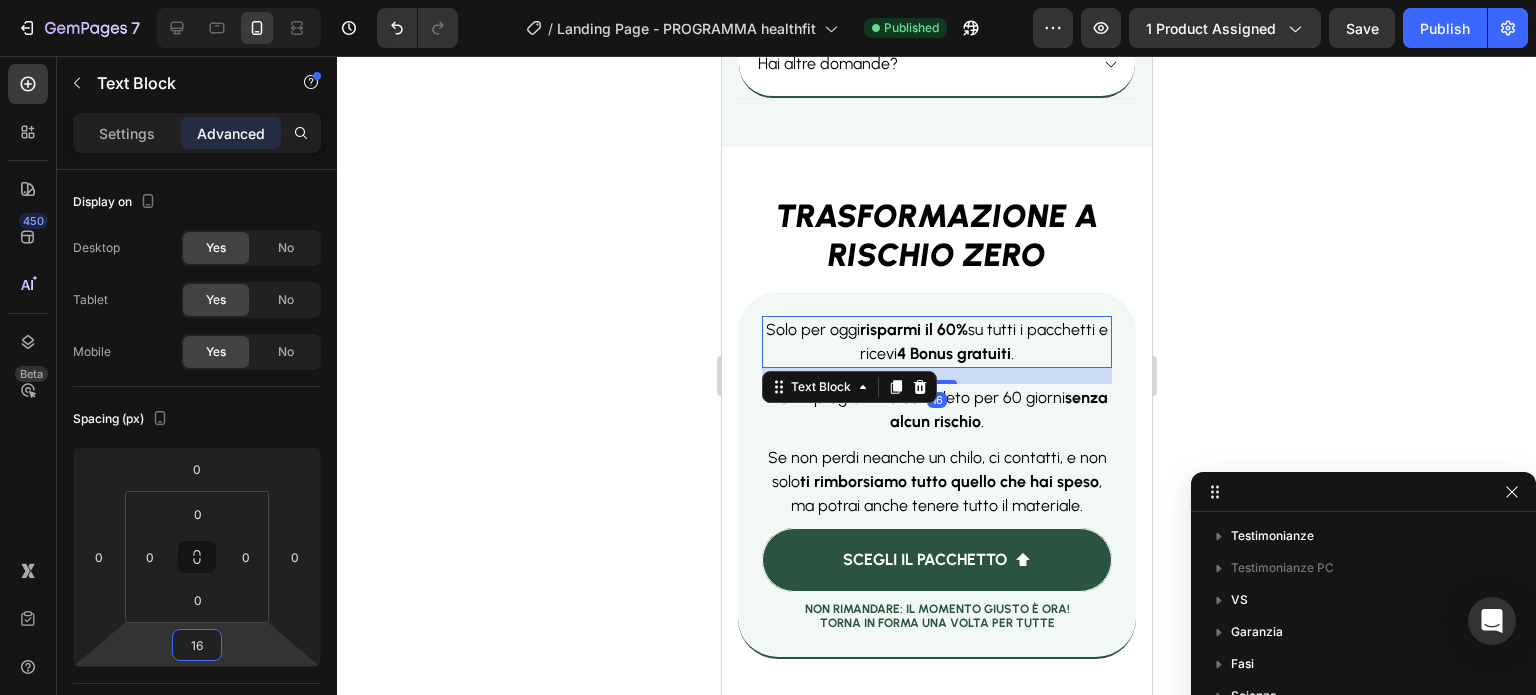 click 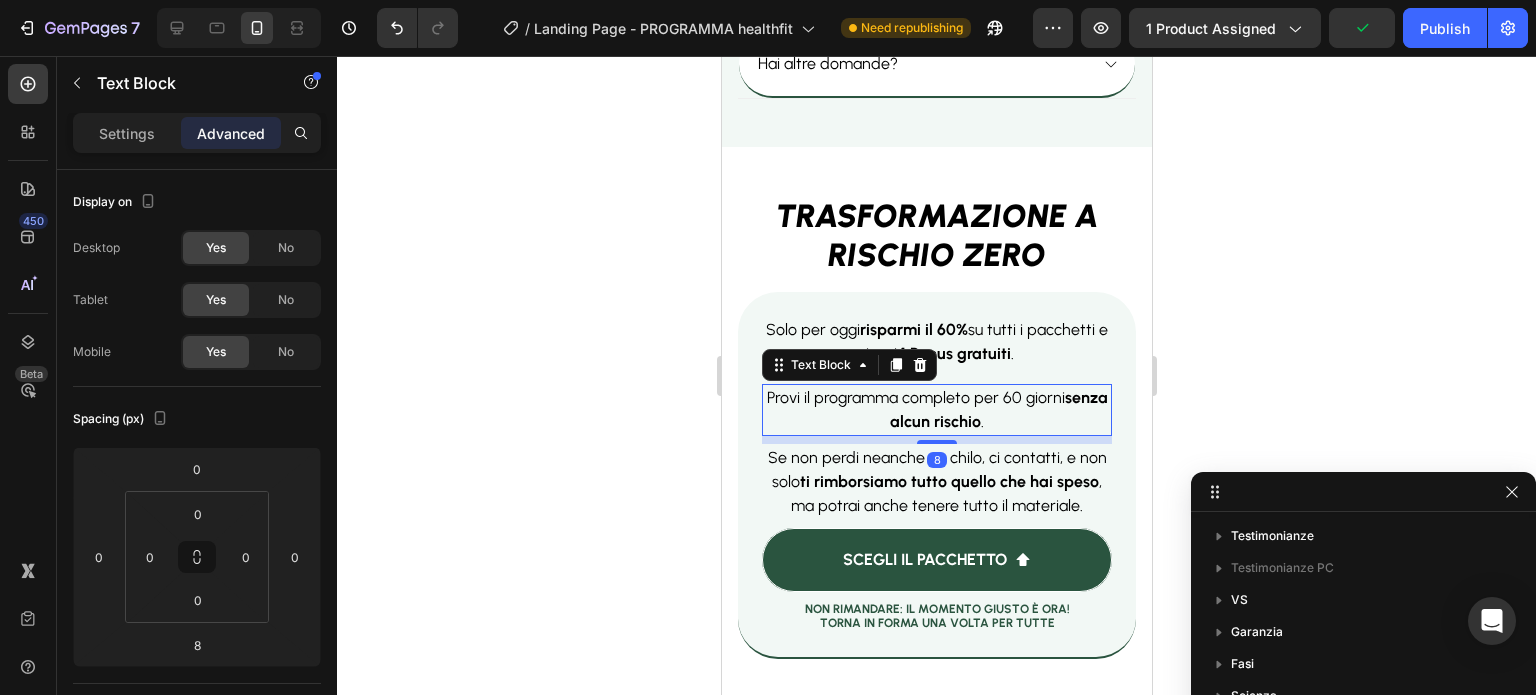 click on "Provi il programma completo per 60 giorni senza alcun rischio ." at bounding box center (936, 410) 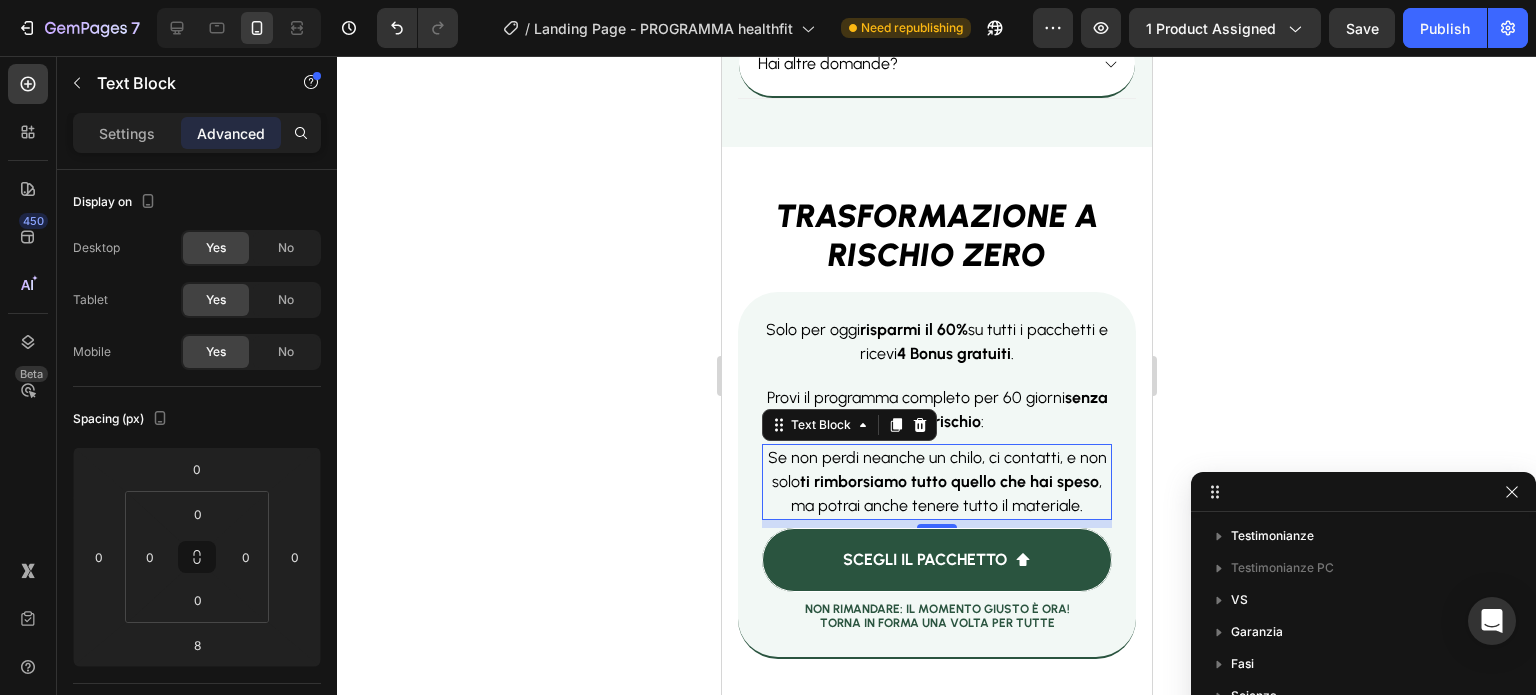 click on "Se non perdi neanche un chilo, ci contatti, e non solo ti rimborsiamo tutto quello che hai speso , ma potrai anche tenere tutto il materiale." at bounding box center [936, 481] 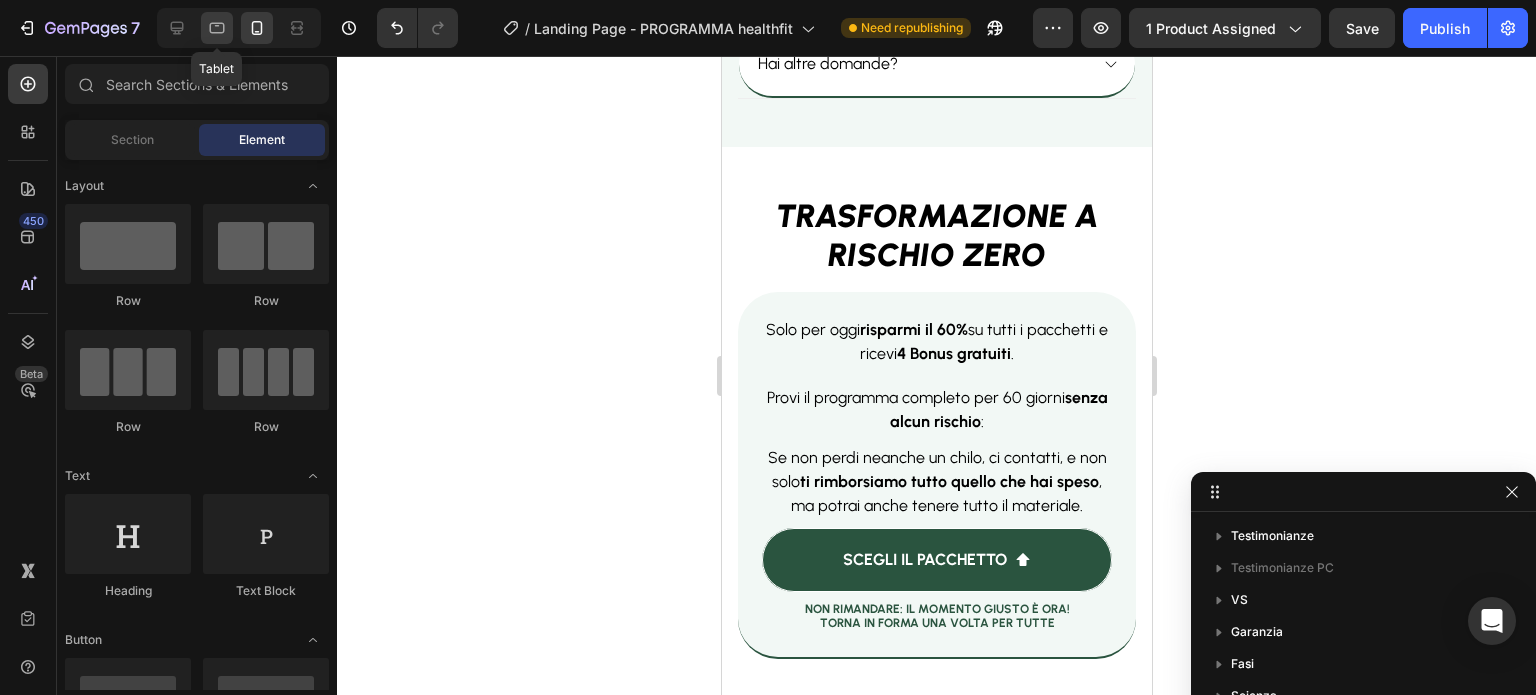 click 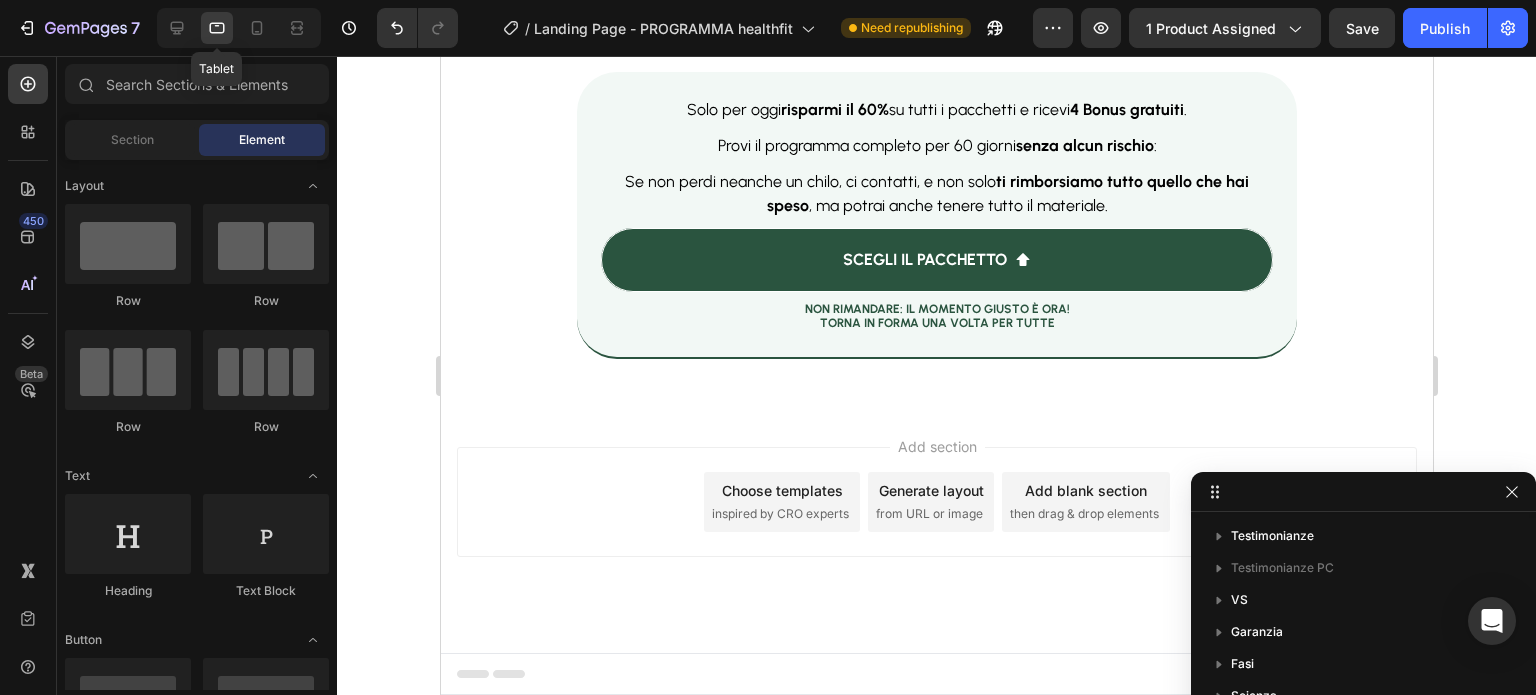 scroll, scrollTop: 14591, scrollLeft: 0, axis: vertical 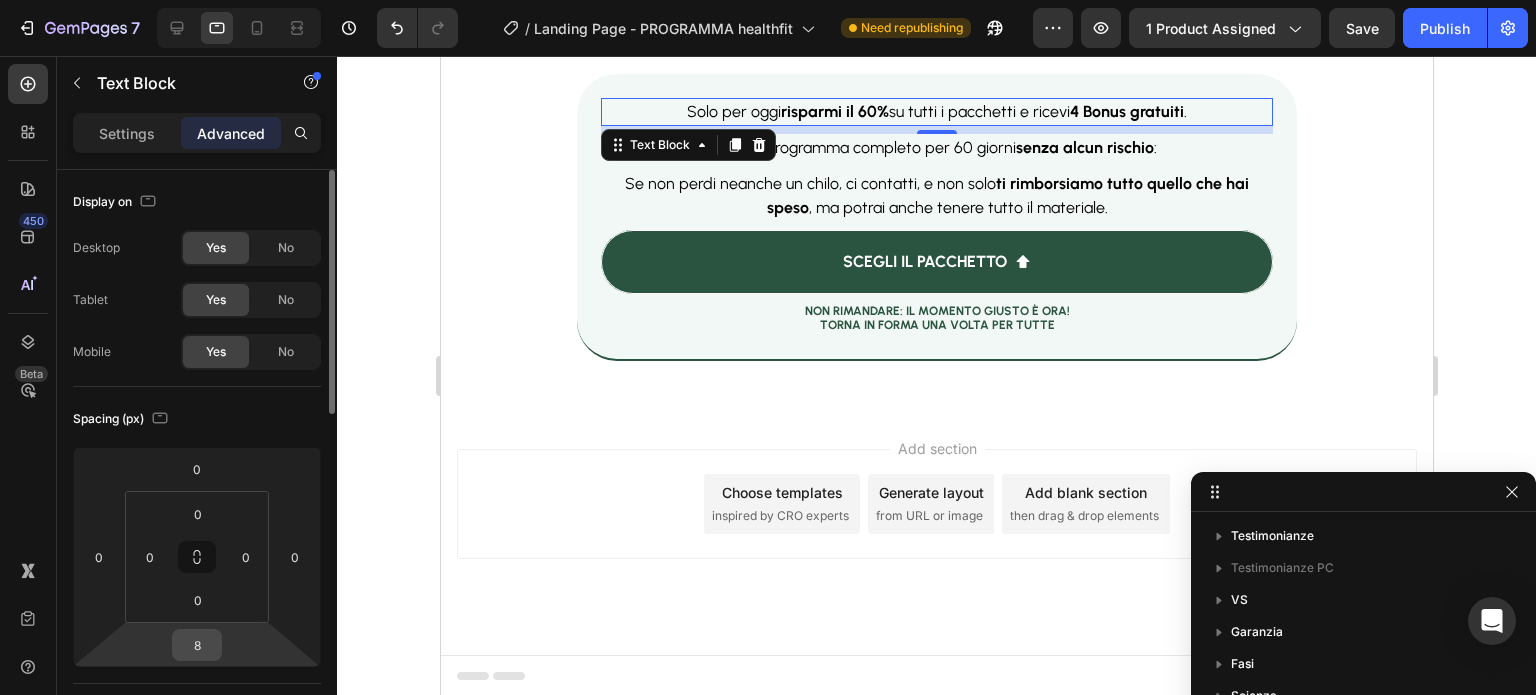 click on "8" at bounding box center [197, 645] 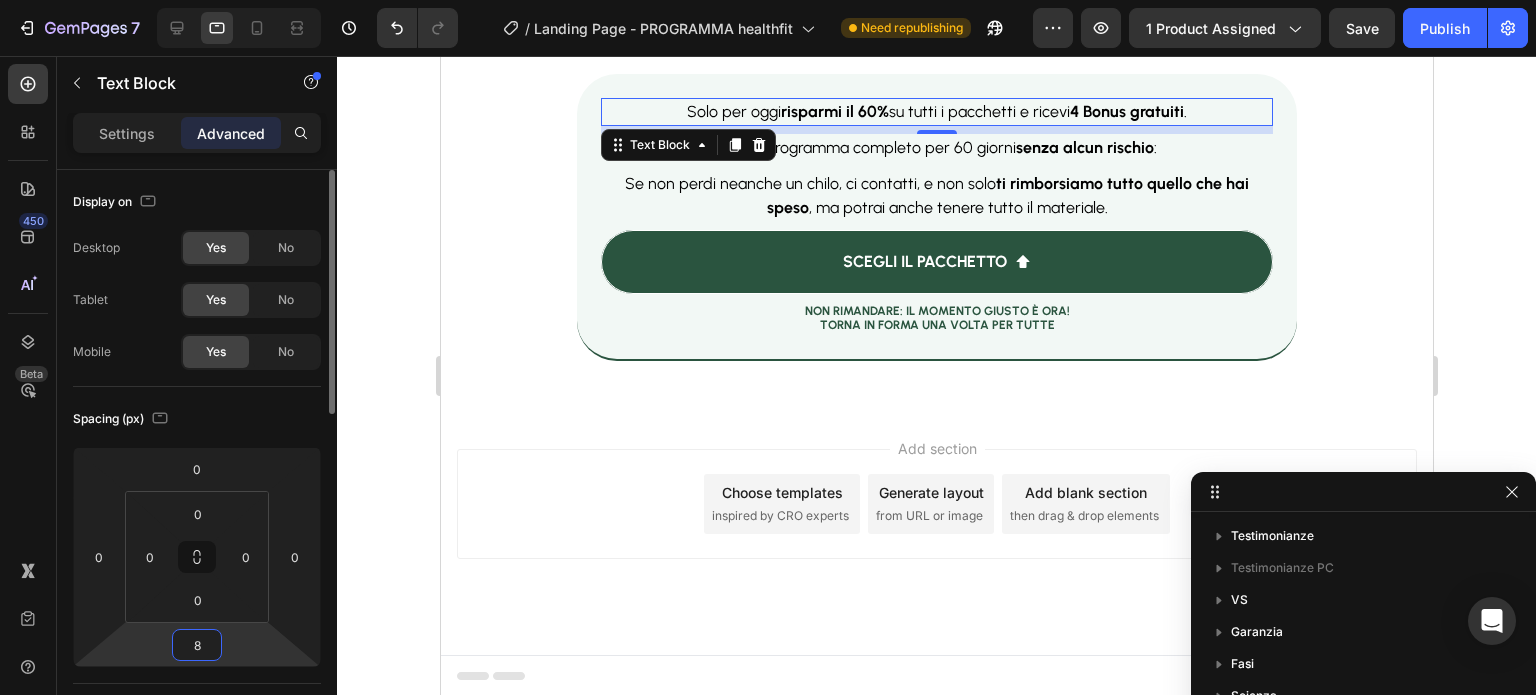 click on "8" at bounding box center [197, 645] 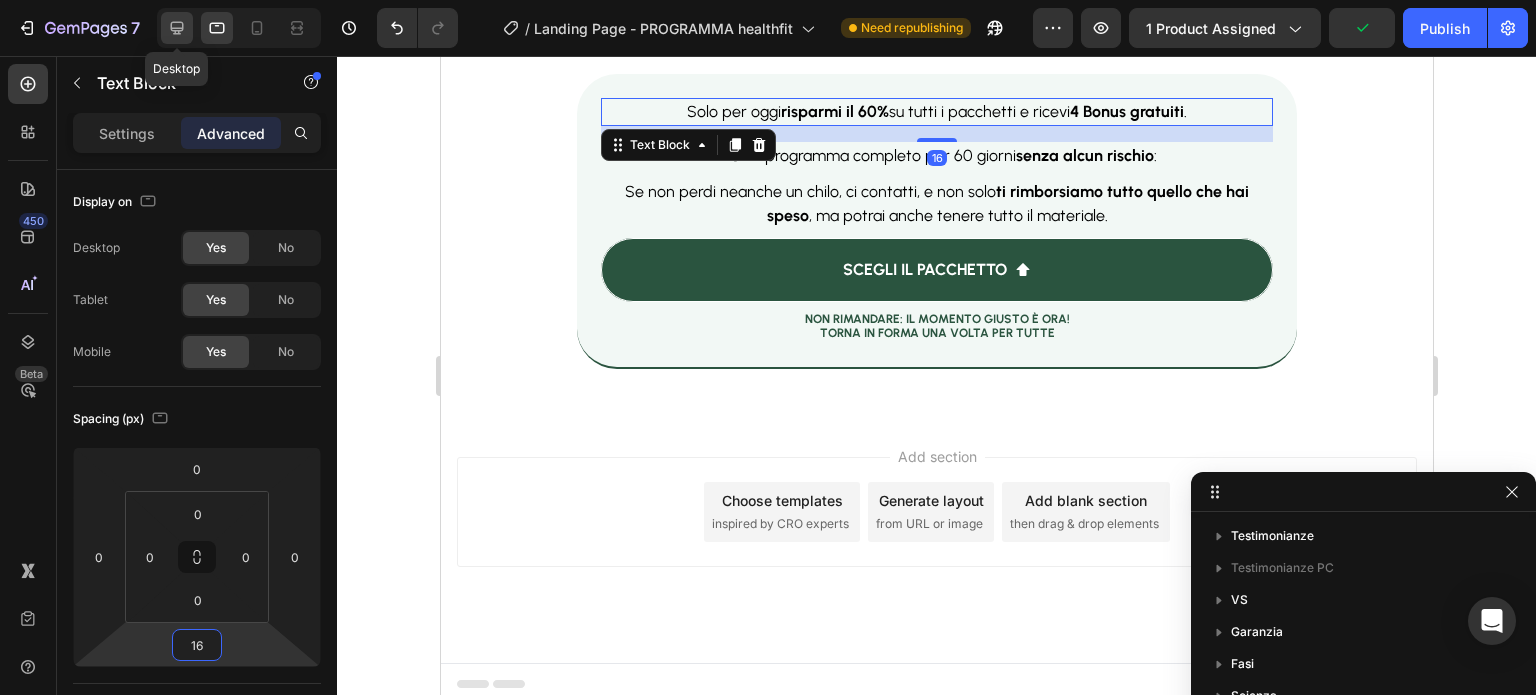 type on "16" 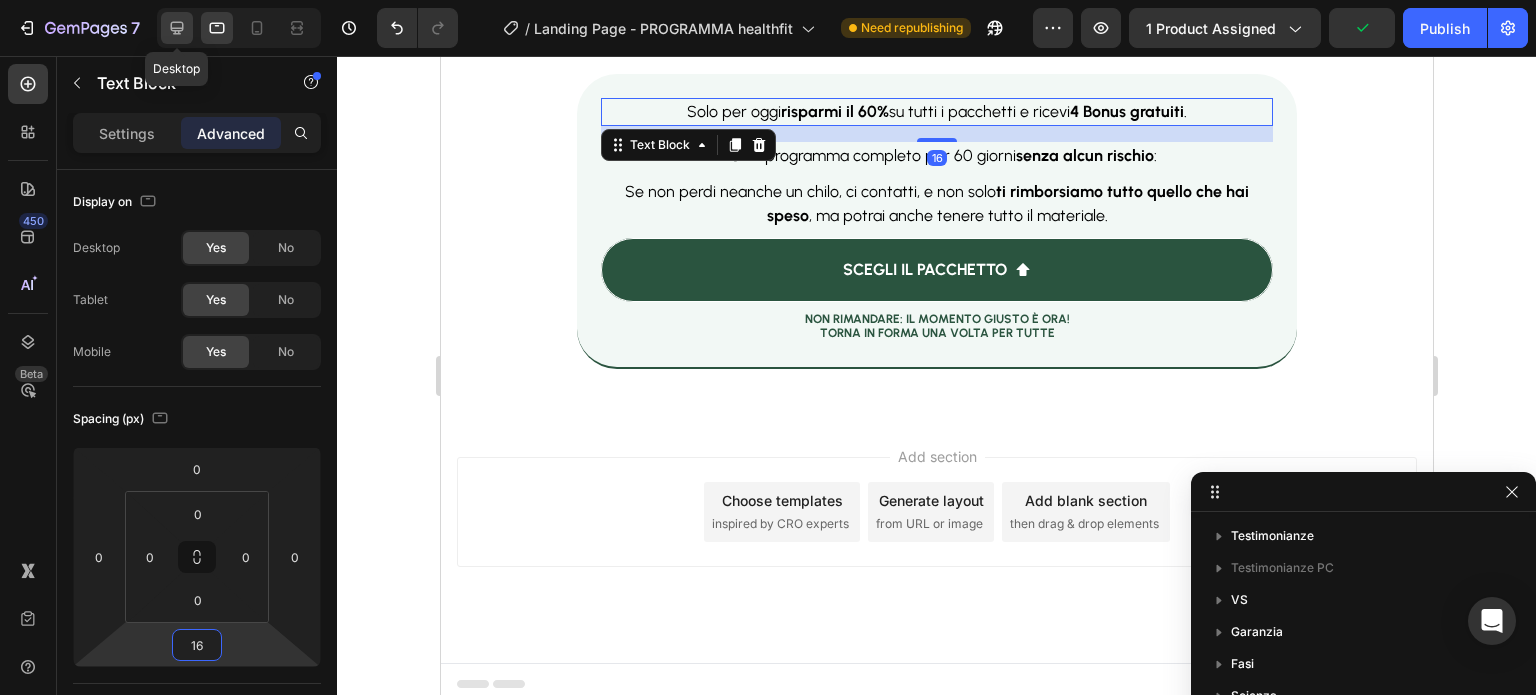 click 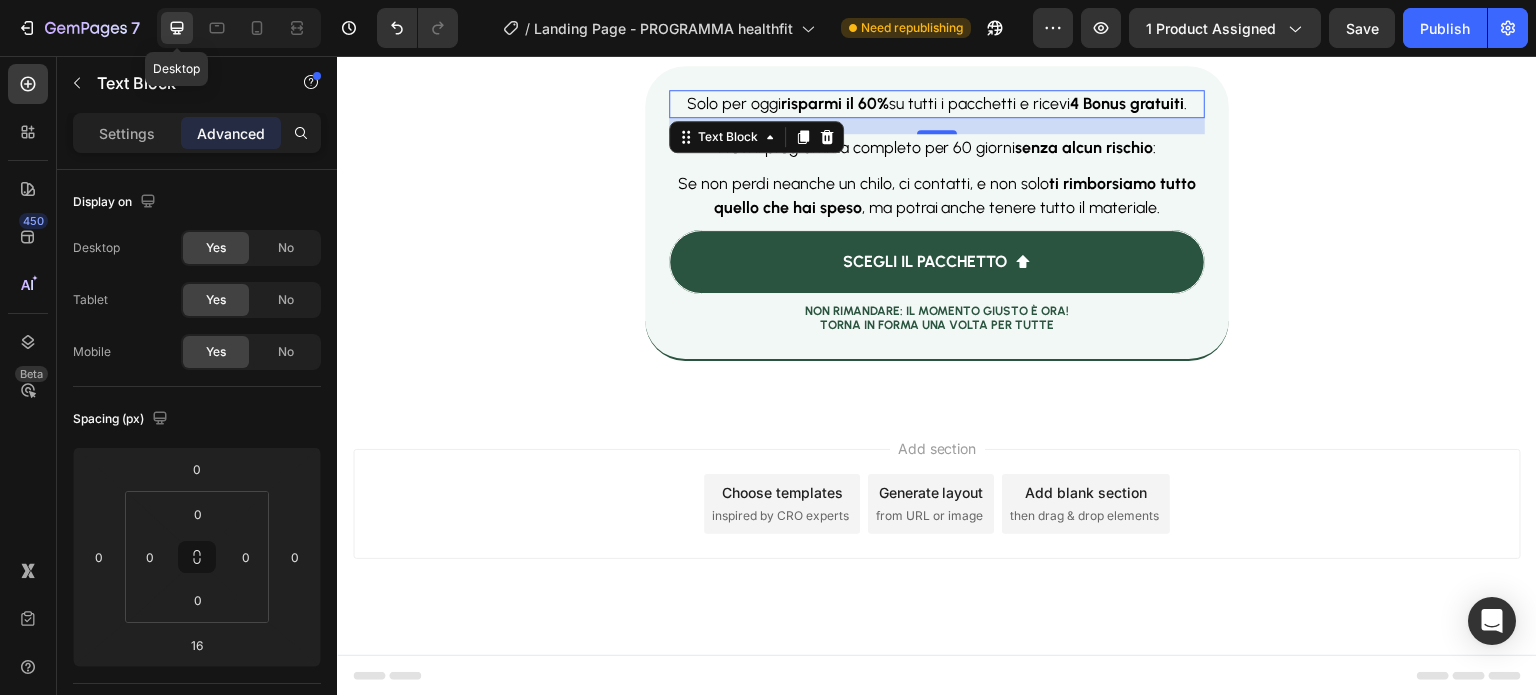 scroll, scrollTop: 13014, scrollLeft: 0, axis: vertical 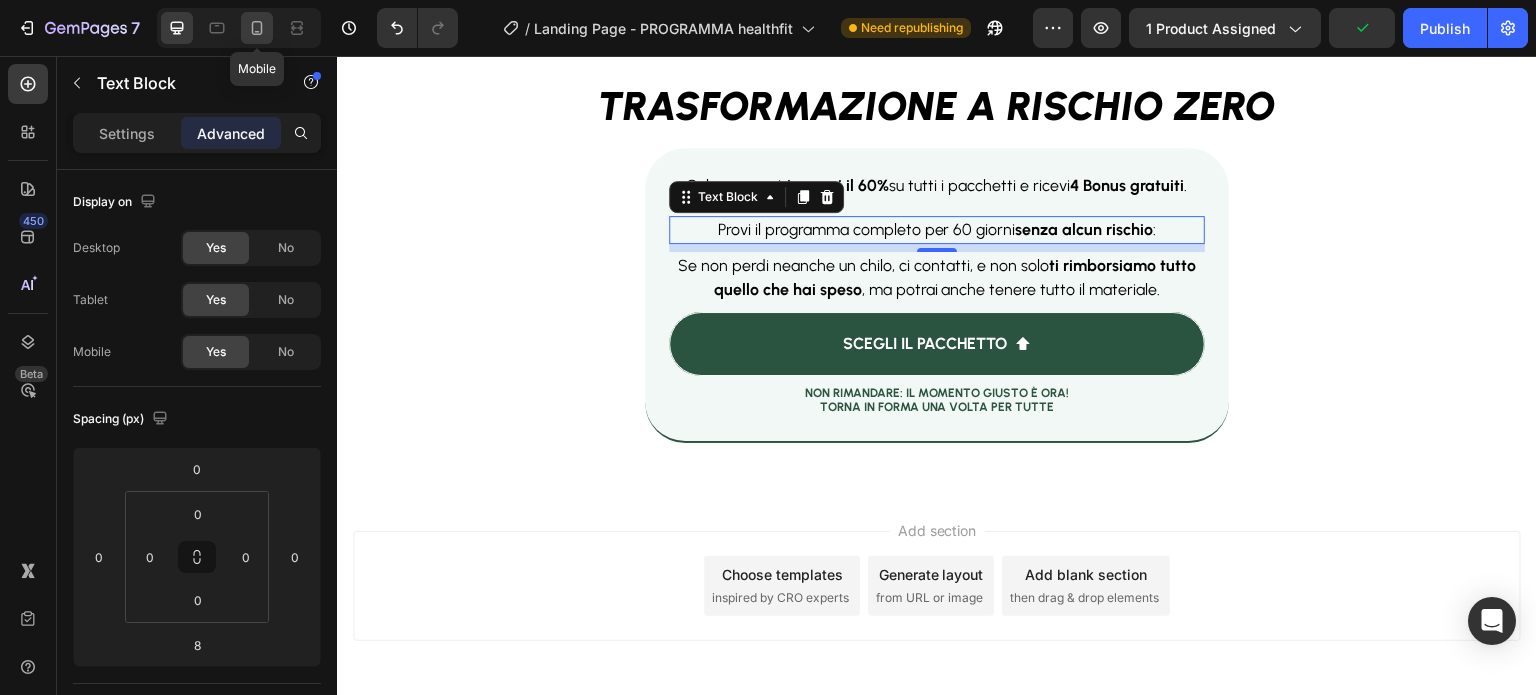 click 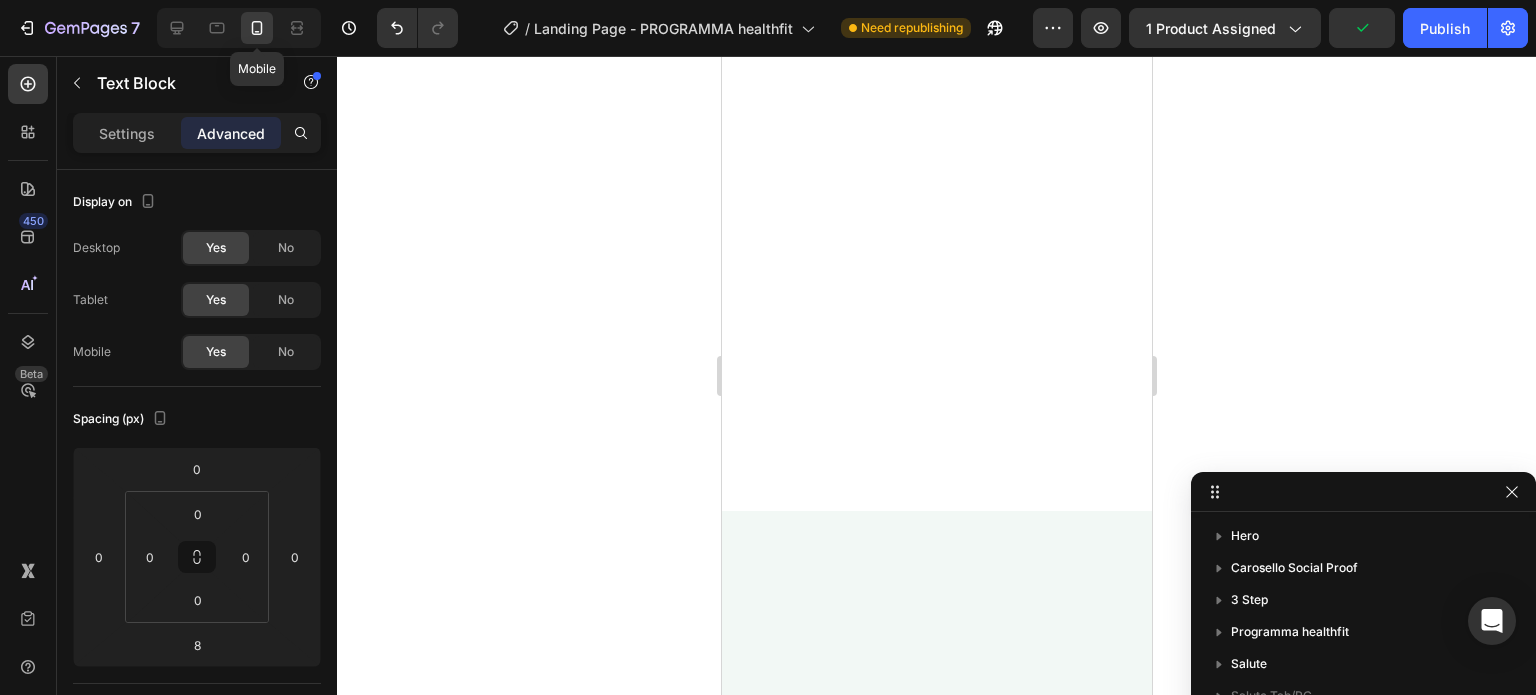 scroll, scrollTop: 14484, scrollLeft: 0, axis: vertical 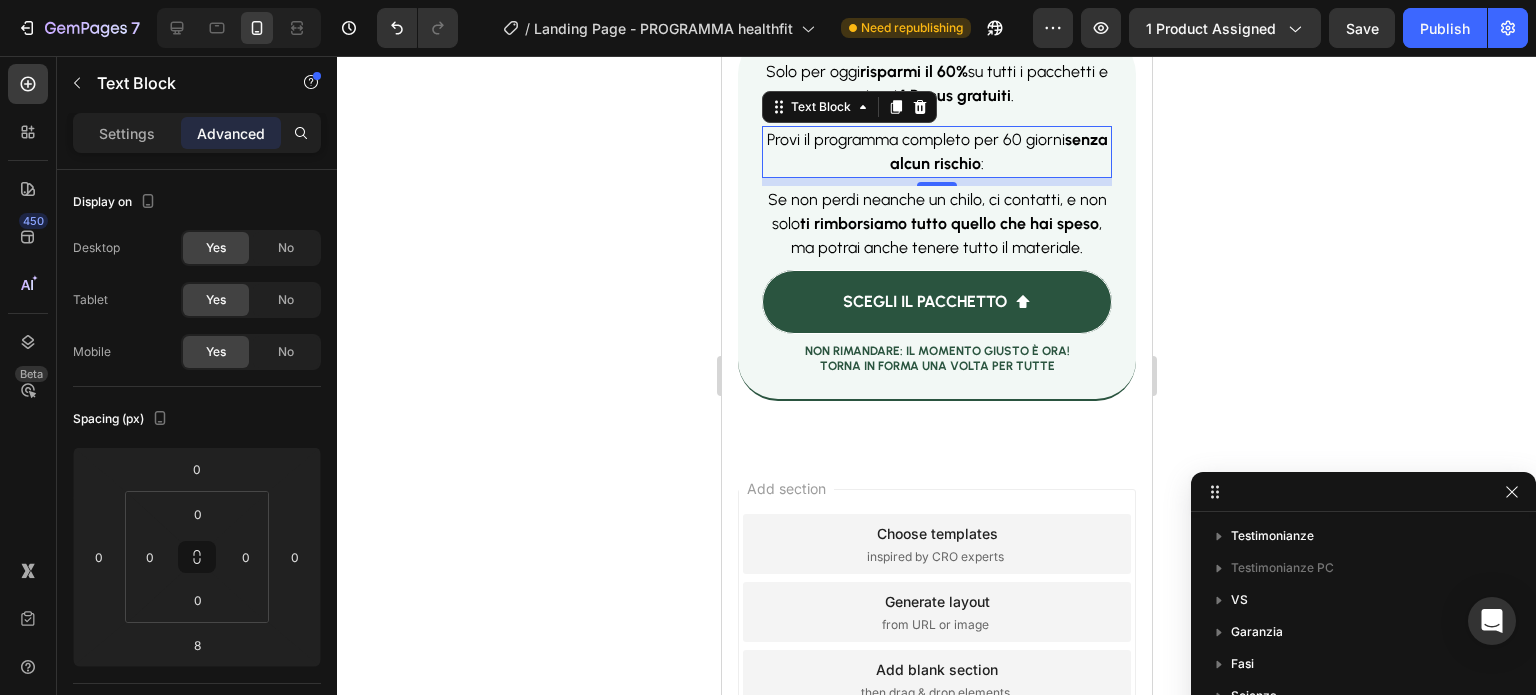 click 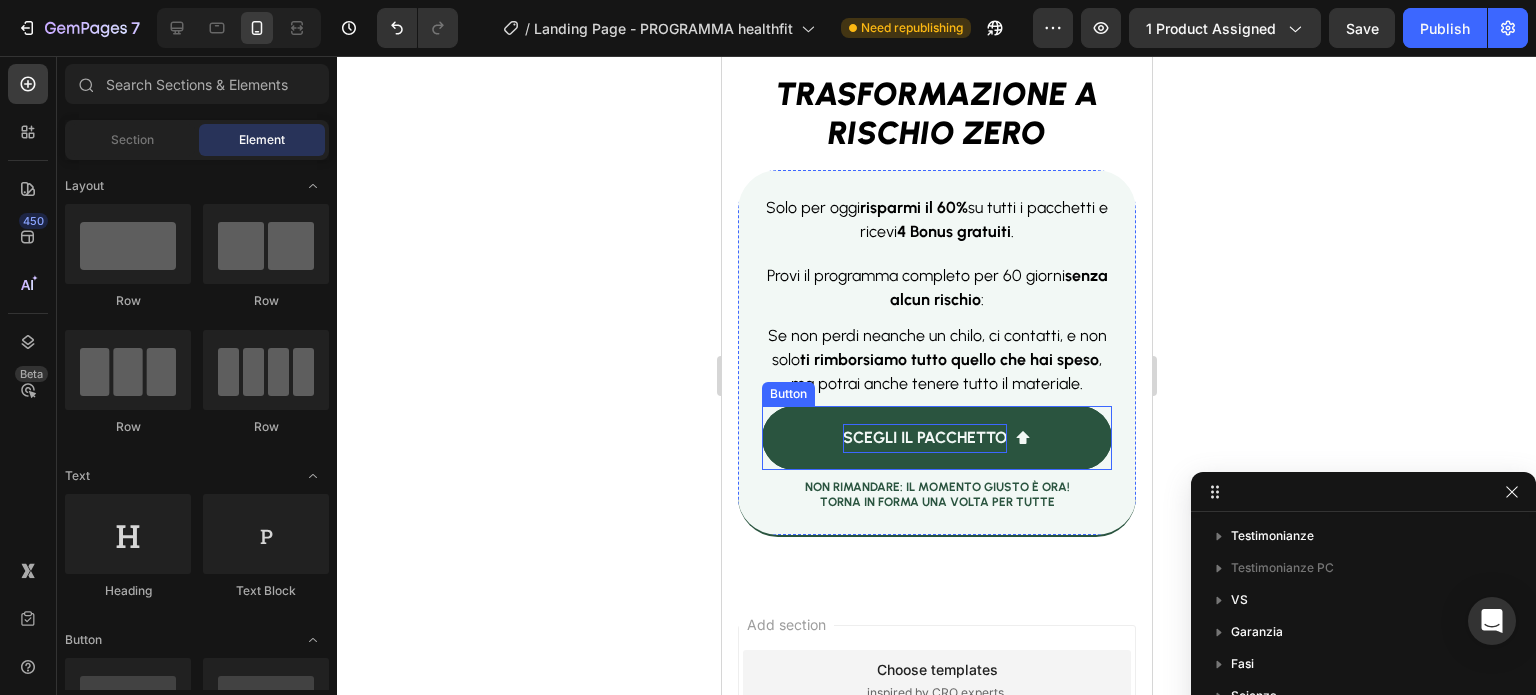 scroll, scrollTop: 14330, scrollLeft: 0, axis: vertical 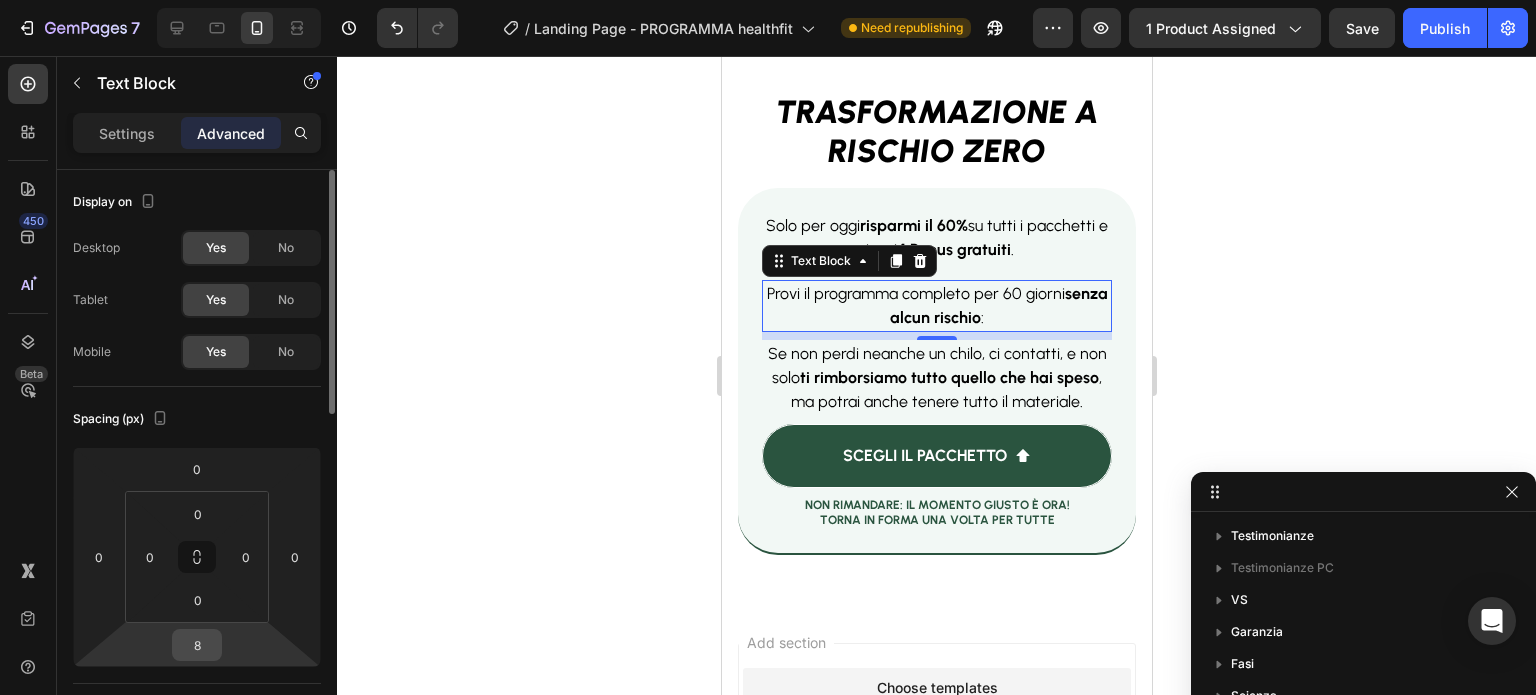click on "8" at bounding box center (197, 645) 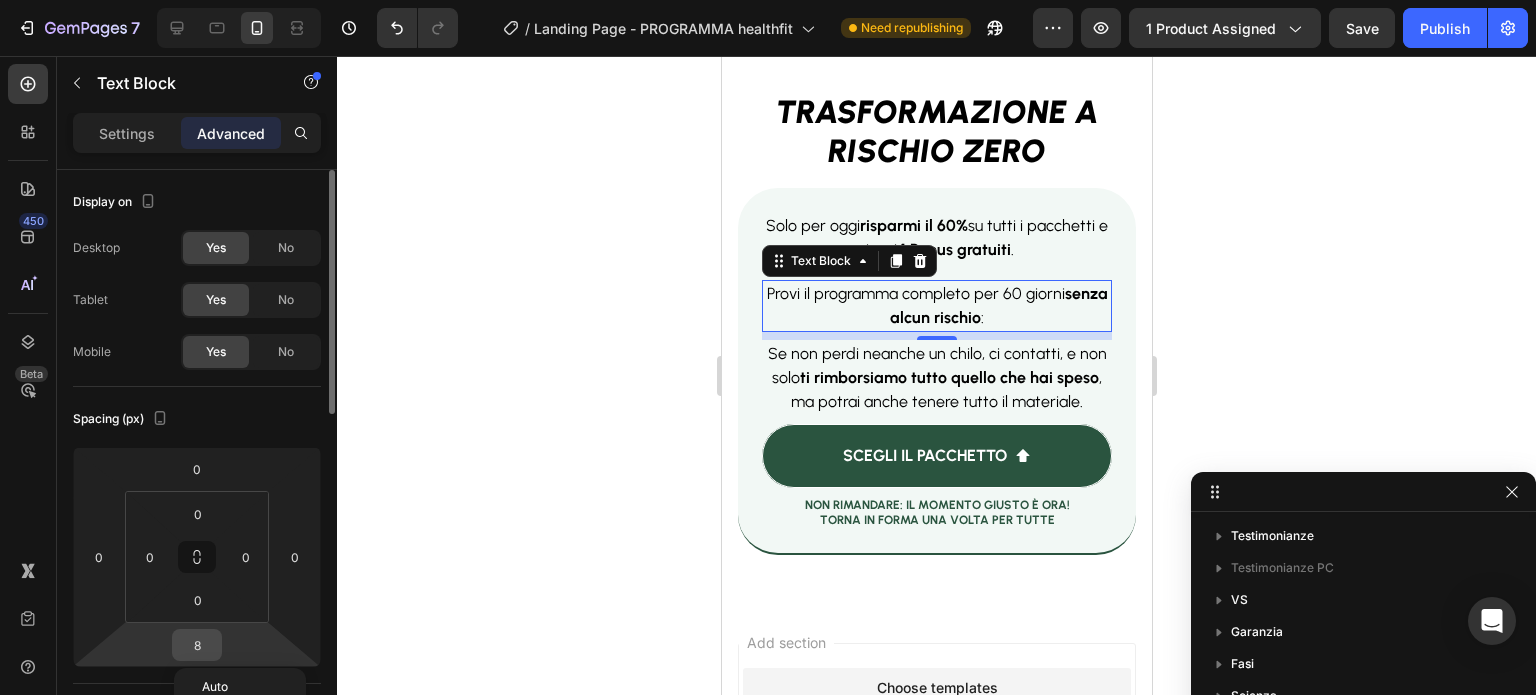 click on "8" at bounding box center [197, 645] 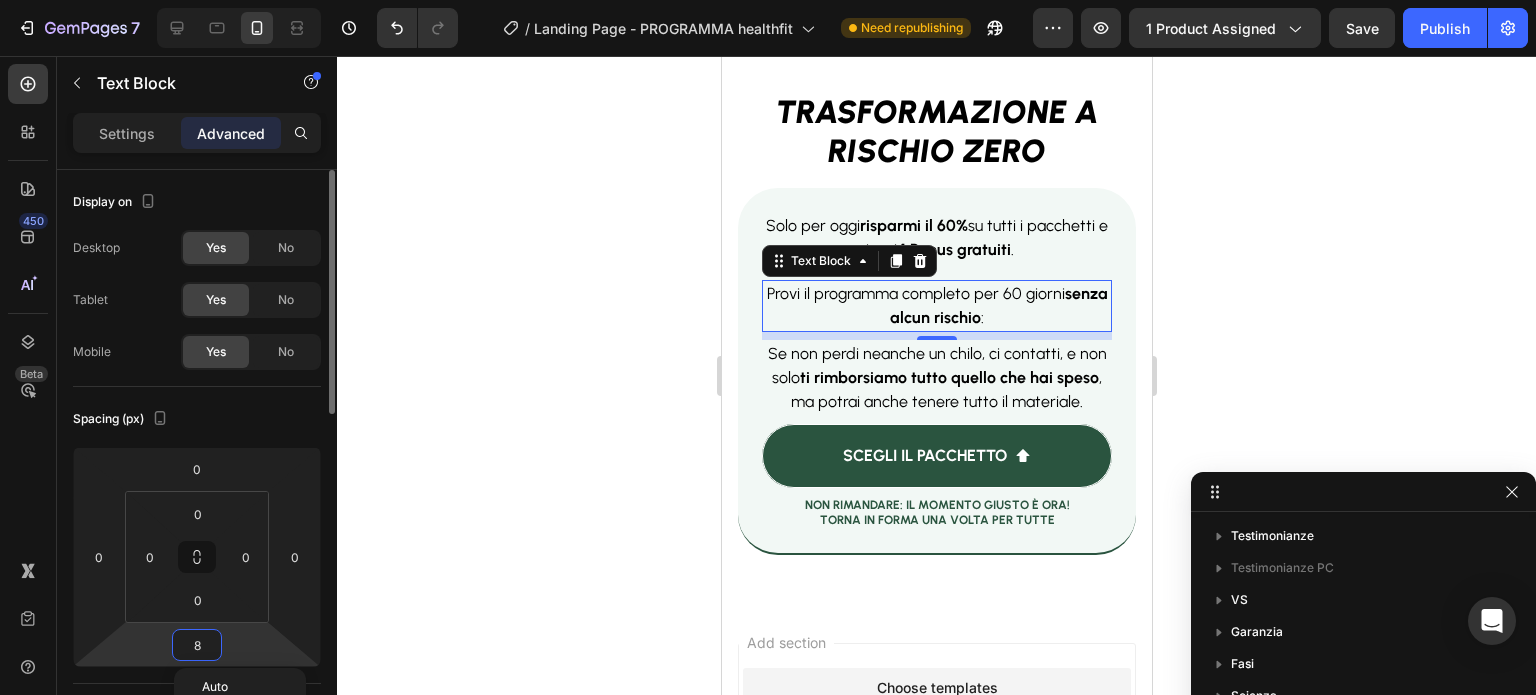 type on "4" 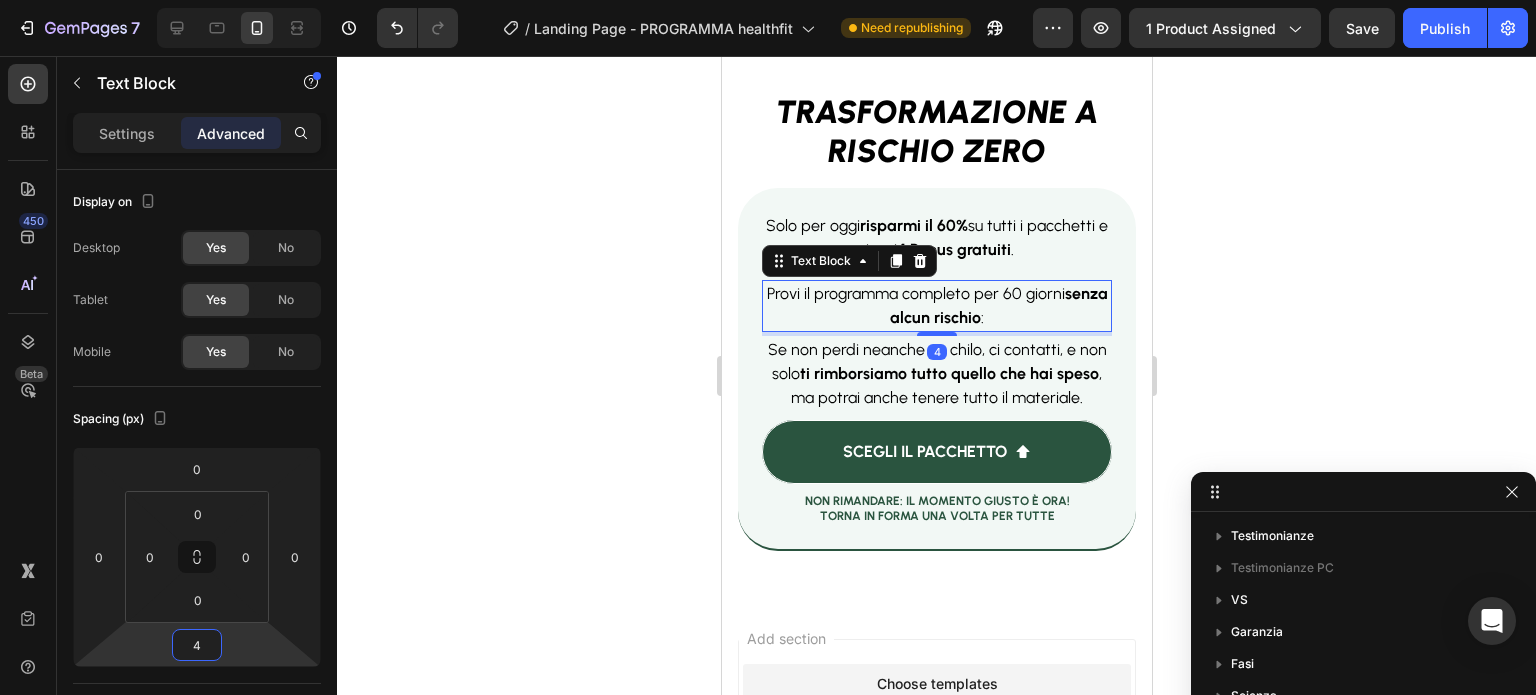click 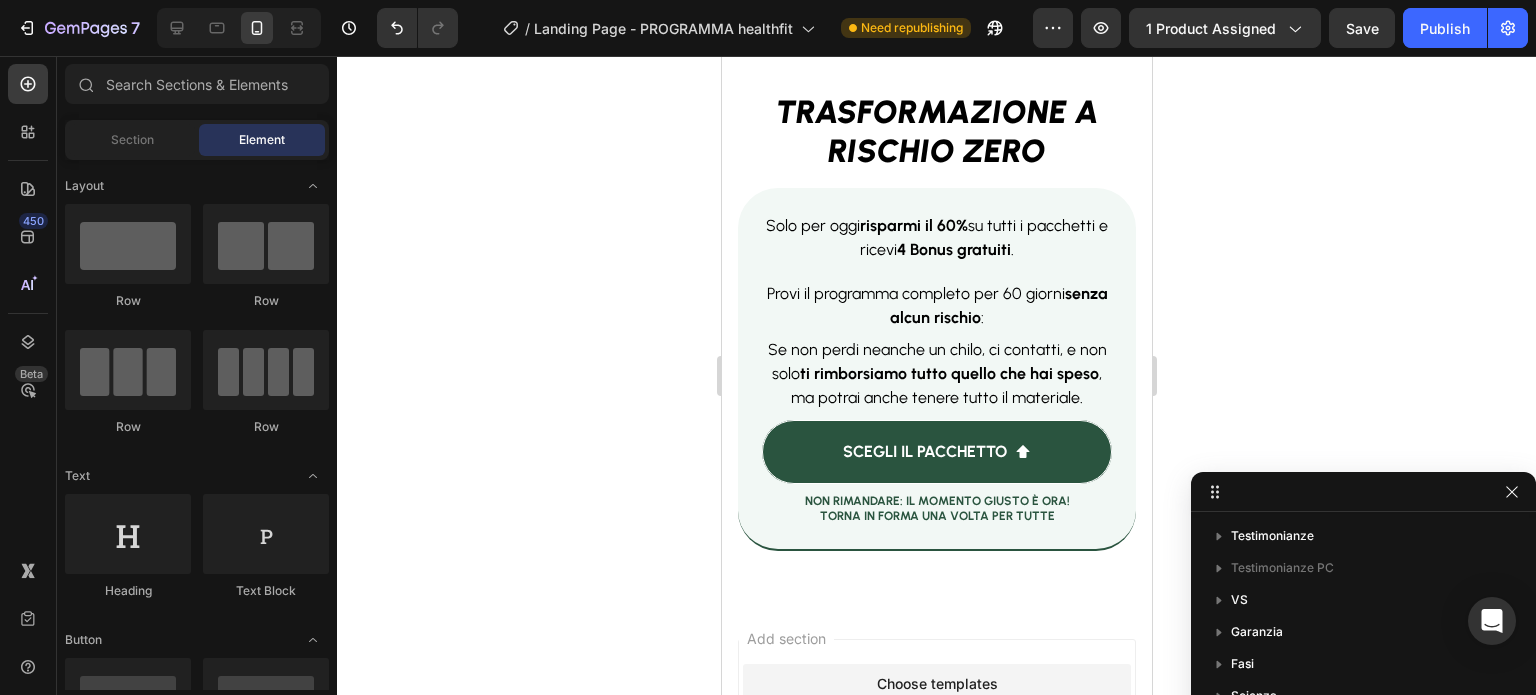 click at bounding box center (239, 28) 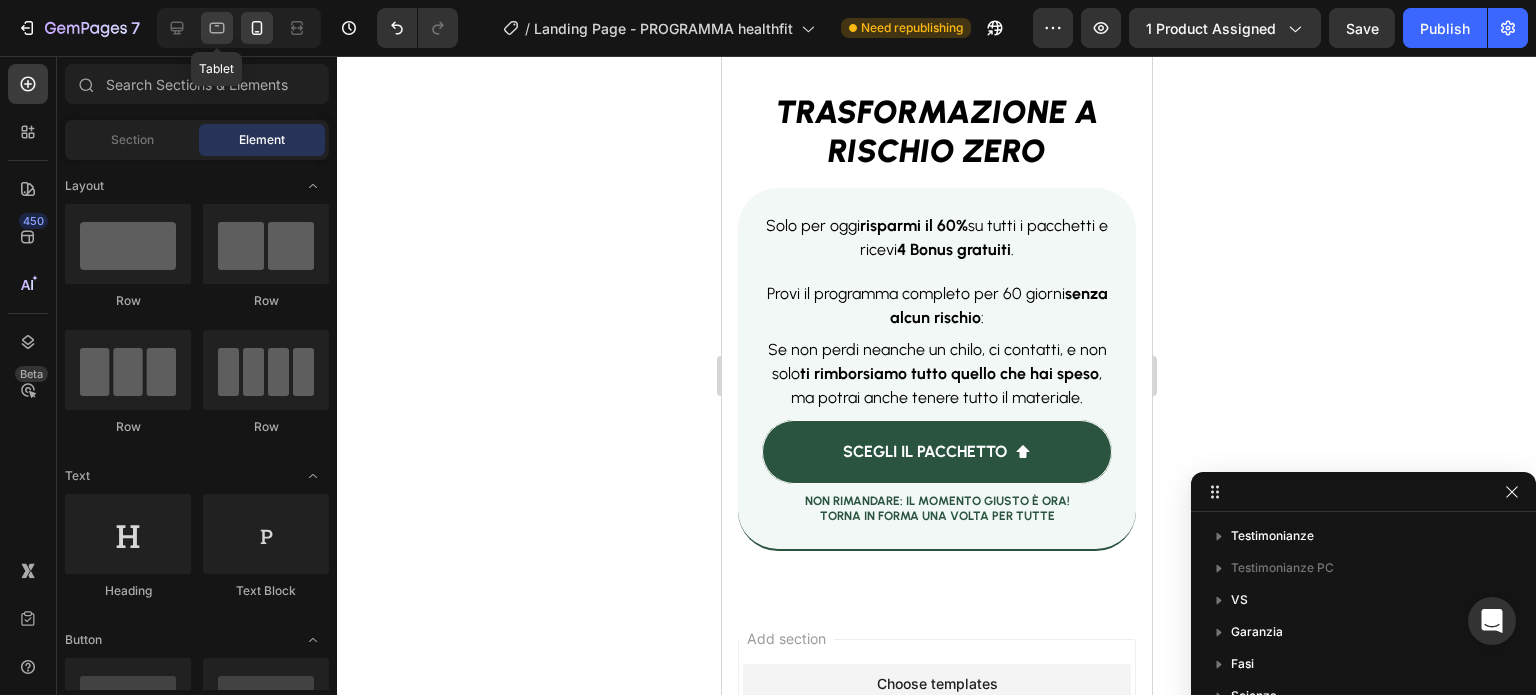 click 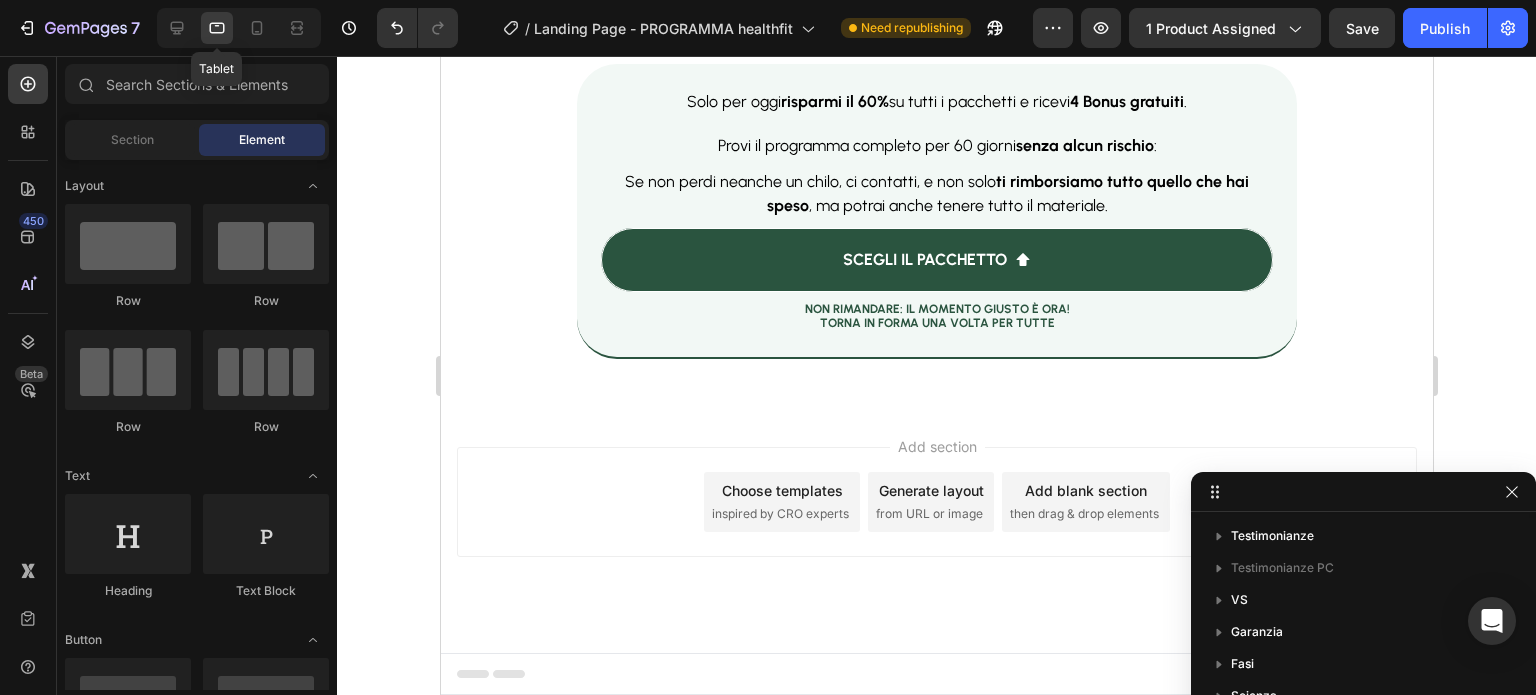 scroll, scrollTop: 13315, scrollLeft: 0, axis: vertical 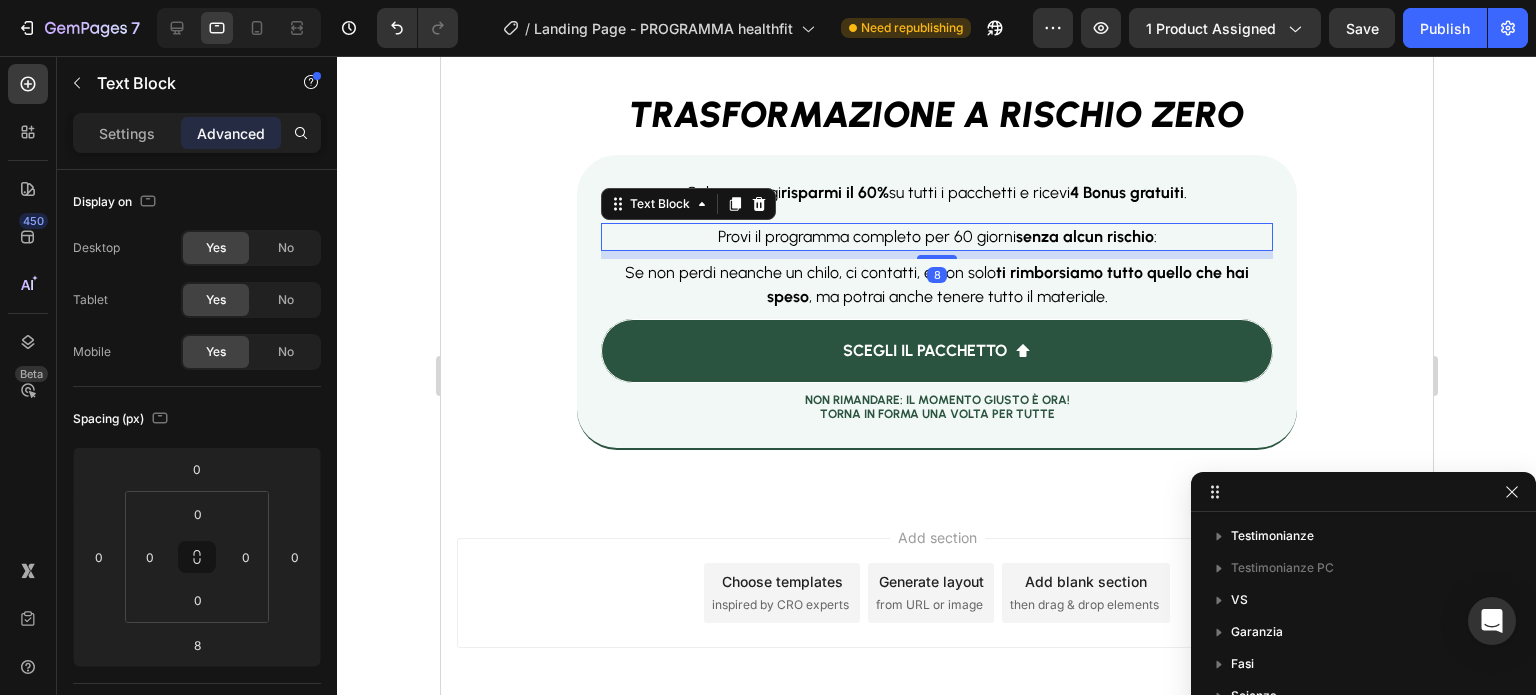 click on "Provi il programma completo per 60 giorni senza alcun rischio :" at bounding box center (936, 236) 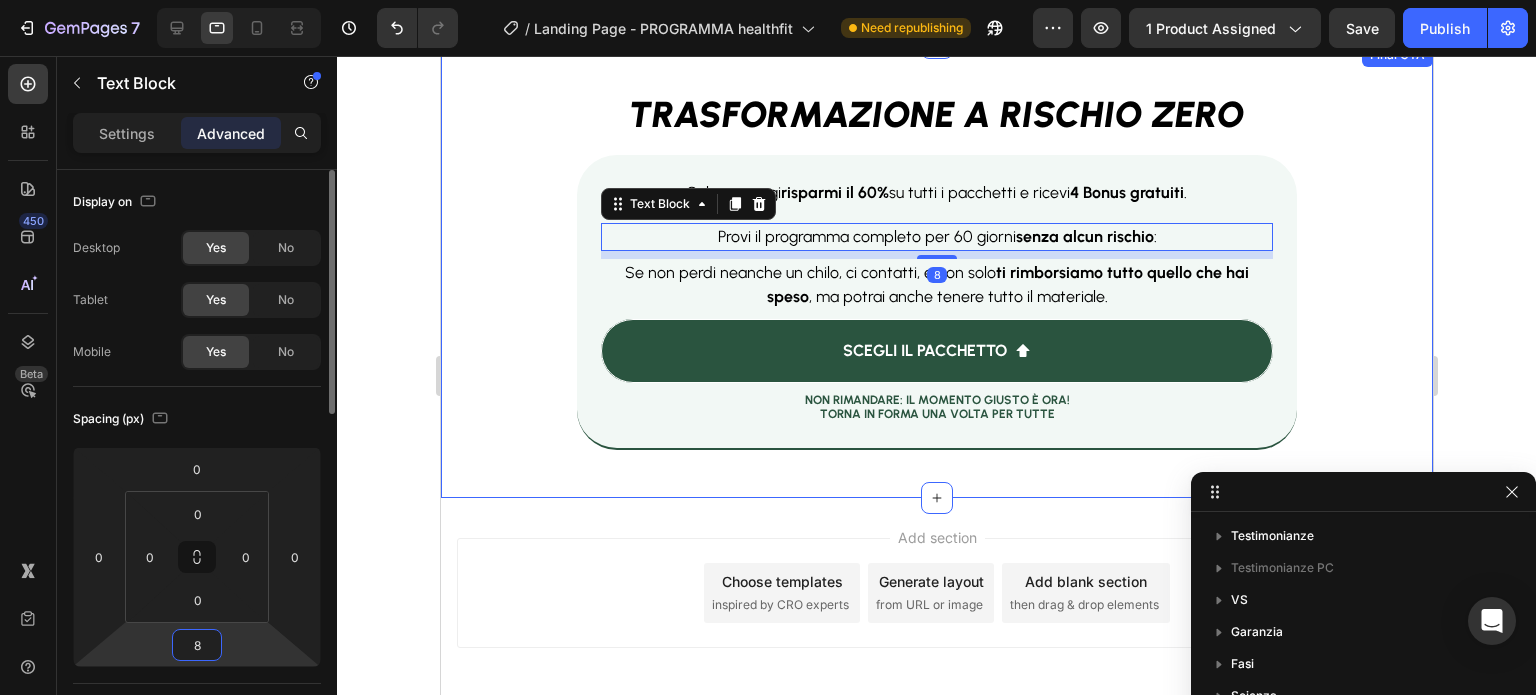 click on "8" at bounding box center (197, 645) 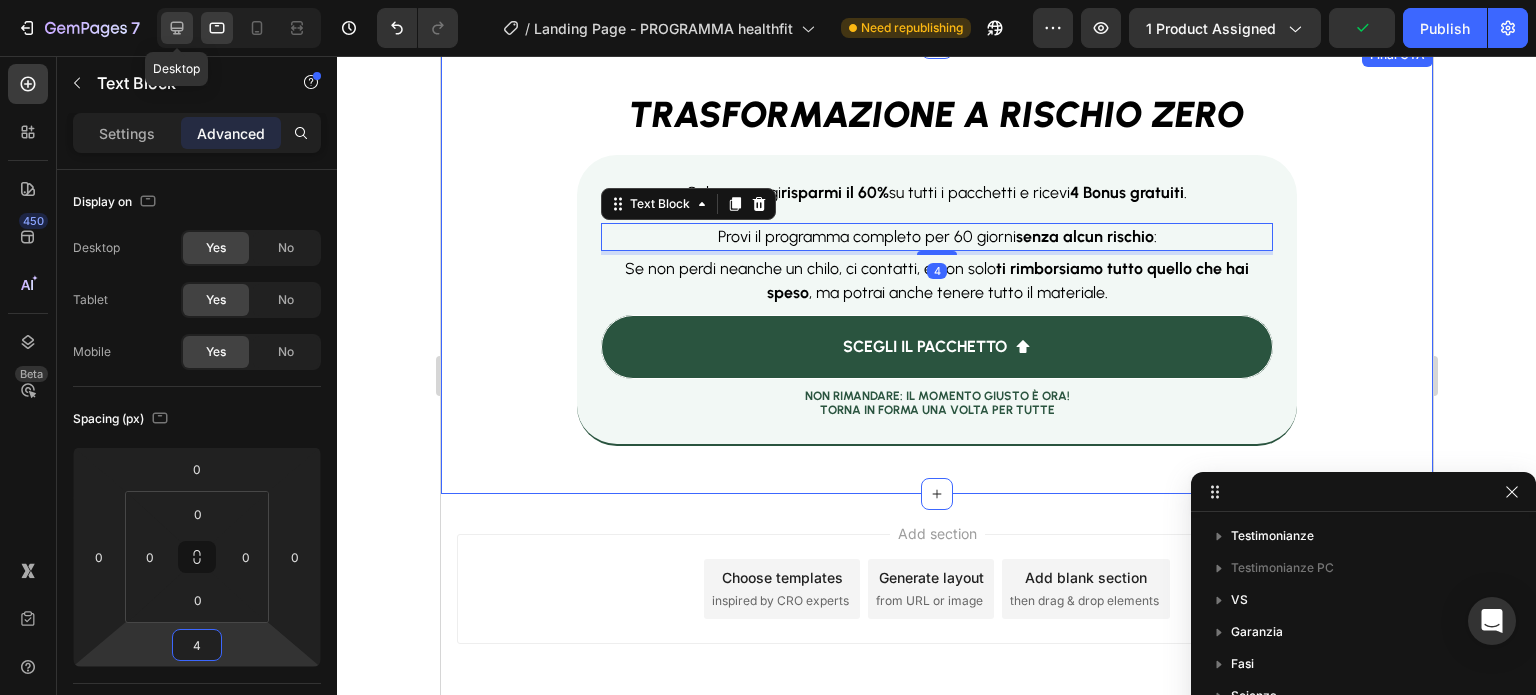 type on "4" 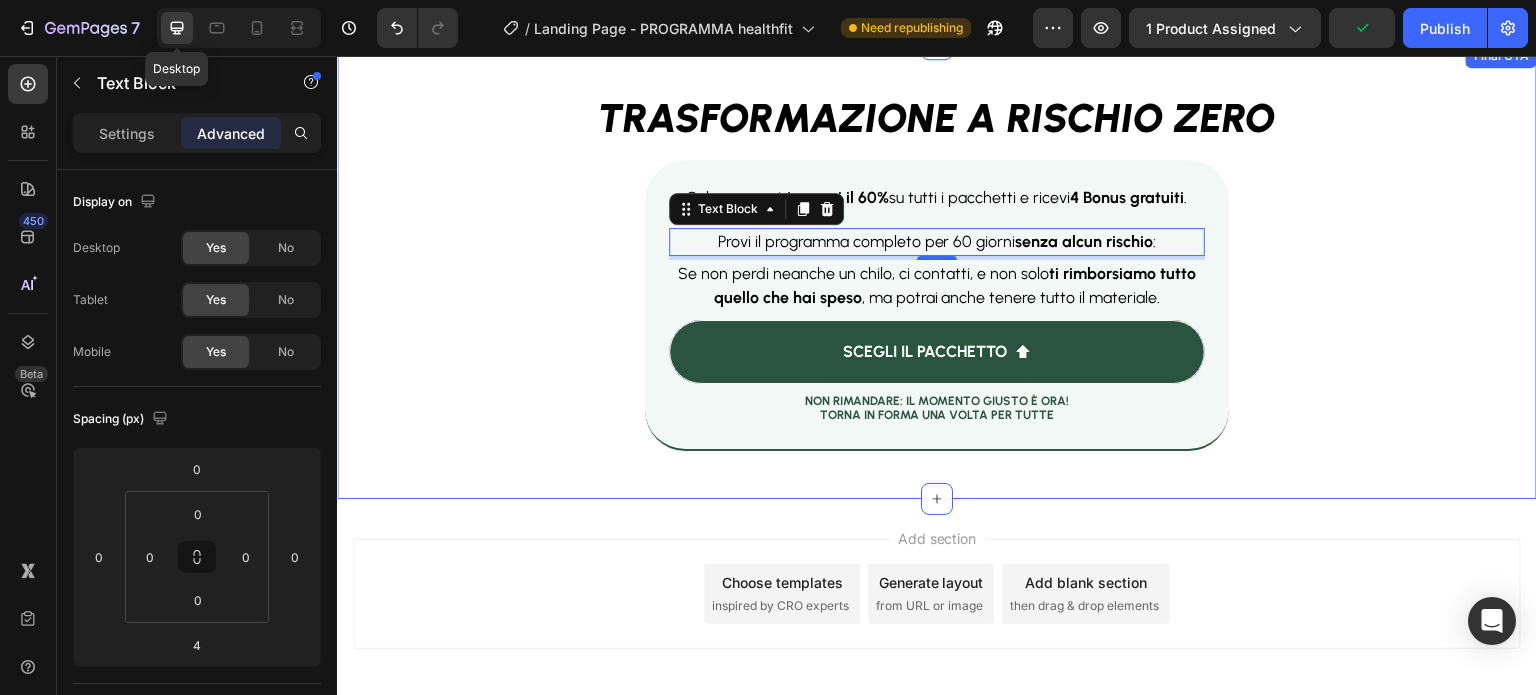 scroll, scrollTop: 13071, scrollLeft: 0, axis: vertical 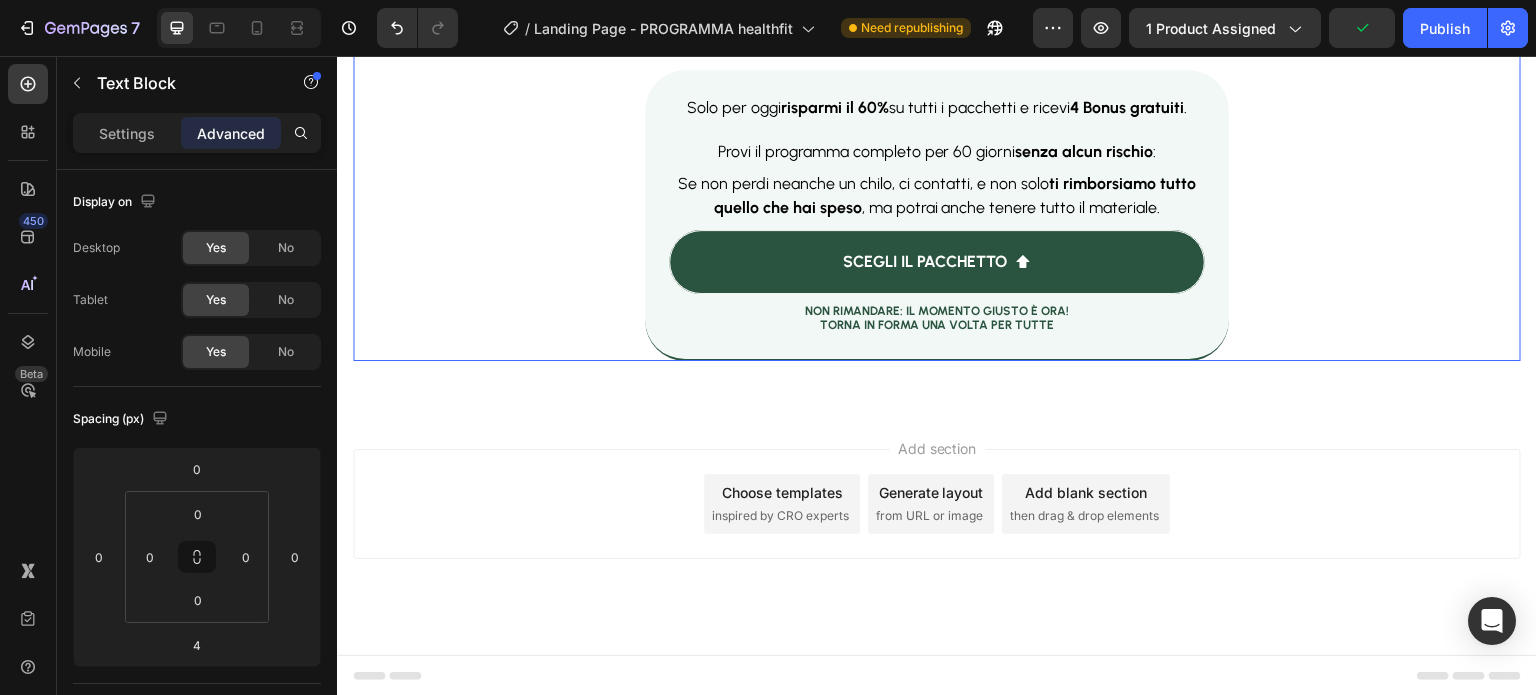 click on "TRASFORMAZIONE A RISCHIO ZERO Heading Solo per oggi risparmi il 60% su tutti i pacchetti e ricevi 4 Bonus gratuiti . Text Block Provi il programma completo per 60 giorni senza alcun rischio : Text Block Se non perdi neanche un chilo, ci contatti, e non solo ti rimborsiamo tutto quello che hai speso , ma potrai anche tenere tutto il materiale. Text Block
SCEGLI IL PACCHETTO Button NON RIMANDARE: IL MOMENTO GIUSTO È ORA! TORNA IN FORMA UNA VOLTA PER TUTTE Text Block Row" at bounding box center (937, 181) 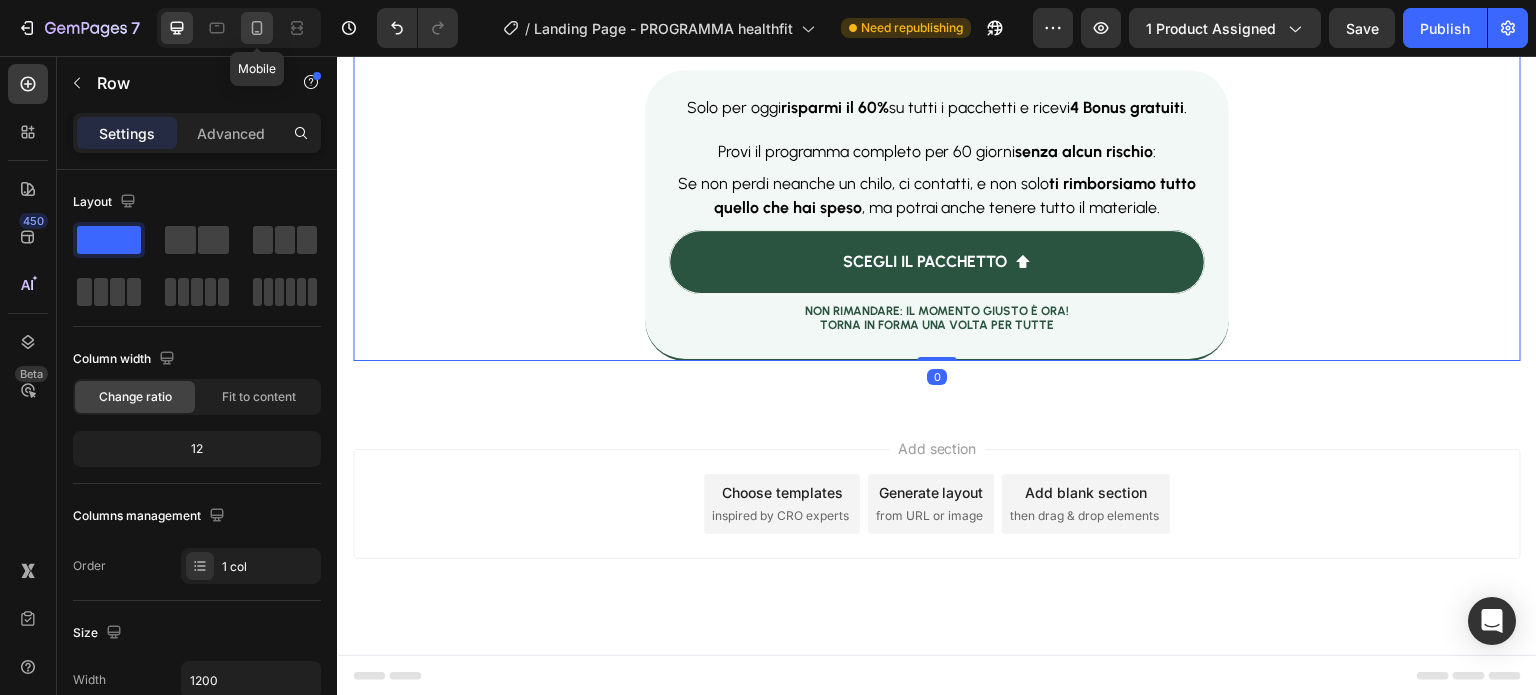 click 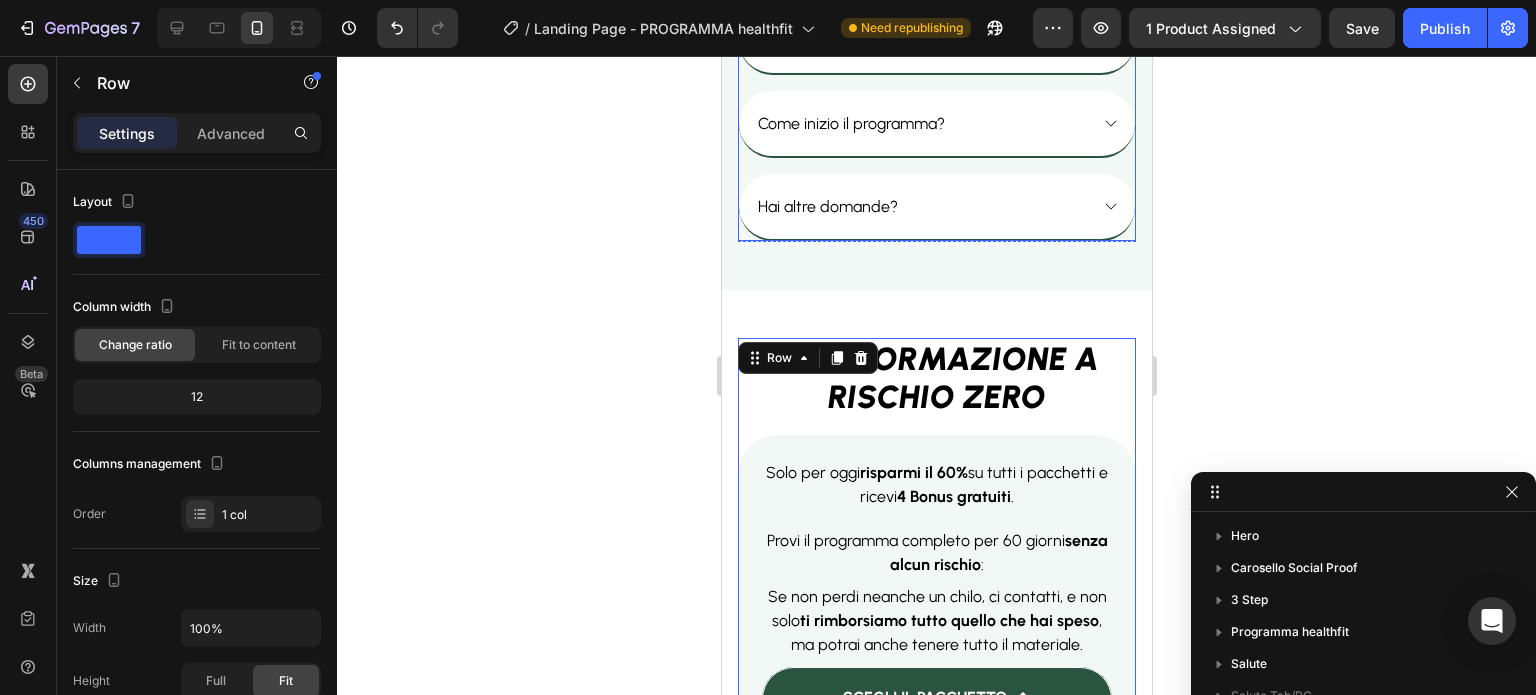 scroll, scrollTop: 14290, scrollLeft: 0, axis: vertical 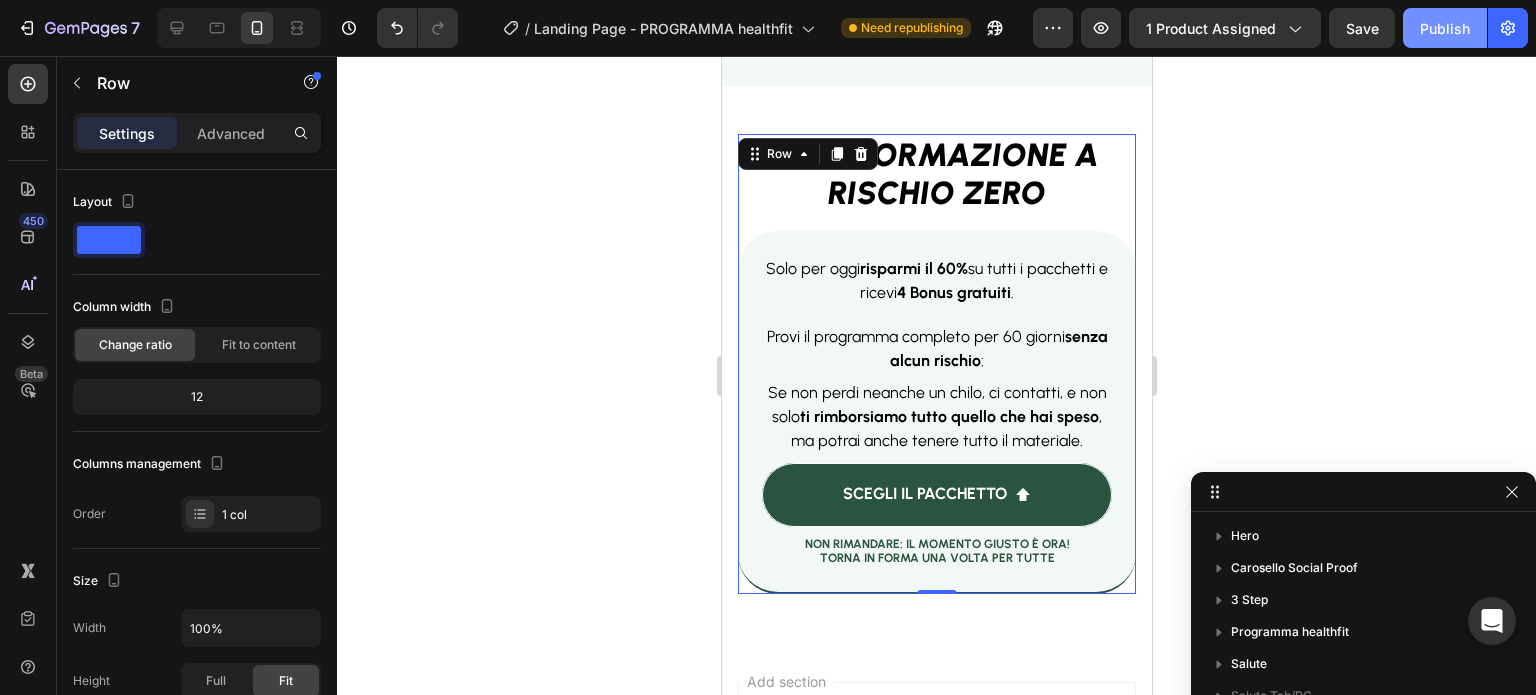 click on "Publish" at bounding box center [1445, 28] 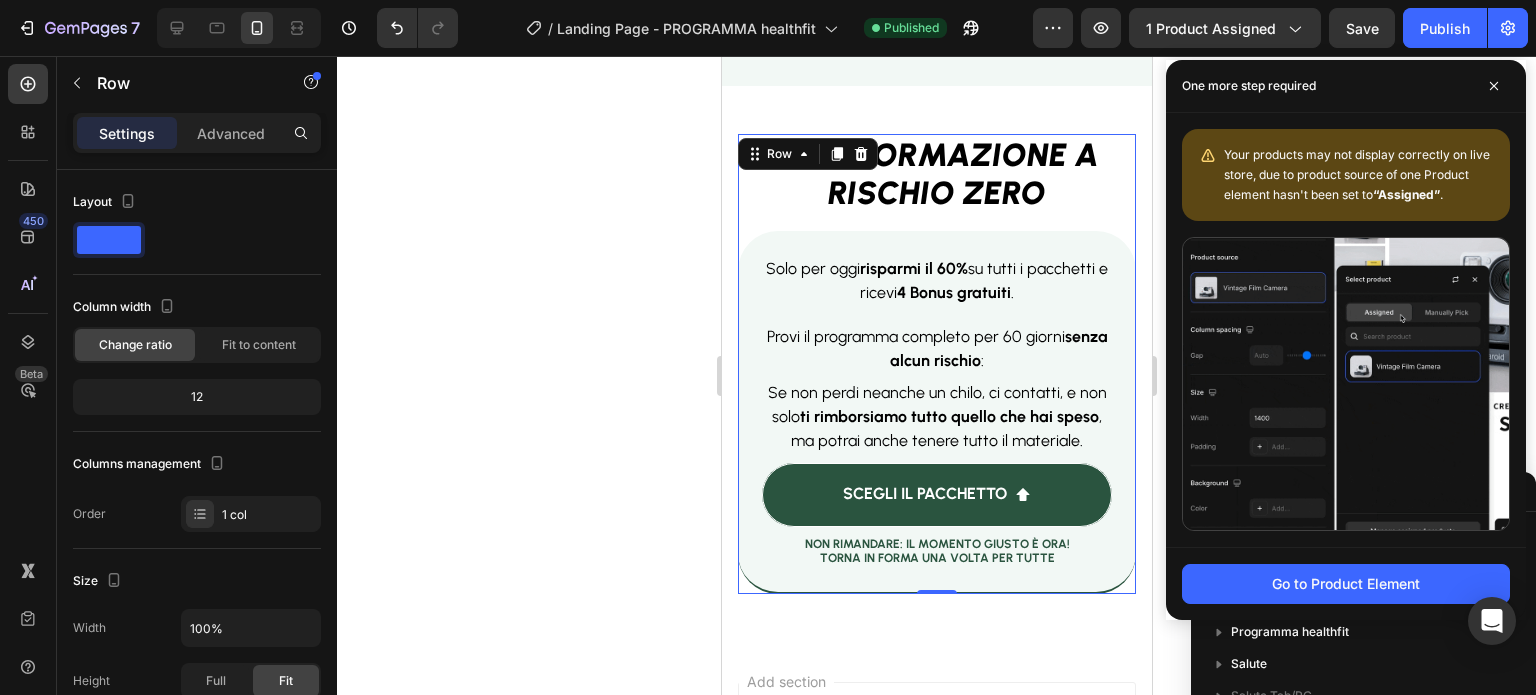 click 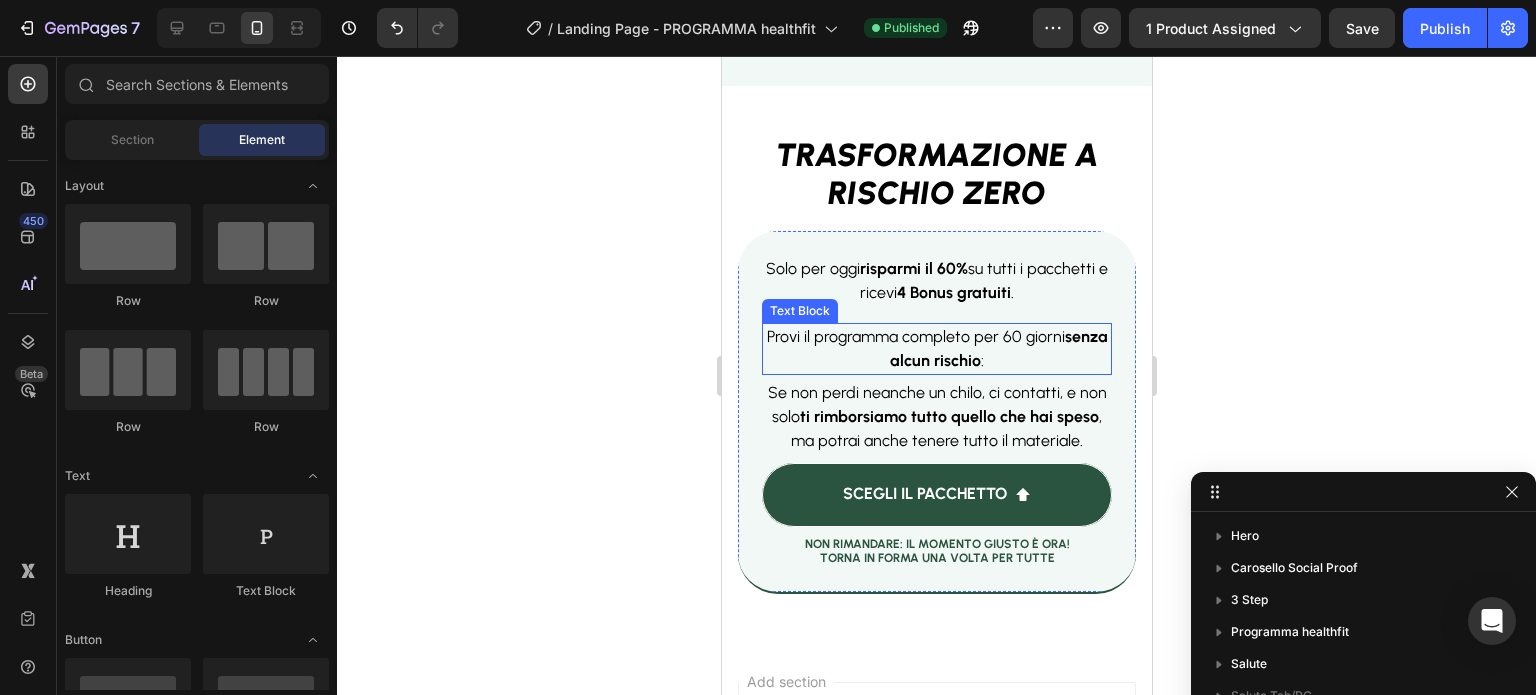 scroll, scrollTop: 256, scrollLeft: 0, axis: vertical 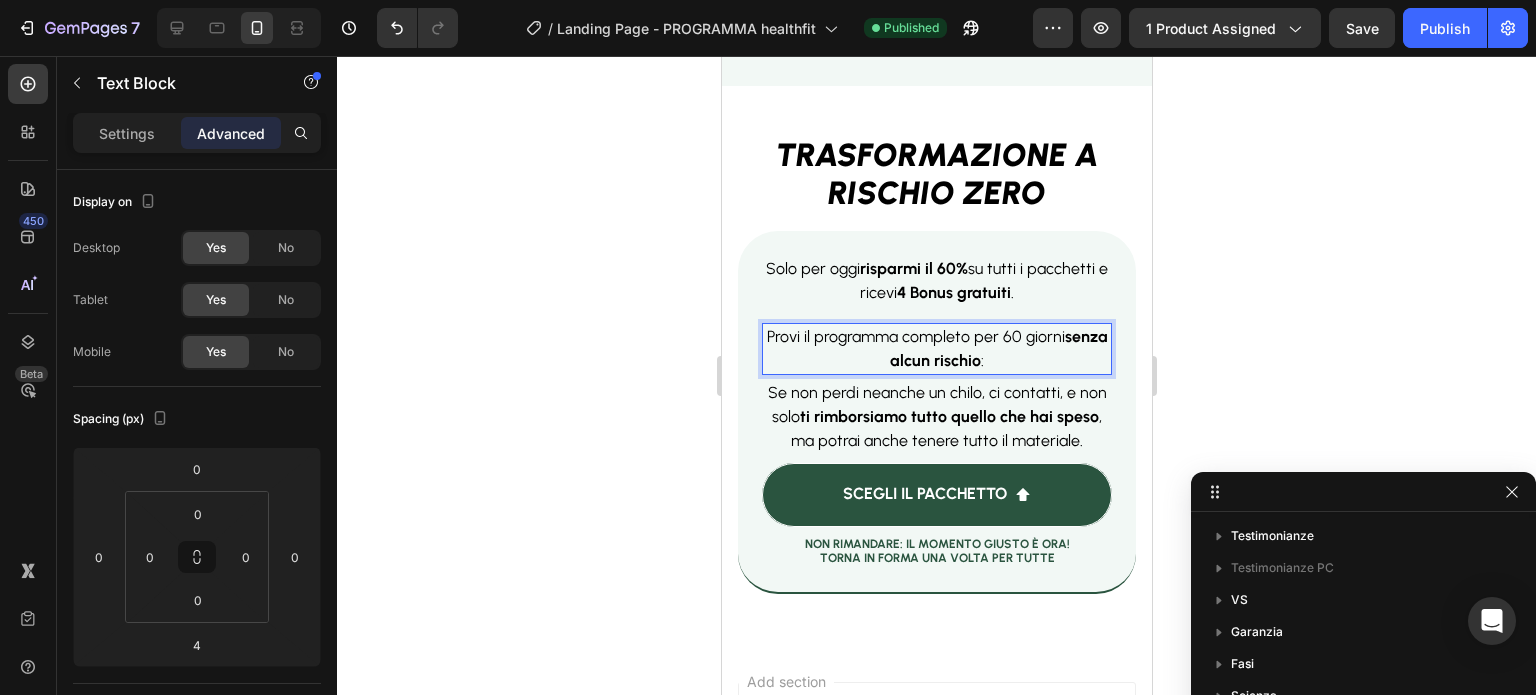 click on "Provi il programma completo per 60 giorni senza alcun rischio :" at bounding box center [936, 348] 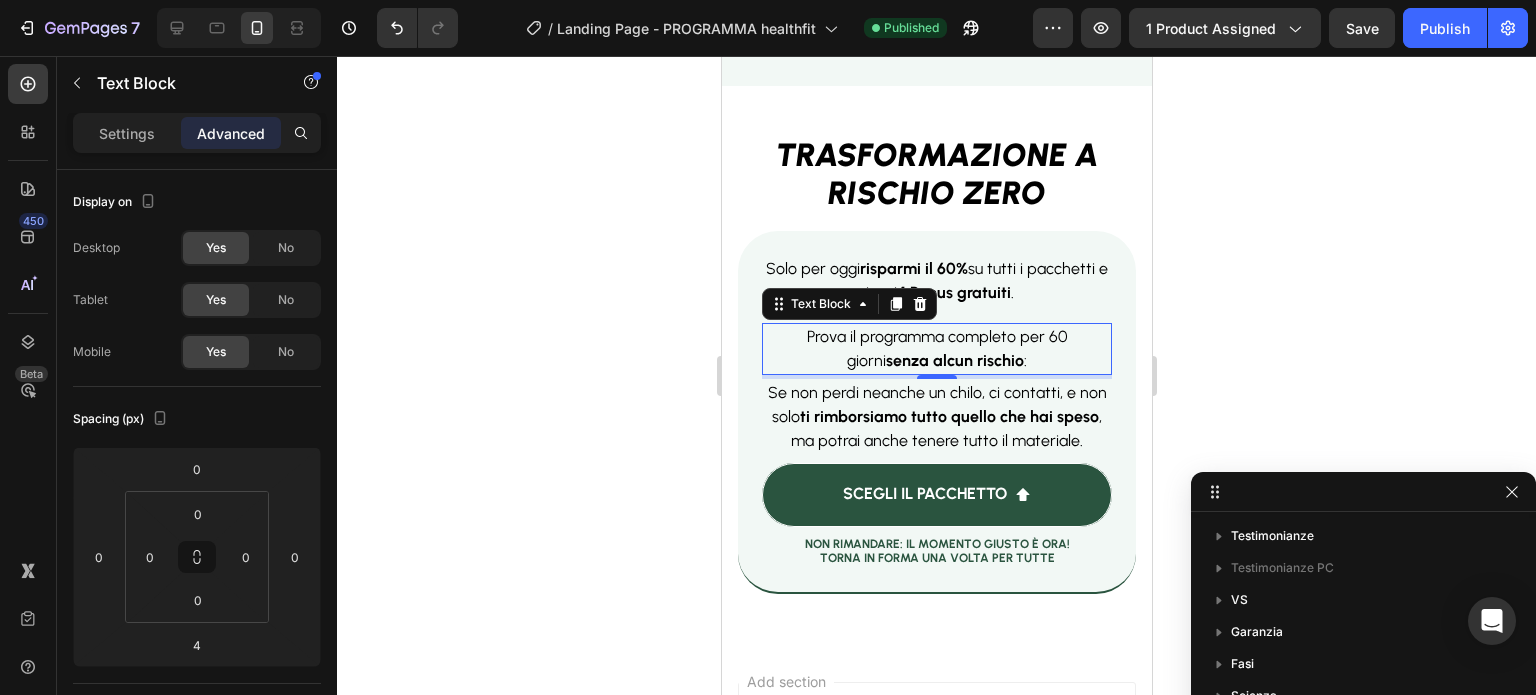 click 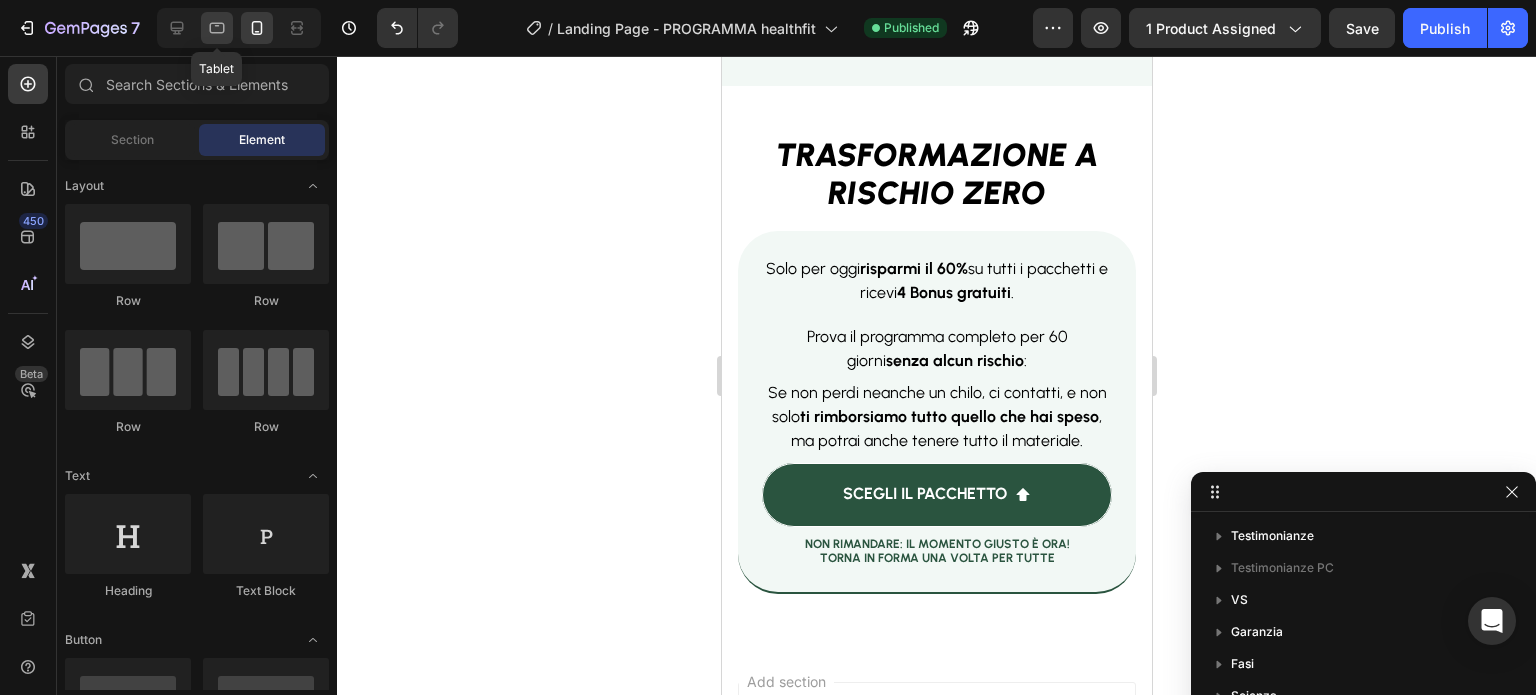 click 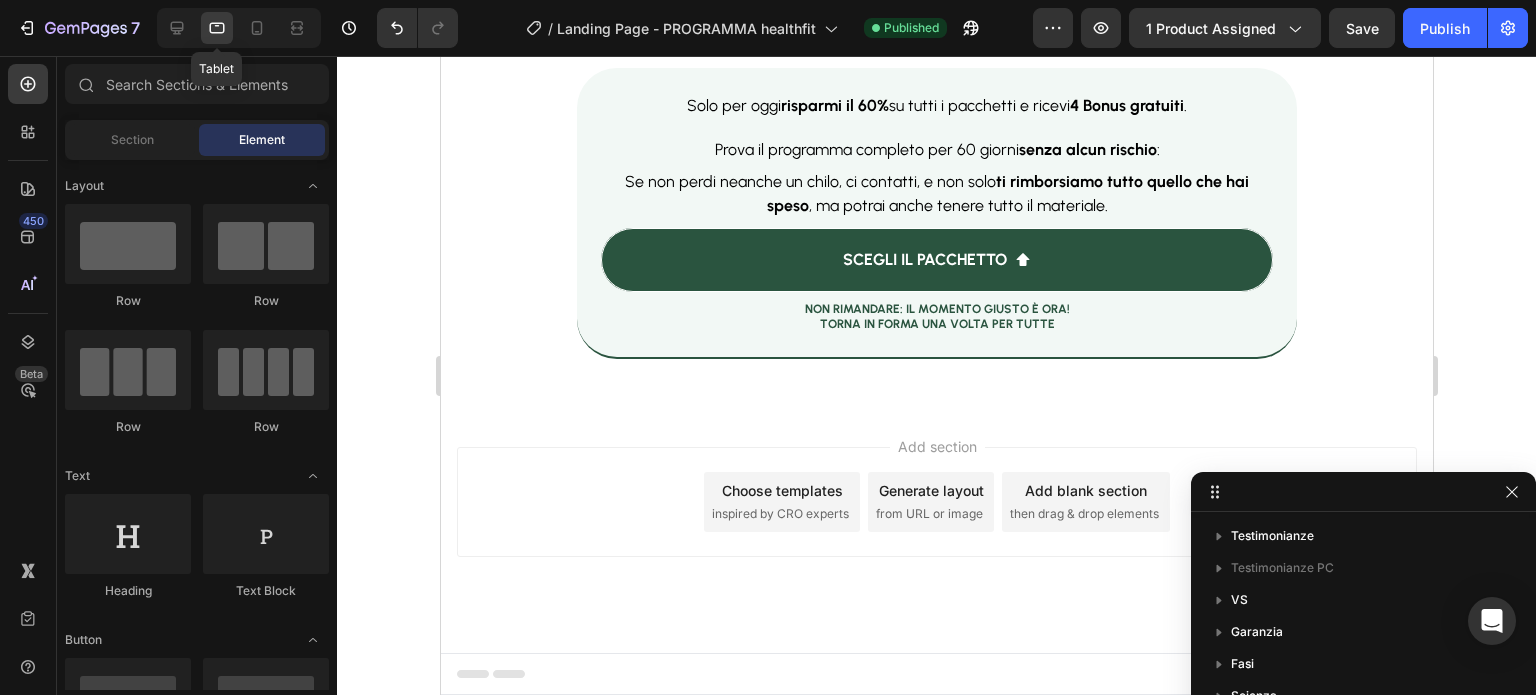 scroll, scrollTop: 13275, scrollLeft: 0, axis: vertical 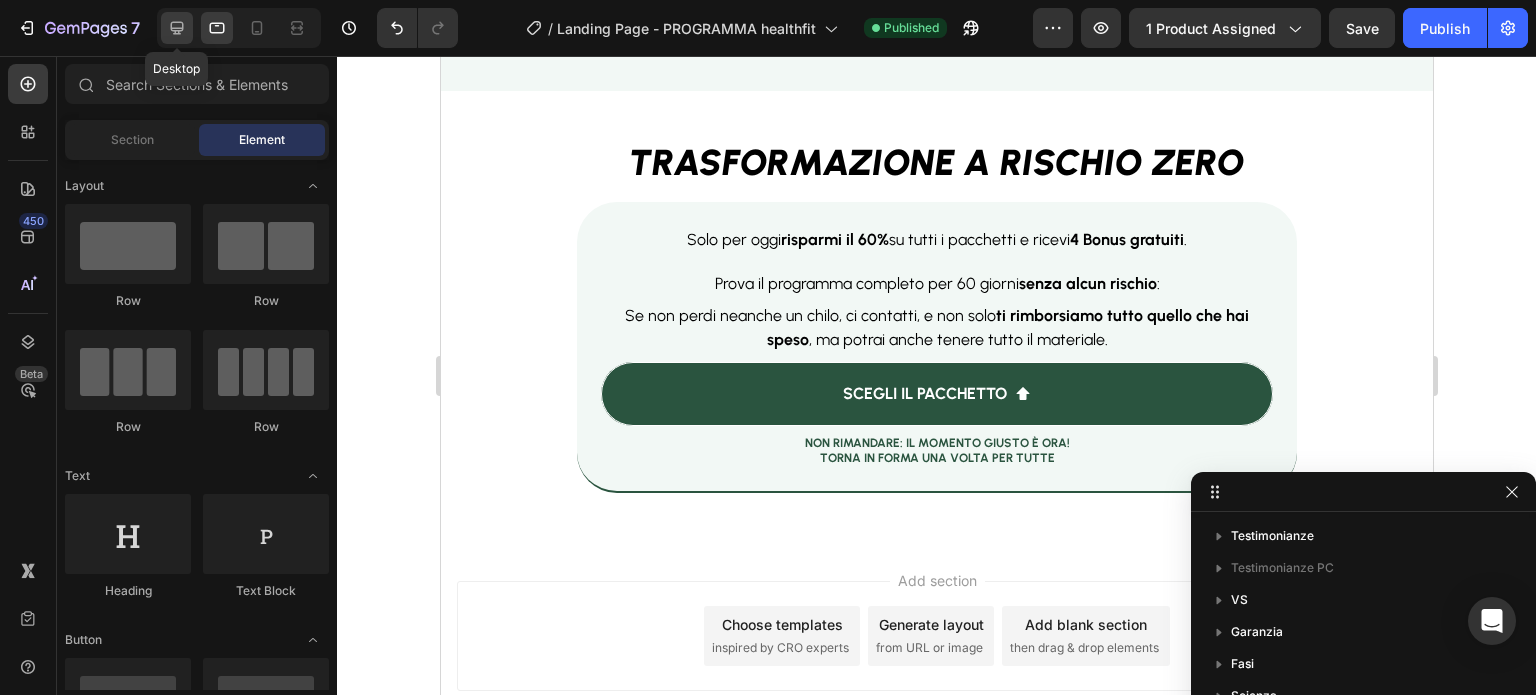 click 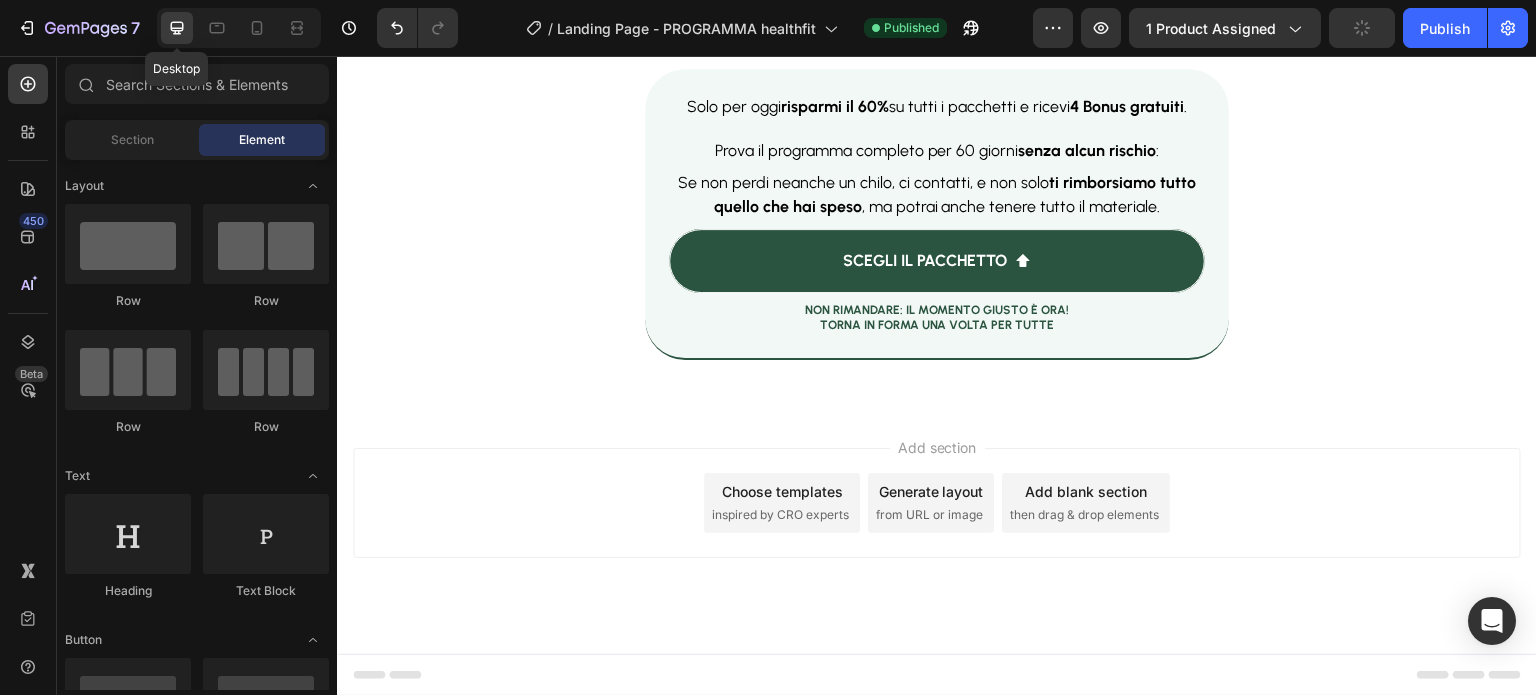 scroll, scrollTop: 12917, scrollLeft: 0, axis: vertical 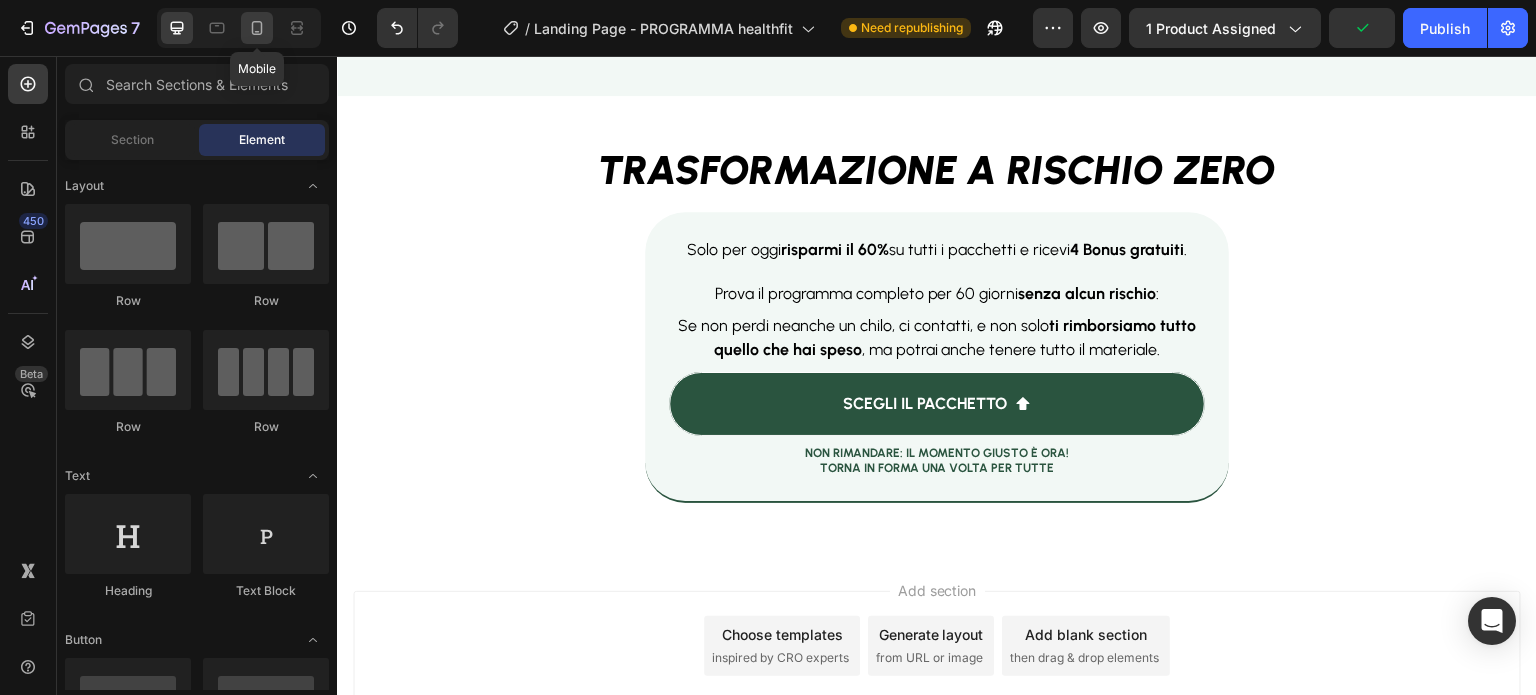 click 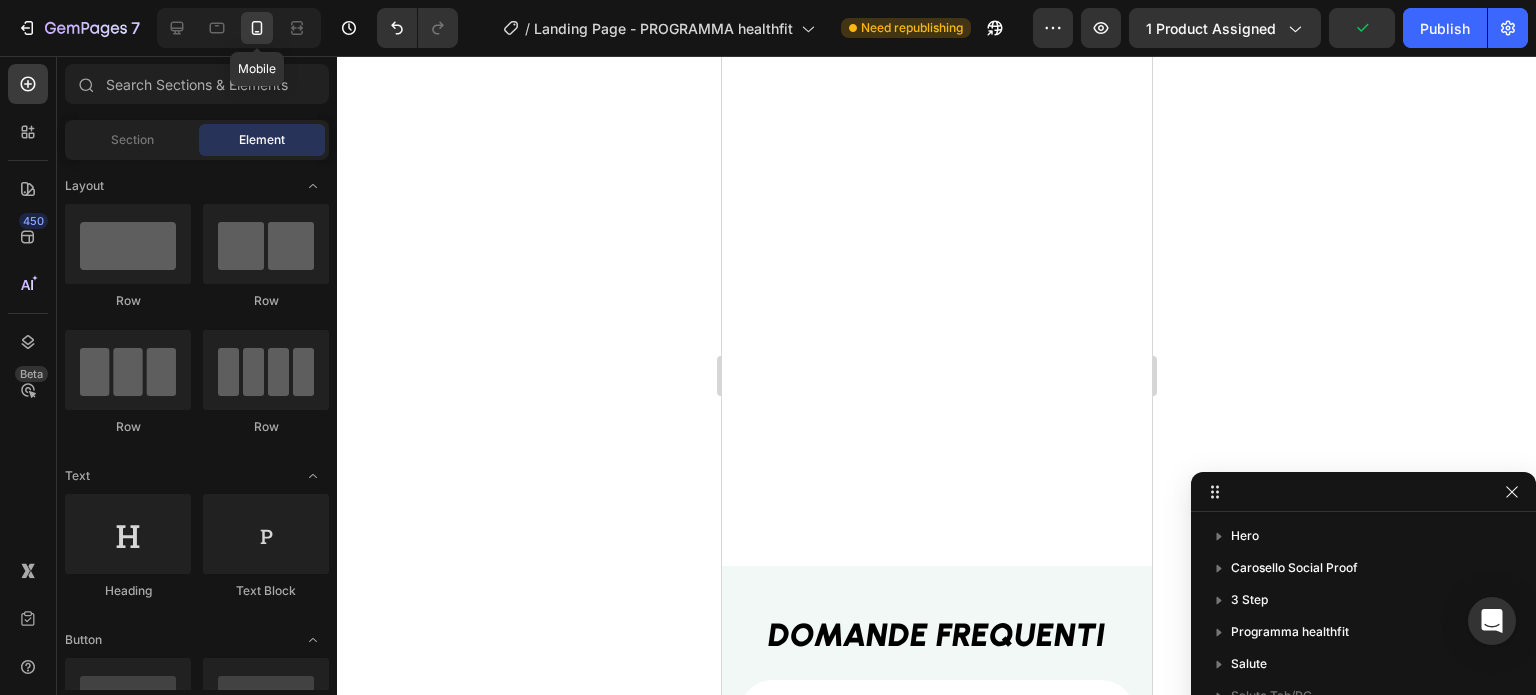 scroll, scrollTop: 14290, scrollLeft: 0, axis: vertical 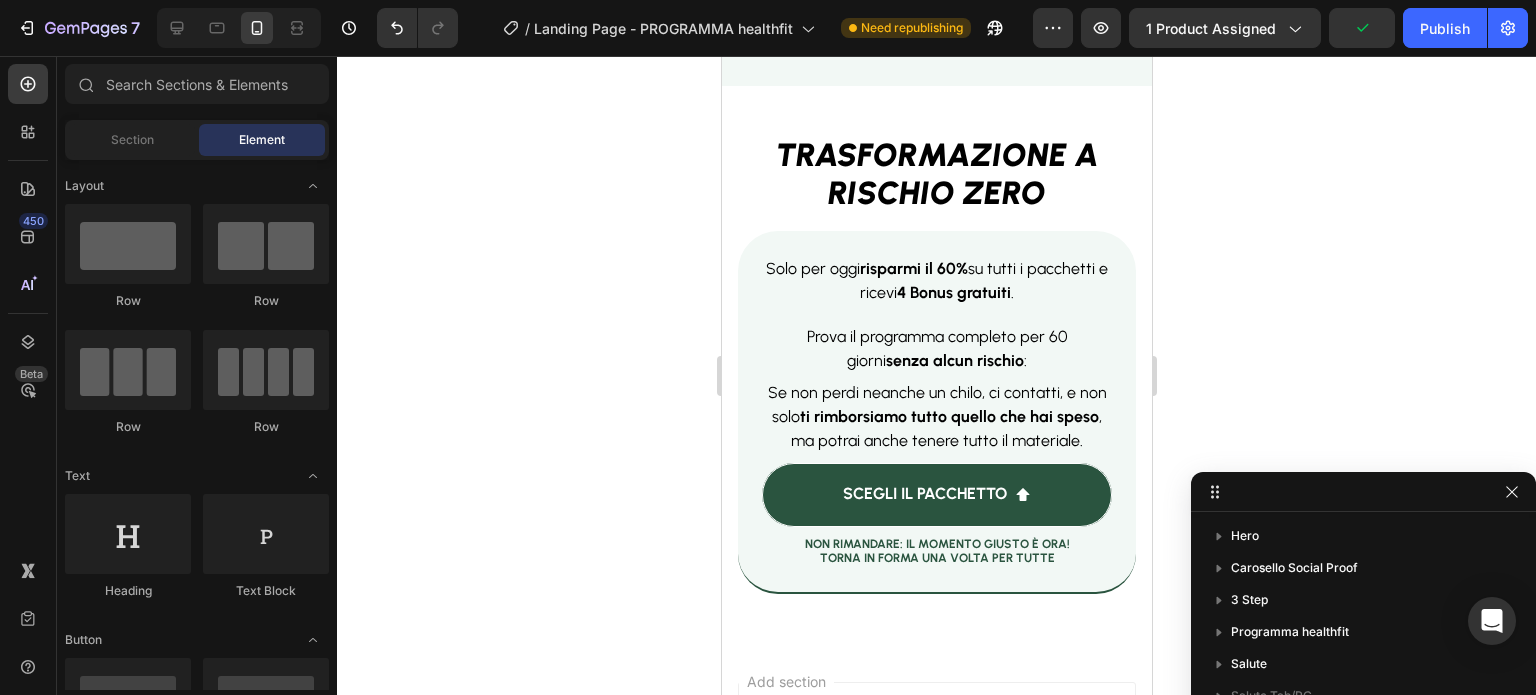 click 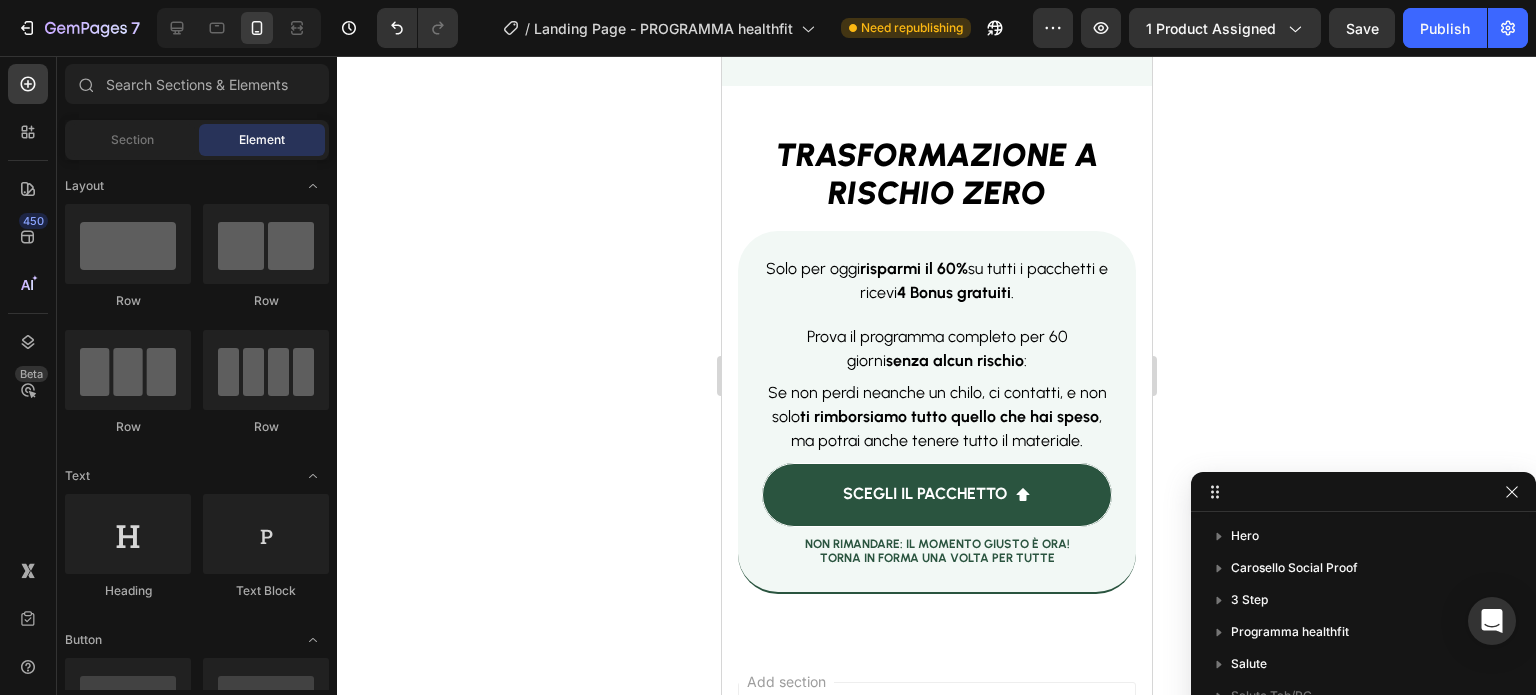 click on "7 / Landing Page - PROGRAMMA healthfit Need republishing Preview 1 product assigned Save Publish" 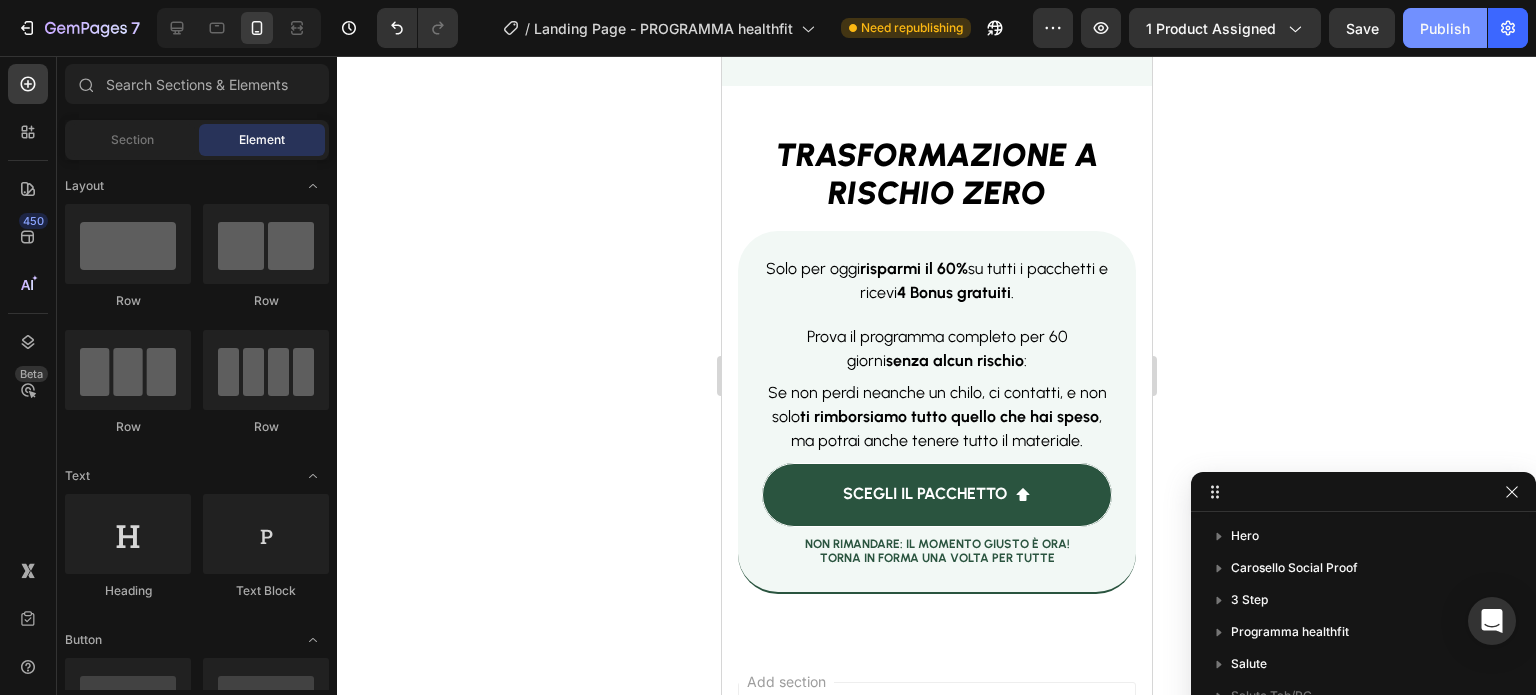 click on "Publish" 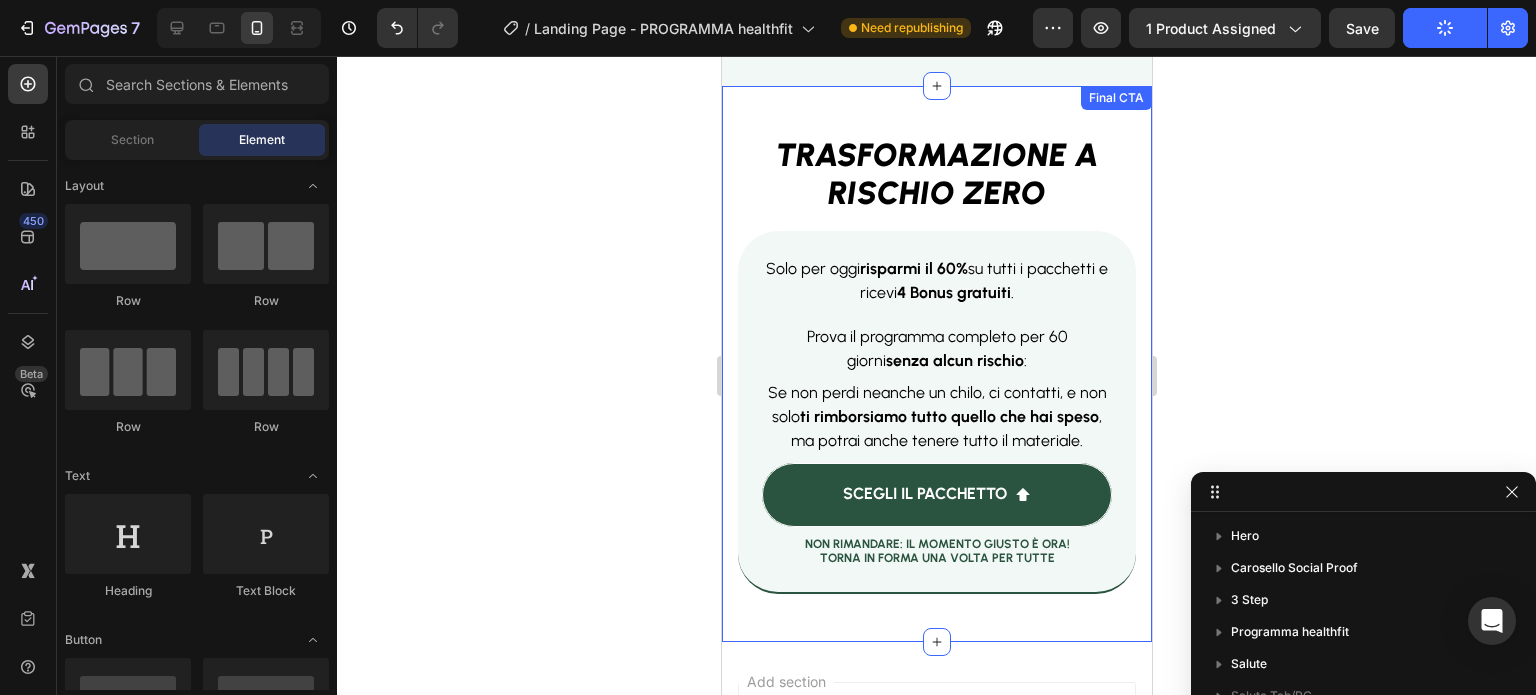 click 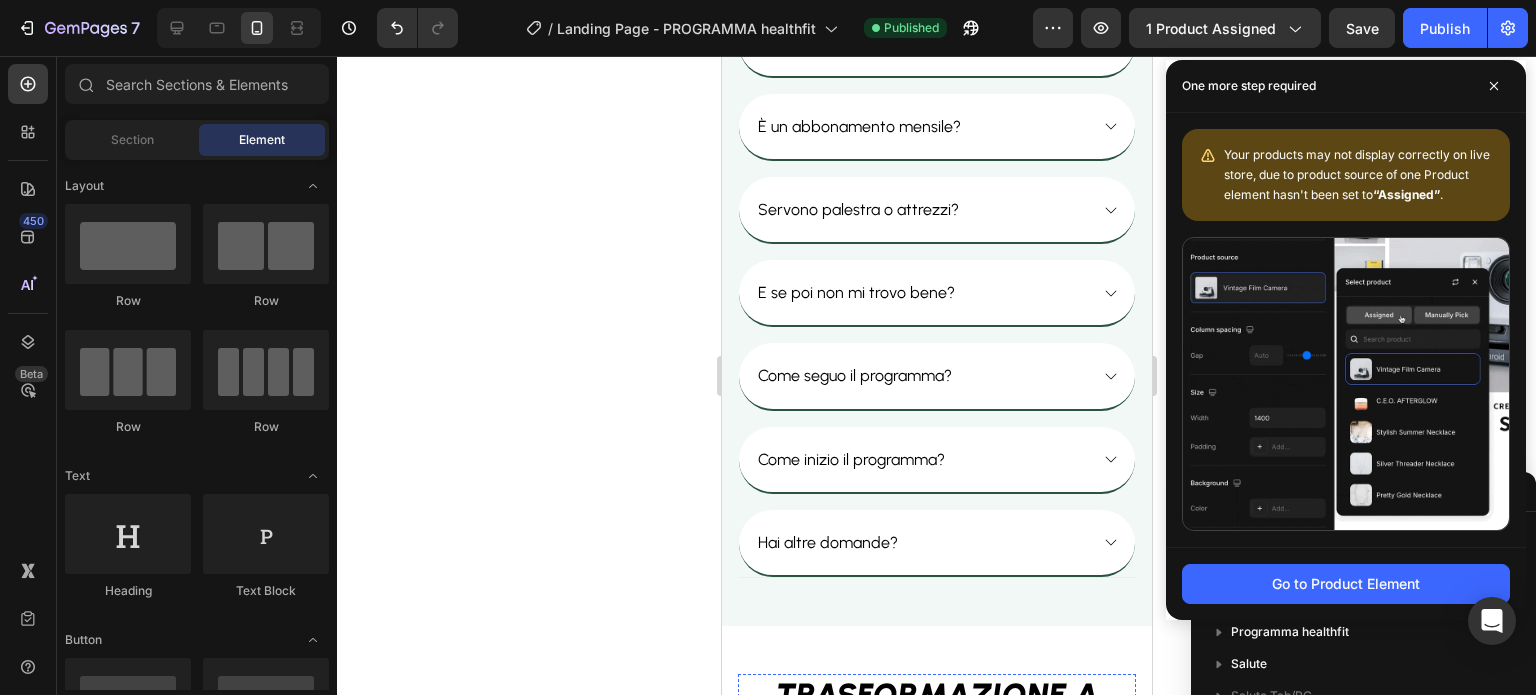 scroll, scrollTop: 13736, scrollLeft: 0, axis: vertical 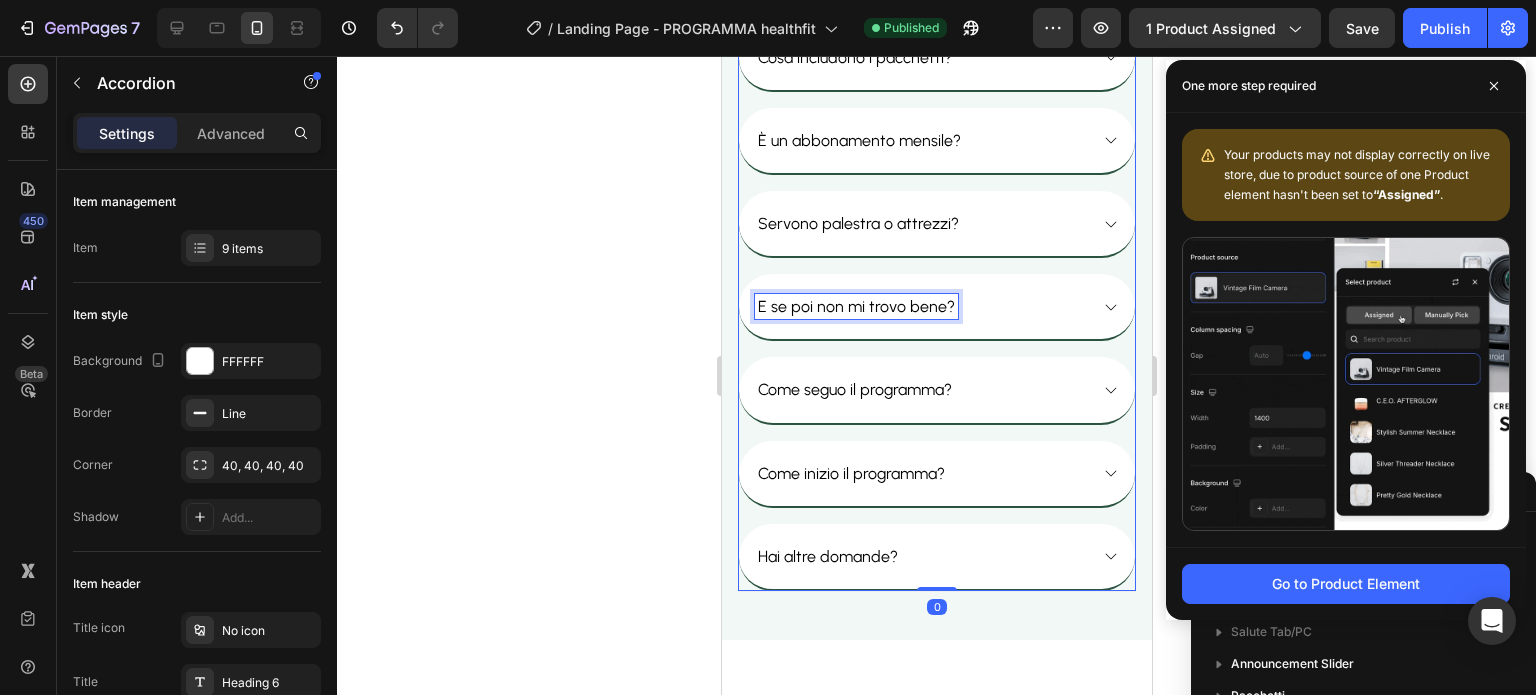 click on "E se poi non mi trovo bene?" at bounding box center (855, 306) 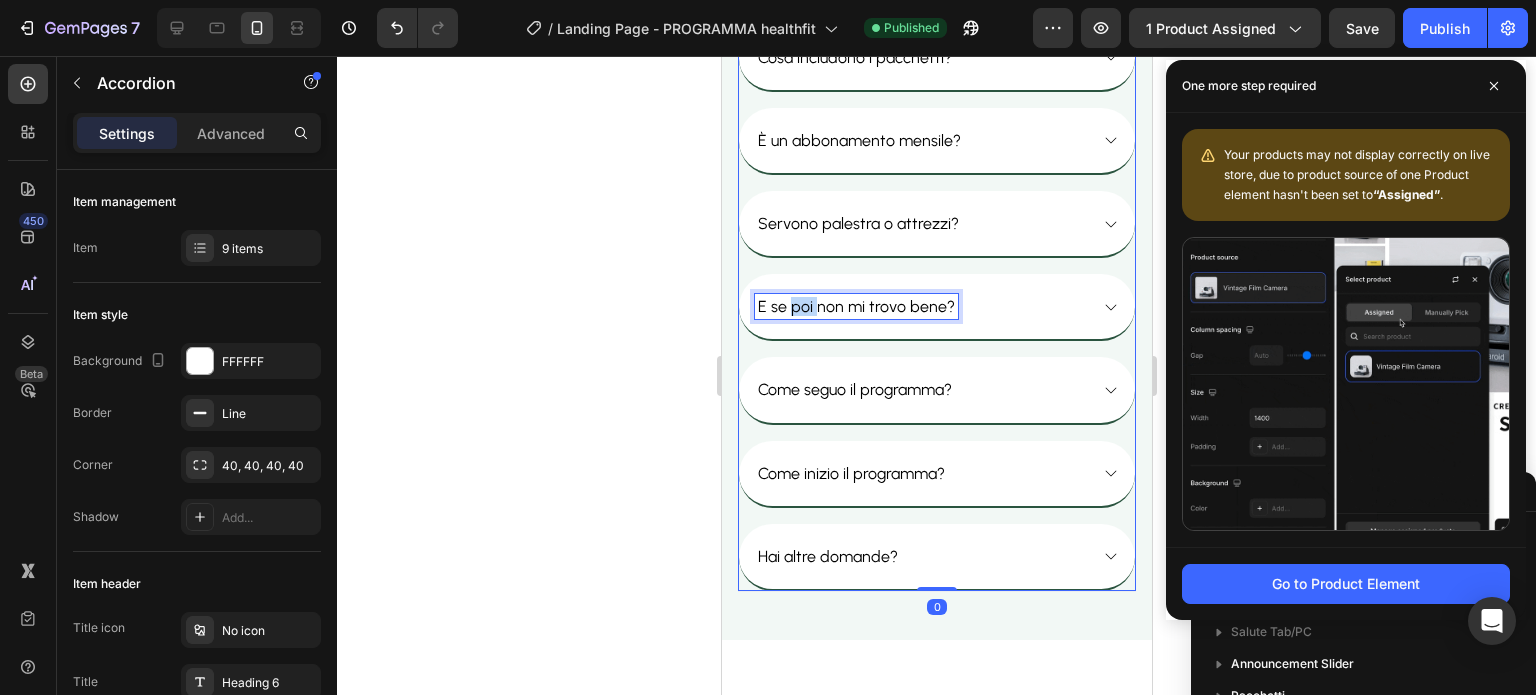 click on "E se poi non mi trovo bene?" at bounding box center (855, 306) 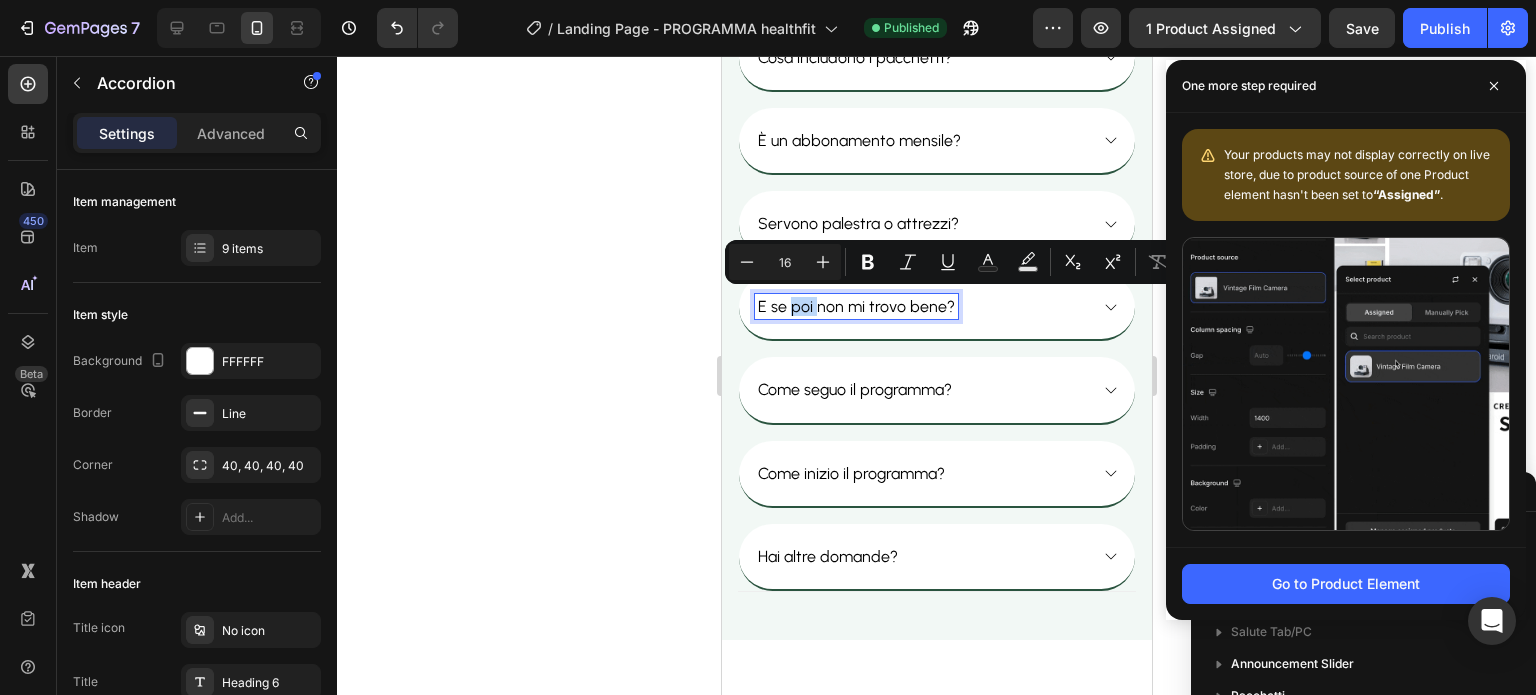 click on "E se poi non mi trovo bene?" at bounding box center (855, 306) 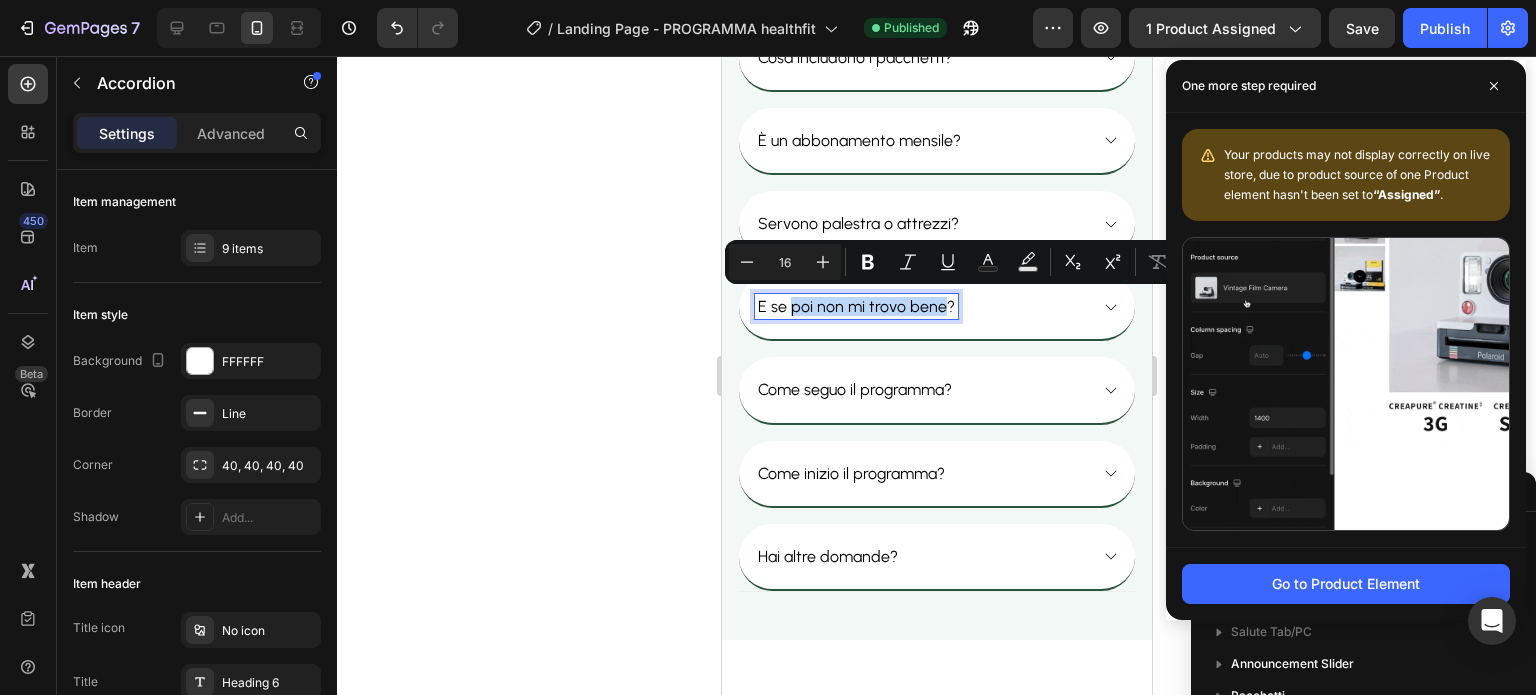drag, startPoint x: 792, startPoint y: 303, endPoint x: 936, endPoint y: 306, distance: 144.03125 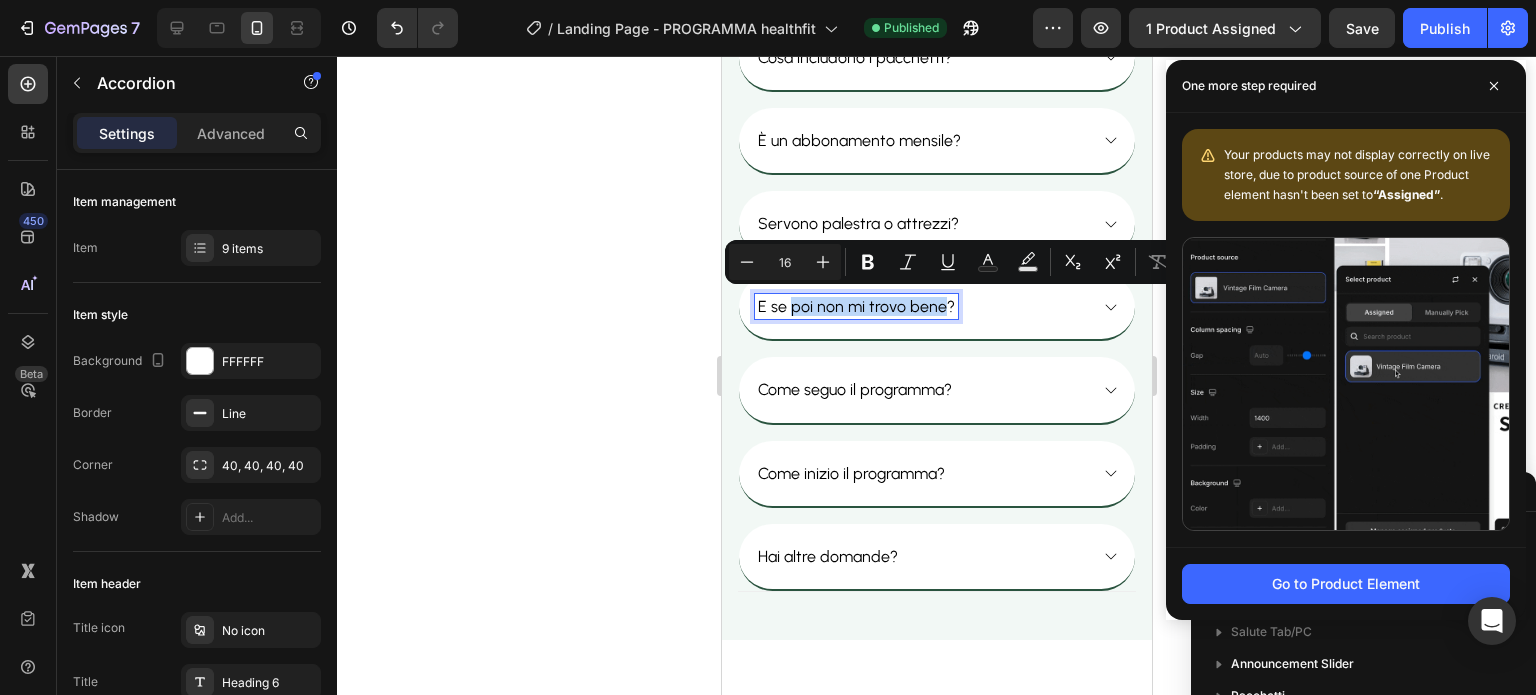 click on "E se poi non mi trovo bene?" at bounding box center [855, 306] 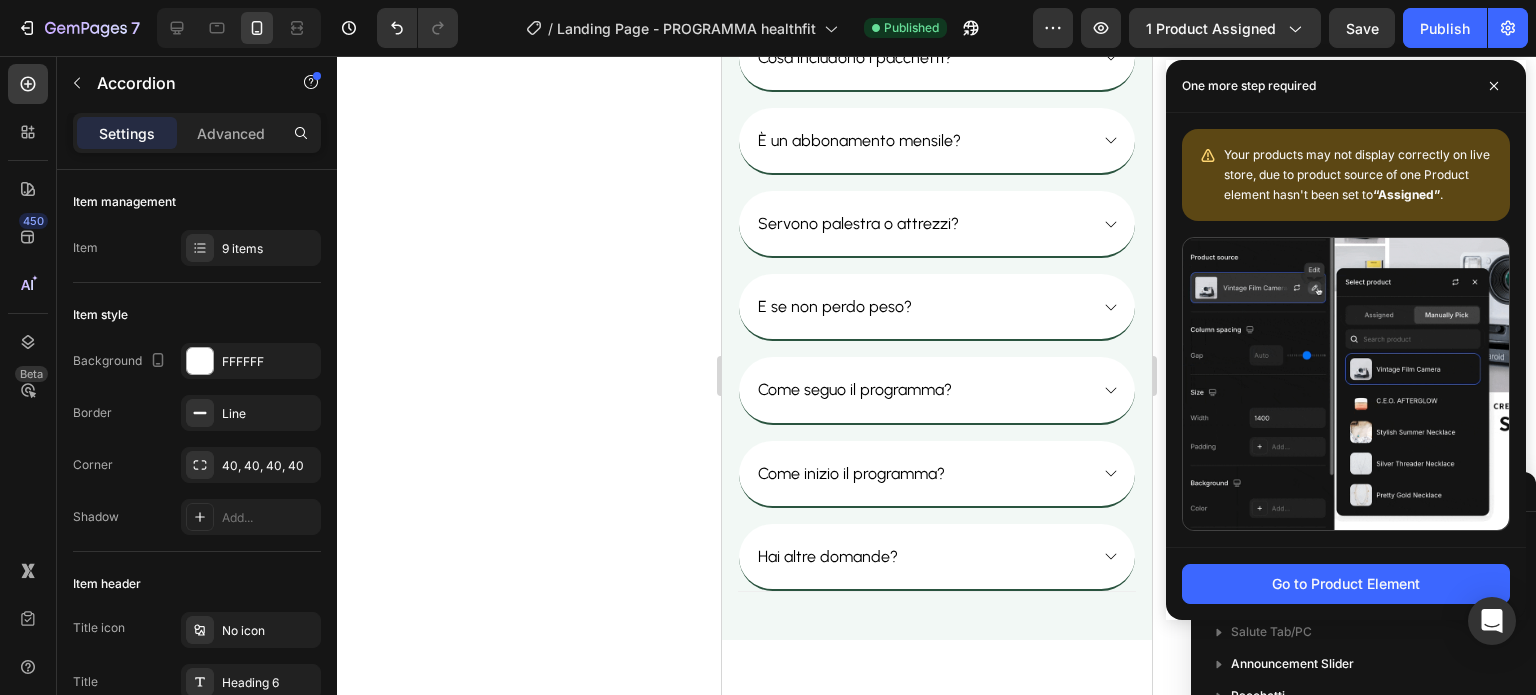 click on "E se non perdo peso?" at bounding box center (920, 306) 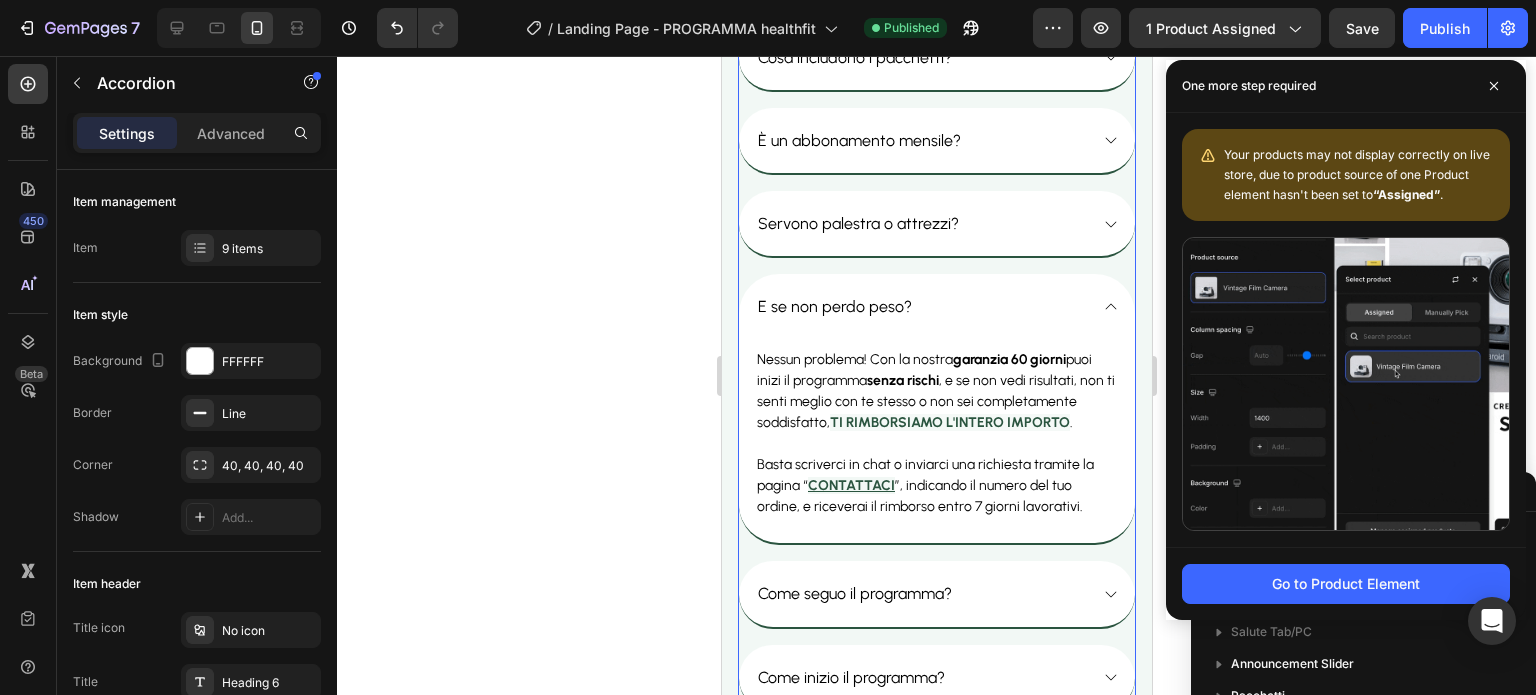 click on "E se non perdo peso?" at bounding box center (920, 306) 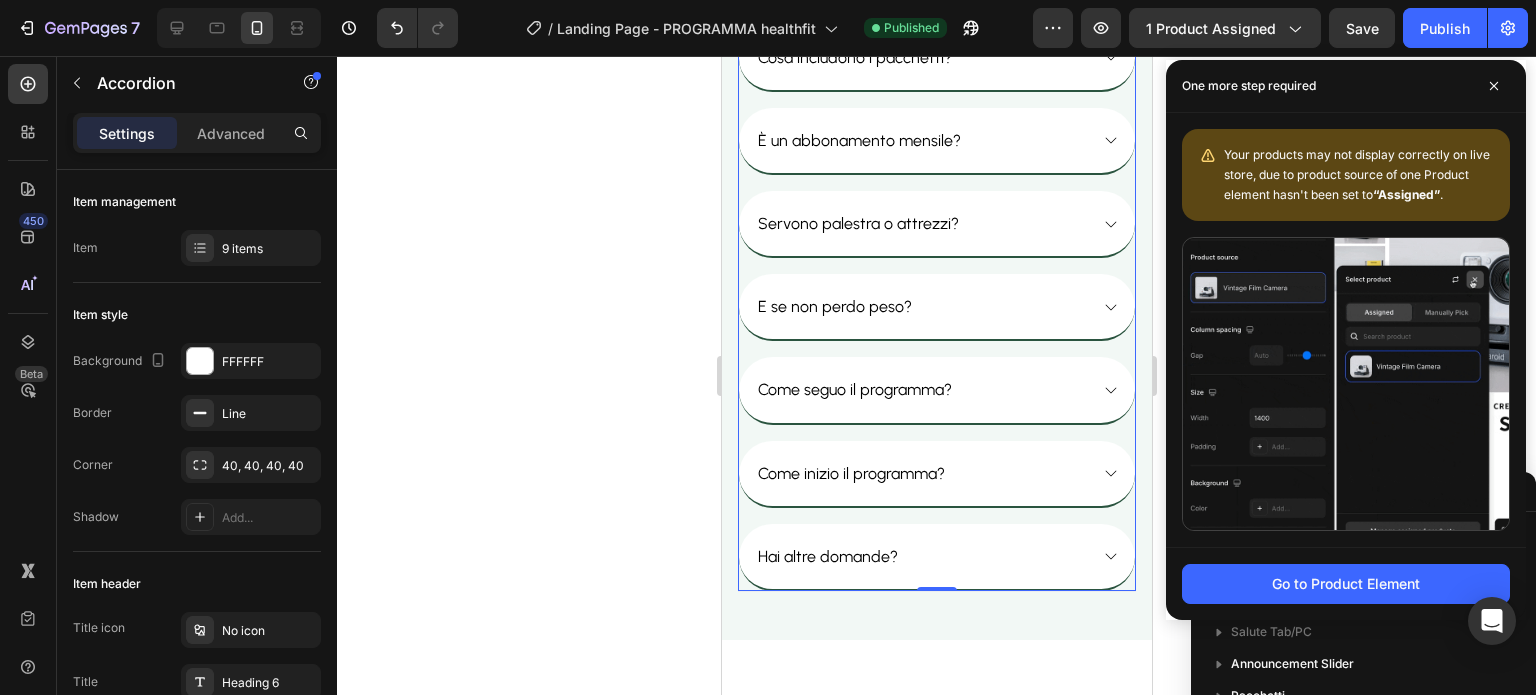 click on "E se non perdo peso?" at bounding box center (920, 306) 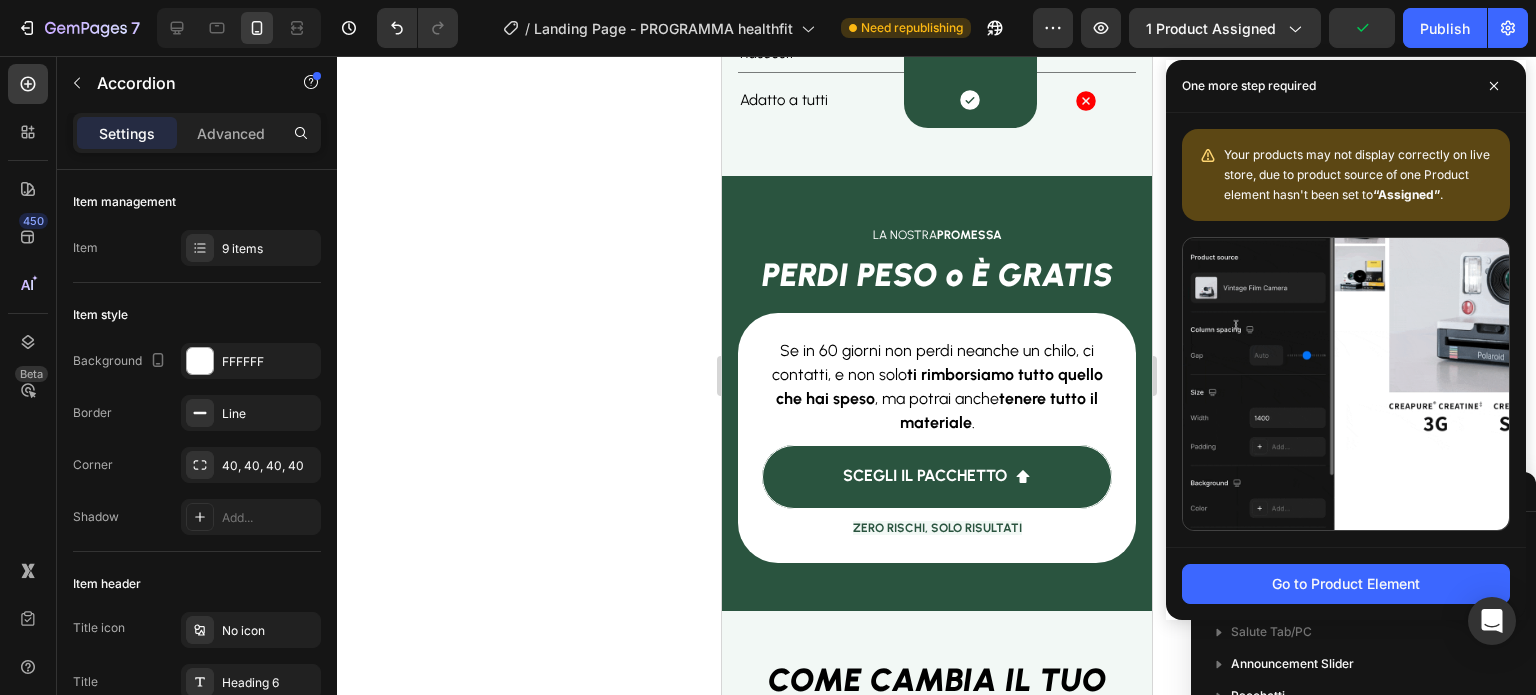 scroll, scrollTop: 9292, scrollLeft: 0, axis: vertical 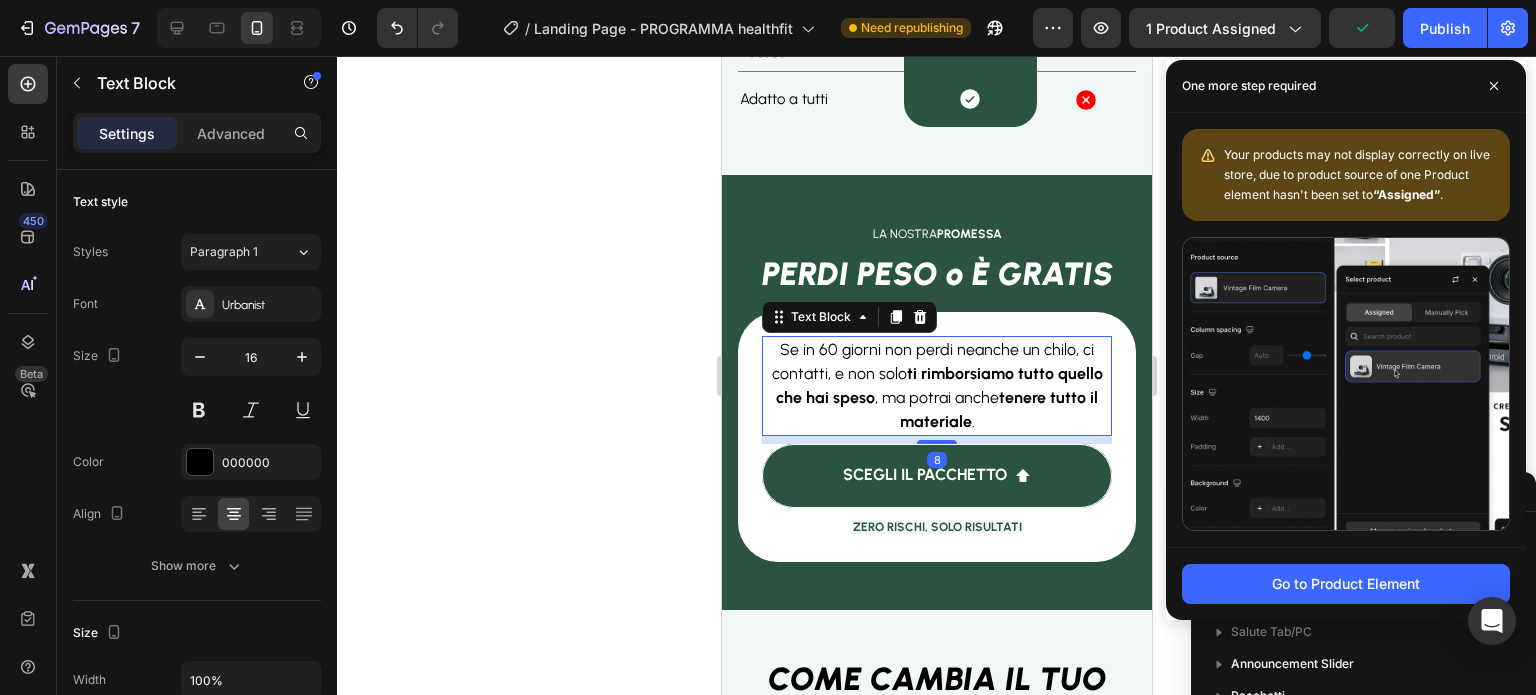 click on "Se in 60 giorni non perdi neanche un chilo, ci contatti, e non solo  ti rimborsiamo tutto quello che hai speso , ma potrai anche  tenere tutto il materiale ." at bounding box center [936, 385] 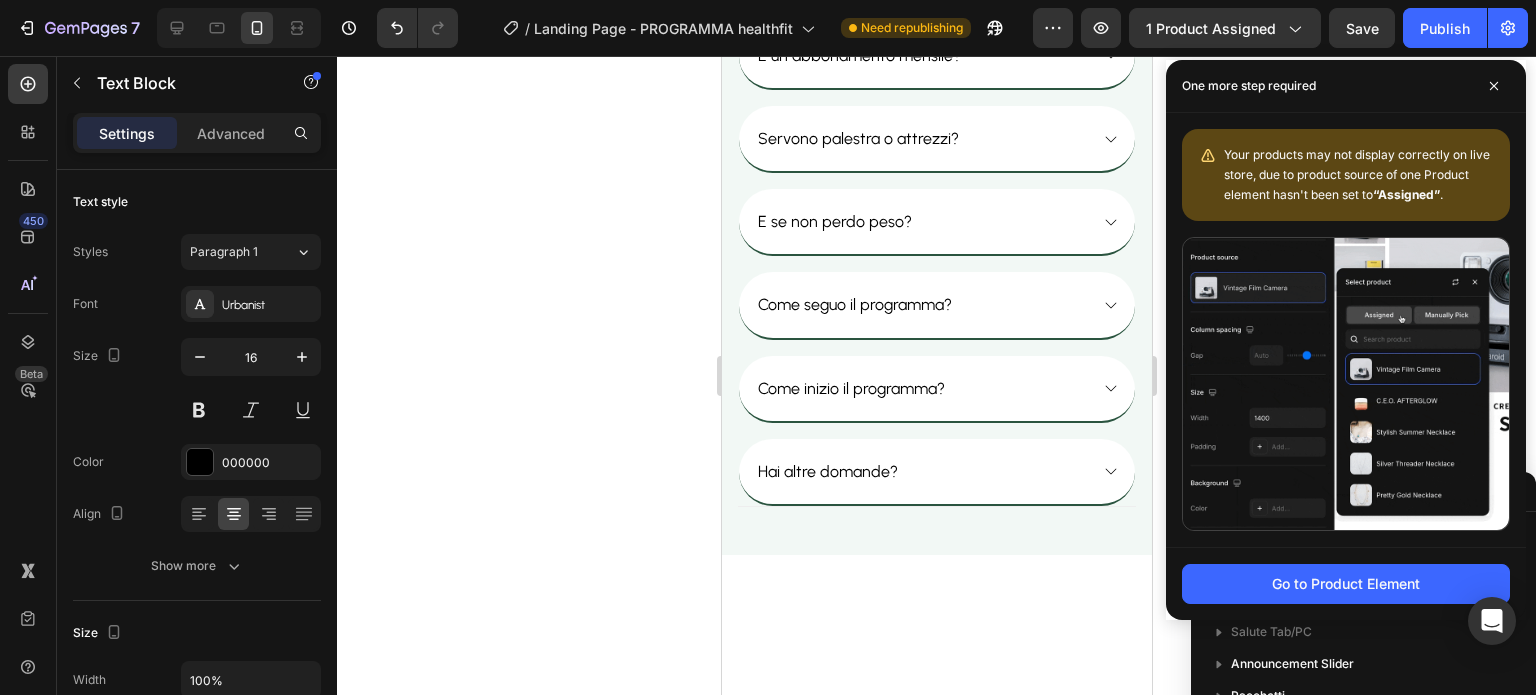 scroll, scrollTop: 13546, scrollLeft: 0, axis: vertical 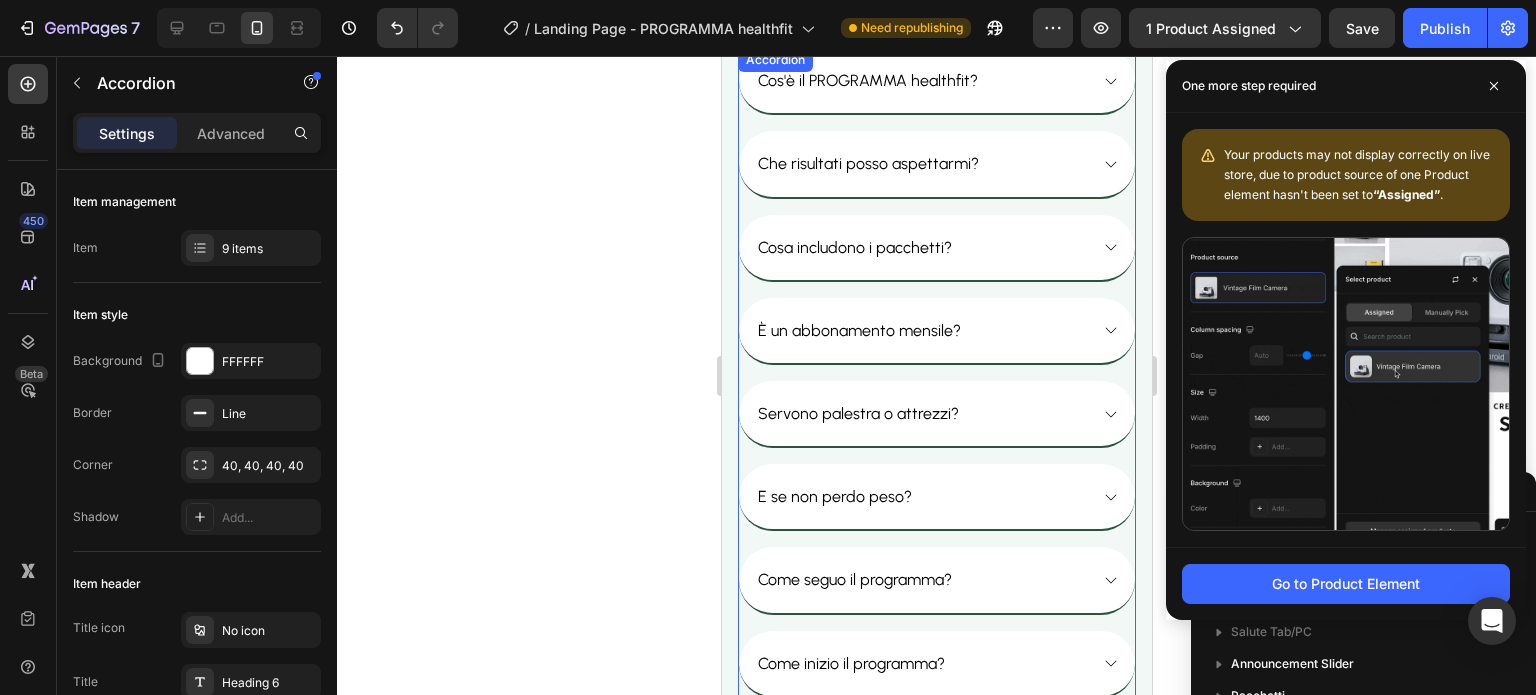 click on "E se non perdo peso?" at bounding box center [936, 496] 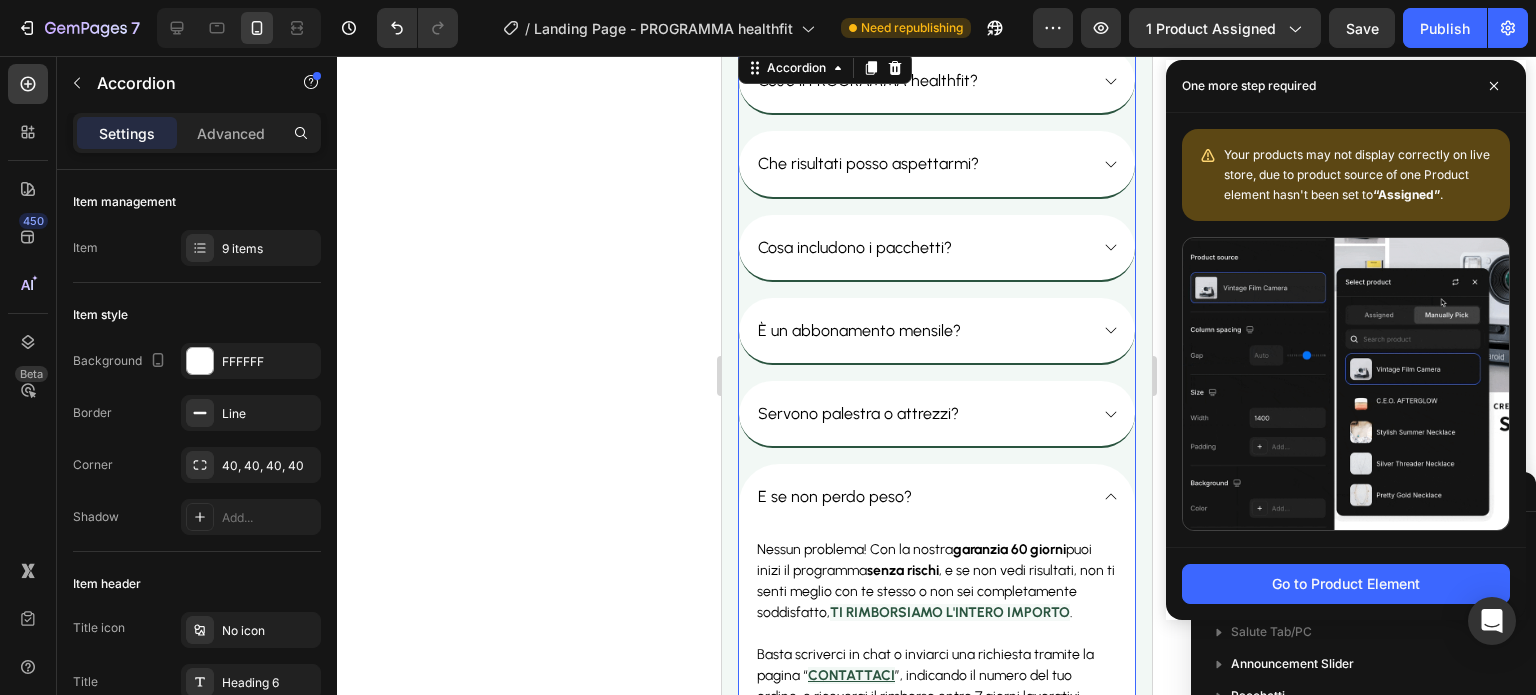 scroll, scrollTop: 702, scrollLeft: 0, axis: vertical 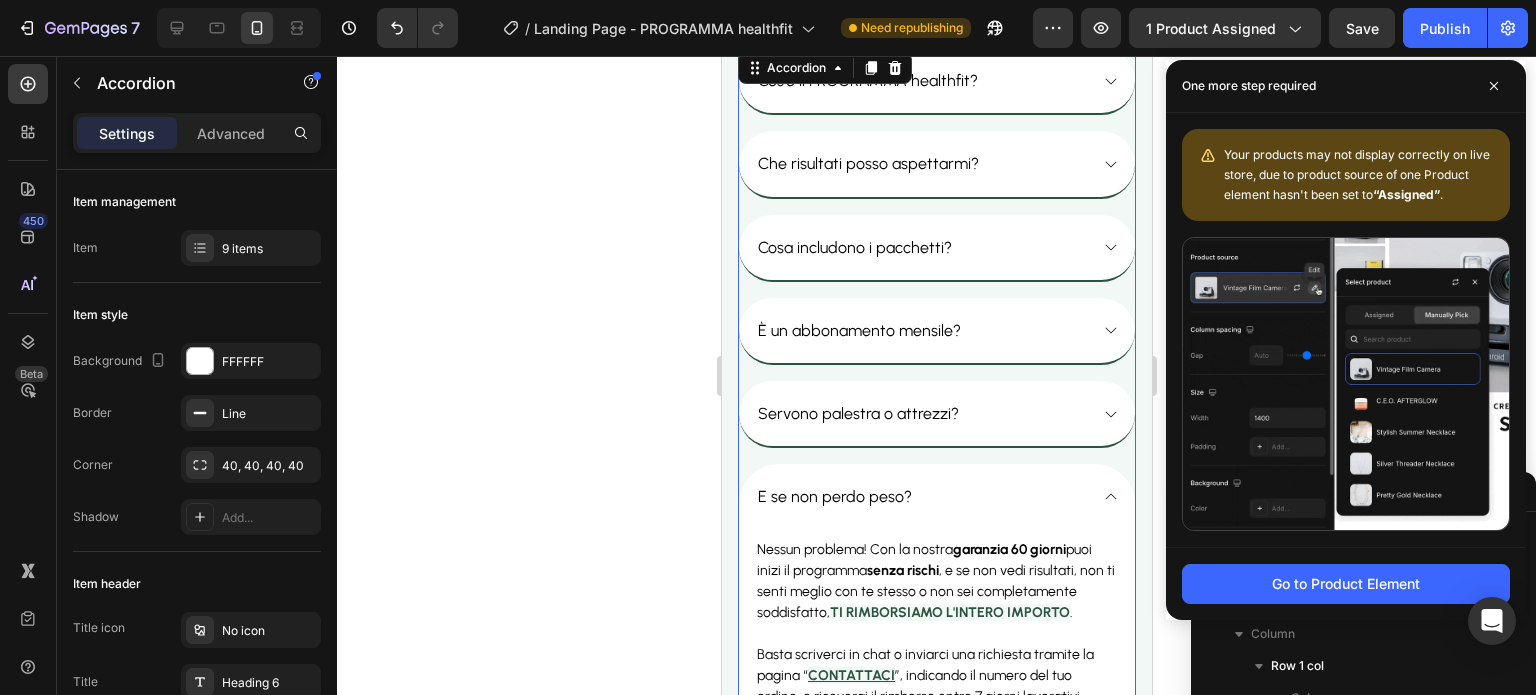 click on "E se non perdo peso?" at bounding box center (936, 496) 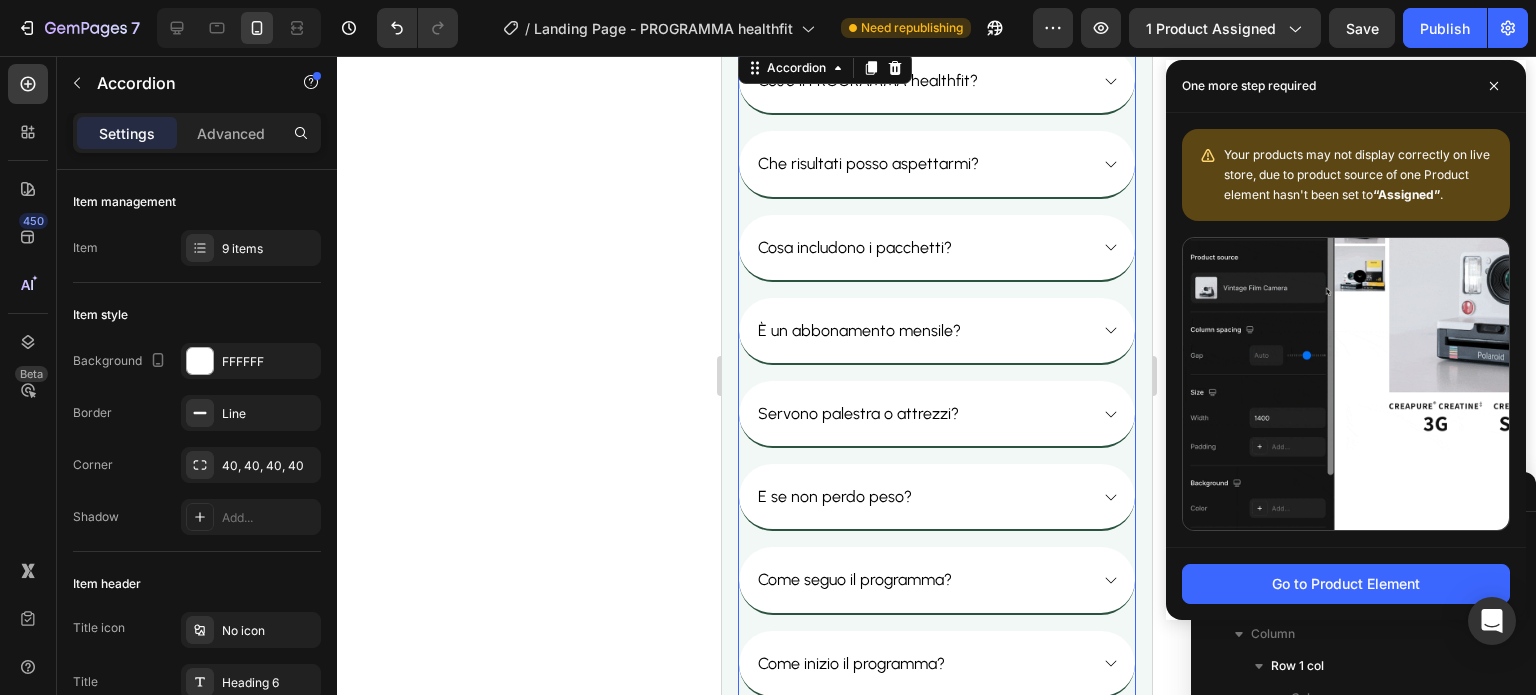 click on "E se non perdo peso?" at bounding box center (920, 496) 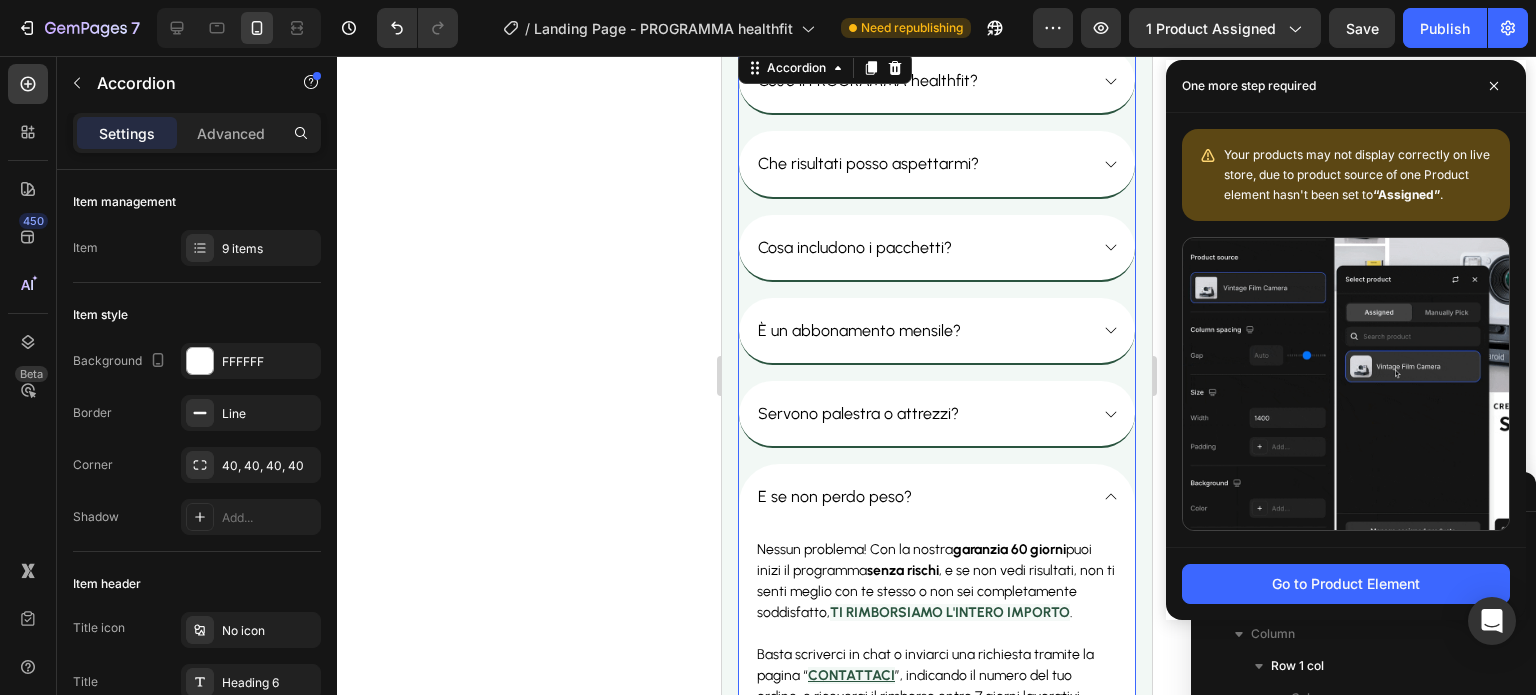 click on "E se non perdo peso?" at bounding box center (920, 496) 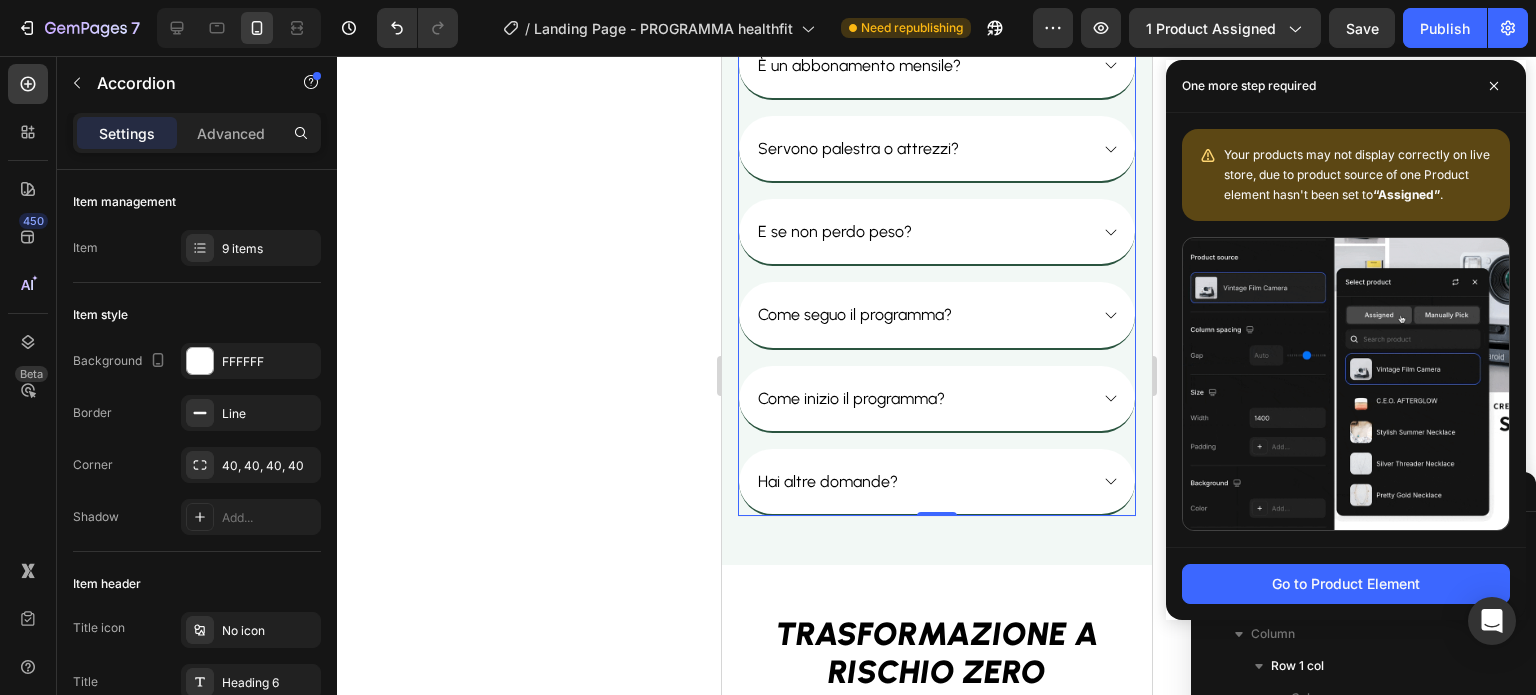 scroll, scrollTop: 13822, scrollLeft: 0, axis: vertical 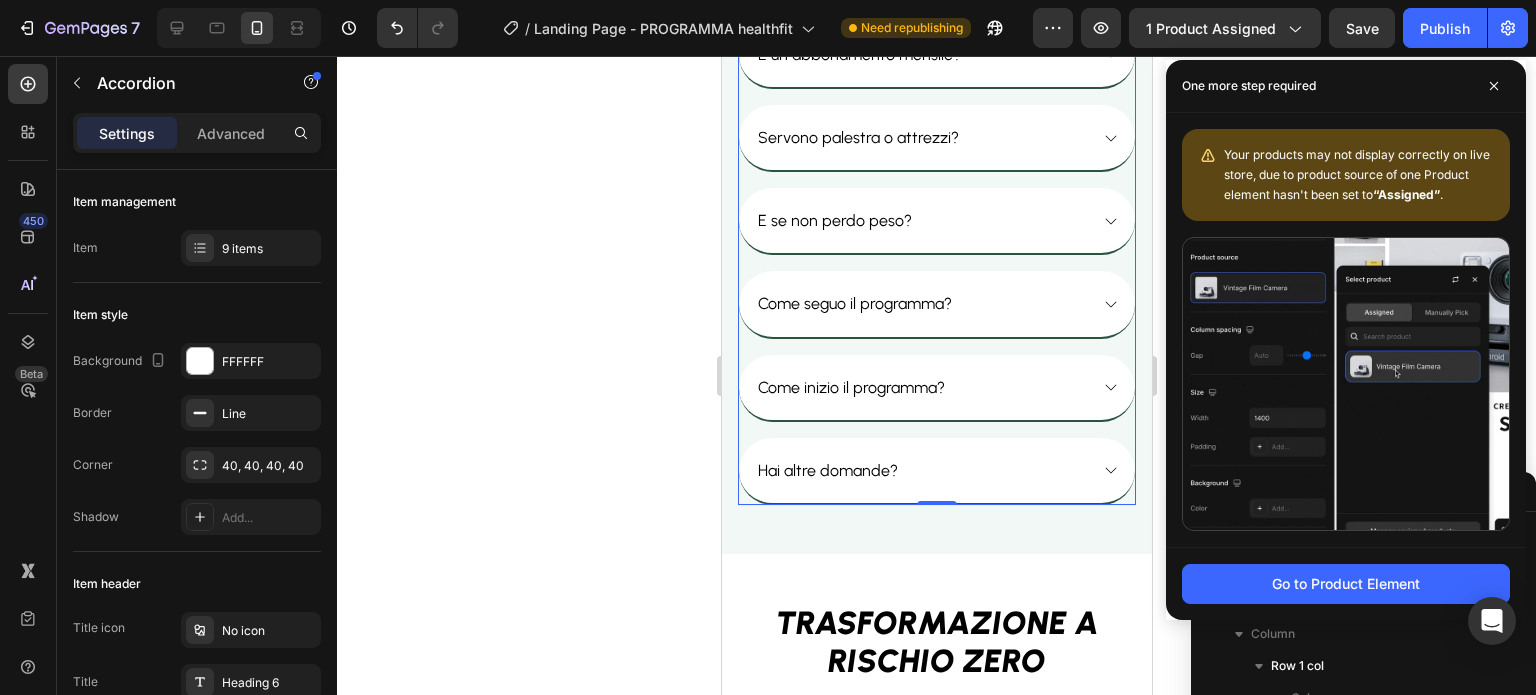 click on "E se non perdo peso?" at bounding box center [920, 220] 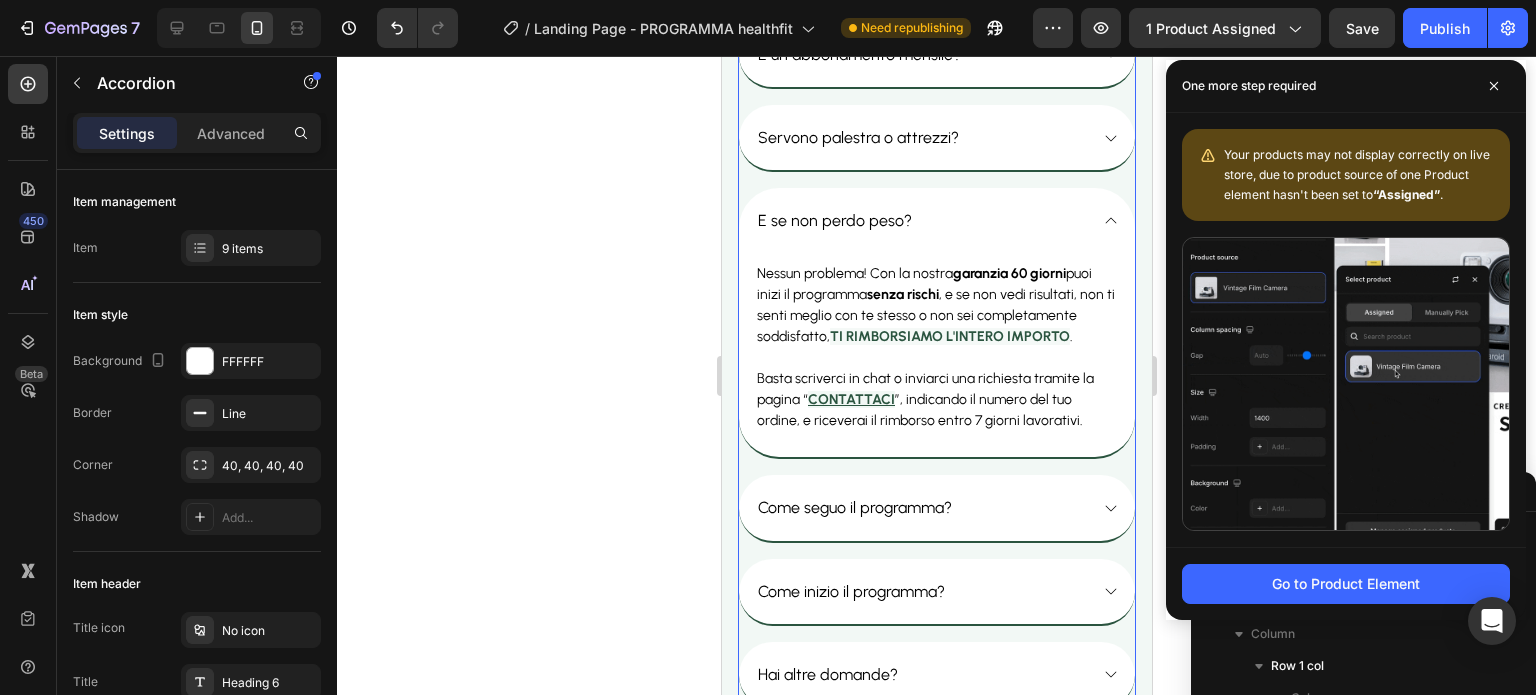 click on "E se non perdo peso?" at bounding box center [920, 220] 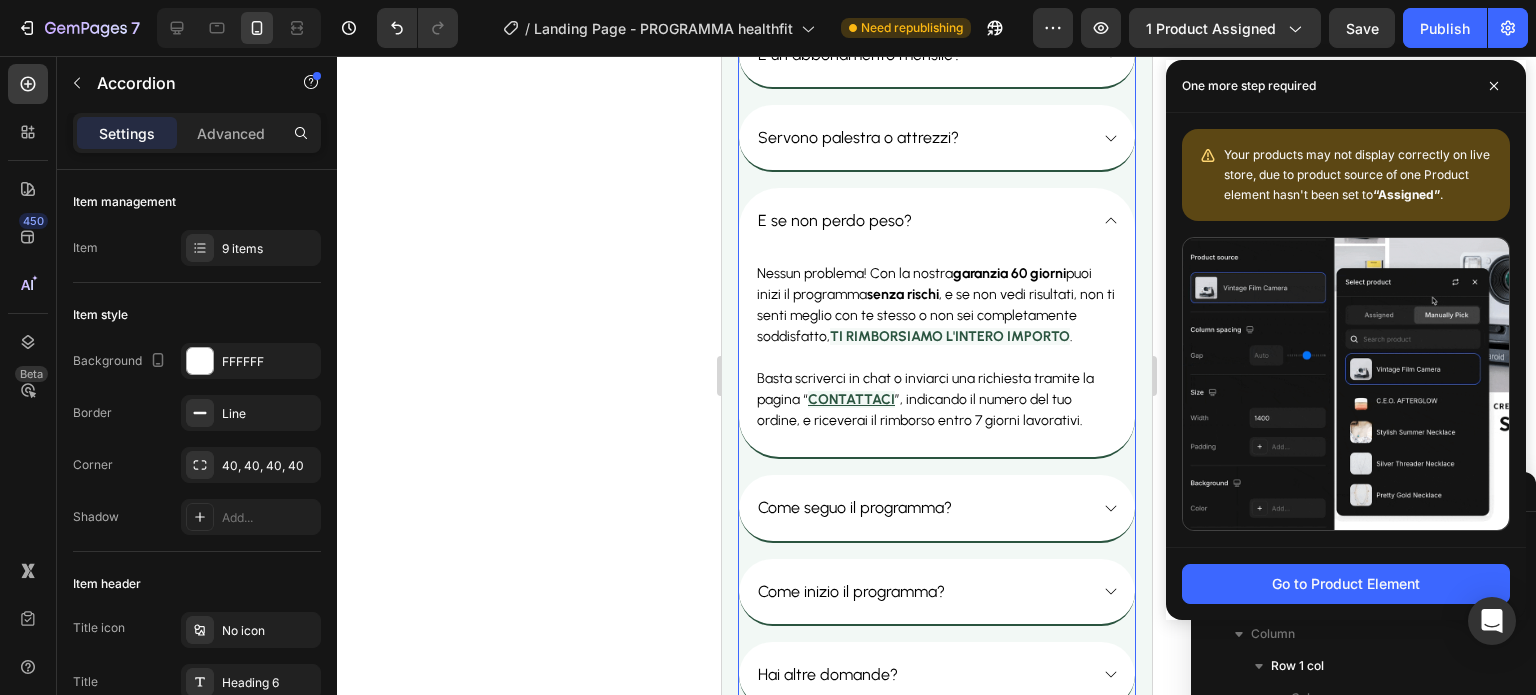 click on "E se non perdo peso?" at bounding box center (920, 220) 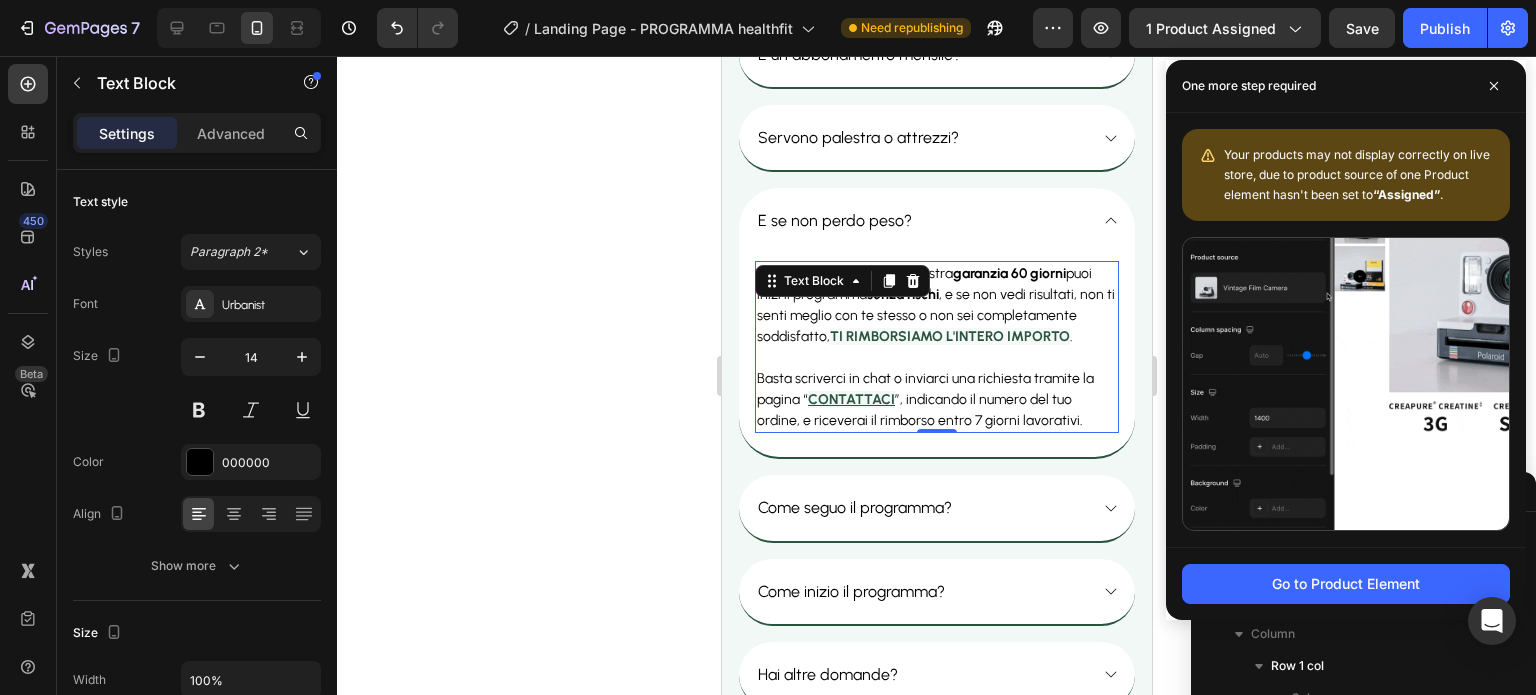 scroll, scrollTop: 1408, scrollLeft: 0, axis: vertical 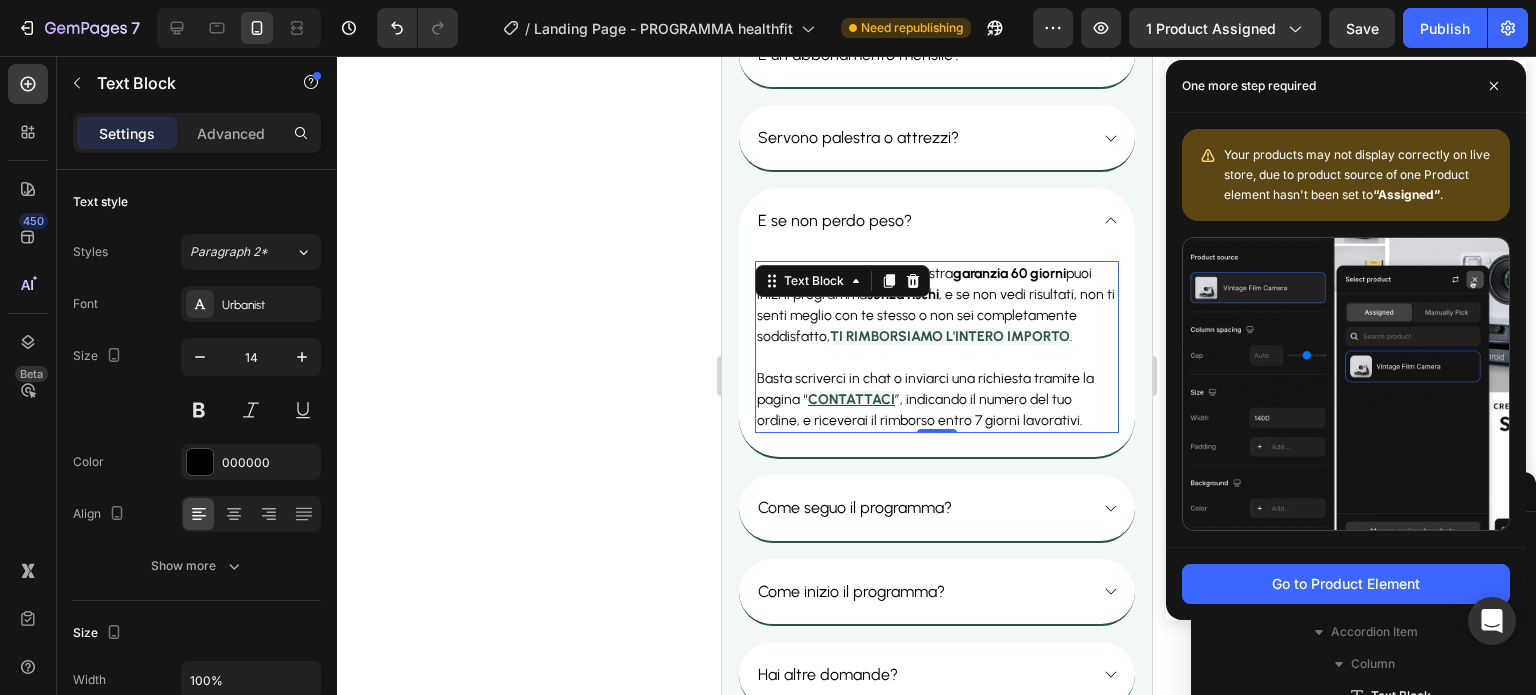 click on "Nessun problema! Con la nostra garanzia 60 giorni puoi inizi il programma senza rischi , e se non vedi risultati, non ti senti meglio con te stesso o non sei completamente soddisfatto, TI RIMBORSIAMO L'INTERO IMPORTO . Basta scriverci in chat o inviarci una richiesta tramite la pagina “ CONTATTACI ”, indicando il numero del tuo ordine, e riceverai il rimborso entro 7 giorni lavorativi." at bounding box center (936, 347) 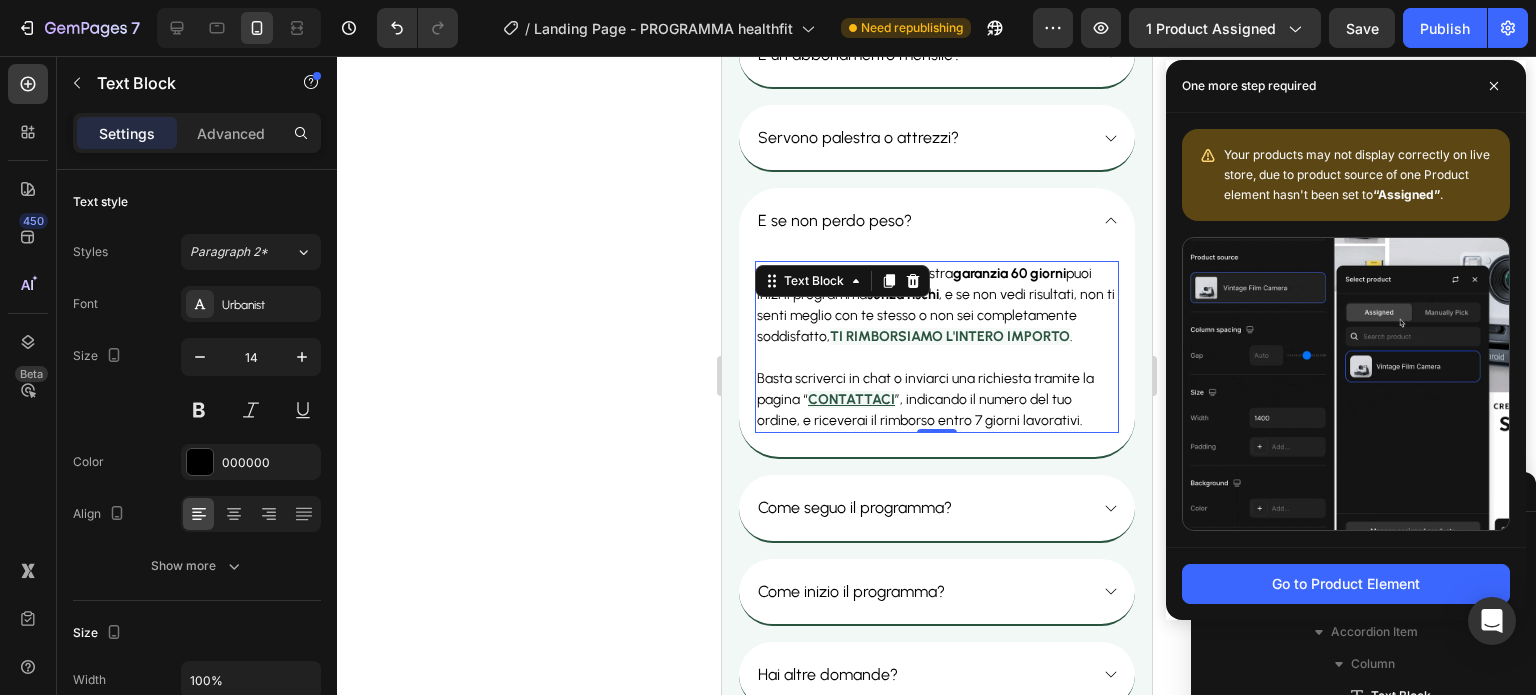click on "Nessun problema! Con la nostra garanzia 60 giorni puoi inizi il programma senza rischi , e se non vedi risultati, non ti senti meglio con te stesso o non sei completamente soddisfatto, TI RIMBORSIAMO L'INTERO IMPORTO . Basta scriverci in chat o inviarci una richiesta tramite la pagina “ CONTATTACI ”, indicando il numero del tuo ordine, e riceverai il rimborso entro 7 giorni lavorativi." at bounding box center [936, 347] 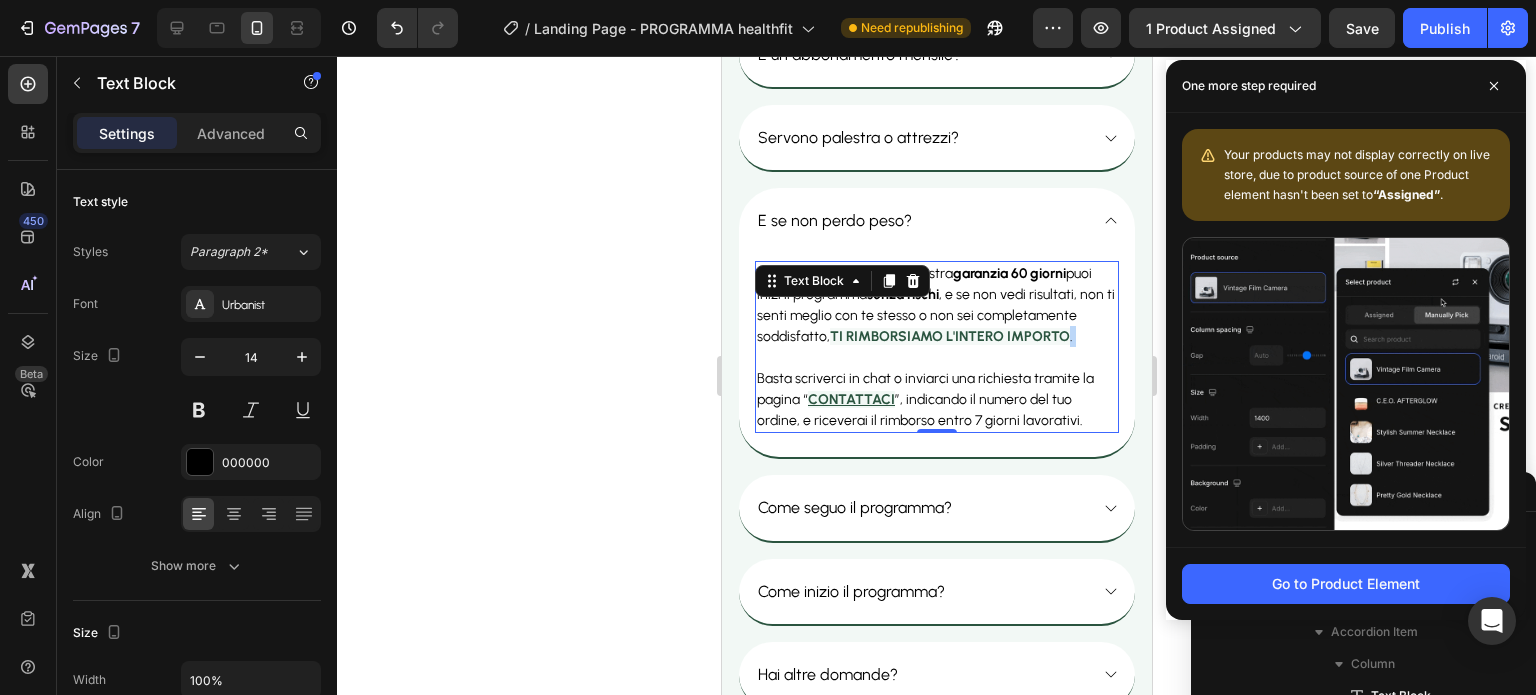 click on "Nessun problema! Con la nostra garanzia 60 giorni puoi inizi il programma senza rischi , e se non vedi risultati, non ti senti meglio con te stesso o non sei completamente soddisfatto, TI RIMBORSIAMO L'INTERO IMPORTO . Basta scriverci in chat o inviarci una richiesta tramite la pagina “ CONTATTACI ”, indicando il numero del tuo ordine, e riceverai il rimborso entro 7 giorni lavorativi." at bounding box center (936, 347) 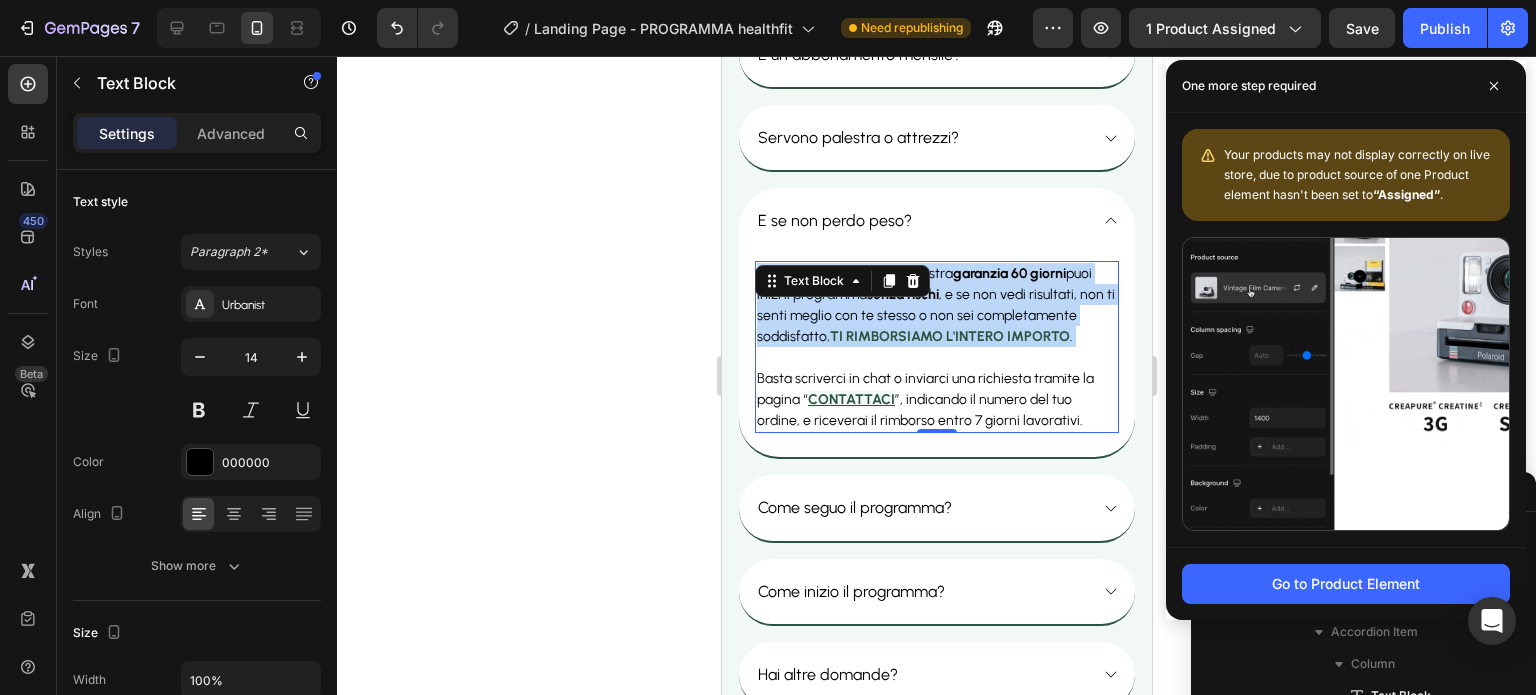click on "Nessun problema! Con la nostra garanzia 60 giorni puoi inizi il programma senza rischi , e se non vedi risultati, non ti senti meglio con te stesso o non sei completamente soddisfatto, TI RIMBORSIAMO L'INTERO IMPORTO . Basta scriverci in chat o inviarci una richiesta tramite la pagina “ CONTATTACI ”, indicando il numero del tuo ordine, e riceverai il rimborso entro 7 giorni lavorativi." at bounding box center (936, 347) 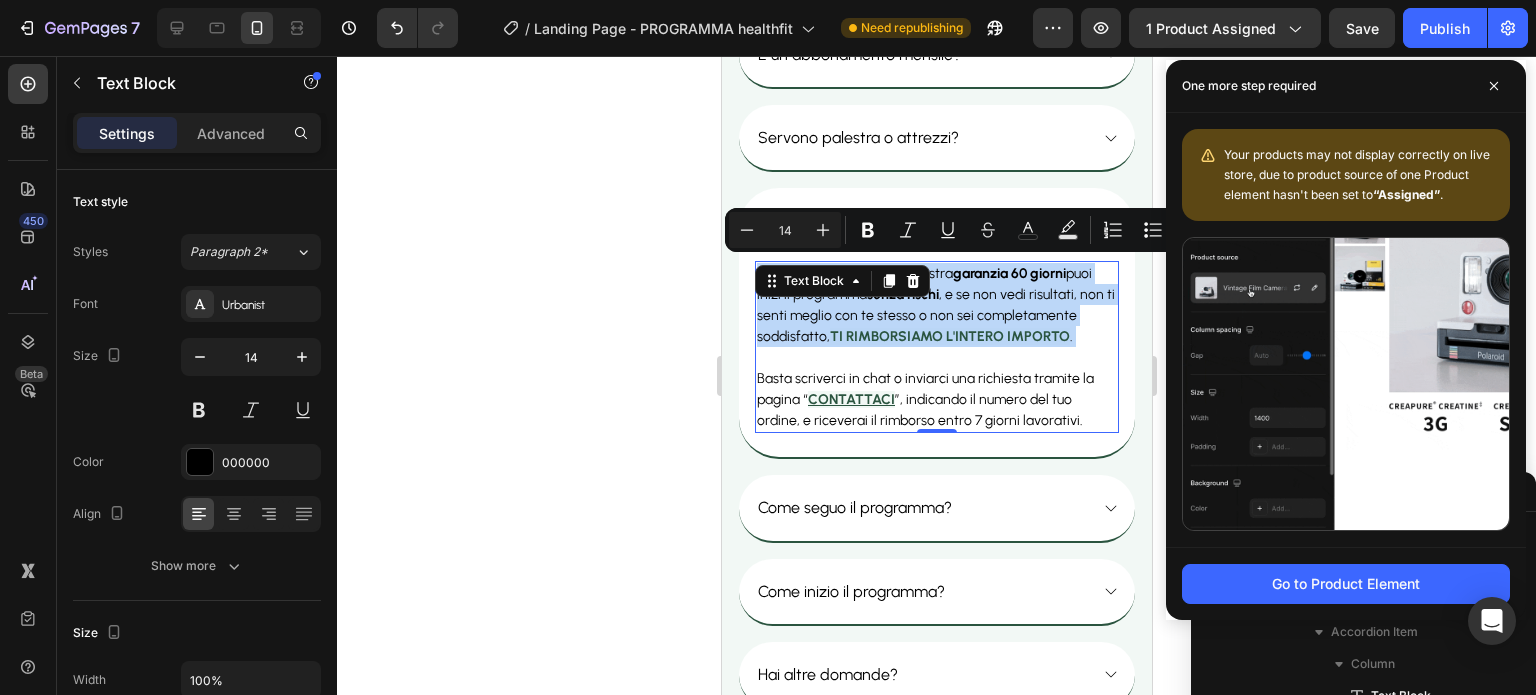 click on "Nessun problema! Con la nostra garanzia 60 giorni puoi inizi il programma senza rischi , e se non vedi risultati, non ti senti meglio con te stesso o non sei completamente soddisfatto, TI RIMBORSIAMO L'INTERO IMPORTO . Basta scriverci in chat o inviarci una richiesta tramite la pagina “ CONTATTACI ”, indicando il numero del tuo ordine, e riceverai il rimborso entro 7 giorni lavorativi." at bounding box center (936, 347) 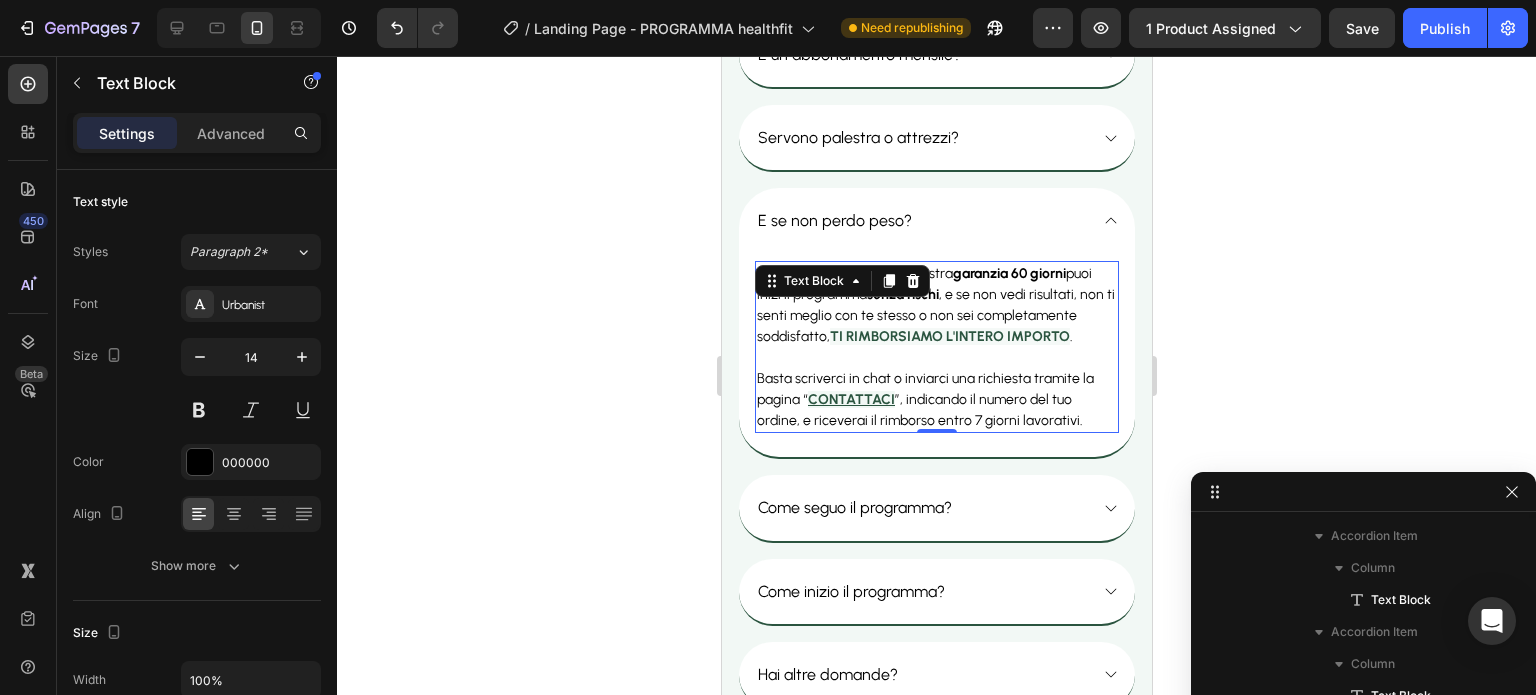 click 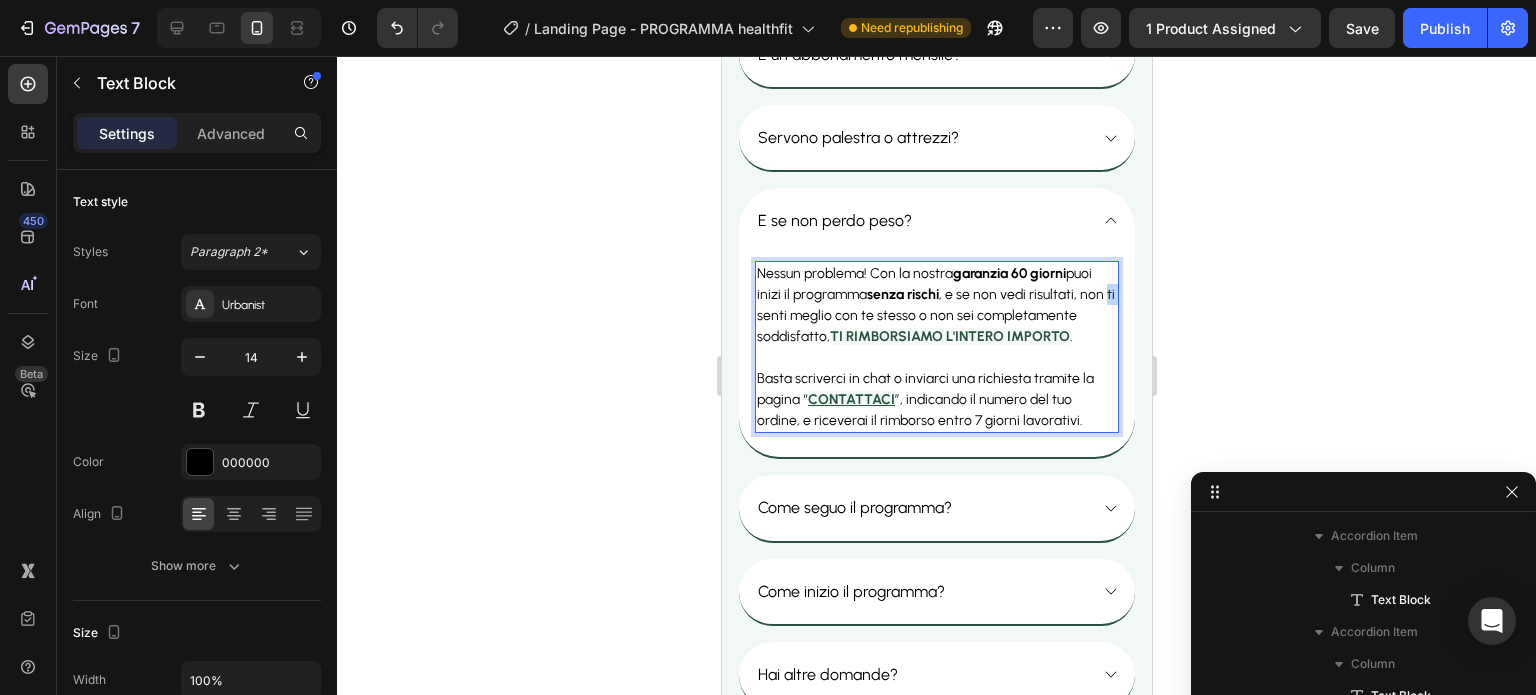 click on "Nessun problema! Con la nostra garanzia 60 giorni puoi inizi il programma senza rischi , e se non vedi risultati, non ti senti meglio con te stesso o non sei completamente soddisfatto, TI RIMBORSIAMO L'INTERO IMPORTO . Basta scriverci in chat o inviarci una richiesta tramite la pagina “ CONTATTACI ”, indicando il numero del tuo ordine, e riceverai il rimborso entro 7 giorni lavorativi." at bounding box center (936, 347) 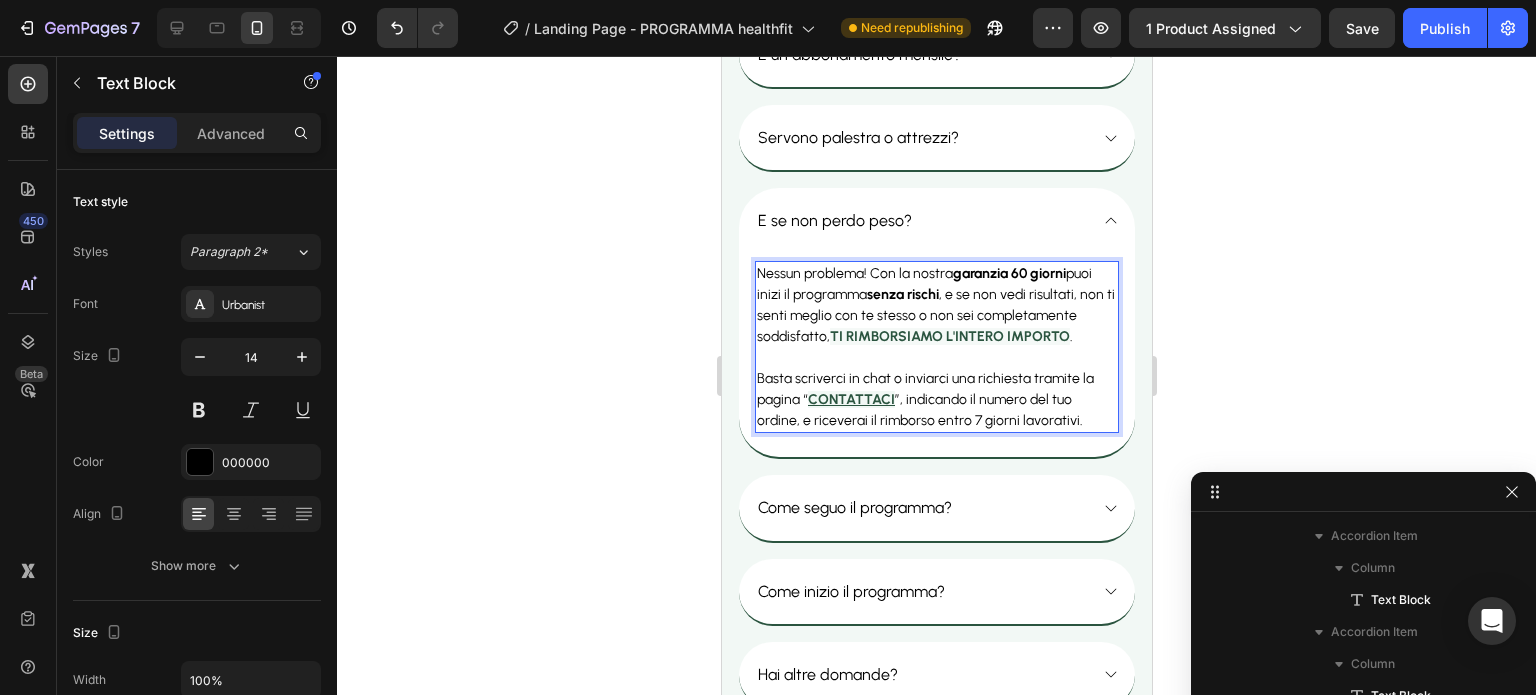 click on "Nessun problema! Con la nostra garanzia 60 giorni puoi inizi il programma senza rischi , e se non vedi risultati, non ti senti meglio con te stesso o non sei completamente soddisfatto, TI RIMBORSIAMO L'INTERO IMPORTO . Basta scriverci in chat o inviarci una richiesta tramite la pagina “ CONTATTACI ”, indicando il numero del tuo ordine, e riceverai il rimborso entro 7 giorni lavorativi." at bounding box center [936, 347] 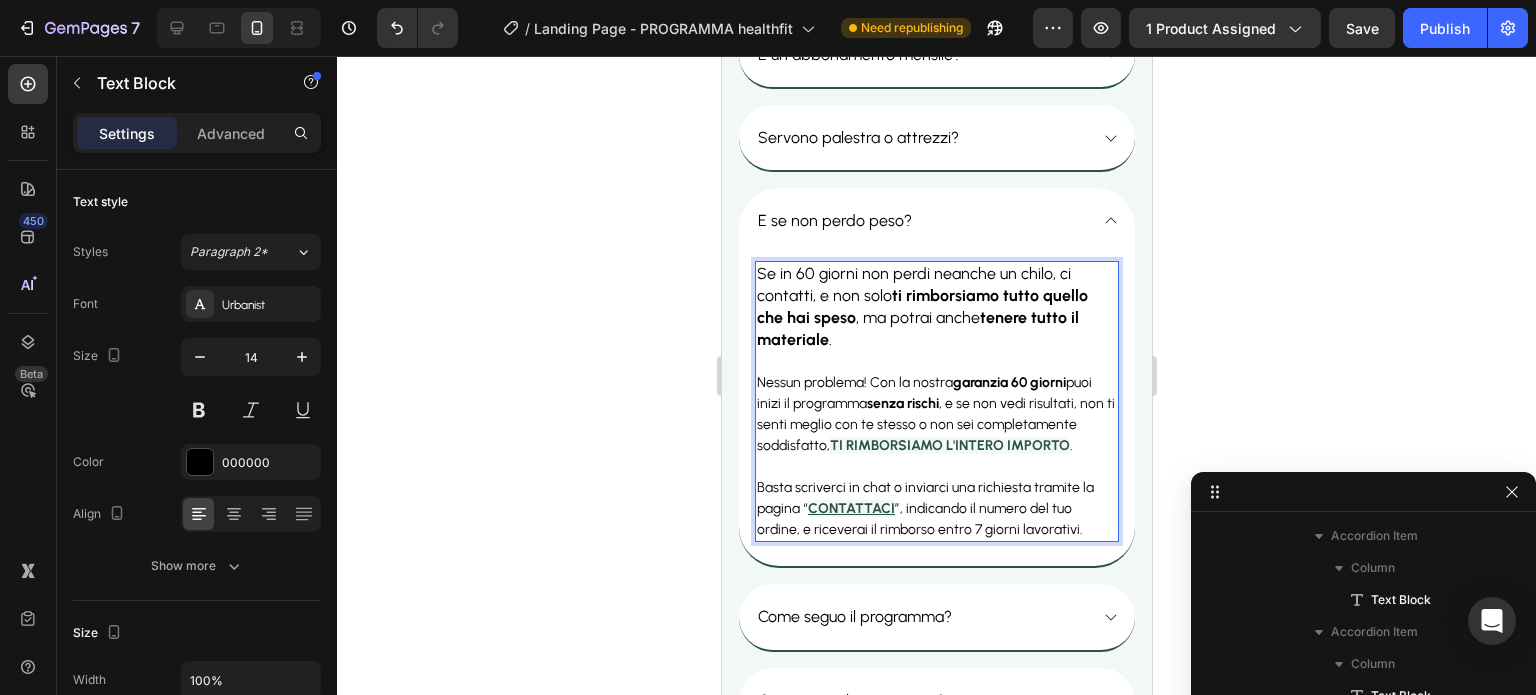 click on "tenere tutto il materiale" at bounding box center (917, 328) 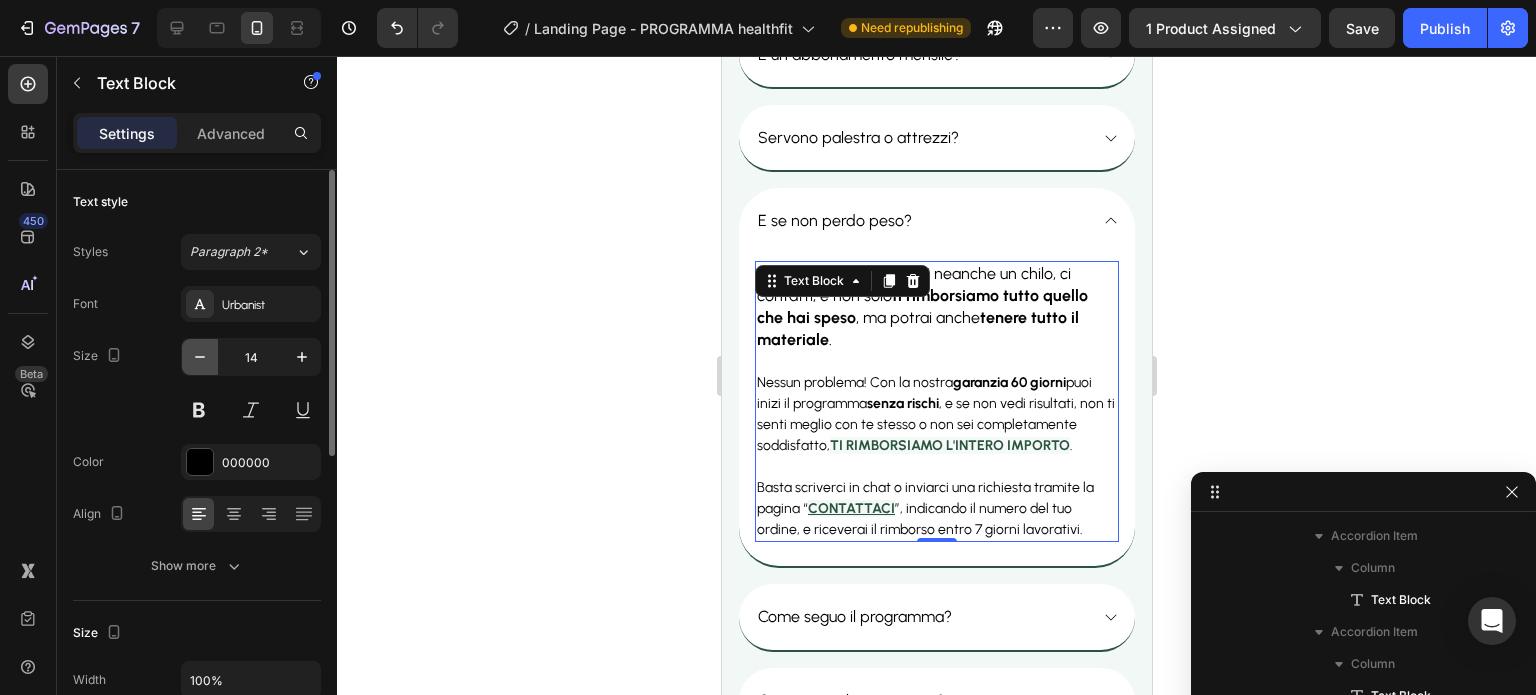 click 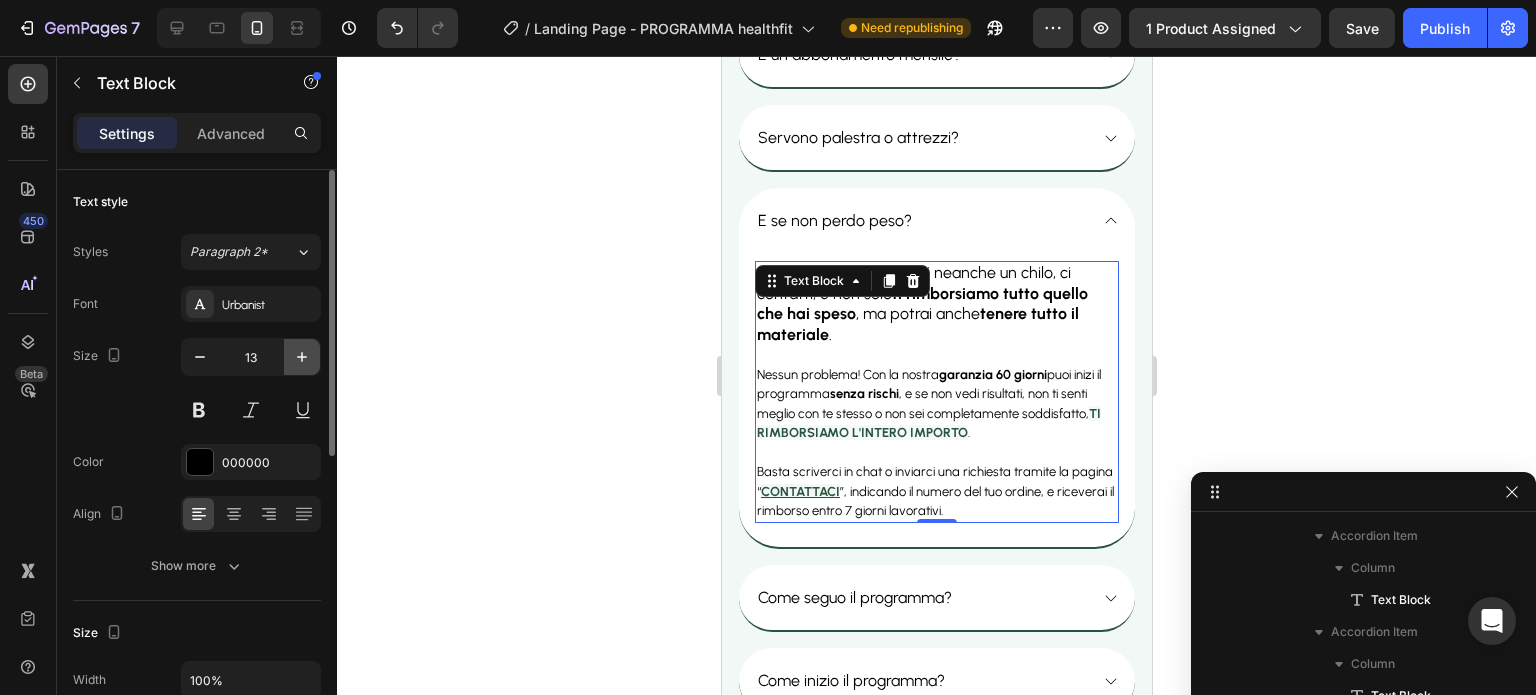 click 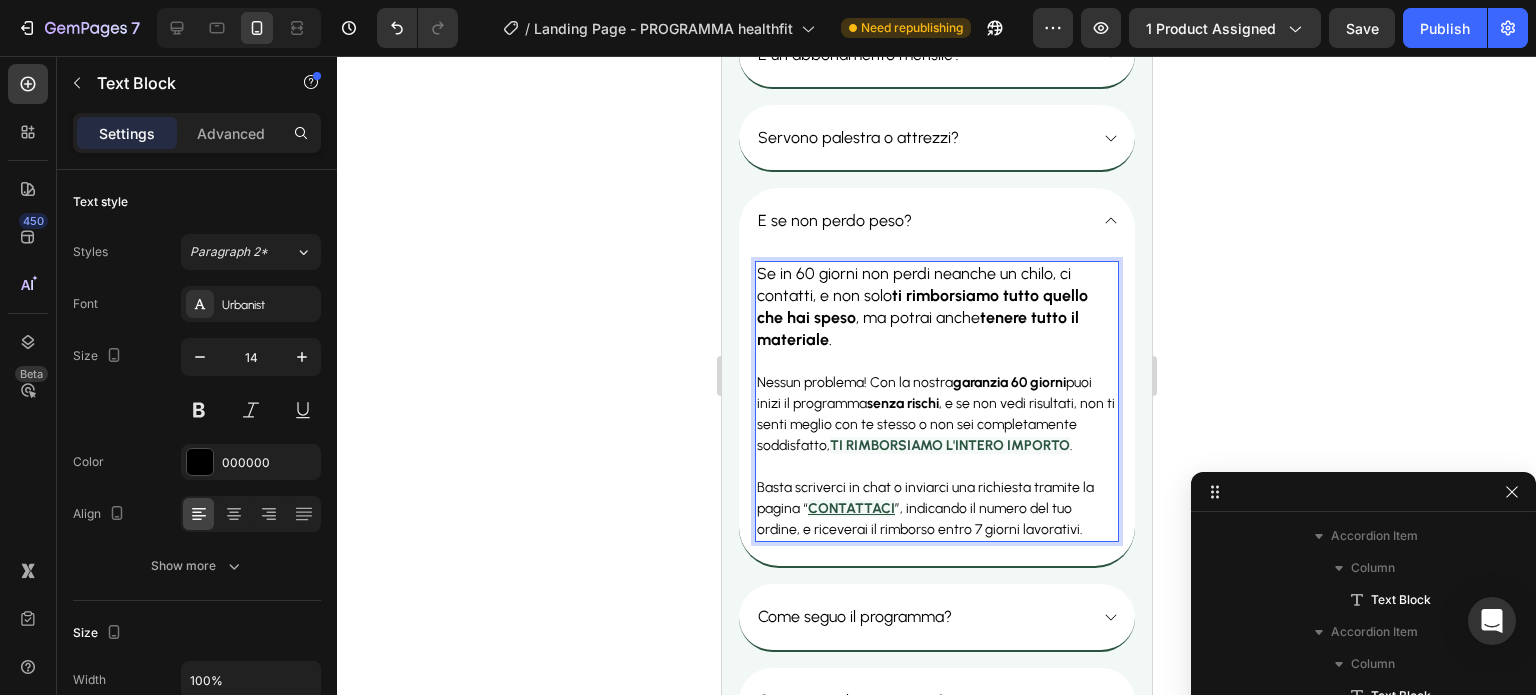 click at bounding box center (936, 361) 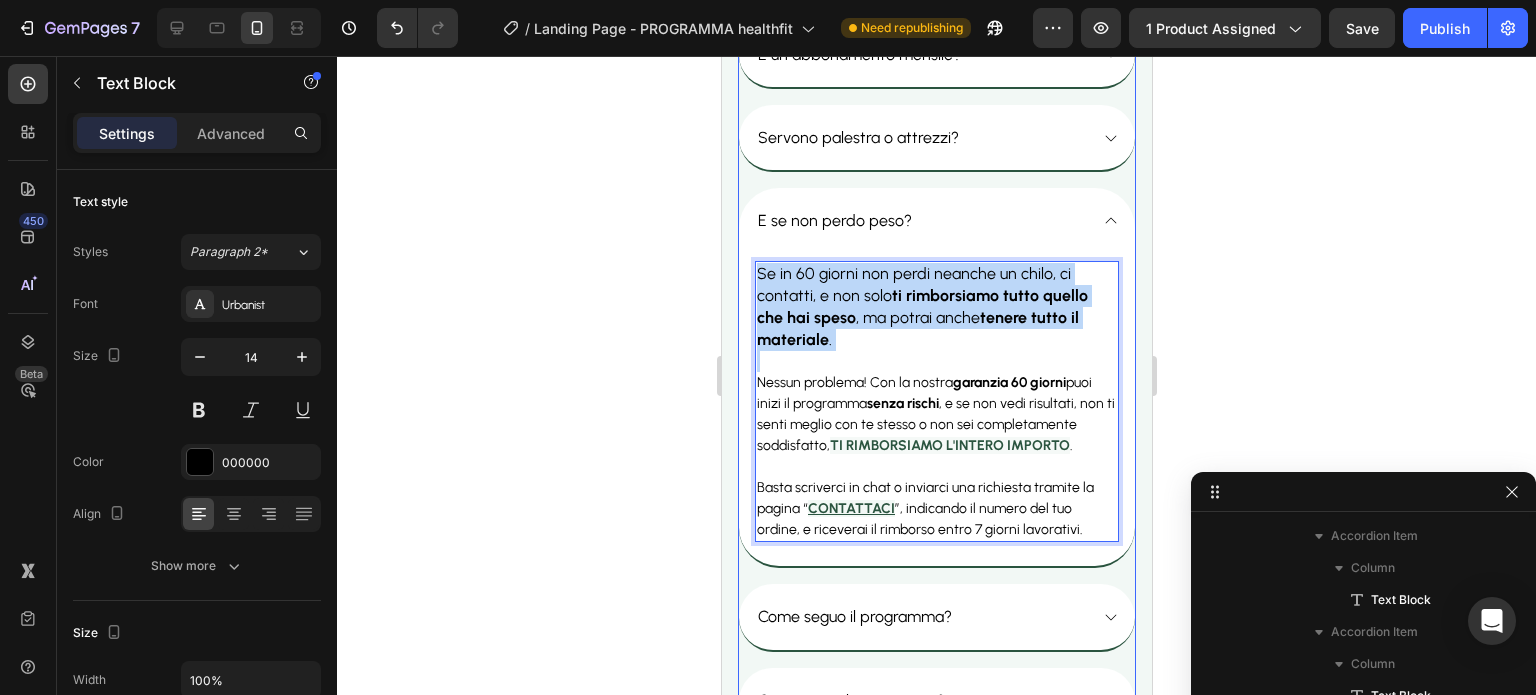 drag, startPoint x: 802, startPoint y: 353, endPoint x: 738, endPoint y: 253, distance: 118.72658 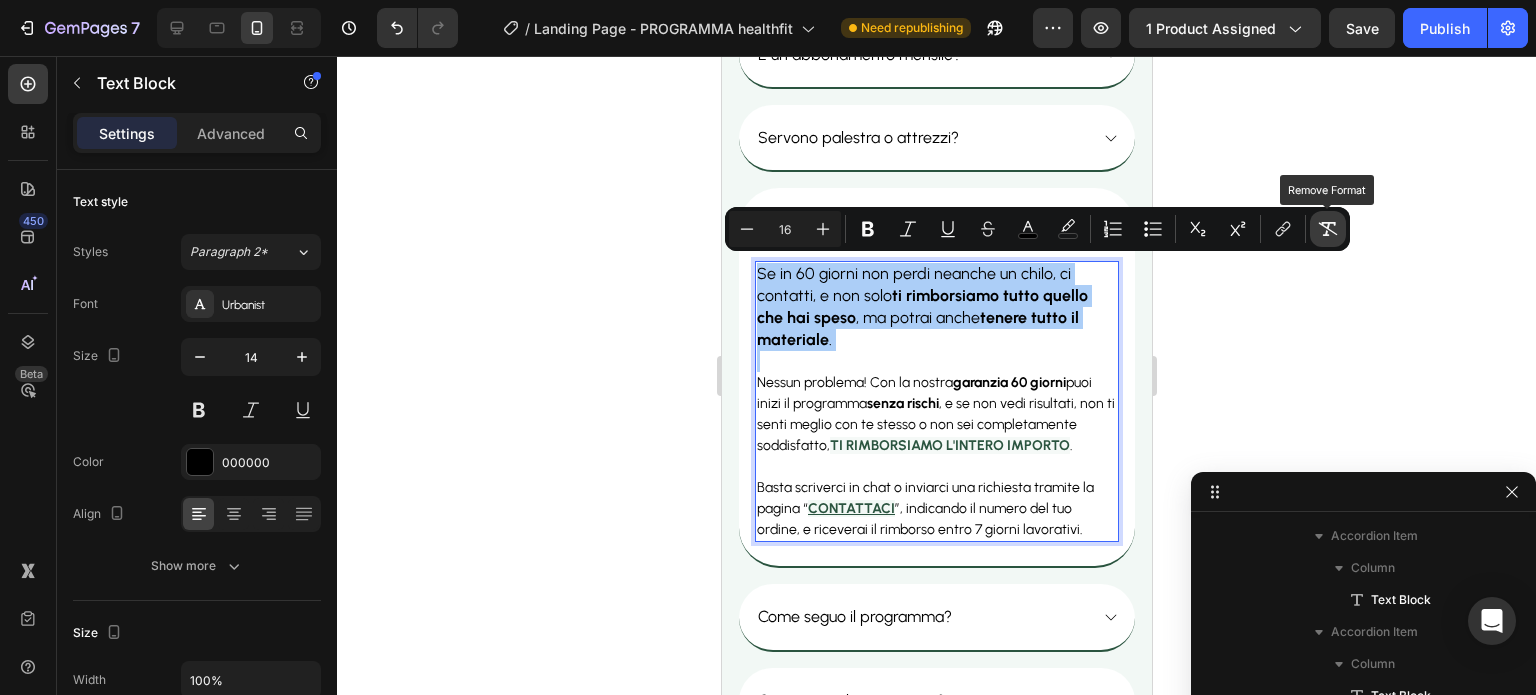 click 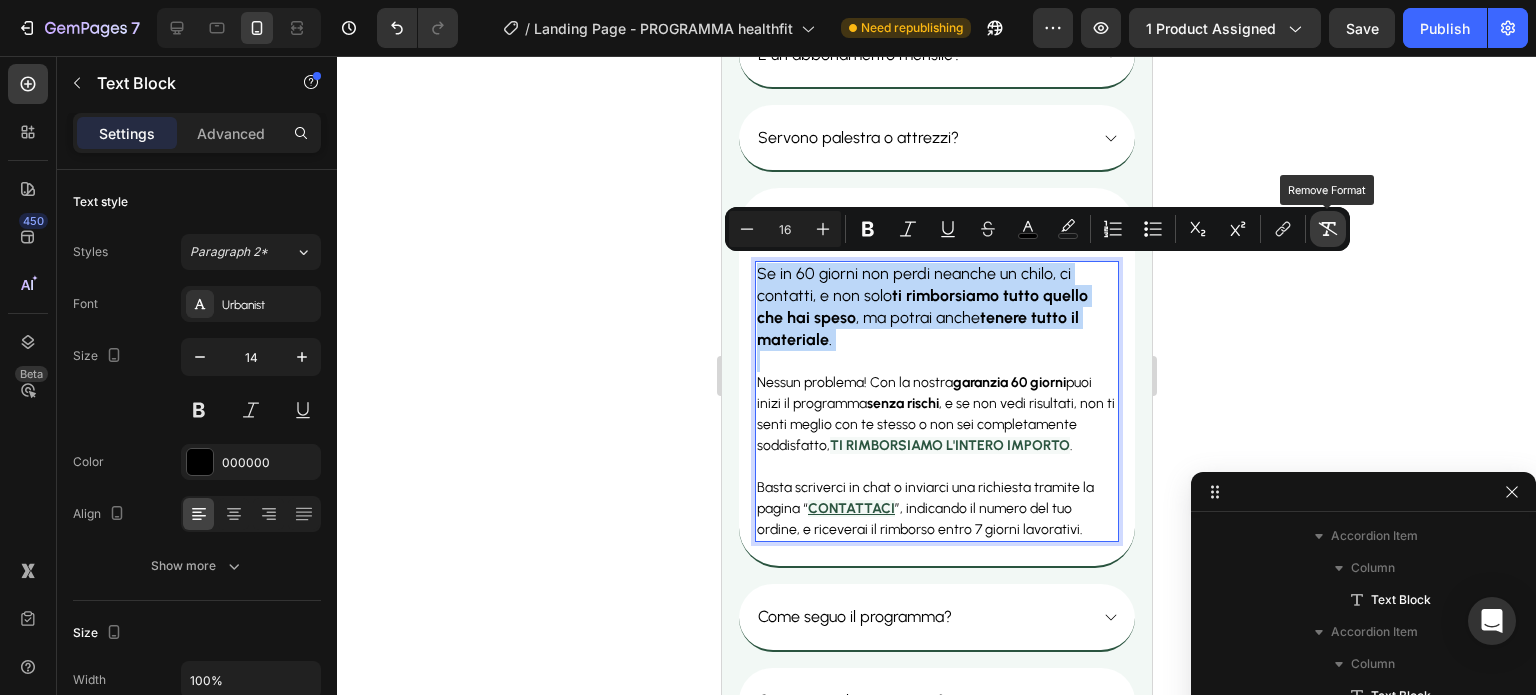 type on "14" 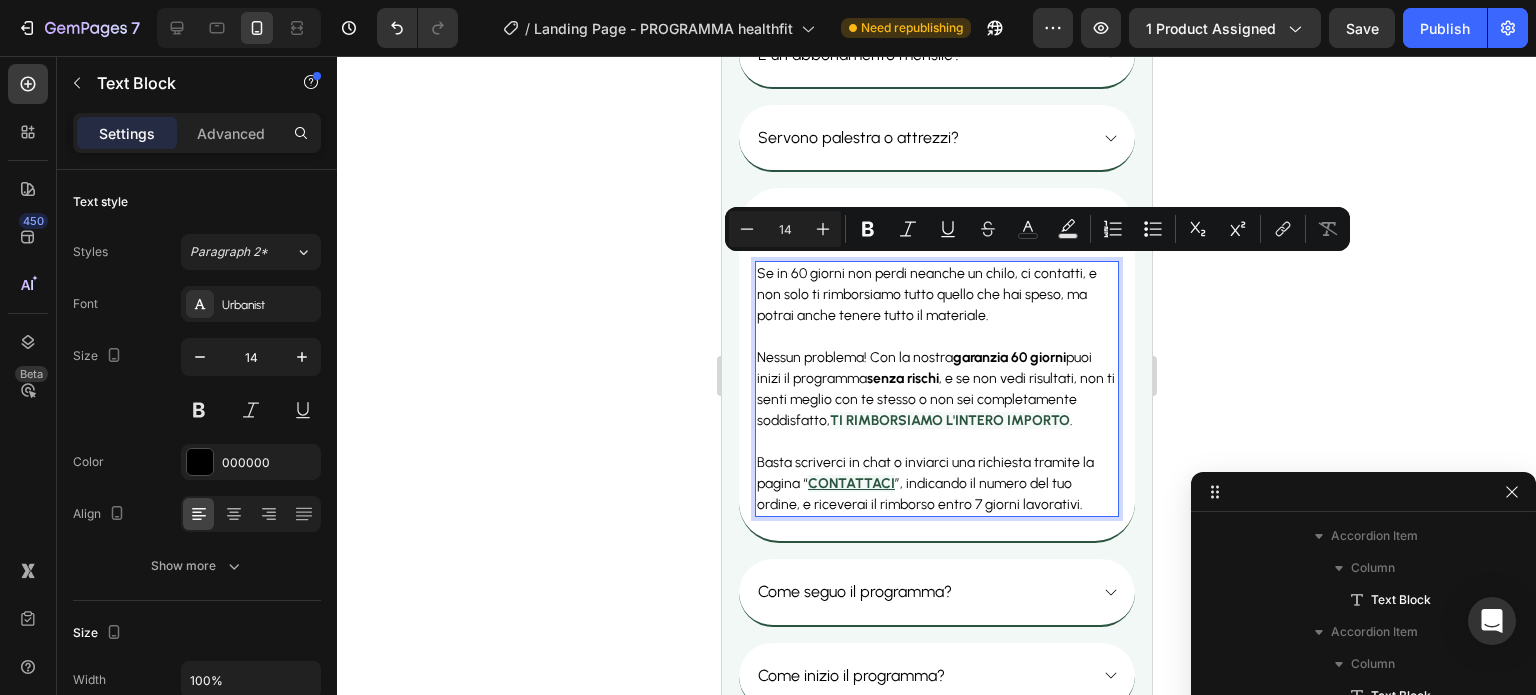 click on "Se in 60 giorni non perdi neanche un chilo, ci contatti, e non solo ti rimborsiamo tutto quello che hai speso, ma potrai anche tenere tutto il materiale." at bounding box center [936, 294] 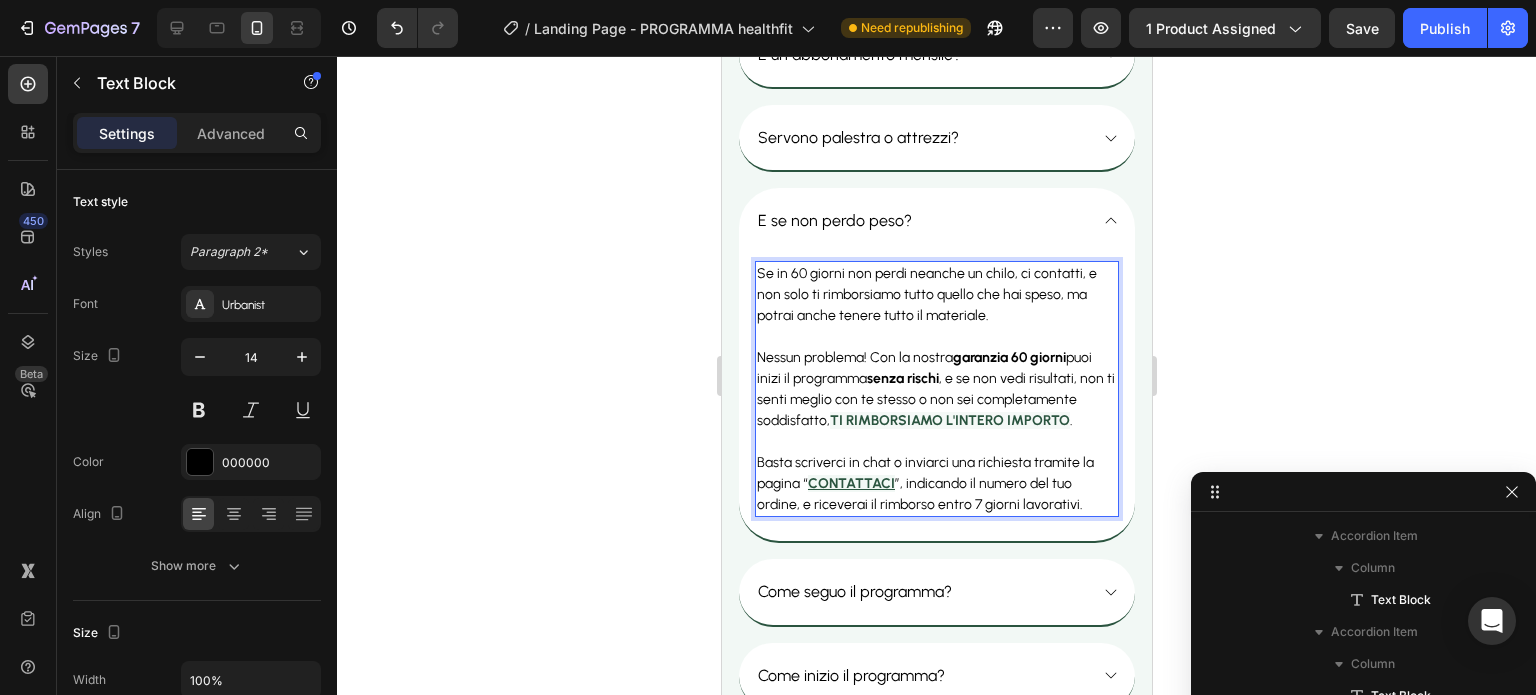 click on "Se in 60 giorni non perdi neanche un chilo, ci contatti, e non solo ti rimborsiamo tutto quello che hai speso, ma potrai anche tenere tutto il materiale." at bounding box center [936, 294] 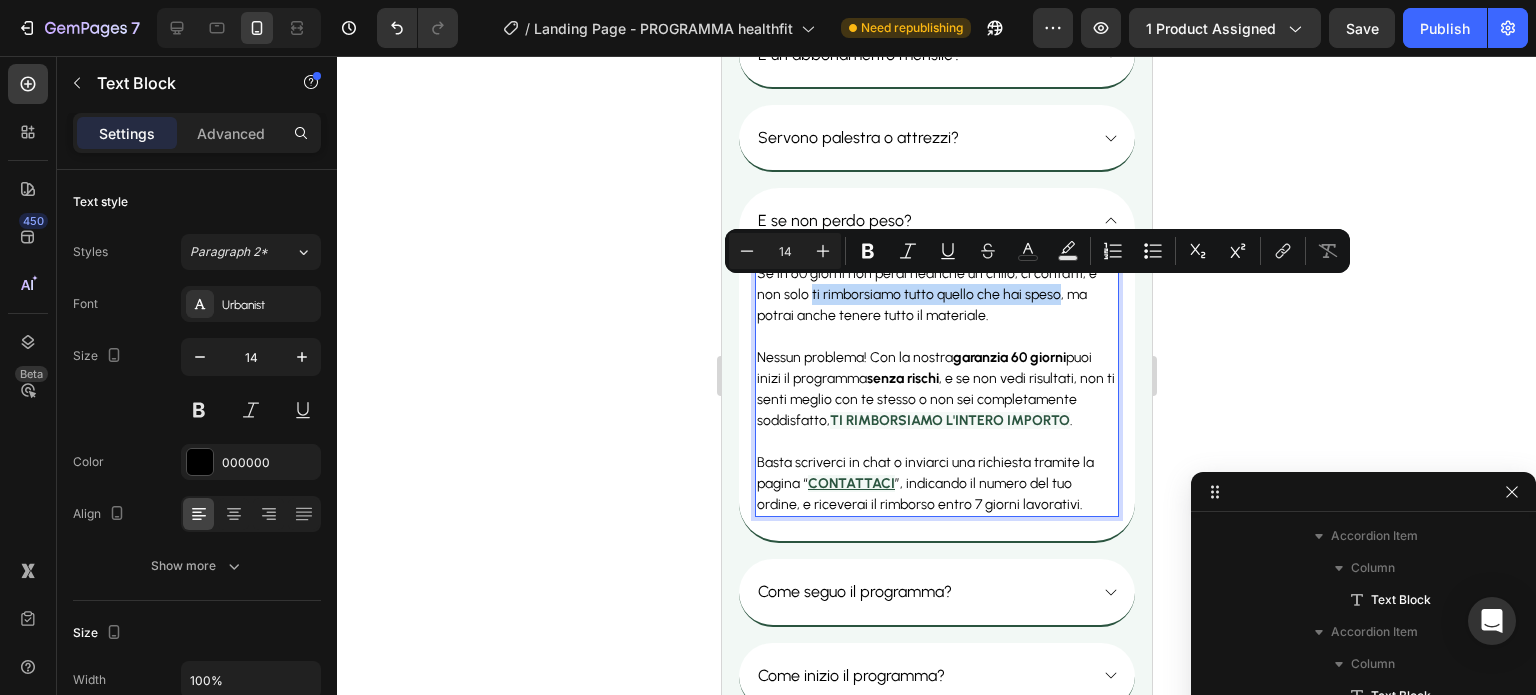 drag, startPoint x: 814, startPoint y: 289, endPoint x: 1037, endPoint y: 299, distance: 223.2241 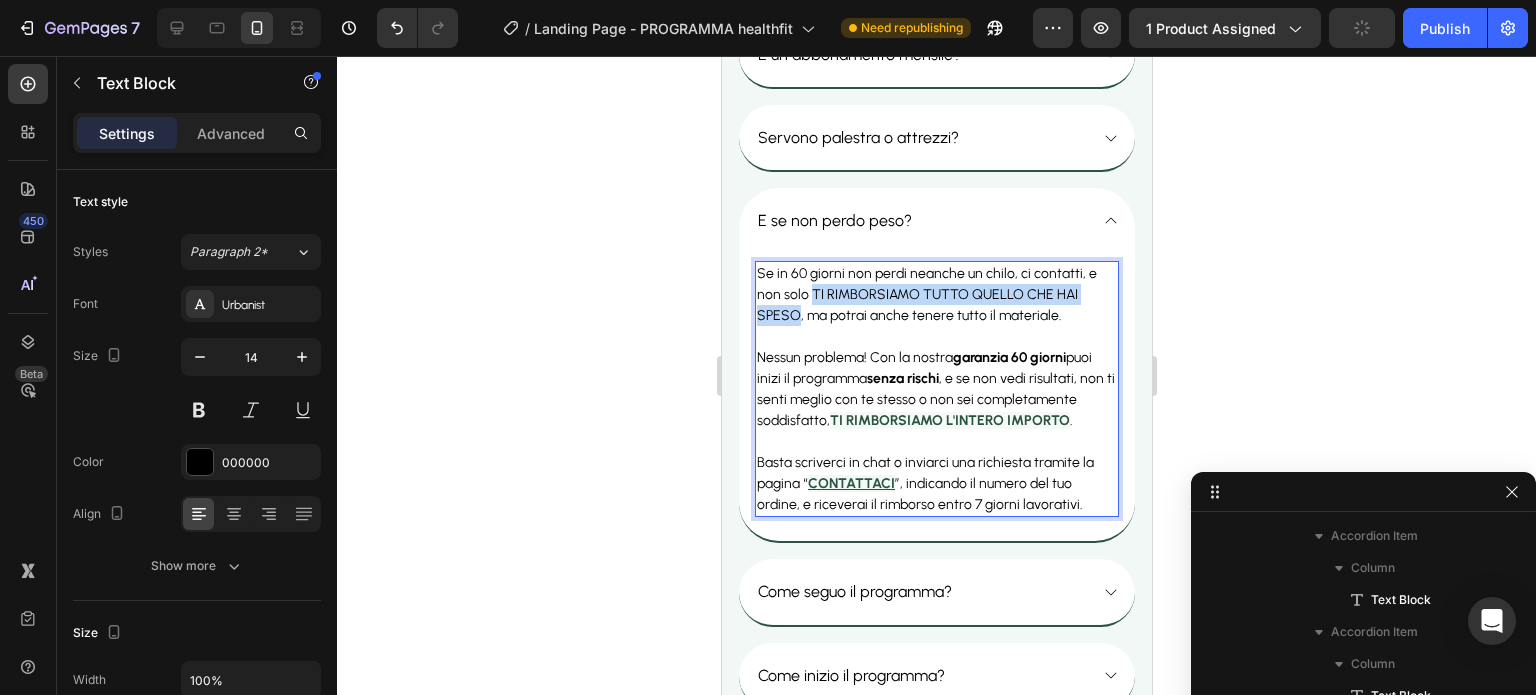 drag, startPoint x: 812, startPoint y: 292, endPoint x: 797, endPoint y: 317, distance: 29.15476 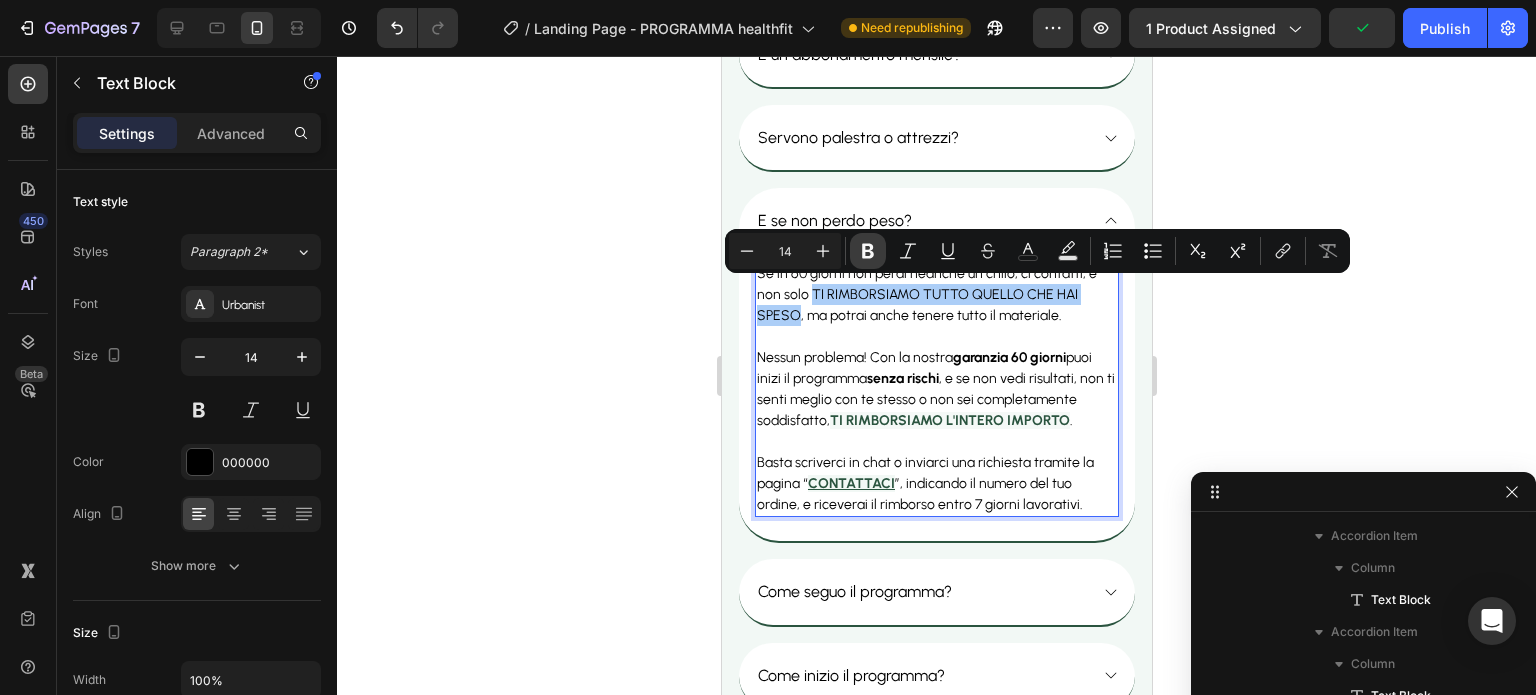 click 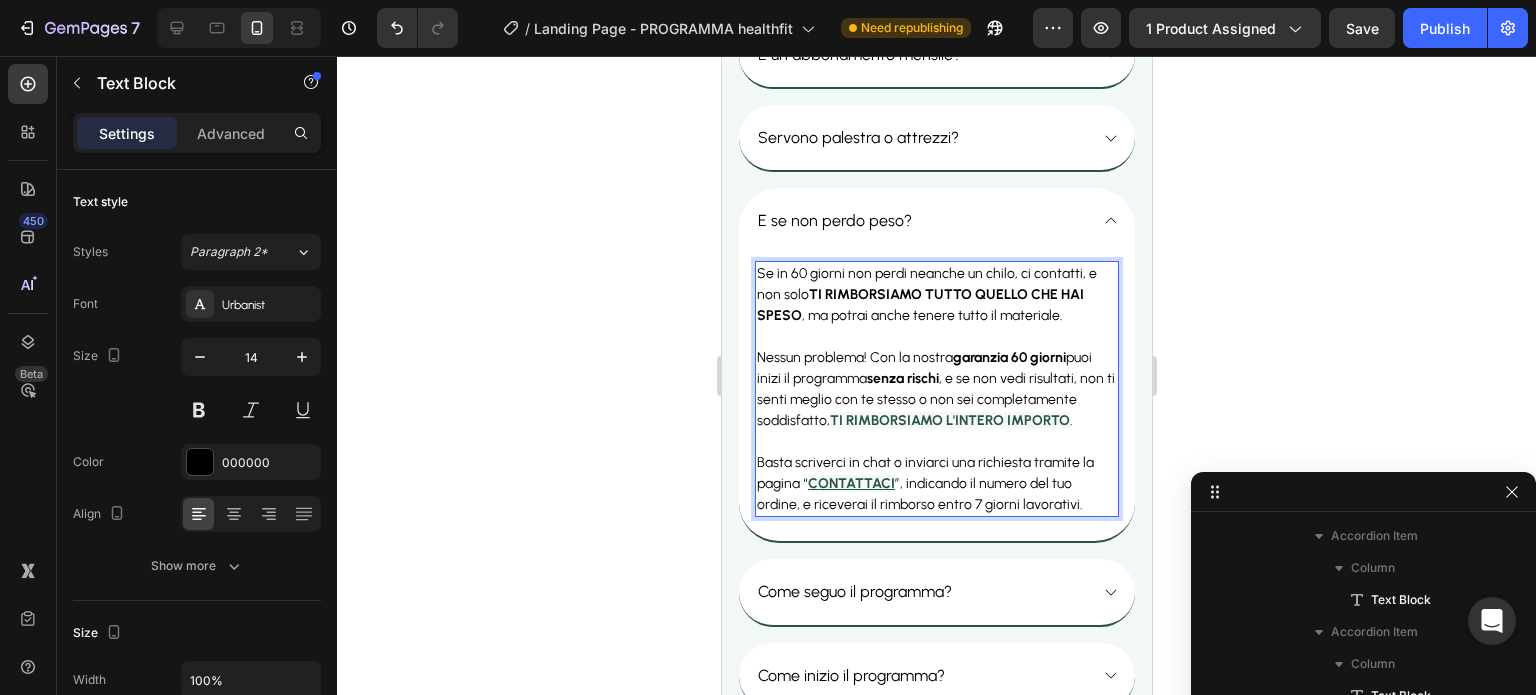 click on "TI RIMBORSIAMO TUTTO QUELLO CHE HAI SPESO" at bounding box center (919, 305) 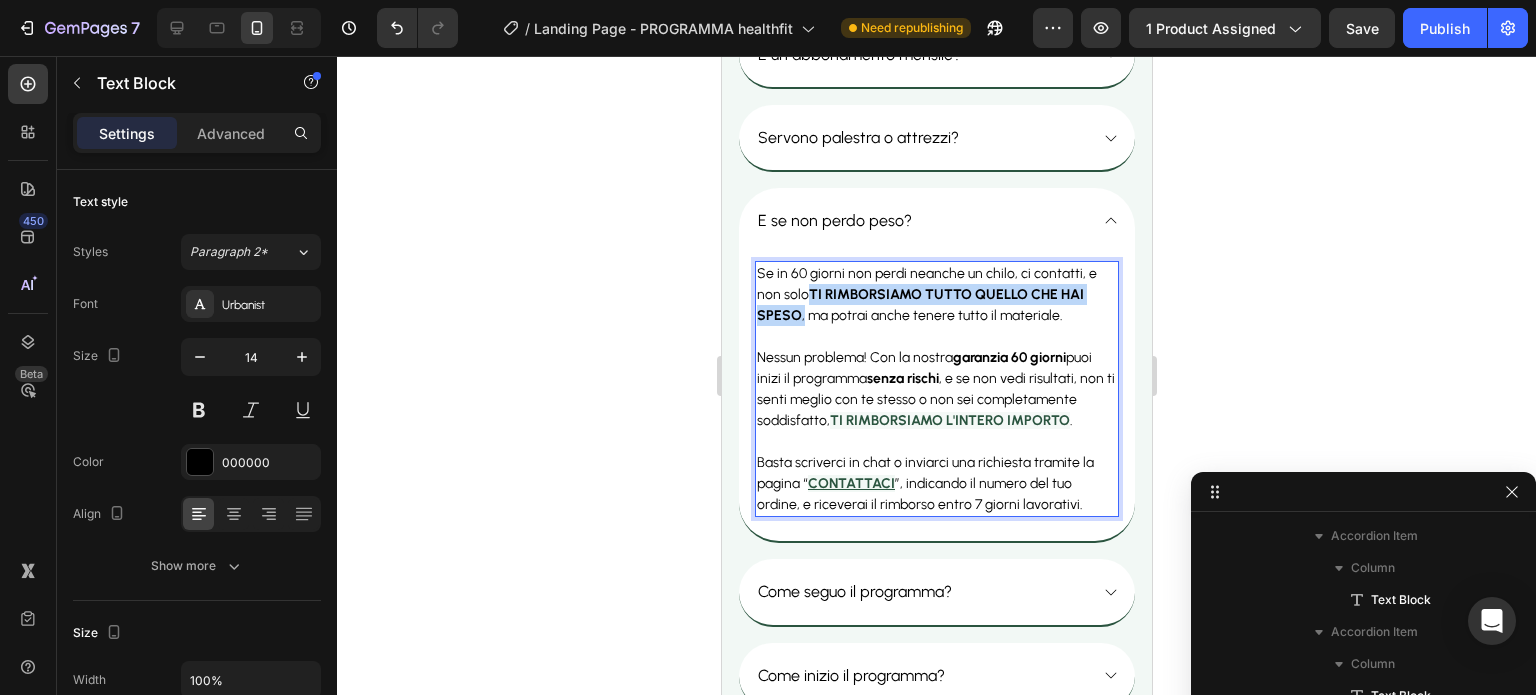 drag, startPoint x: 810, startPoint y: 291, endPoint x: 797, endPoint y: 308, distance: 21.400934 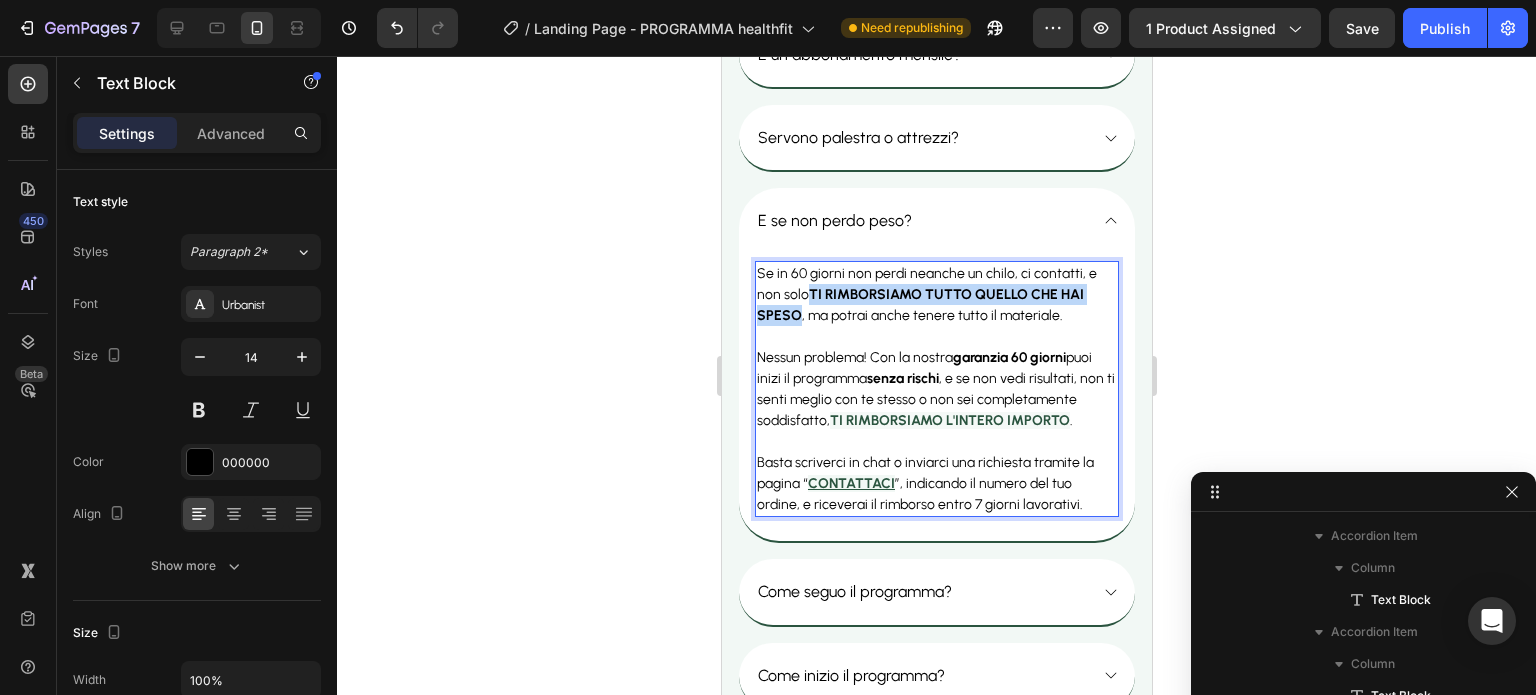 drag, startPoint x: 797, startPoint y: 308, endPoint x: 812, endPoint y: 295, distance: 19.849434 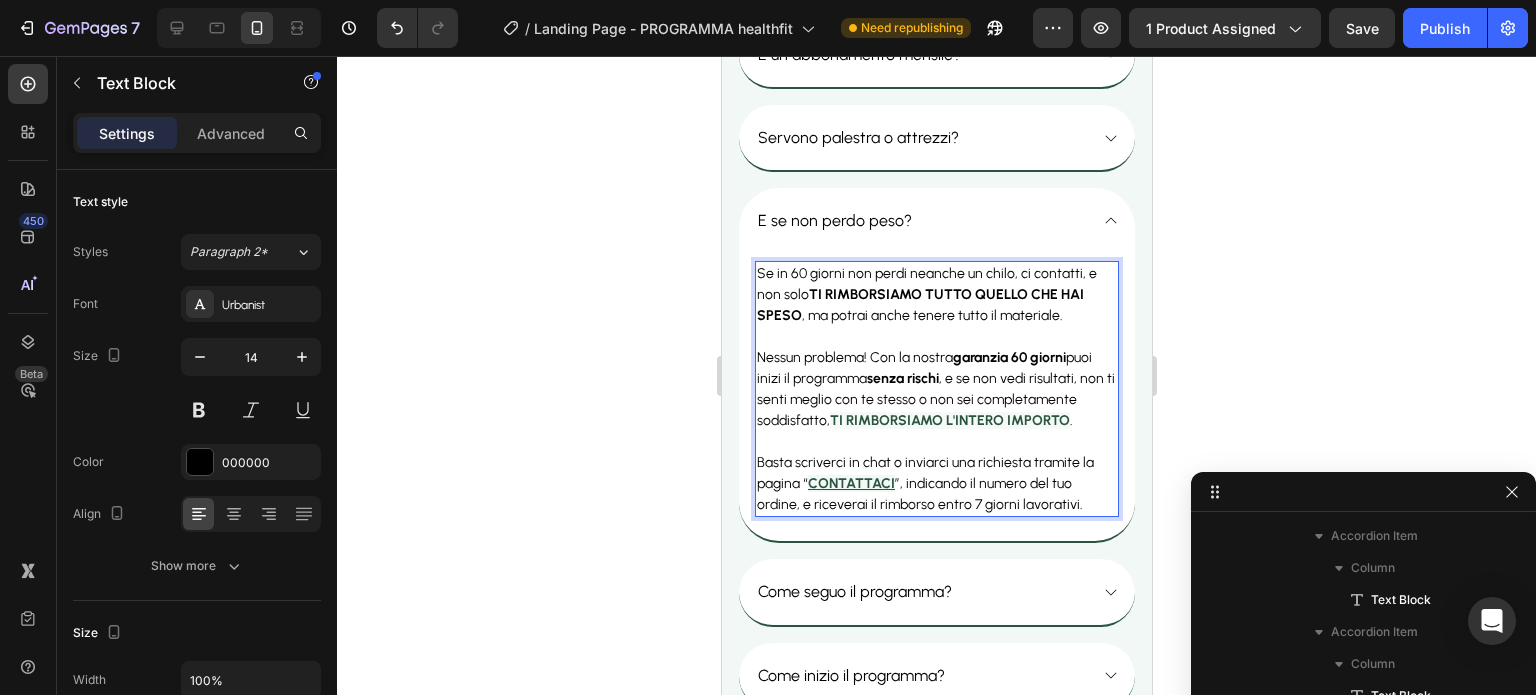 click on "TI RIMBORSIAMO TUTTO QUELLO CHE HAI SPESO" at bounding box center [919, 305] 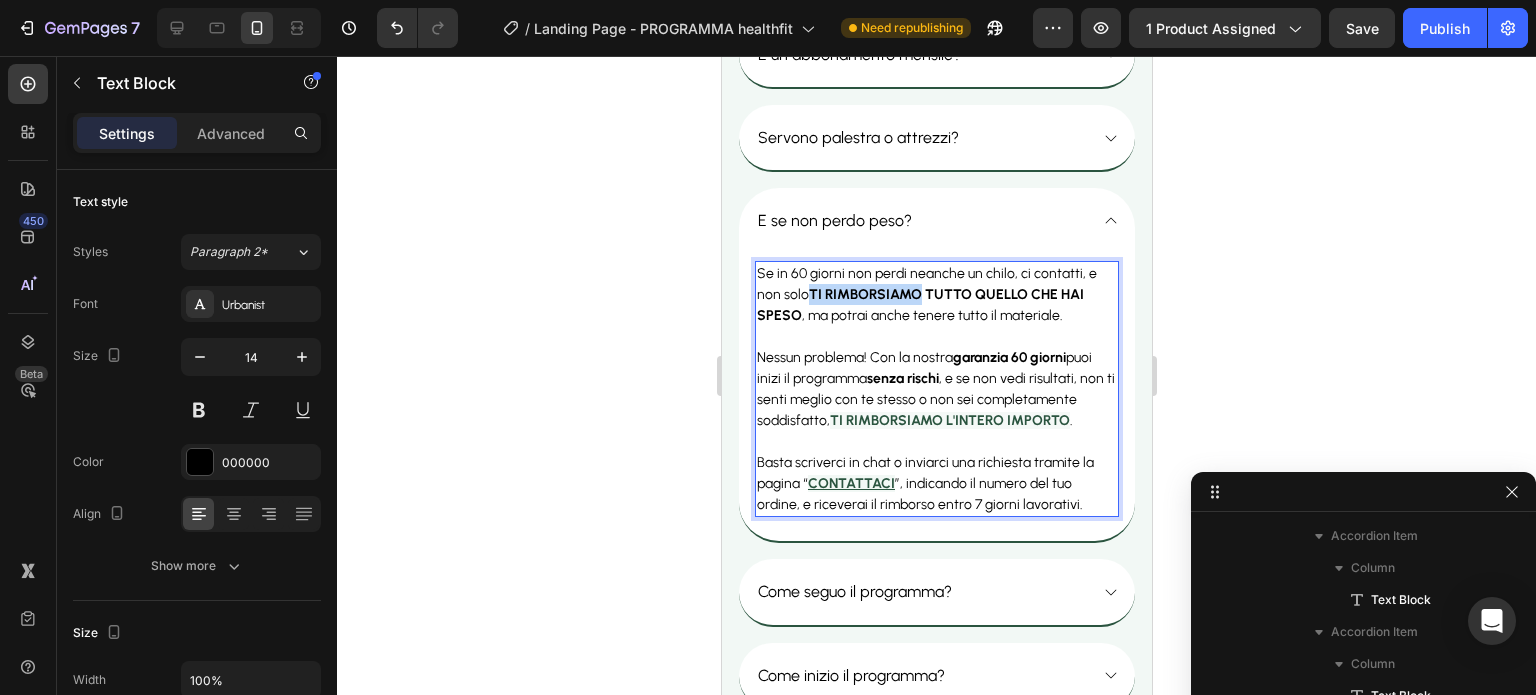 drag, startPoint x: 818, startPoint y: 287, endPoint x: 834, endPoint y: 287, distance: 16 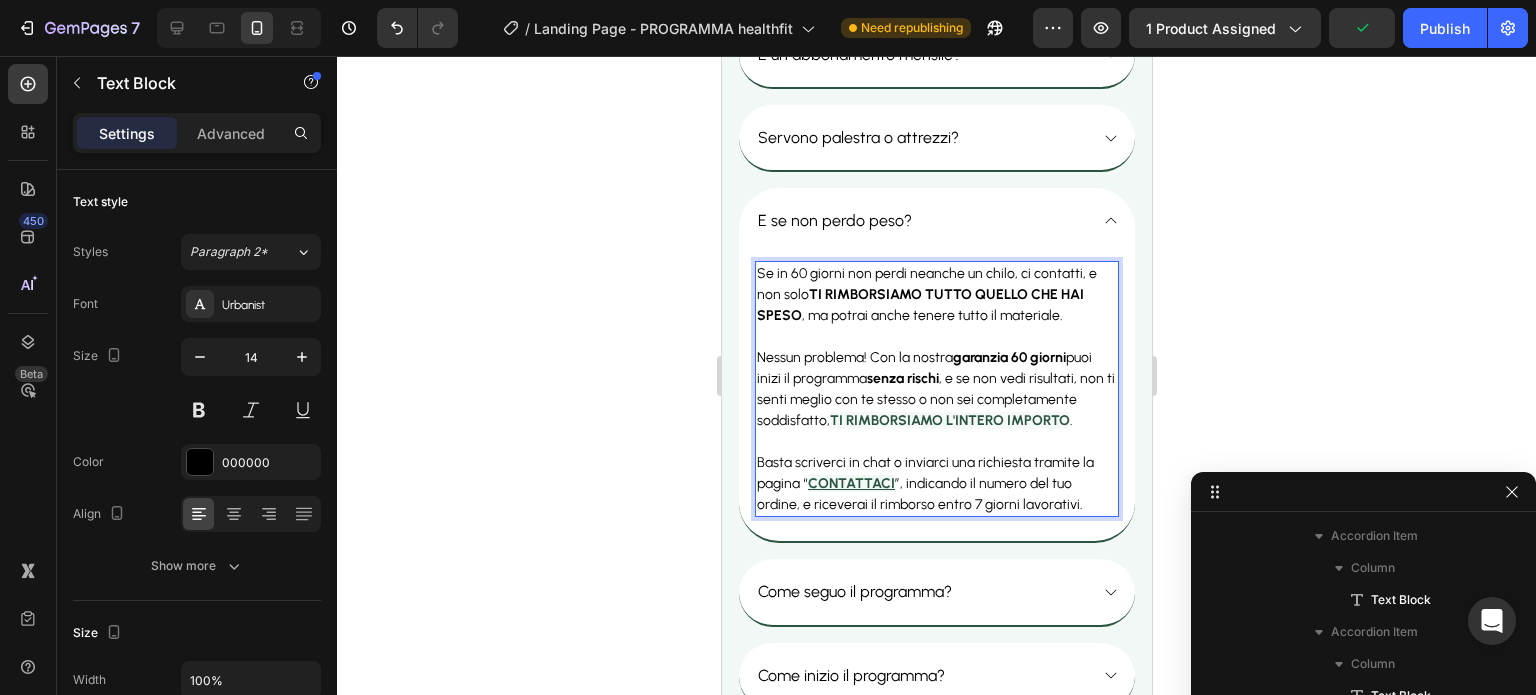 click on "Nessun problema! Con la nostra garanzia 60 giorni puoi inizi il programma senza rischi , e se non vedi risultati, non ti senti meglio con te stesso o non sei completamente soddisfatto, TI RIMBORSIAMO L'INTERO IMPORTO . Basta scriverci in chat o inviarci una richiesta tramite la pagina “ CONTATTACI ”, indicando il numero del tuo ordine, e riceverai il rimborso entro 7 giorni lavorativi." at bounding box center [936, 431] 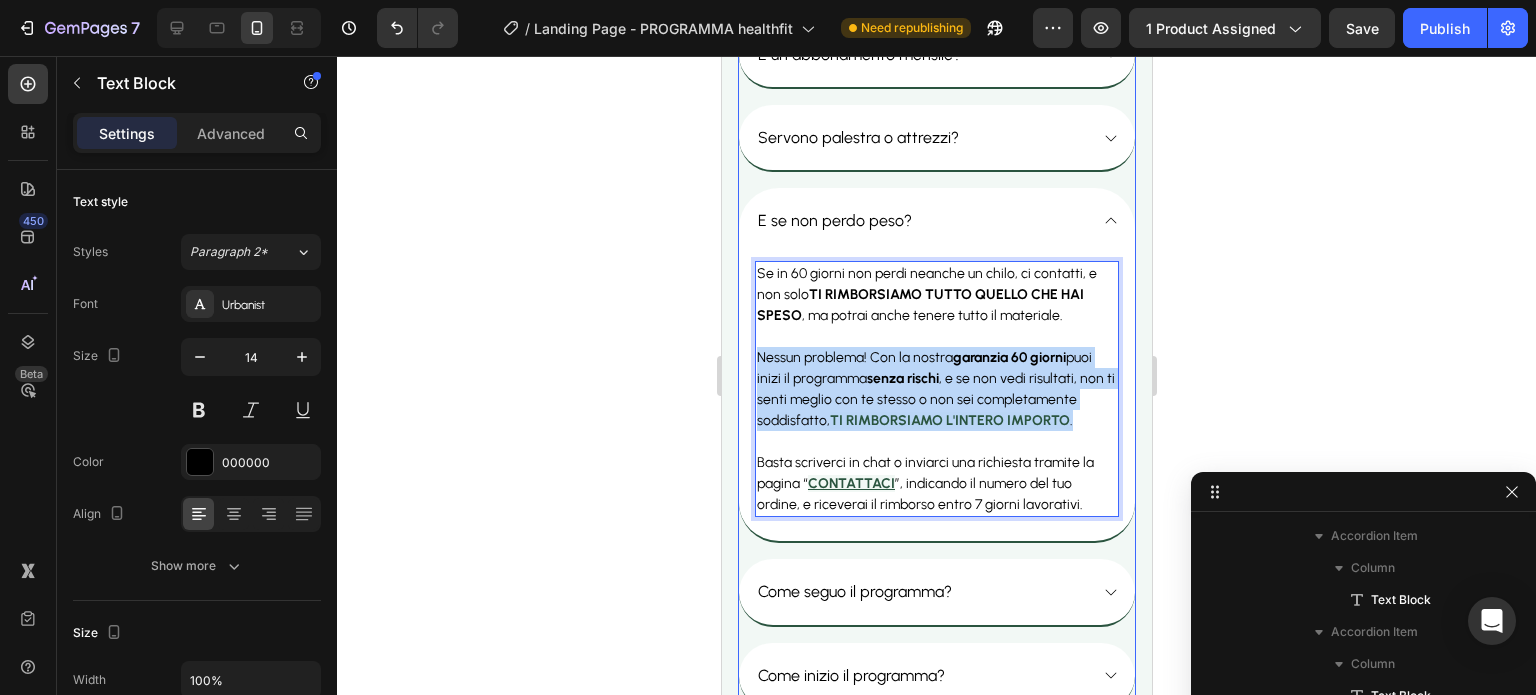 drag, startPoint x: 905, startPoint y: 437, endPoint x: 741, endPoint y: 353, distance: 184.26068 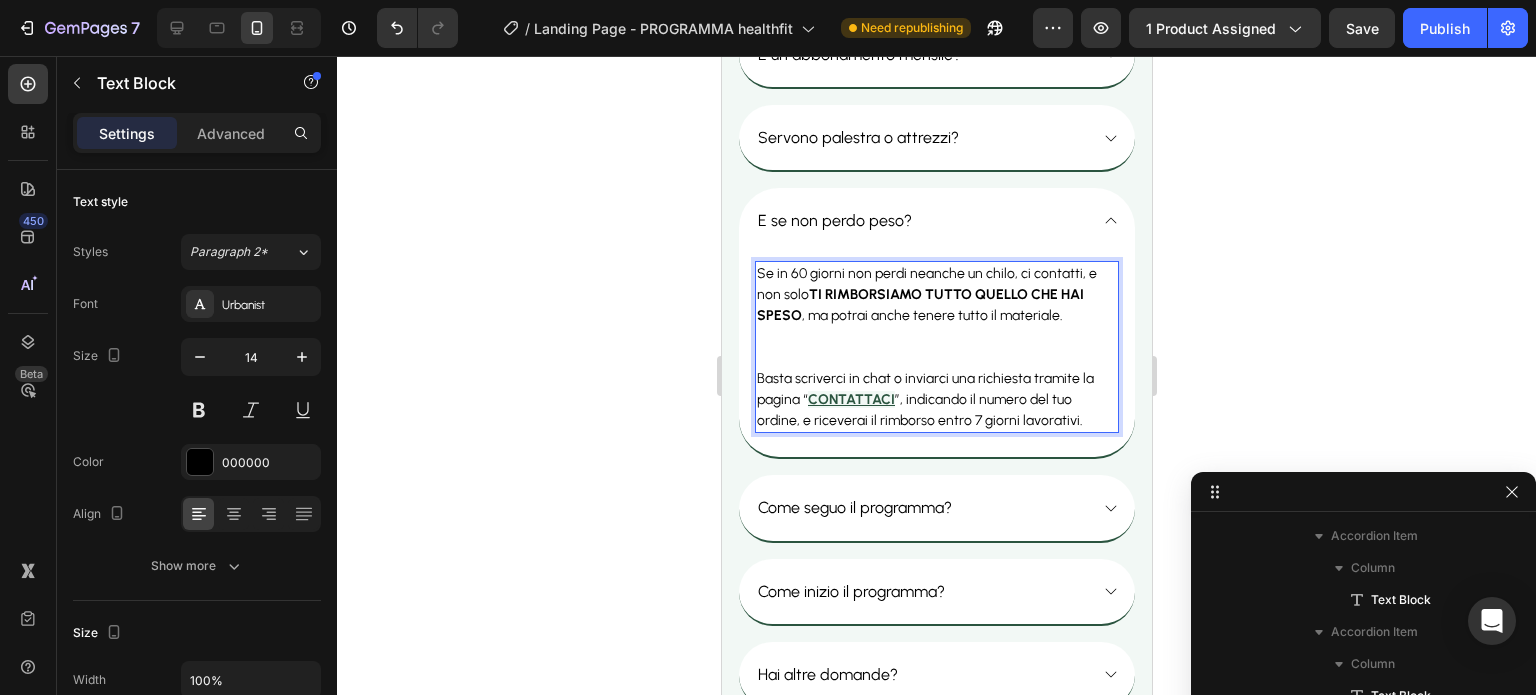 click on "Basta scriverci in chat o inviarci una richiesta tramite la pagina “ CONTATTACI ”, indicando il numero del tuo ordine, e riceverai il rimborso entro 7 giorni lavorativi." at bounding box center (936, 378) 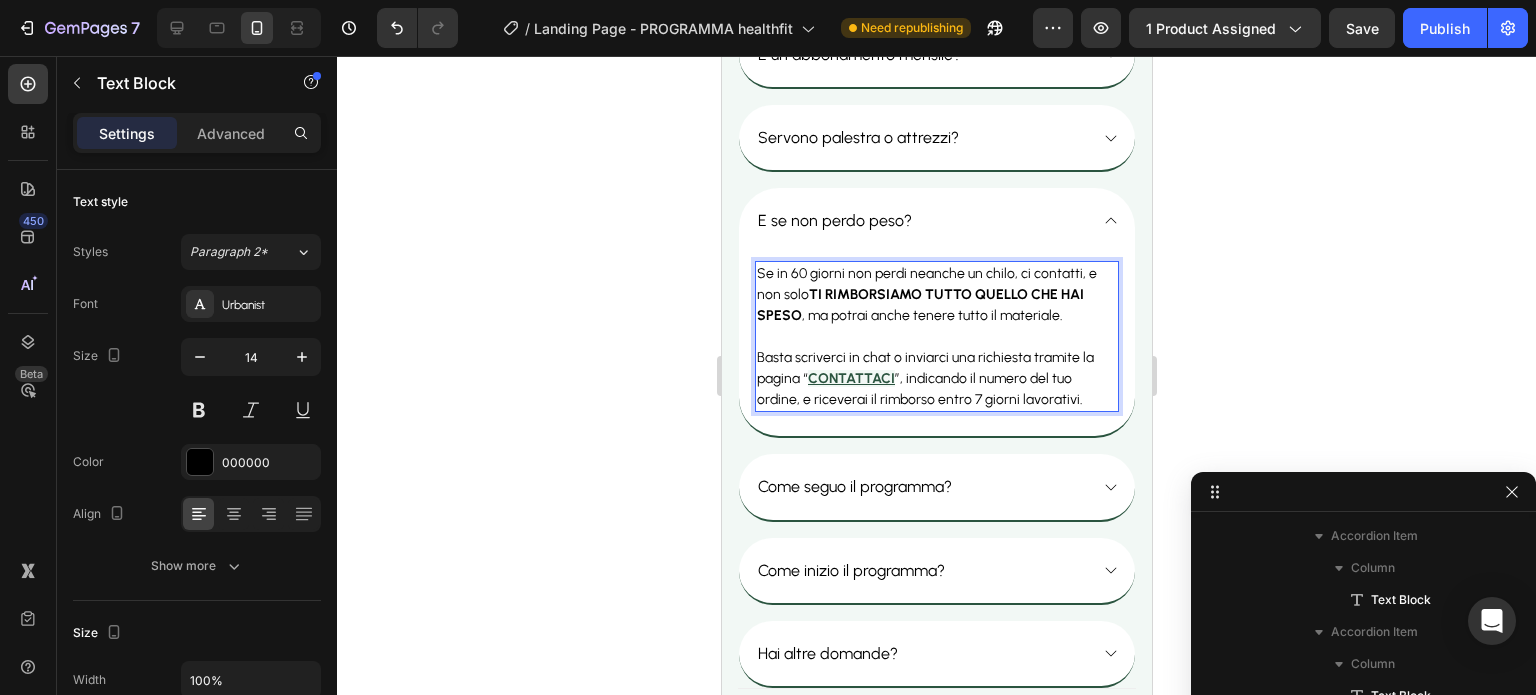 click 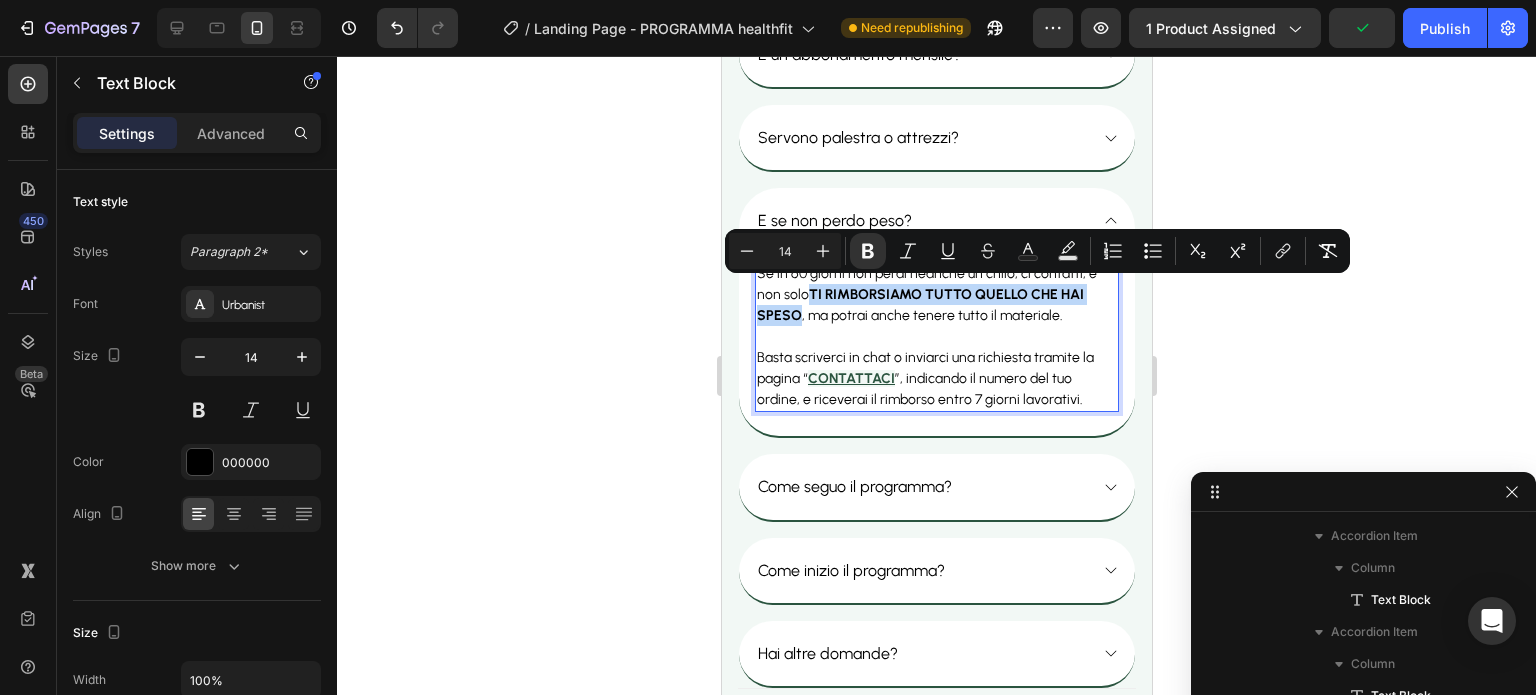 drag, startPoint x: 820, startPoint y: 288, endPoint x: 785, endPoint y: 315, distance: 44.20407 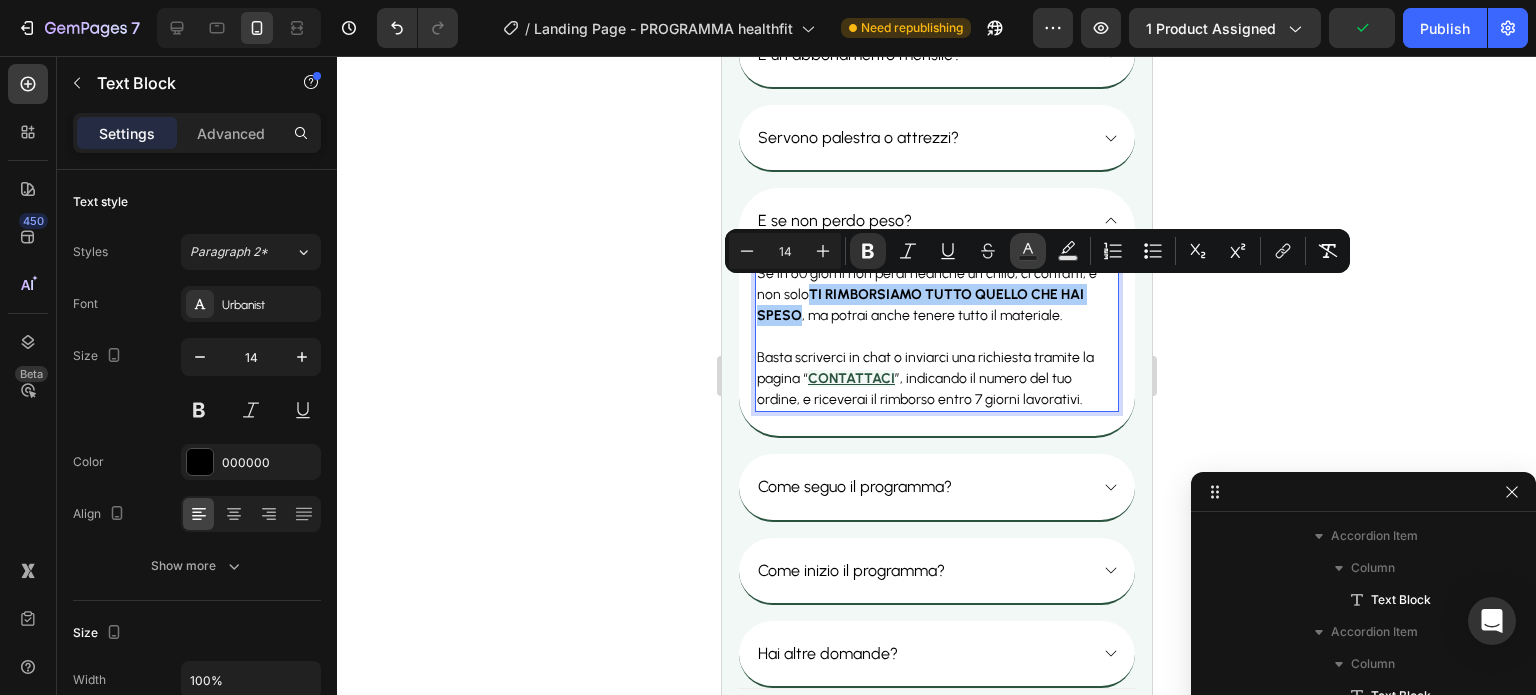 click 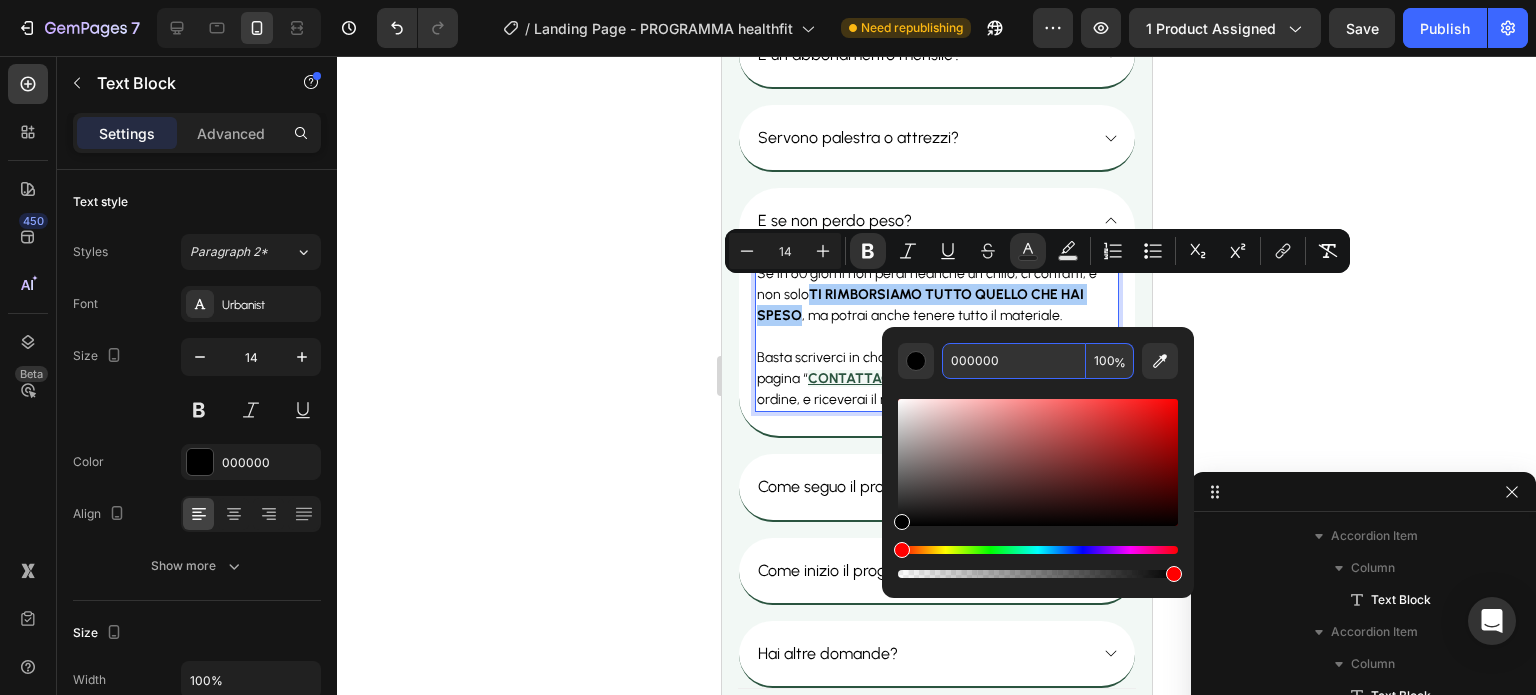 click on "000000" at bounding box center [1014, 361] 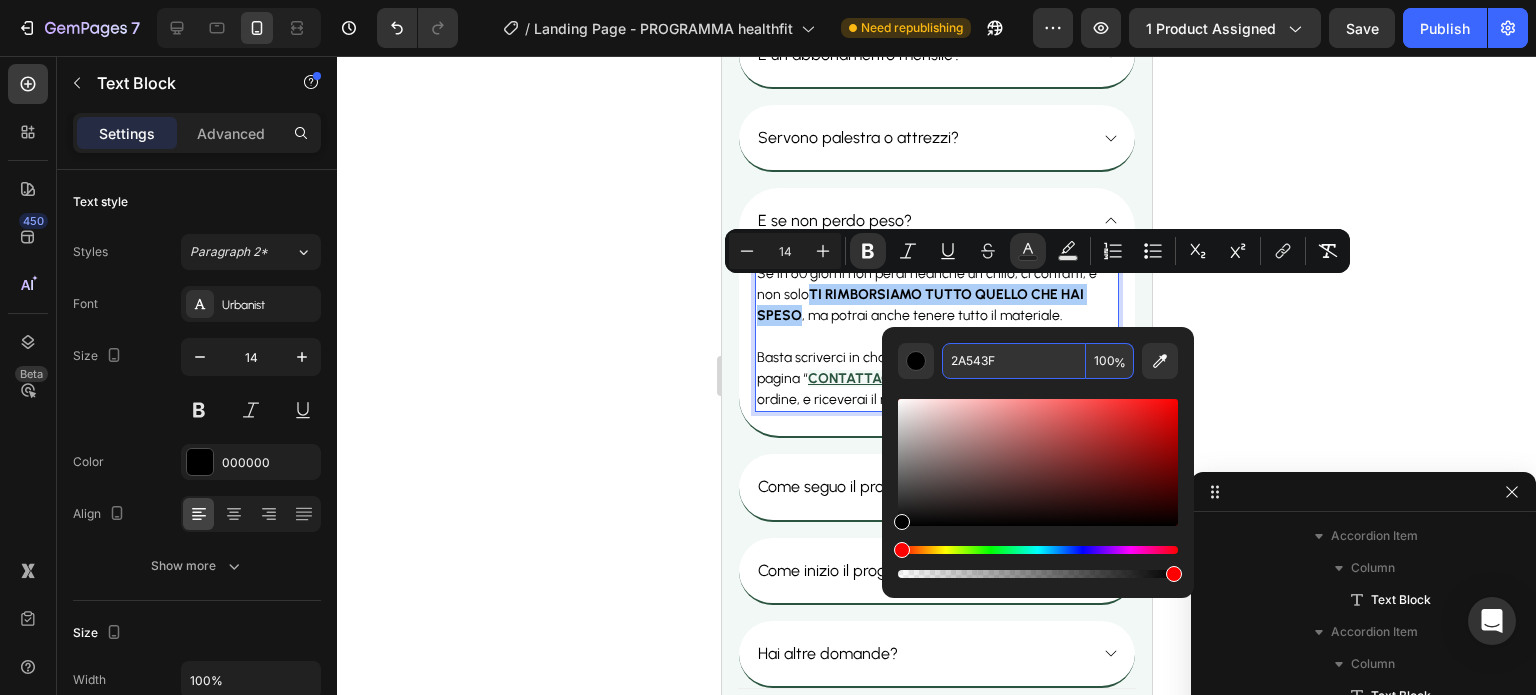 type on "2A543F" 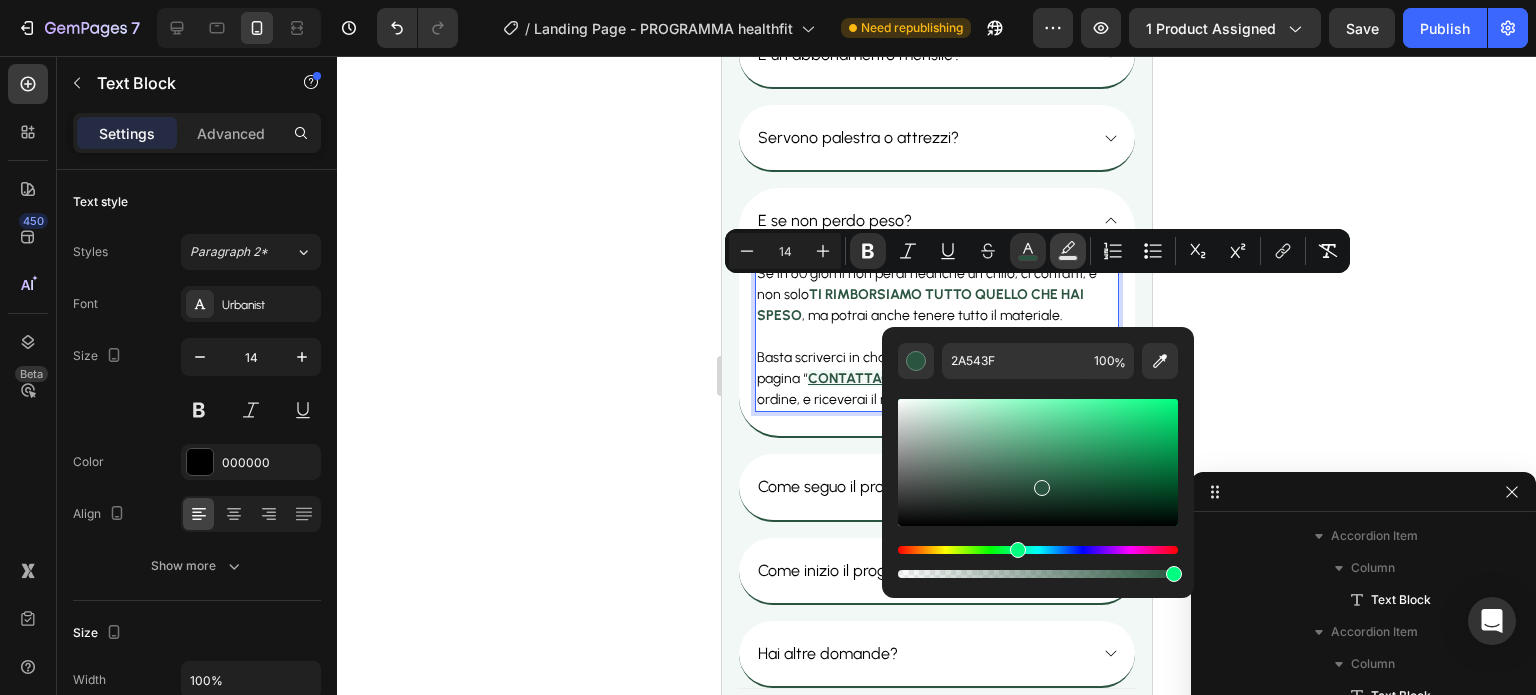 click 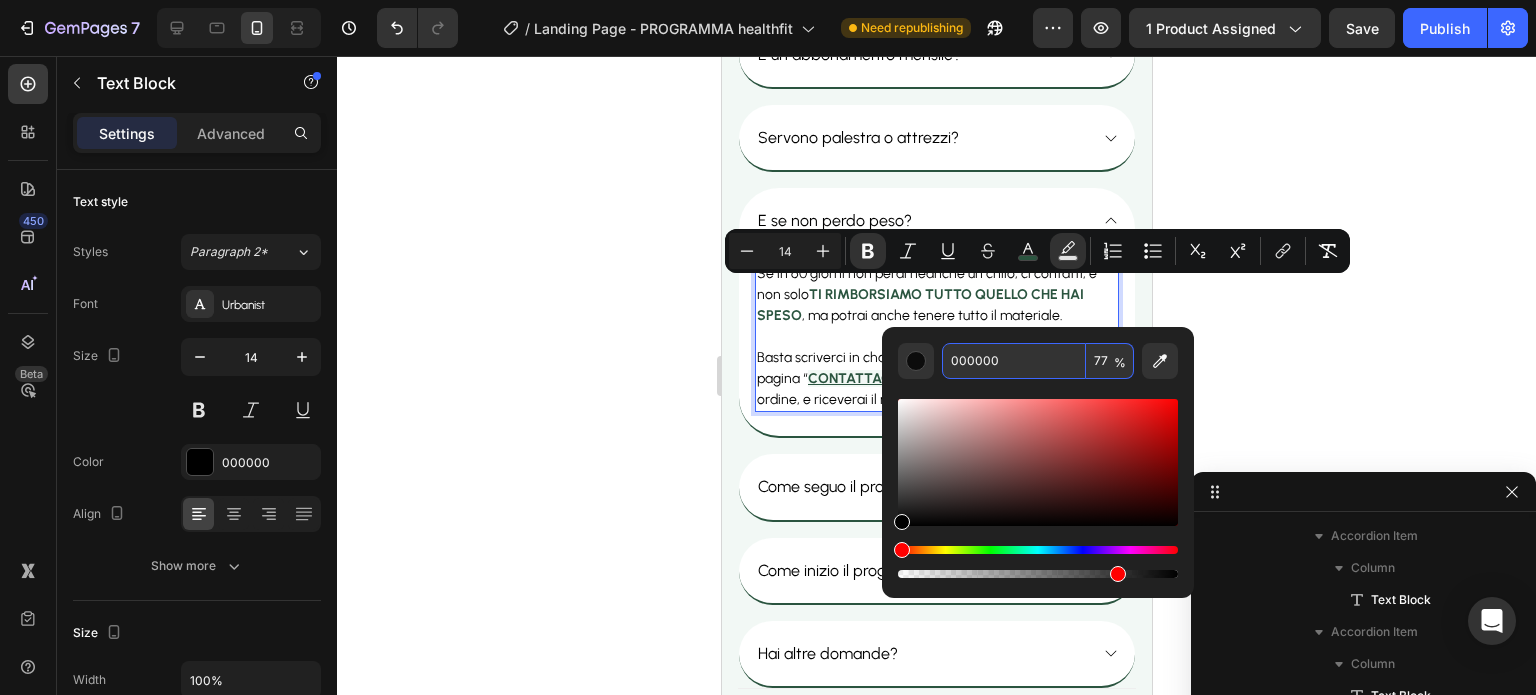 click on "000000" at bounding box center [1014, 361] 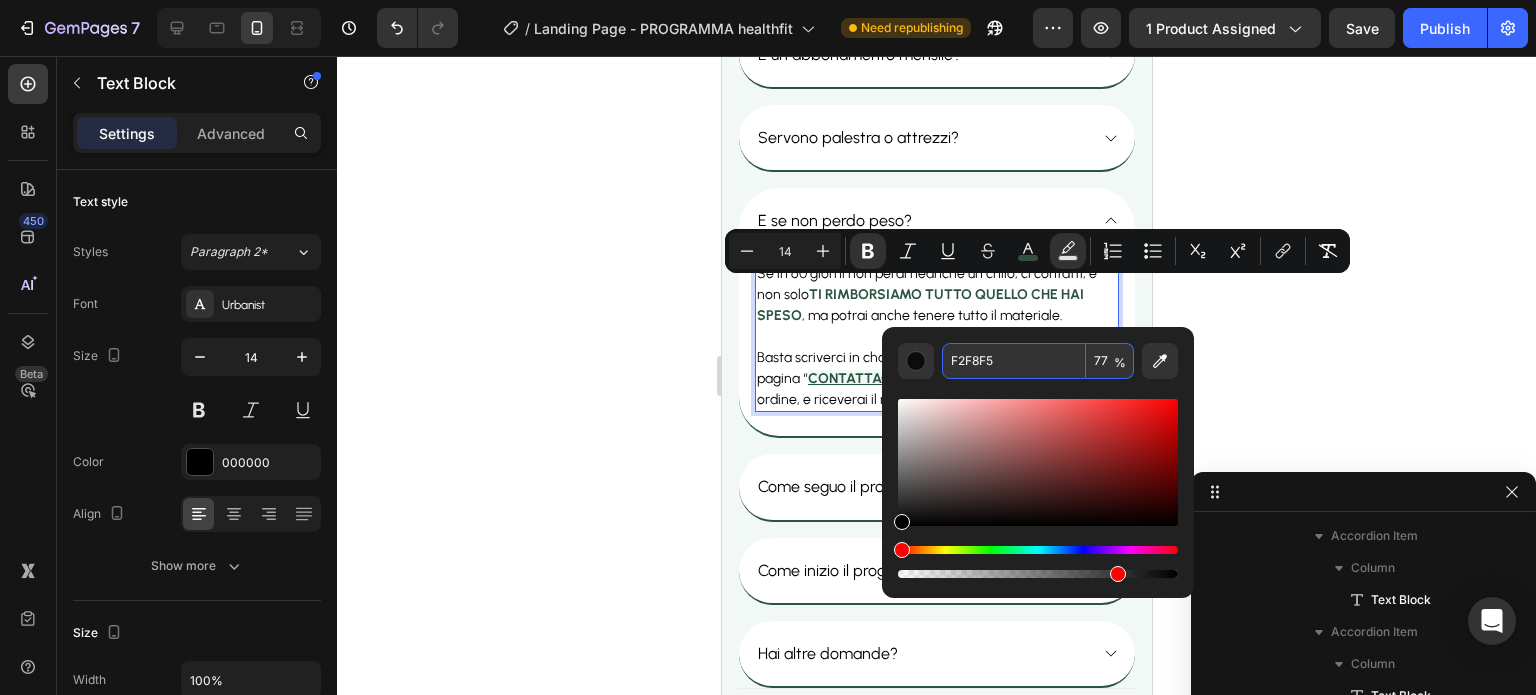 type on "F2F8F5" 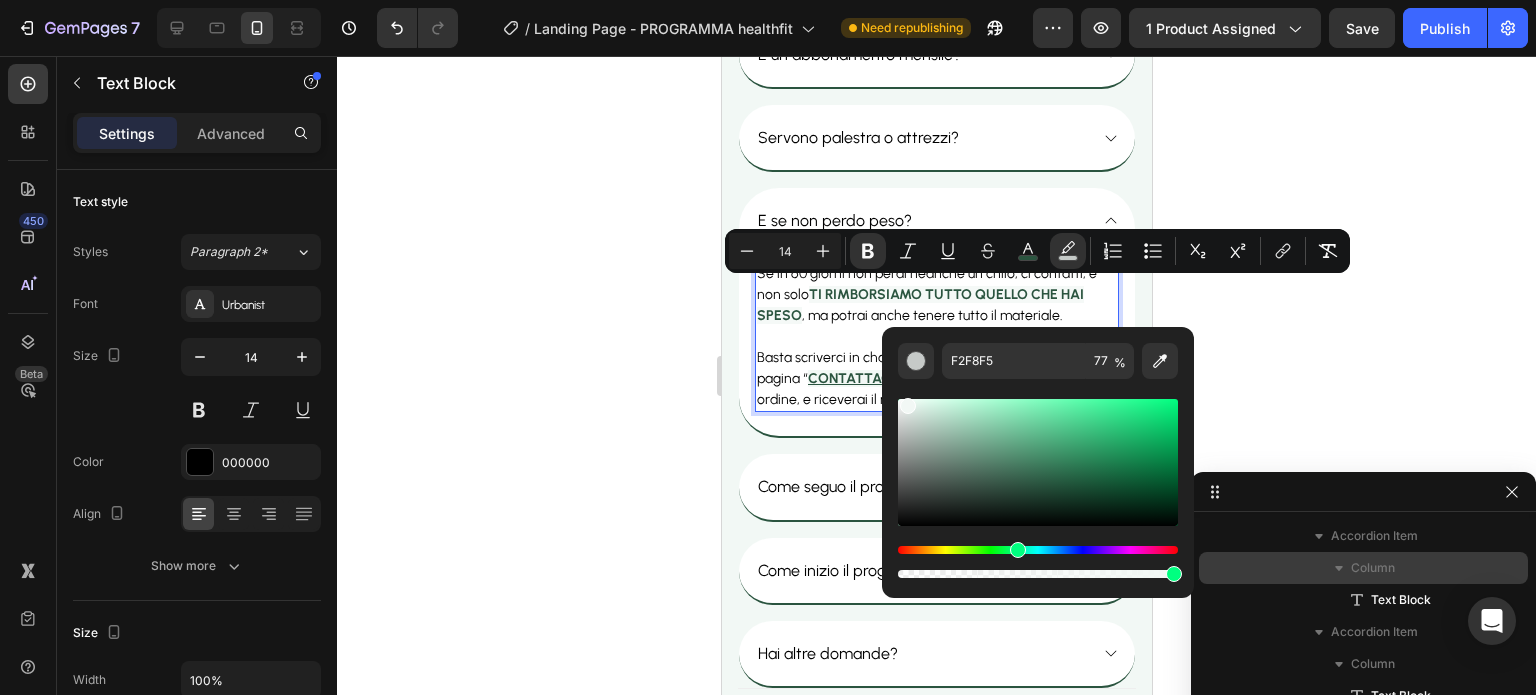 drag, startPoint x: 1121, startPoint y: 570, endPoint x: 1234, endPoint y: 563, distance: 113.216606 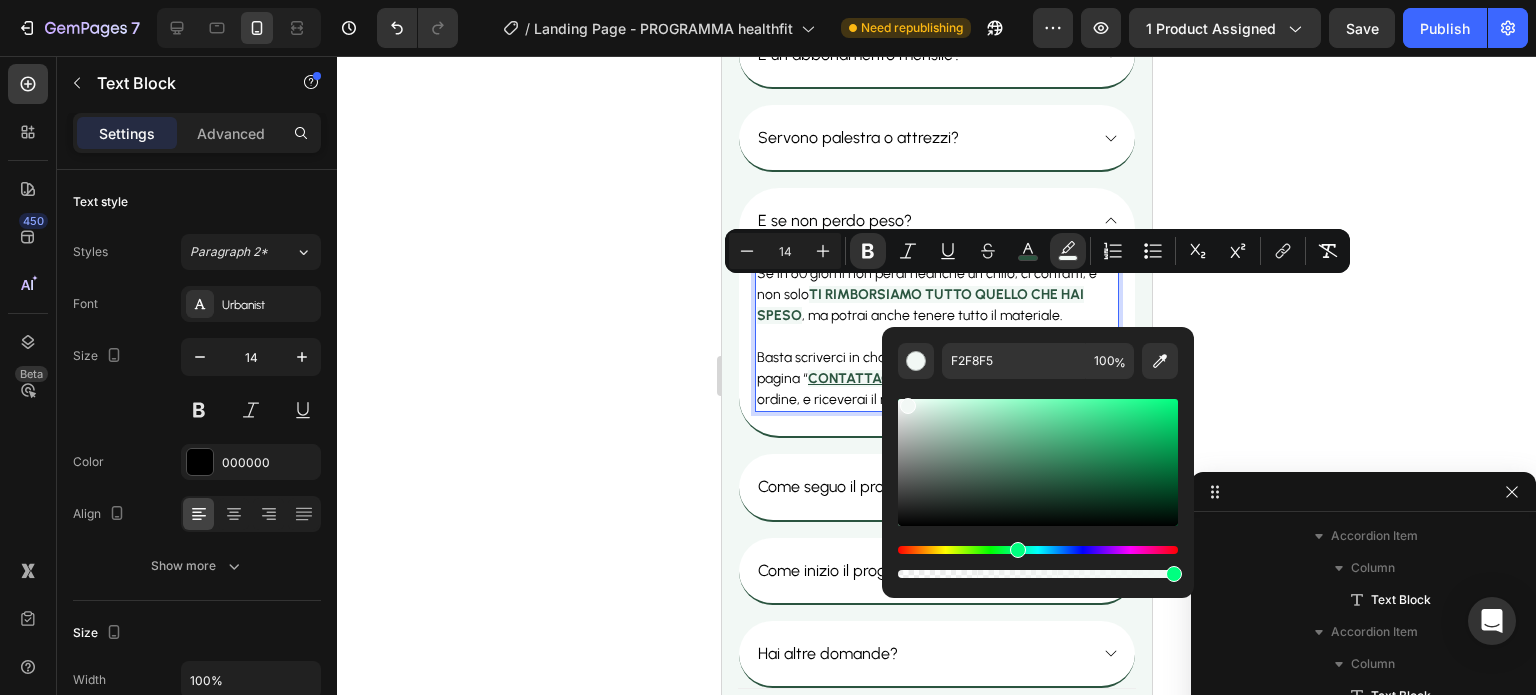 click 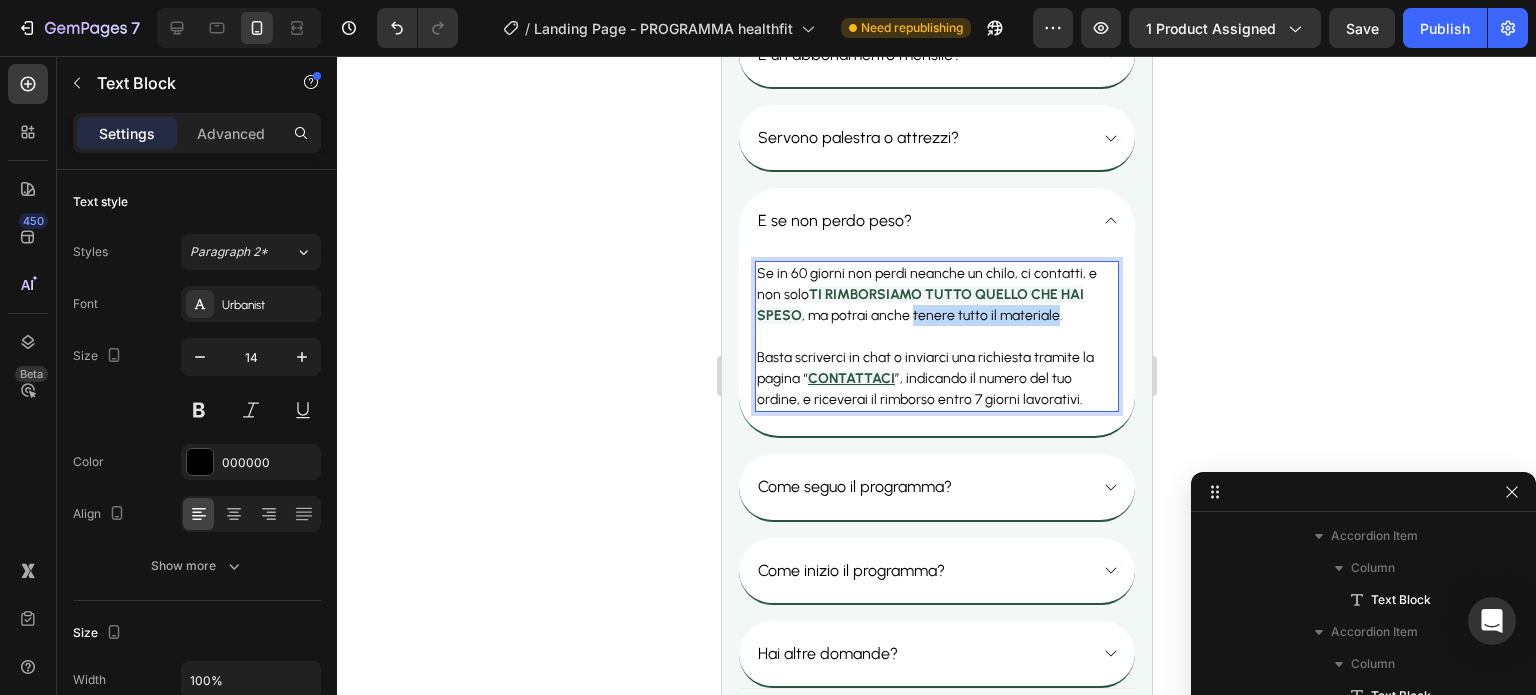 drag, startPoint x: 917, startPoint y: 315, endPoint x: 1021, endPoint y: 318, distance: 104.04326 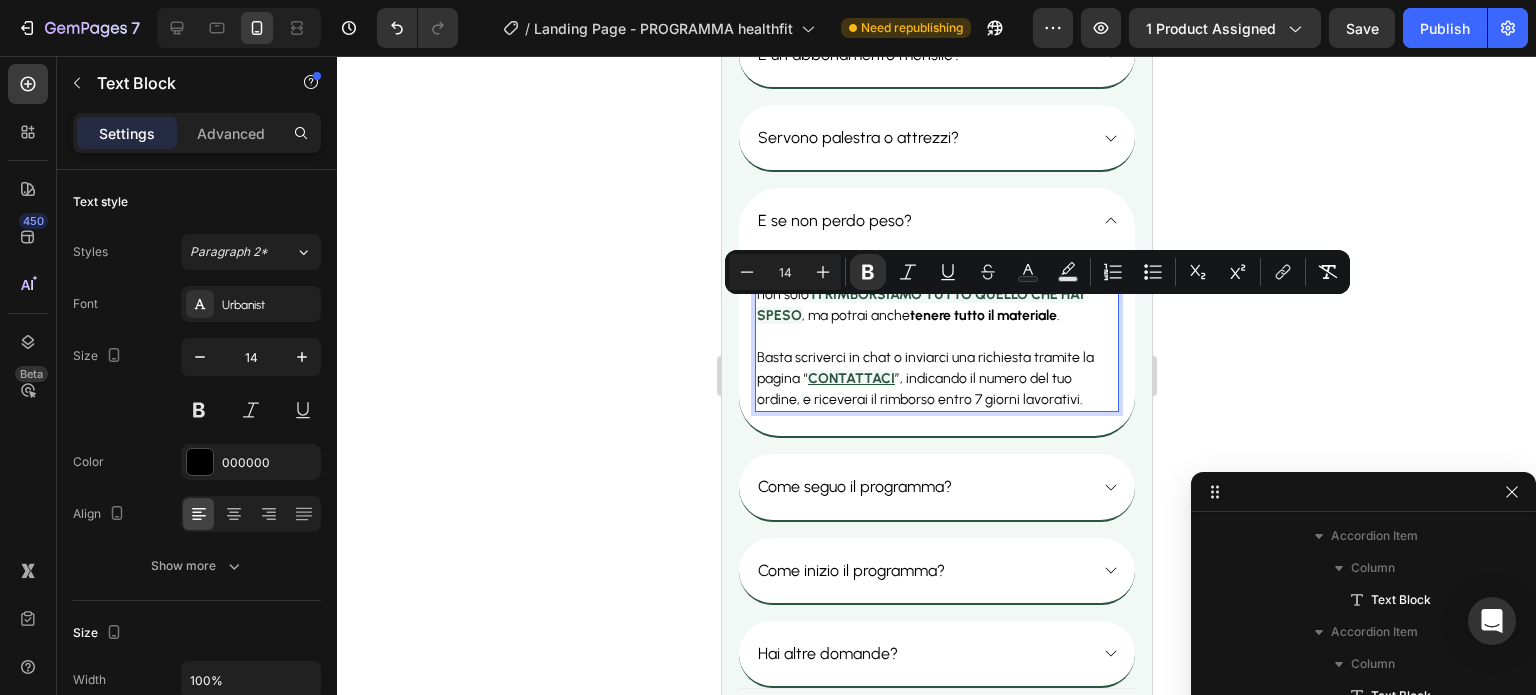 click 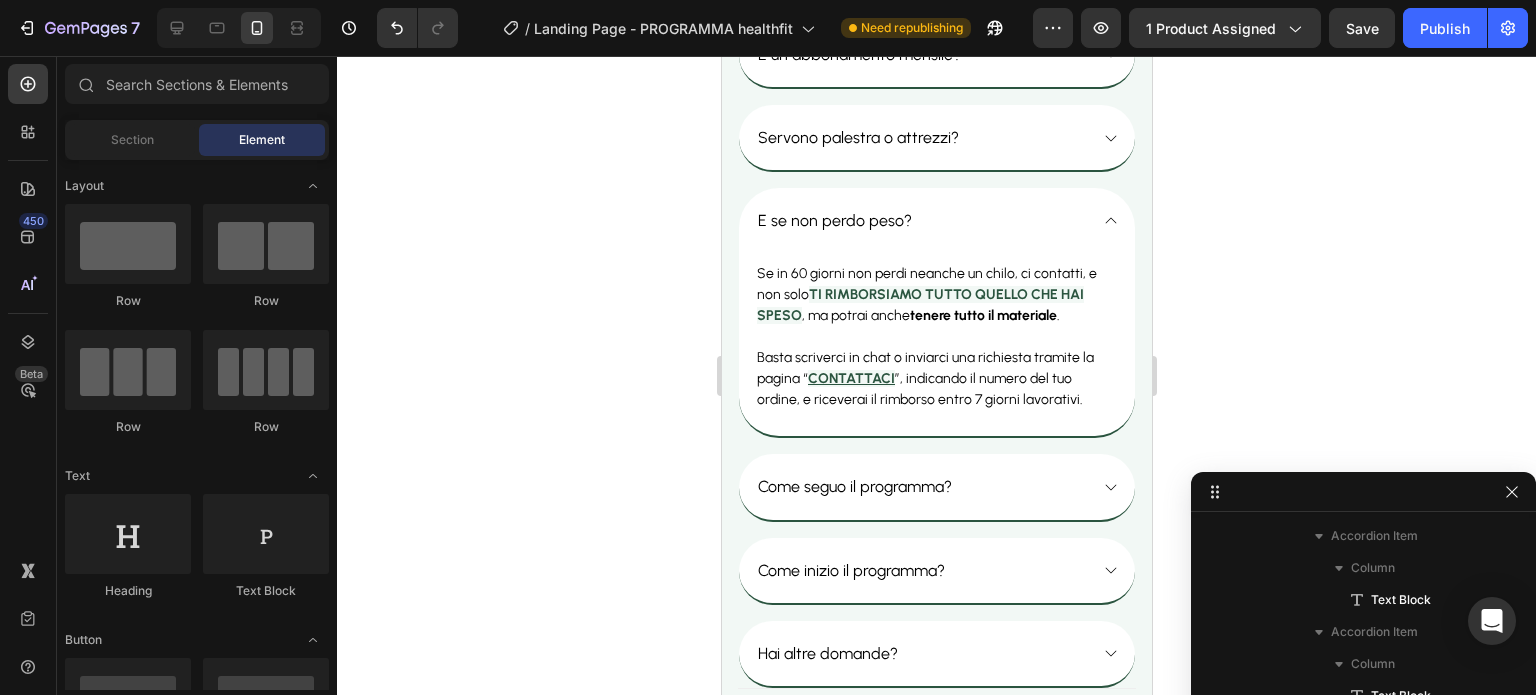 click 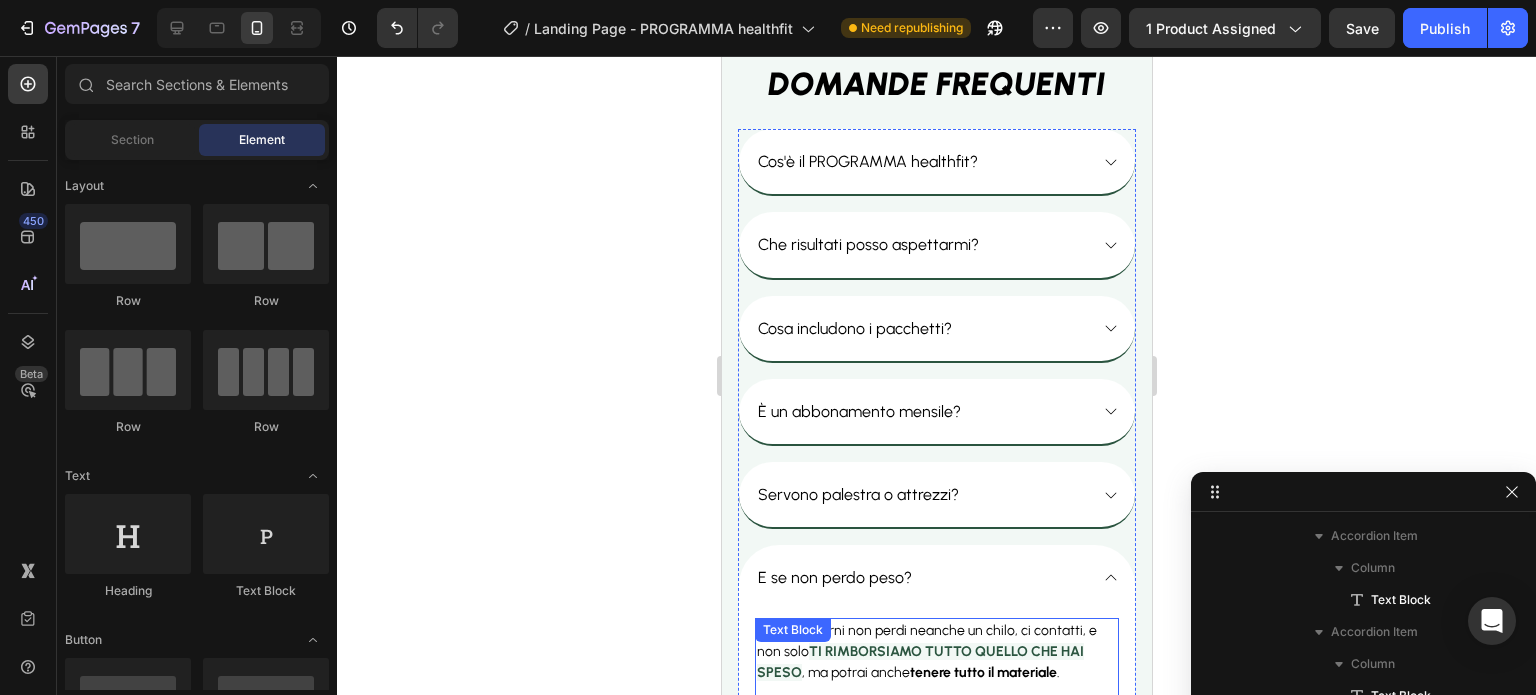 scroll, scrollTop: 13451, scrollLeft: 0, axis: vertical 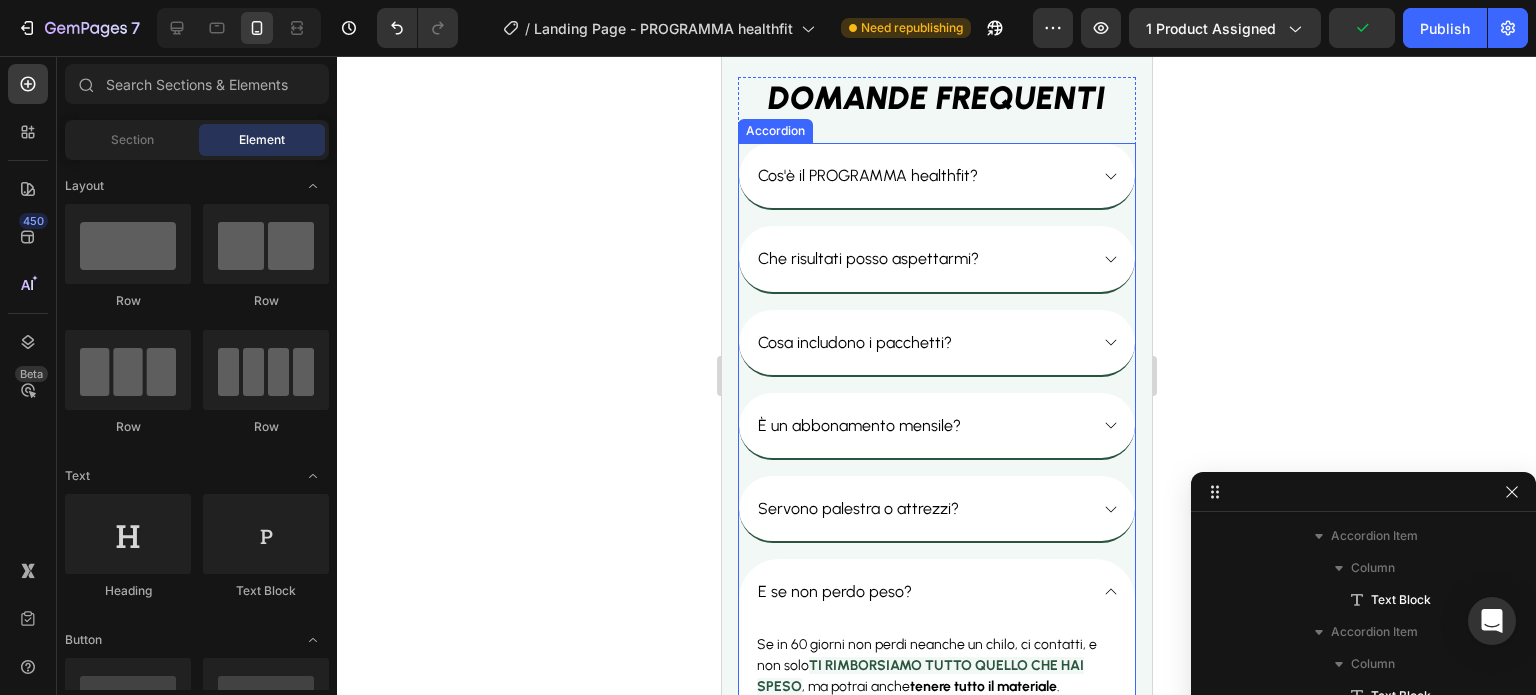 click on "Cosa includono i pacchetti?" at bounding box center [920, 342] 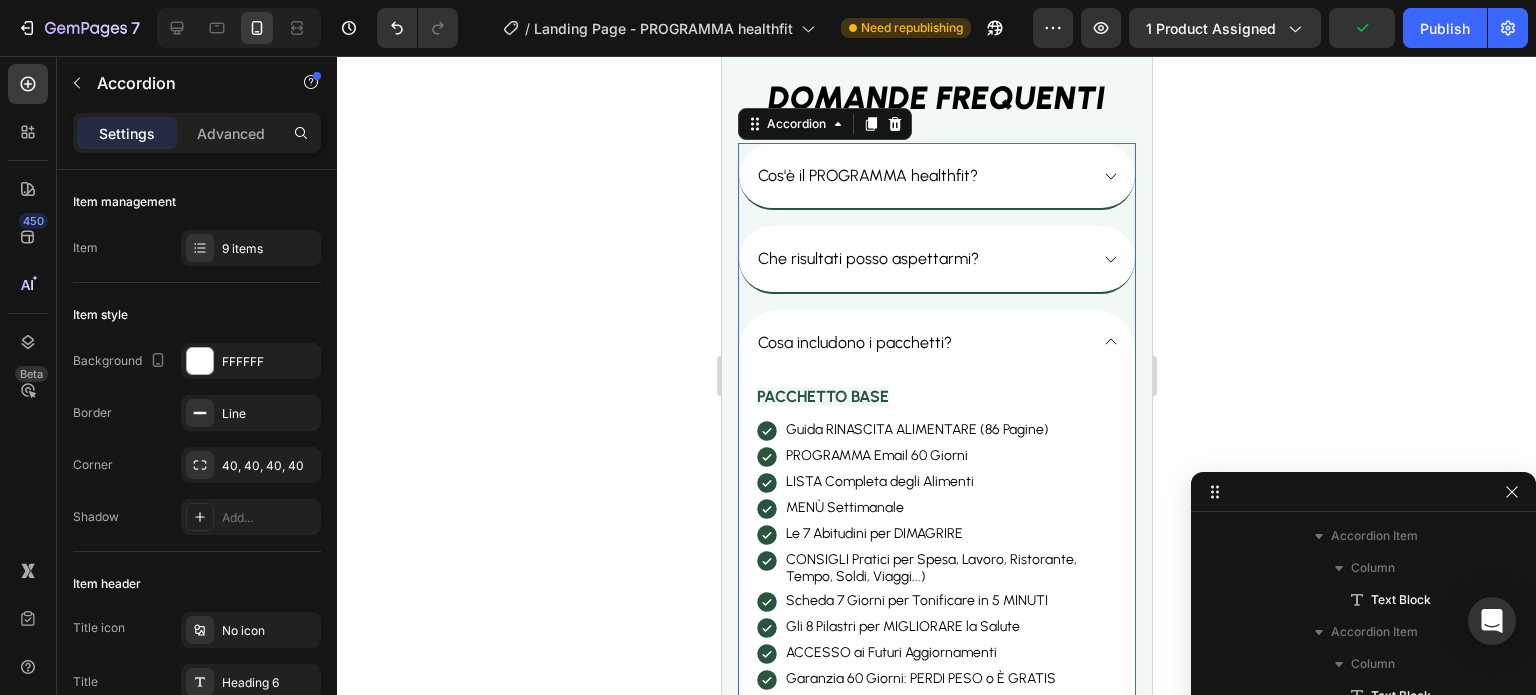scroll, scrollTop: 702, scrollLeft: 0, axis: vertical 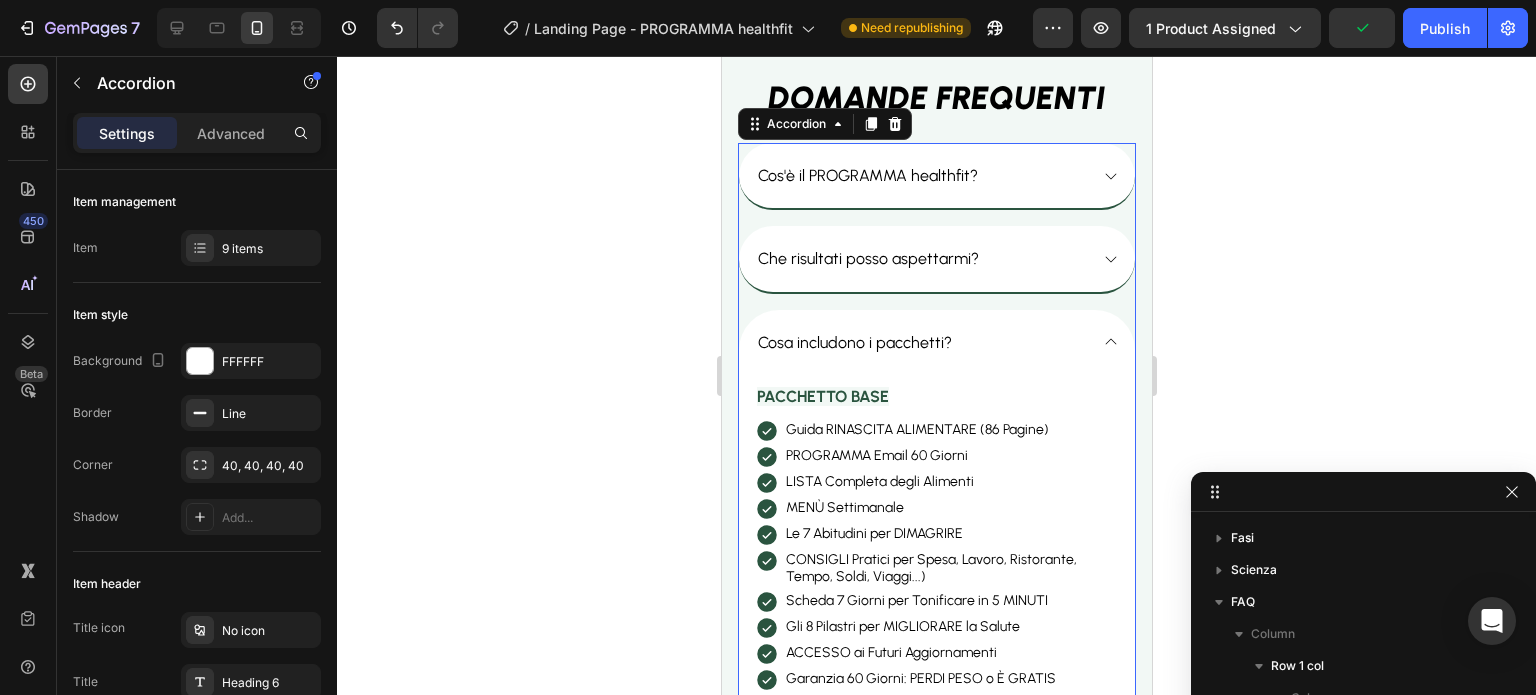 click on "Cosa includono i pacchetti?" at bounding box center (920, 342) 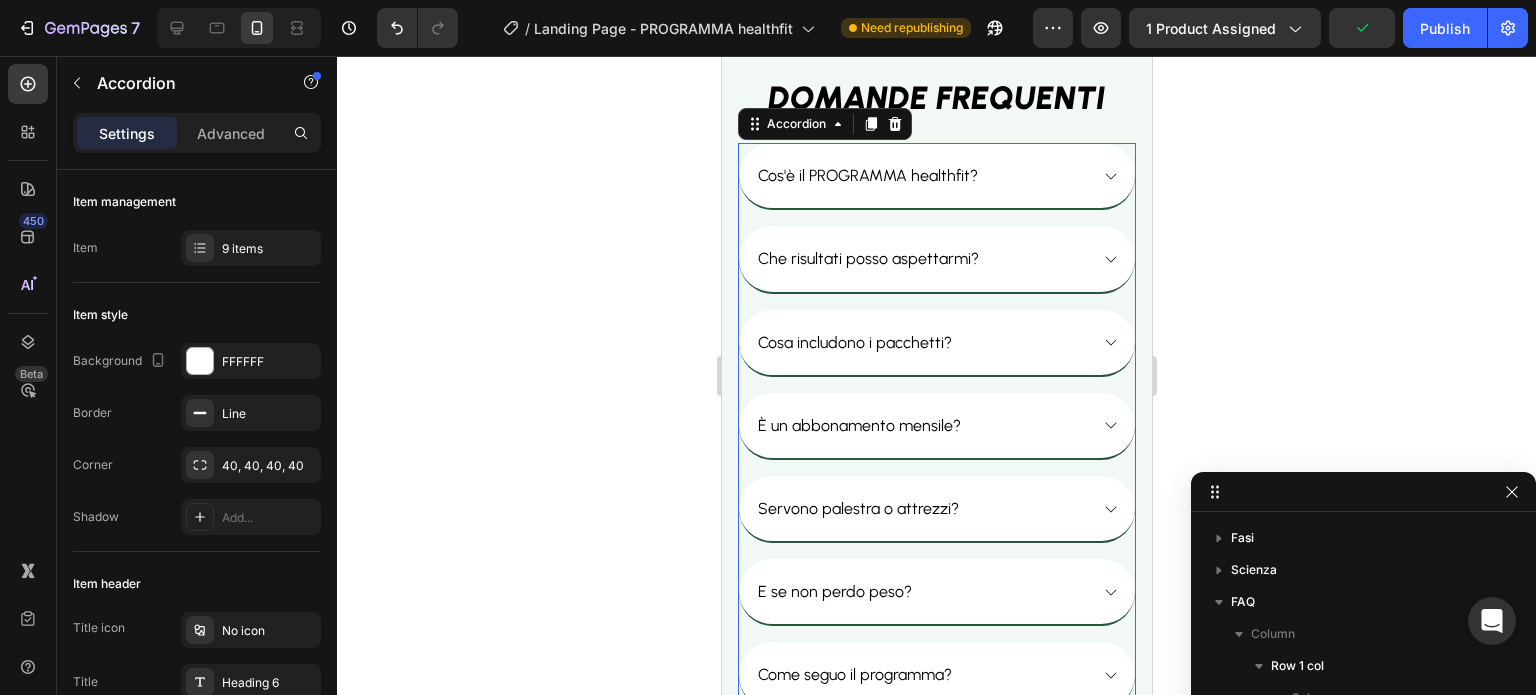 click on "Cosa includono i pacchetti?" at bounding box center [920, 342] 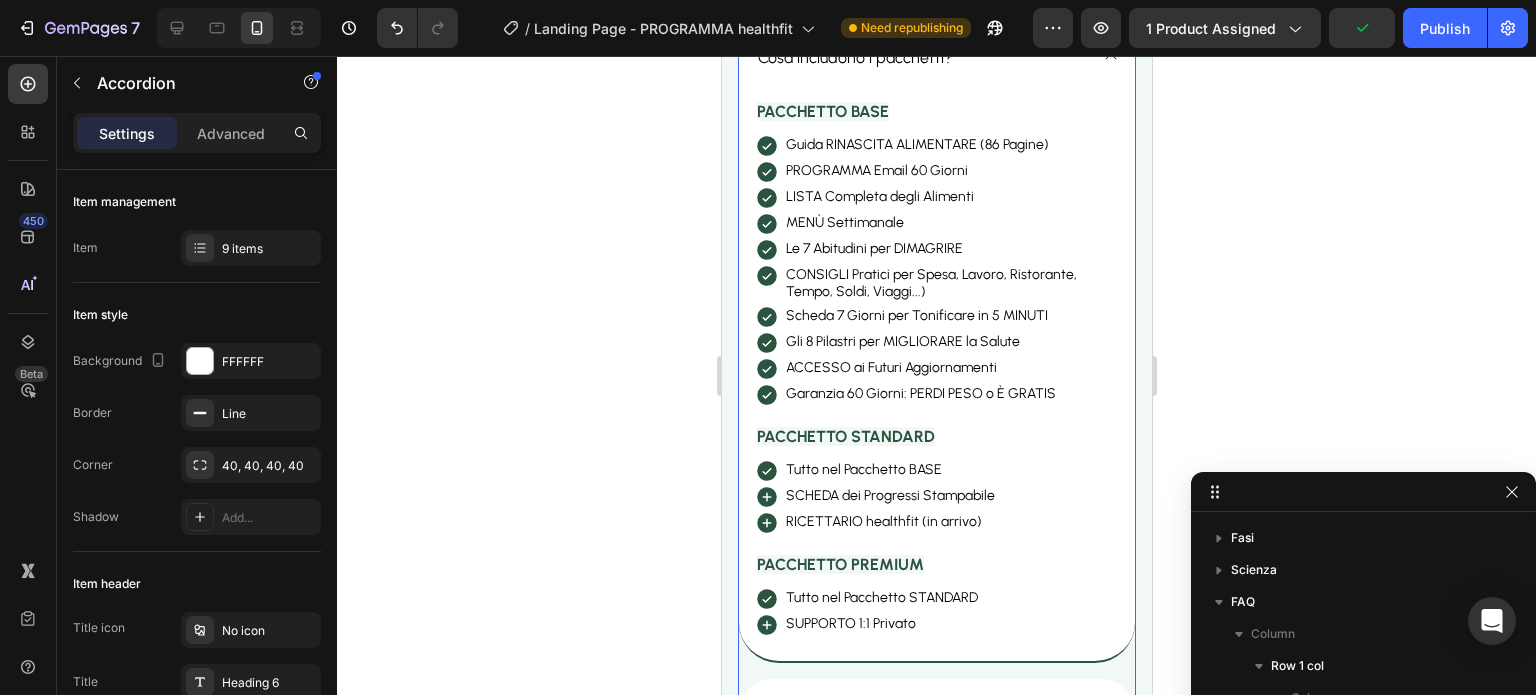 scroll, scrollTop: 13738, scrollLeft: 0, axis: vertical 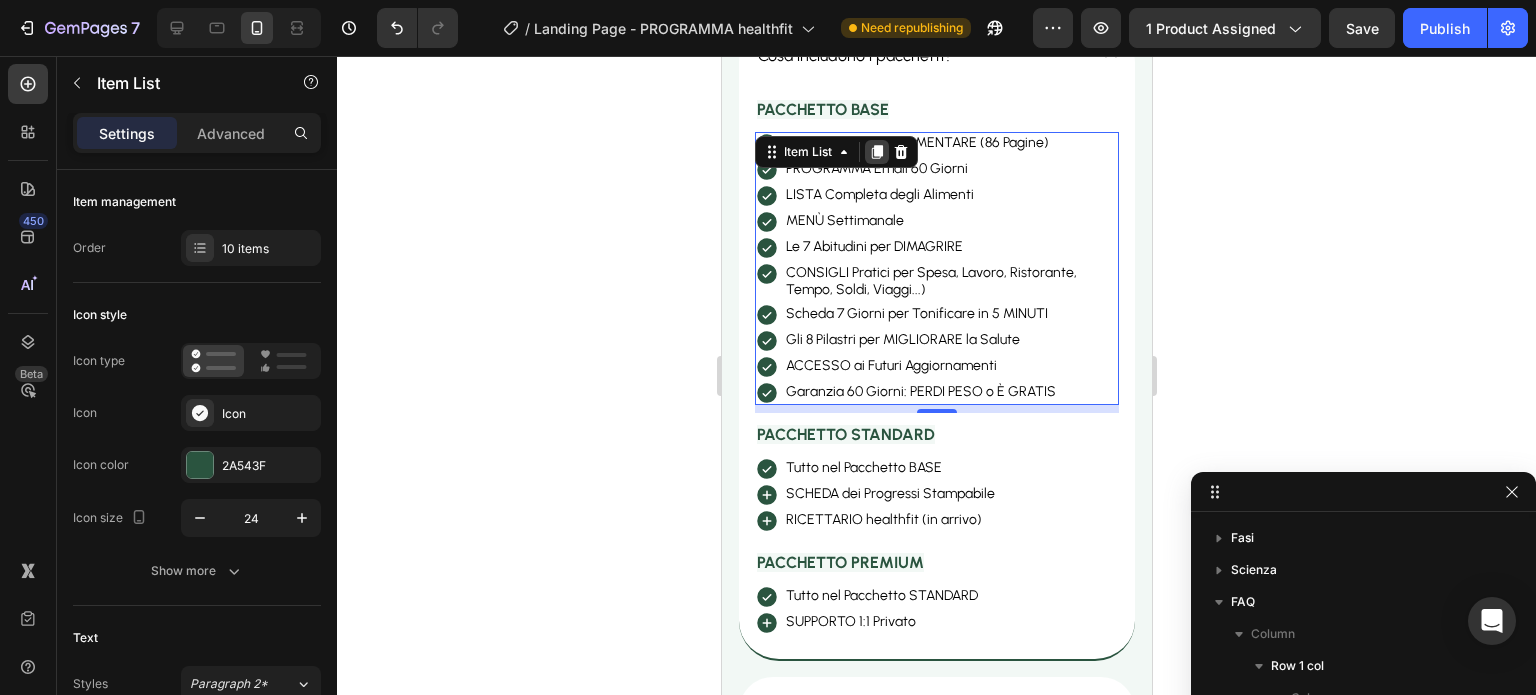 click 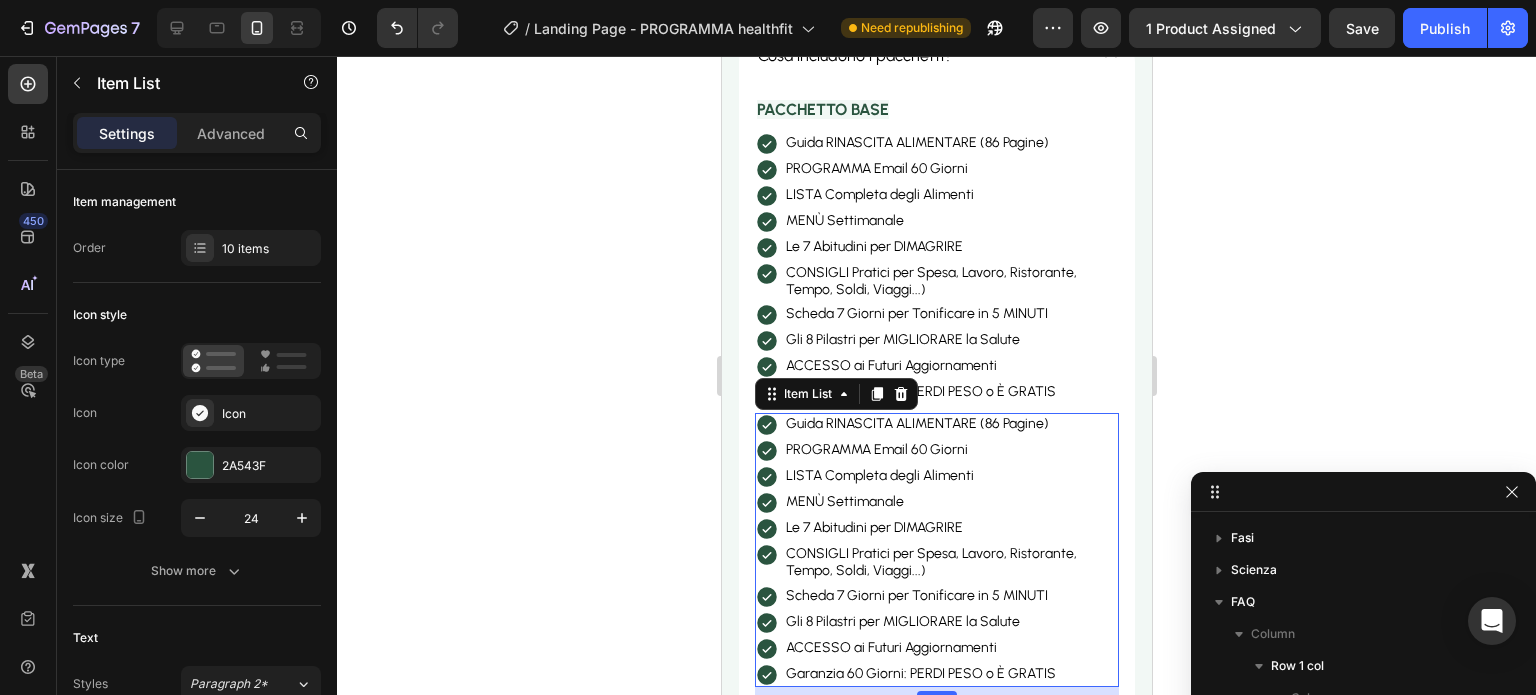 scroll, scrollTop: 1054, scrollLeft: 0, axis: vertical 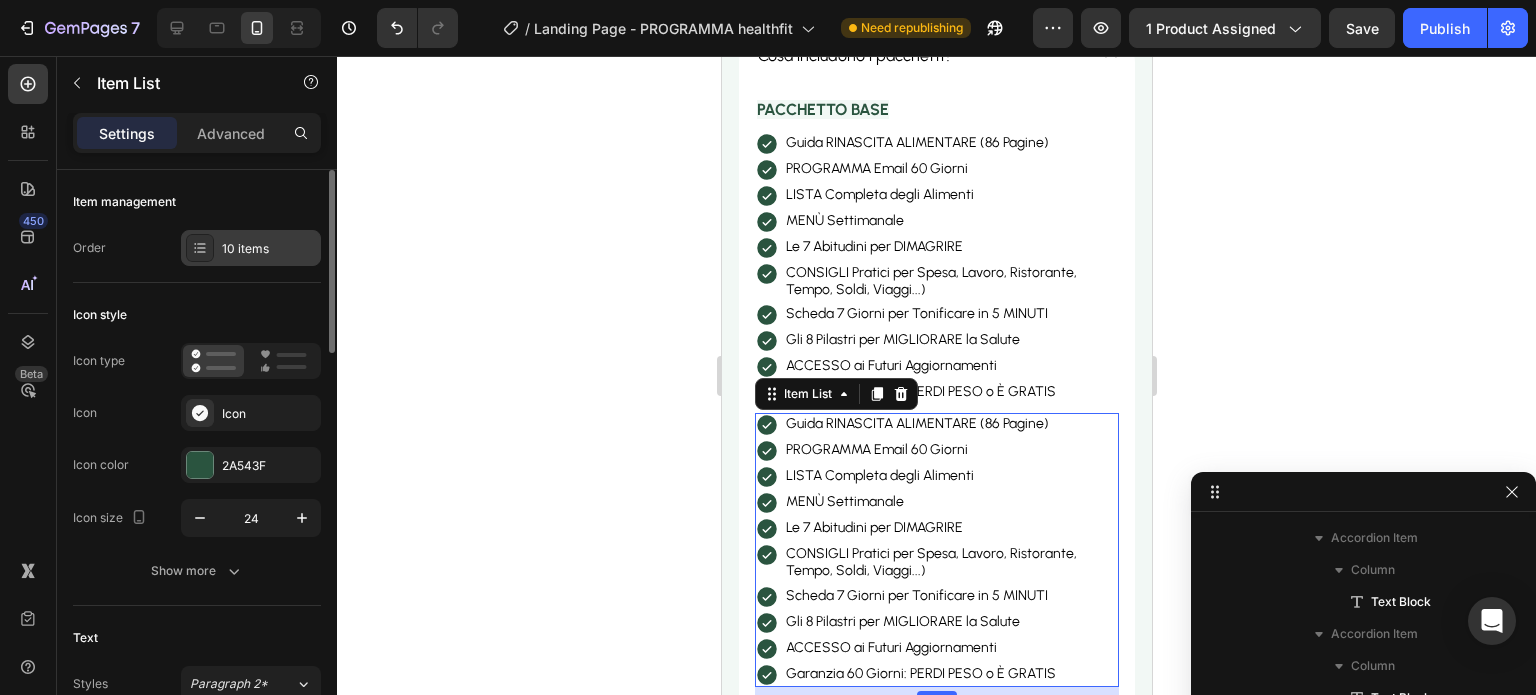 click on "10 items" at bounding box center [269, 249] 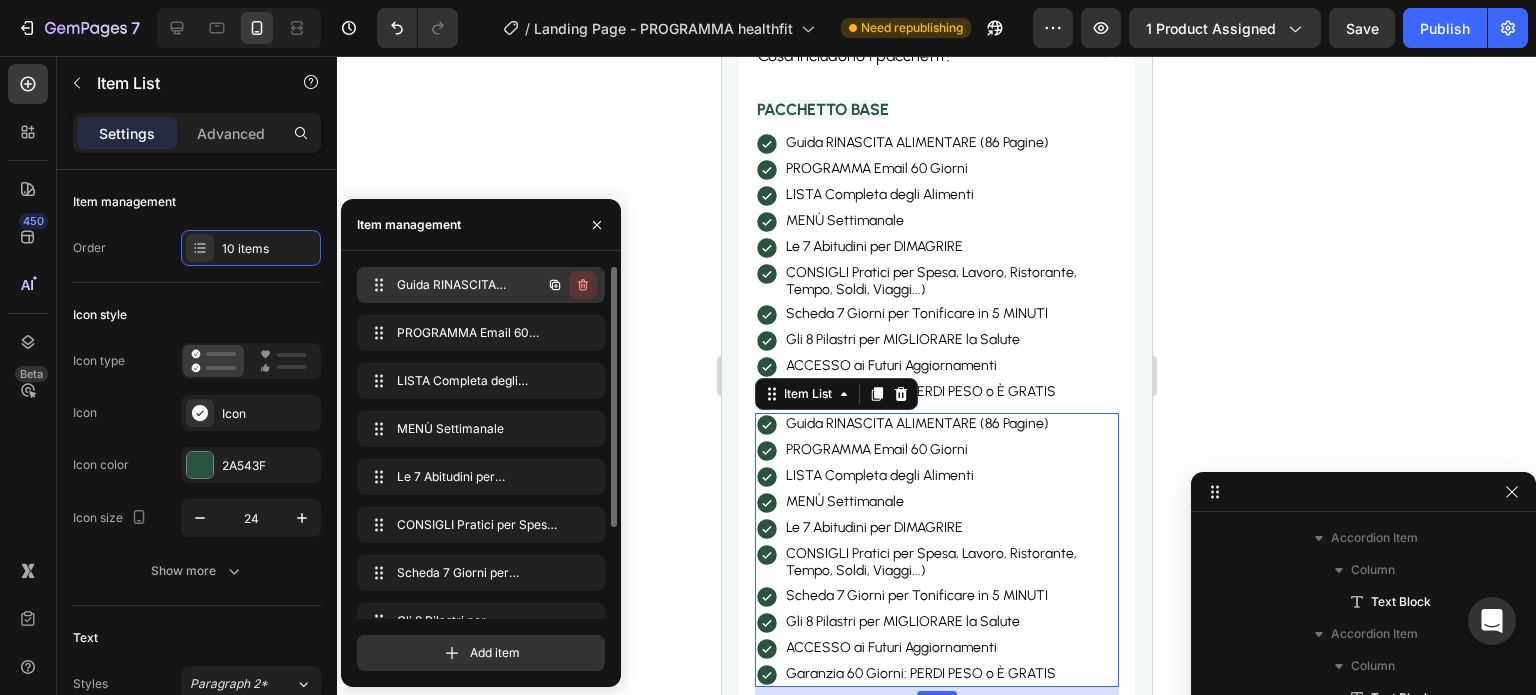 click 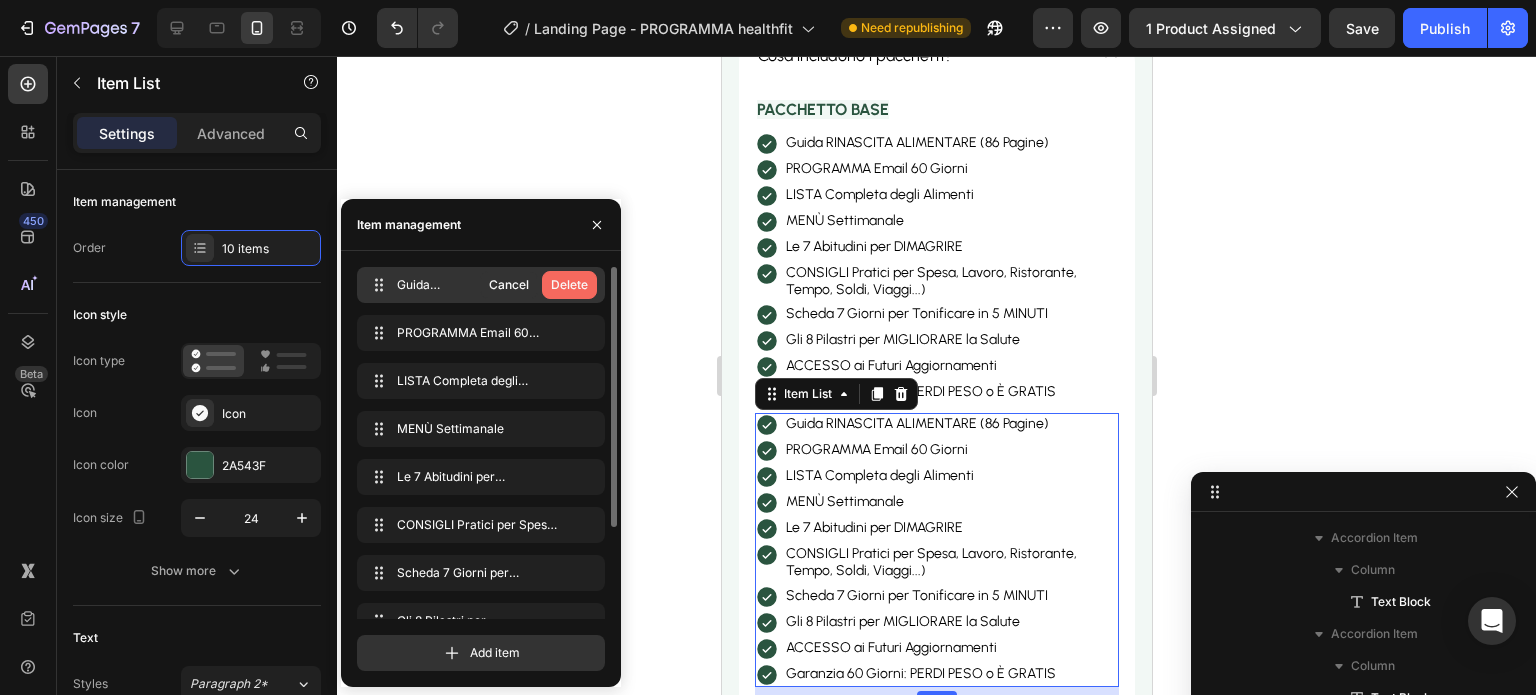 click on "Delete" at bounding box center [569, 285] 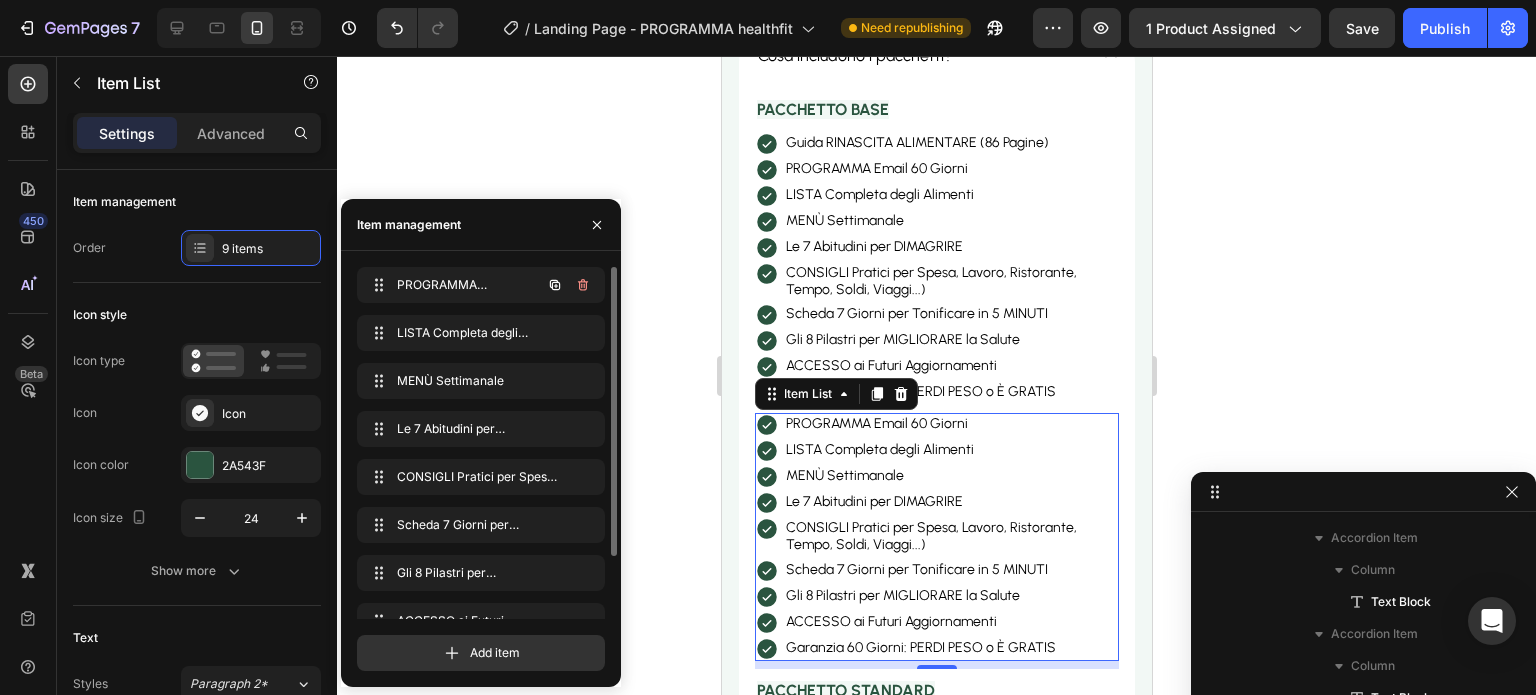 click 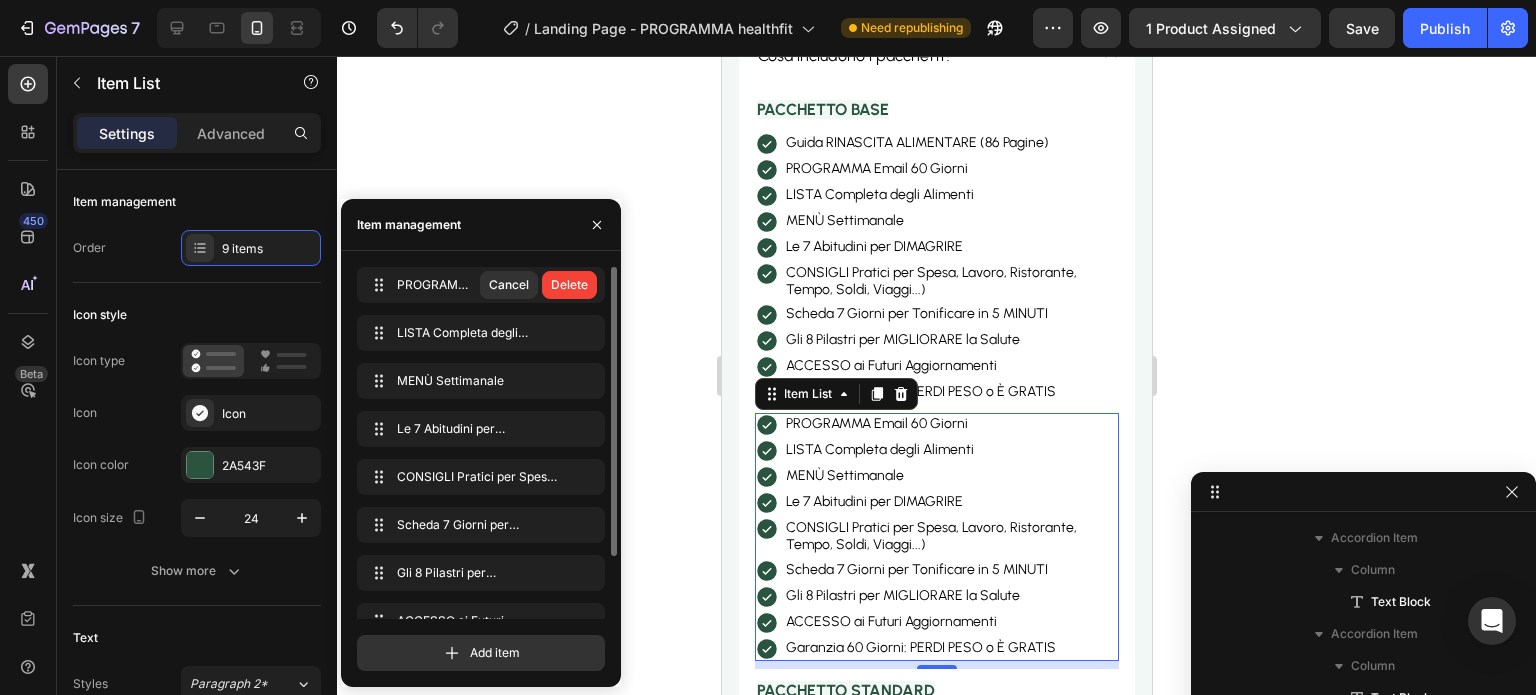 click on "Delete" at bounding box center [569, 285] 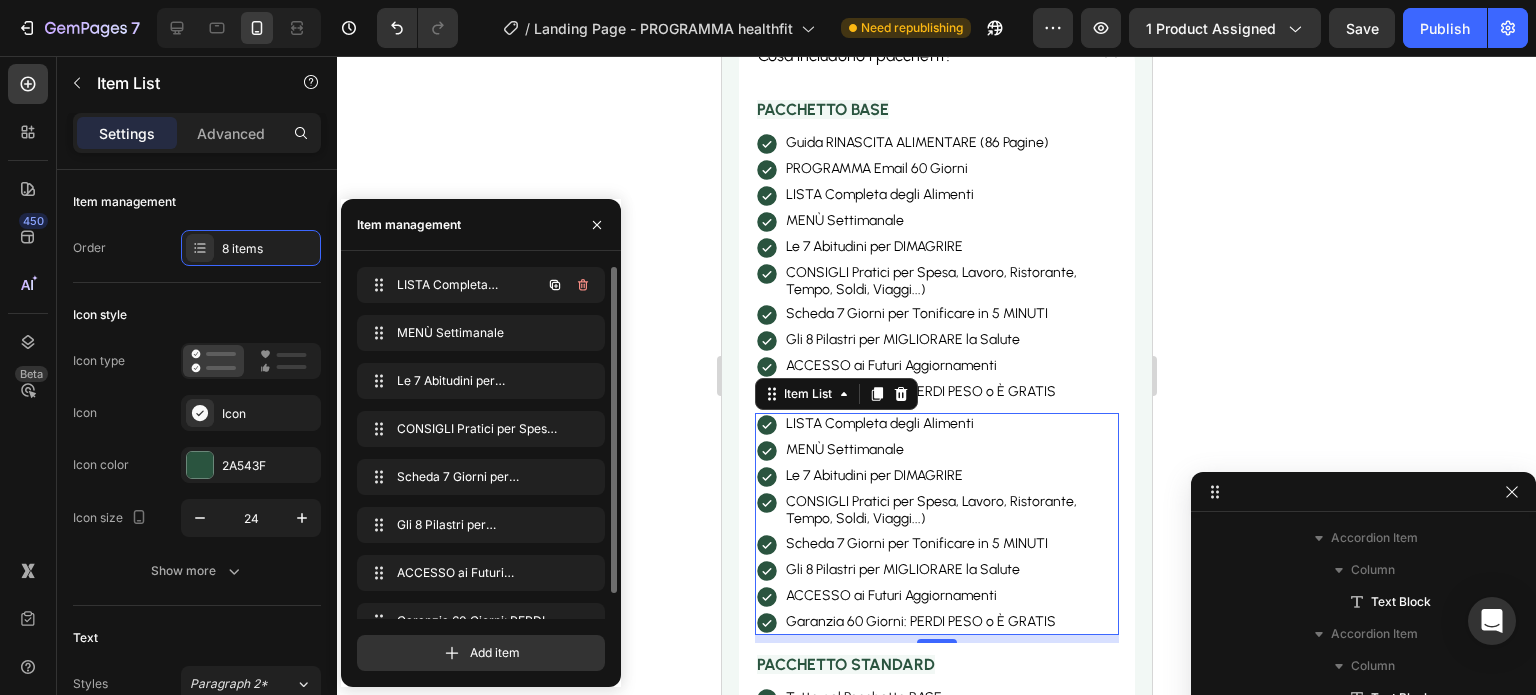click 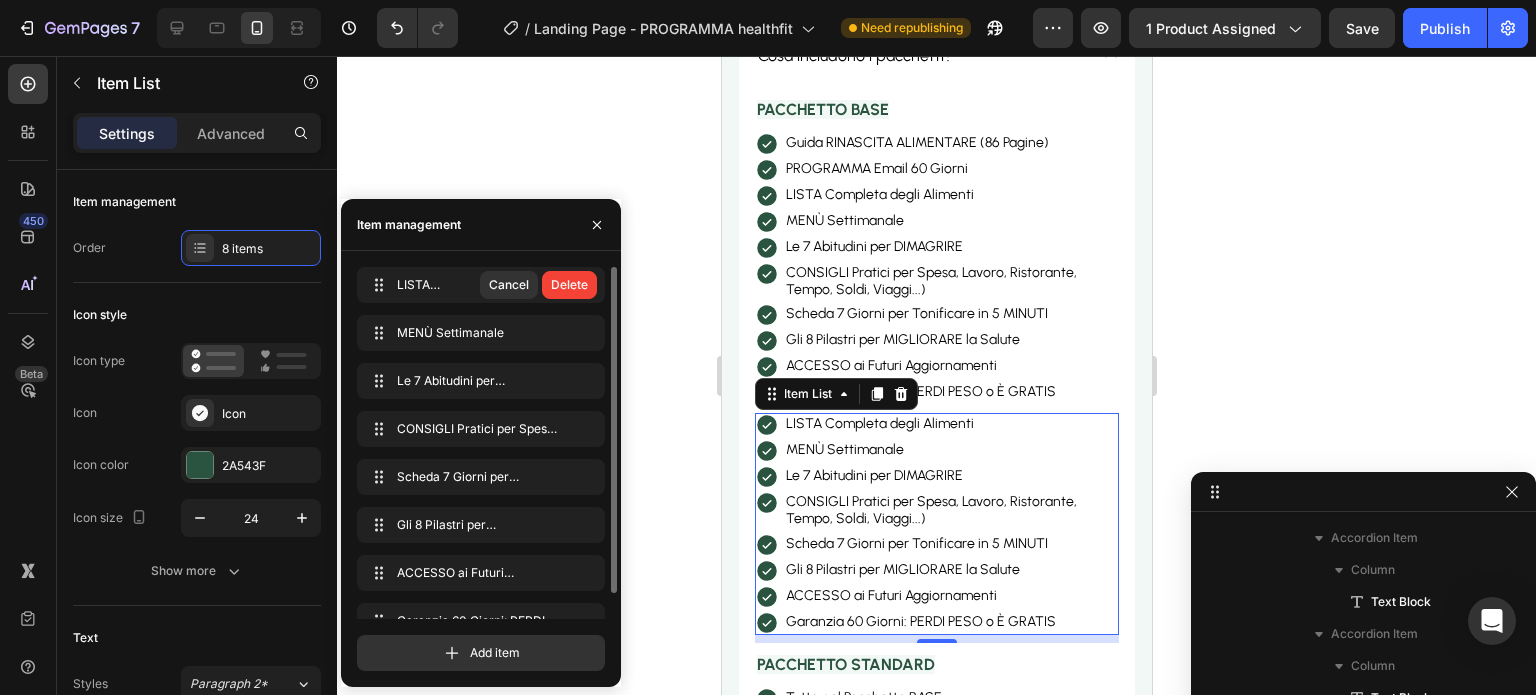 click on "Delete" at bounding box center [569, 285] 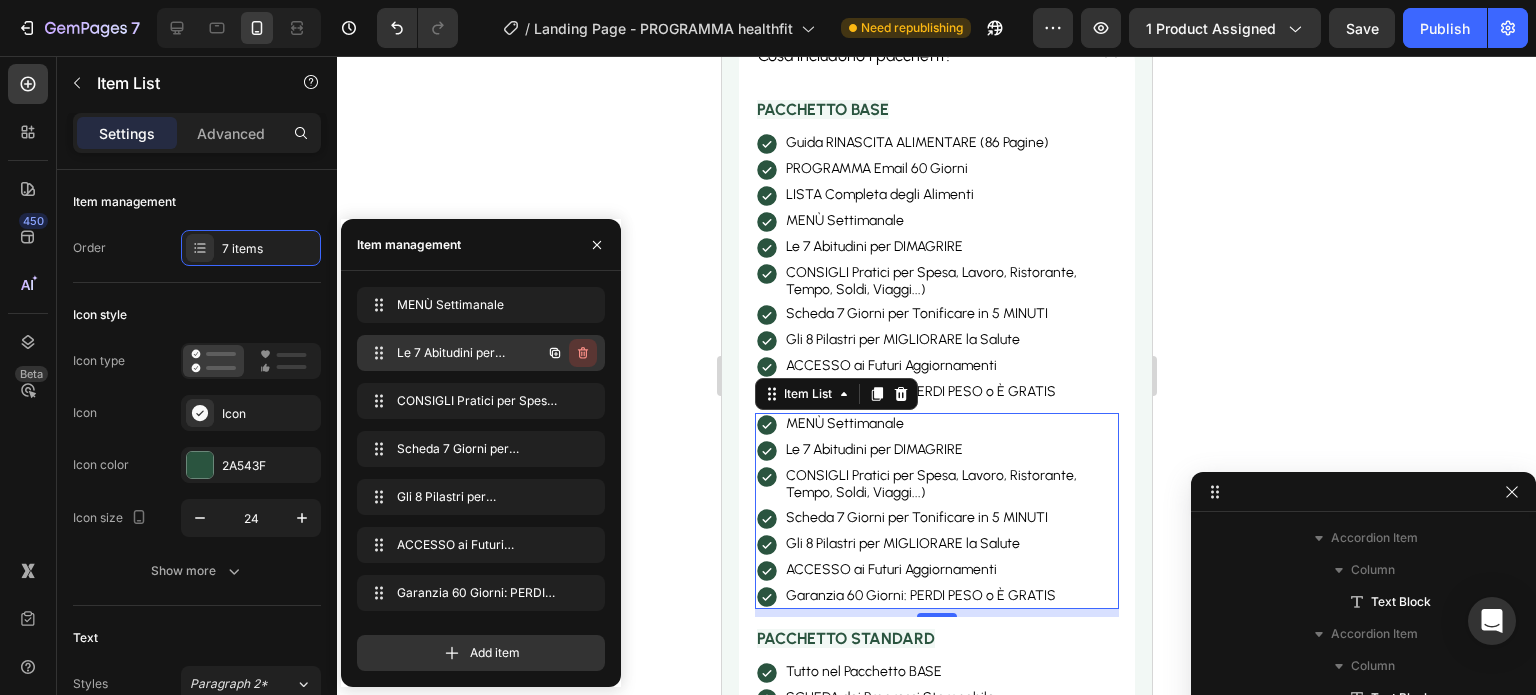 click 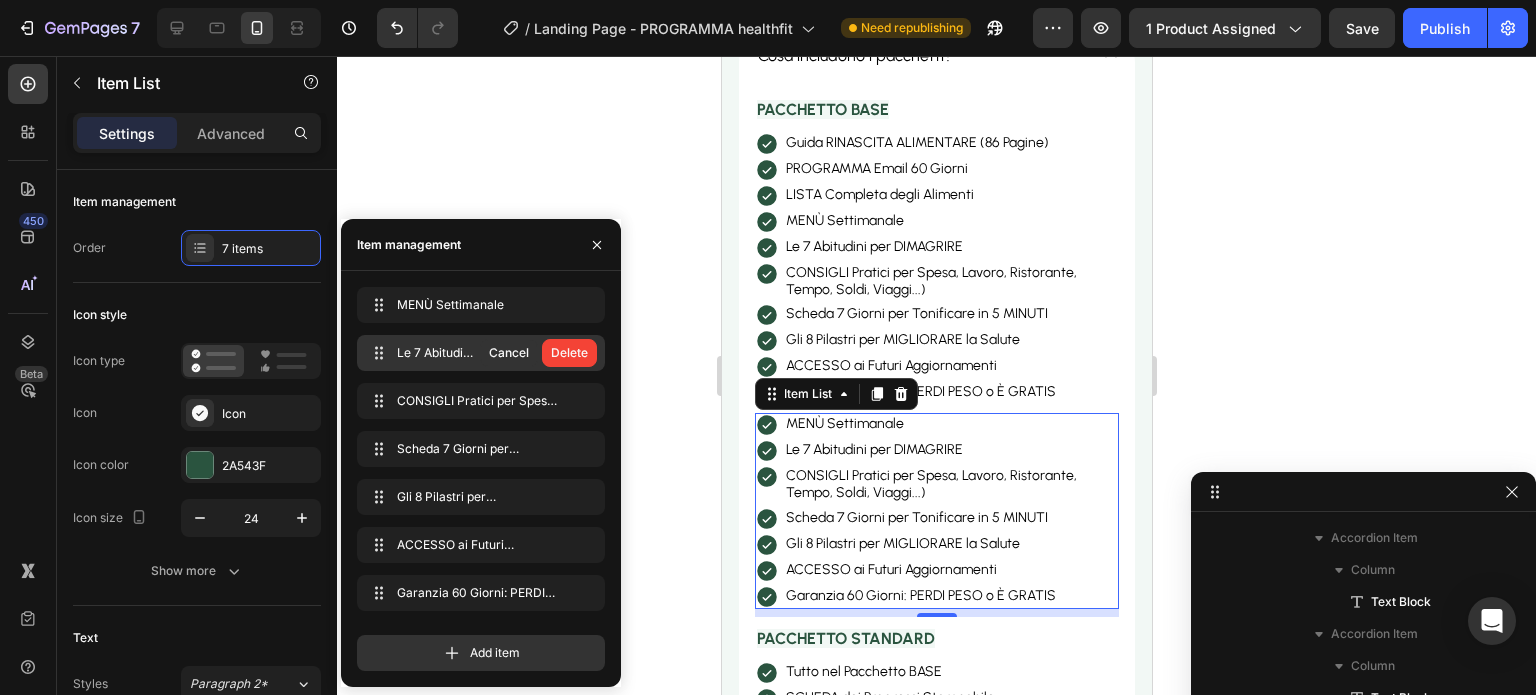 click on "Delete" at bounding box center (569, 353) 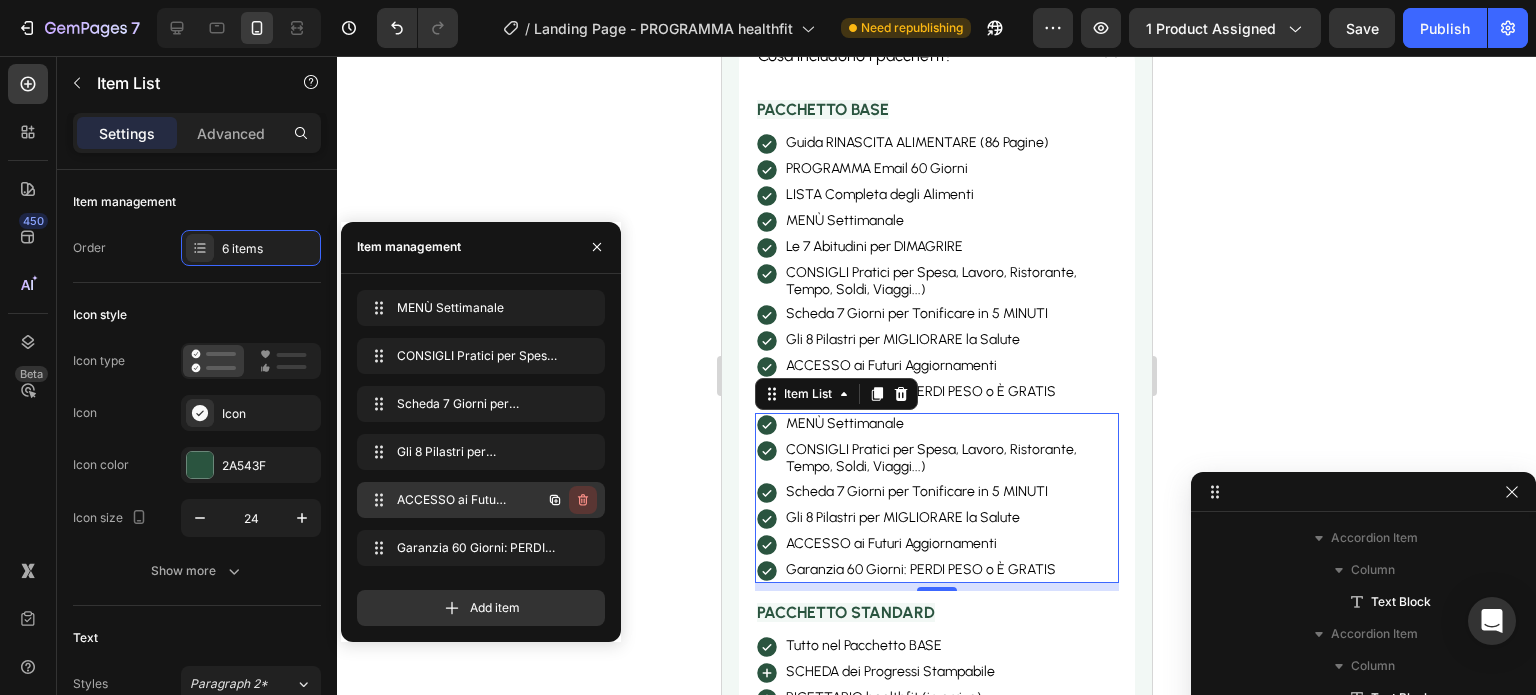 click 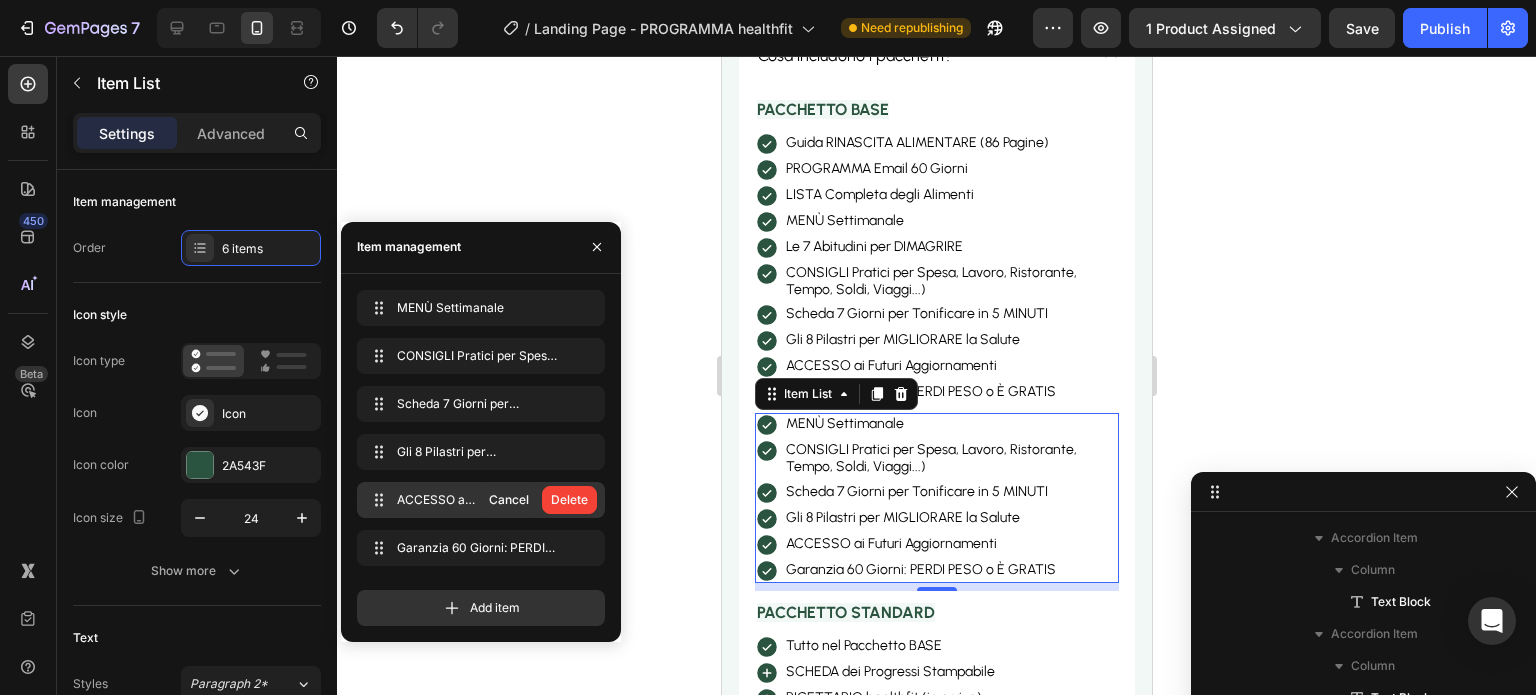 click on "Delete" at bounding box center [569, 500] 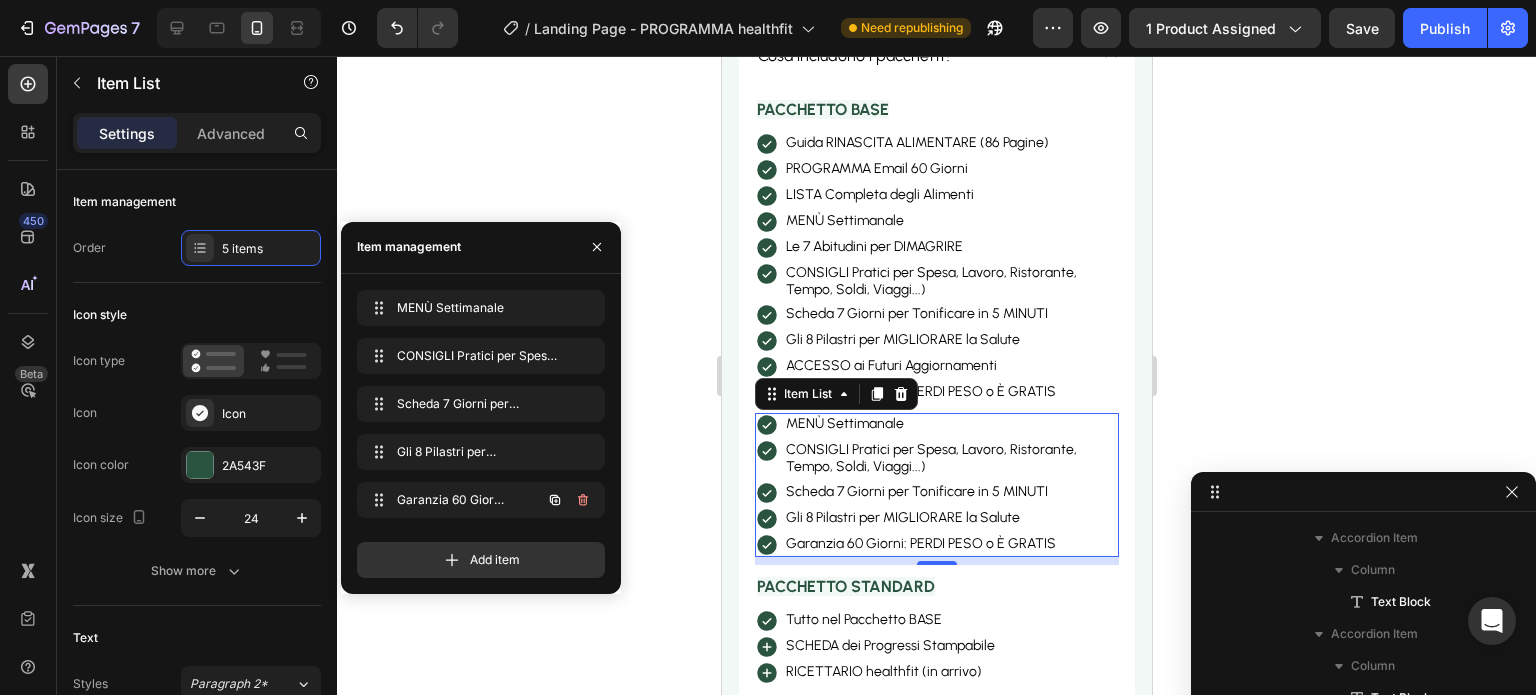 click 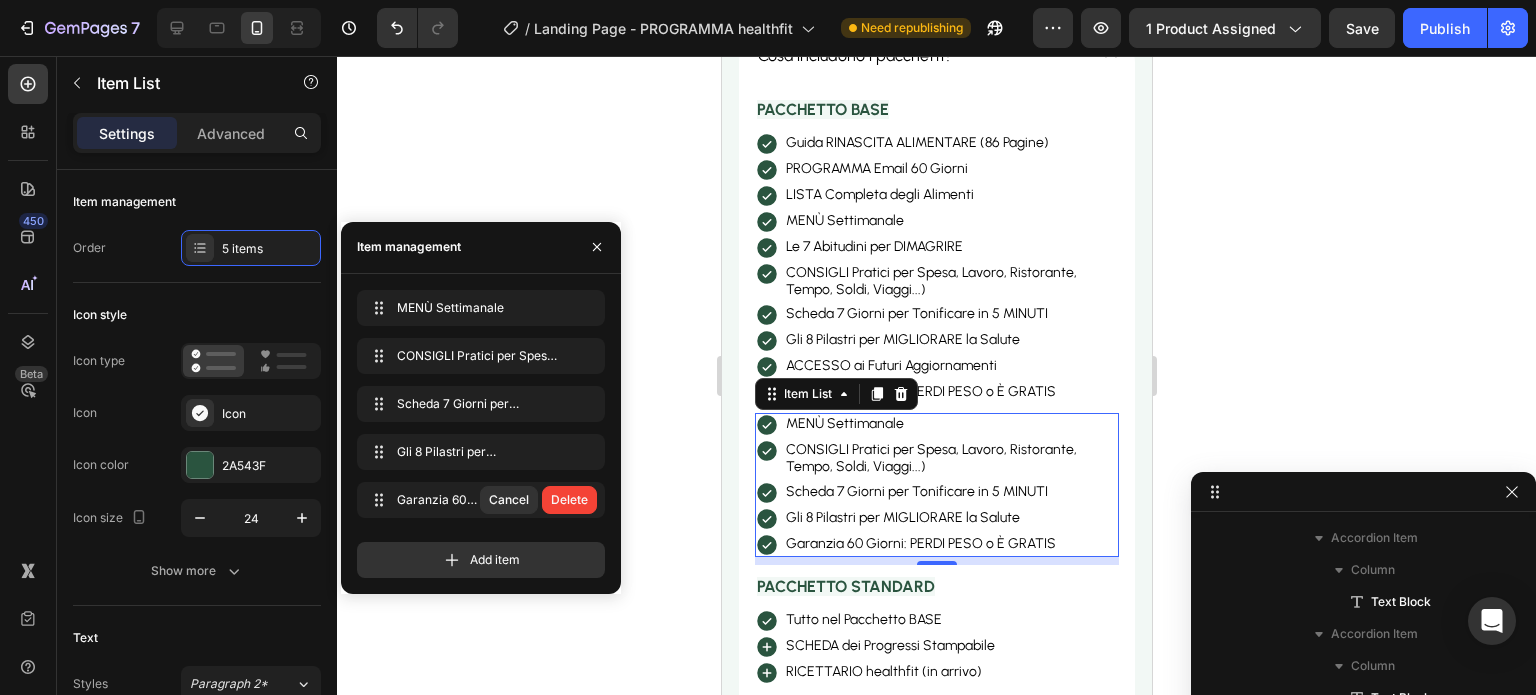 click on "Delete" at bounding box center (569, 500) 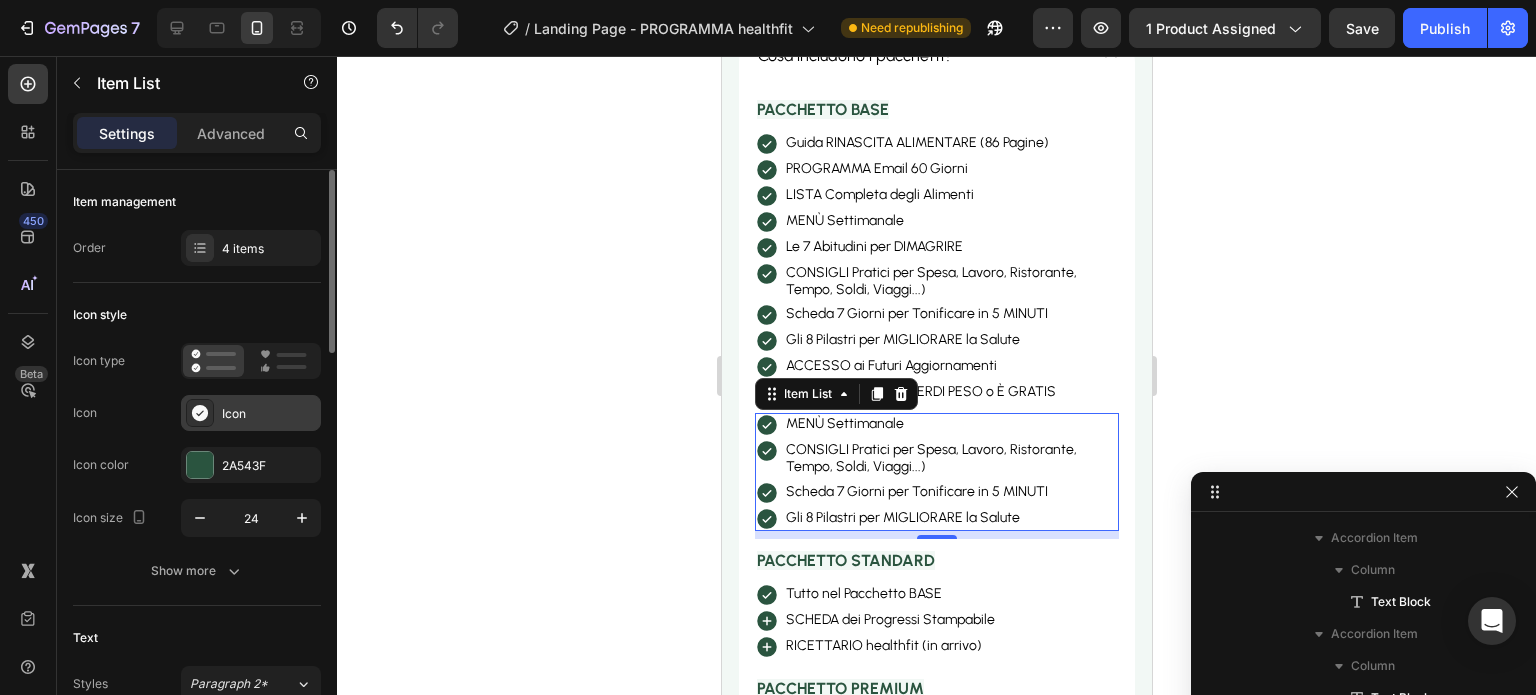 click on "Icon" at bounding box center [269, 414] 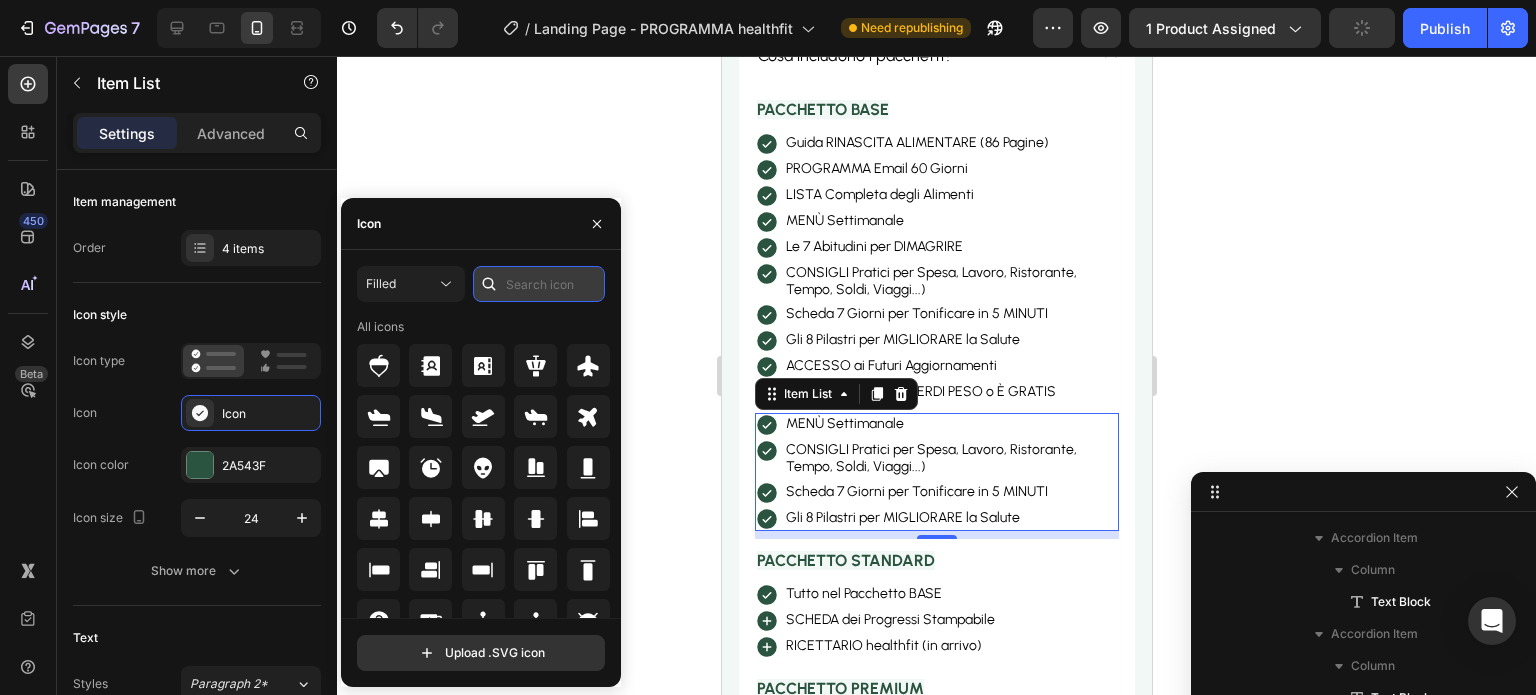 click at bounding box center (539, 284) 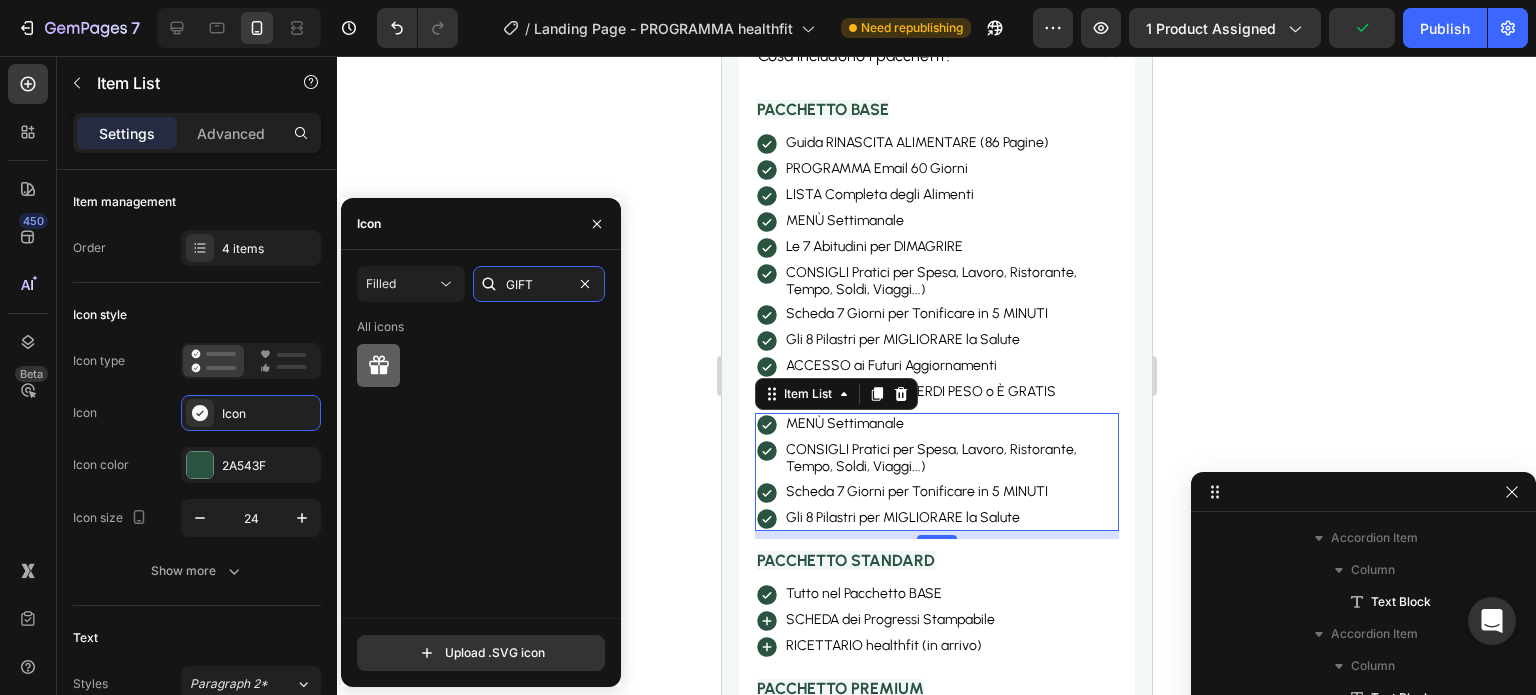 type on "GIFT" 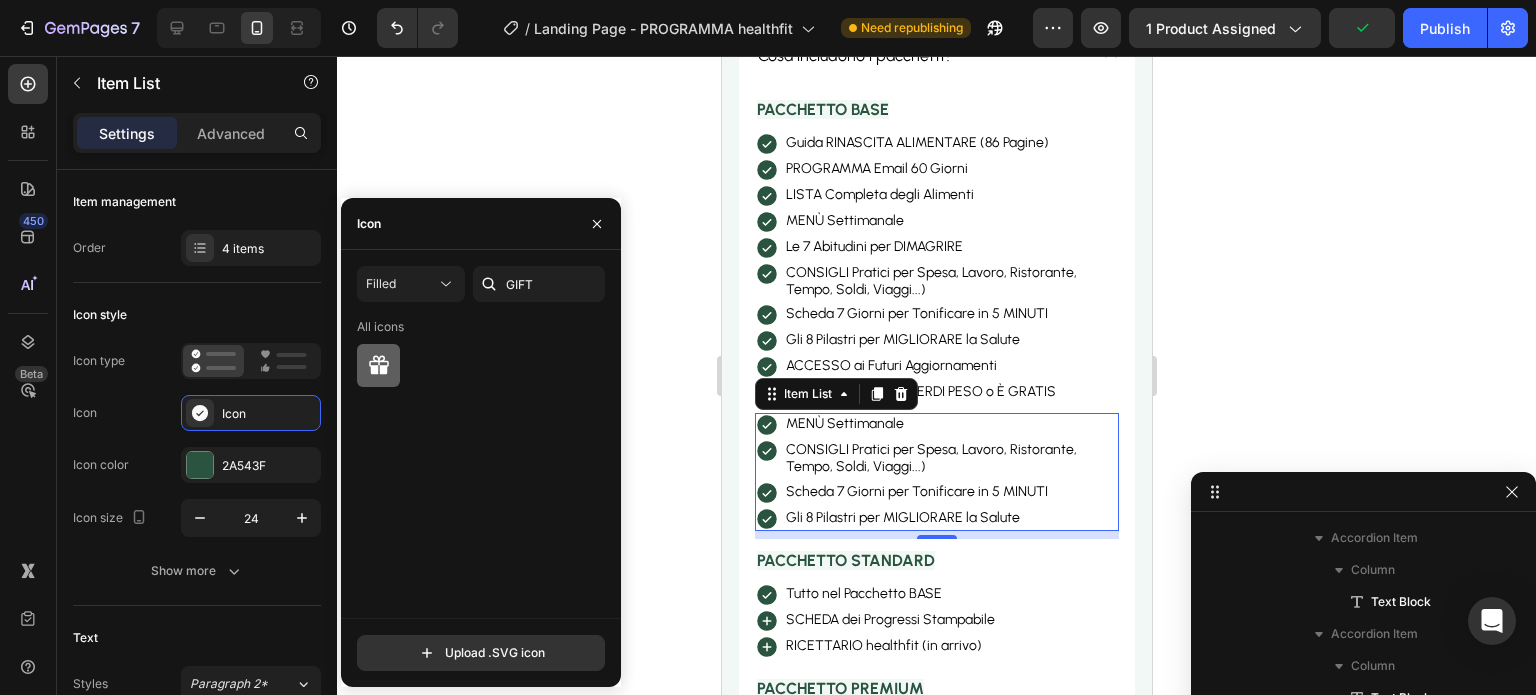 click 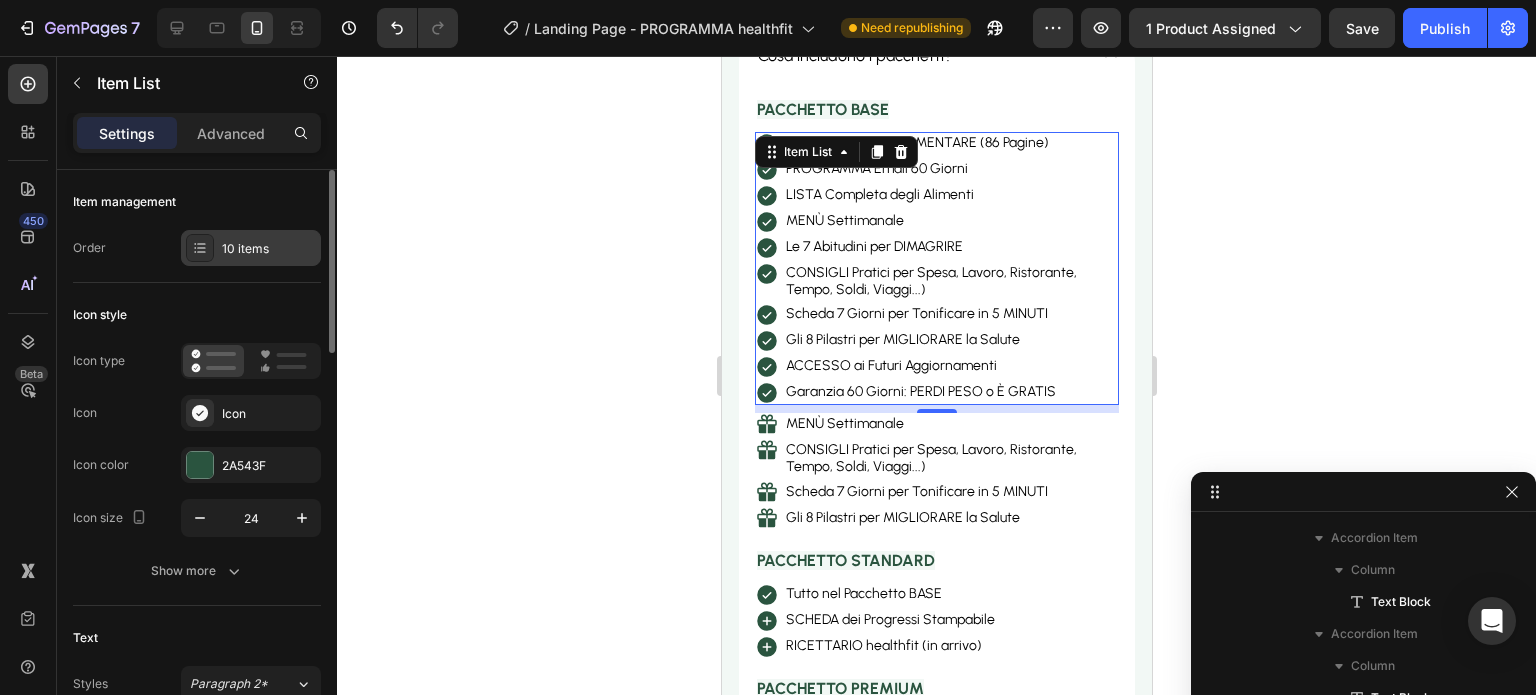 click on "10 items" at bounding box center [269, 249] 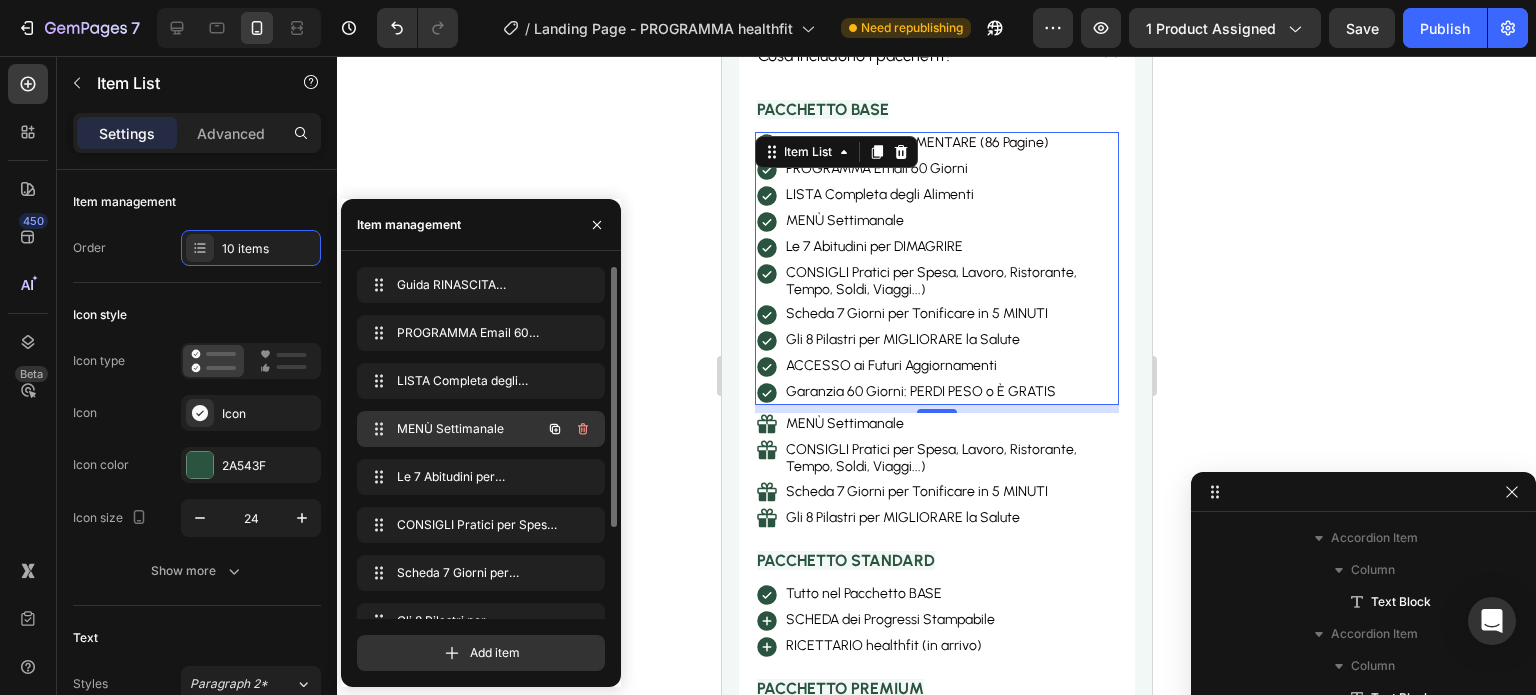 click 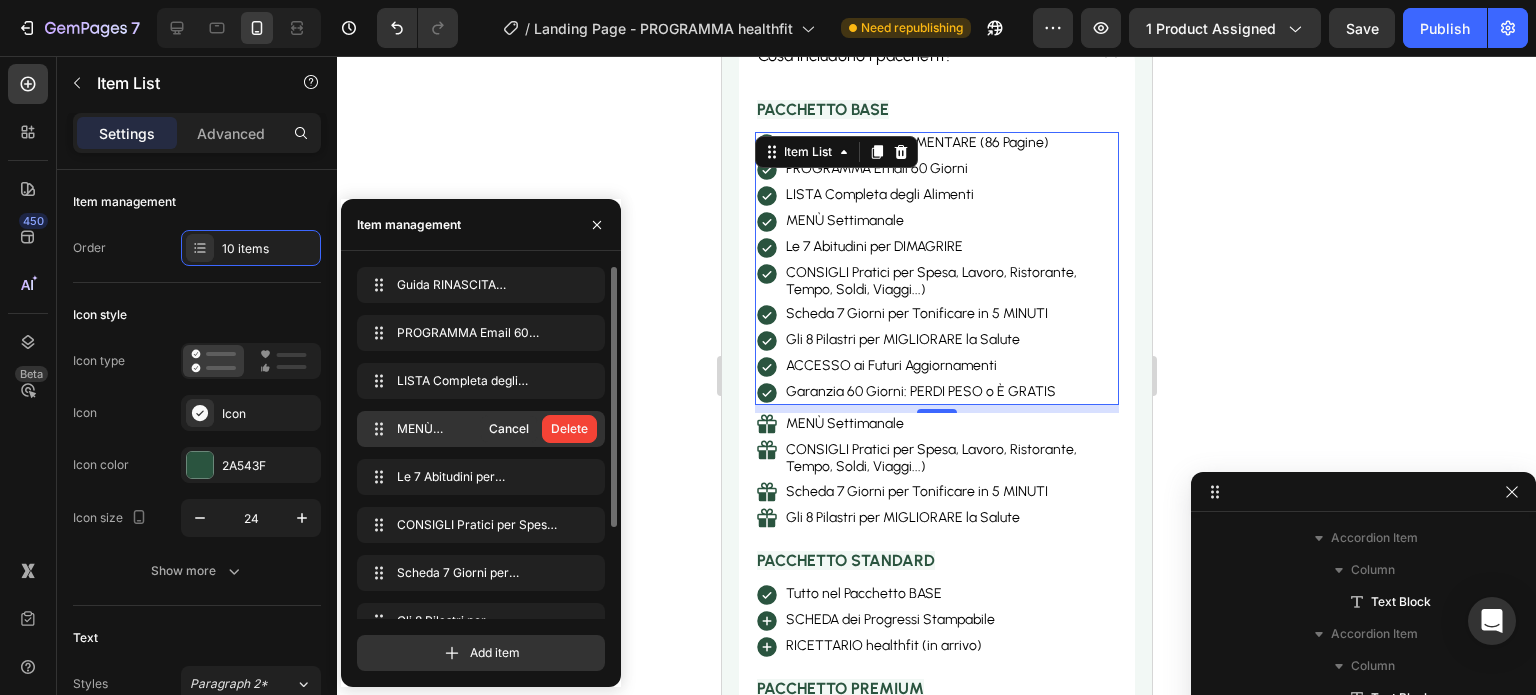 click on "Delete" at bounding box center (569, 429) 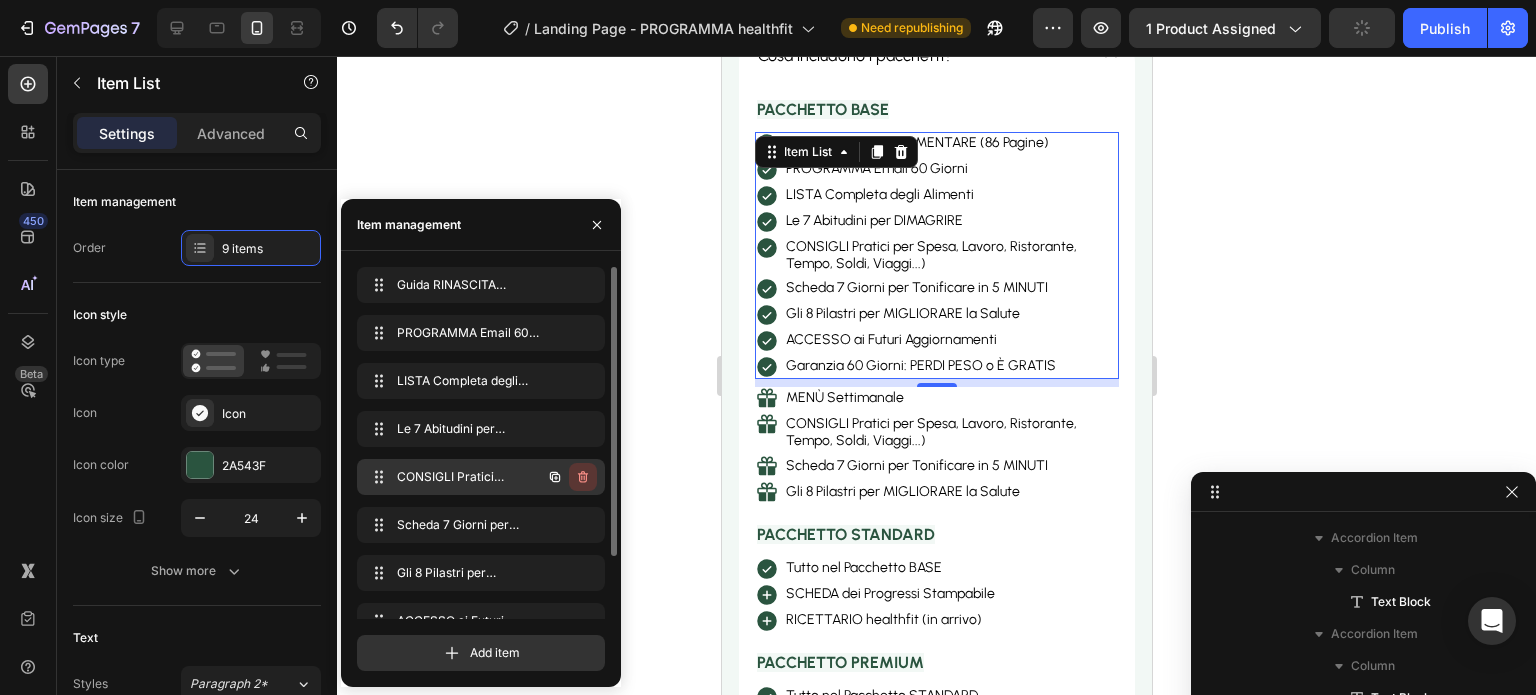 click 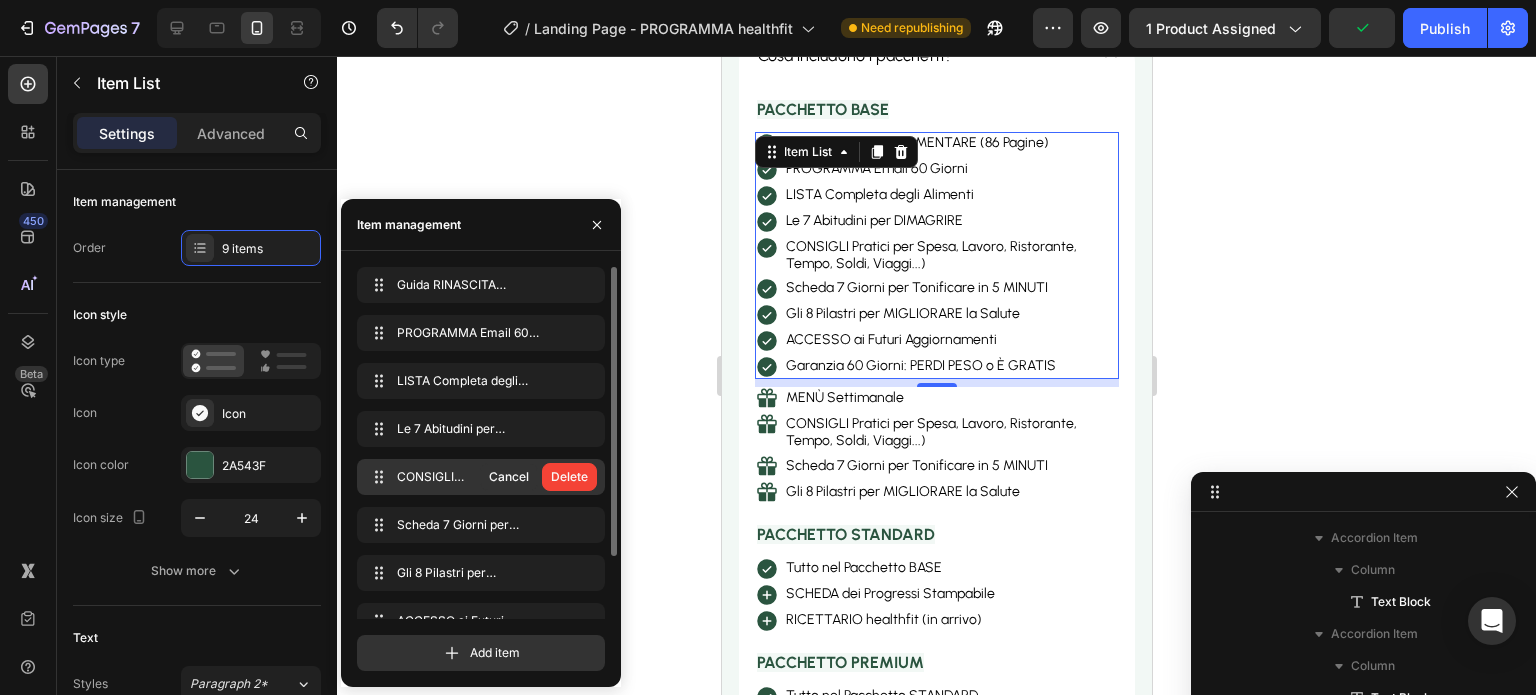 click on "Delete" at bounding box center [569, 477] 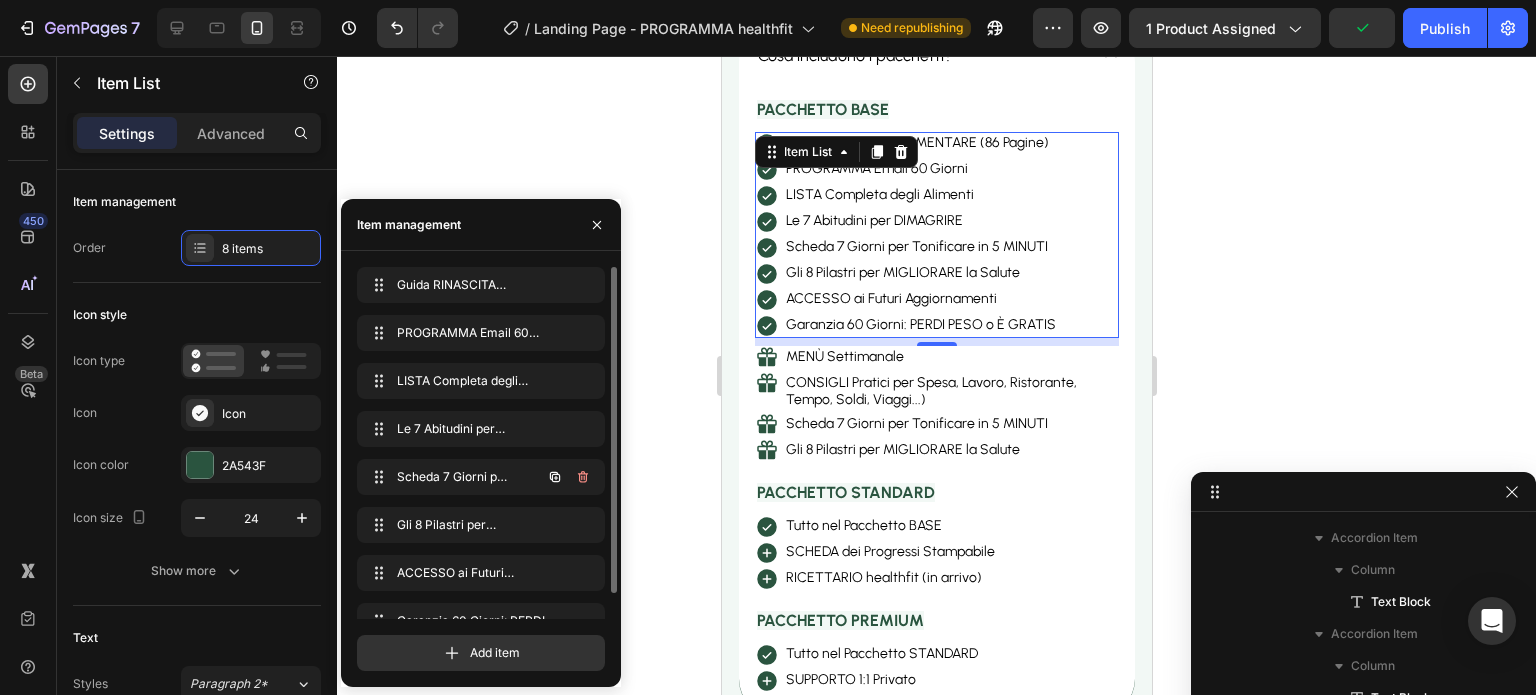 click 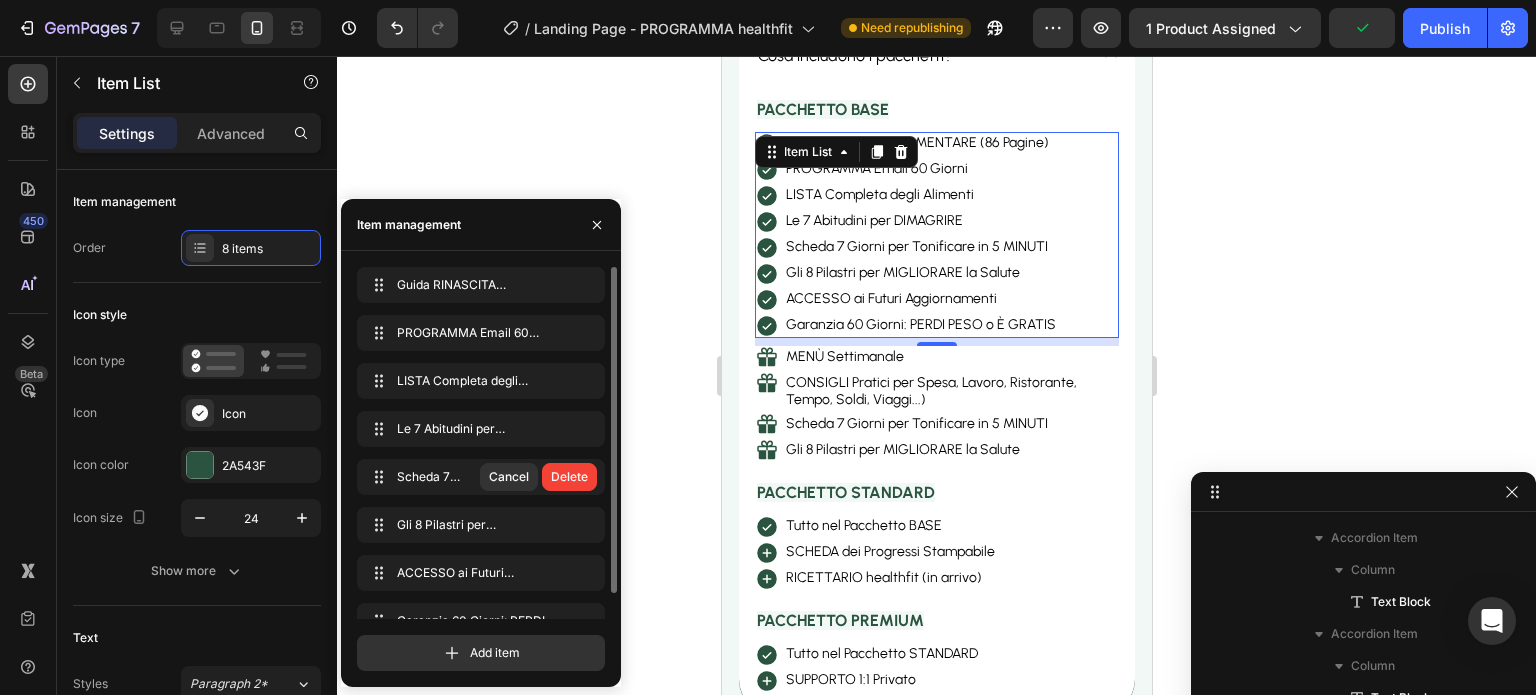 click on "Delete" at bounding box center [569, 477] 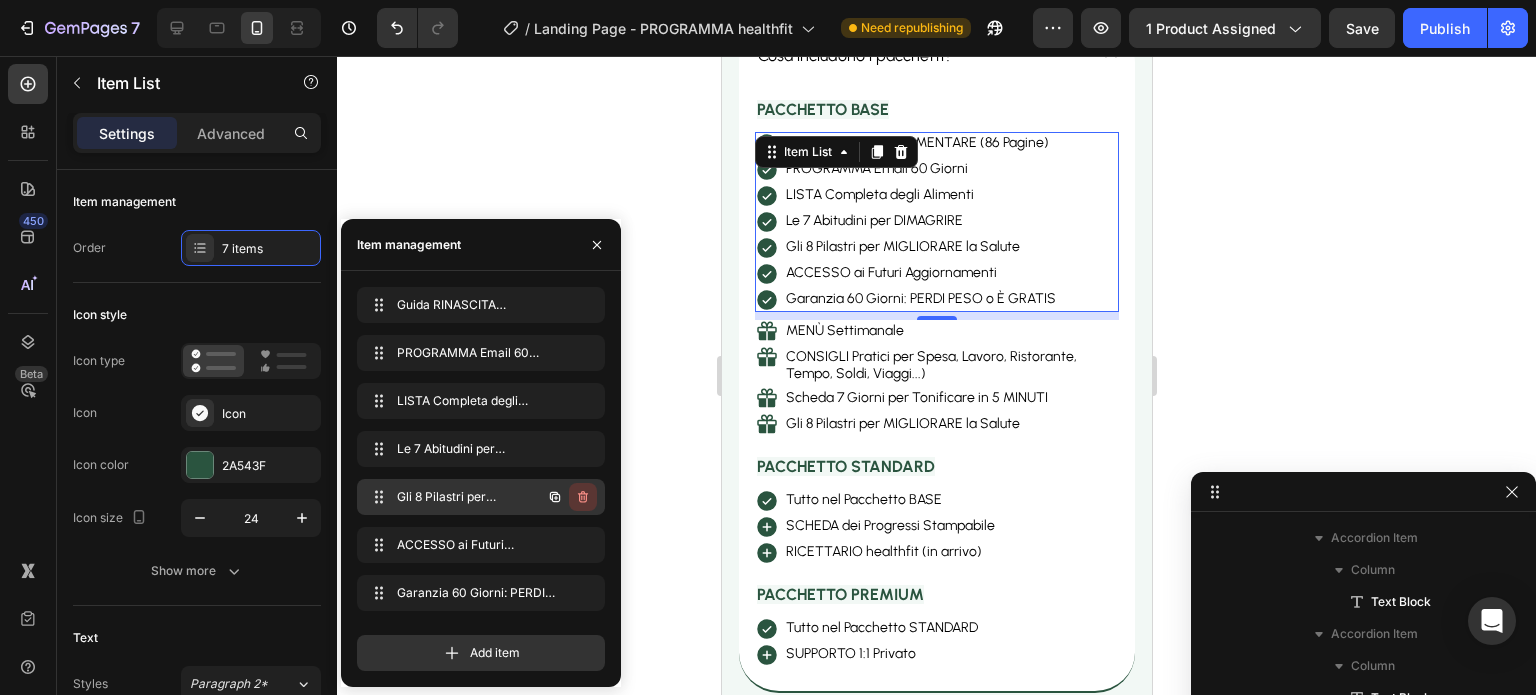 click 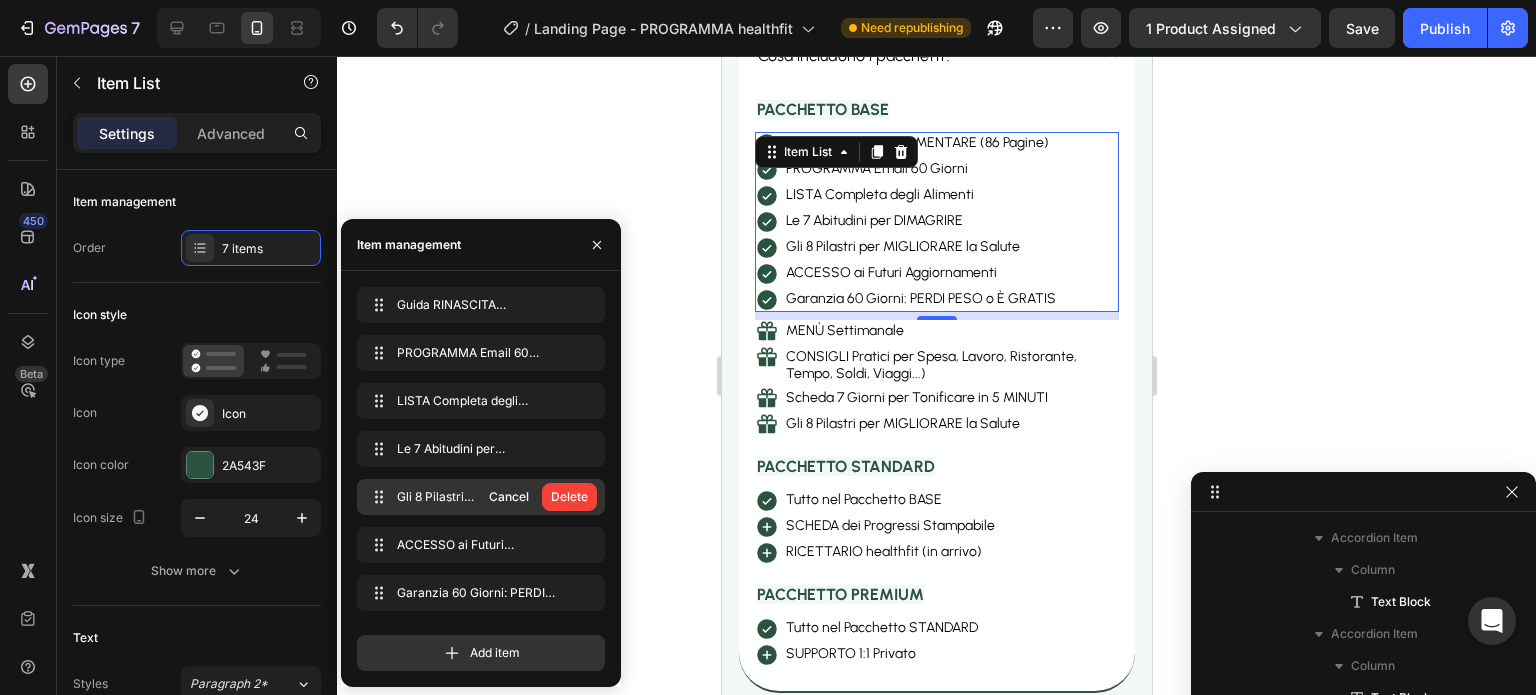 click on "Delete" at bounding box center [569, 497] 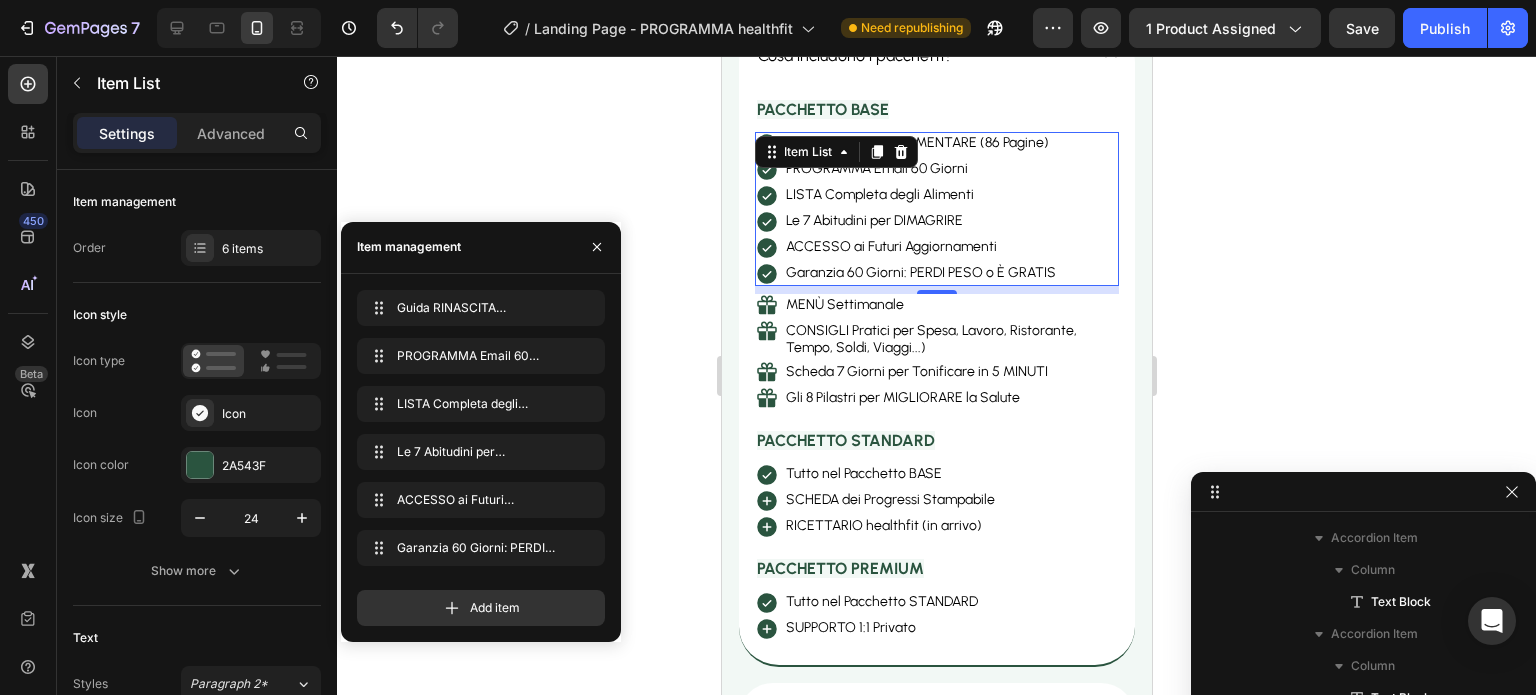 click 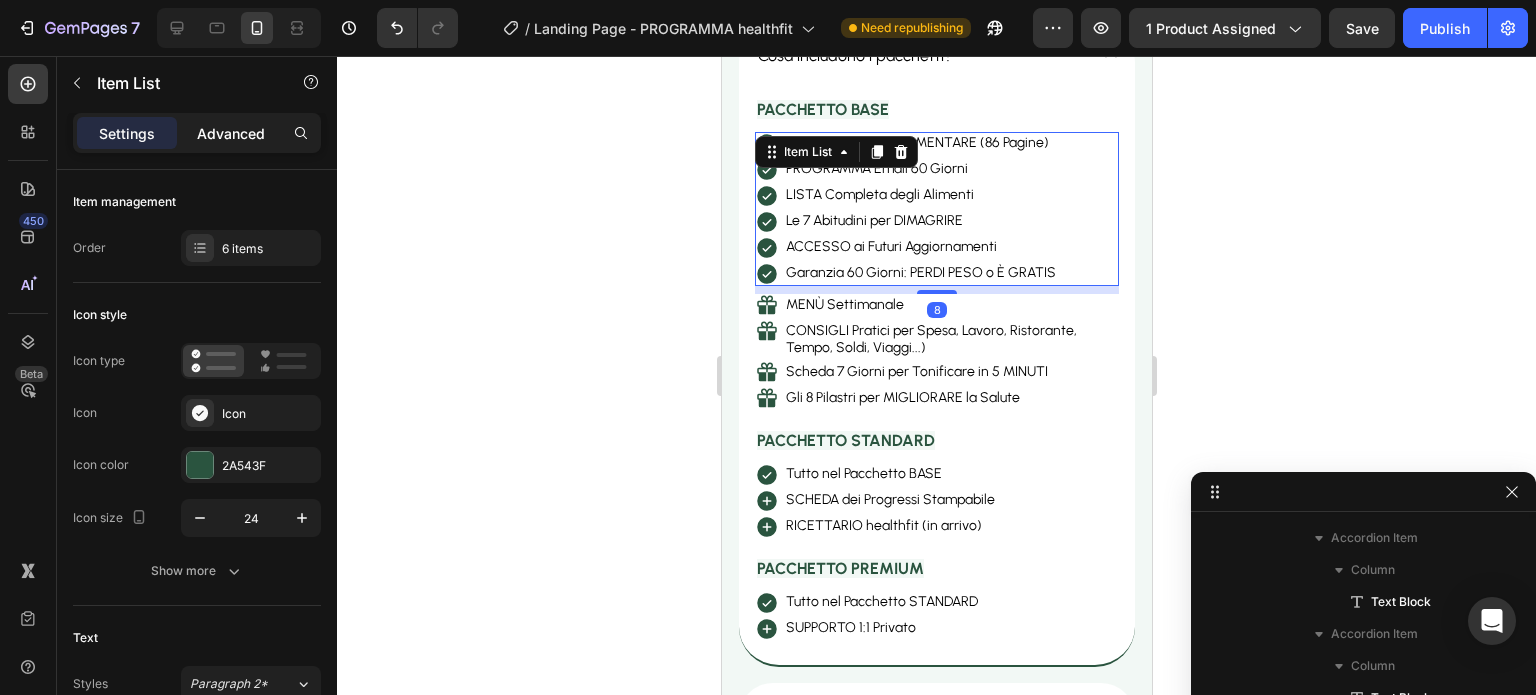 click on "Advanced" at bounding box center (231, 133) 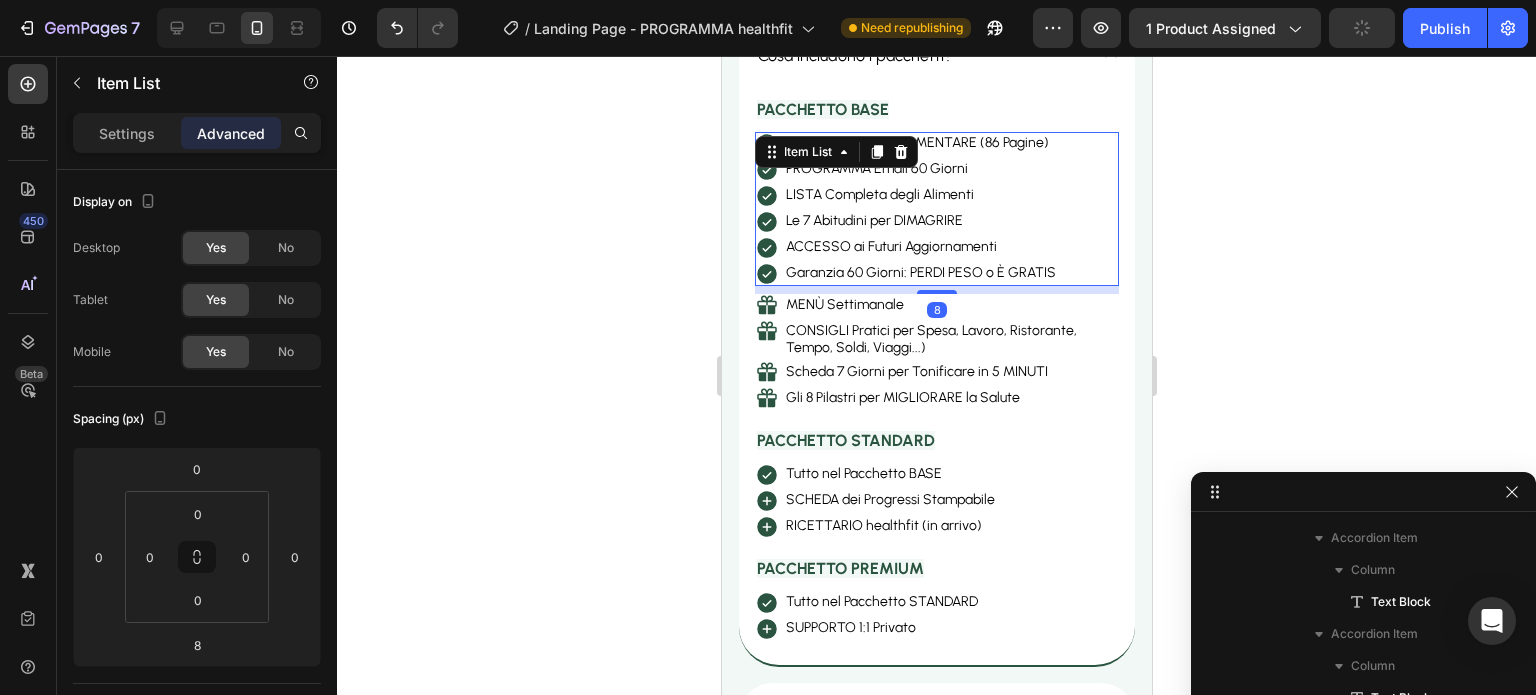type on "100%" 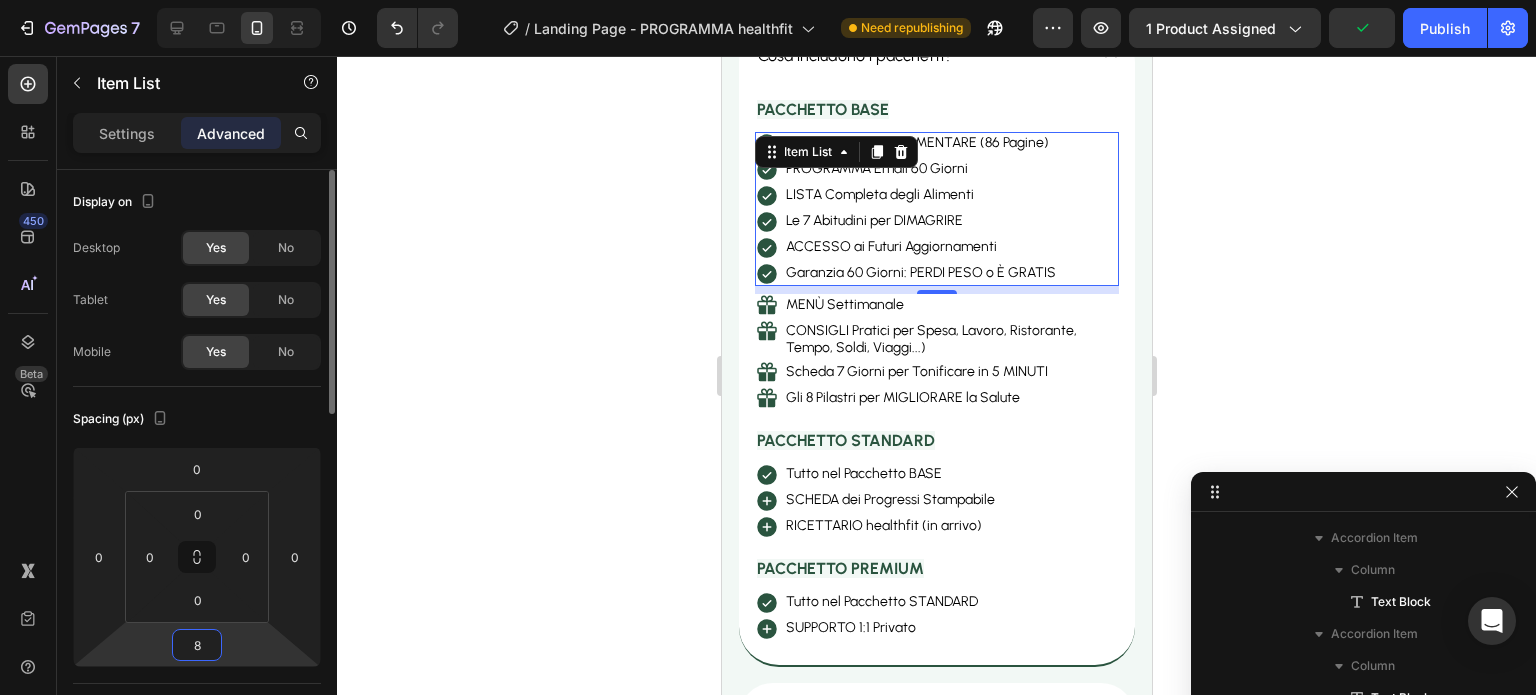 click on "8" at bounding box center (197, 645) 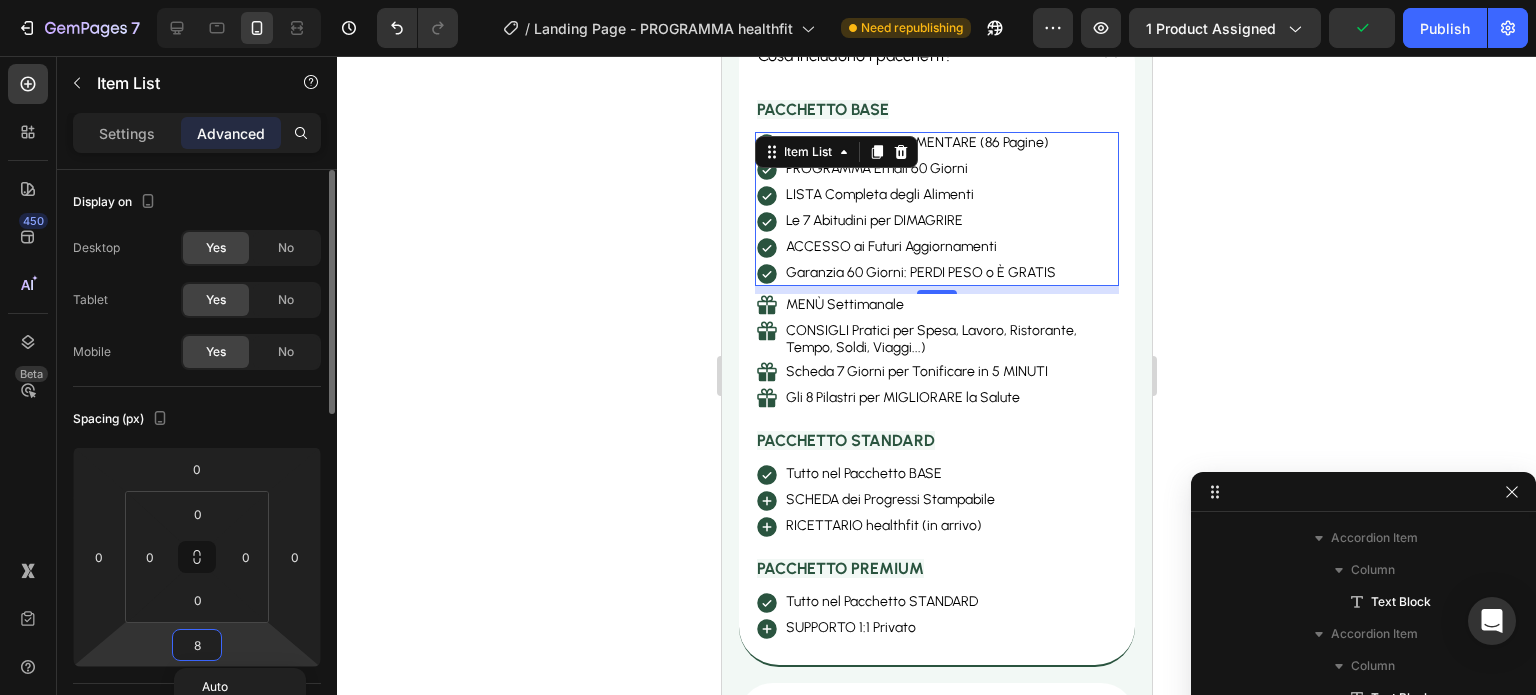 type on "2" 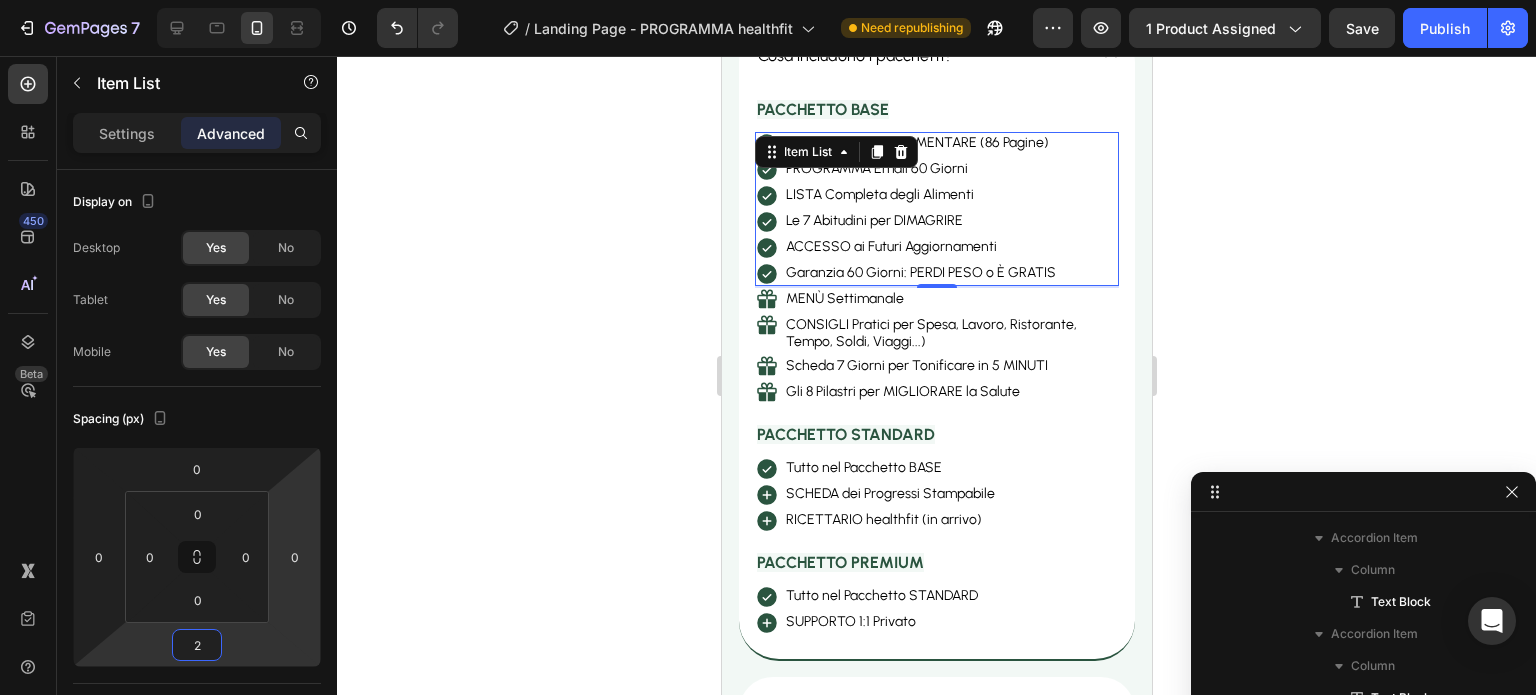 click 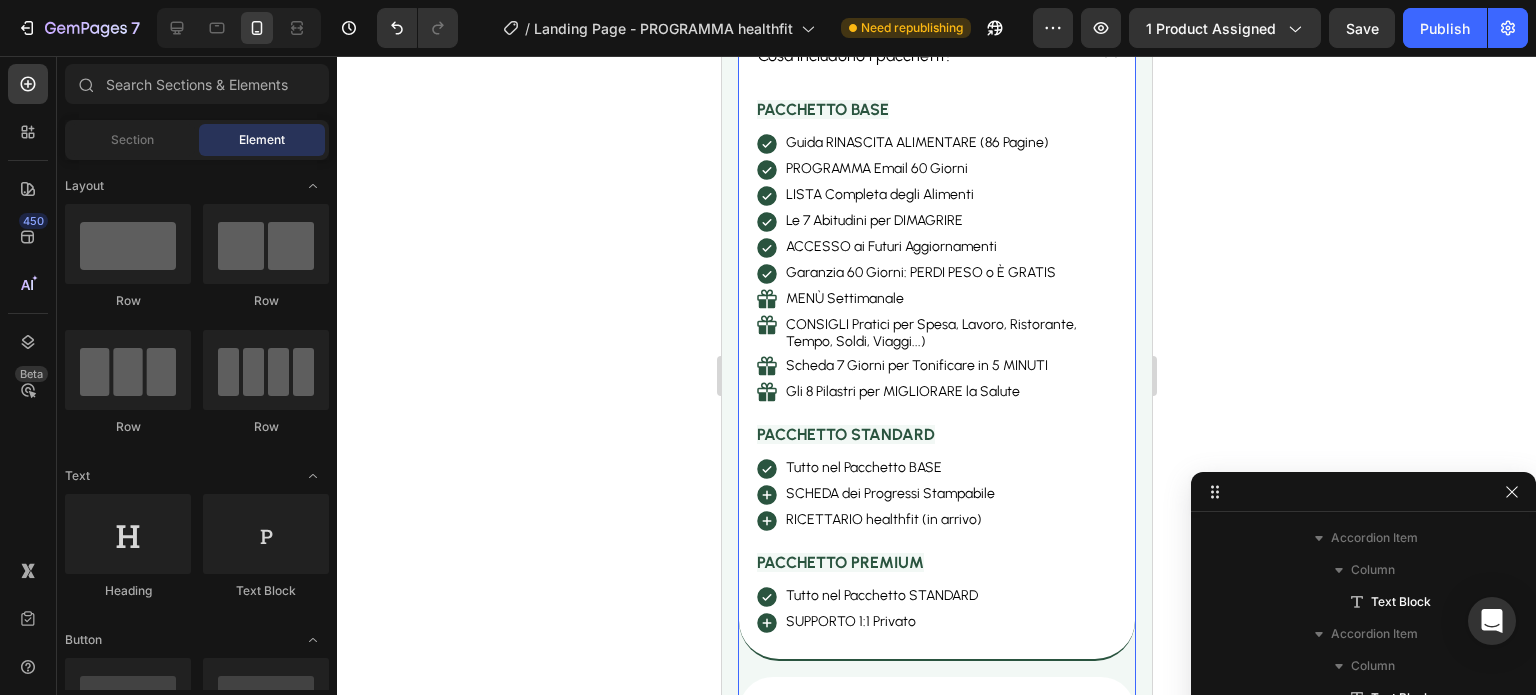 scroll, scrollTop: 13672, scrollLeft: 0, axis: vertical 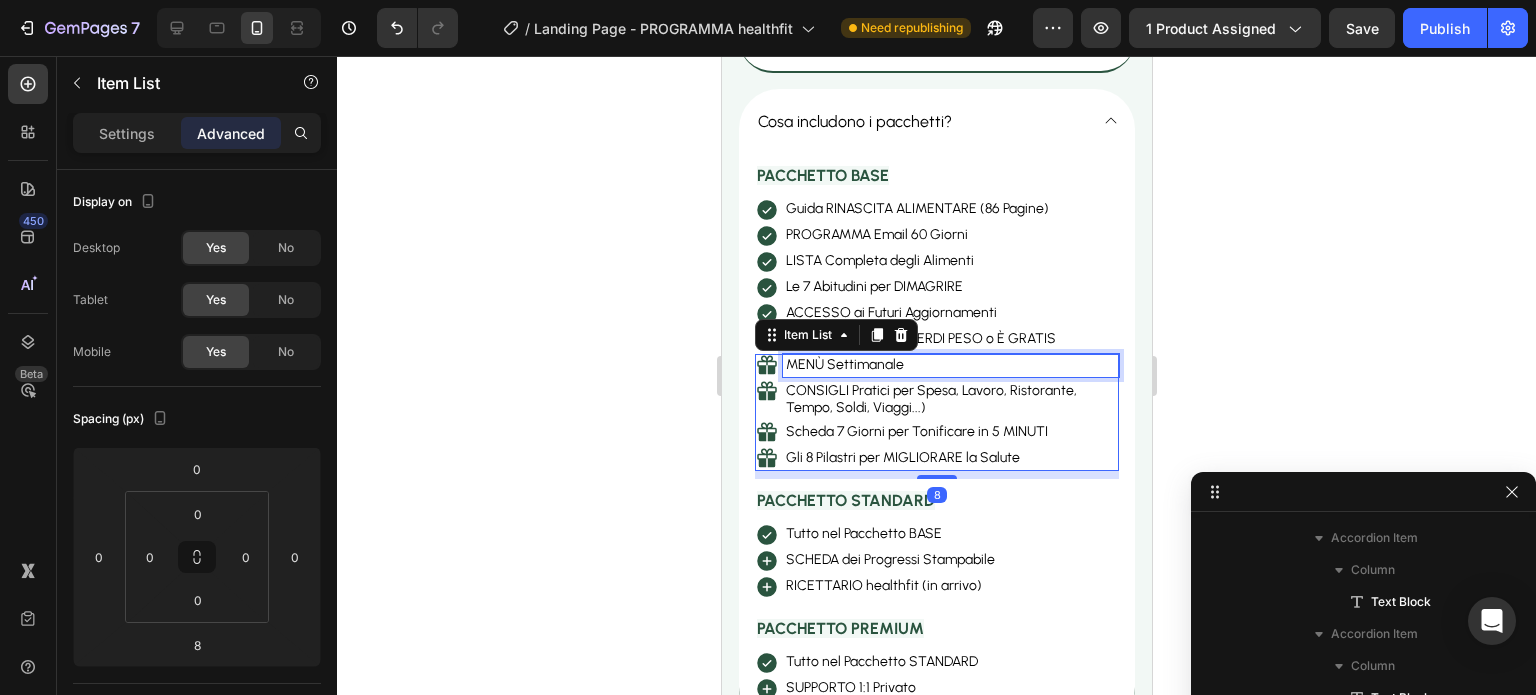 click on "MENÙ Settimanale" at bounding box center [950, 365] 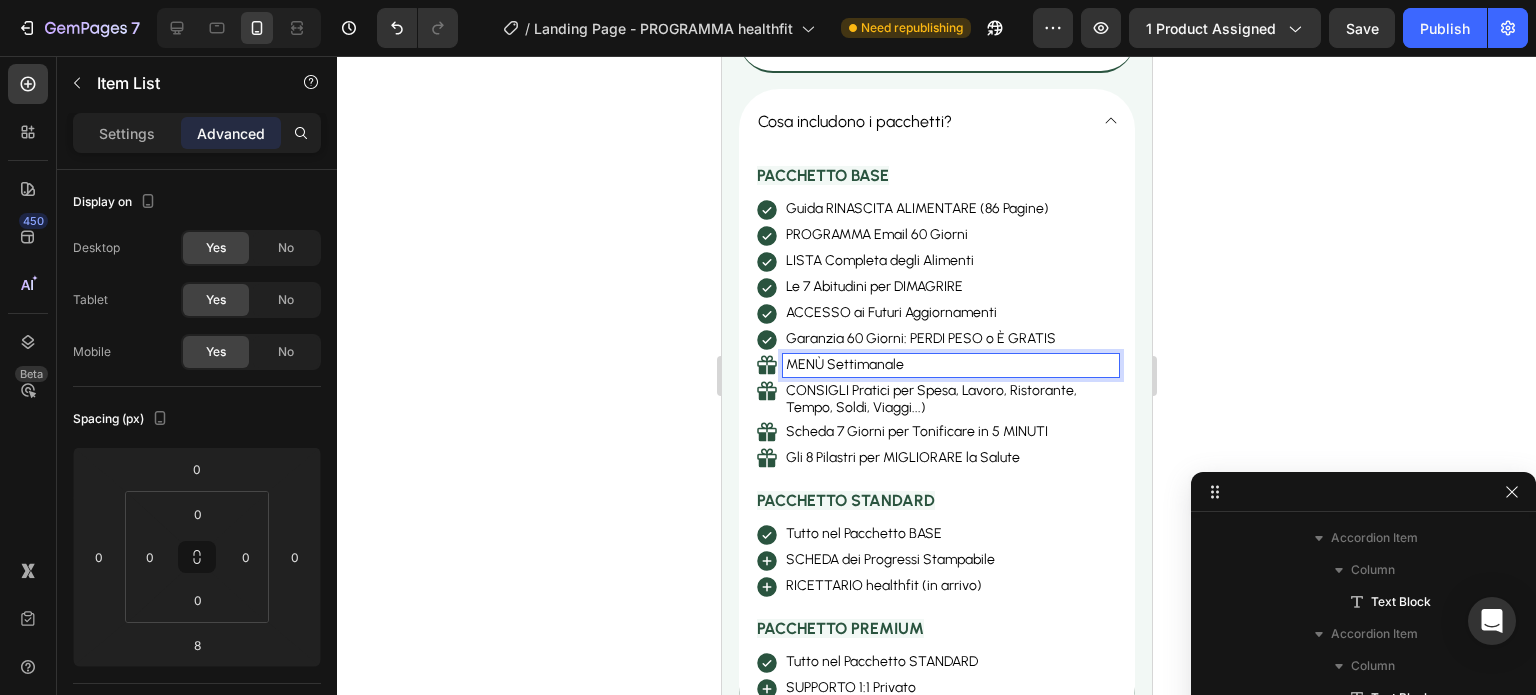 click on "MENÙ Settimanale" at bounding box center [950, 365] 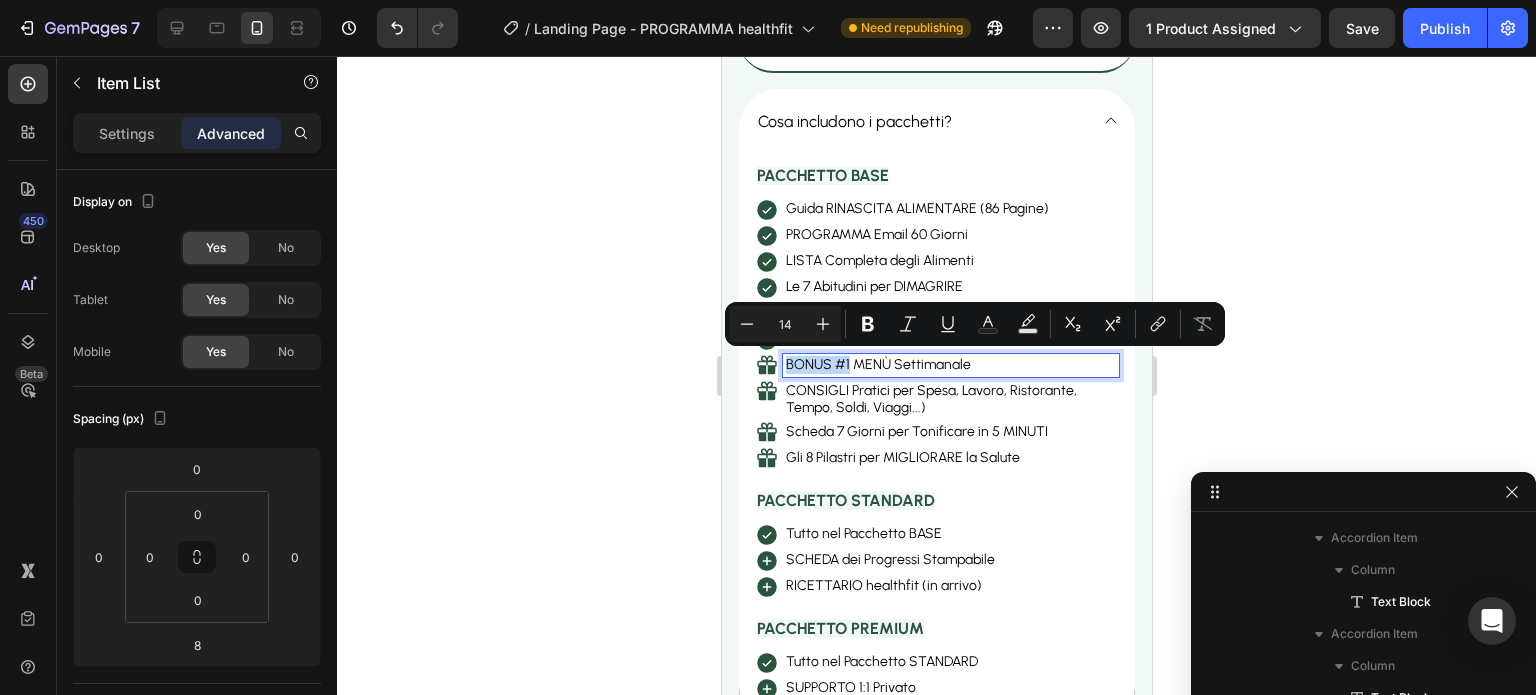 drag, startPoint x: 848, startPoint y: 363, endPoint x: 781, endPoint y: 361, distance: 67.02985 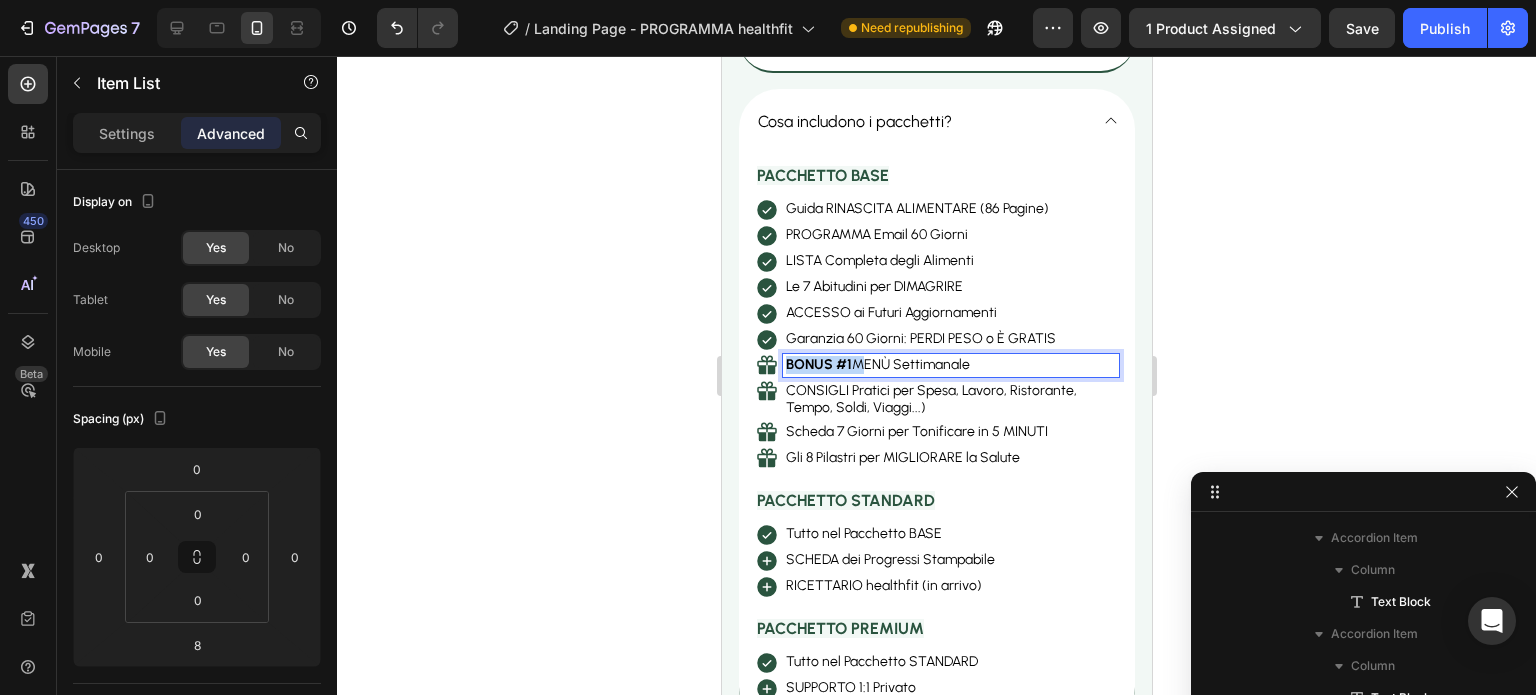drag, startPoint x: 853, startPoint y: 364, endPoint x: 783, endPoint y: 363, distance: 70.00714 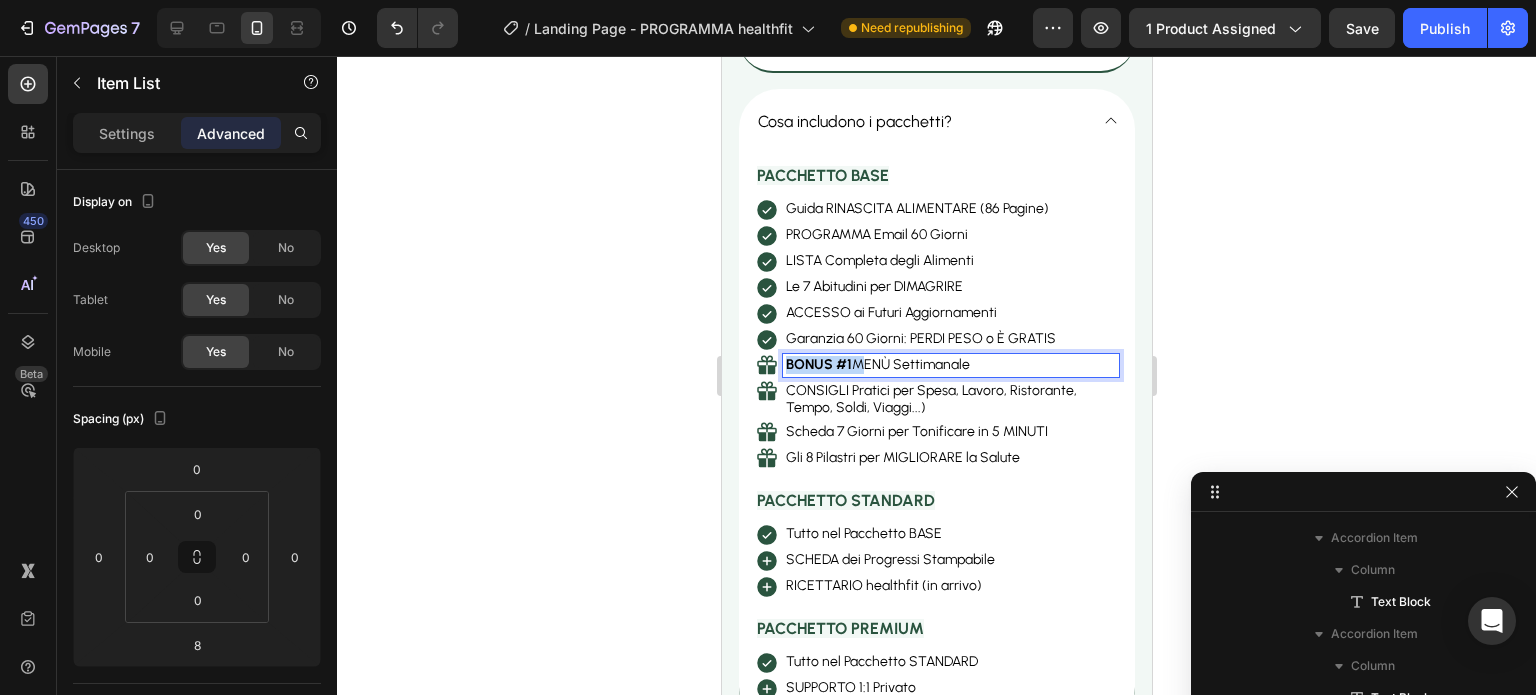 click on "BONUS #1 MENÙ Settimanale" at bounding box center [950, 365] 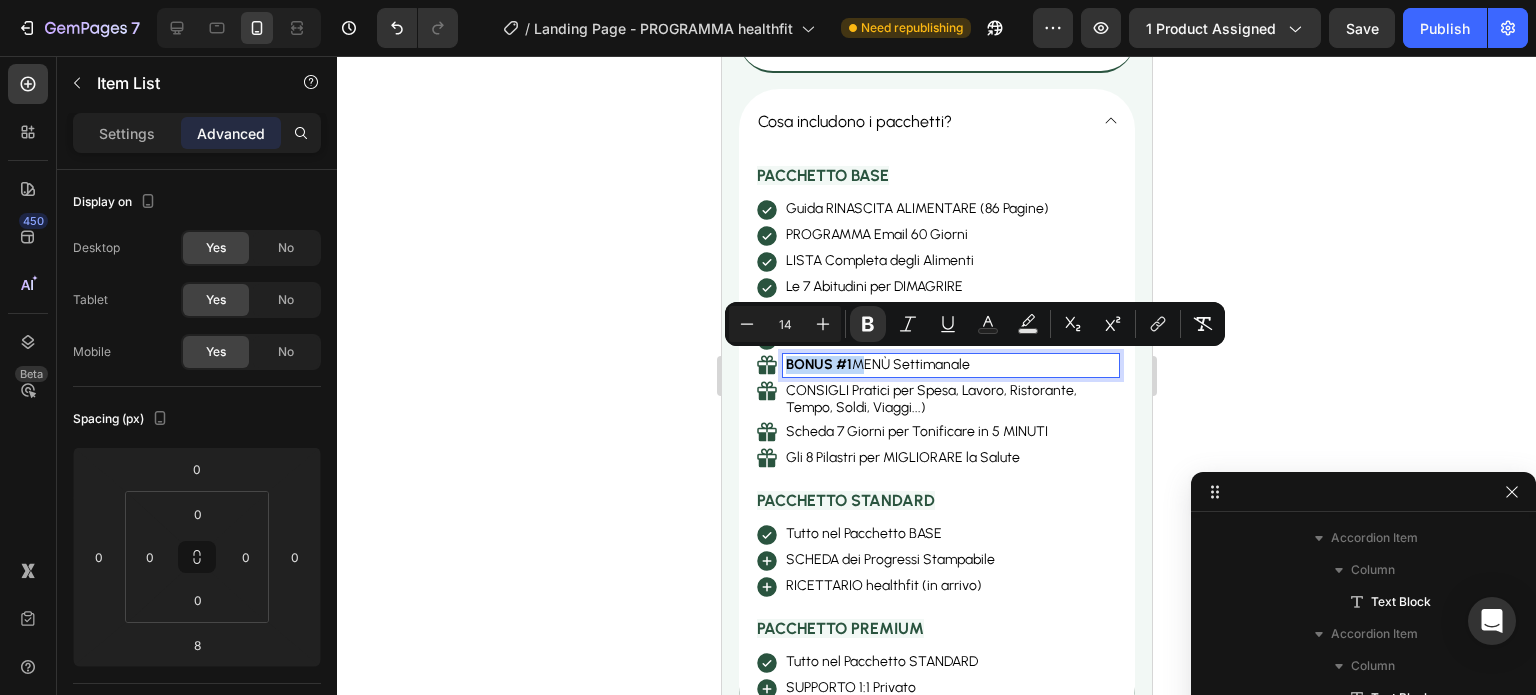 copy on "BONUS #1" 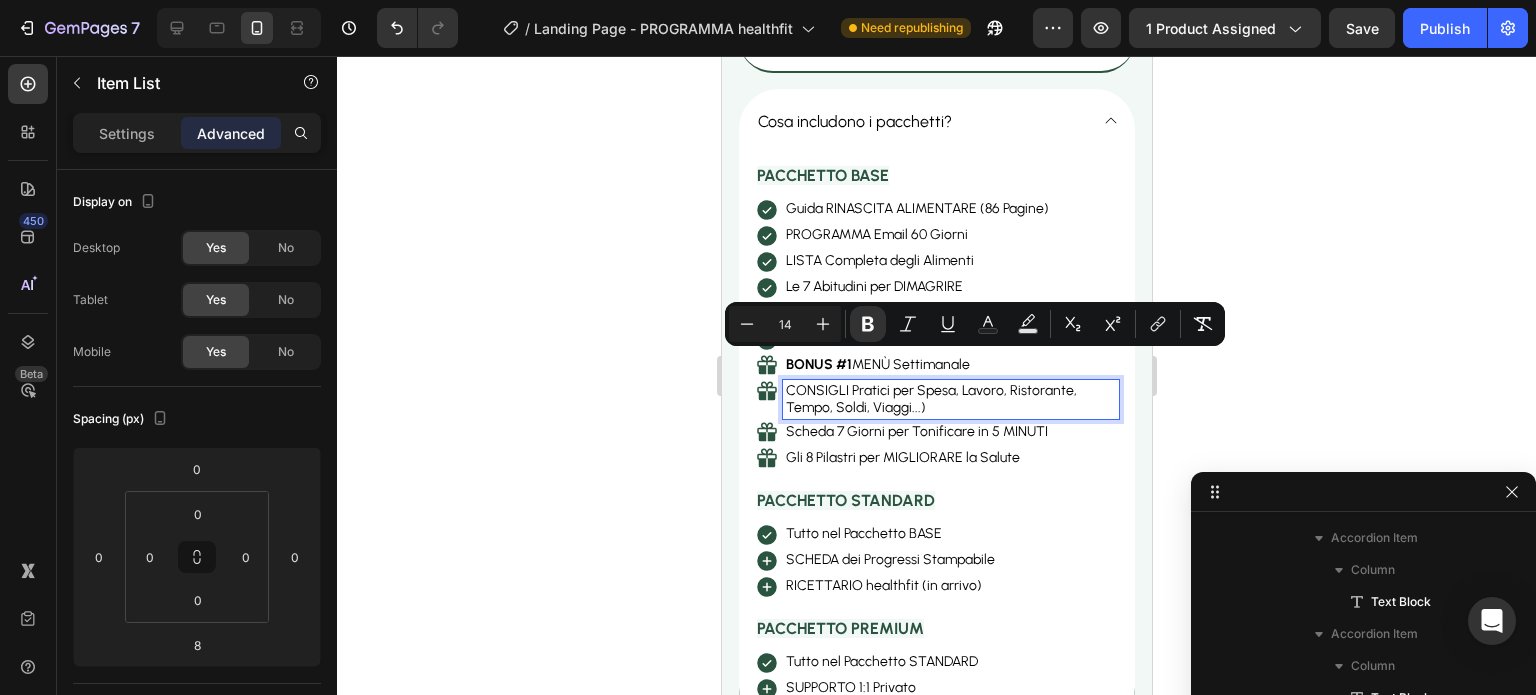 click on "CONSIGLI Pratici per Spesa, Lavoro, Ristorante, Tempo, Soldi, Viaggi...)" at bounding box center [950, 400] 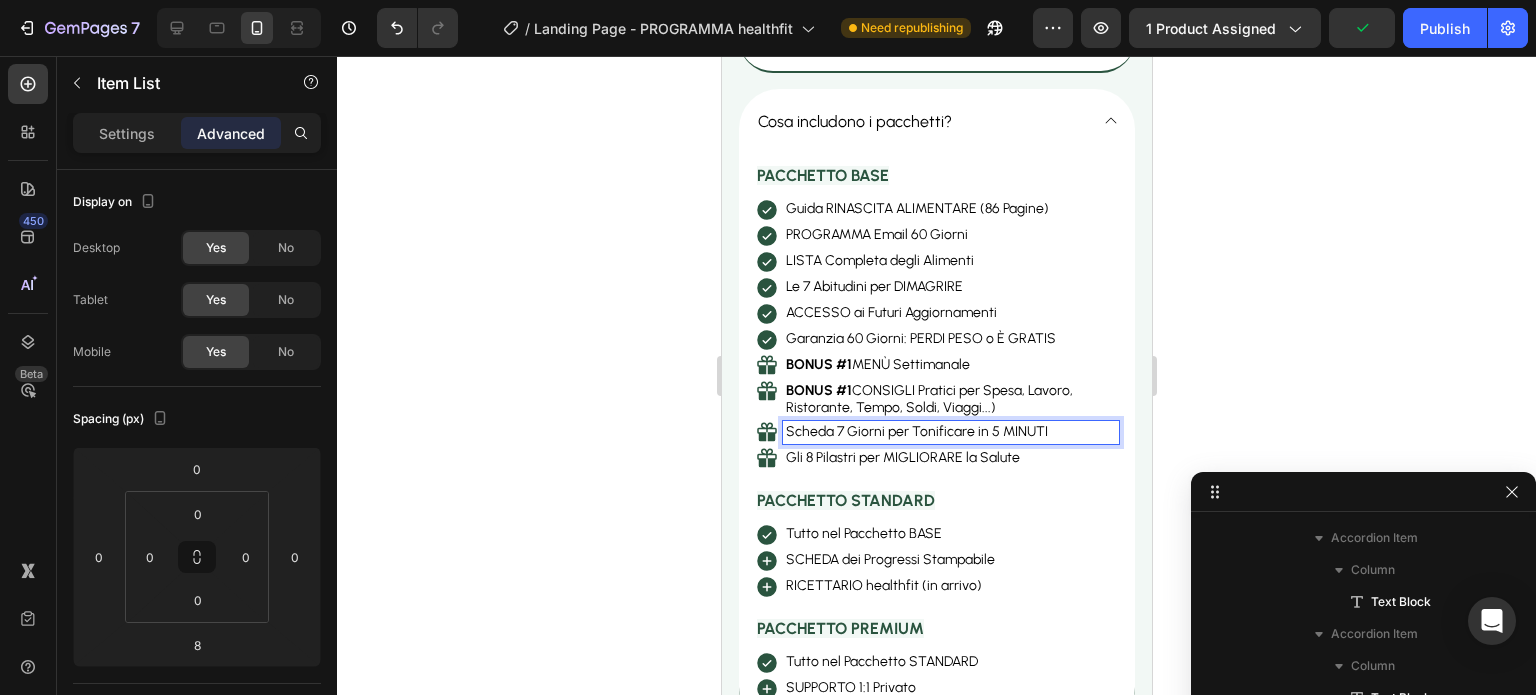 click on "Scheda 7 Giorni per Tonificare in 5 MINUTI" at bounding box center [950, 432] 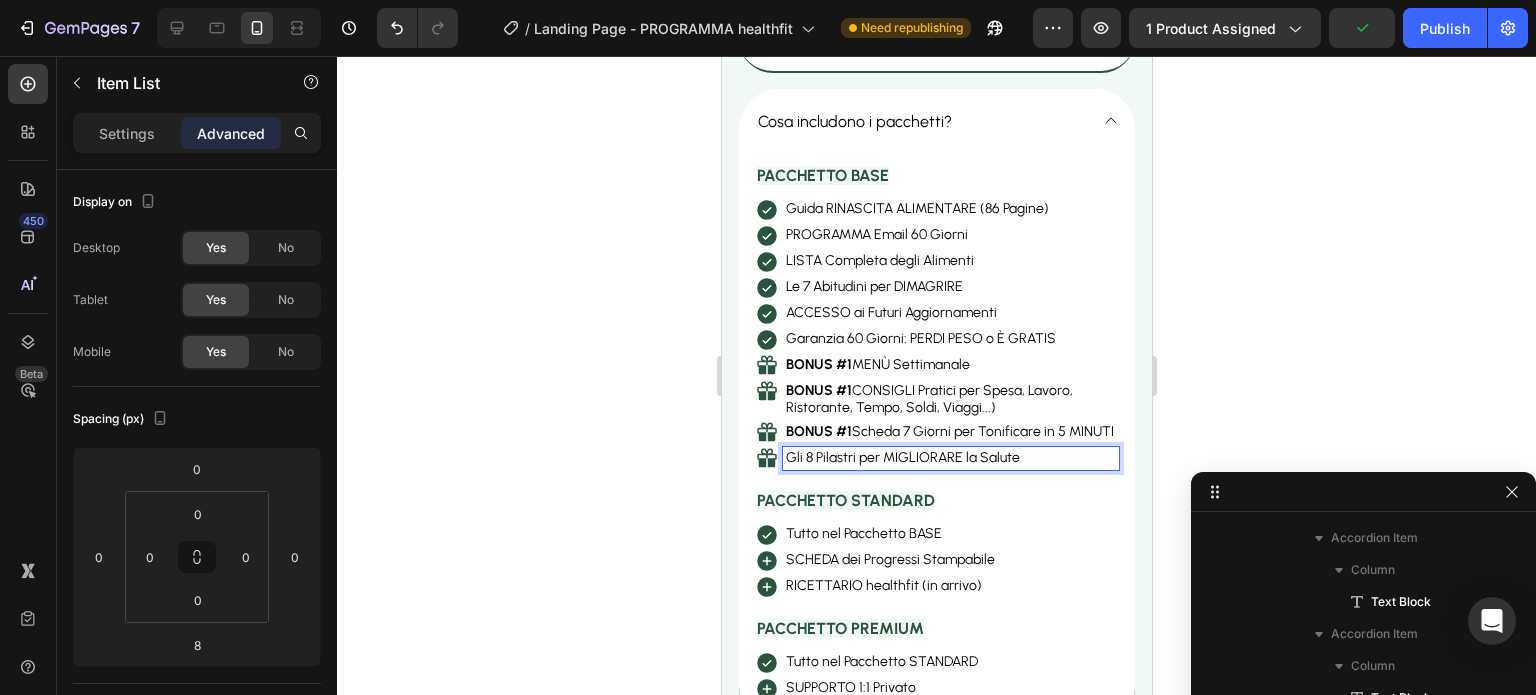 click on "Gli 8 Pilastri per MIGLIORARE la Salute" at bounding box center (950, 458) 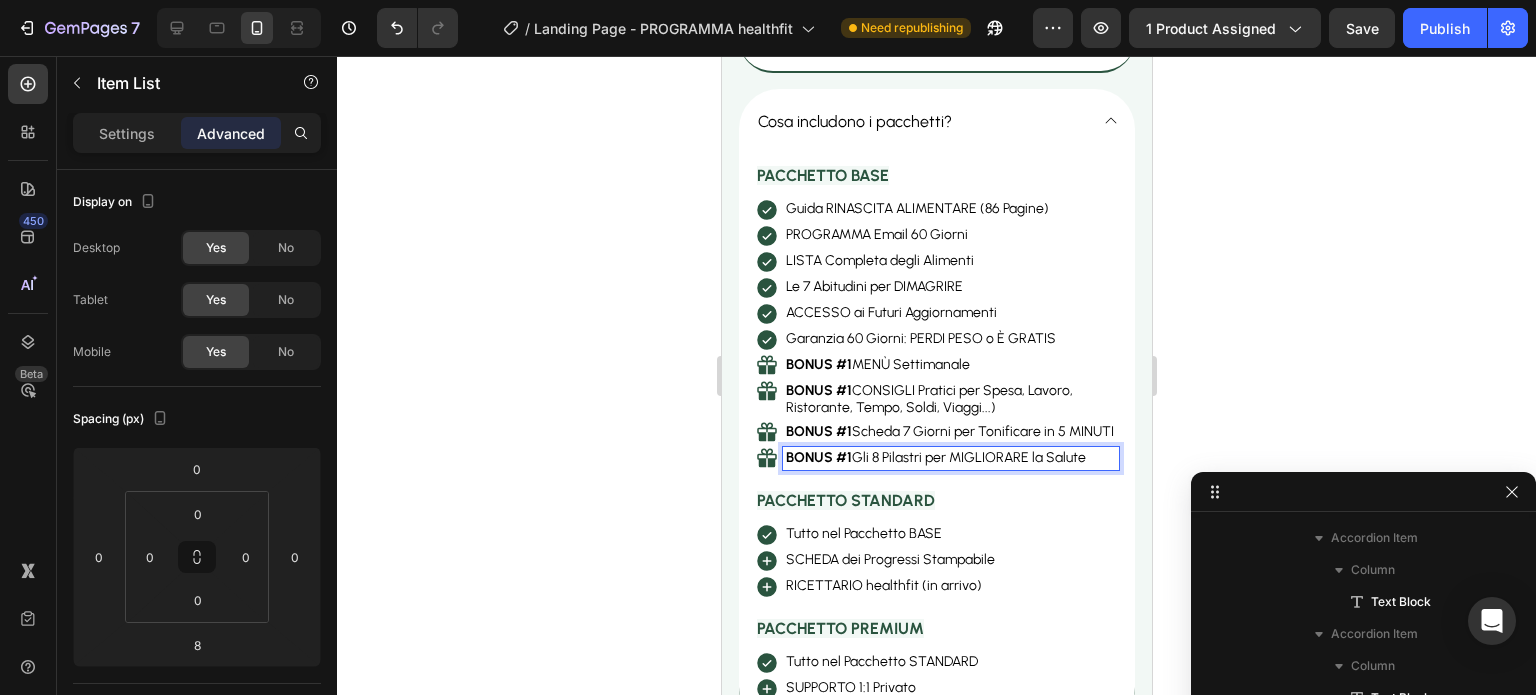 click on "BONUS #1 Gli 8 Pilastri per MIGLIORARE la Salute" at bounding box center [950, 458] 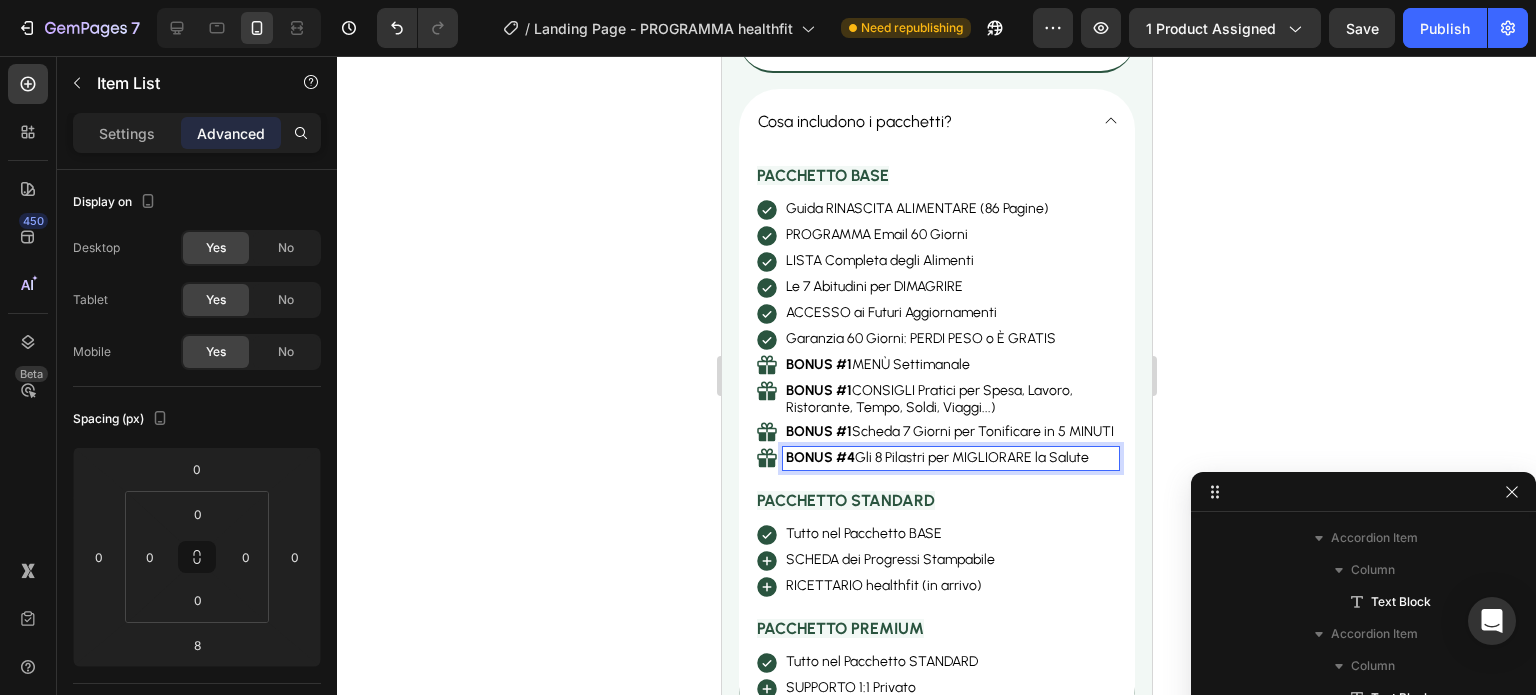 click on "BONUS #1 Scheda 7 Giorni per Tonificare in 5 MINUTI" at bounding box center (950, 432) 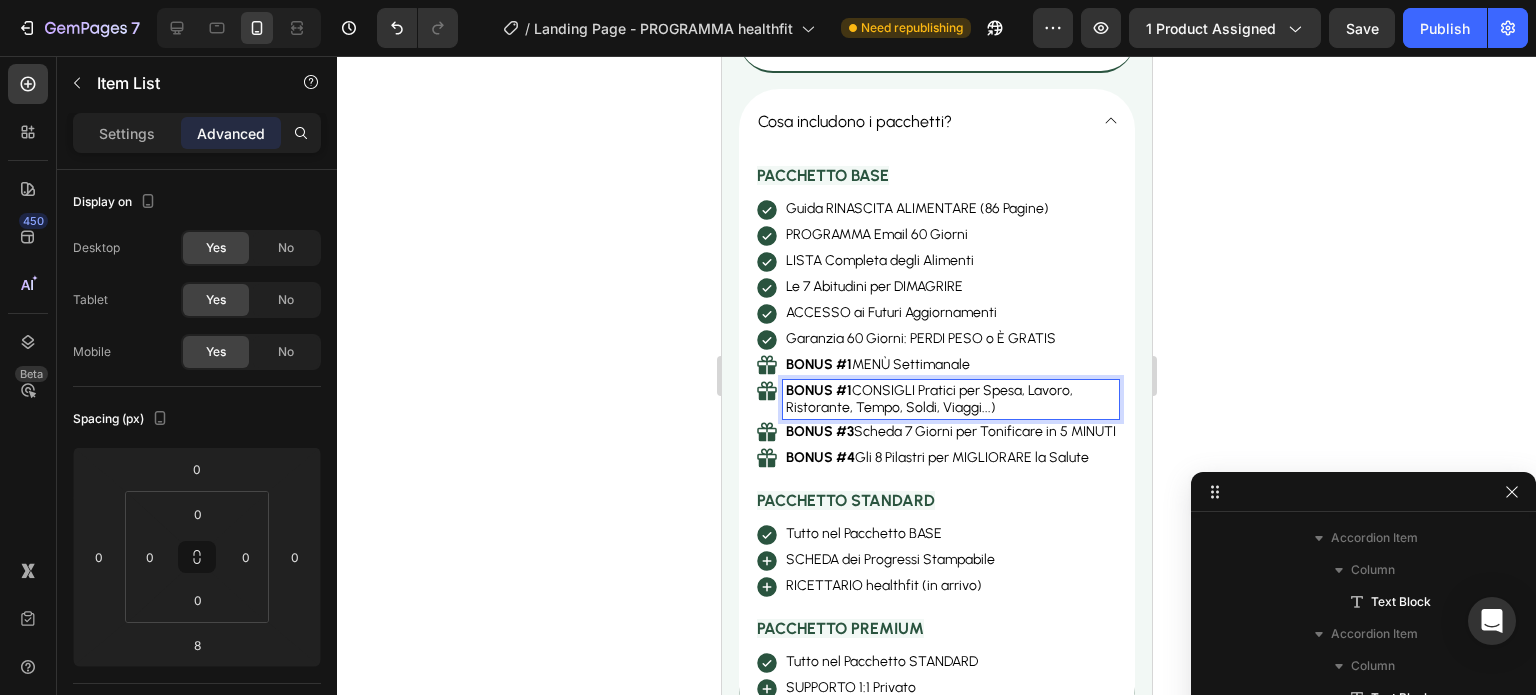 click on "BONUS #1 CONSIGLI Pratici per Spesa, Lavoro, Ristorante, Tempo, Soldi, Viaggi...)" at bounding box center (950, 400) 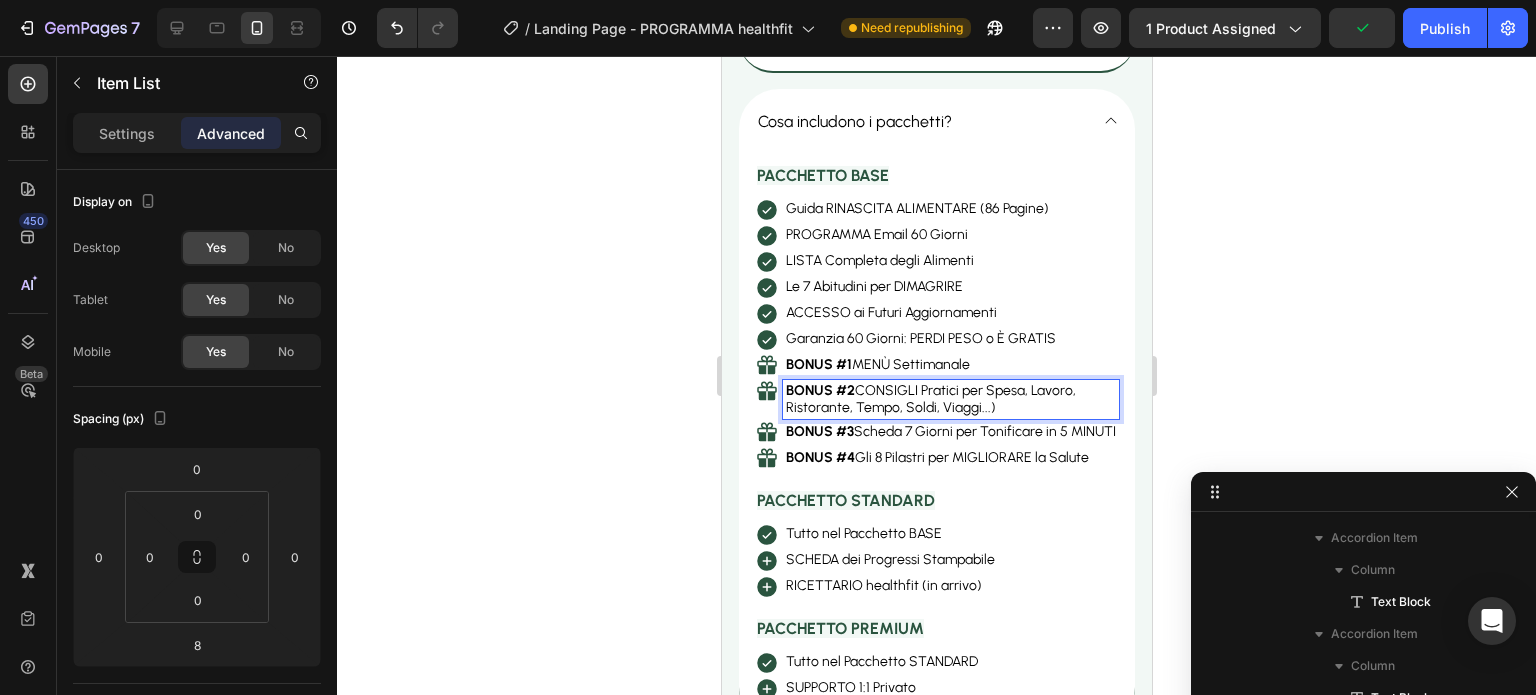 click on "BONUS #2 CONSIGLI Pratici per Spesa, Lavoro, Ristorante, Tempo, Soldi, Viaggi...)" at bounding box center [950, 400] 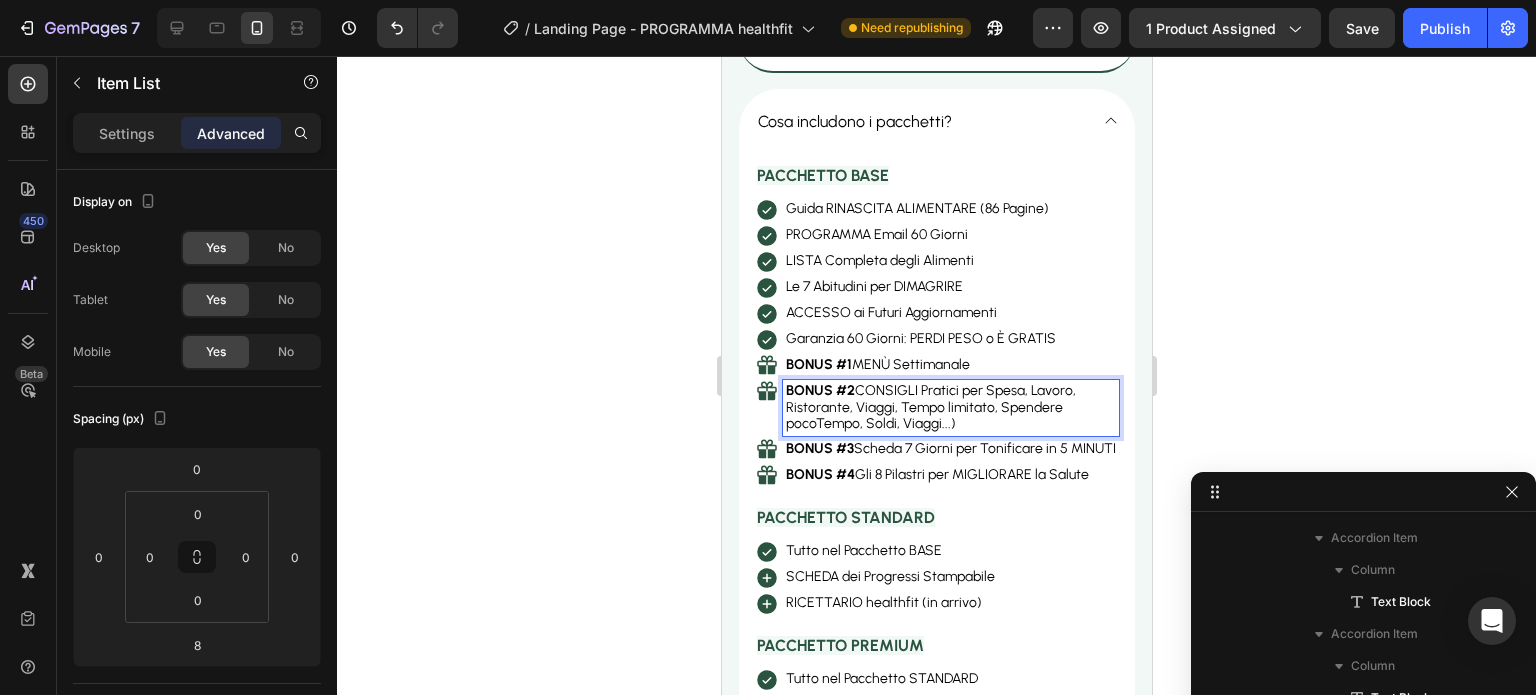 click on "BONUS #2 CONSIGLI Pratici per Spesa, Lavoro, Ristorante, Viaggi, Tempo limitato, Spendere pocoTempo, Soldi, Viaggi...)" at bounding box center (950, 408) 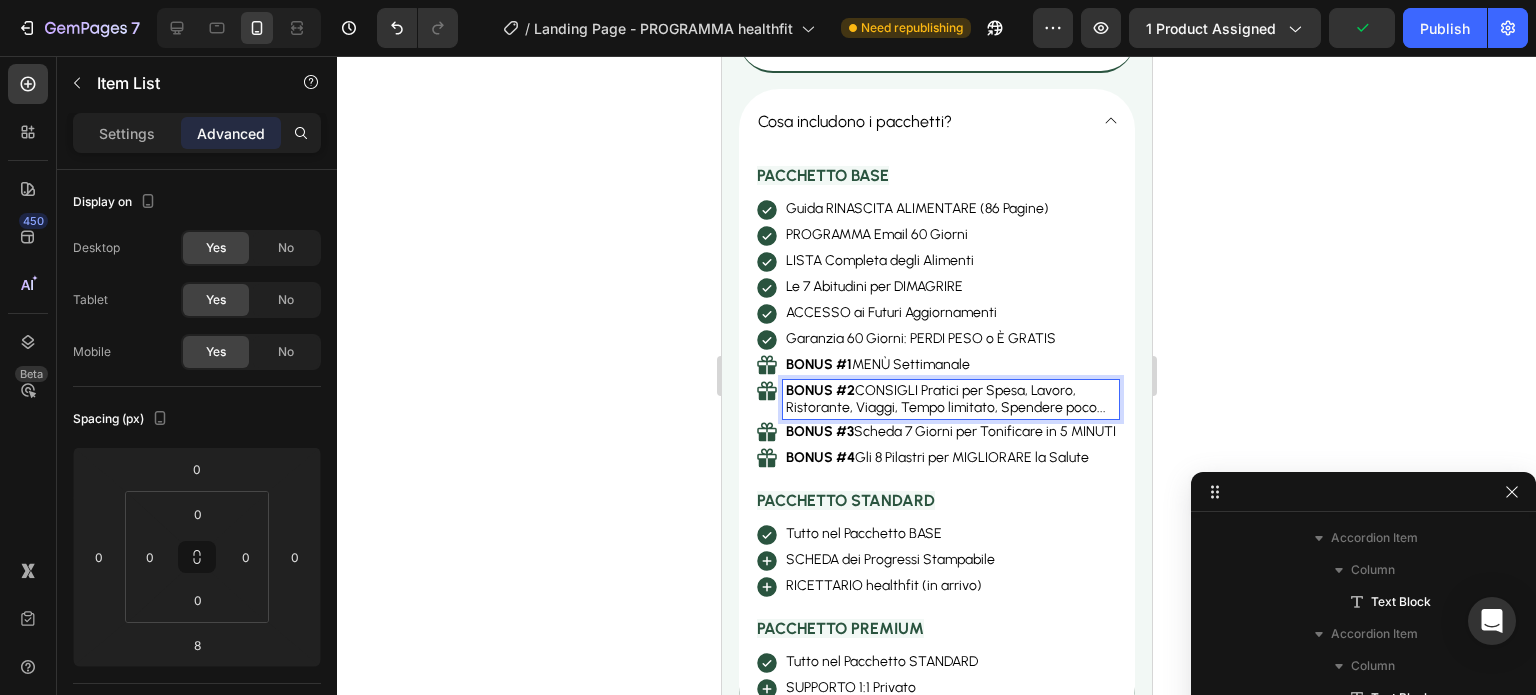 click 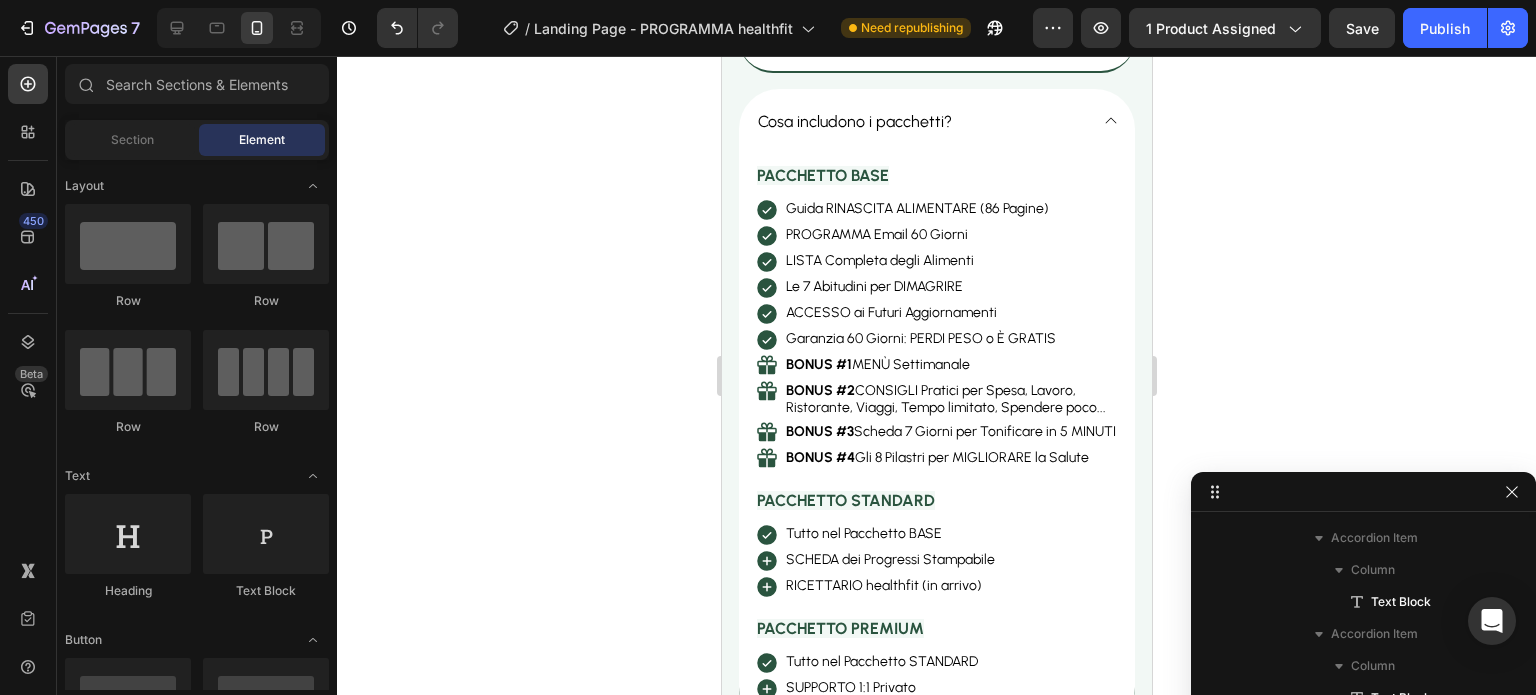 click 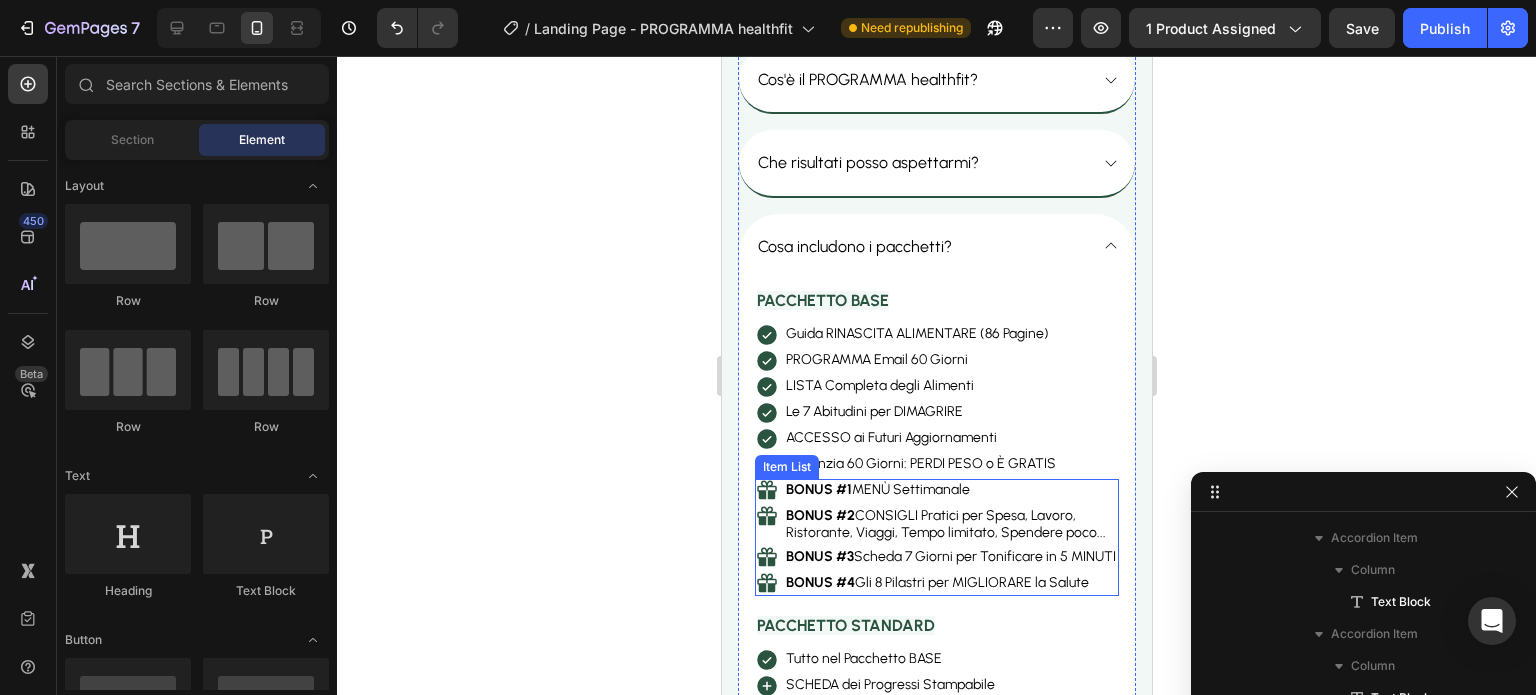 scroll, scrollTop: 13533, scrollLeft: 0, axis: vertical 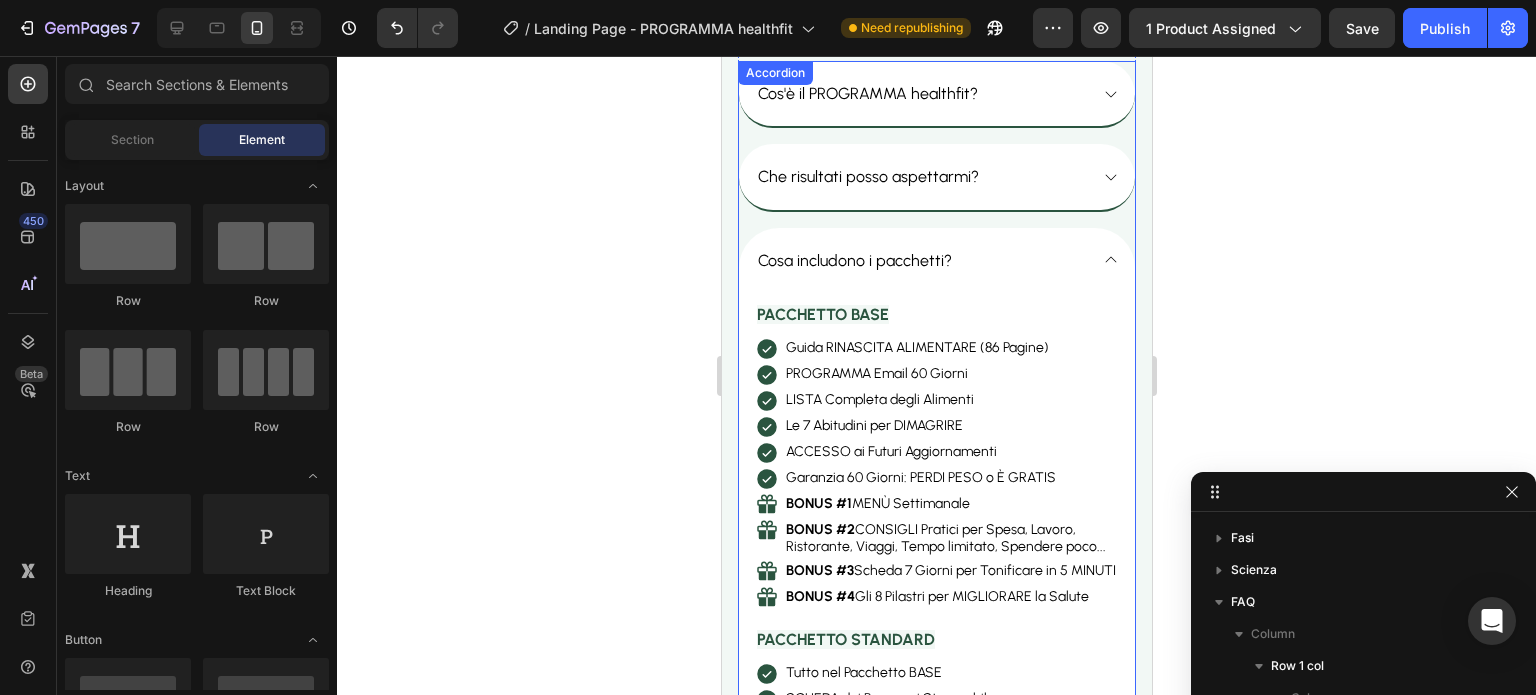click on "Cosa includono i pacchetti?" at bounding box center (920, 260) 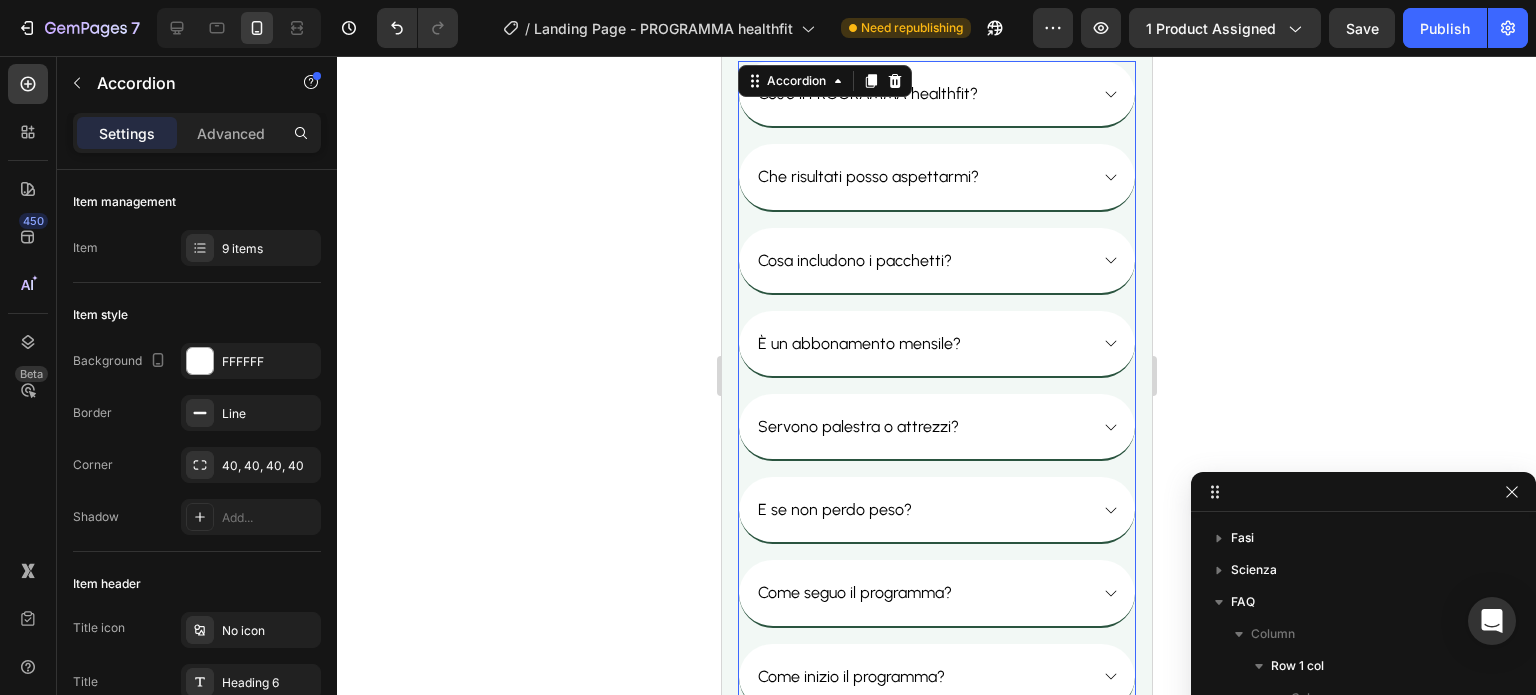 click on "Cosa includono i pacchetti?" at bounding box center [920, 260] 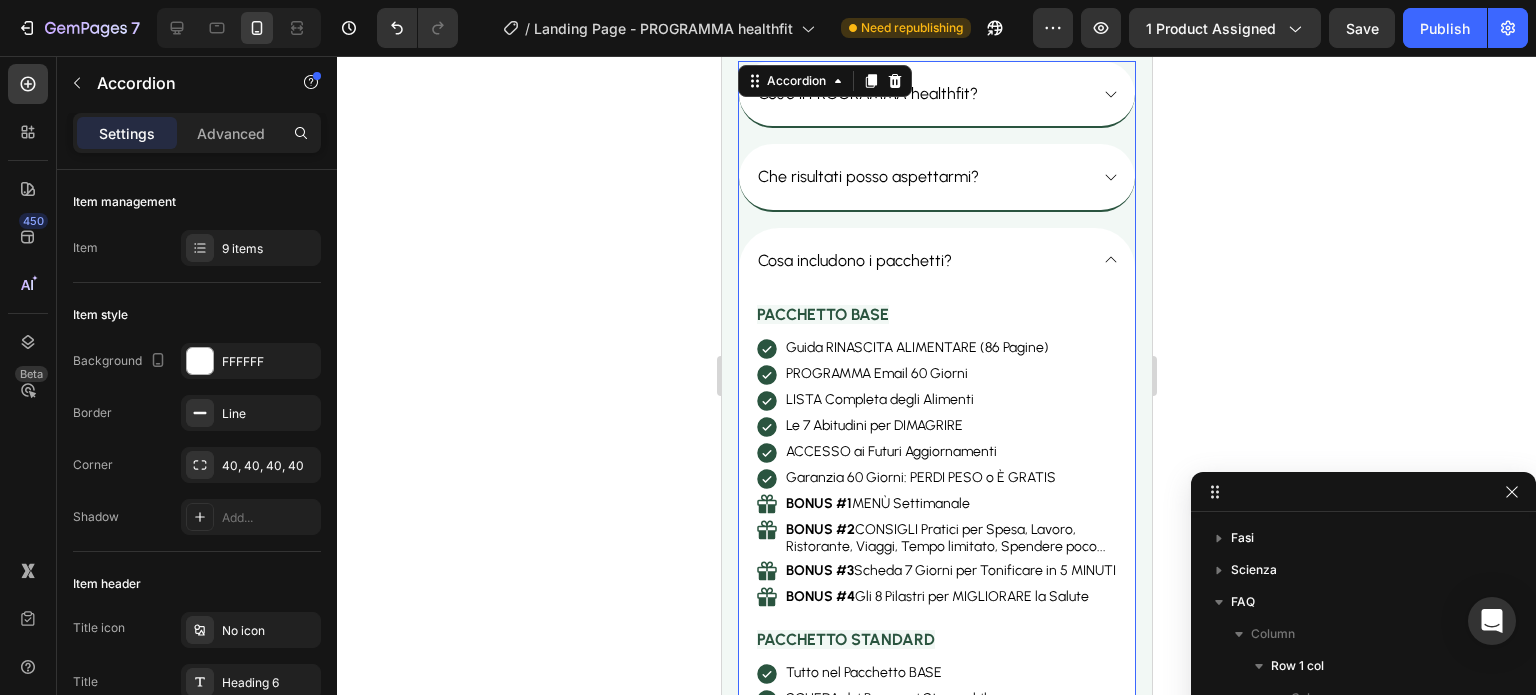 click on "Cosa includono i pacchetti?" at bounding box center [920, 260] 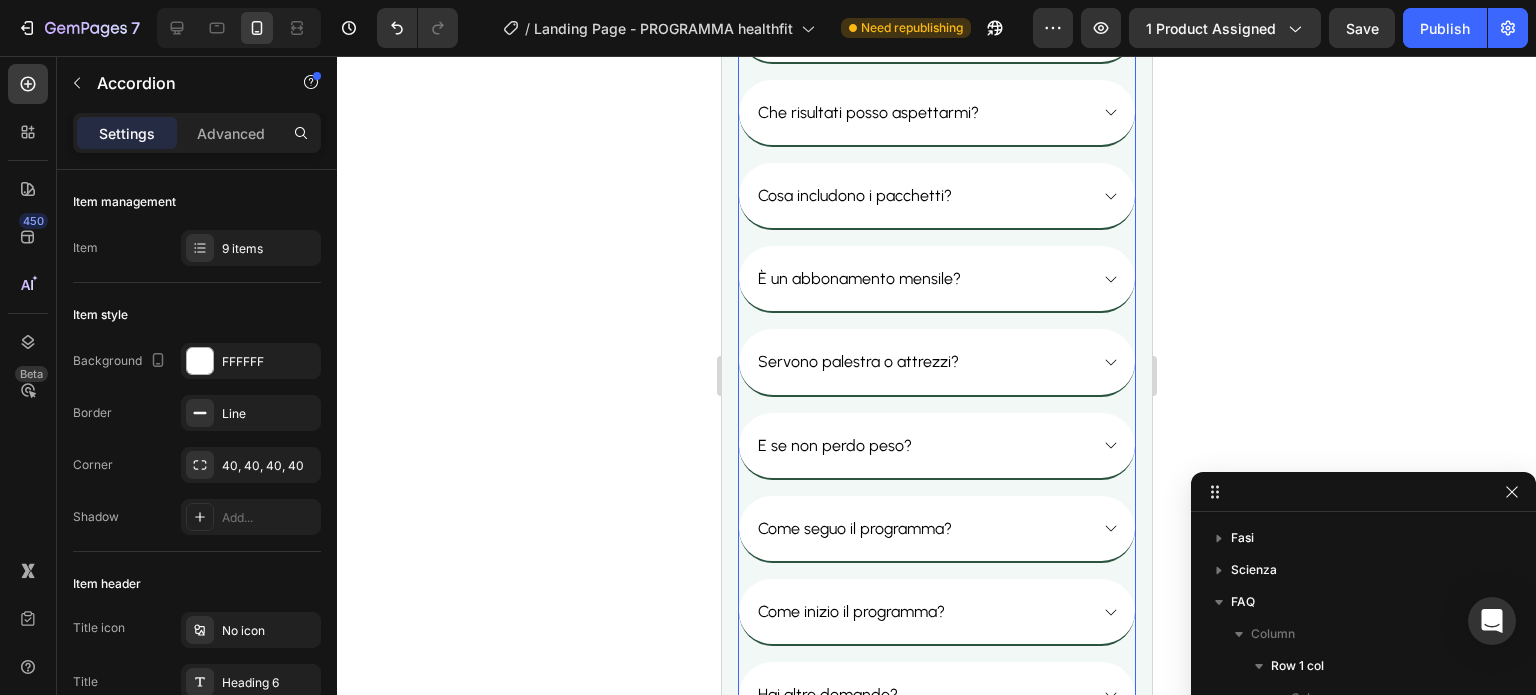 scroll, scrollTop: 13187, scrollLeft: 0, axis: vertical 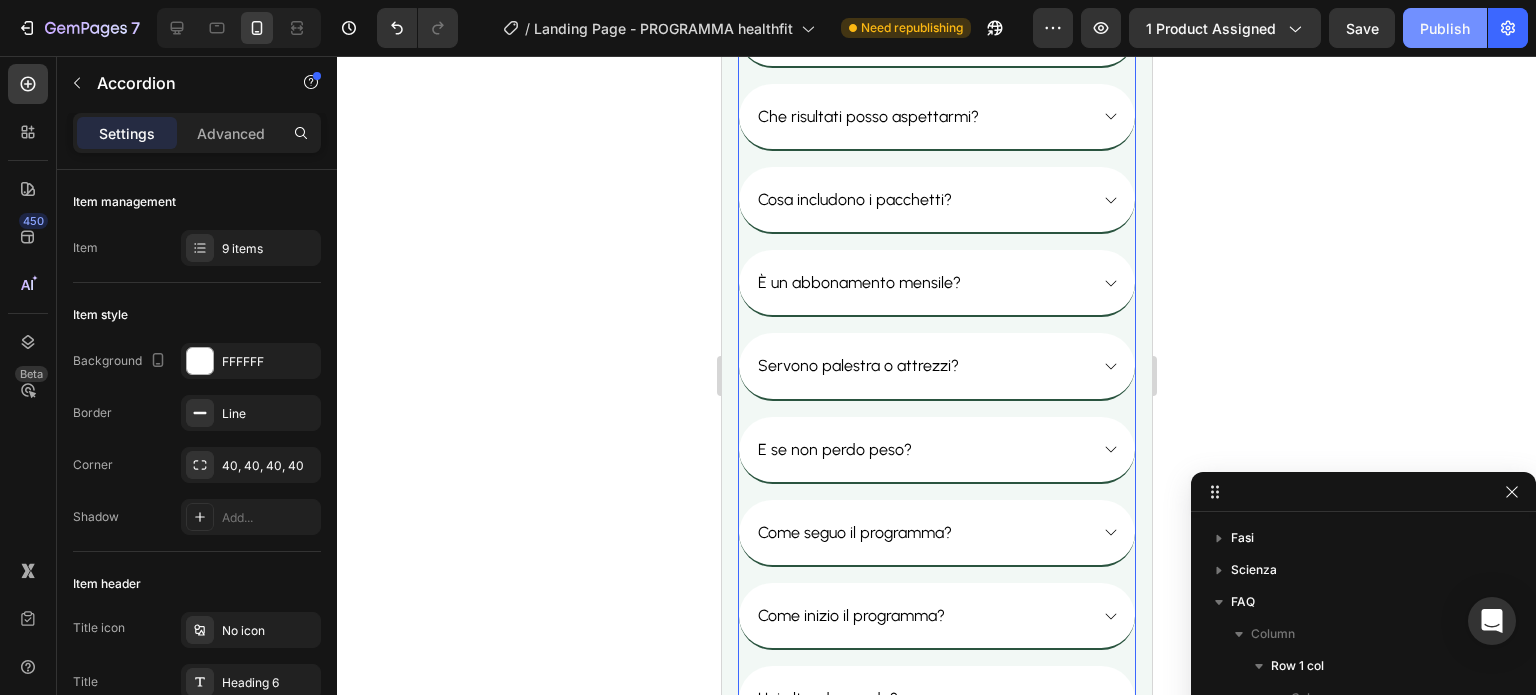 click on "Publish" at bounding box center [1445, 28] 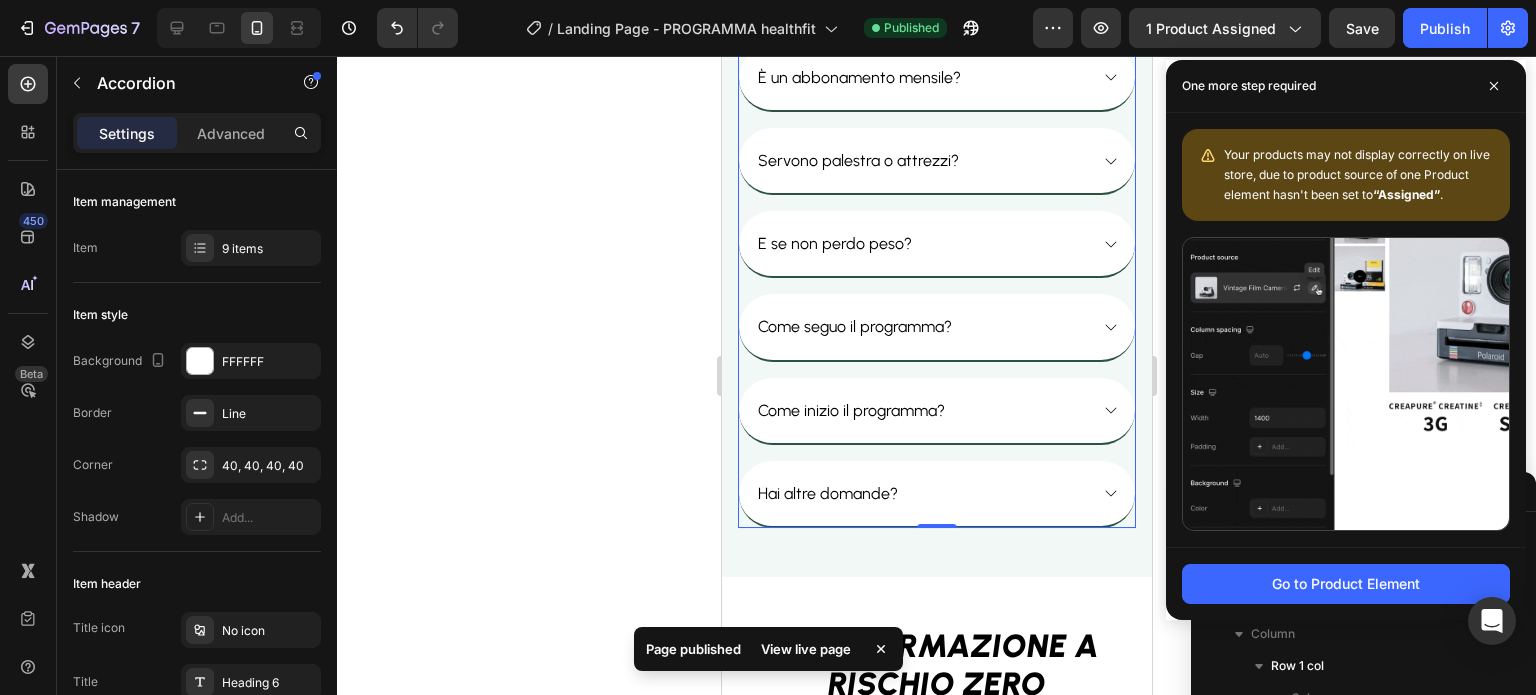 scroll, scrollTop: 13798, scrollLeft: 0, axis: vertical 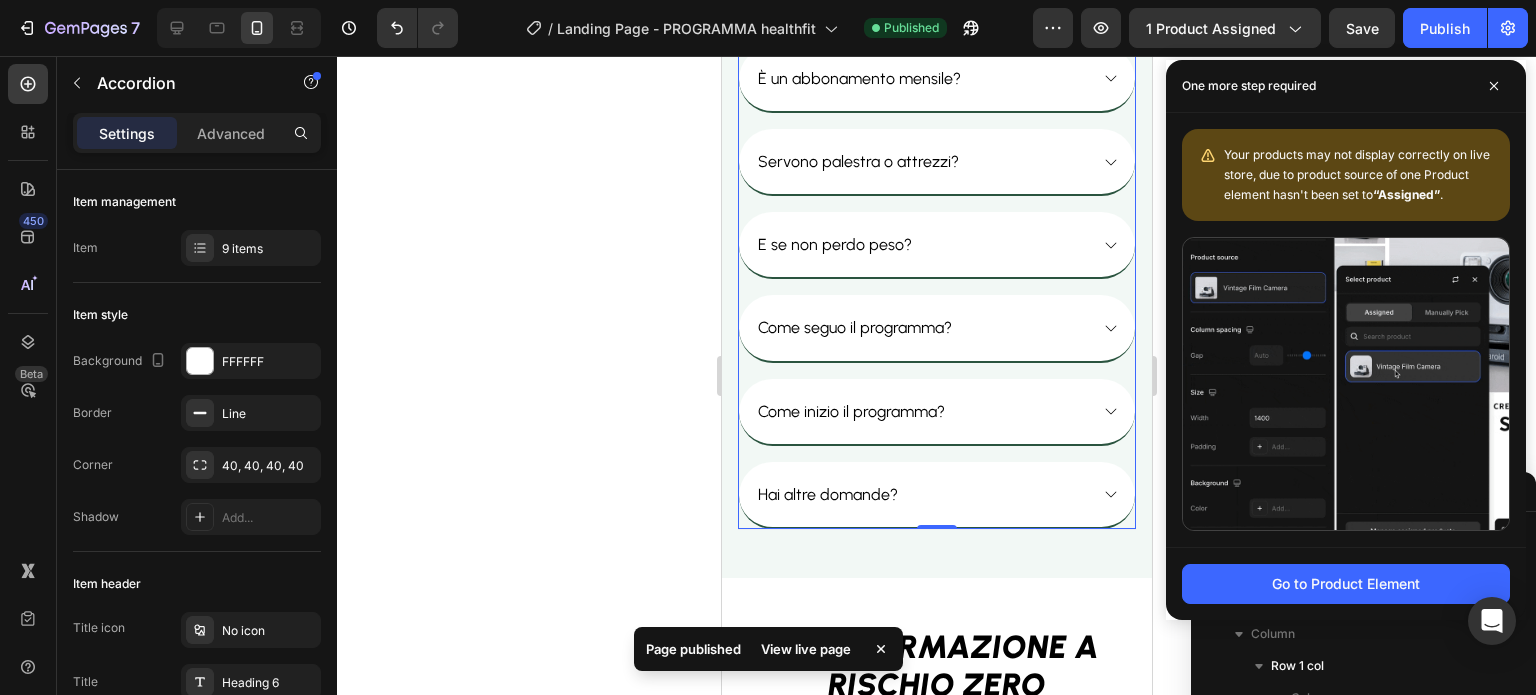 click on "E se non perdo peso?" at bounding box center [920, 244] 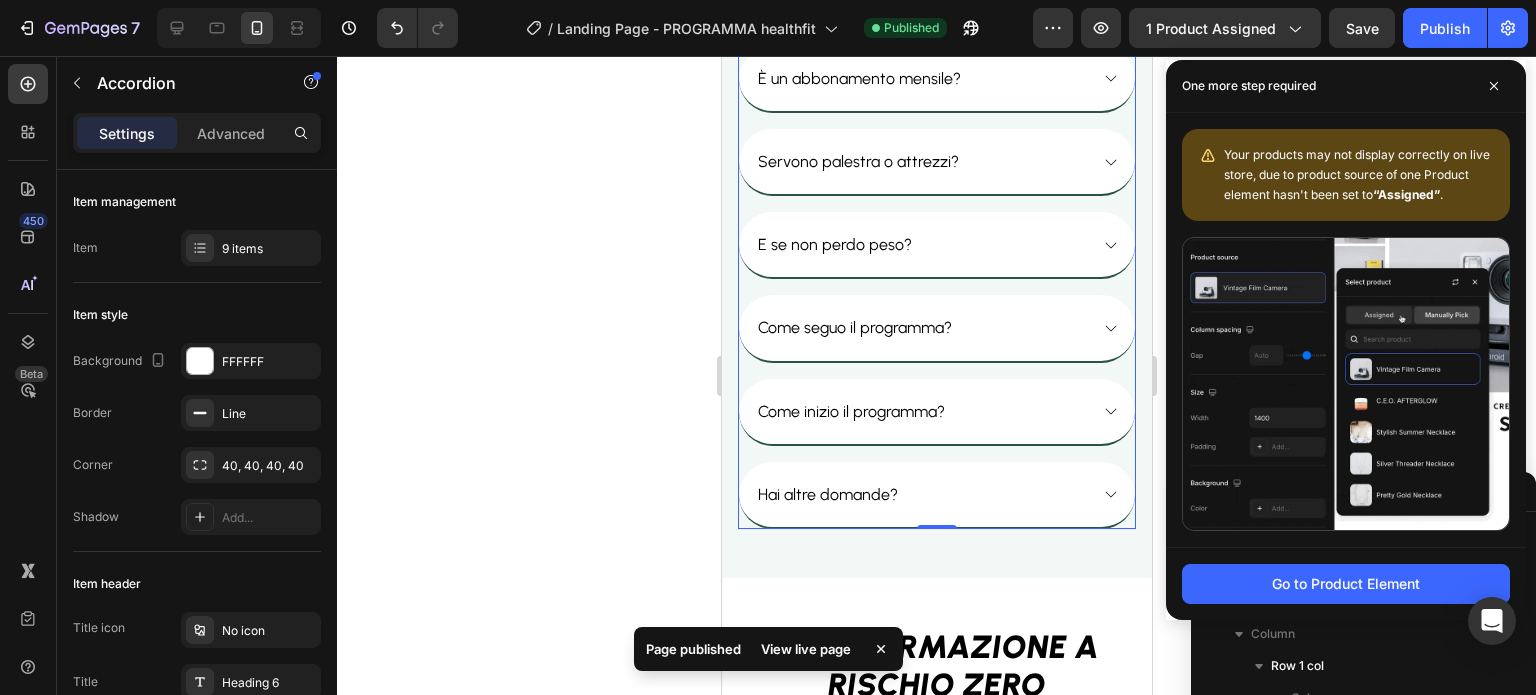 click on "E se non perdo peso?" at bounding box center [920, 244] 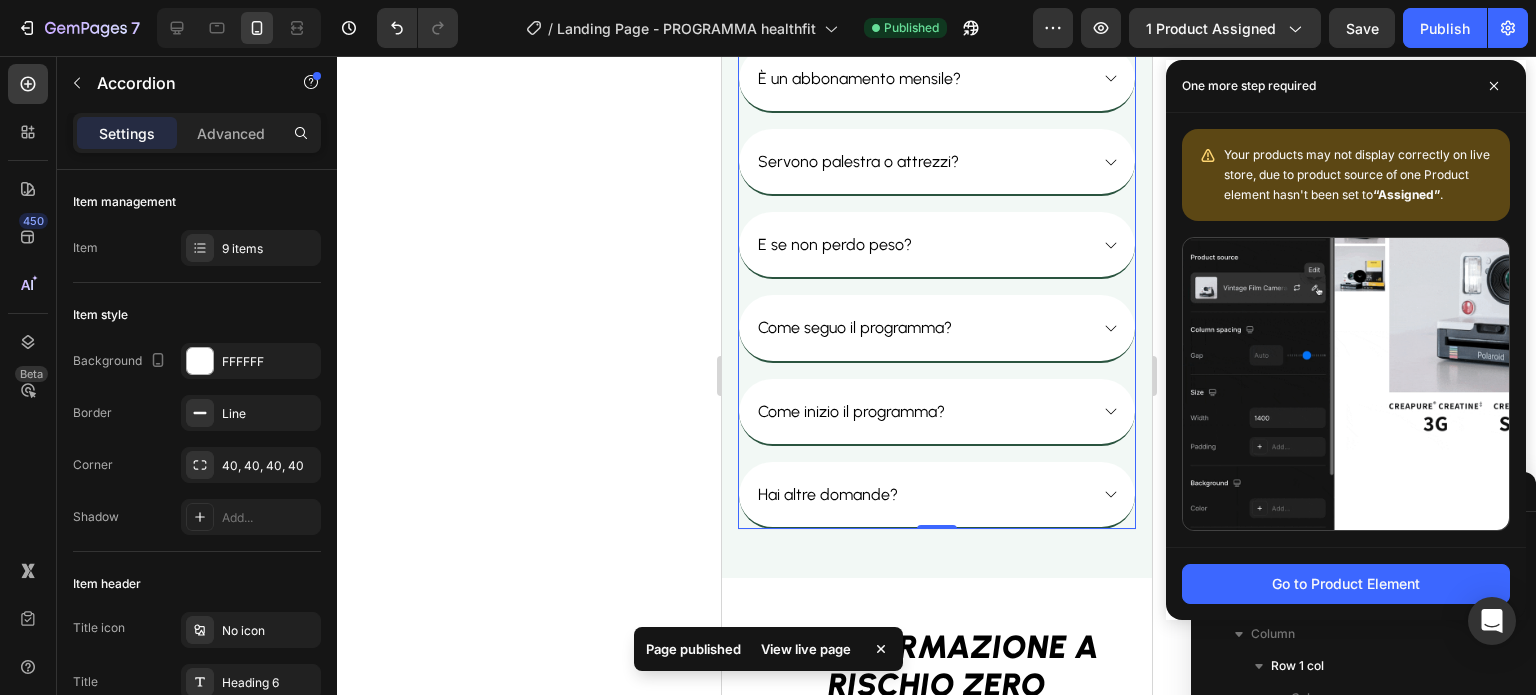 click on "E se non perdo peso?" at bounding box center (920, 244) 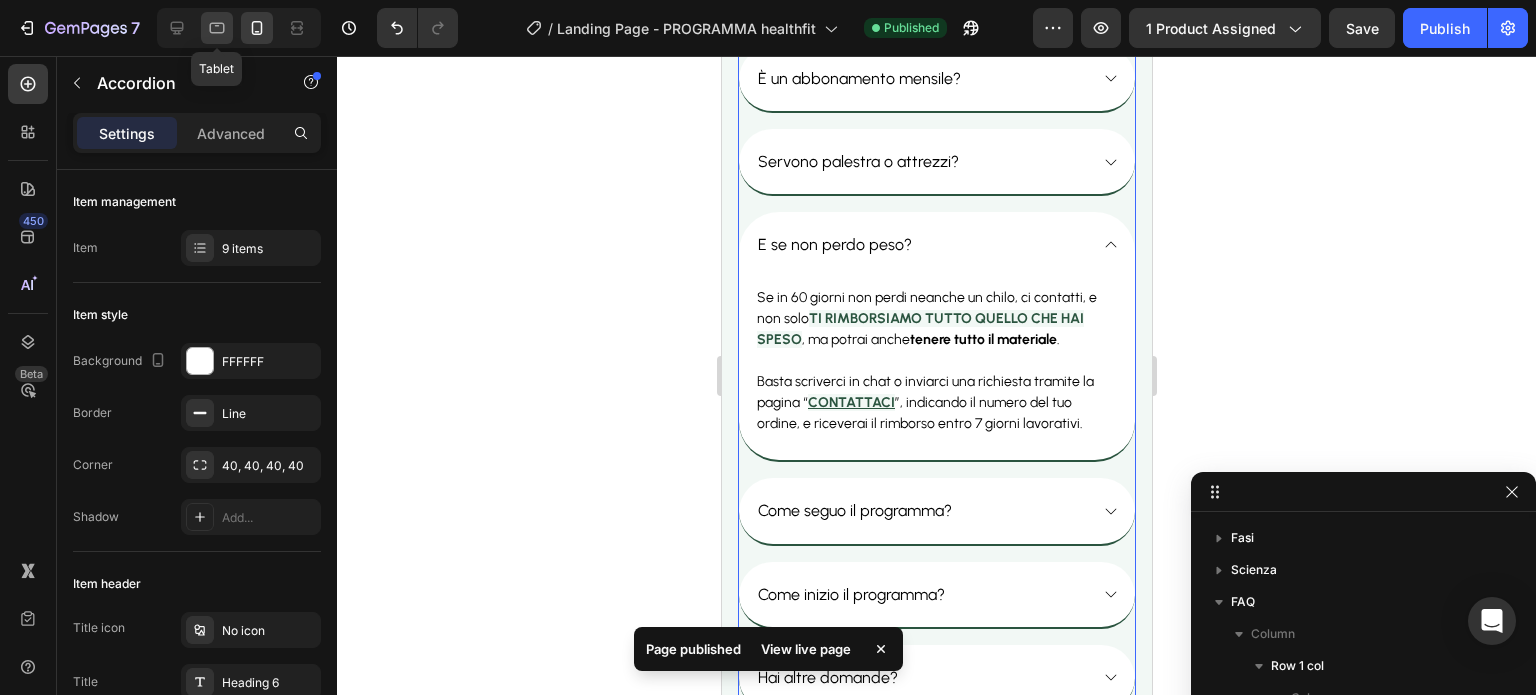 click 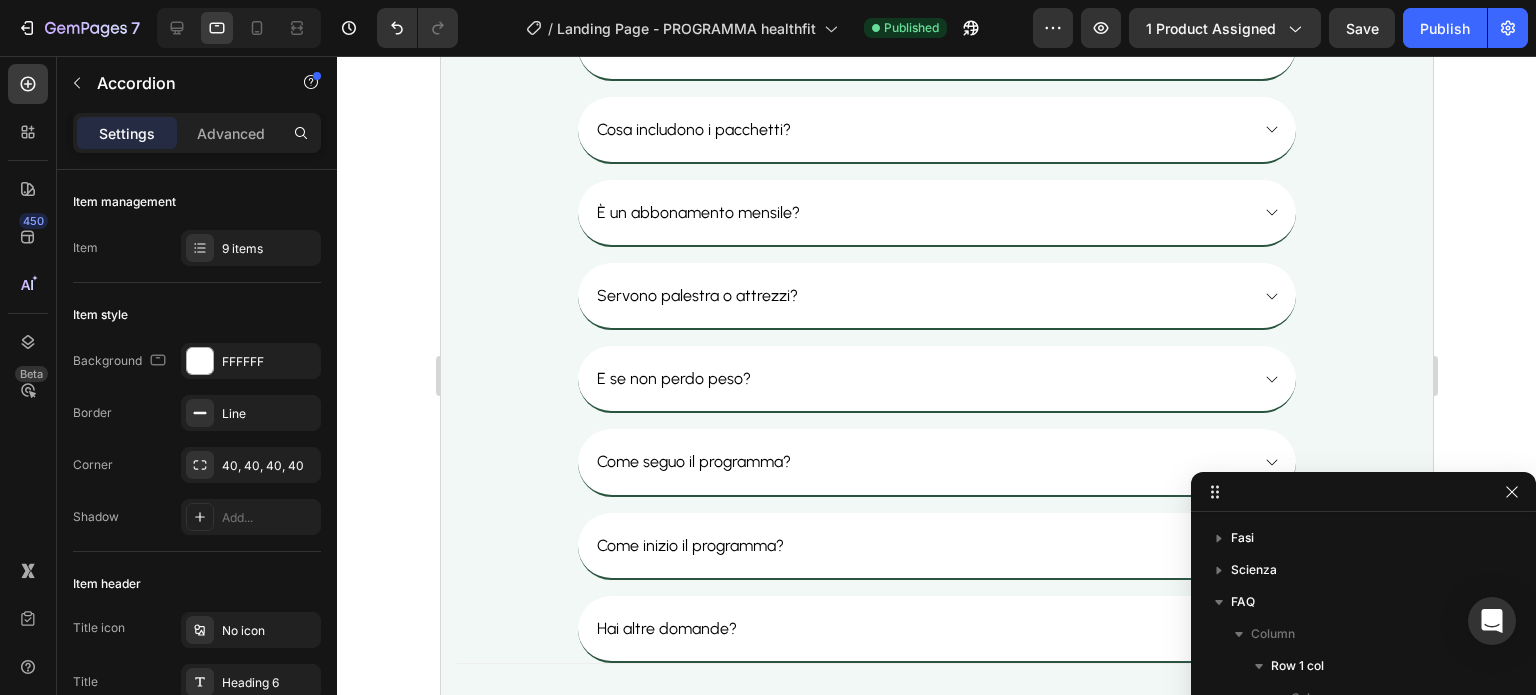 scroll, scrollTop: 12652, scrollLeft: 0, axis: vertical 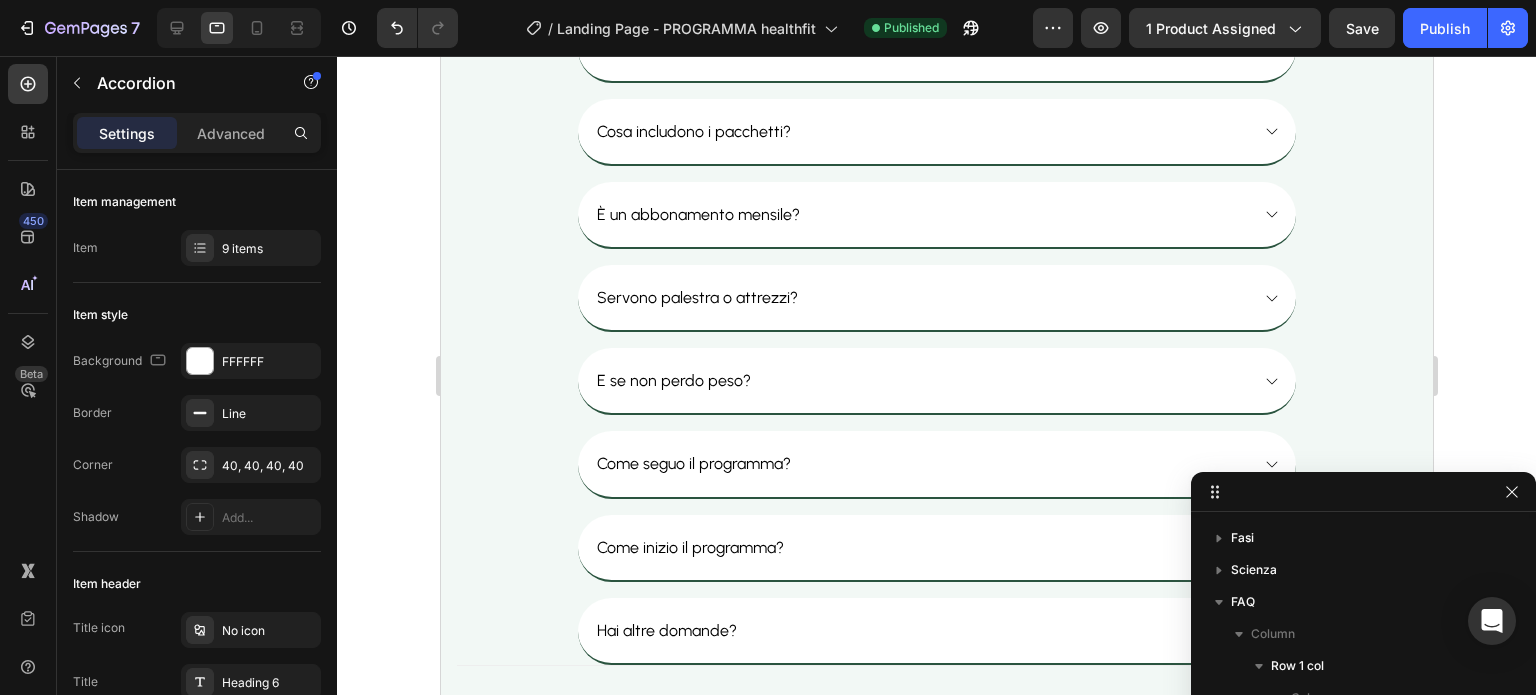 click on "E se non perdo peso?" at bounding box center [920, 380] 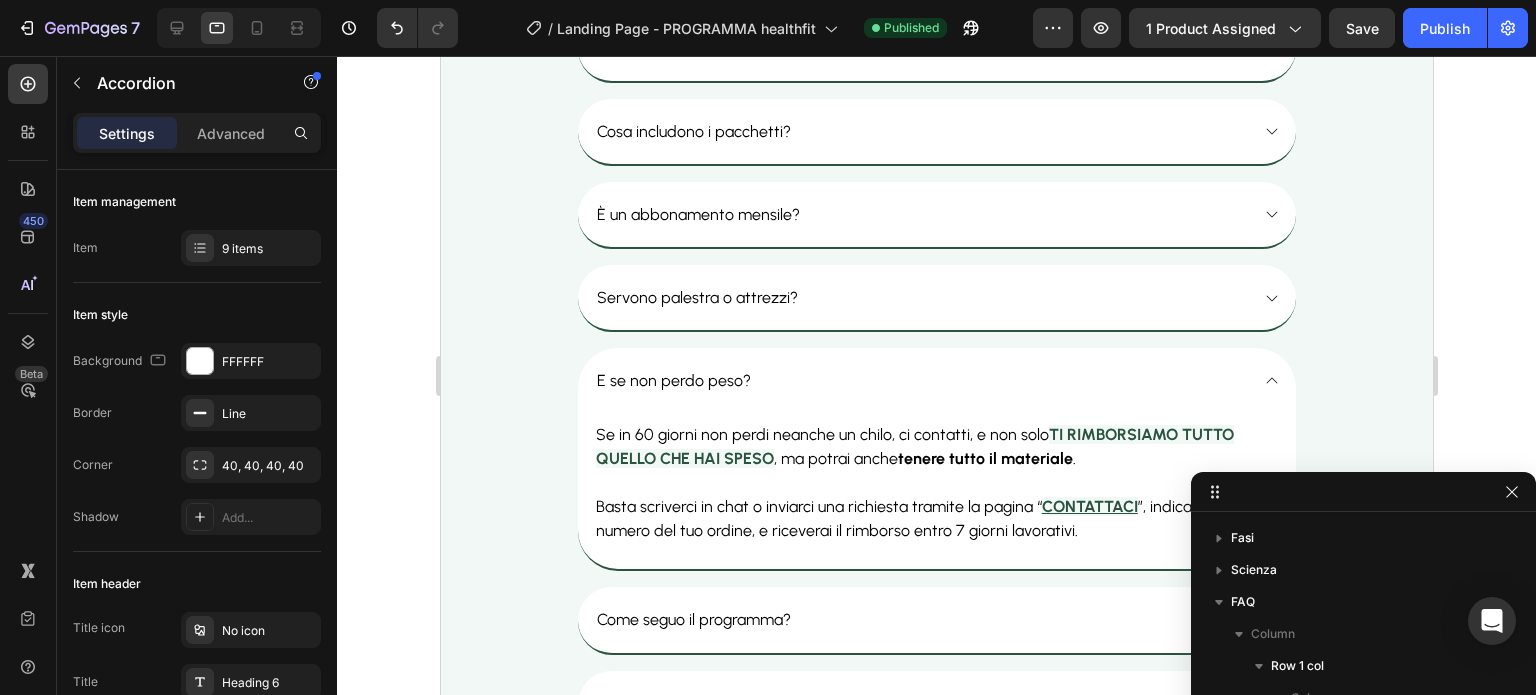 click on "E se non perdo peso?" at bounding box center (920, 380) 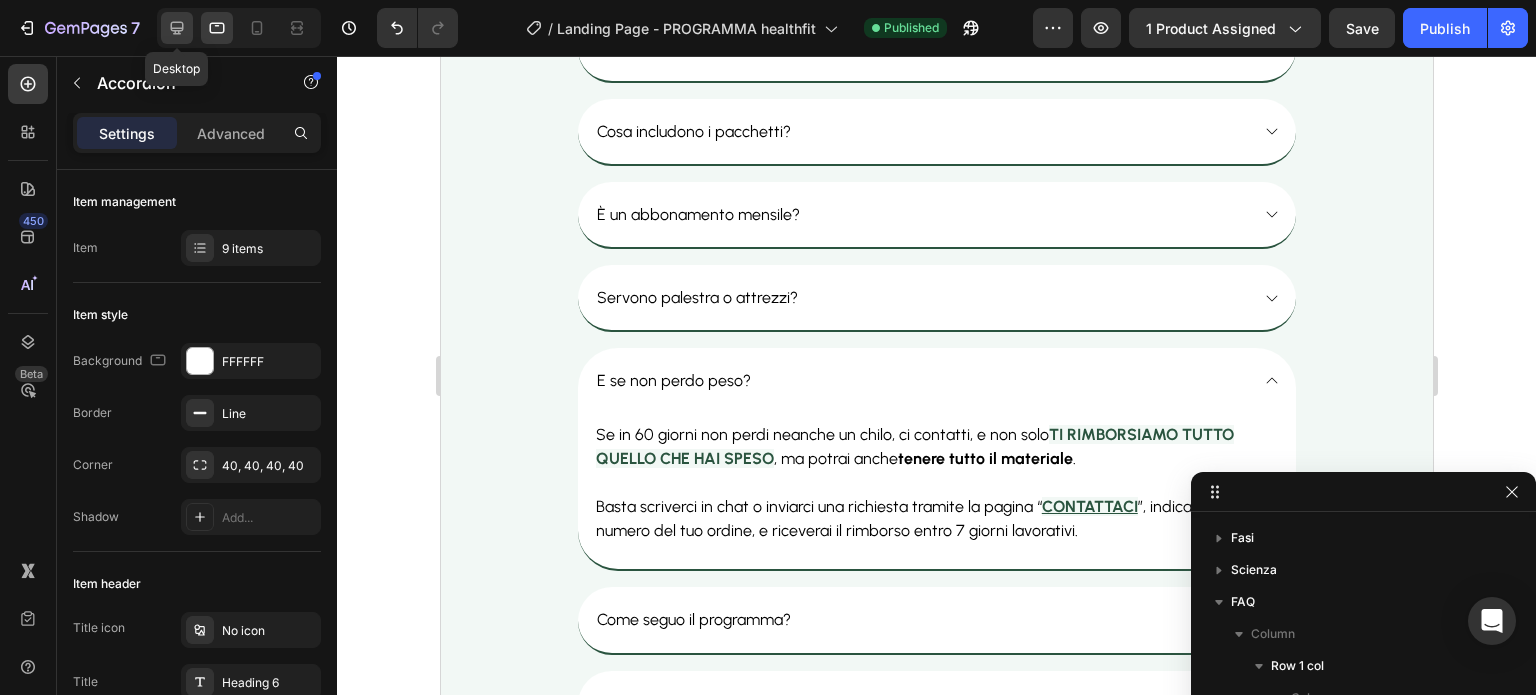 click 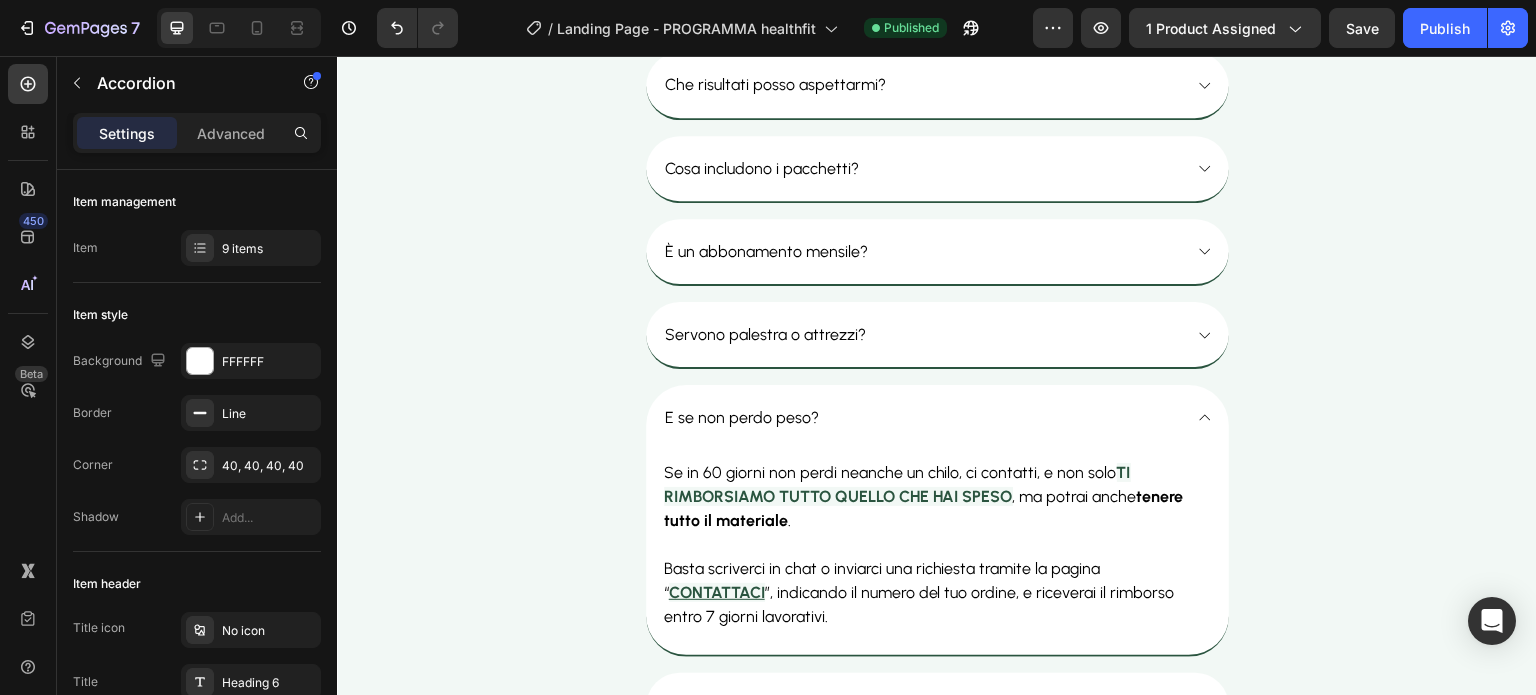 scroll, scrollTop: 12319, scrollLeft: 0, axis: vertical 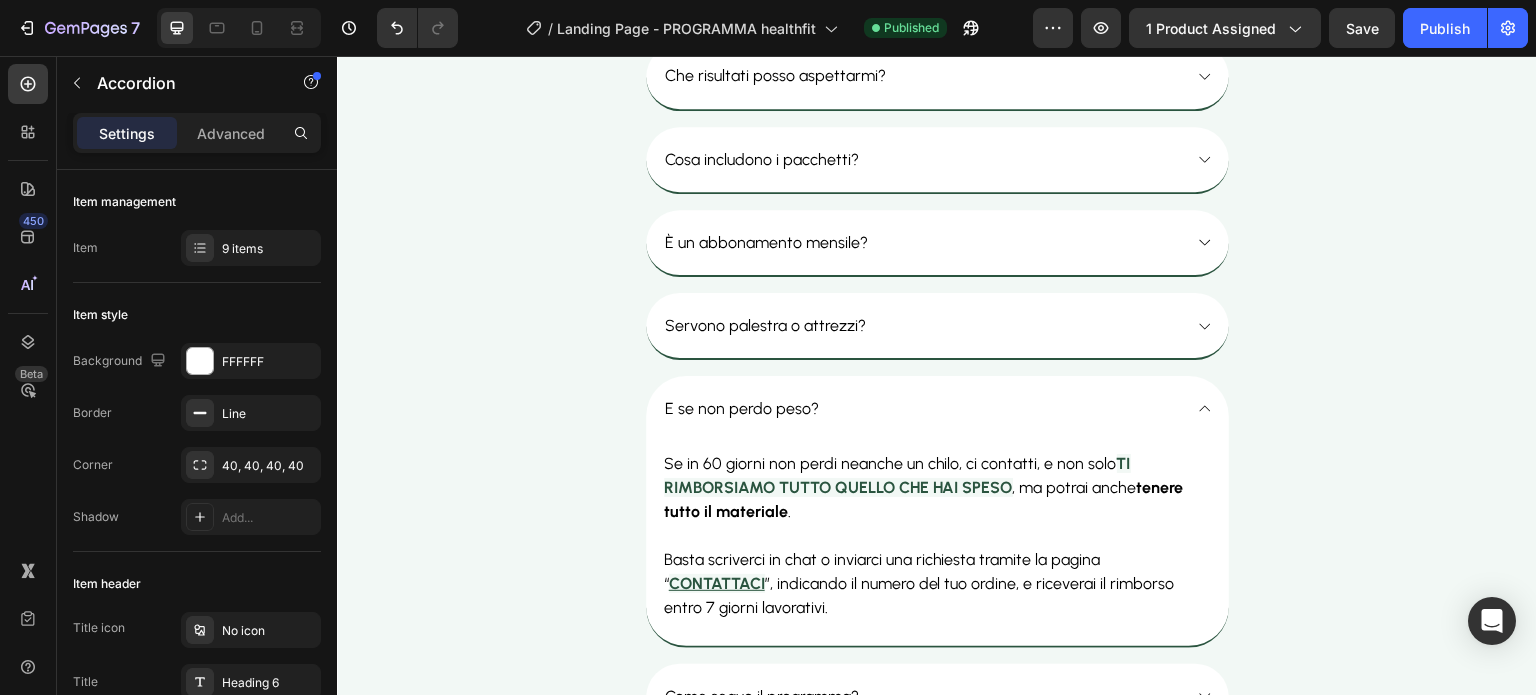 click on "Cosa includono i pacchetti?" at bounding box center [937, 159] 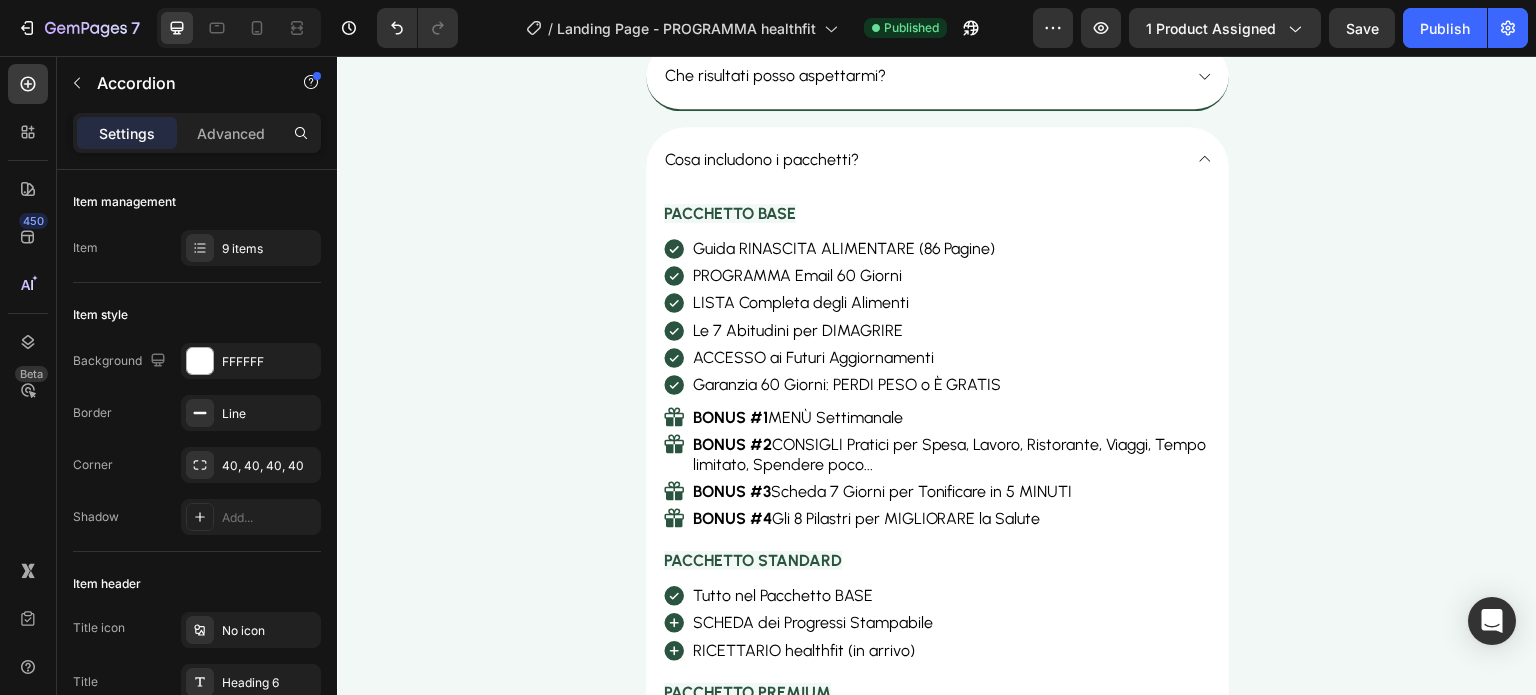click on "Cosa includono i pacchetti?" at bounding box center (937, 159) 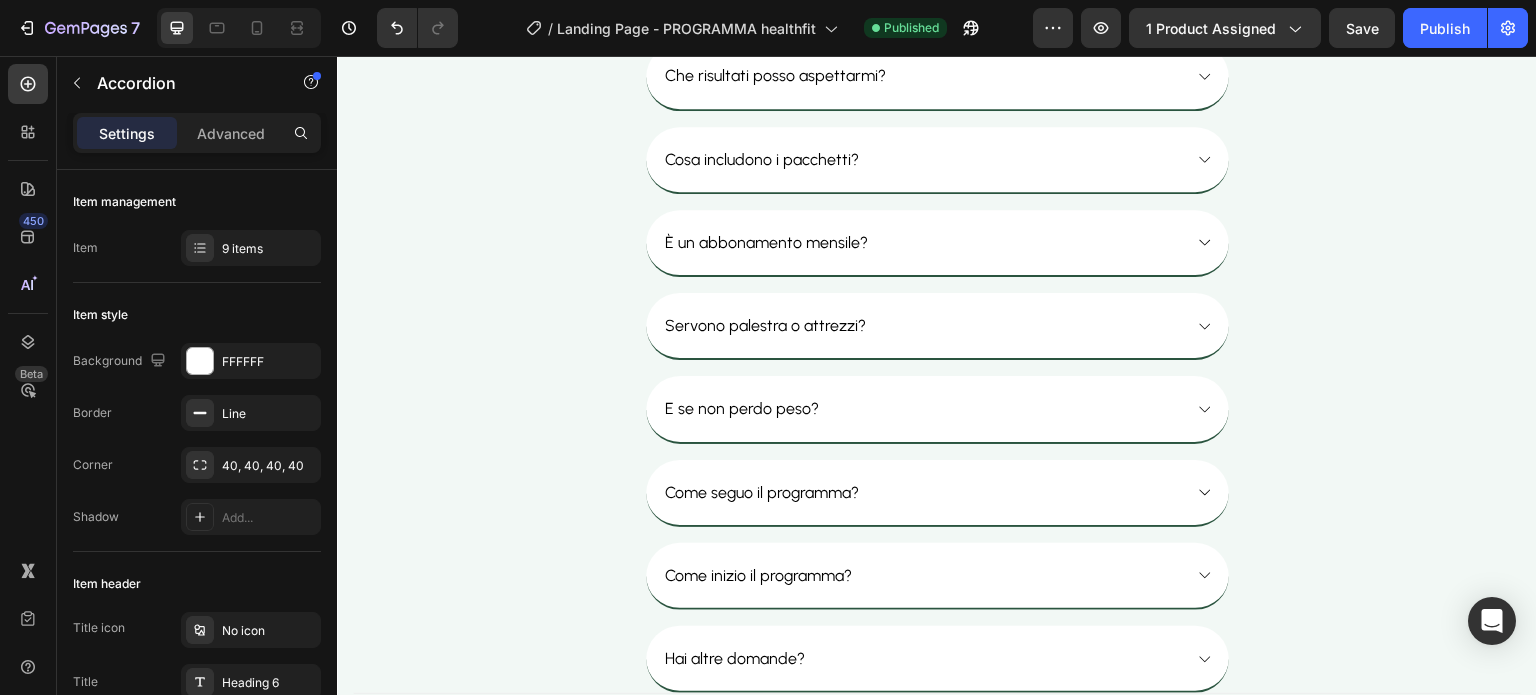 click on "Cosa includono i pacchetti?" at bounding box center [937, 159] 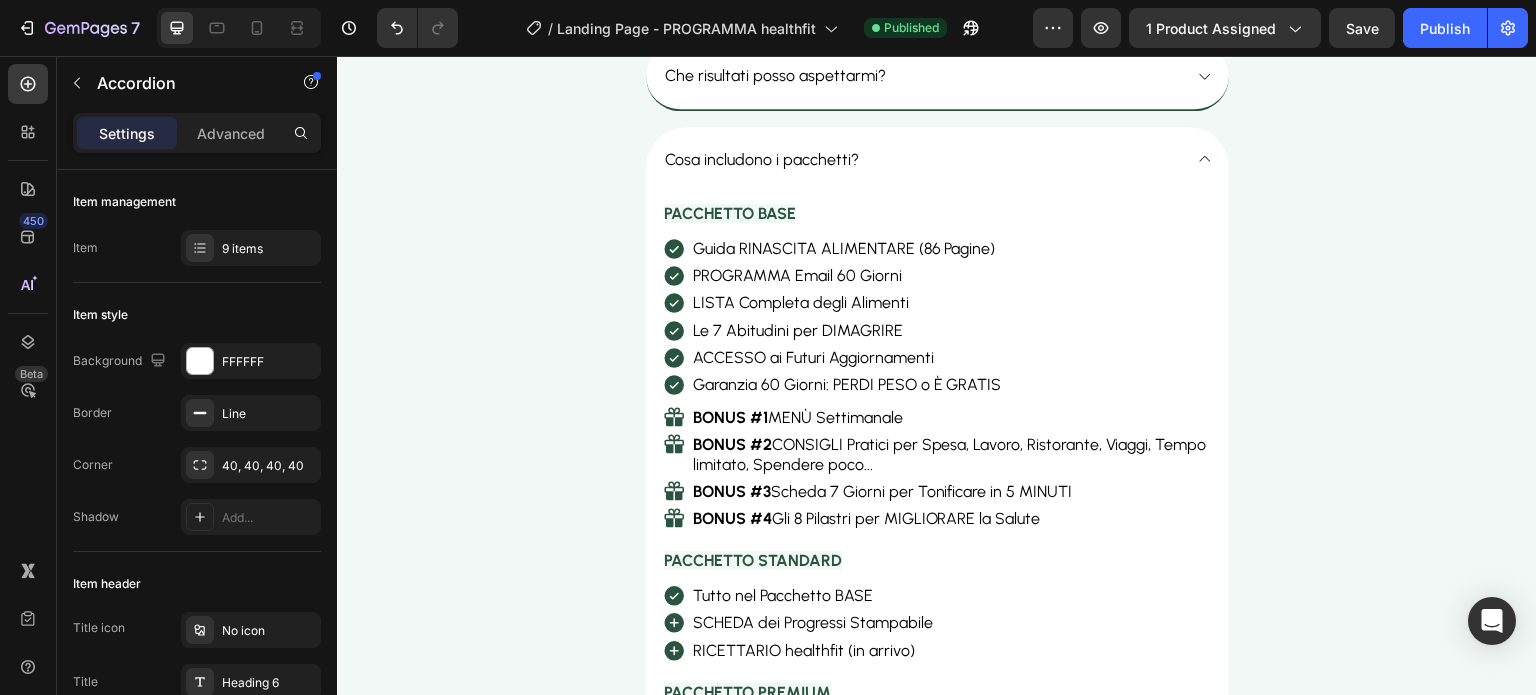 click on "Cosa includono i pacchetti?" at bounding box center (937, 159) 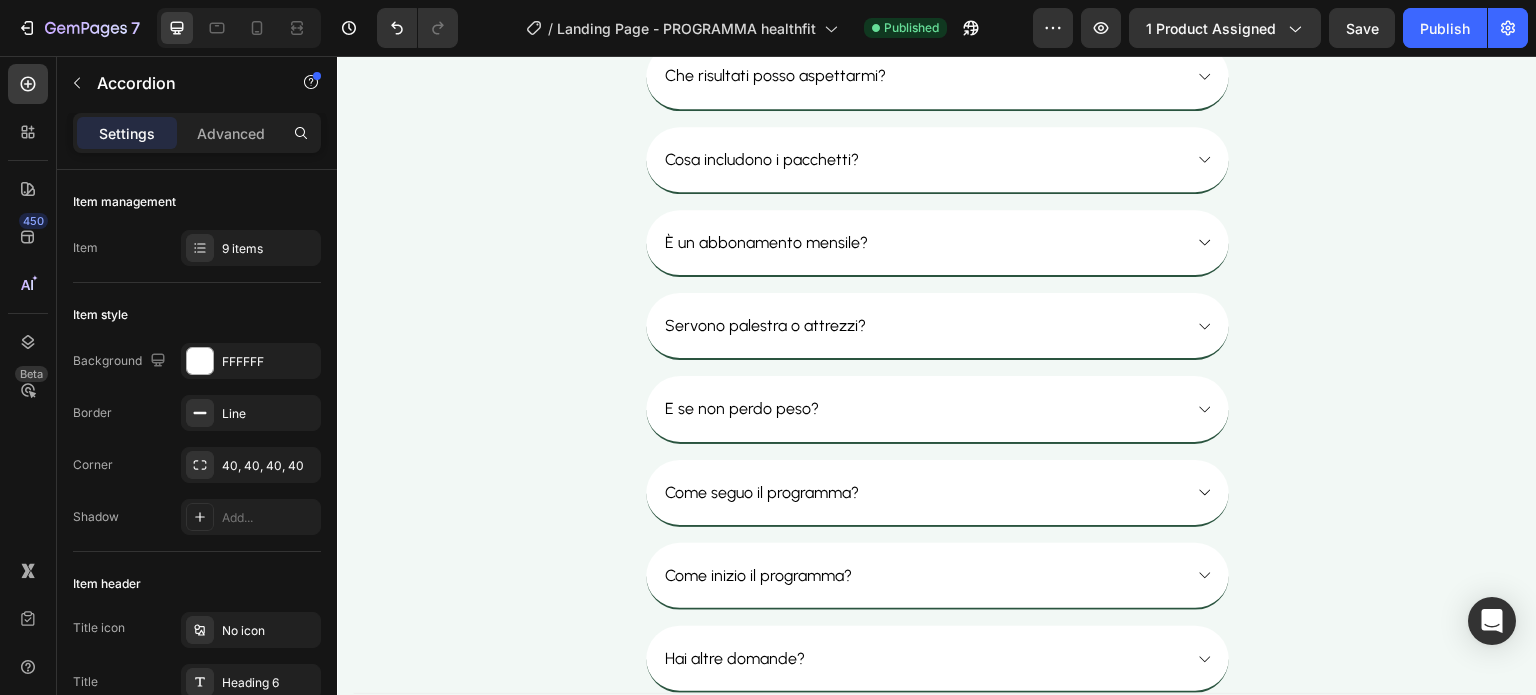 click on "Cosa includono i pacchetti?" at bounding box center [937, 159] 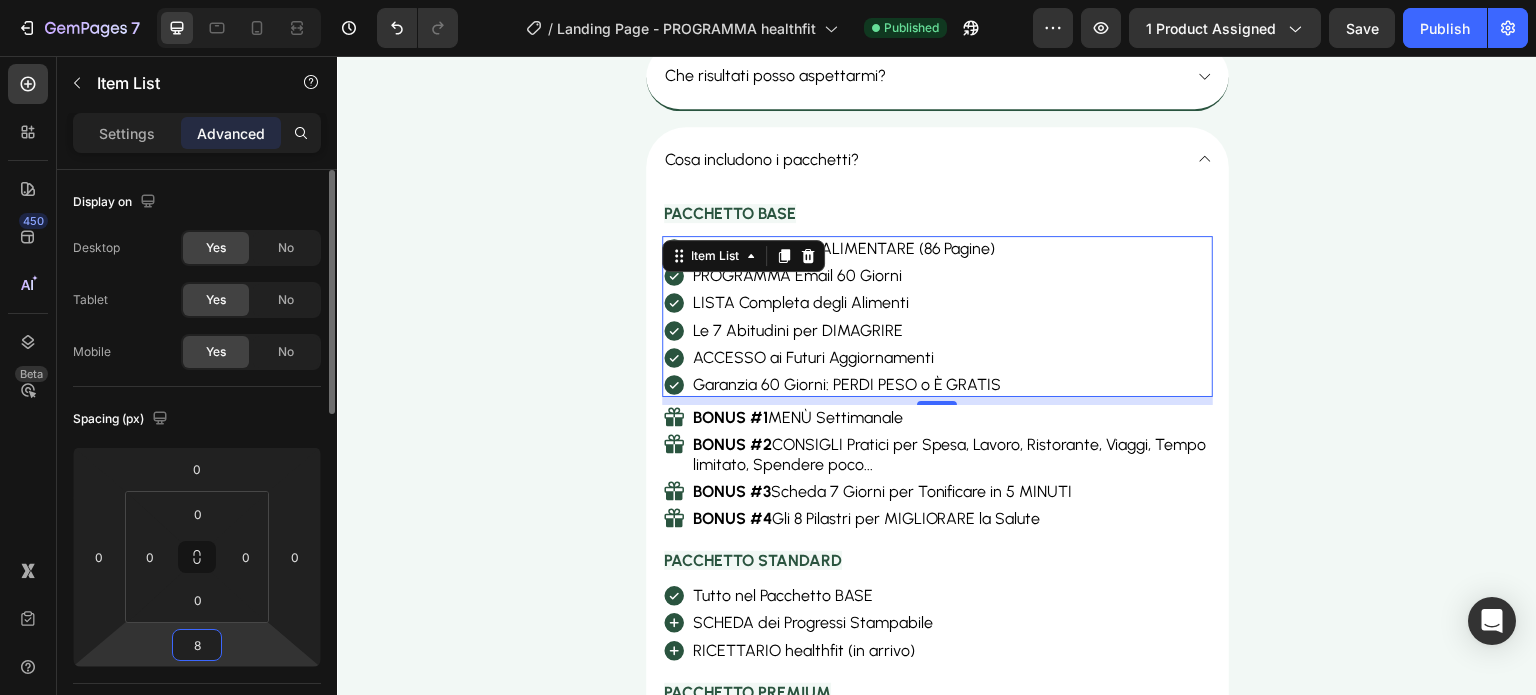 click on "8" at bounding box center (197, 645) 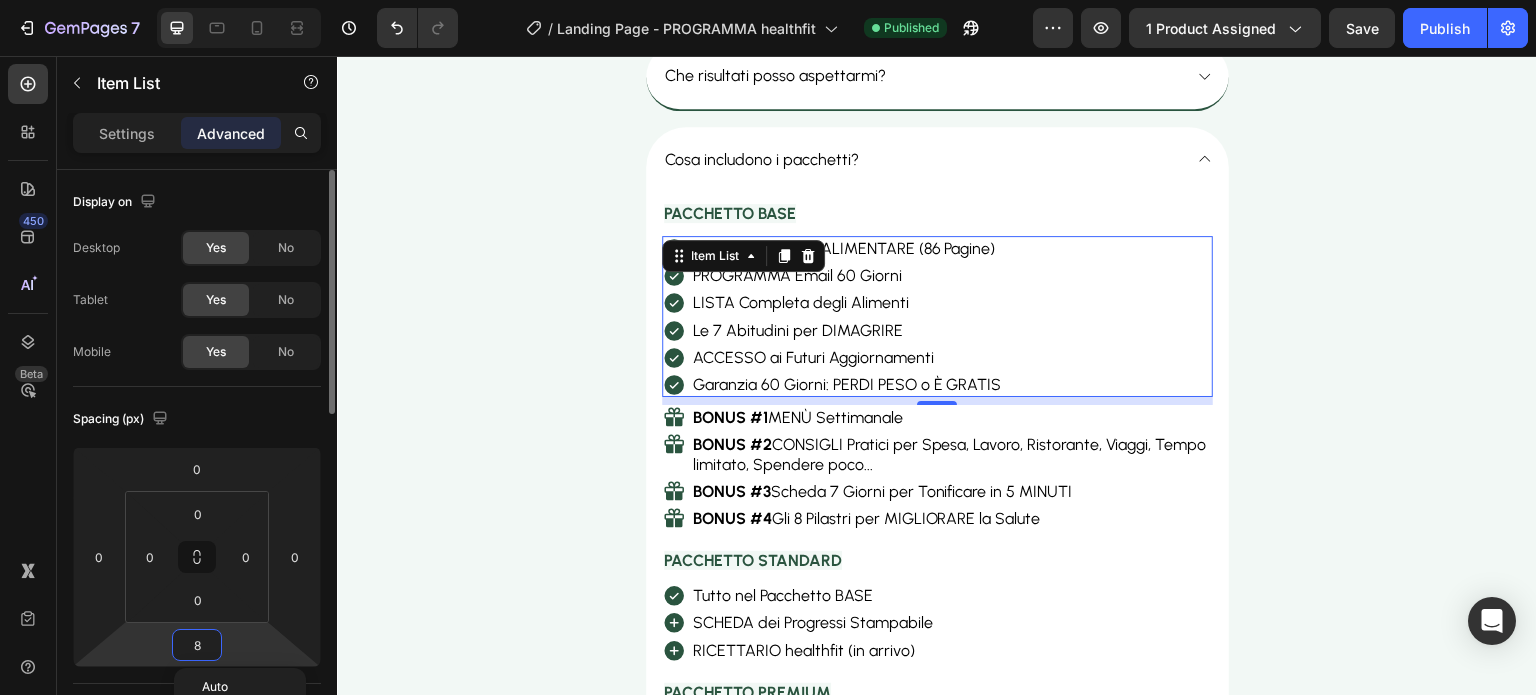 type on "2" 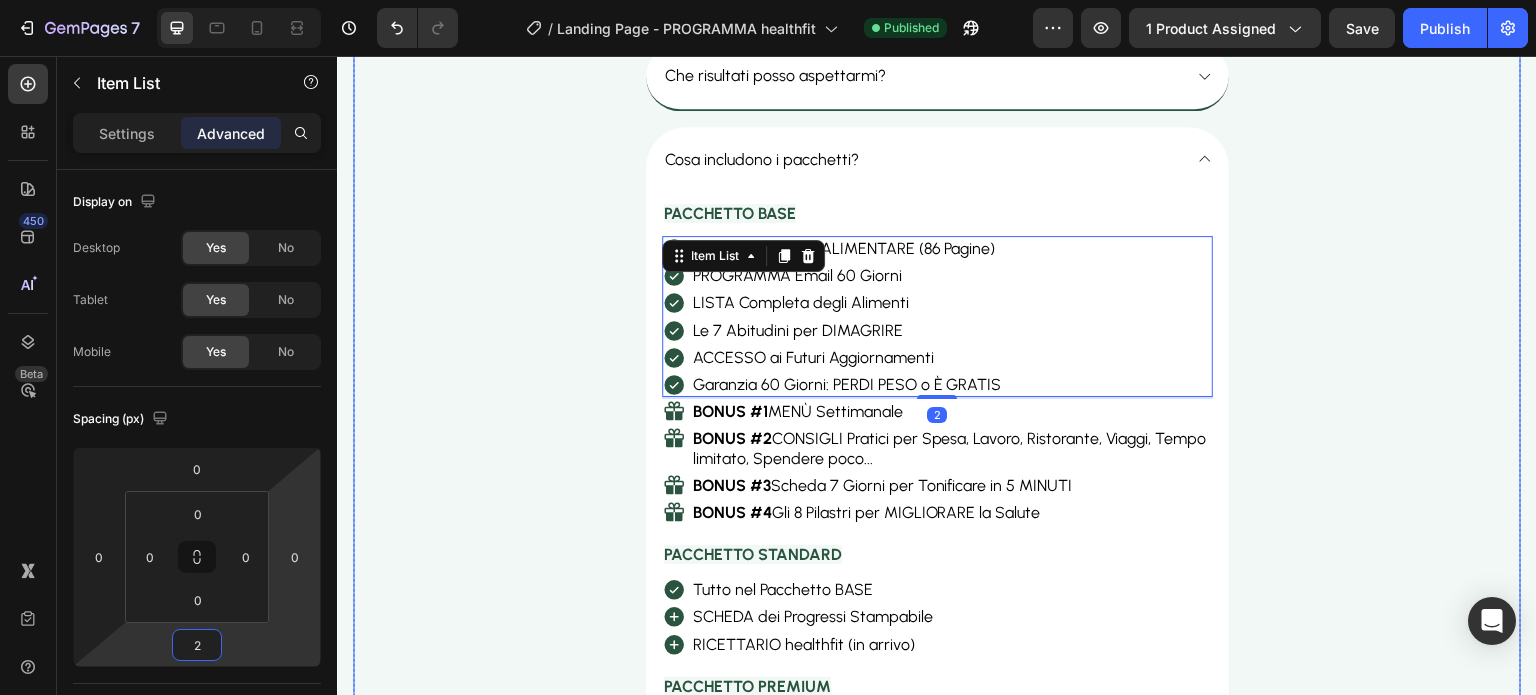 click on "Cosa includono i pacchetti? PACCHETTO BASE Text Block Guida RINASCITA ALIMENTARE (86 Pagine) PROGRAMMA Email 60 Giorni LISTA Completa degli Alimenti Le 7 Abitudini per DIMAGRIRE ACCESSO ai Futuri Aggiornamenti Garanzia 60 Giorni: PERDI PESO o È GRATIS Item List 2
BONUS #1 MENÙ Settimanale
BONUS #2 CONSIGLI Pratici per Spesa, Lavoro, Ristorante, Viaggi, Tempo limitato, Spendere poco...
BONUS #3 Scheda 7 Giorni per Tonificare in 5 MINUTI
BONUS #4 Gli 8 Pilastri per MIGLIORARE la Salute Item List PACCHETTO STANDARD Text Block
Tutto nel Pacchetto BASE
SCHEDA dei Progressi Stampabile
RICETTARIO healthfit (in arrivo) Item List PACCHETTO PREMIUM Text Block
Tutto nel Pacchetto STANDARD
SUPPORTO 1:1 Privato Item List" at bounding box center [937, 457] 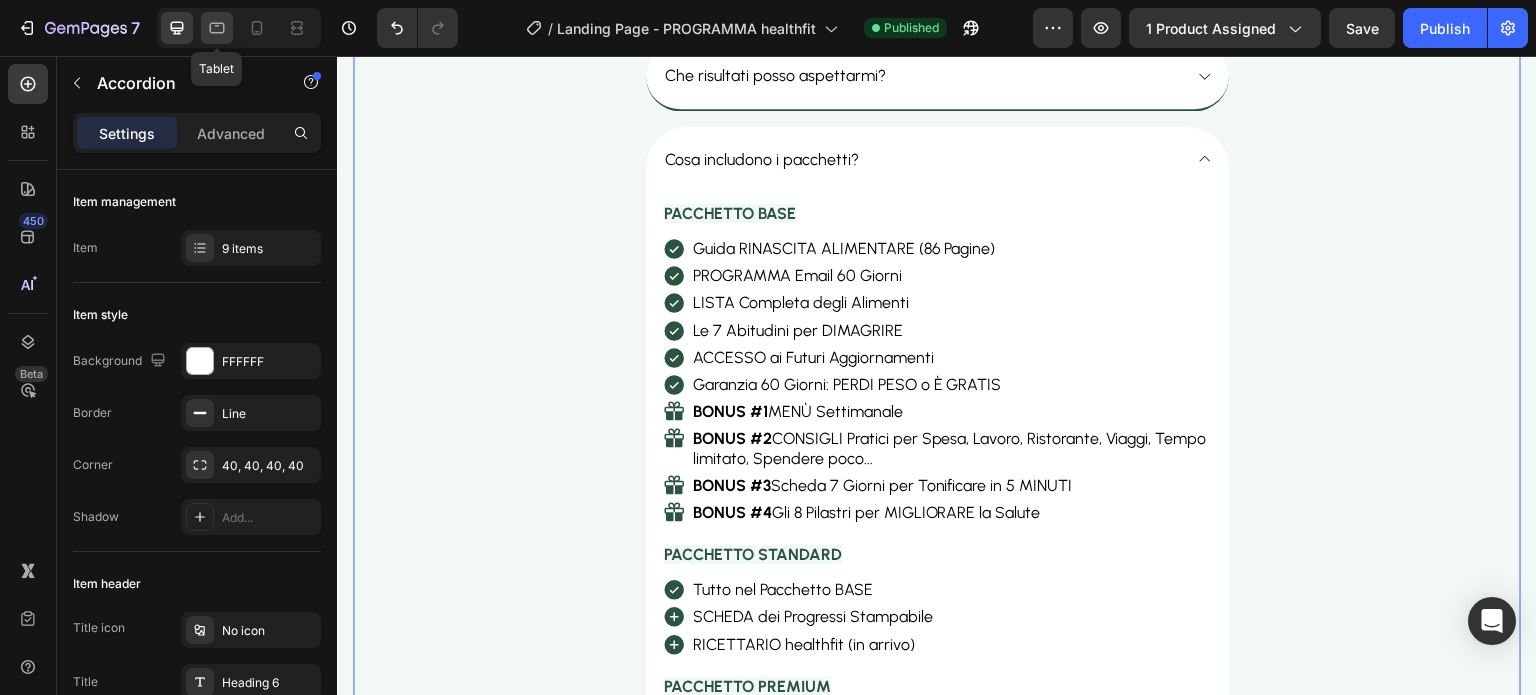 click 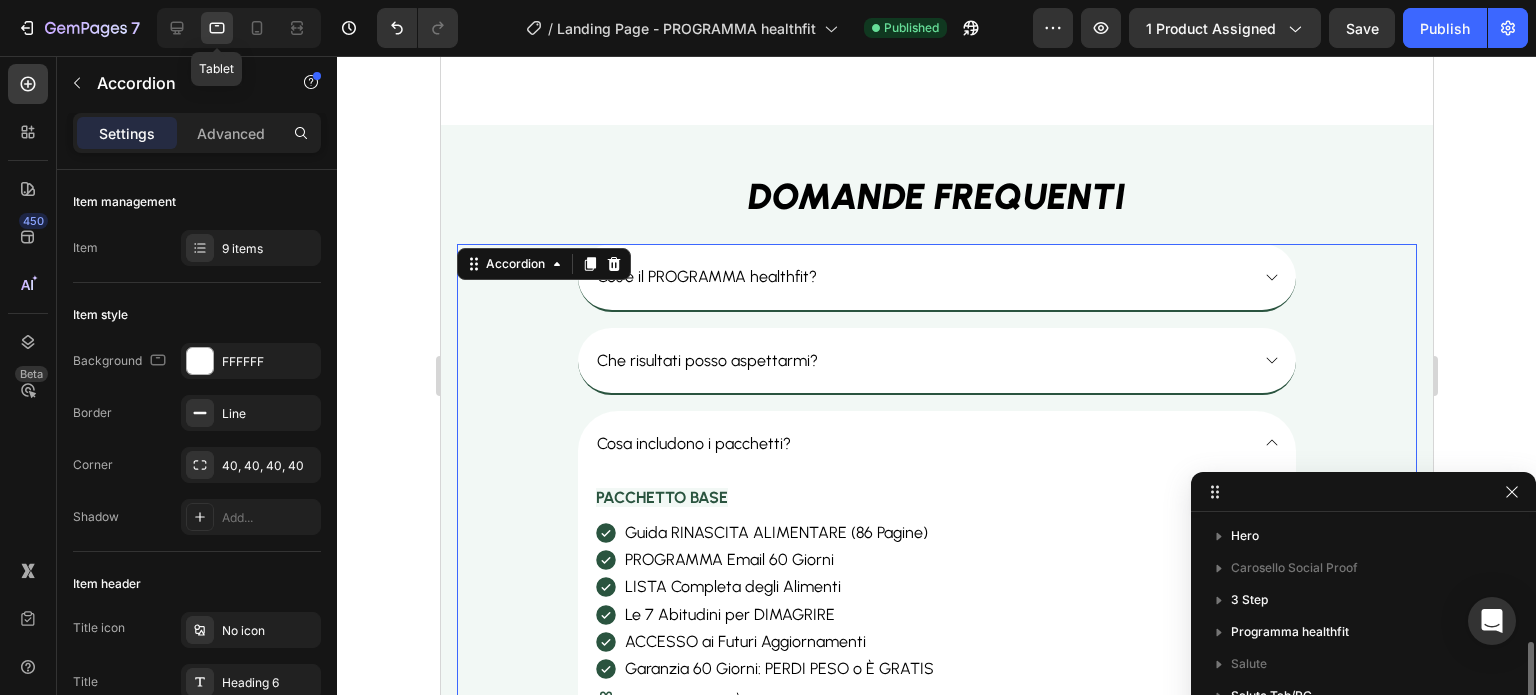 scroll, scrollTop: 12386, scrollLeft: 0, axis: vertical 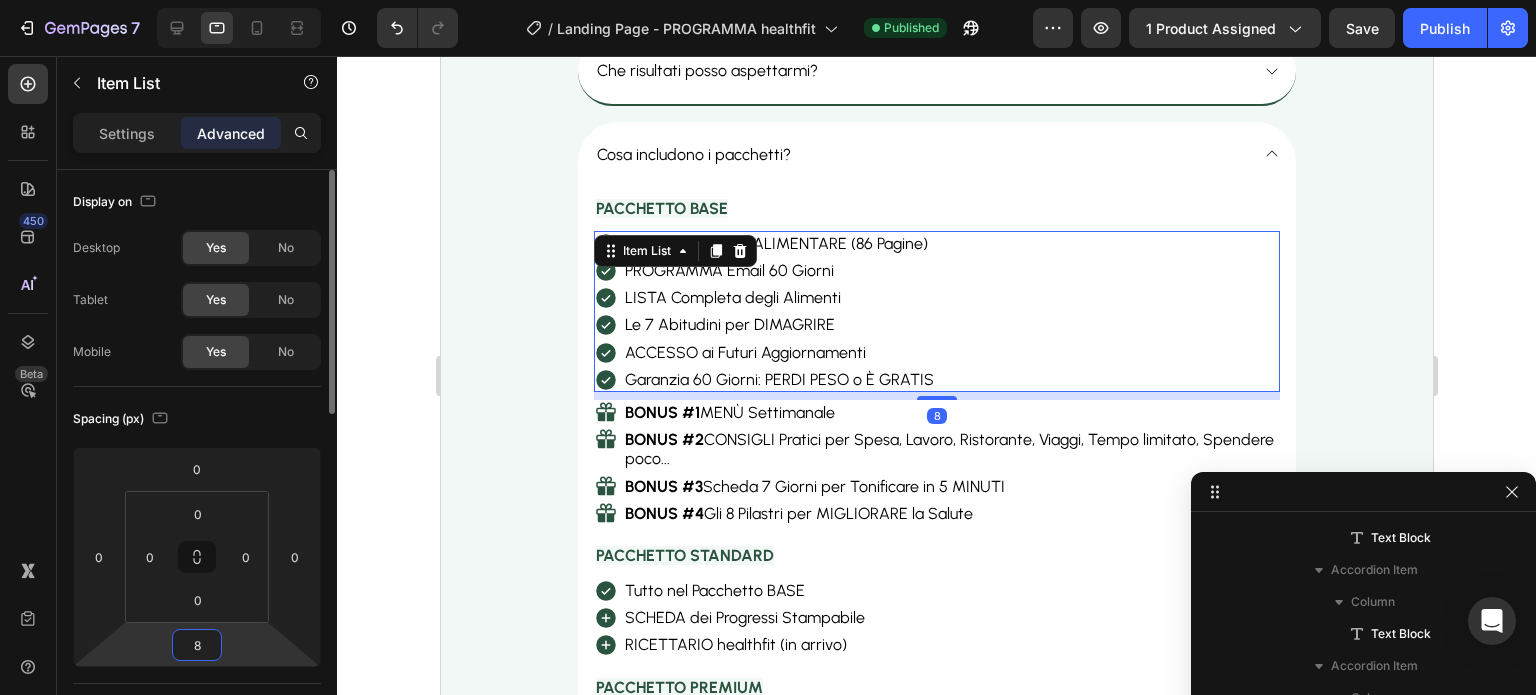 click on "8" at bounding box center [197, 645] 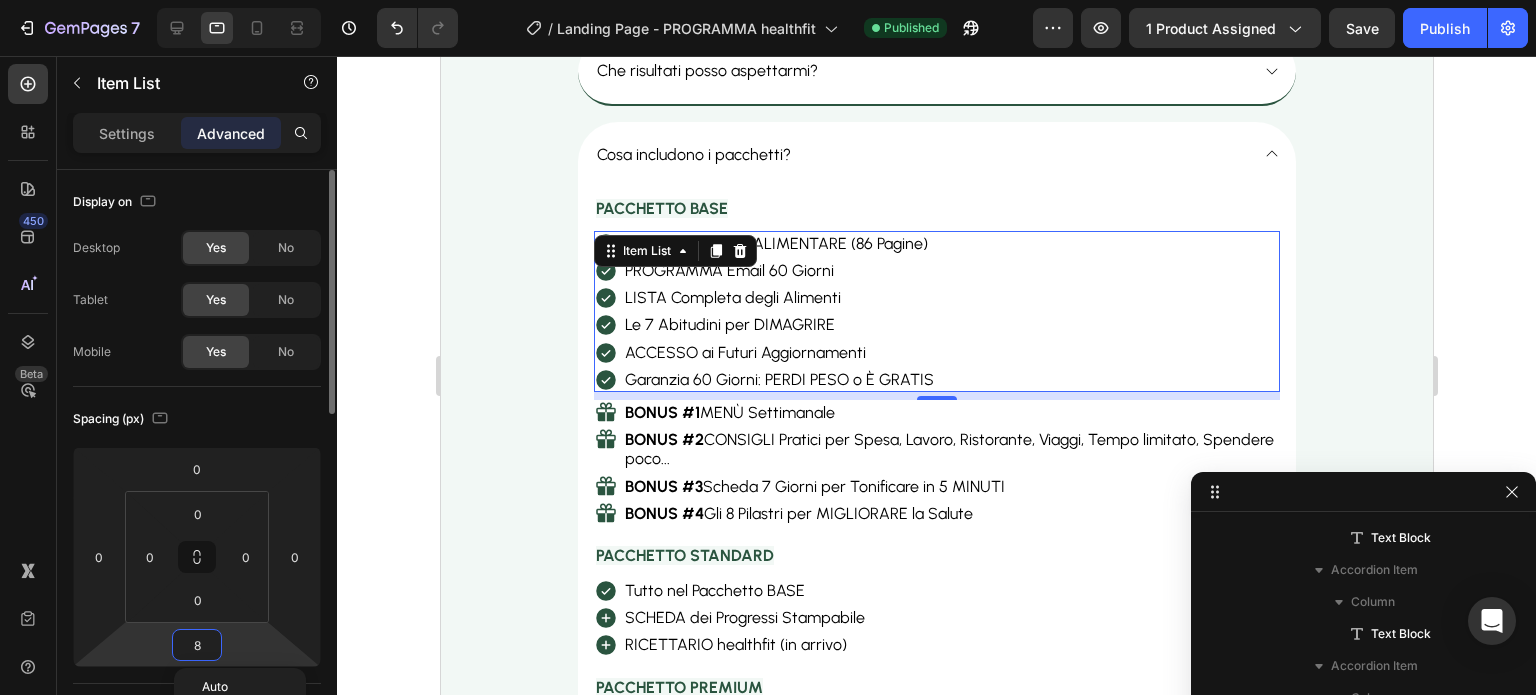 type on "2" 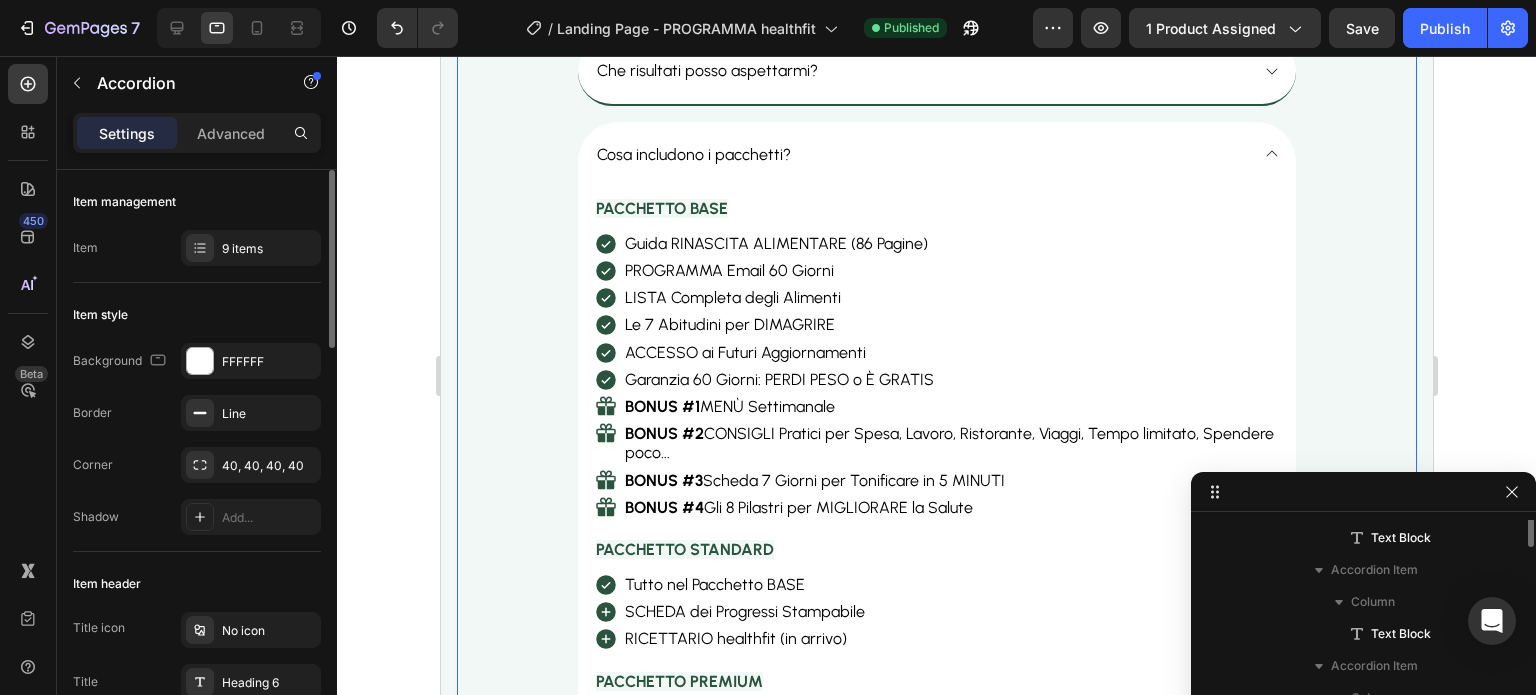 click on "Cosa includono i pacchetti? PACCHETTO BASE Text Block Guida RINASCITA ALIMENTARE (86 Pagine) PROGRAMMA Email 60 Giorni LISTA Completa degli Alimenti Le 7 Abitudini per DIMAGRIRE ACCESSO ai Futuri Aggiornamenti Garanzia 60 Giorni: PERDI PESO o È GRATIS Item List
BONUS #1 MENÙ Settimanale
BONUS #2 CONSIGLI Pratici per Spesa, Lavoro, Ristorante, Viaggi, Tempo limitato, Spendere poco...
BONUS #3 Scheda 7 Giorni per Tonificare in 5 MINUTI
BONUS #4 Gli 8 Pilastri per MIGLIORARE la Salute Item List PACCHETTO STANDARD Text Block
Tutto nel Pacchetto BASE
SCHEDA dei Progressi Stampabile
RICETTARIO healthfit (in arrivo) Item List PACCHETTO PREMIUM Text Block
Tutto nel Pacchetto STANDARD
SUPPORTO 1:1 Privato Item List" at bounding box center (936, 452) 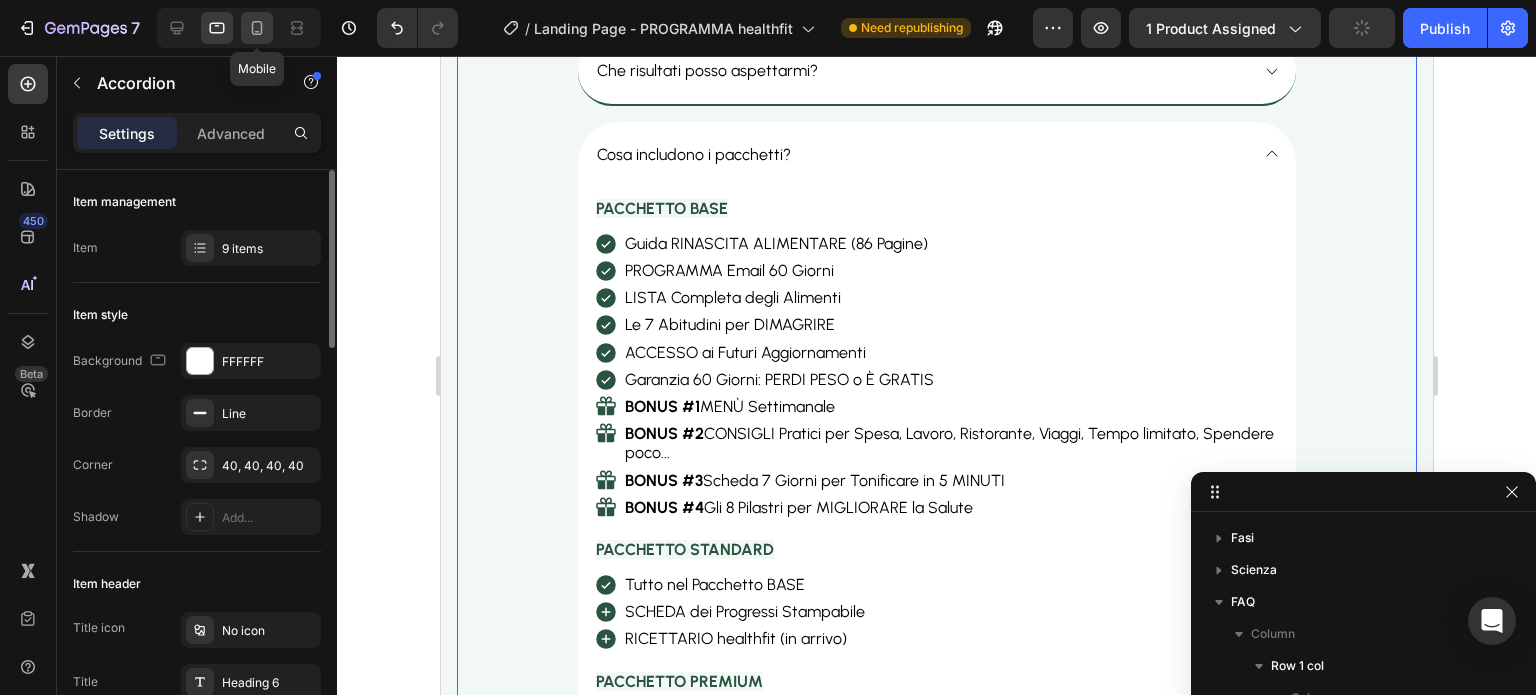 click 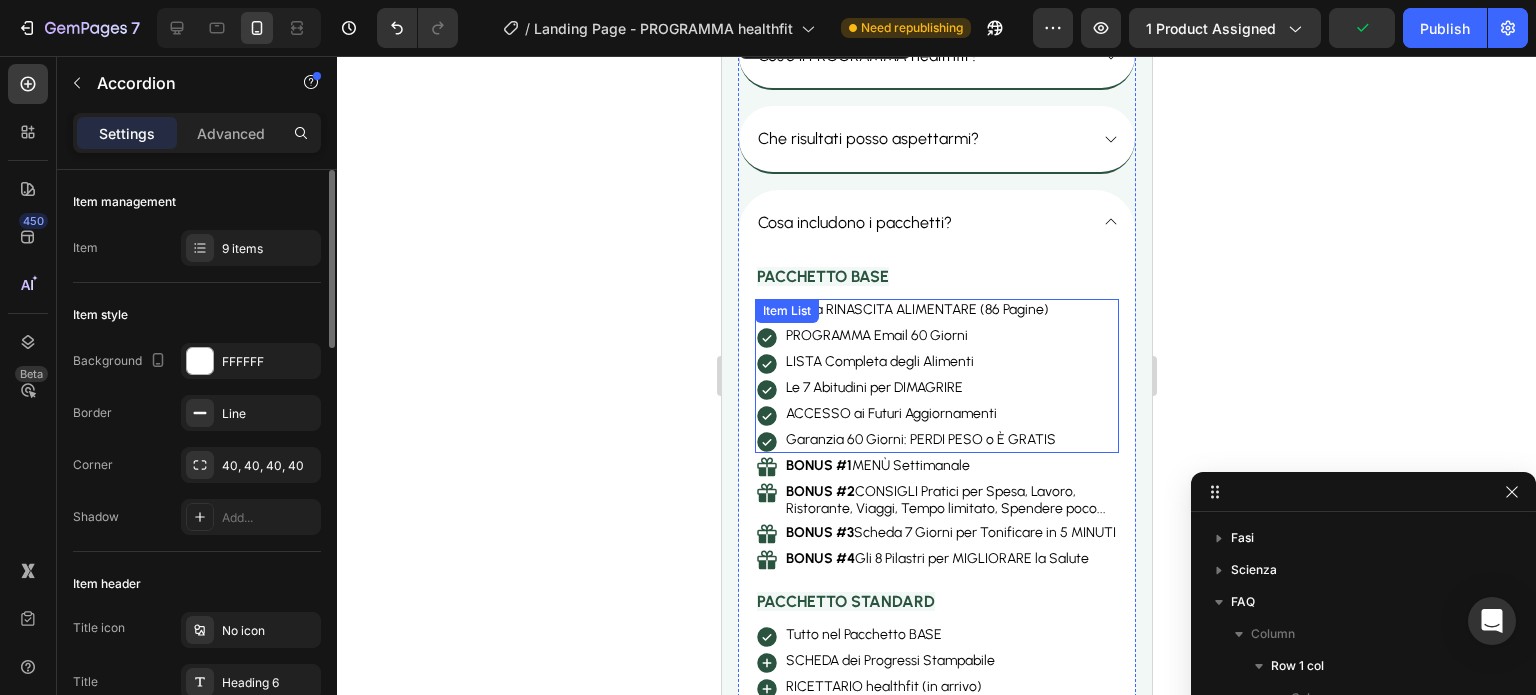scroll, scrollTop: 13548, scrollLeft: 0, axis: vertical 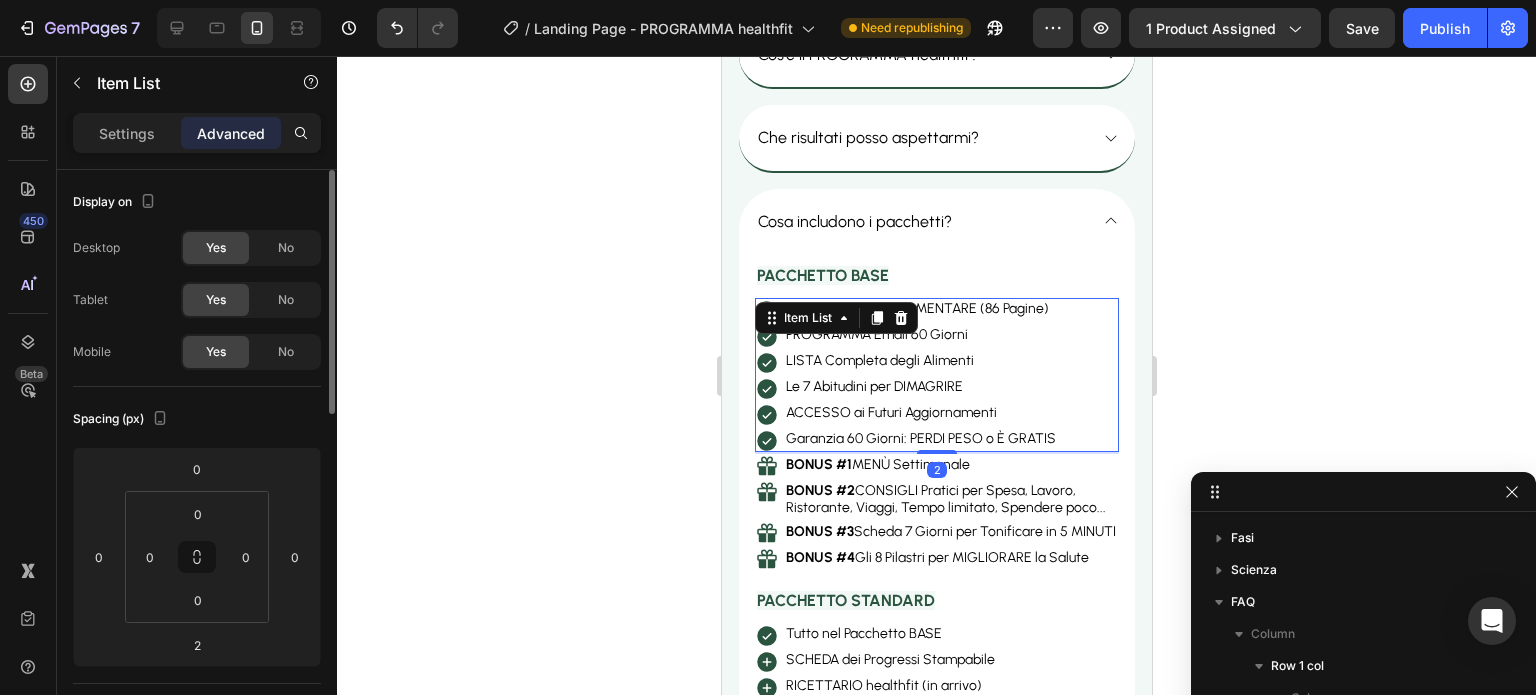 click 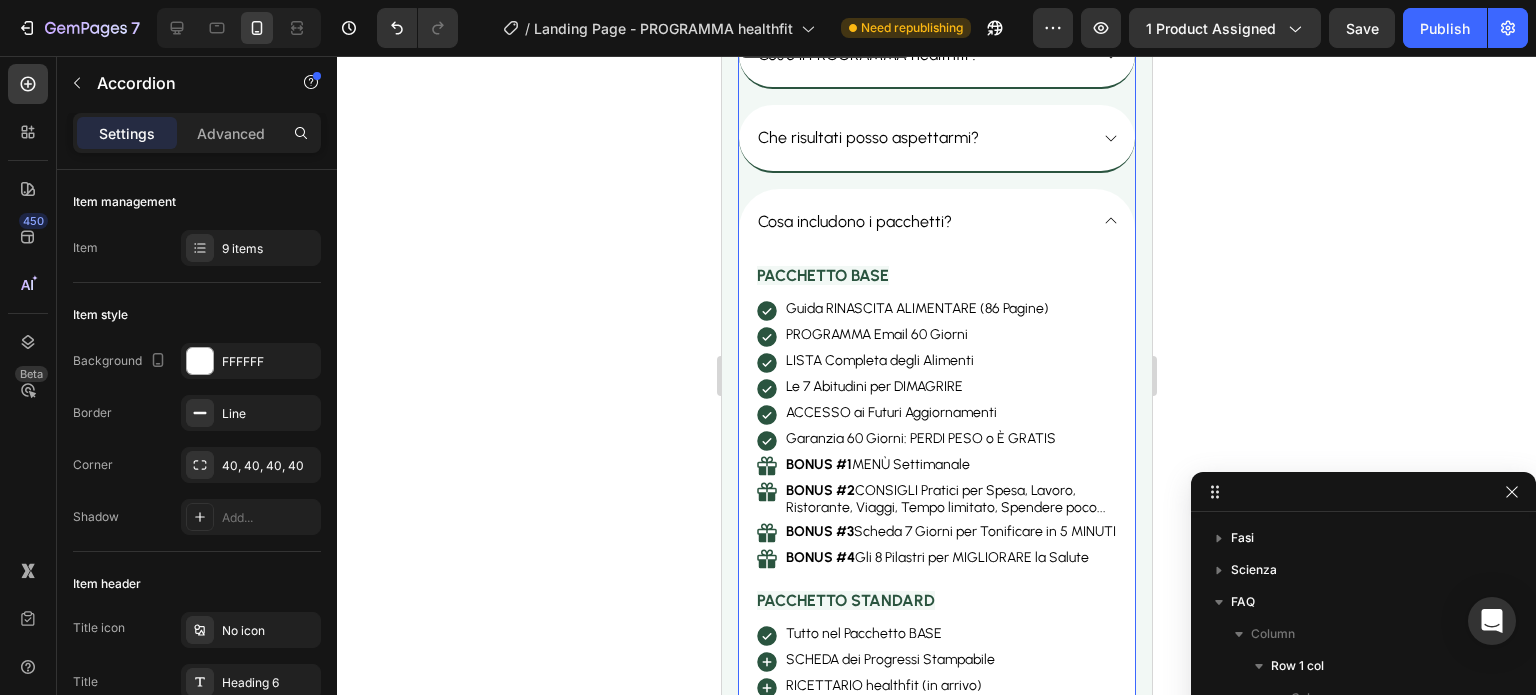 click on "Cosa includono i pacchetti?" at bounding box center [920, 221] 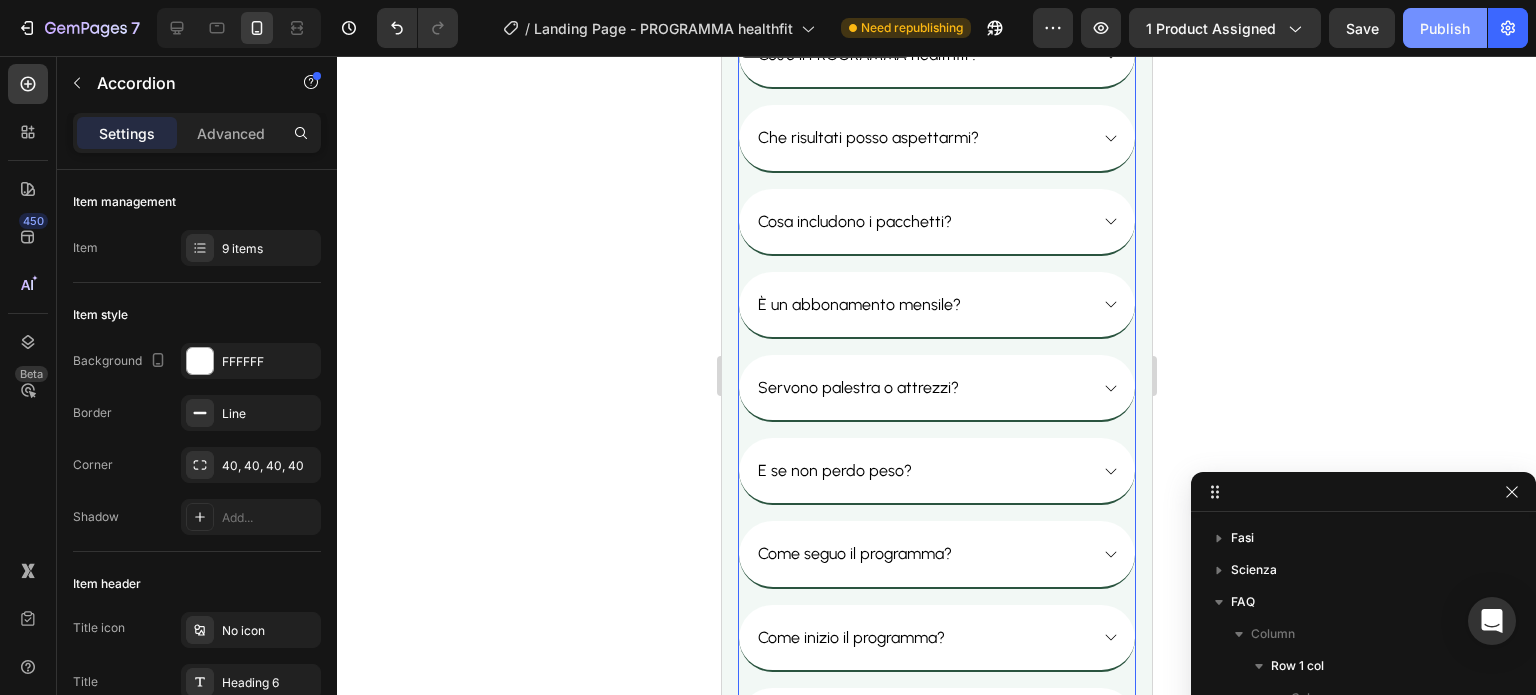 click on "Publish" at bounding box center [1445, 28] 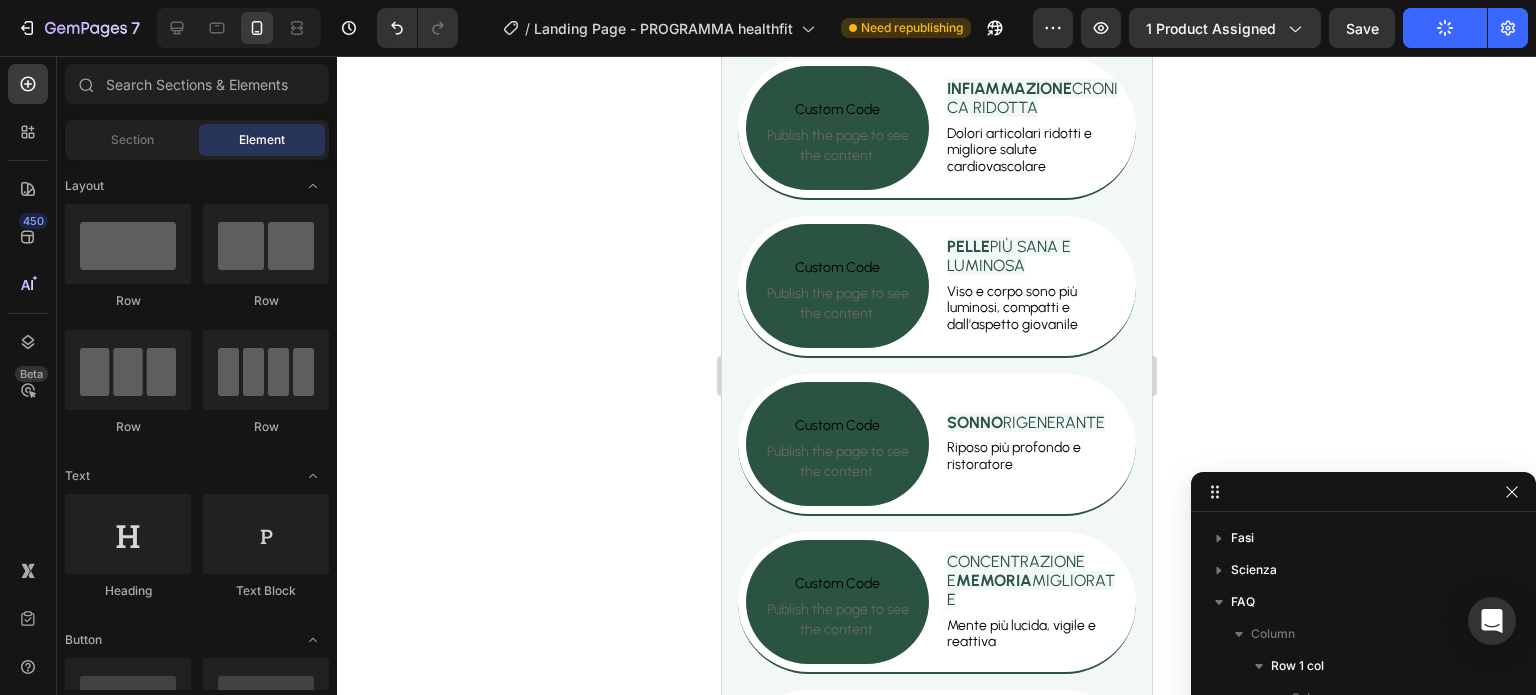scroll, scrollTop: 0, scrollLeft: 0, axis: both 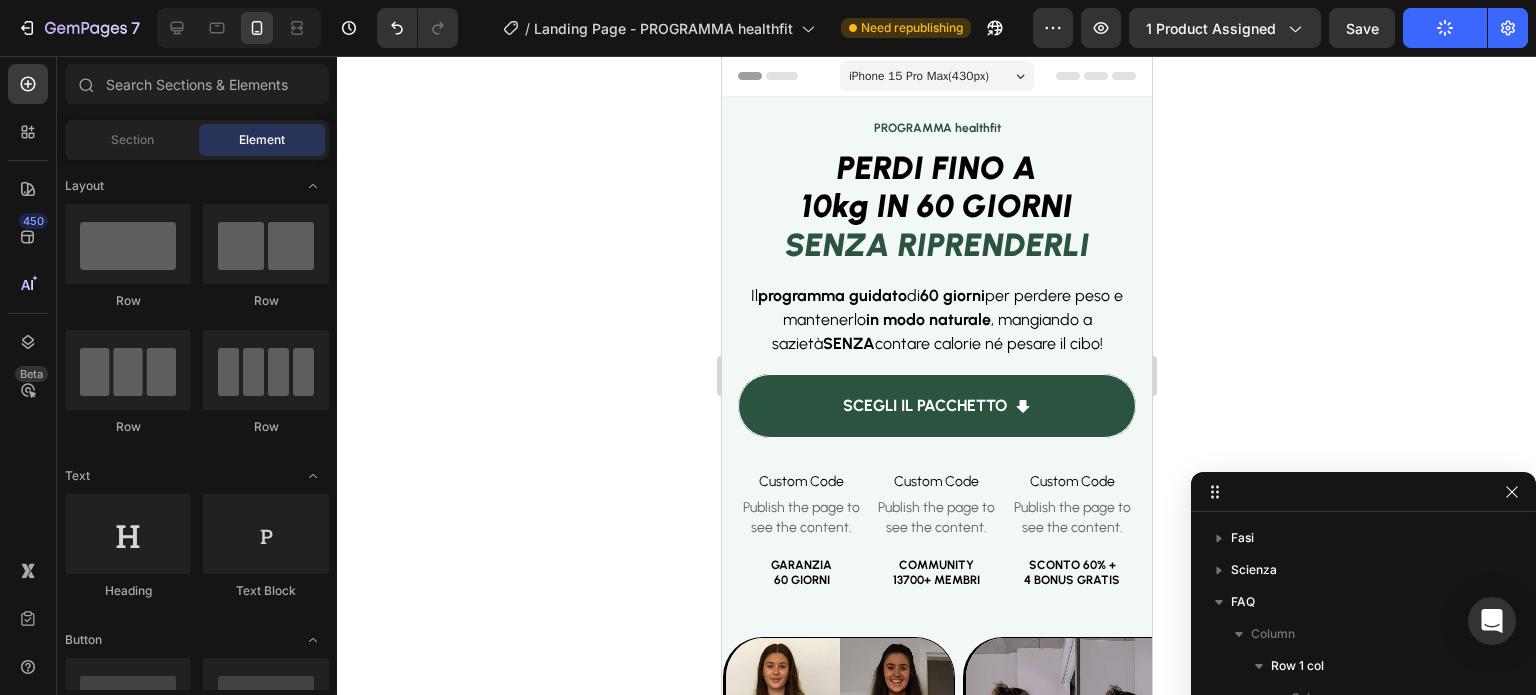 click 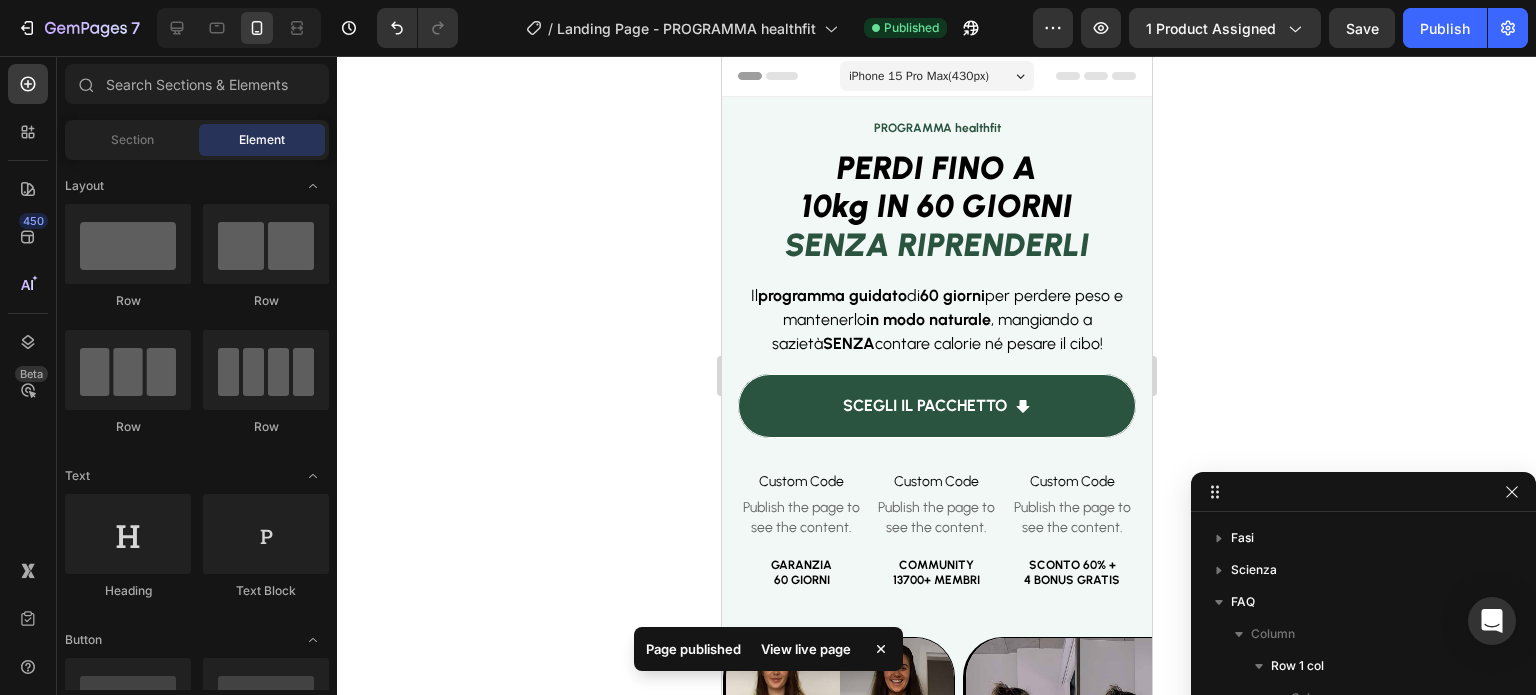 click 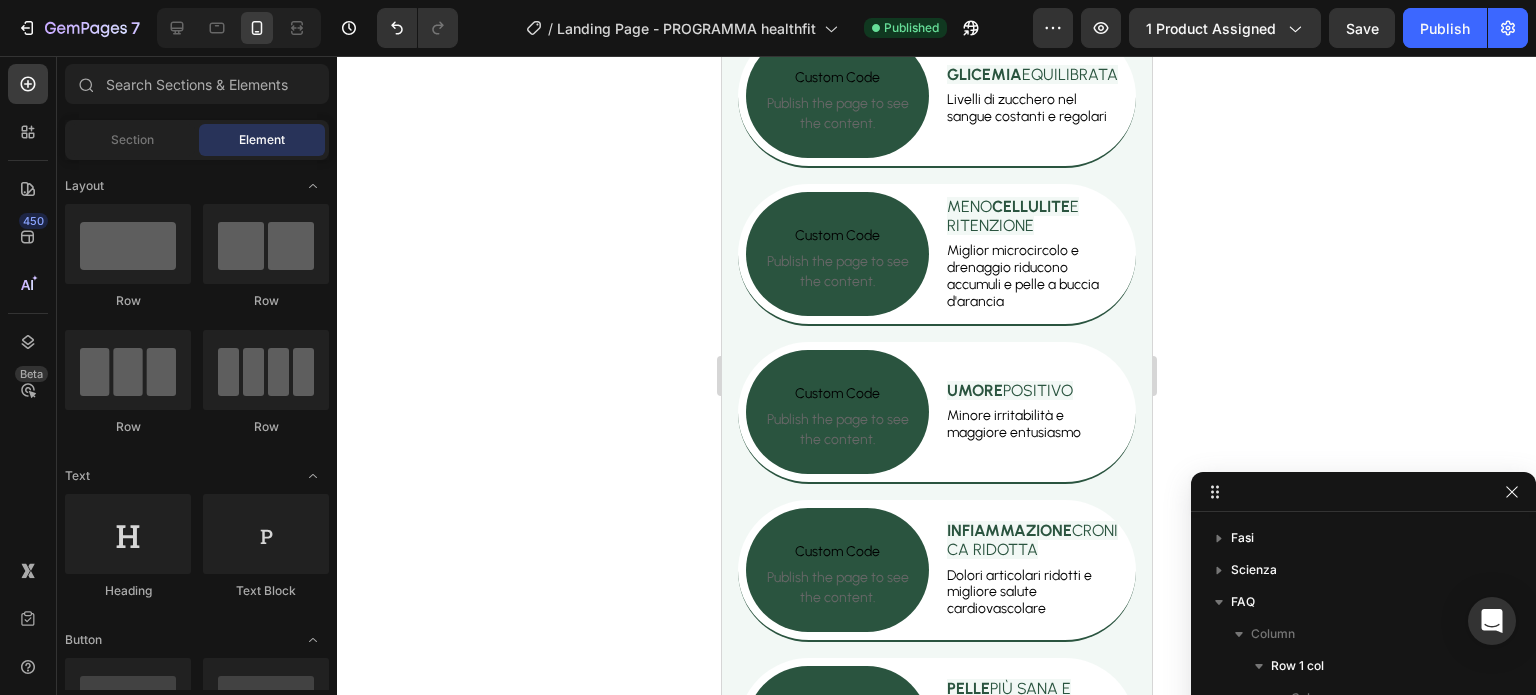 scroll, scrollTop: 2815, scrollLeft: 0, axis: vertical 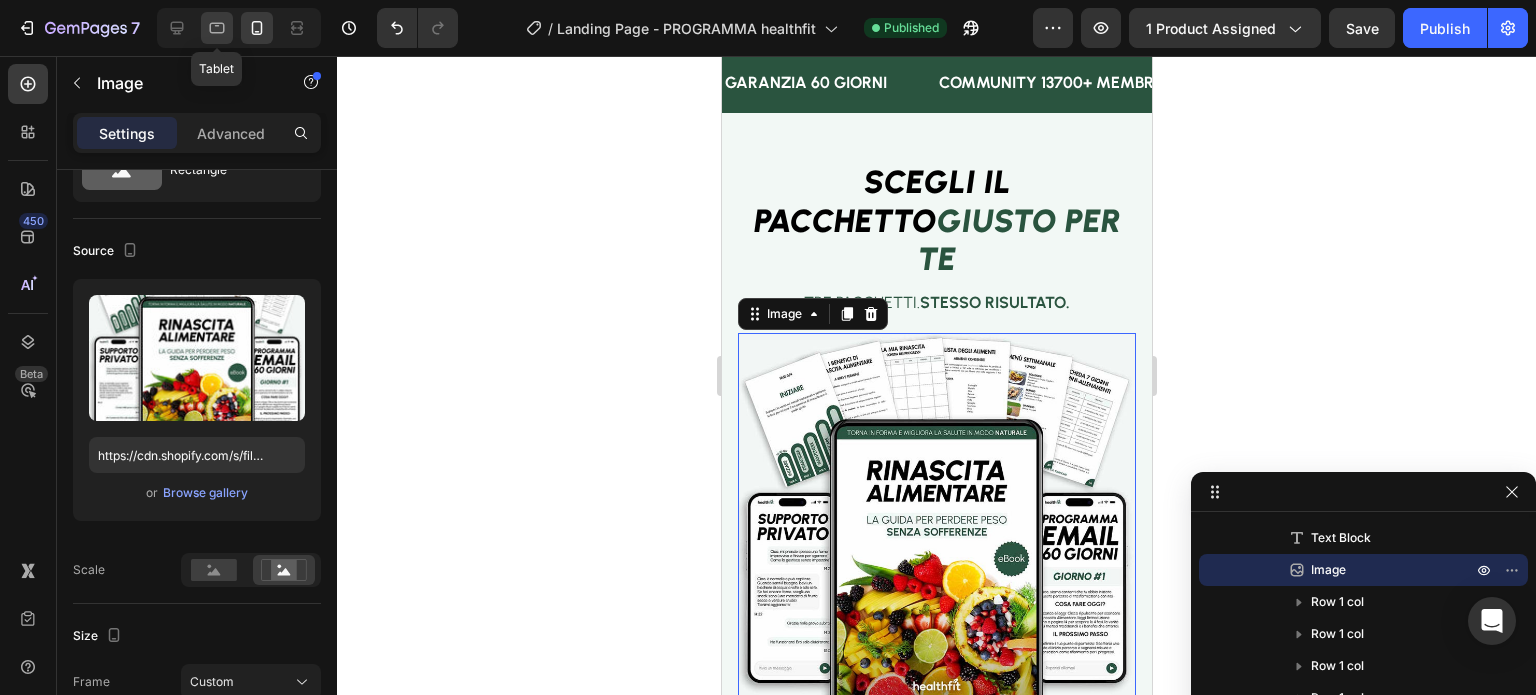 click 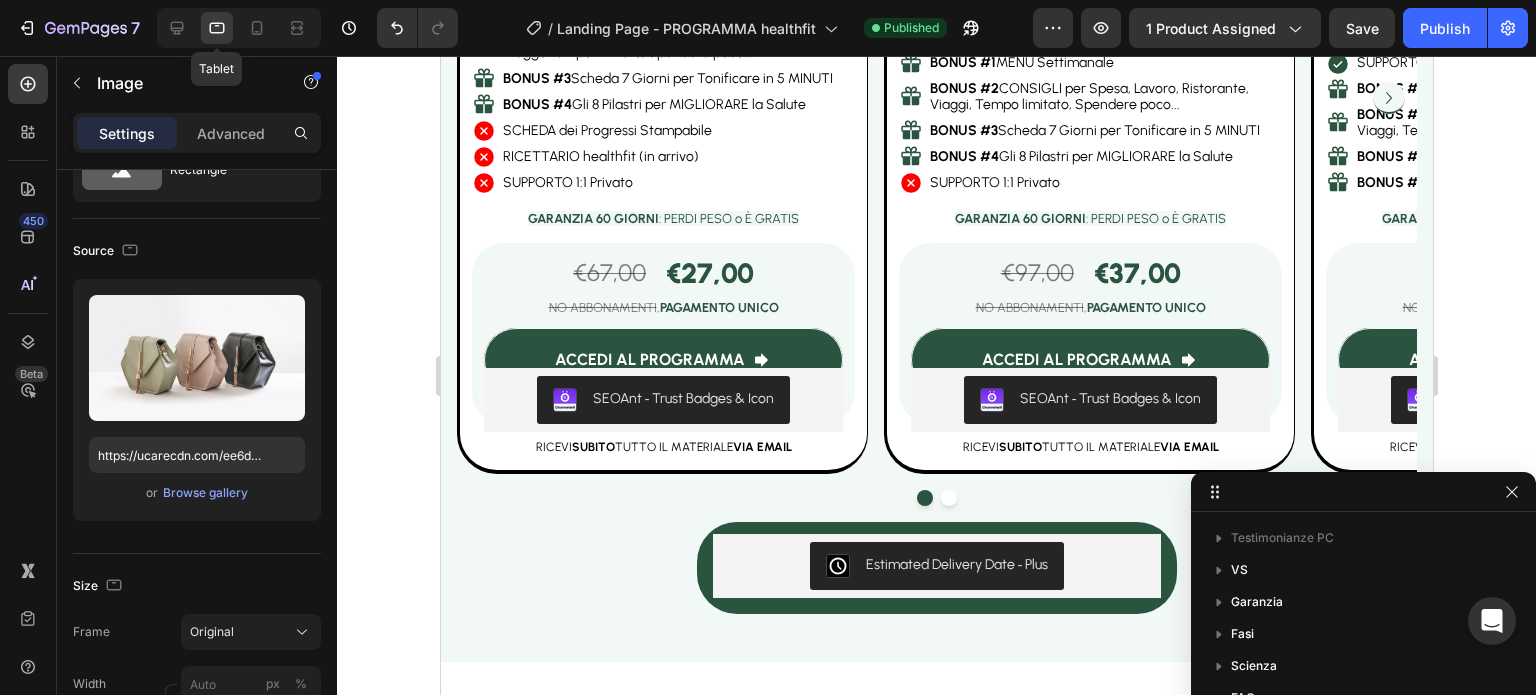 scroll, scrollTop: 2995, scrollLeft: 0, axis: vertical 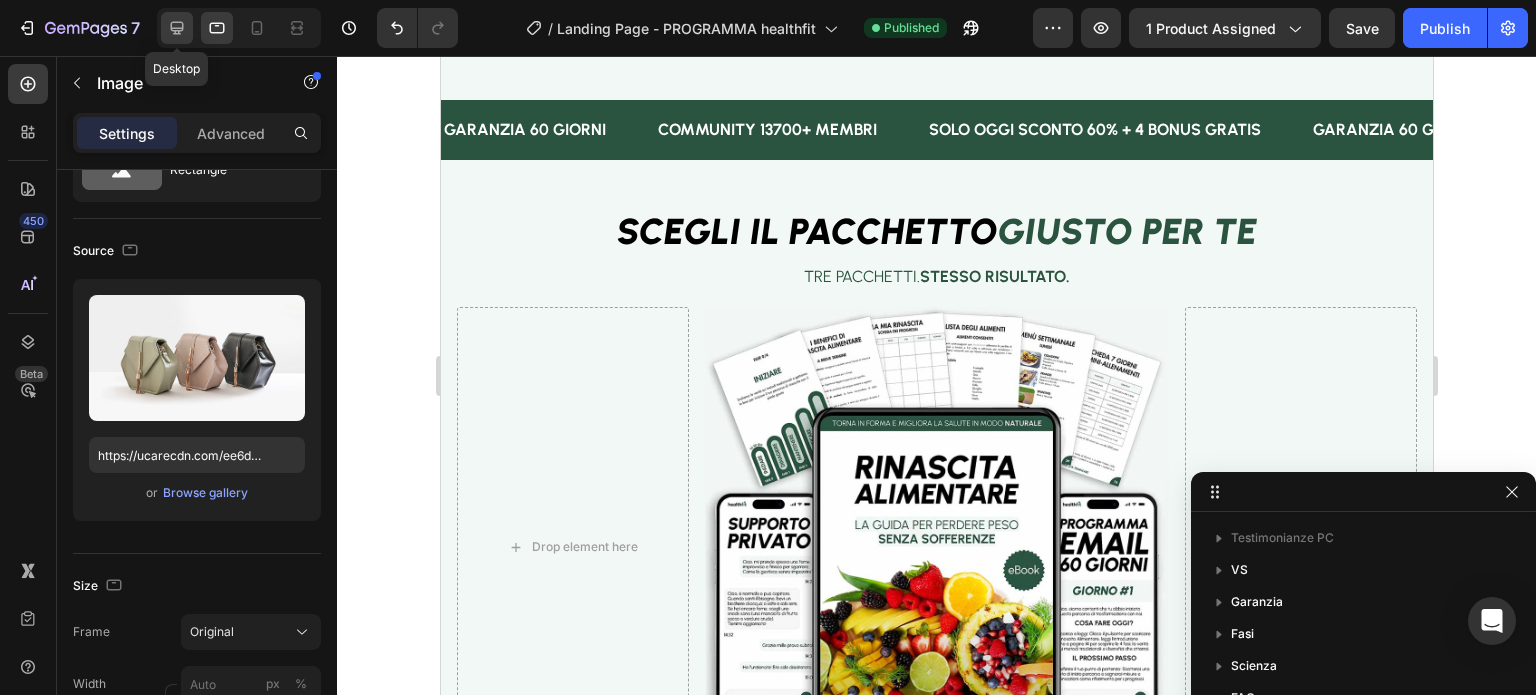 click 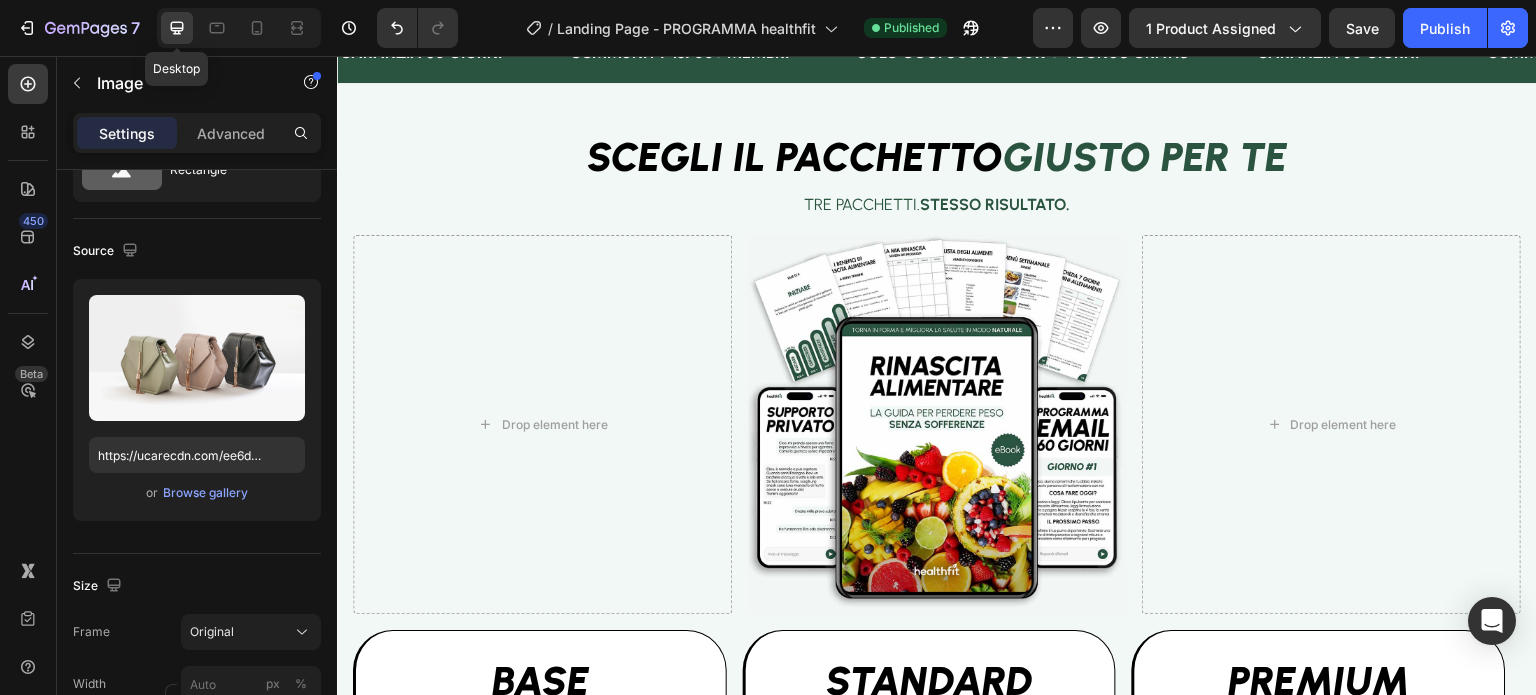 scroll, scrollTop: 2925, scrollLeft: 0, axis: vertical 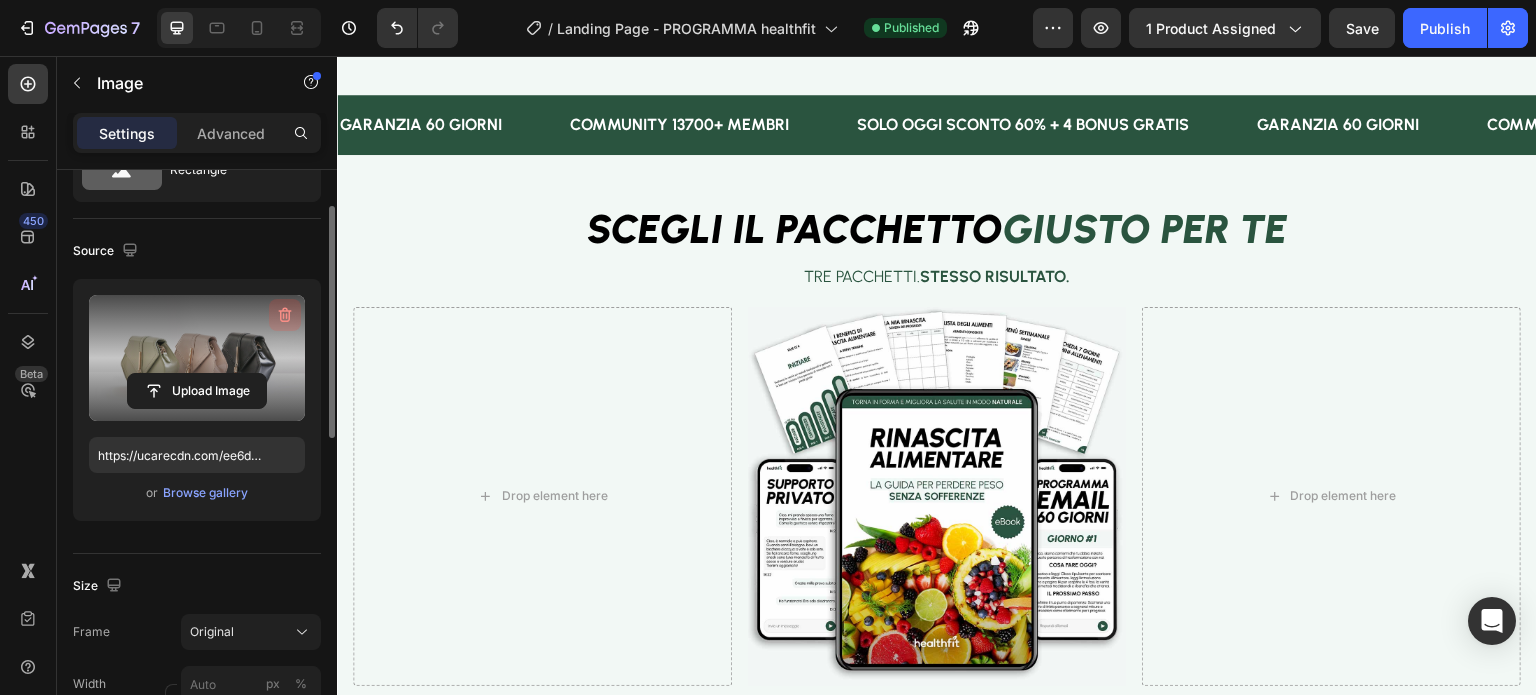 click 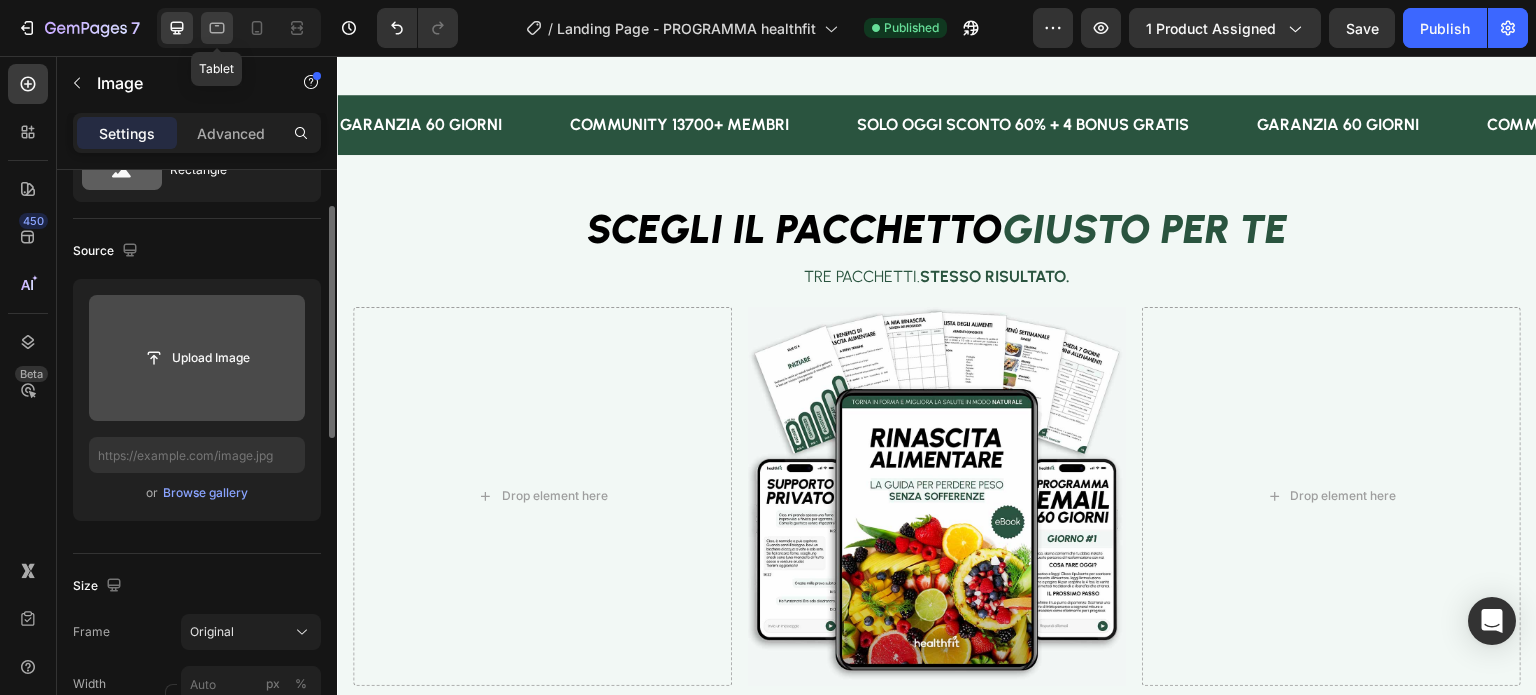 click 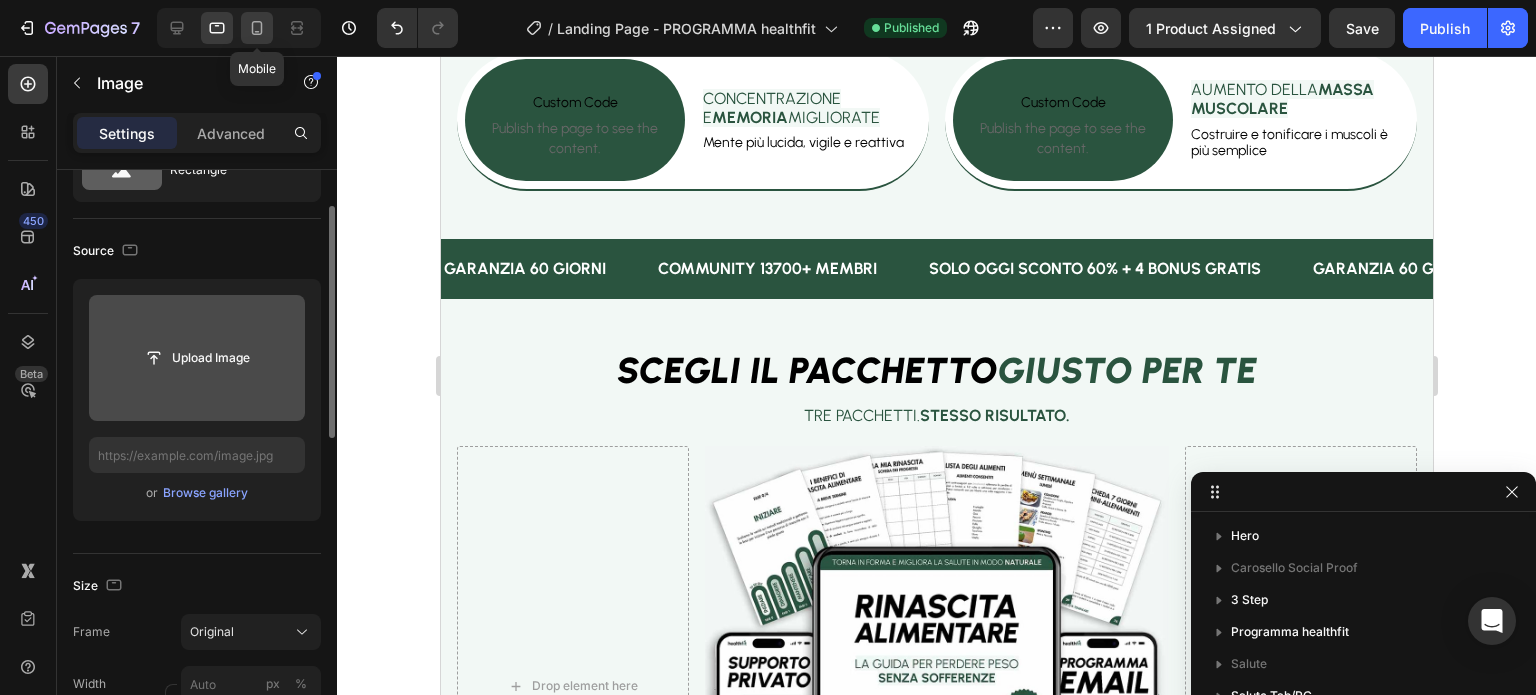 click 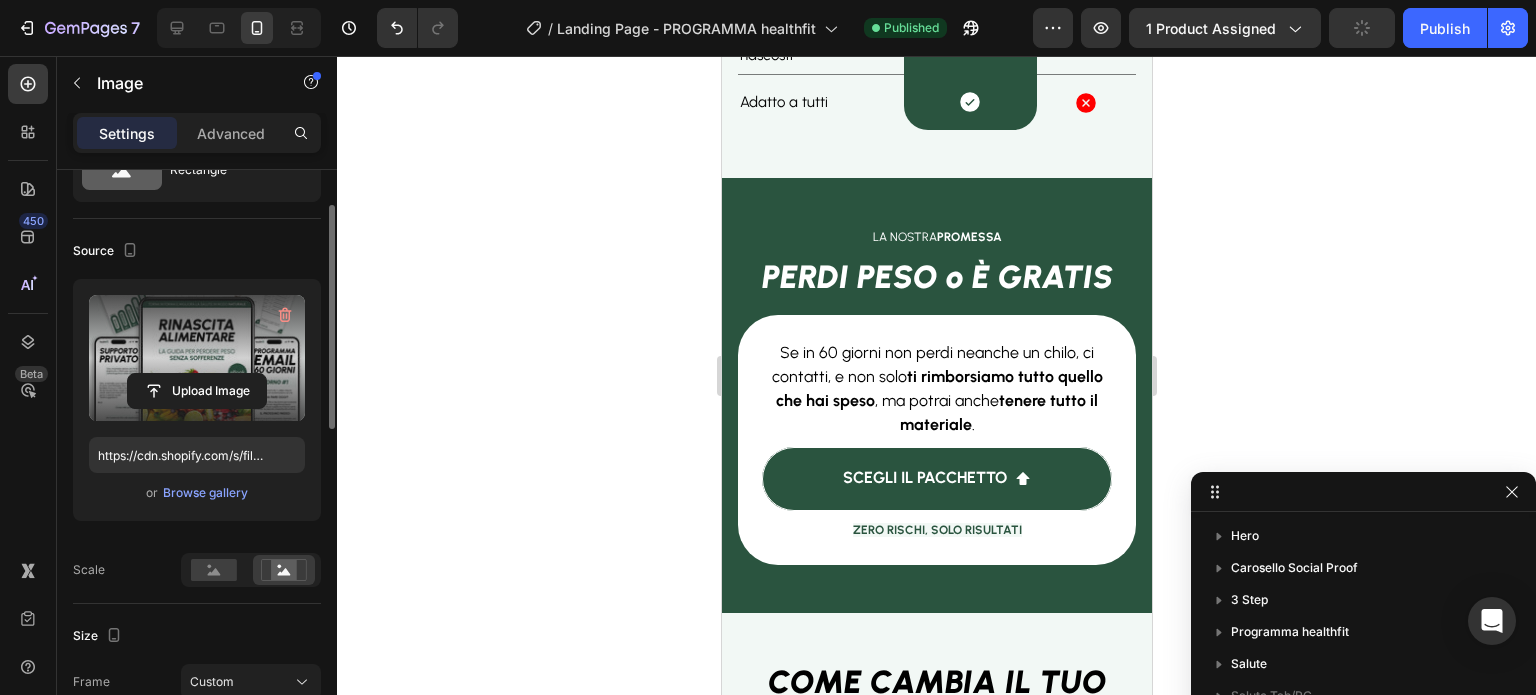 scroll, scrollTop: 10538, scrollLeft: 0, axis: vertical 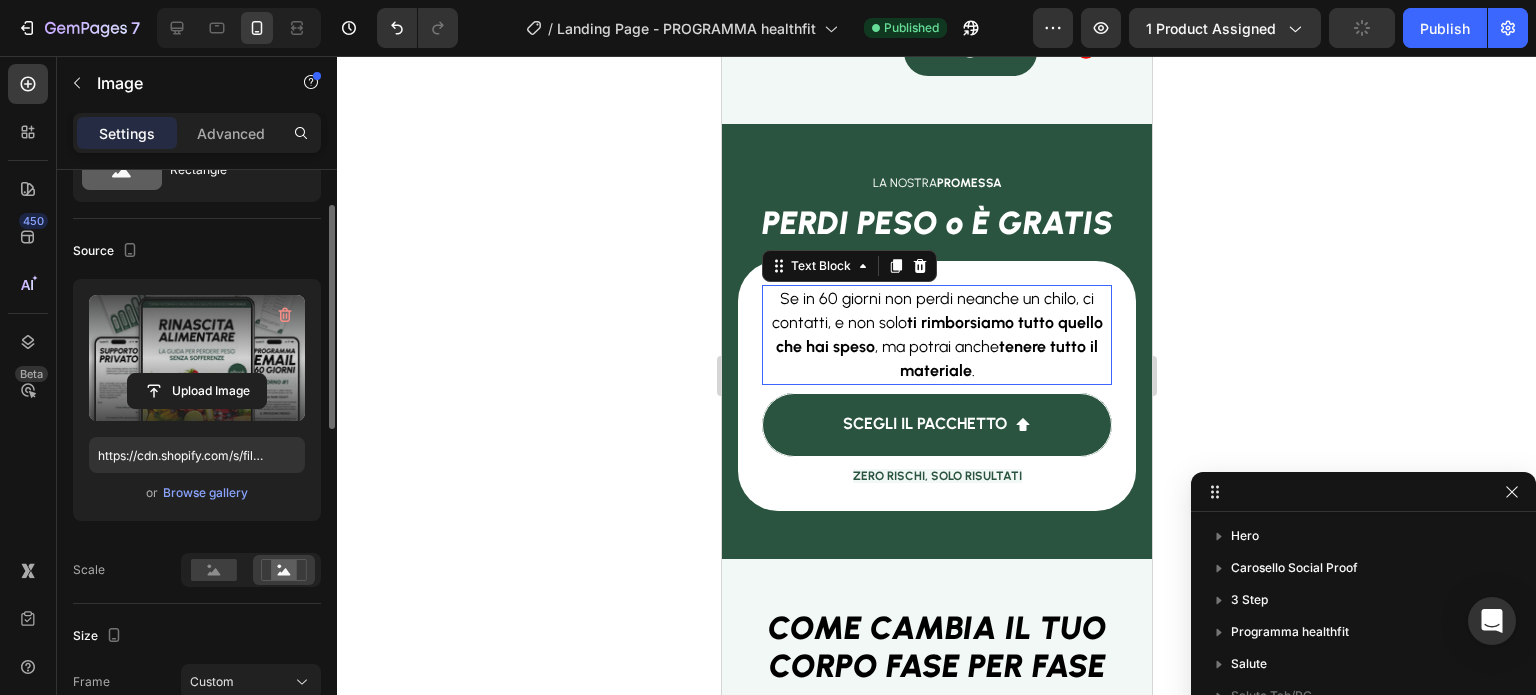 click on "Se in 60 giorni non perdi neanche un chilo, ci contatti, e non solo  ti rimborsiamo tutto quello che hai speso , ma potrai anche  tenere tutto il materiale ." at bounding box center (936, 334) 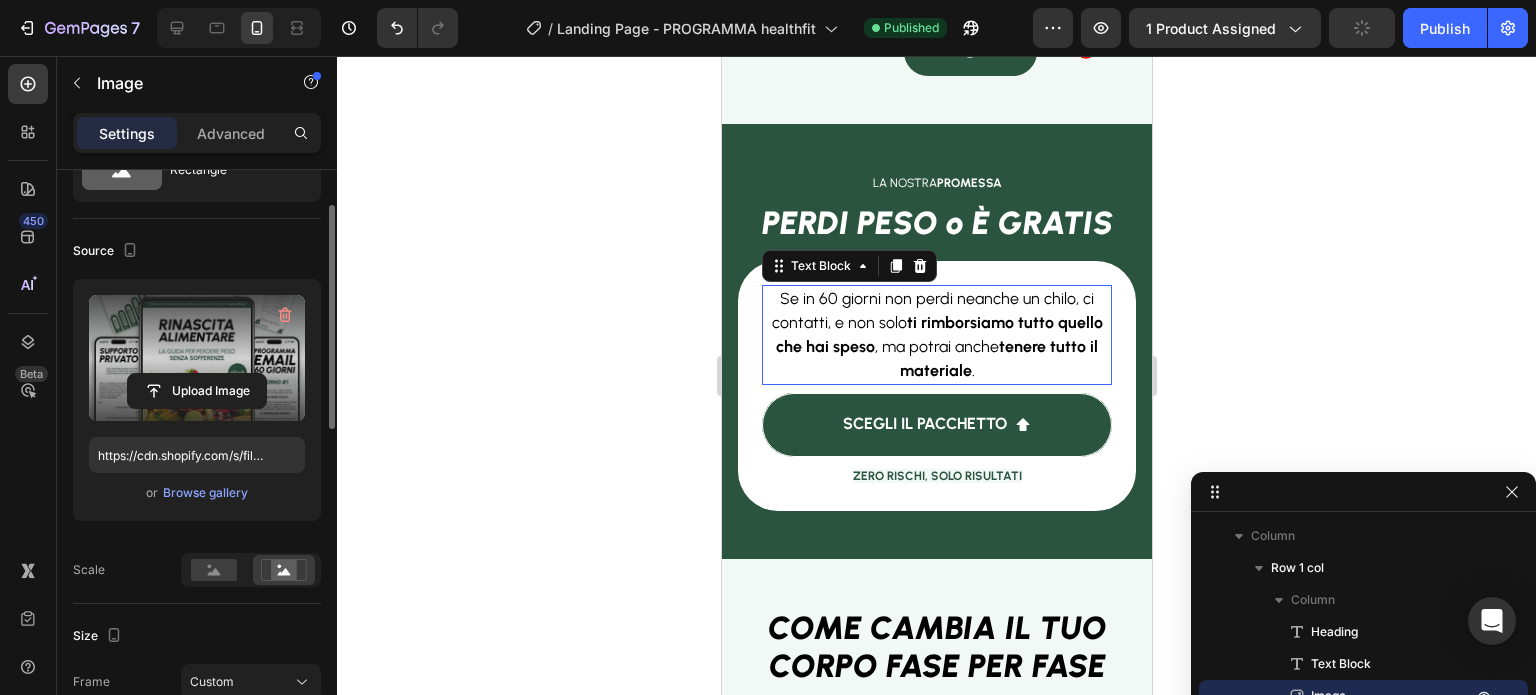 scroll, scrollTop: 0, scrollLeft: 0, axis: both 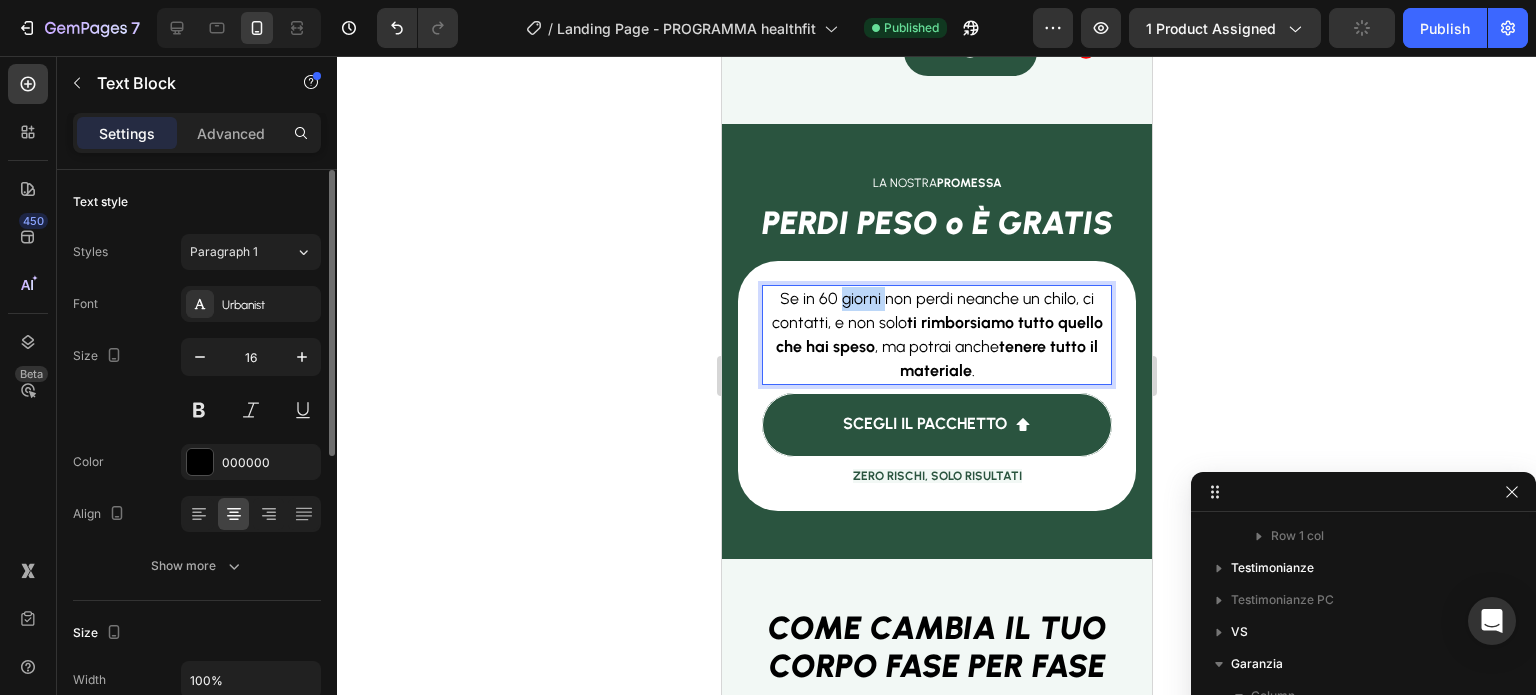 click on "Se in 60 giorni non perdi neanche un chilo, ci contatti, e non solo  ti rimborsiamo tutto quello che hai speso , ma potrai anche  tenere tutto il materiale ." at bounding box center (936, 334) 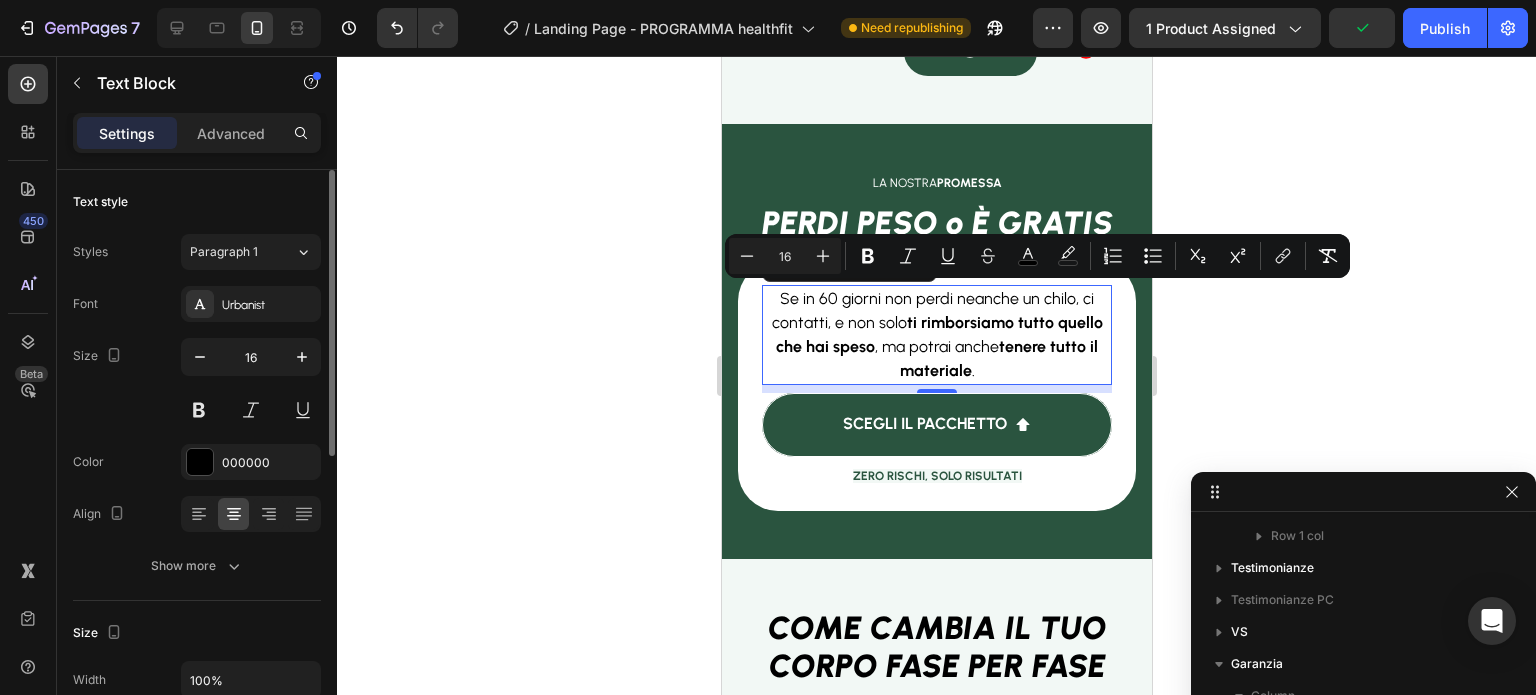 click 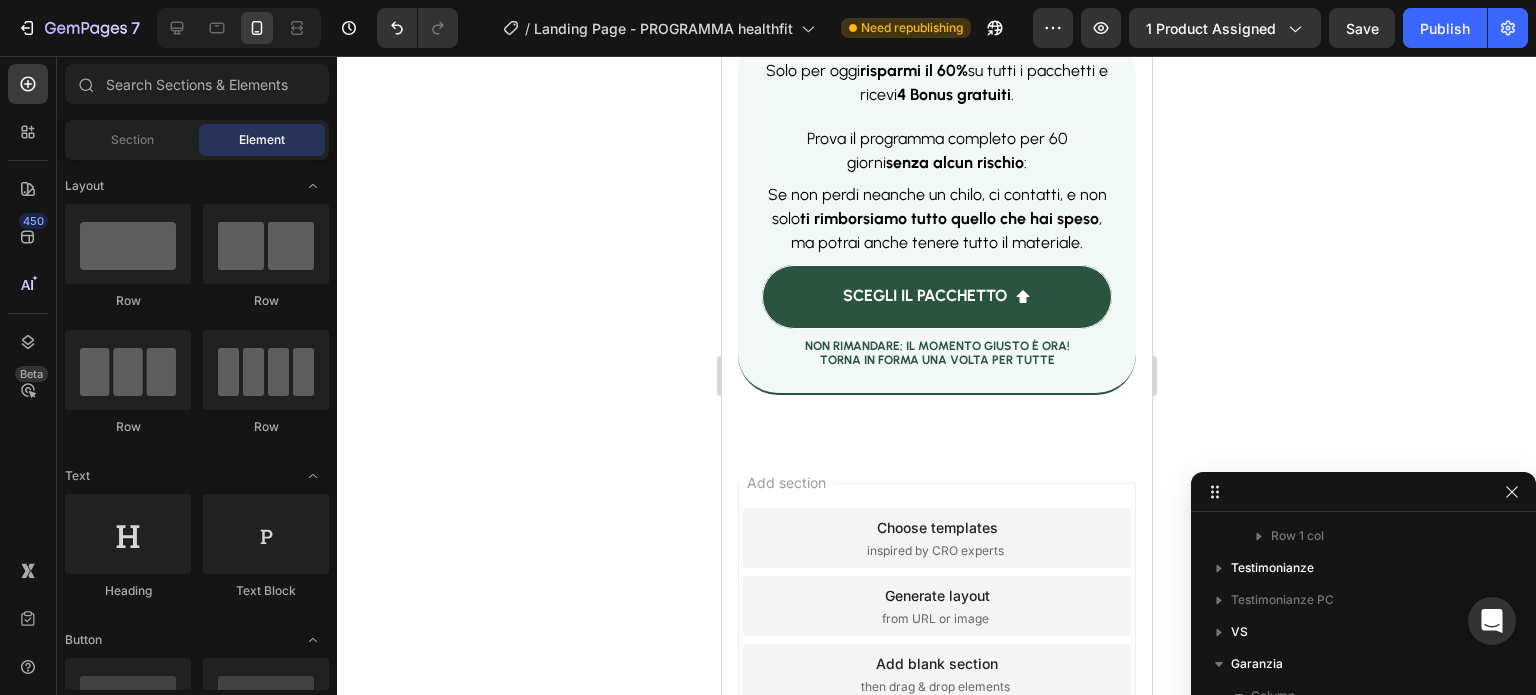 scroll, scrollTop: 15532, scrollLeft: 0, axis: vertical 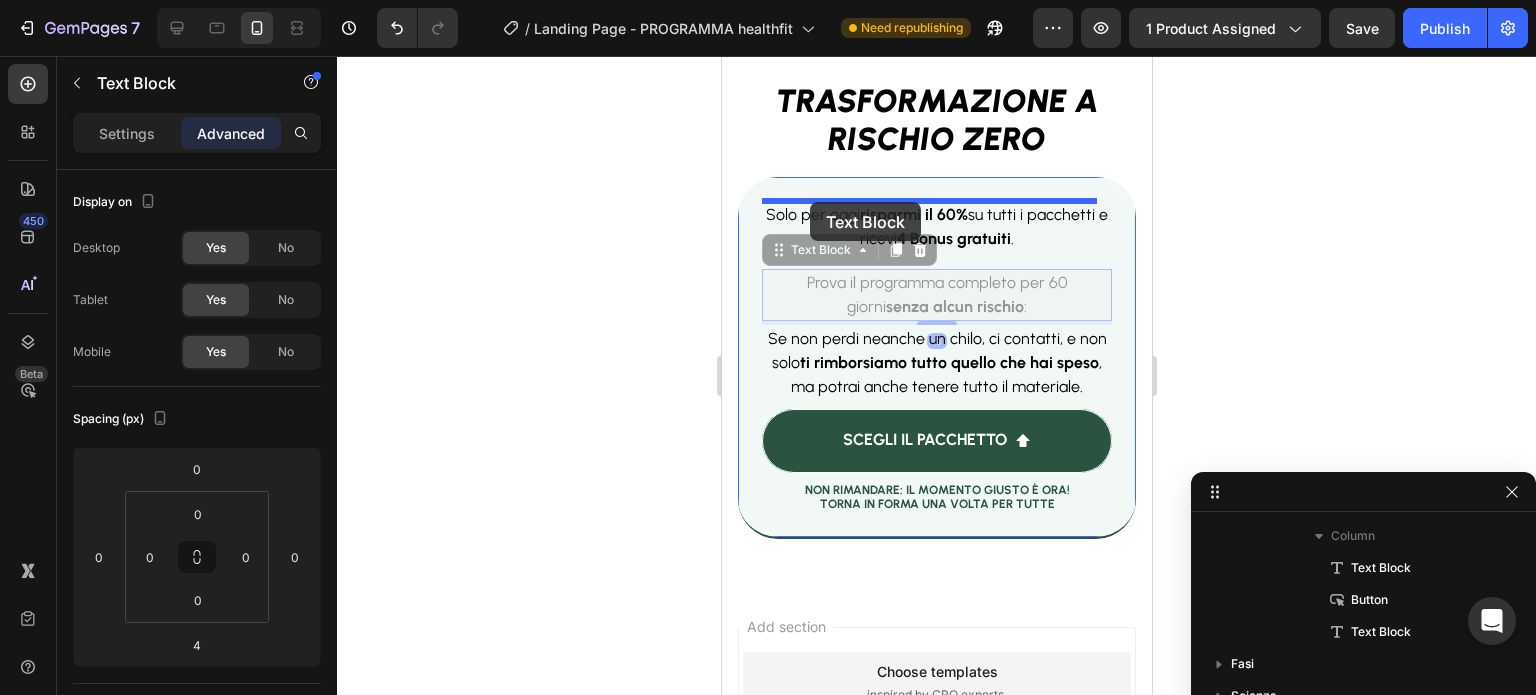 drag, startPoint x: 773, startPoint y: 251, endPoint x: 809, endPoint y: 202, distance: 60.80296 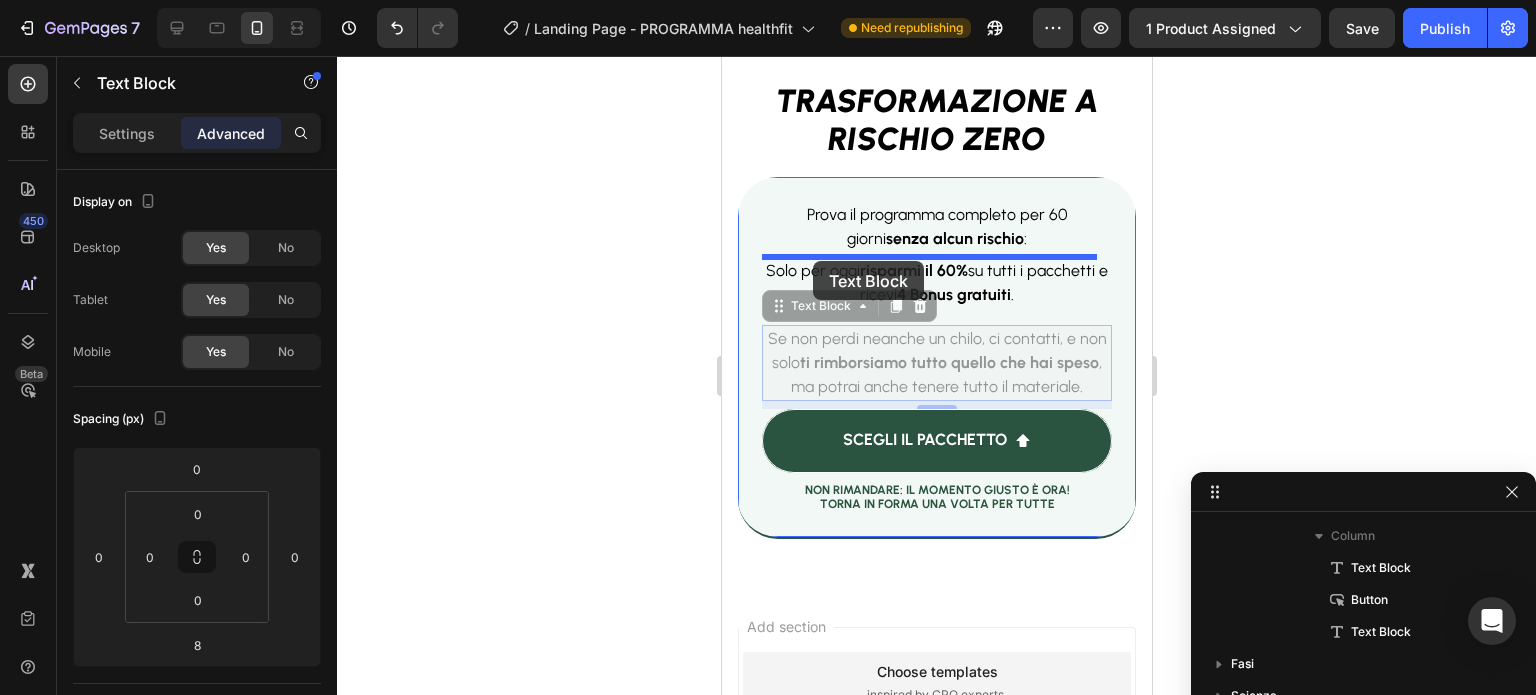 drag, startPoint x: 781, startPoint y: 316, endPoint x: 812, endPoint y: 258, distance: 65.76473 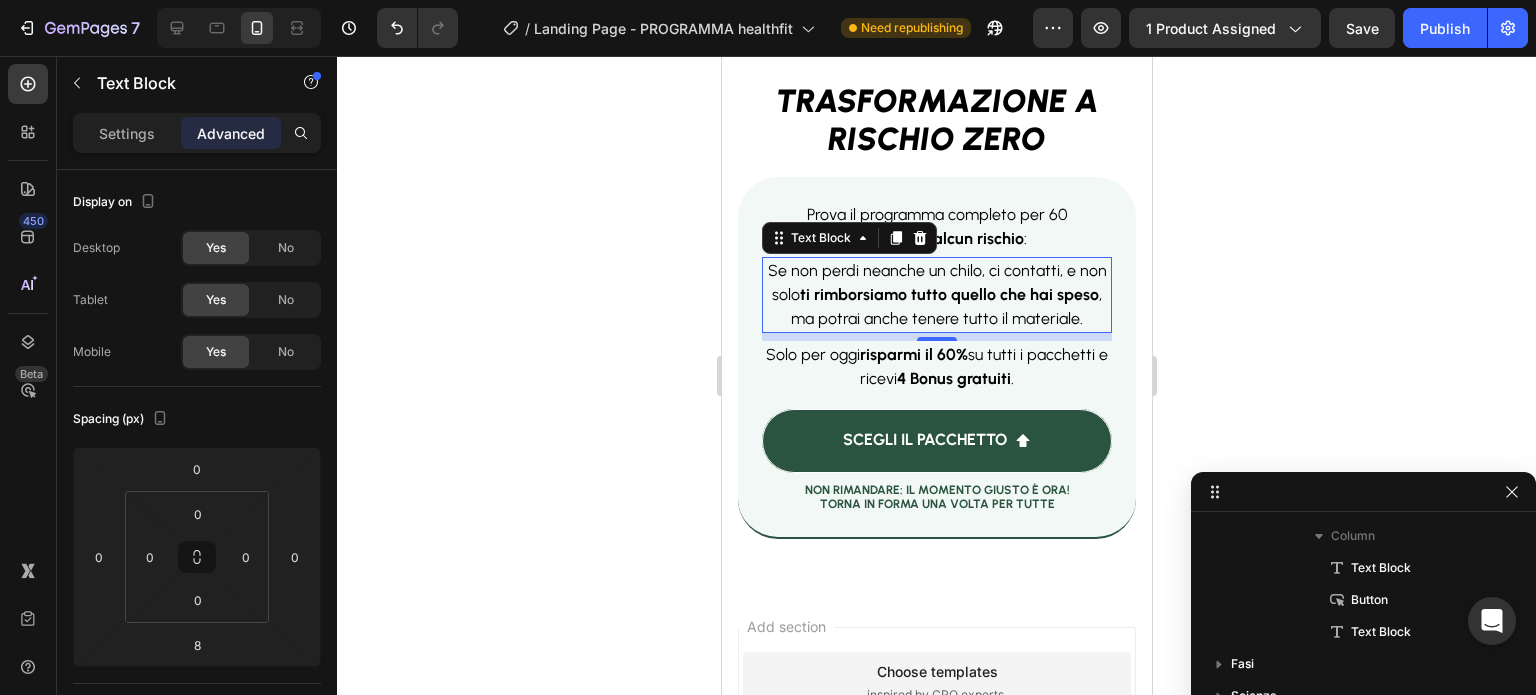 click 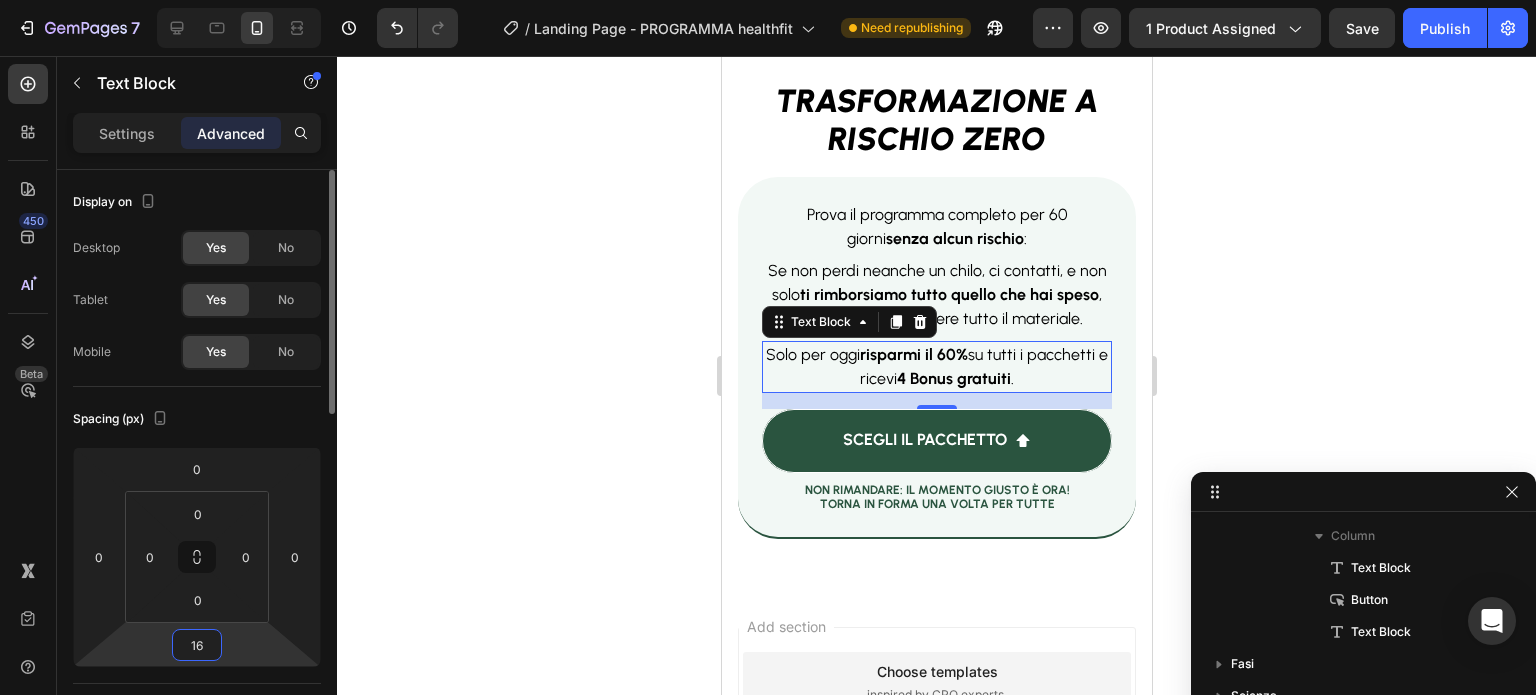 click on "16" at bounding box center (197, 645) 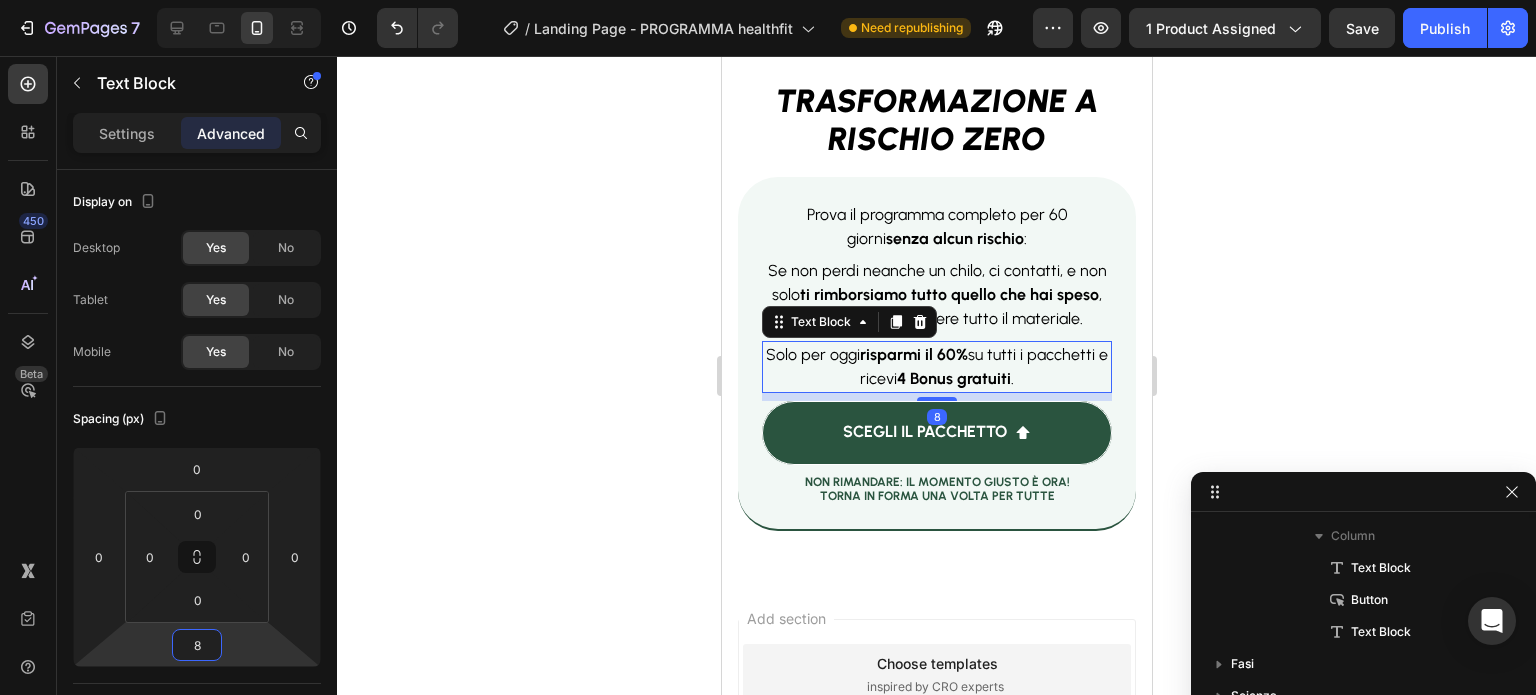 type on "8" 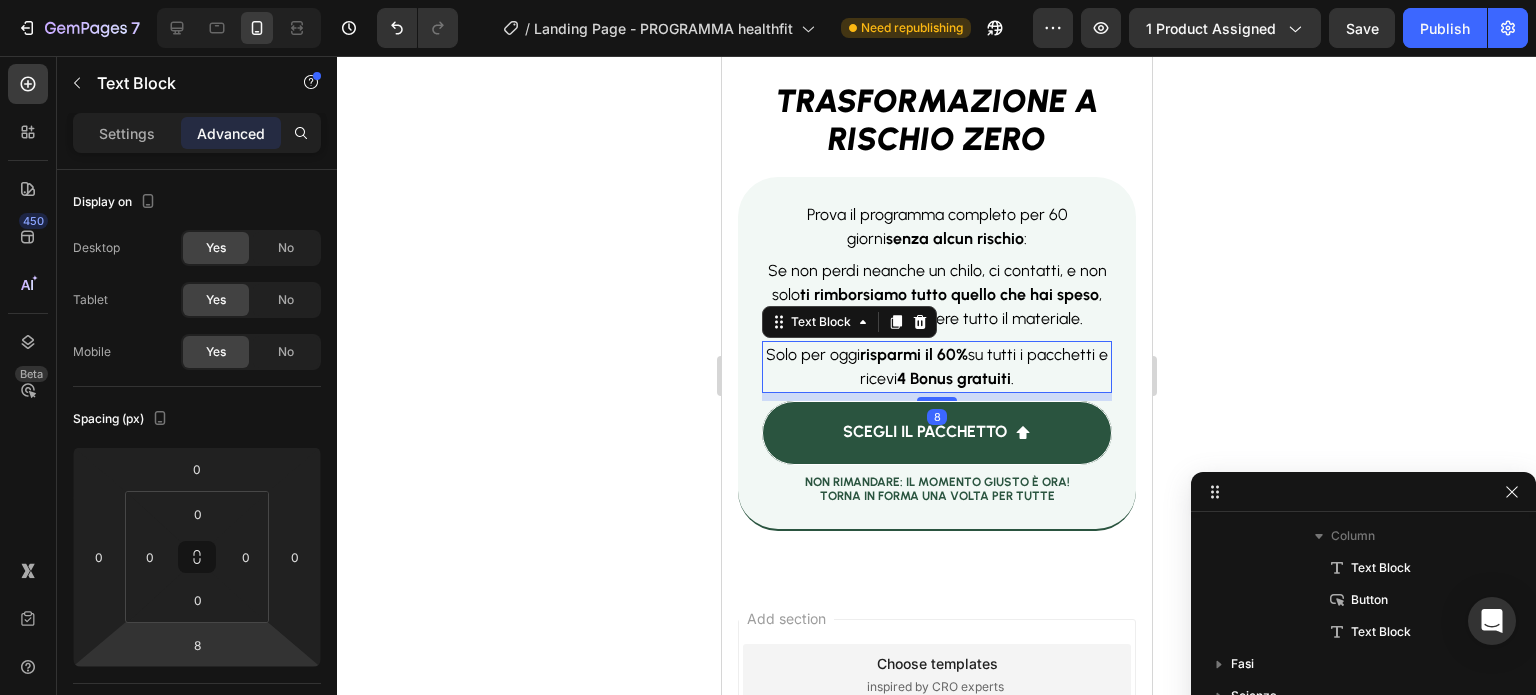 click 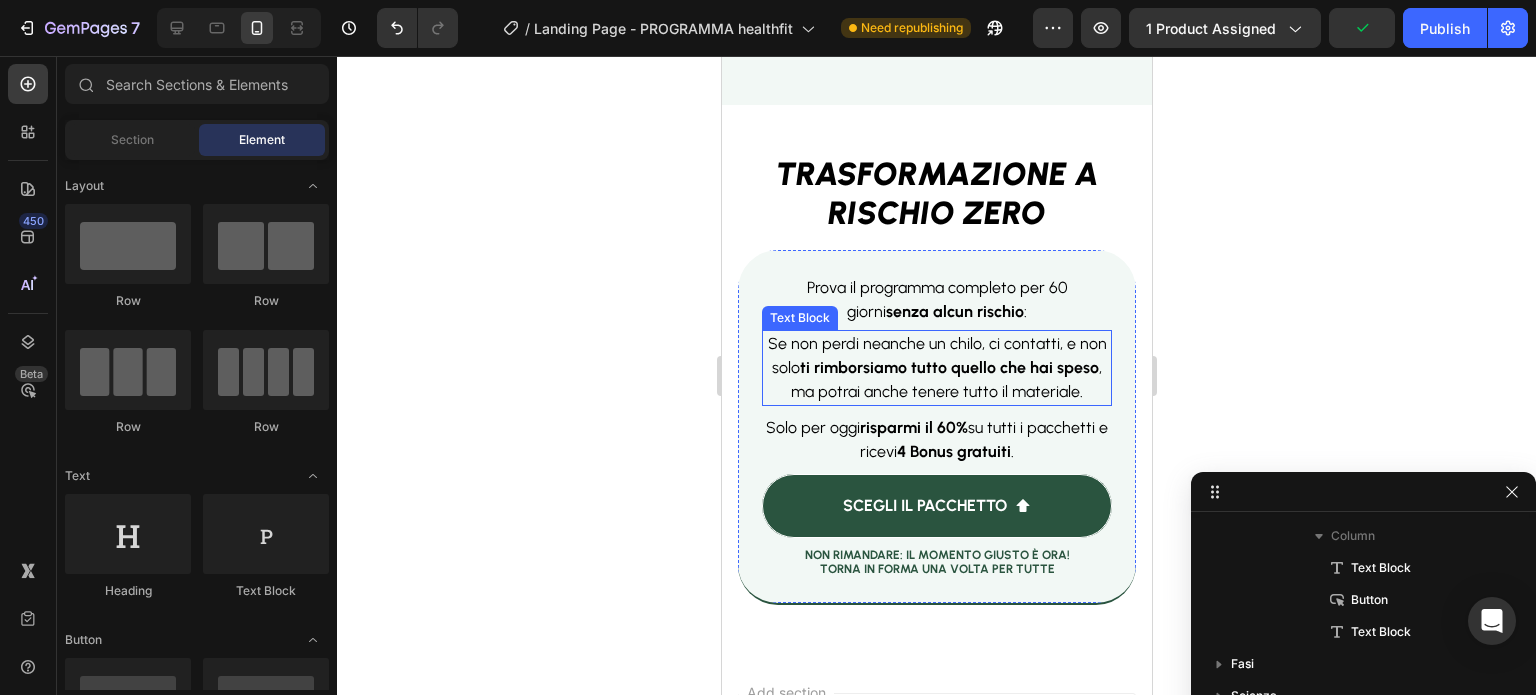 scroll, scrollTop: 15464, scrollLeft: 0, axis: vertical 